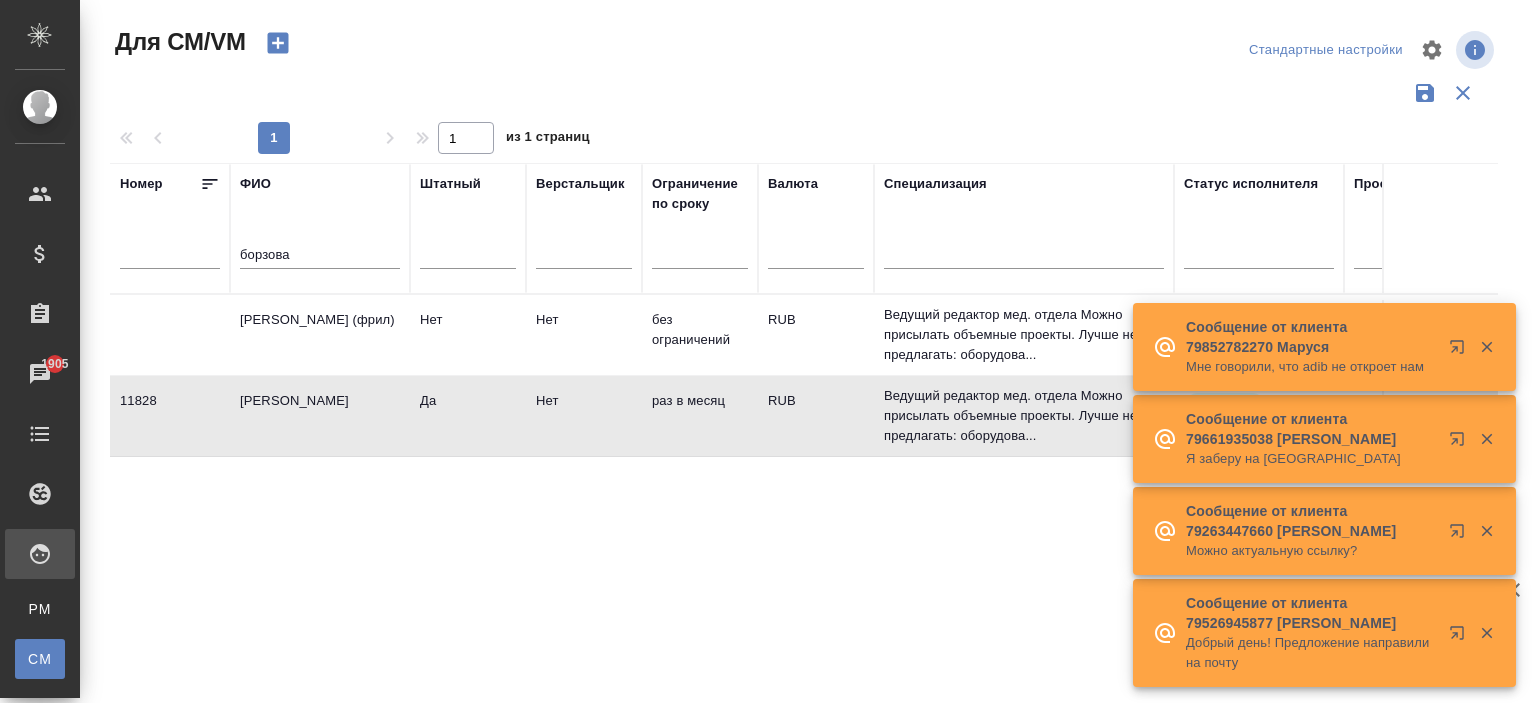 scroll, scrollTop: 0, scrollLeft: 0, axis: both 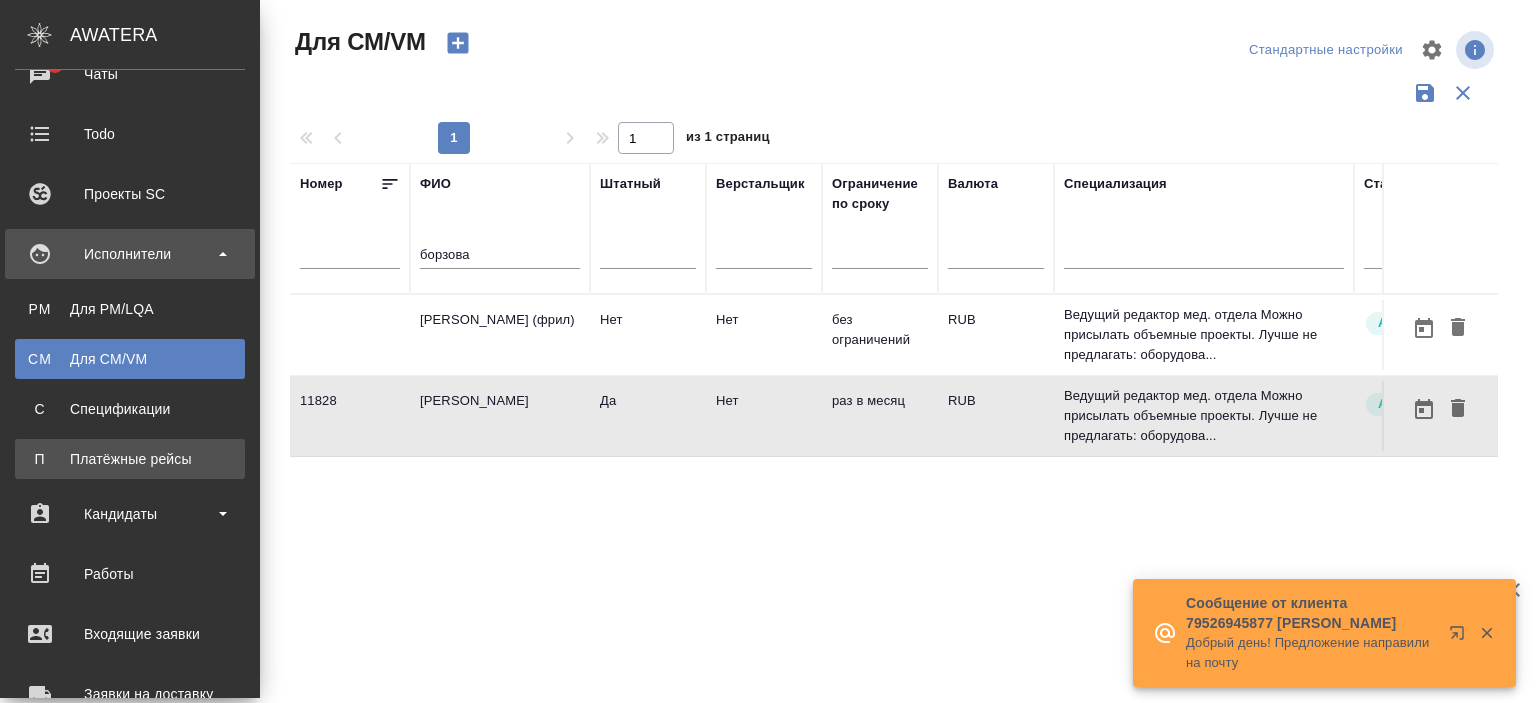 click on "Платёжные рейсы" at bounding box center (130, 459) 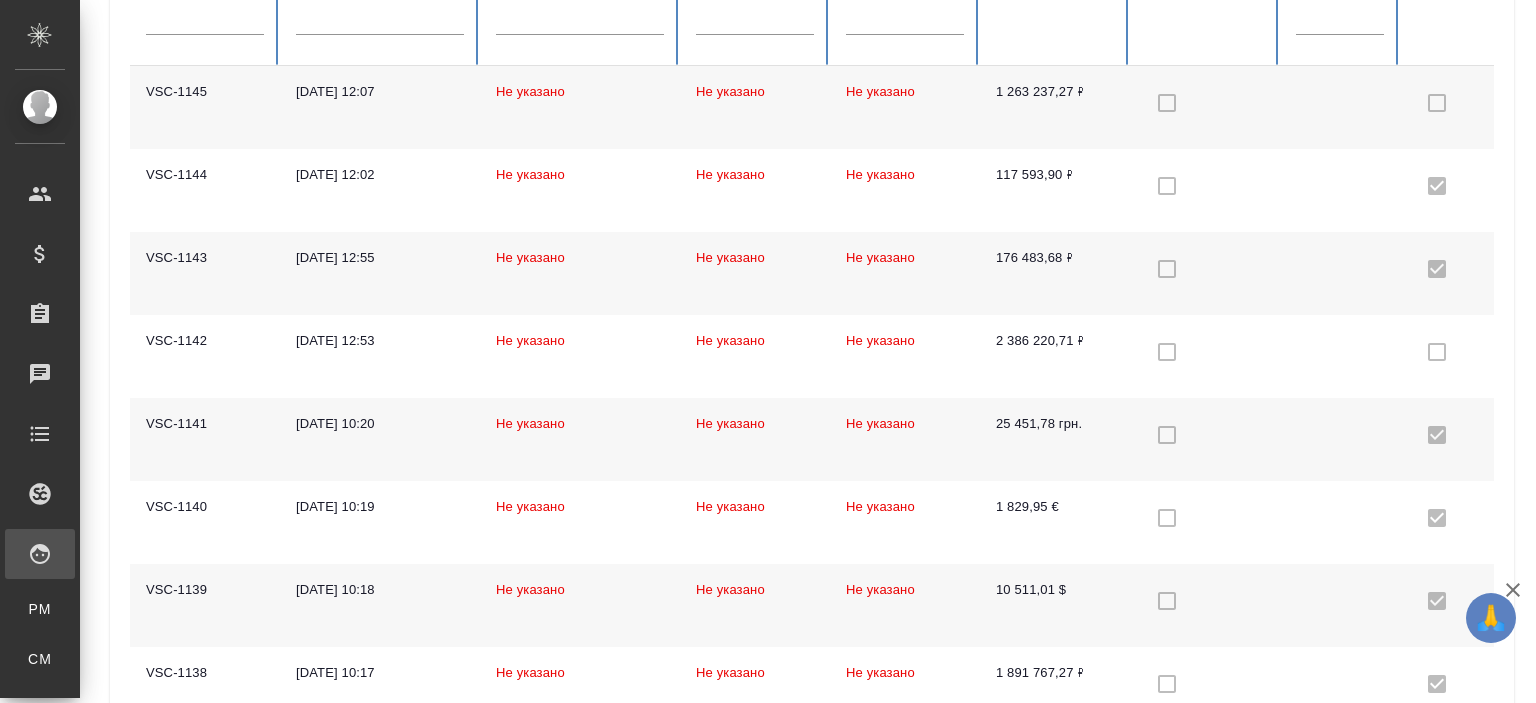 scroll, scrollTop: 0, scrollLeft: 0, axis: both 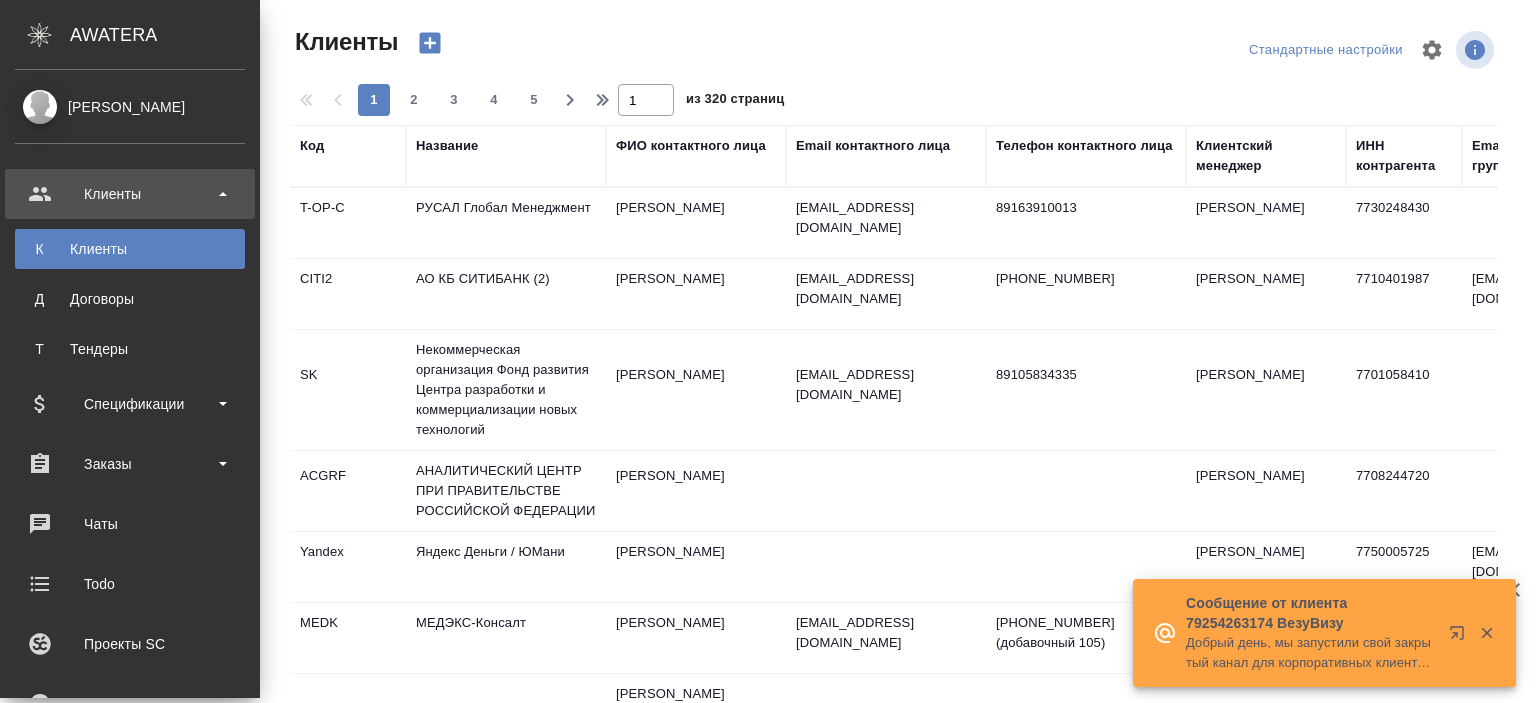 select on "RU" 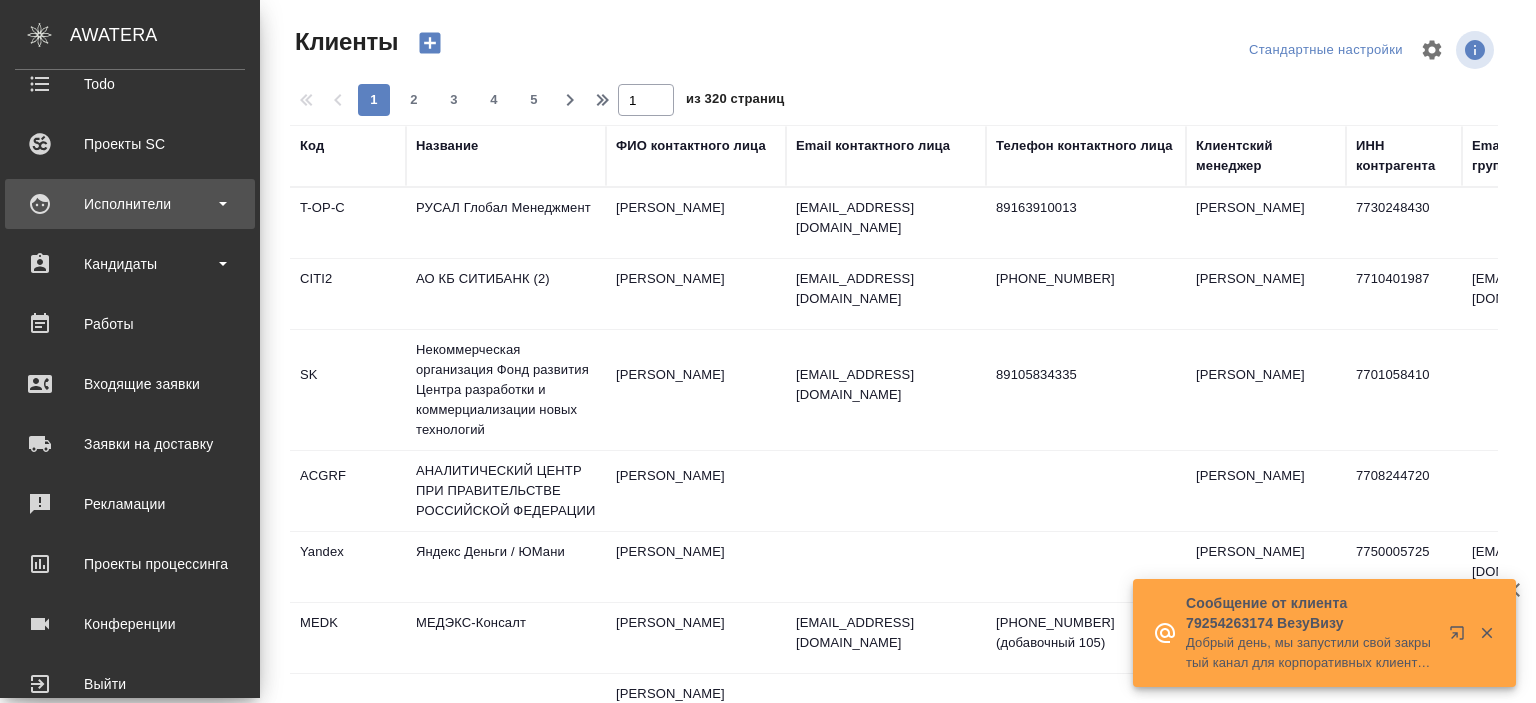 click on "Исполнители" at bounding box center (130, 204) 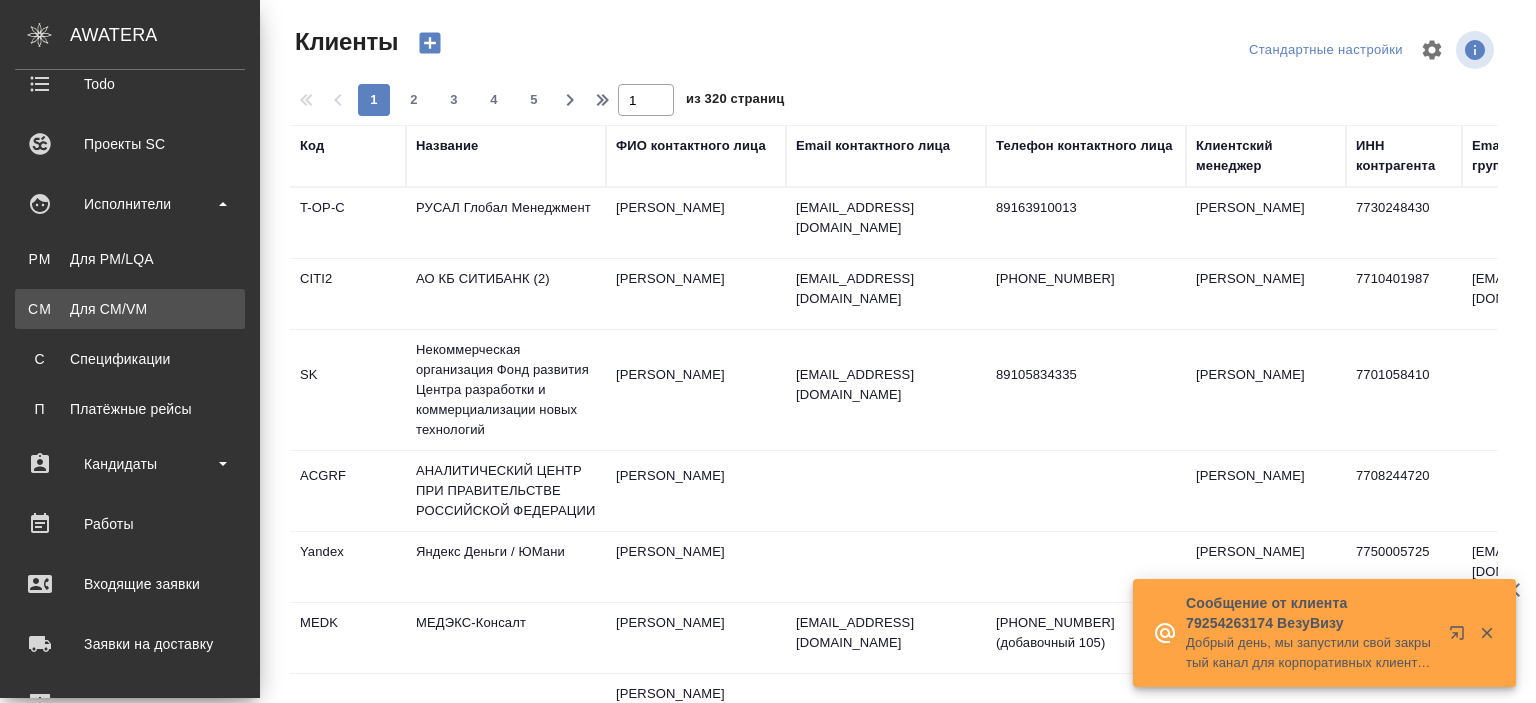 click on "CM Для CM/VM" at bounding box center (130, 309) 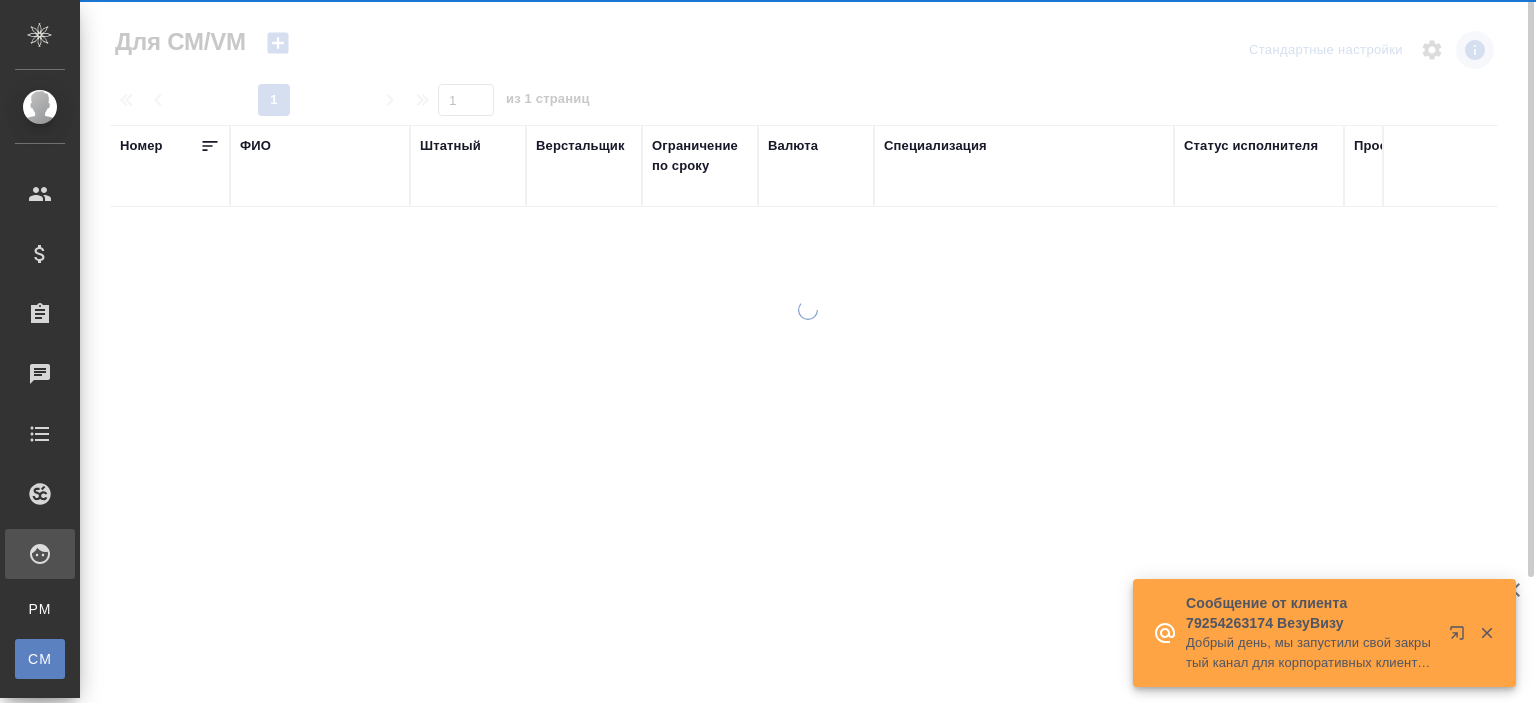 click on "ФИО" at bounding box center (320, 166) 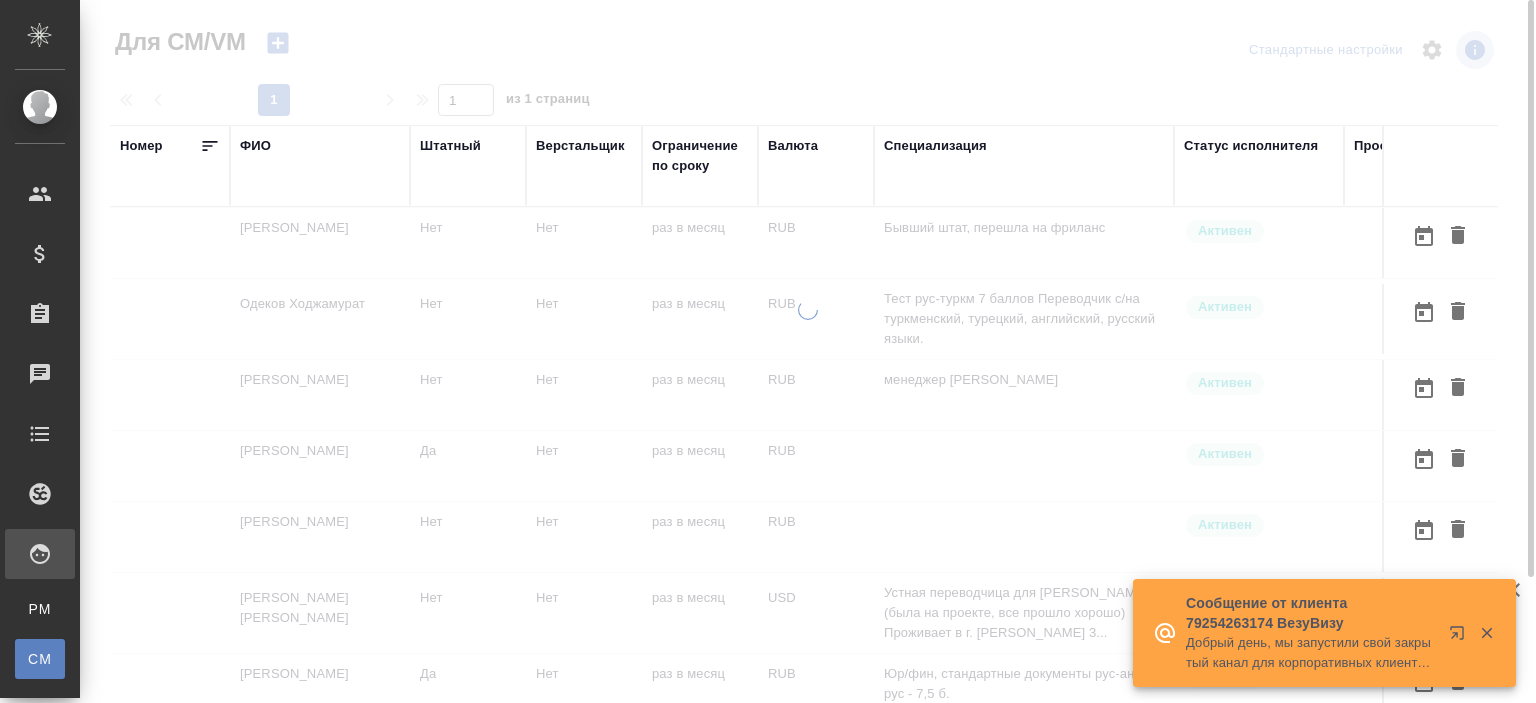 click on "ФИО" at bounding box center [255, 146] 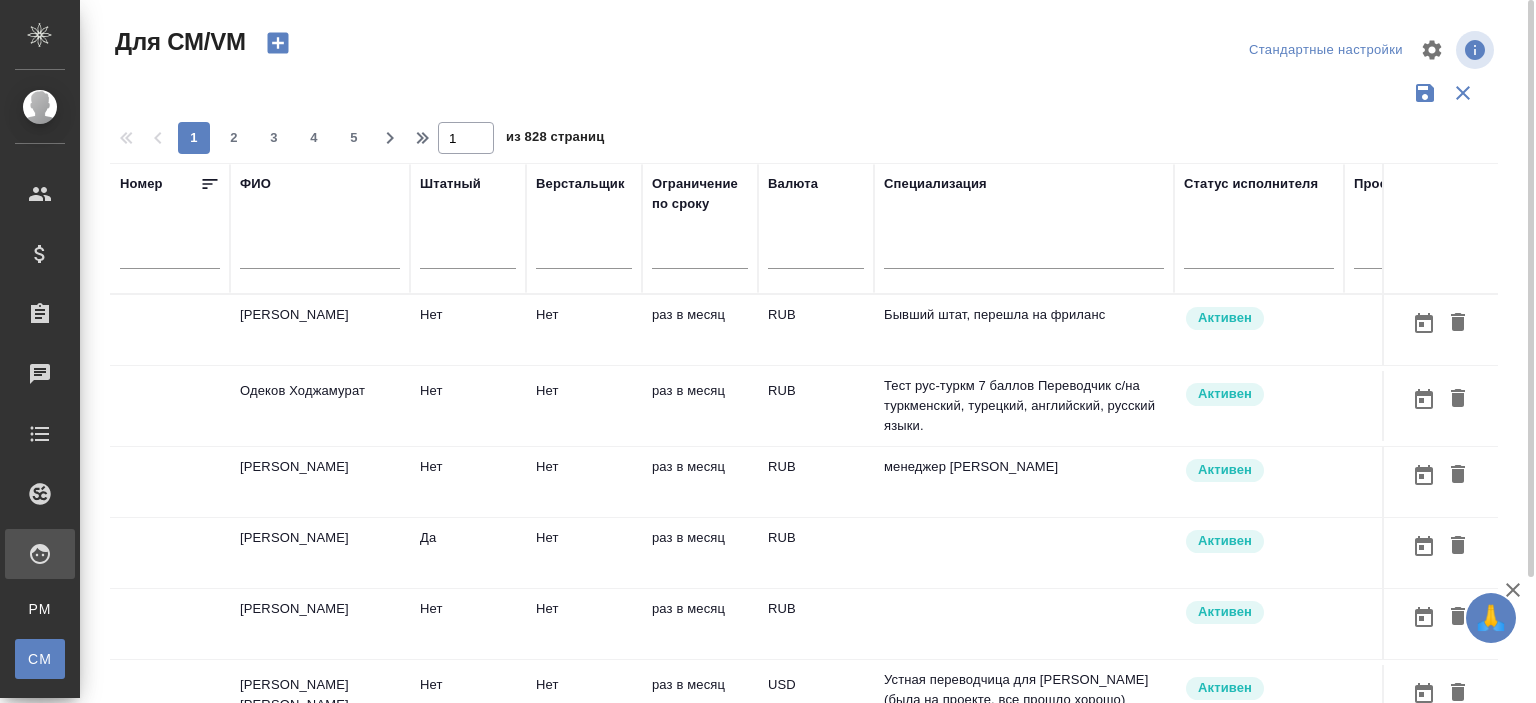 click at bounding box center (320, 256) 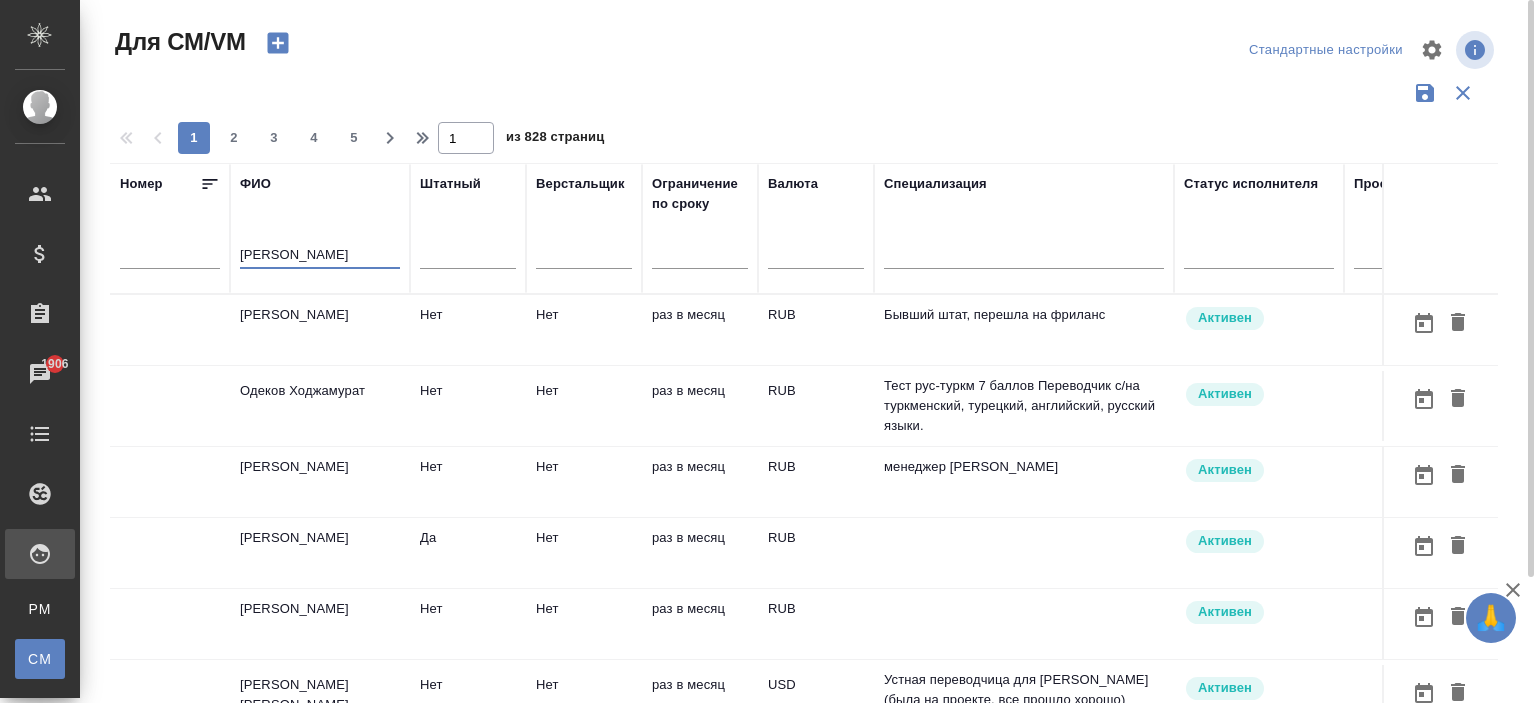 type on "аверкиев" 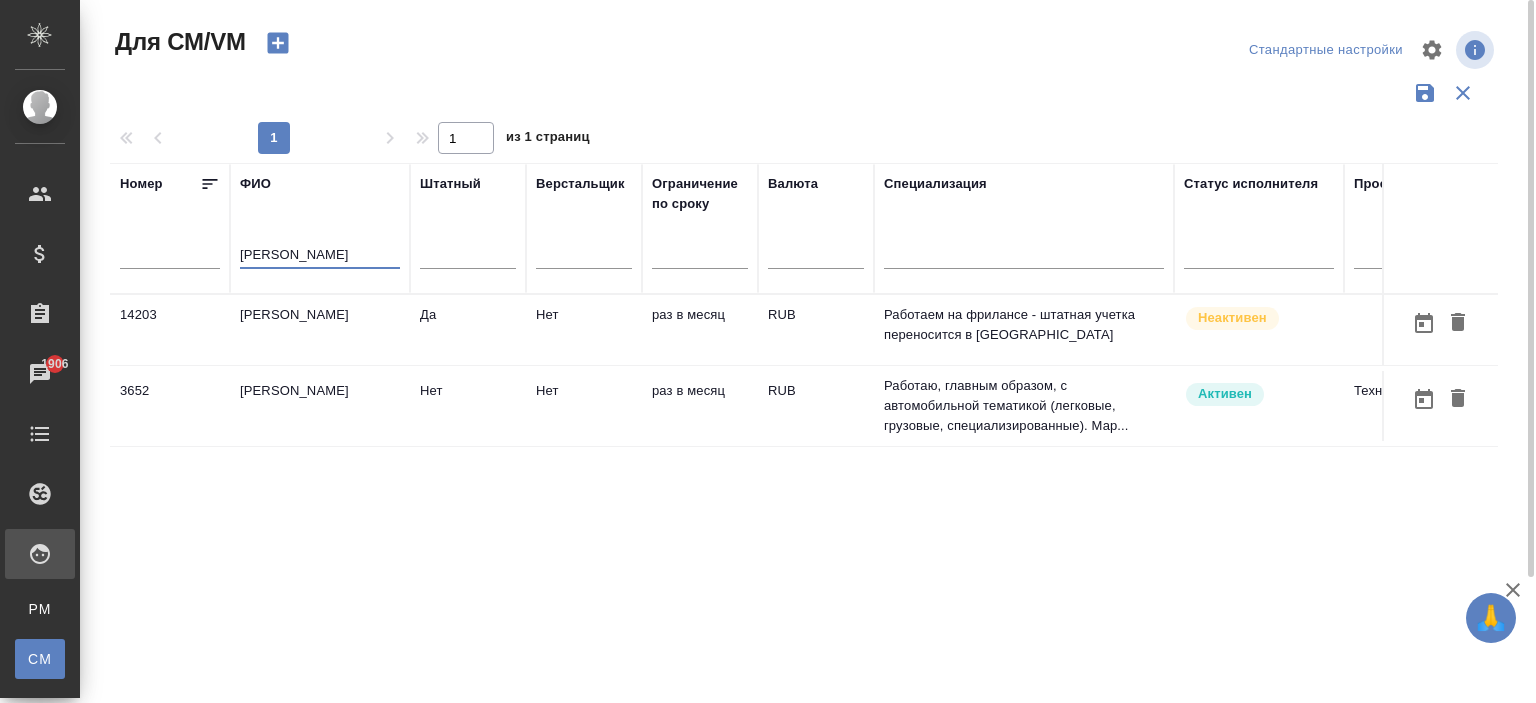 click on "Аверкиев Василий Викторович" at bounding box center [320, 330] 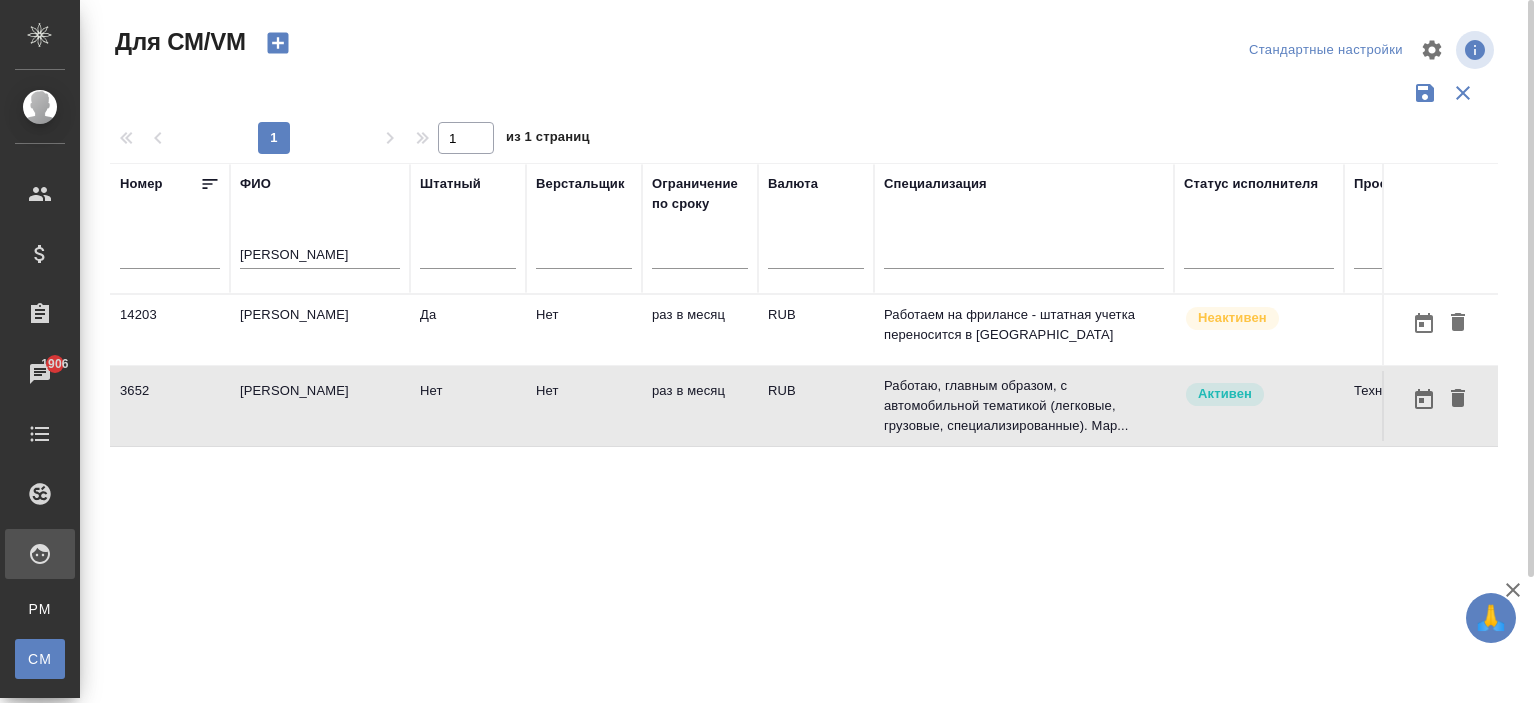 click on "Аверкиев Василий Викторович" at bounding box center (320, 330) 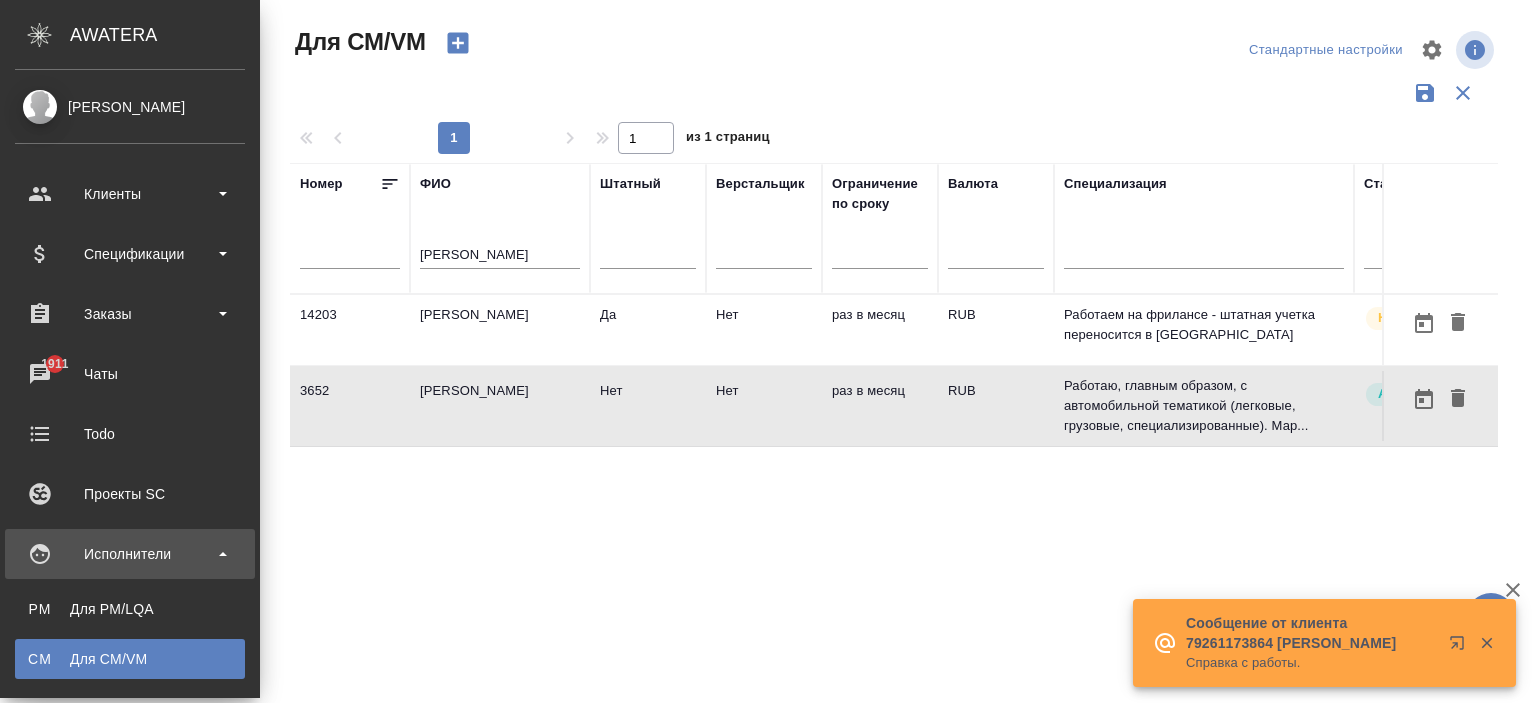 scroll, scrollTop: 200, scrollLeft: 0, axis: vertical 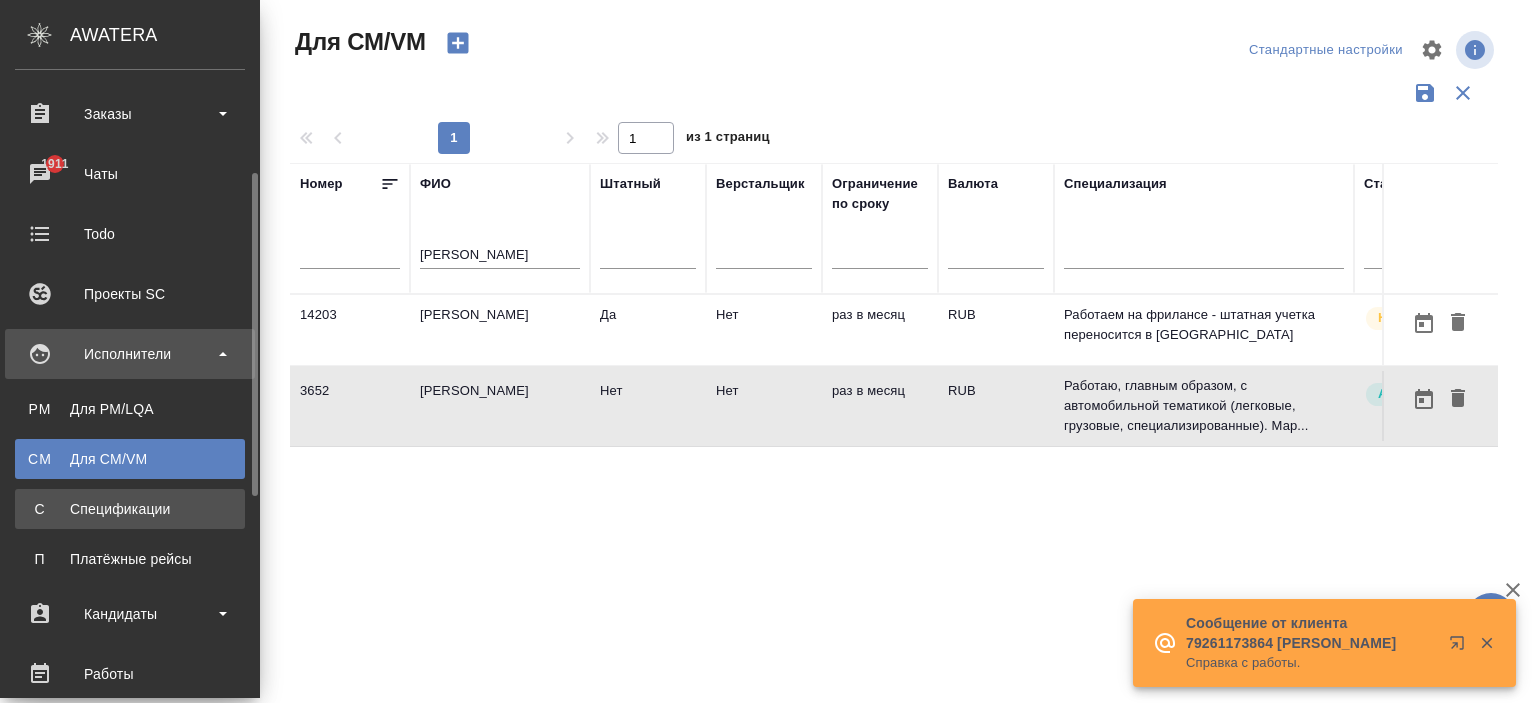 click on "Спецификации" at bounding box center (130, 509) 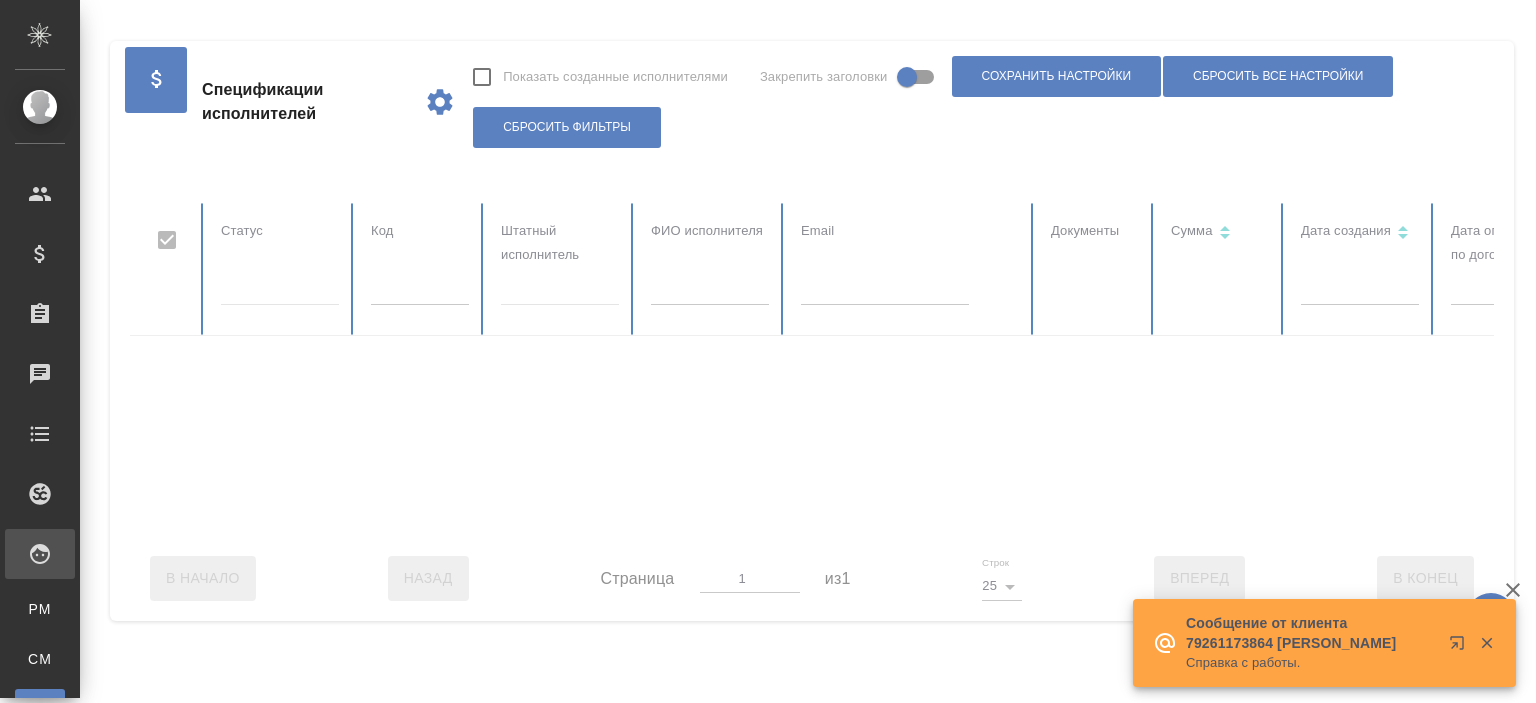 checkbox on "false" 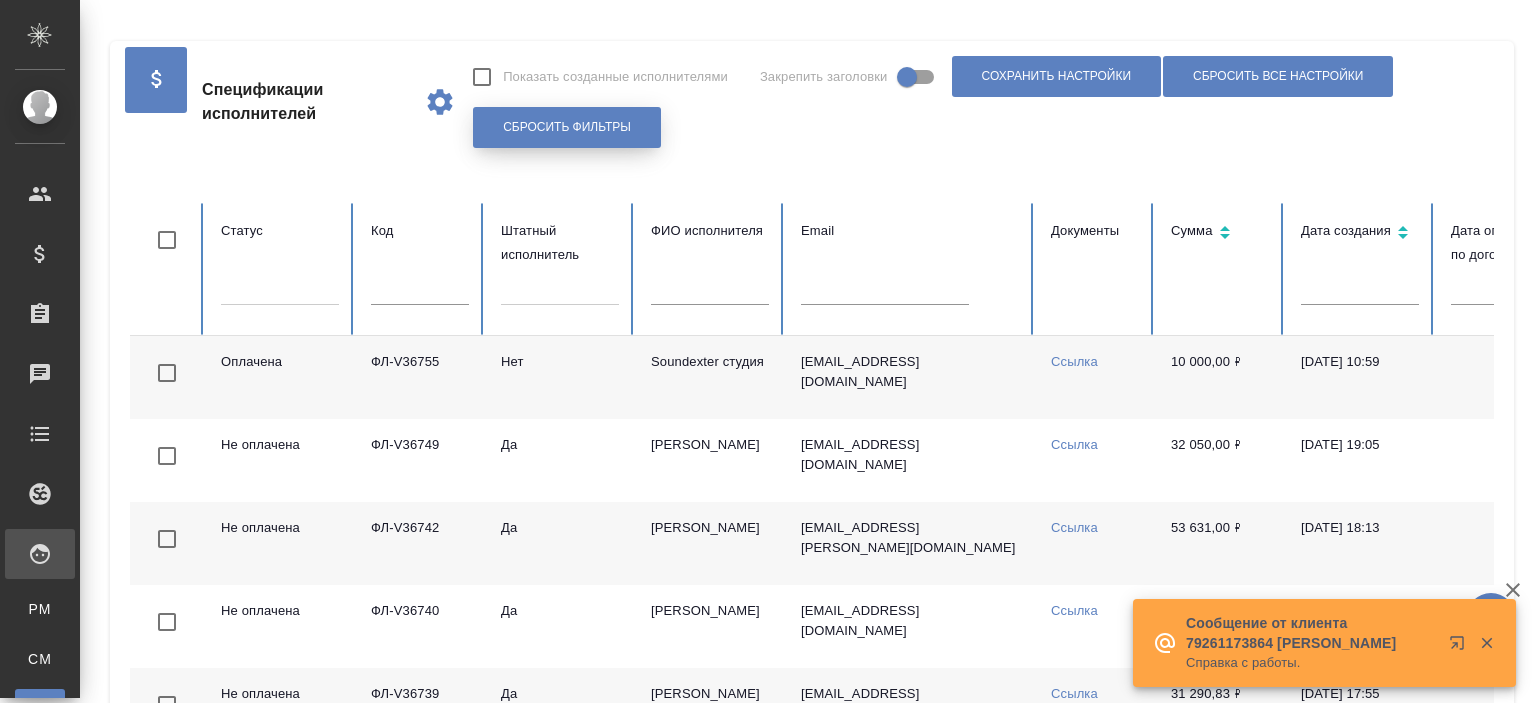 click on "Сбросить фильтры" at bounding box center (567, 127) 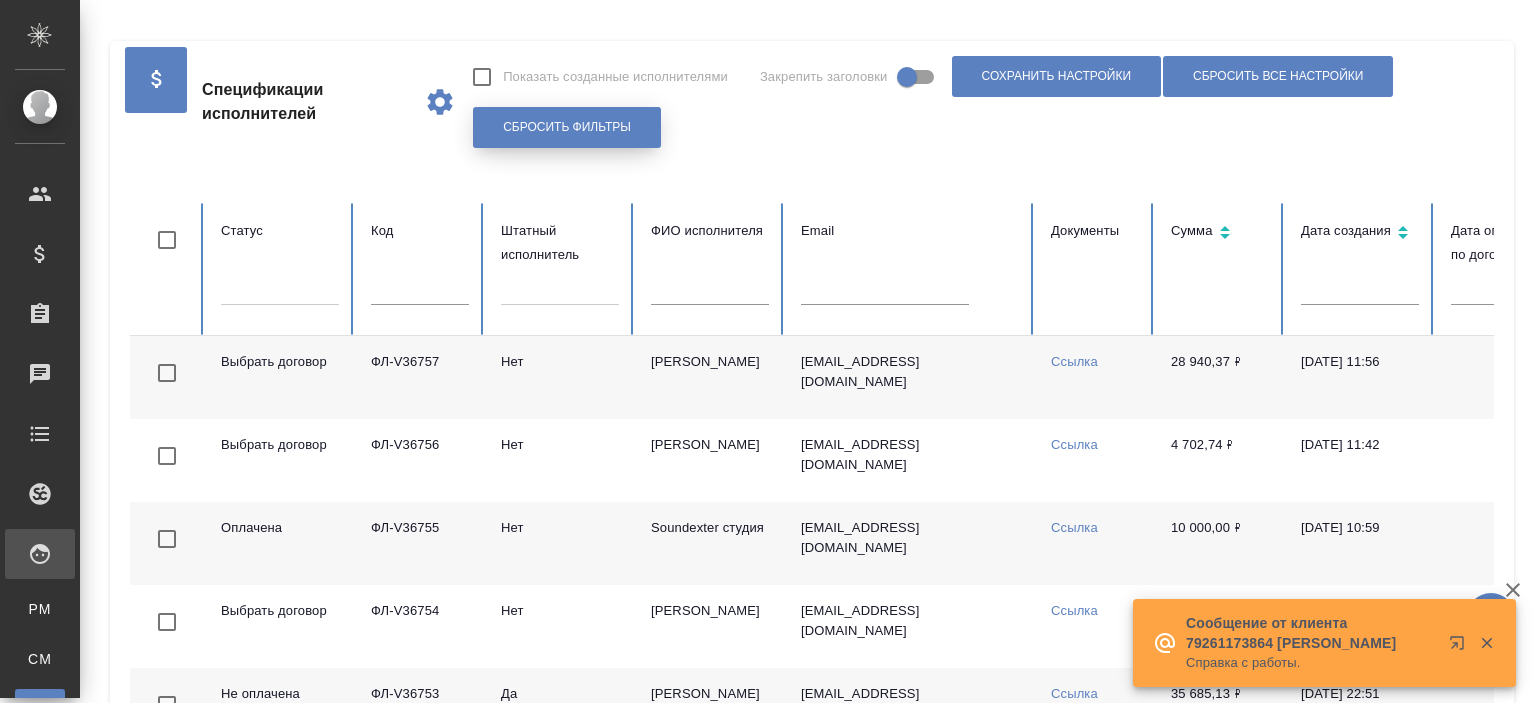 click on "Сбросить фильтры" at bounding box center (567, 127) 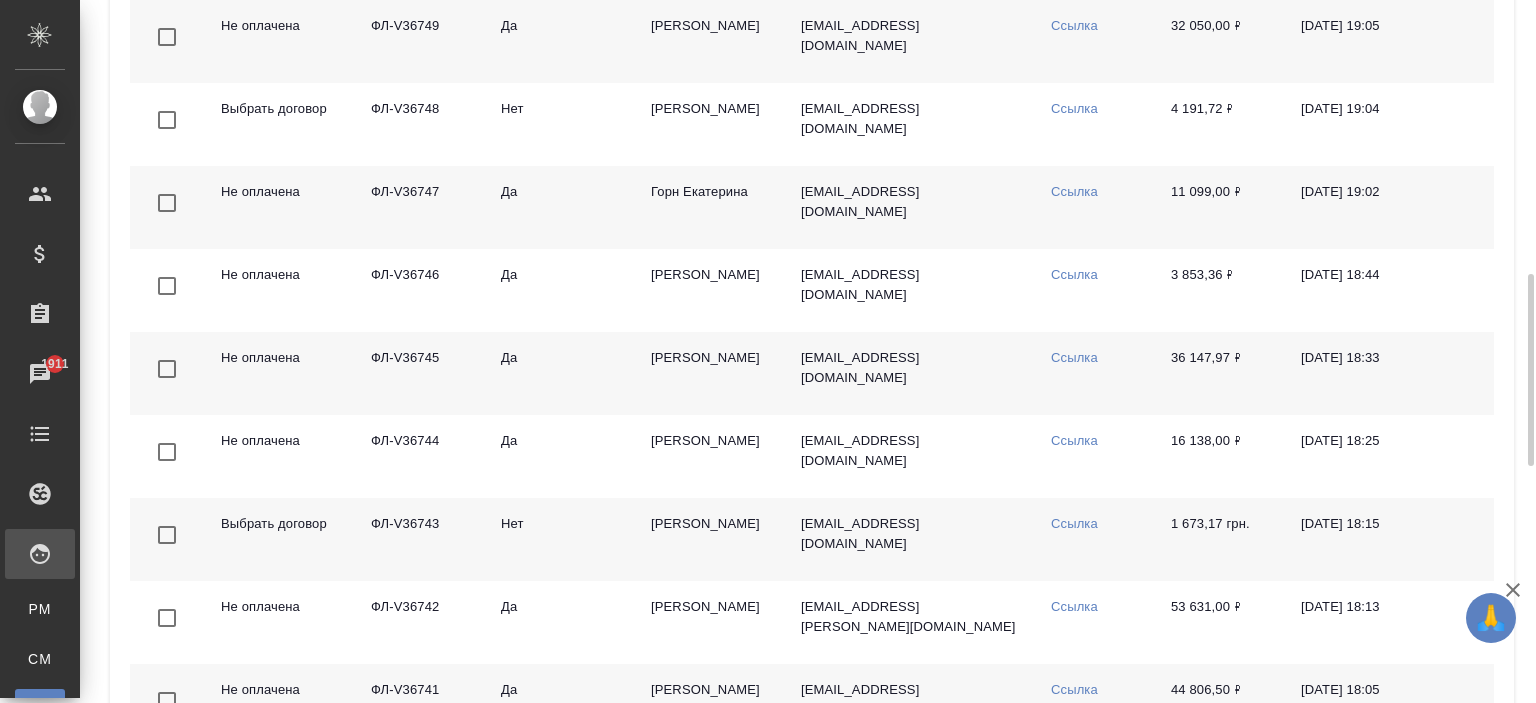 scroll, scrollTop: 1863, scrollLeft: 0, axis: vertical 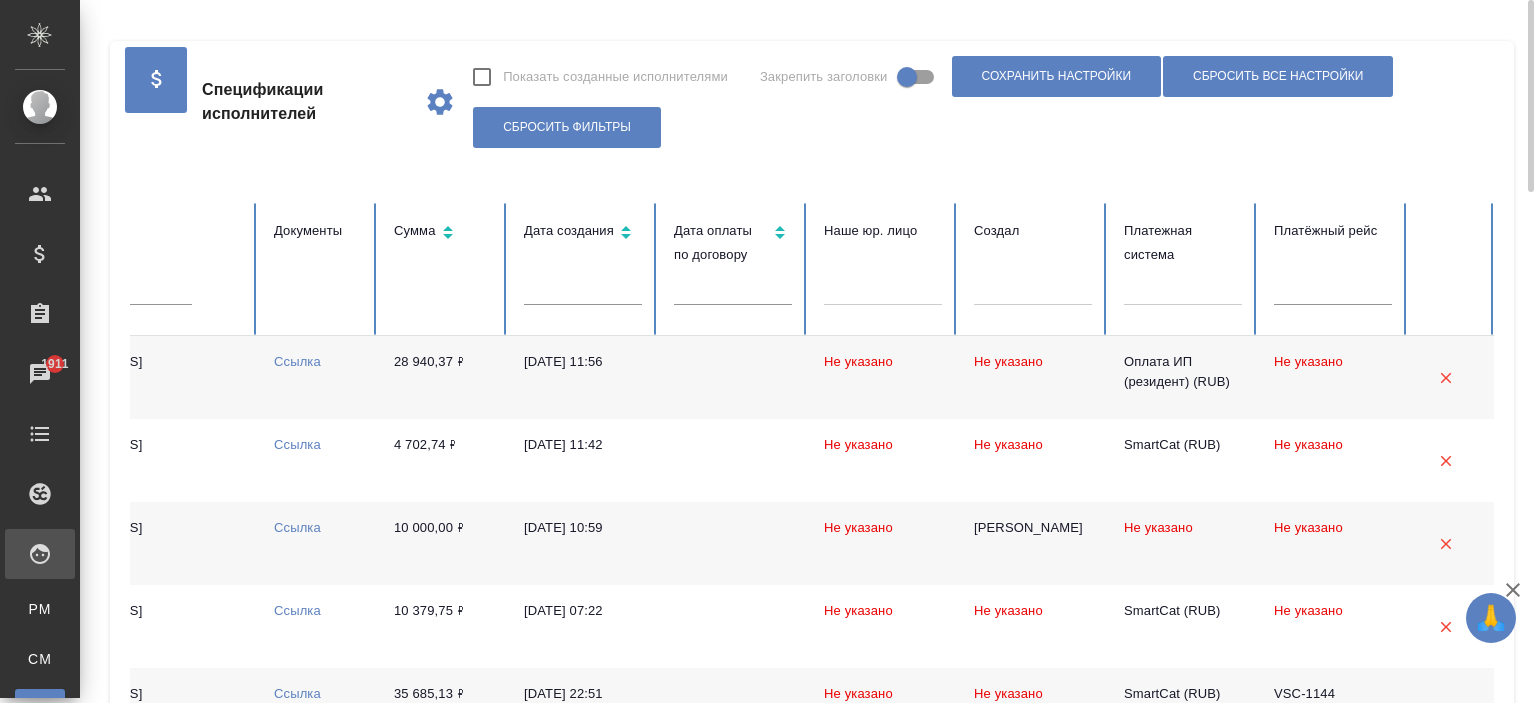 click at bounding box center [1183, 285] 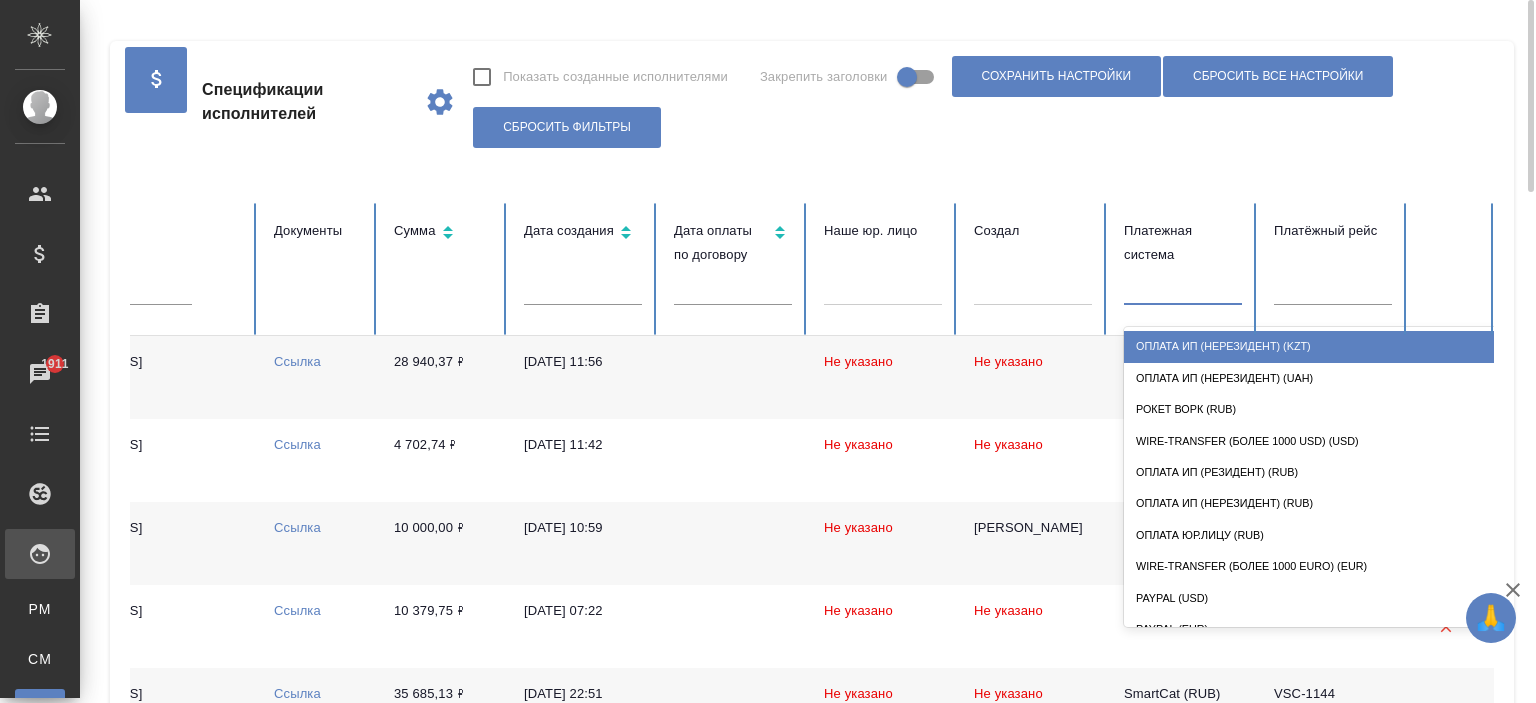 click on "Оплата ИП (нерезидент) (KZT)" at bounding box center [1324, 346] 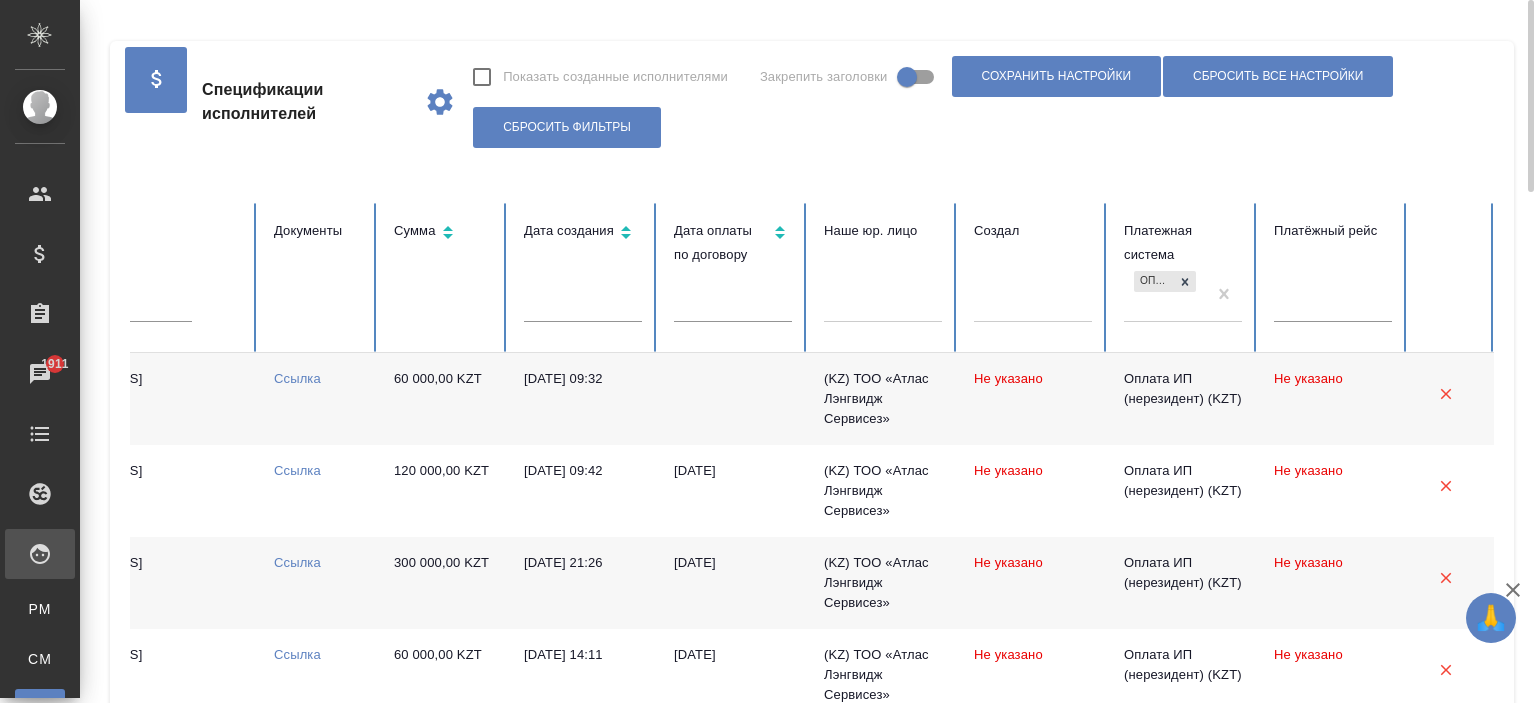 click on "Оплата ИП (нерезидент) (KZT)" at bounding box center (1165, 294) 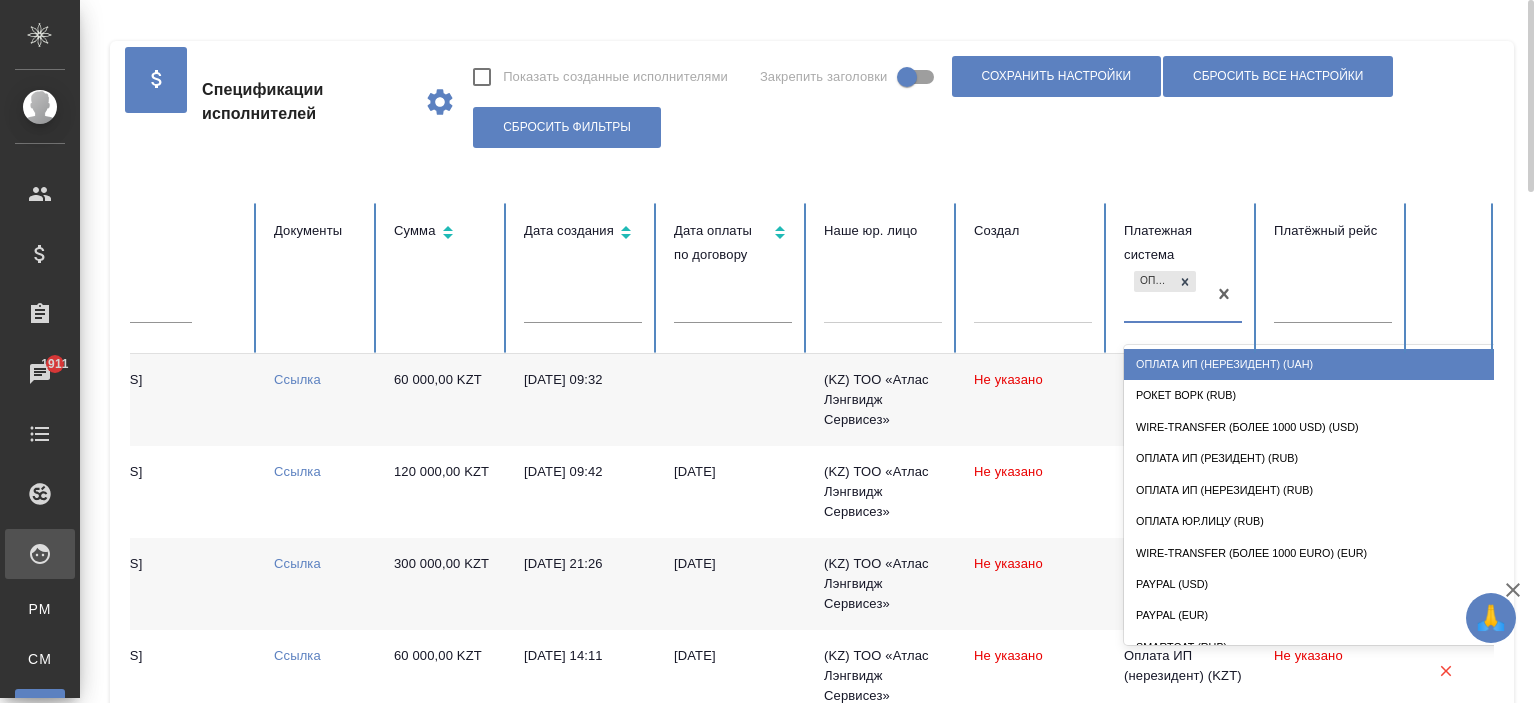 click on "Оплата ИП (нерезидент) (UAH)" at bounding box center [1324, 364] 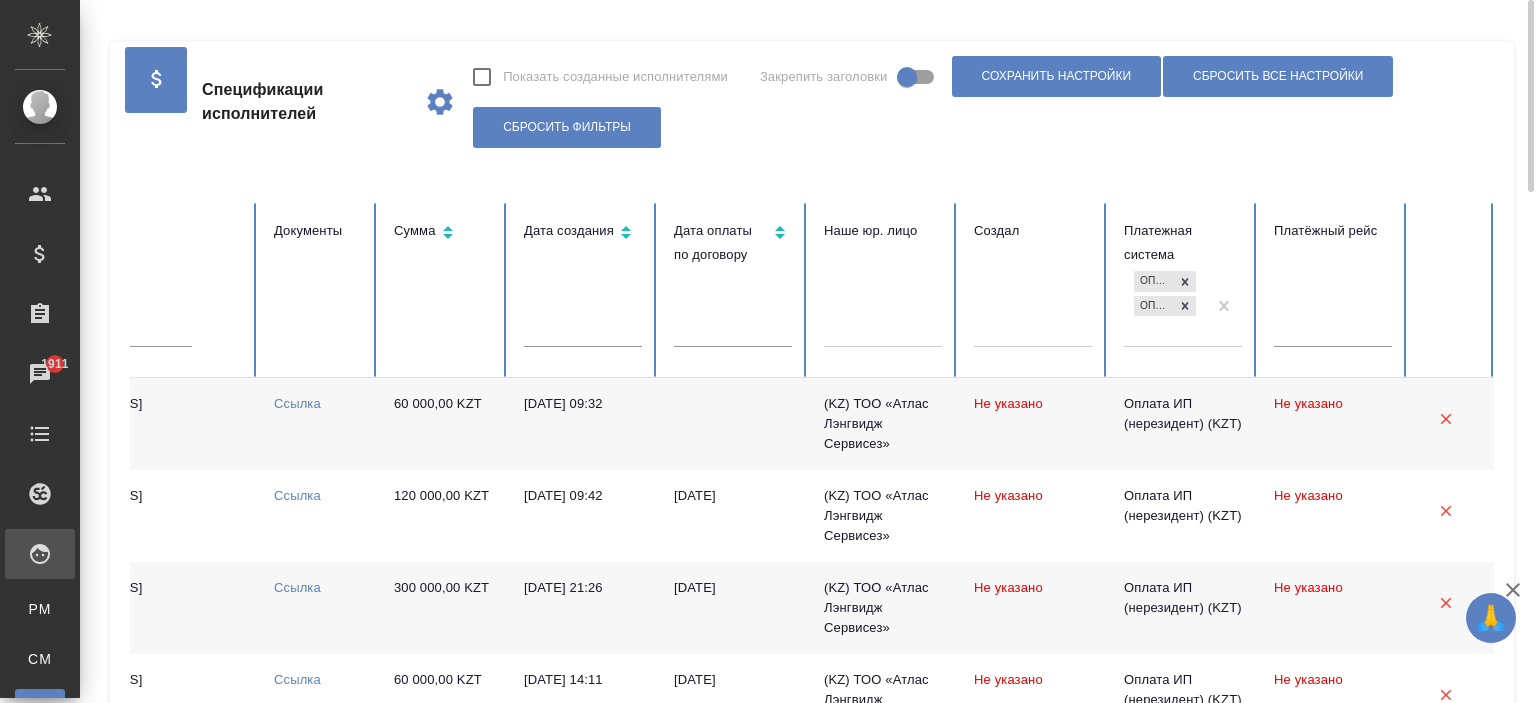 click on "Оплата ИП (нерезидент) (KZT) Оплата ИП (нерезидент) (UAH)" at bounding box center [1165, 306] 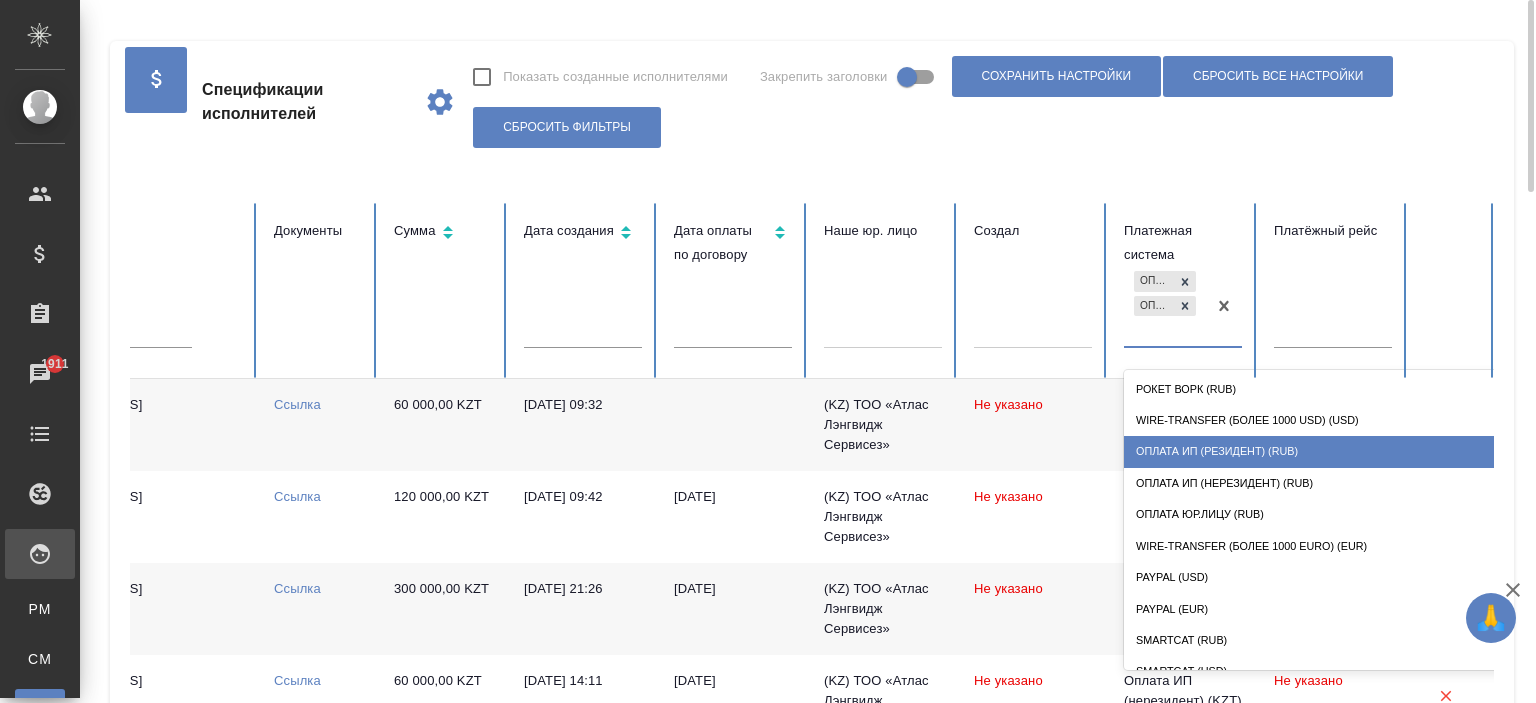 click on "Оплата ИП (резидент) (RUB)" at bounding box center [1324, 451] 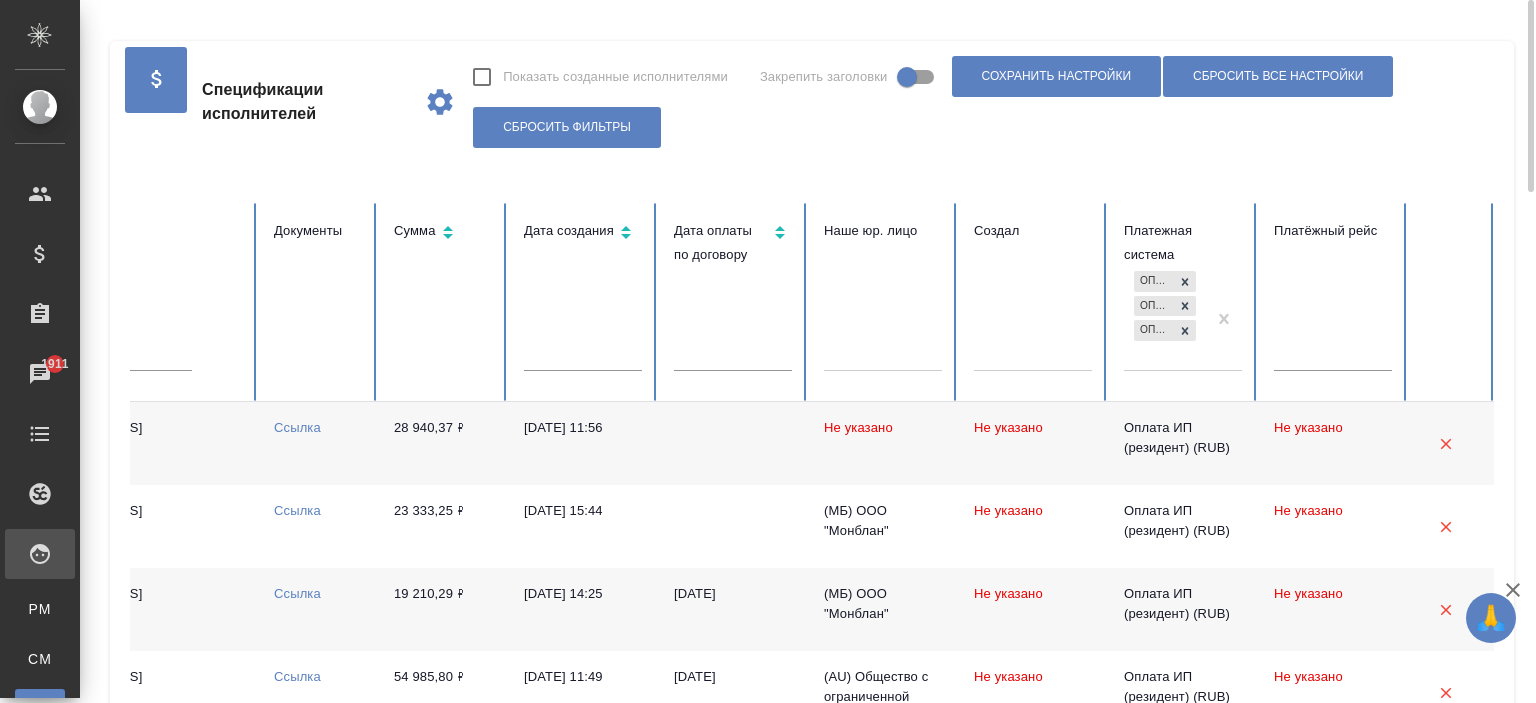 click on "Оплата ИП (нерезидент) (KZT) Оплата ИП (нерезидент) (UAH) Оплата ИП (резидент) (RUB)" at bounding box center (1165, 318) 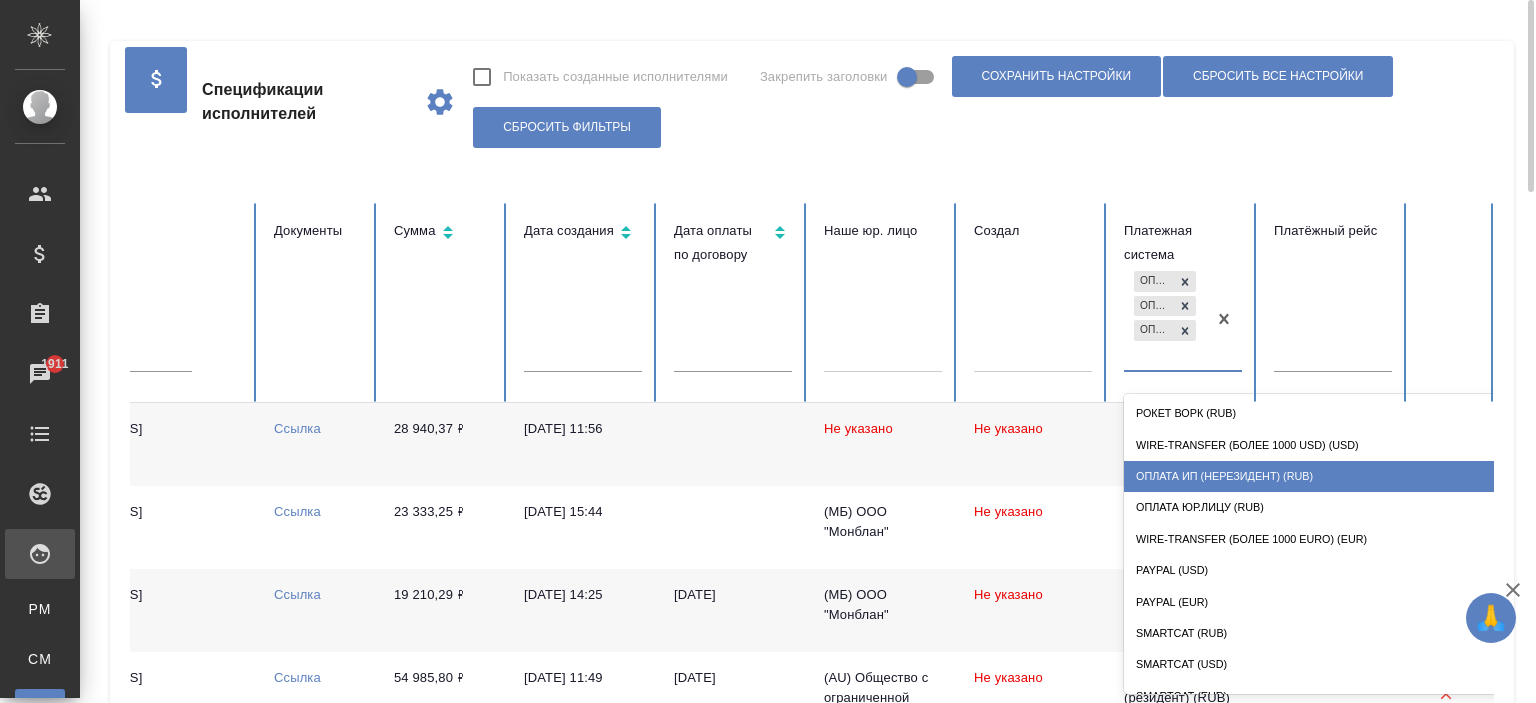 click on "Оплата ИП (нерезидент) (RUB)" at bounding box center (1324, 476) 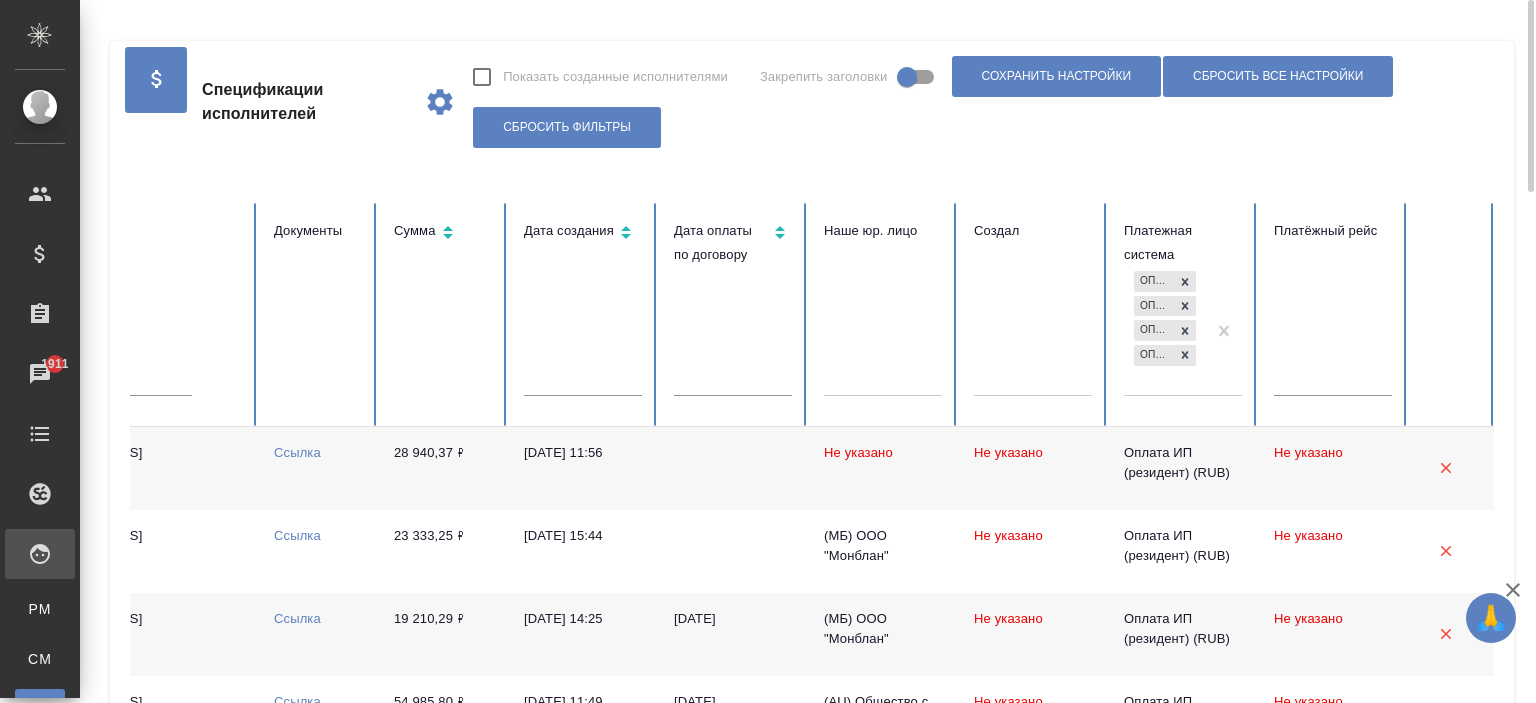 click on "Оплата ИП (нерезидент) (KZT) Оплата ИП (нерезидент) (UAH) Оплата ИП (резидент) (RUB) Оплата ИП (нерезидент) (RUB)" at bounding box center (1165, 330) 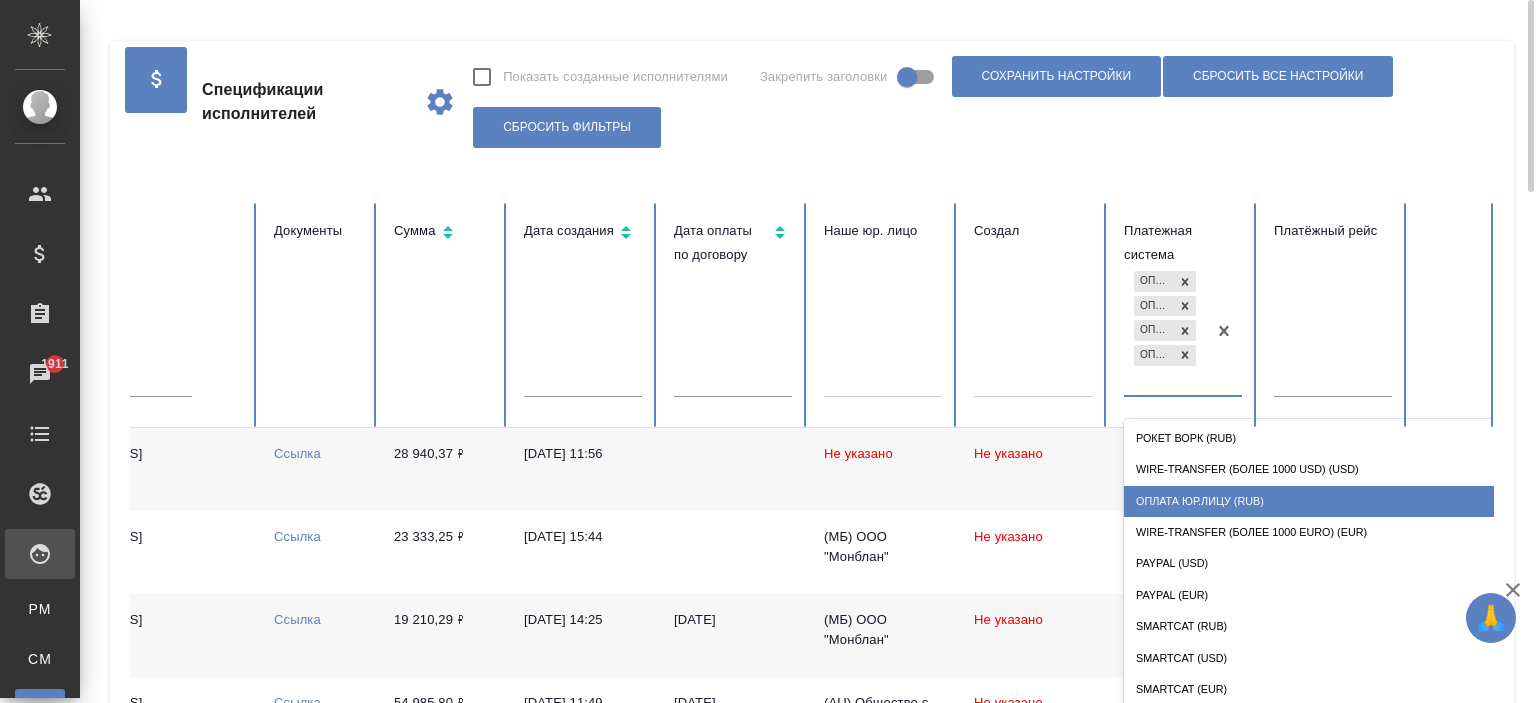 click on "Оплата Юр.лицу (RUB)" at bounding box center (1324, 501) 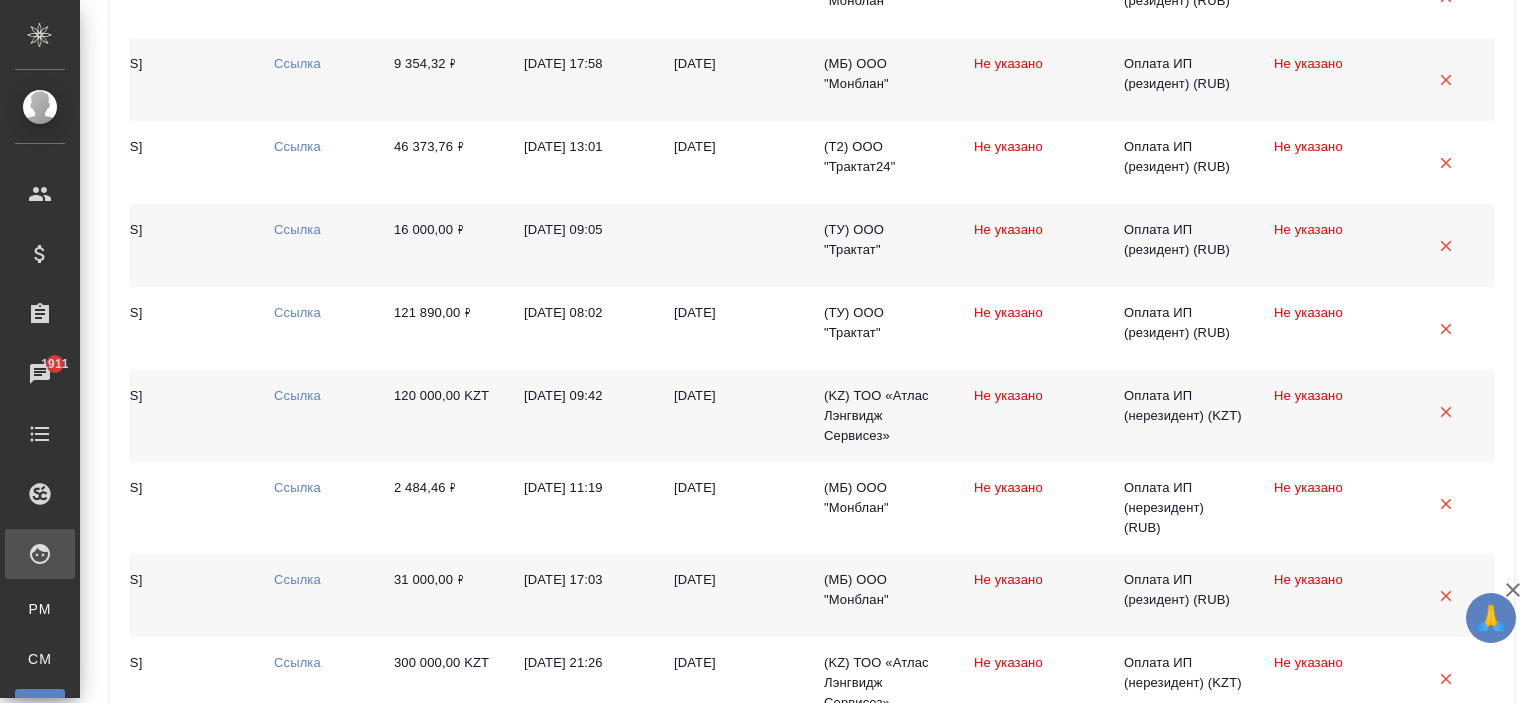 scroll, scrollTop: 2152, scrollLeft: 0, axis: vertical 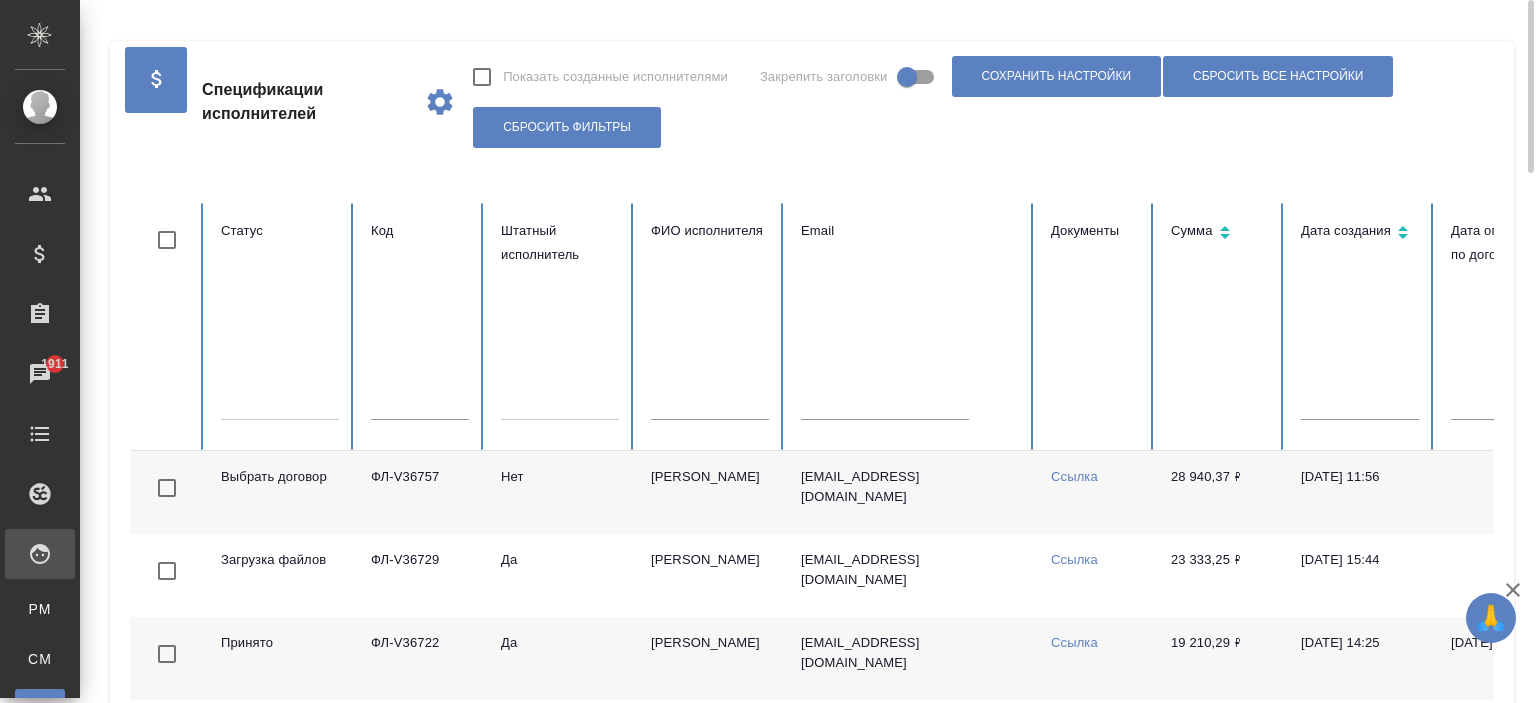 click at bounding box center [232, 400] 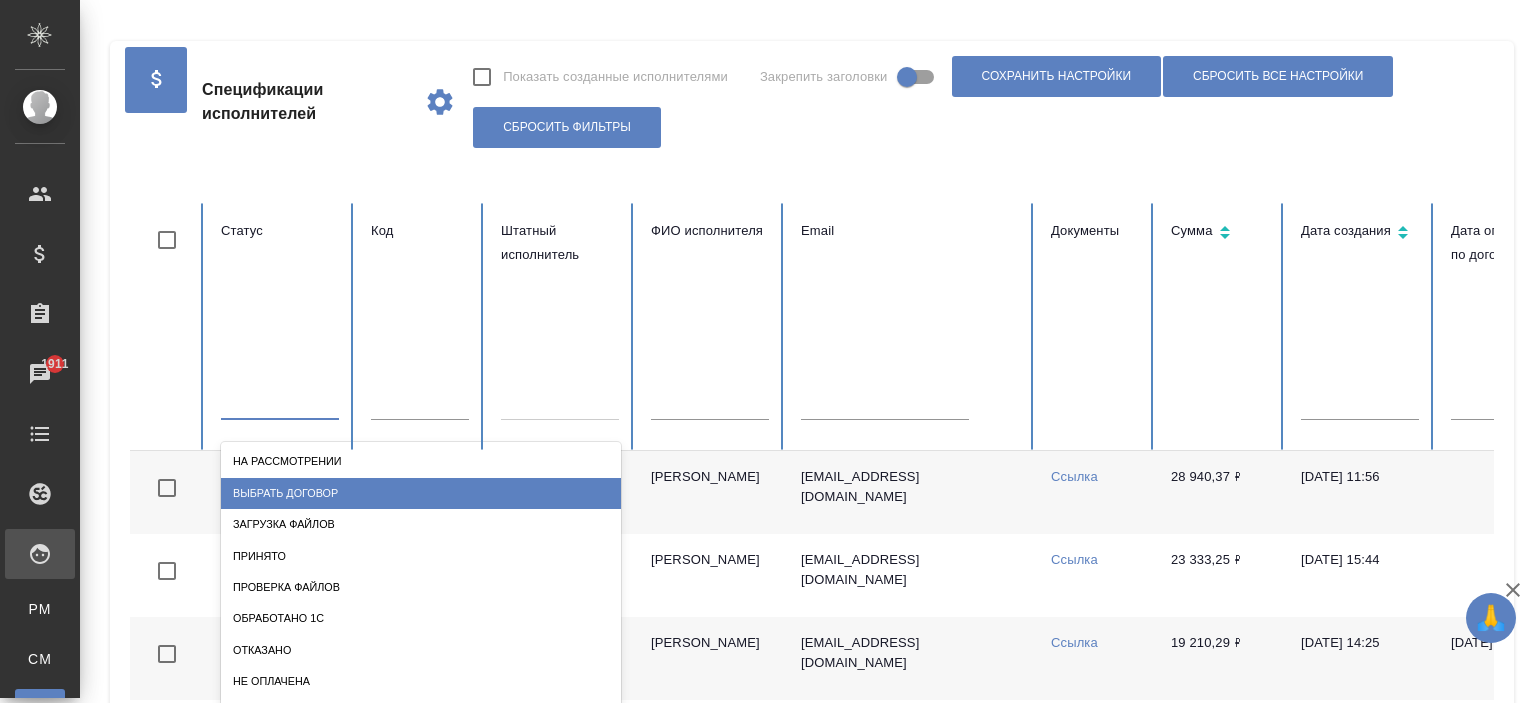 click on "Выбрать договор" at bounding box center (421, 493) 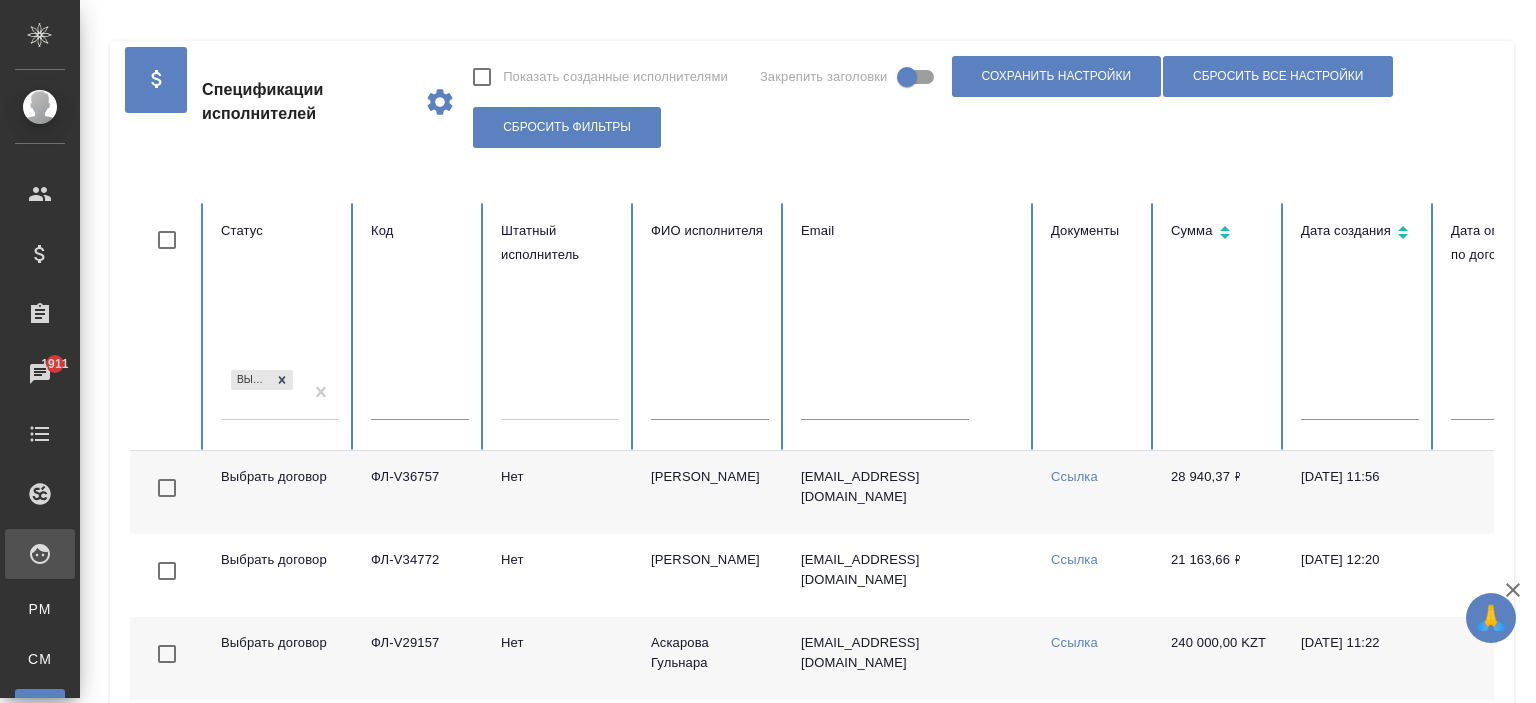scroll, scrollTop: 32, scrollLeft: 0, axis: vertical 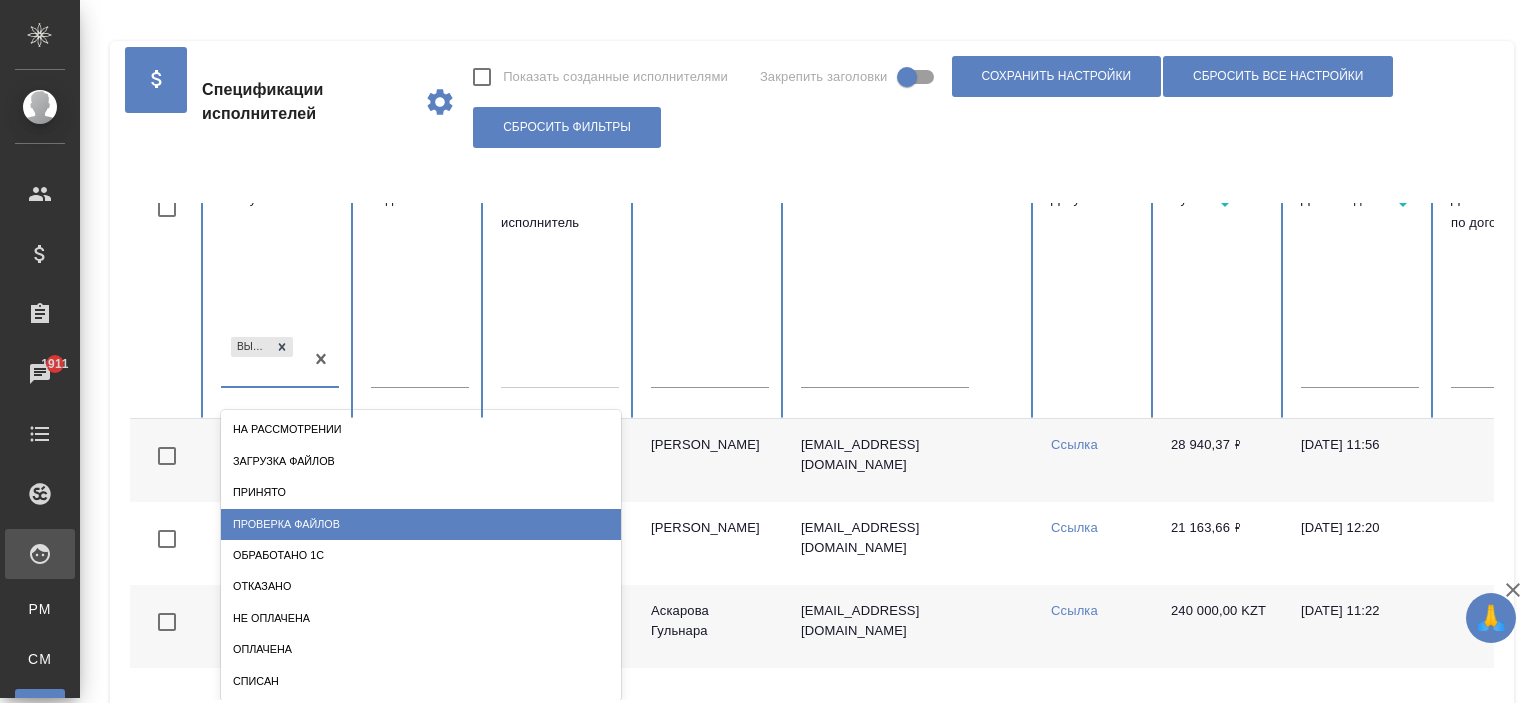 click on "Проверка файлов" at bounding box center (421, 524) 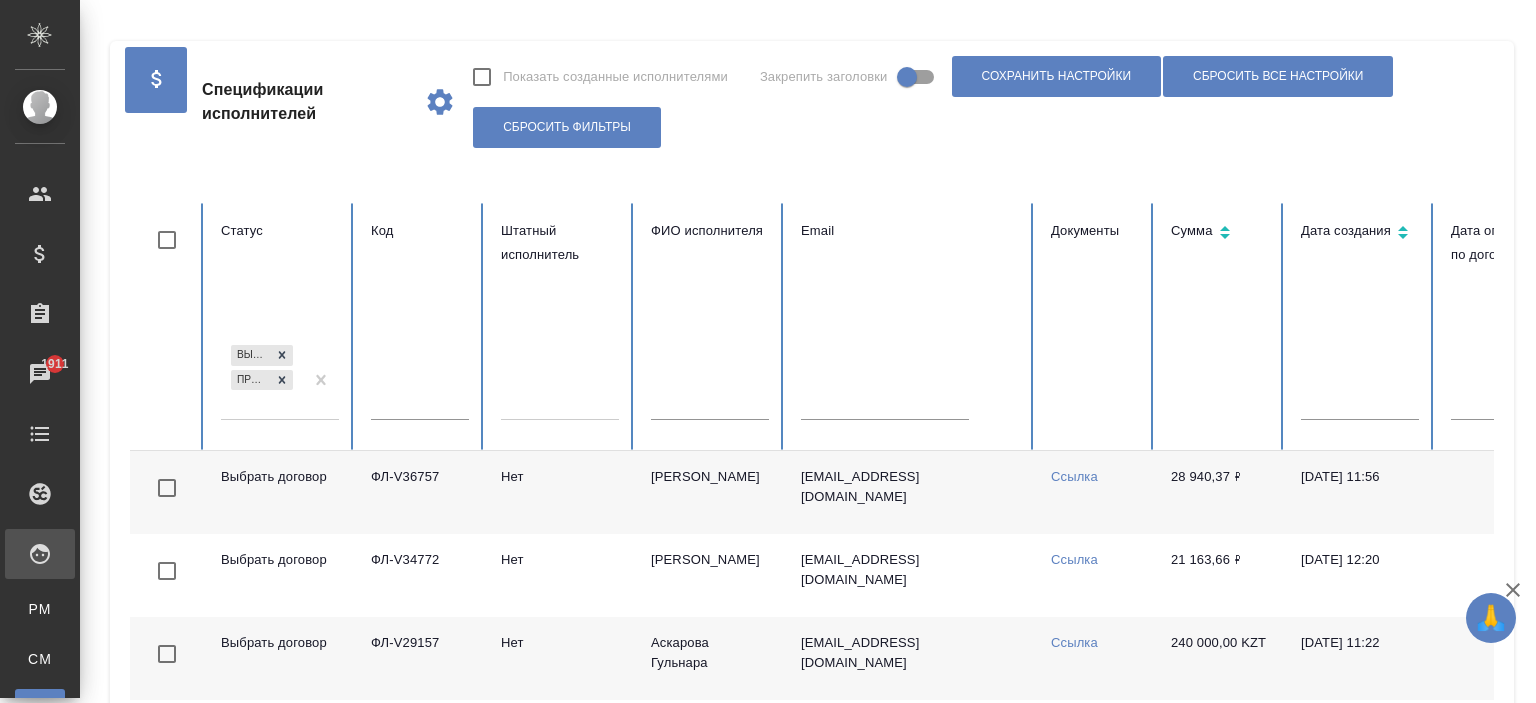 scroll, scrollTop: 0, scrollLeft: 0, axis: both 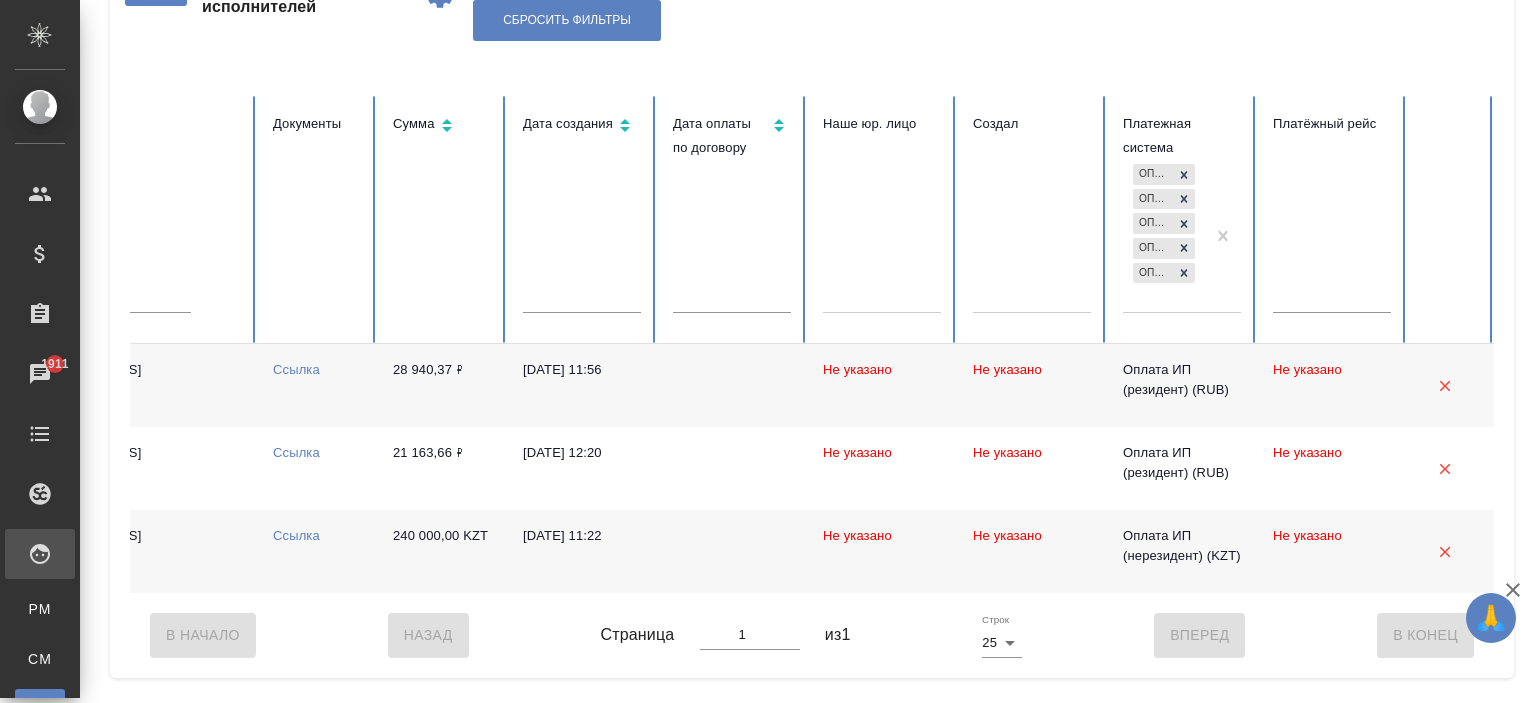 click on "Оплата ИП (нерезидент) (KZT) Оплата ИП (нерезидент) (UAH) Оплата ИП (резидент) (RUB) Оплата ИП (нерезидент) (RUB) Оплата Юр.лицу (RUB)" at bounding box center [1164, 236] 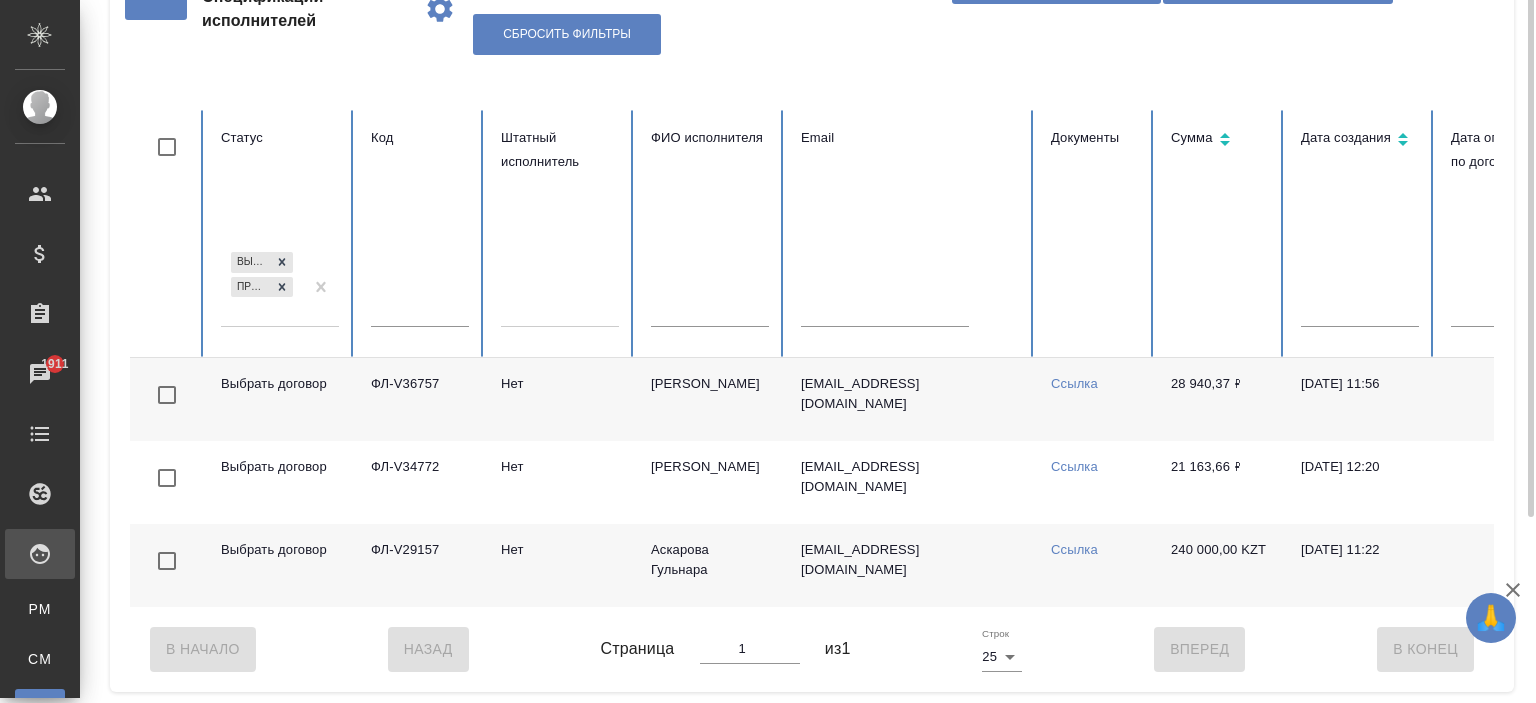 scroll, scrollTop: 0, scrollLeft: 0, axis: both 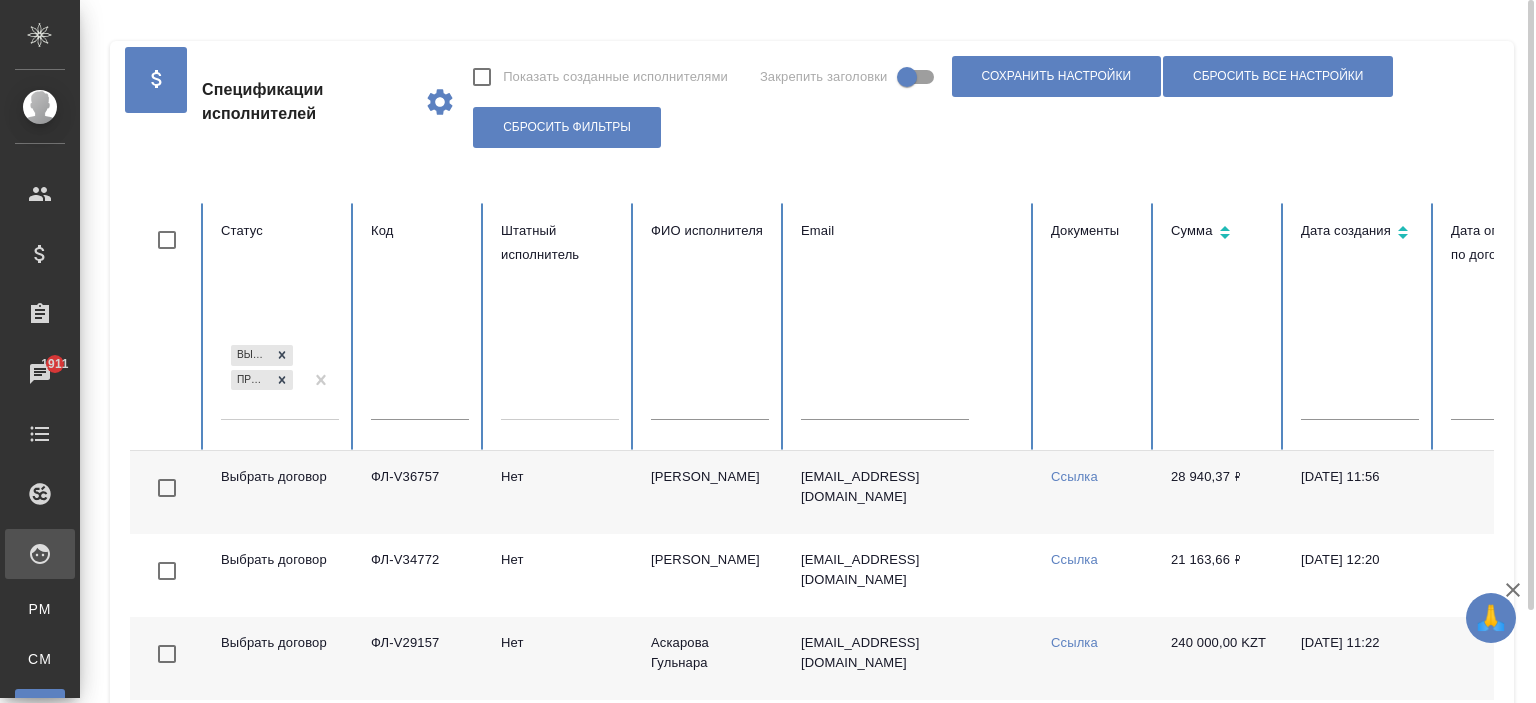 click at bounding box center [812, 168] 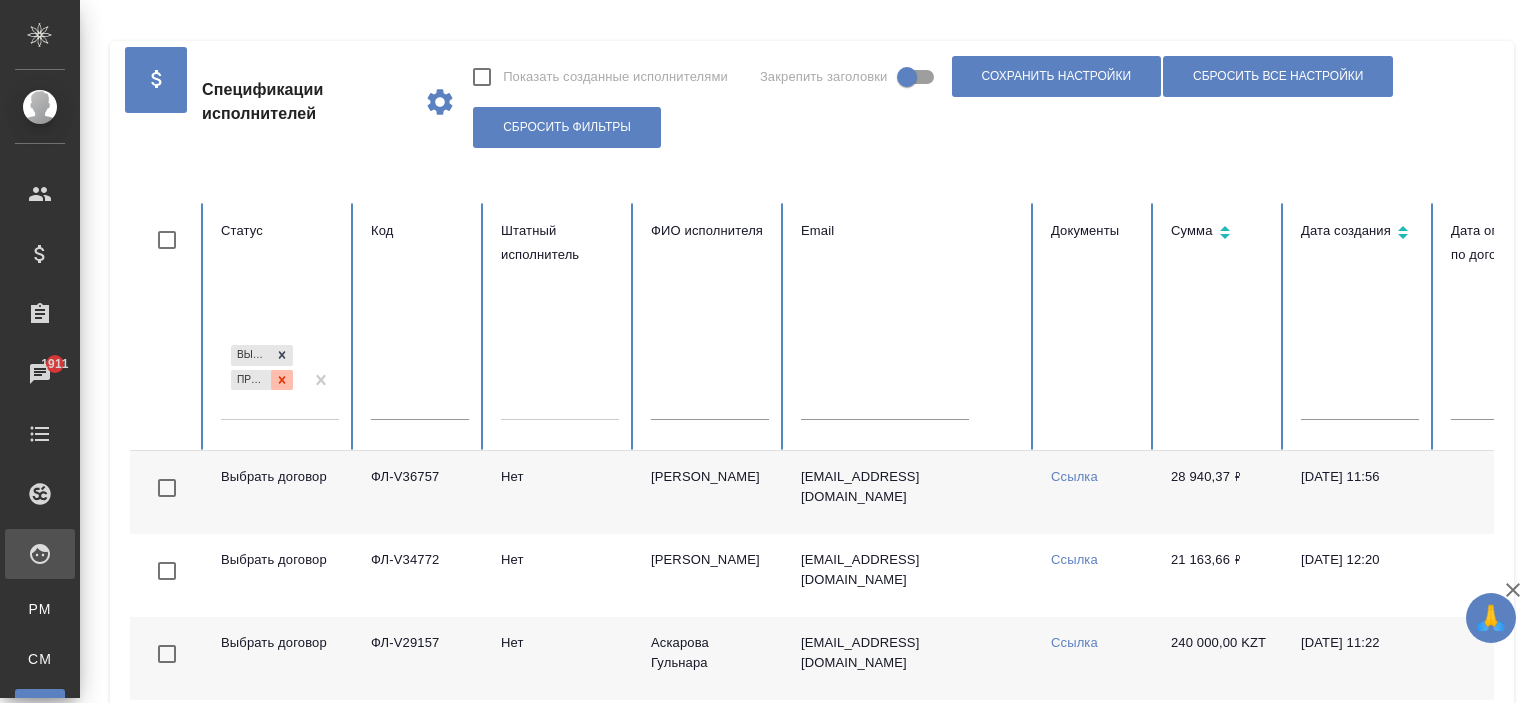 click at bounding box center (282, 380) 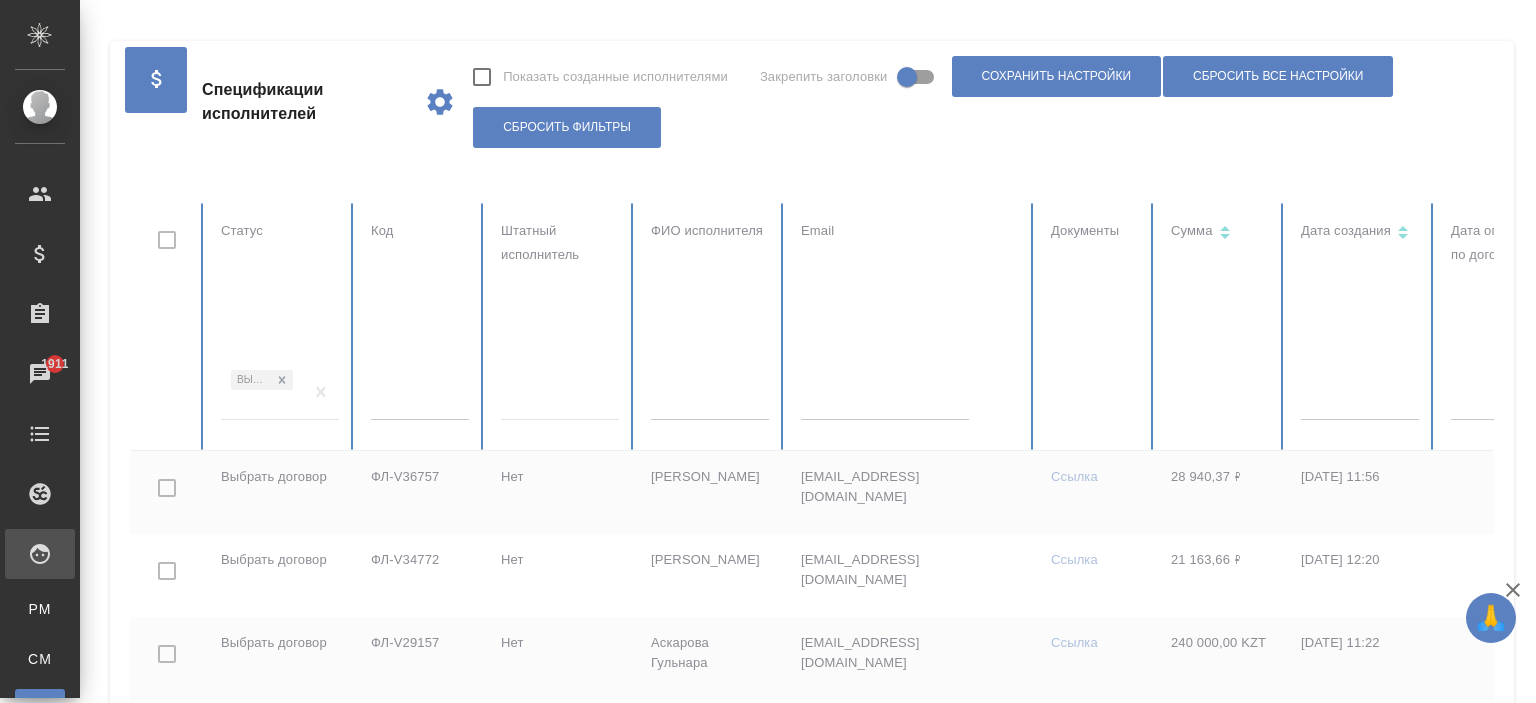 click on "Статус Выбрать договор" at bounding box center (280, 327) 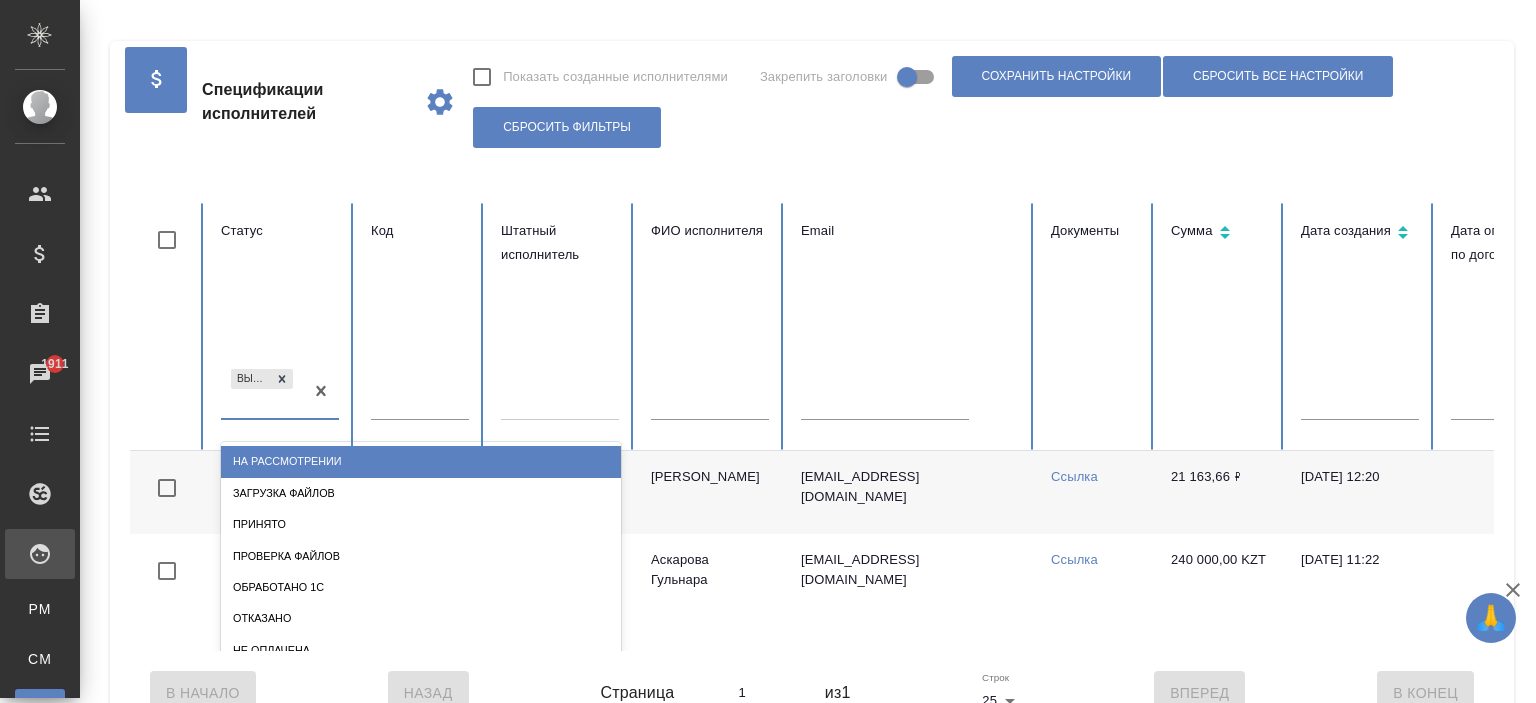 scroll, scrollTop: 37, scrollLeft: 0, axis: vertical 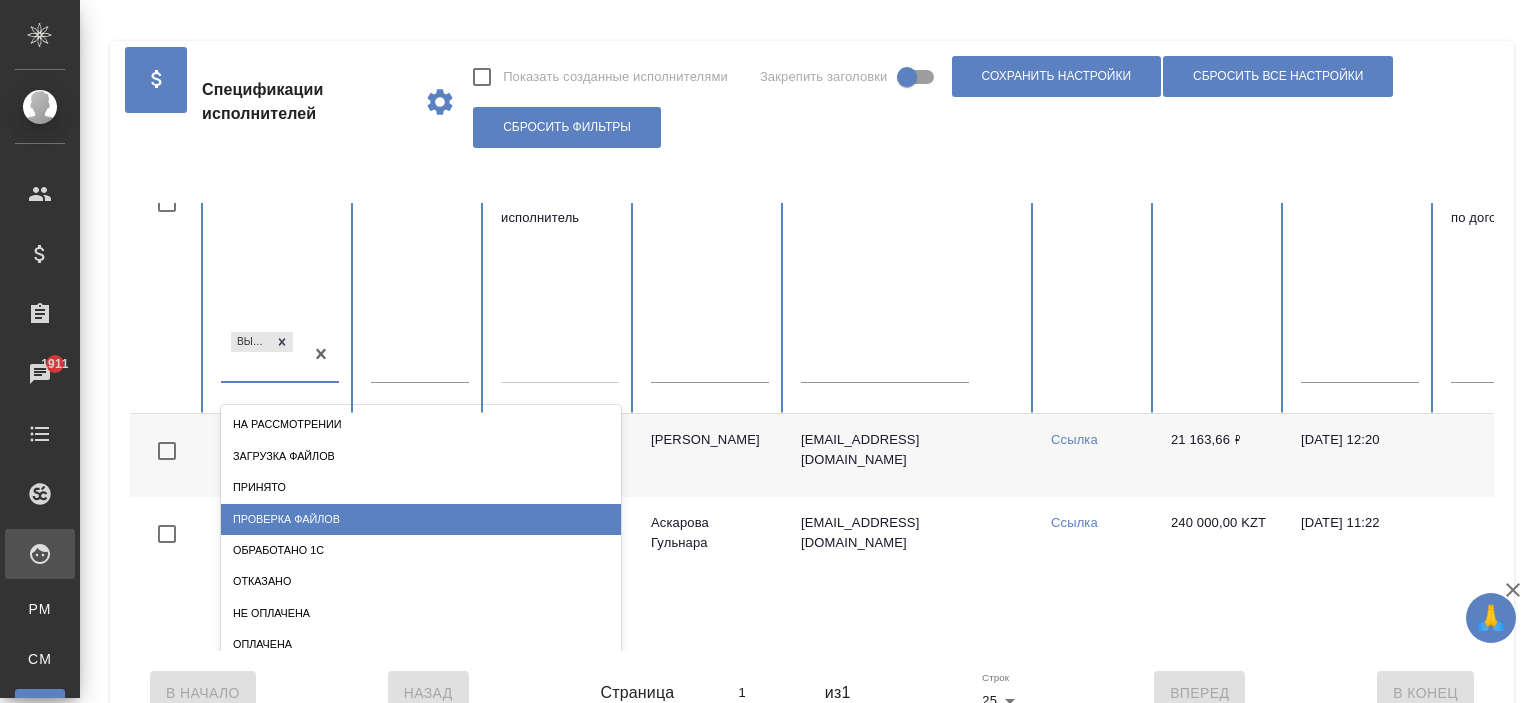 click on "Проверка файлов" at bounding box center [421, 519] 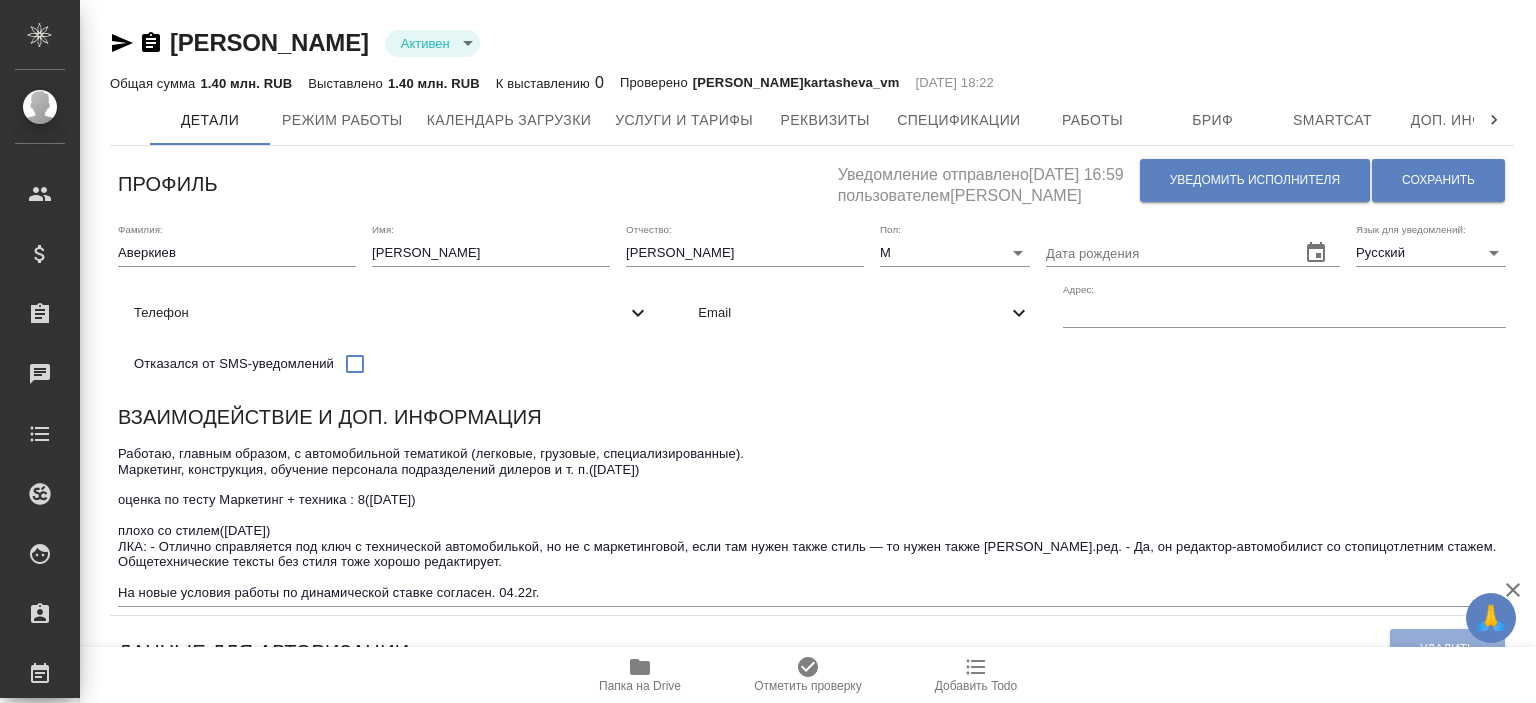 scroll, scrollTop: 0, scrollLeft: 0, axis: both 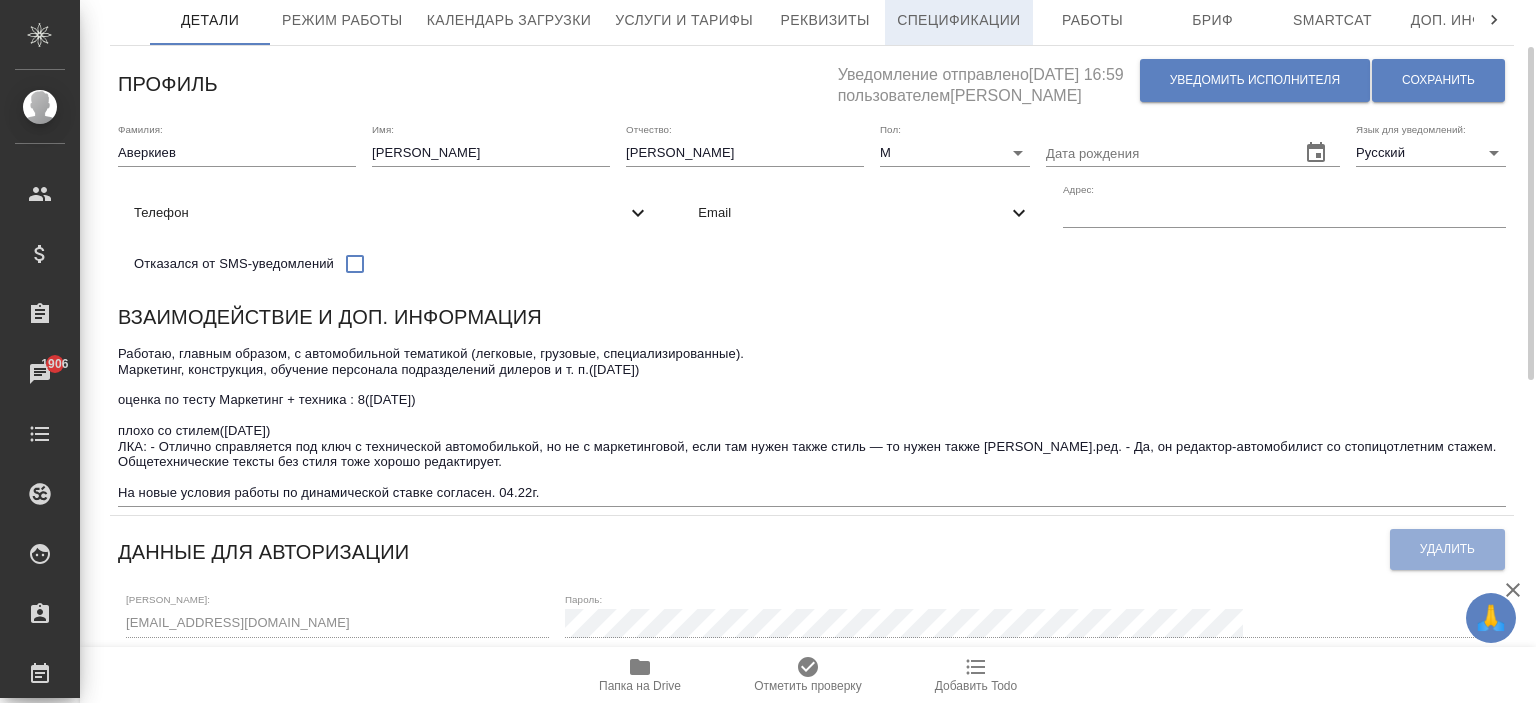 click on "Спецификации" at bounding box center [958, 20] 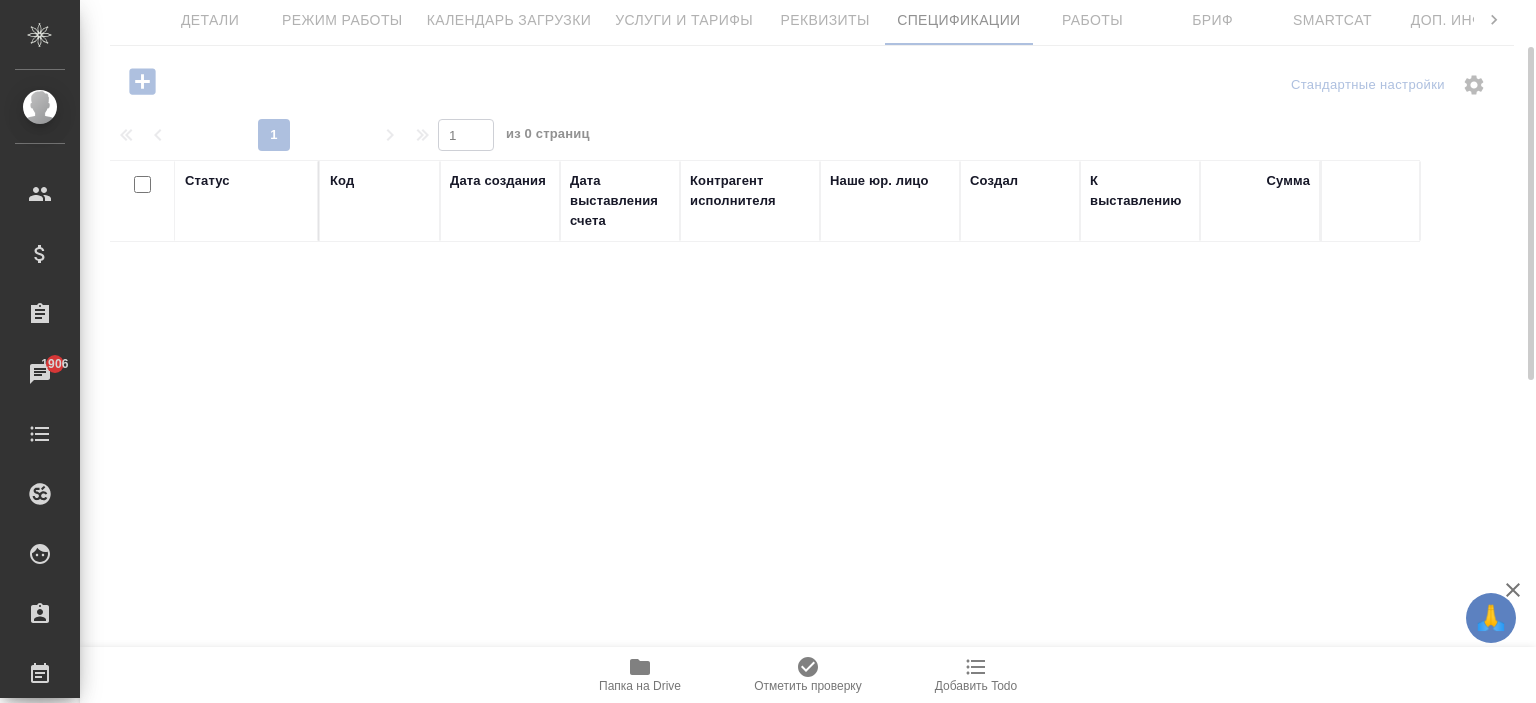 click at bounding box center [808, 251] 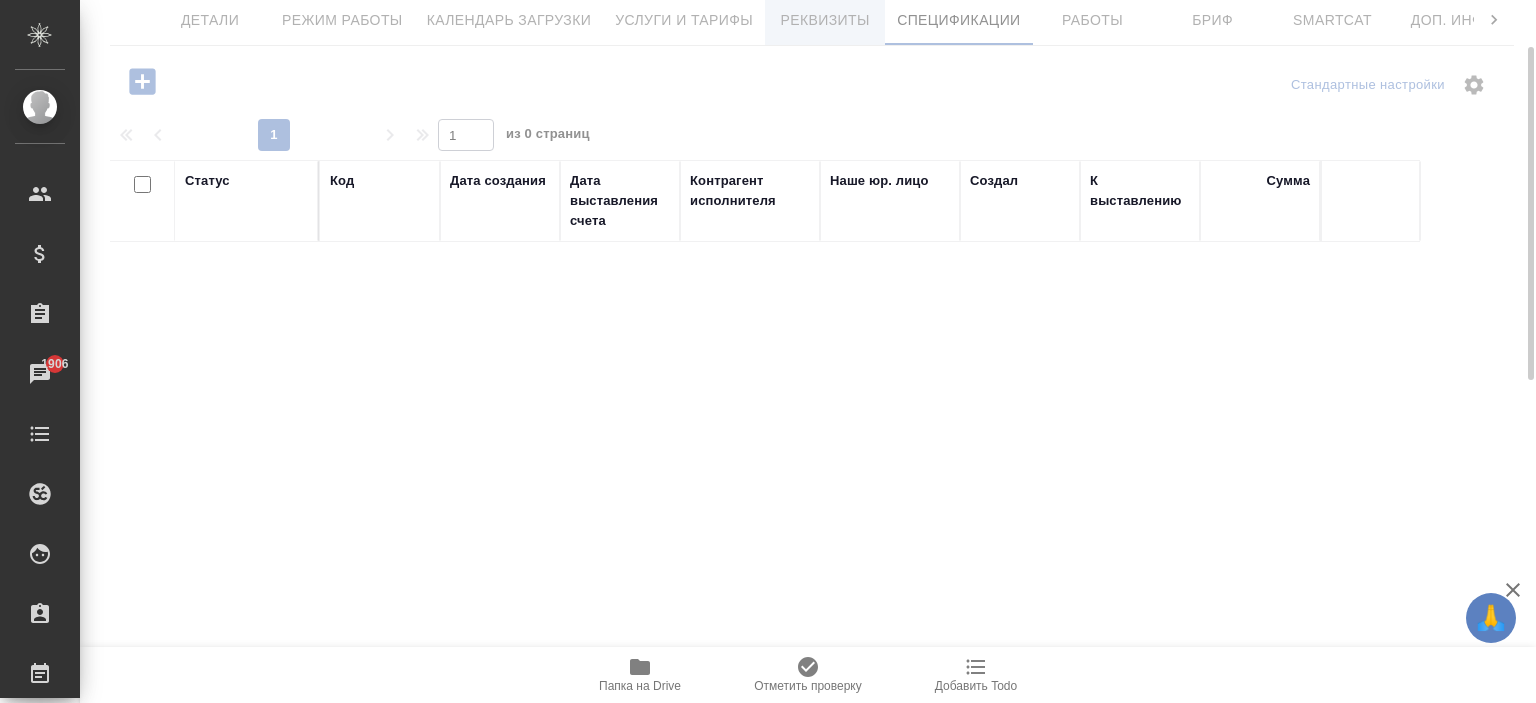 click on "Реквизиты" at bounding box center (825, 20) 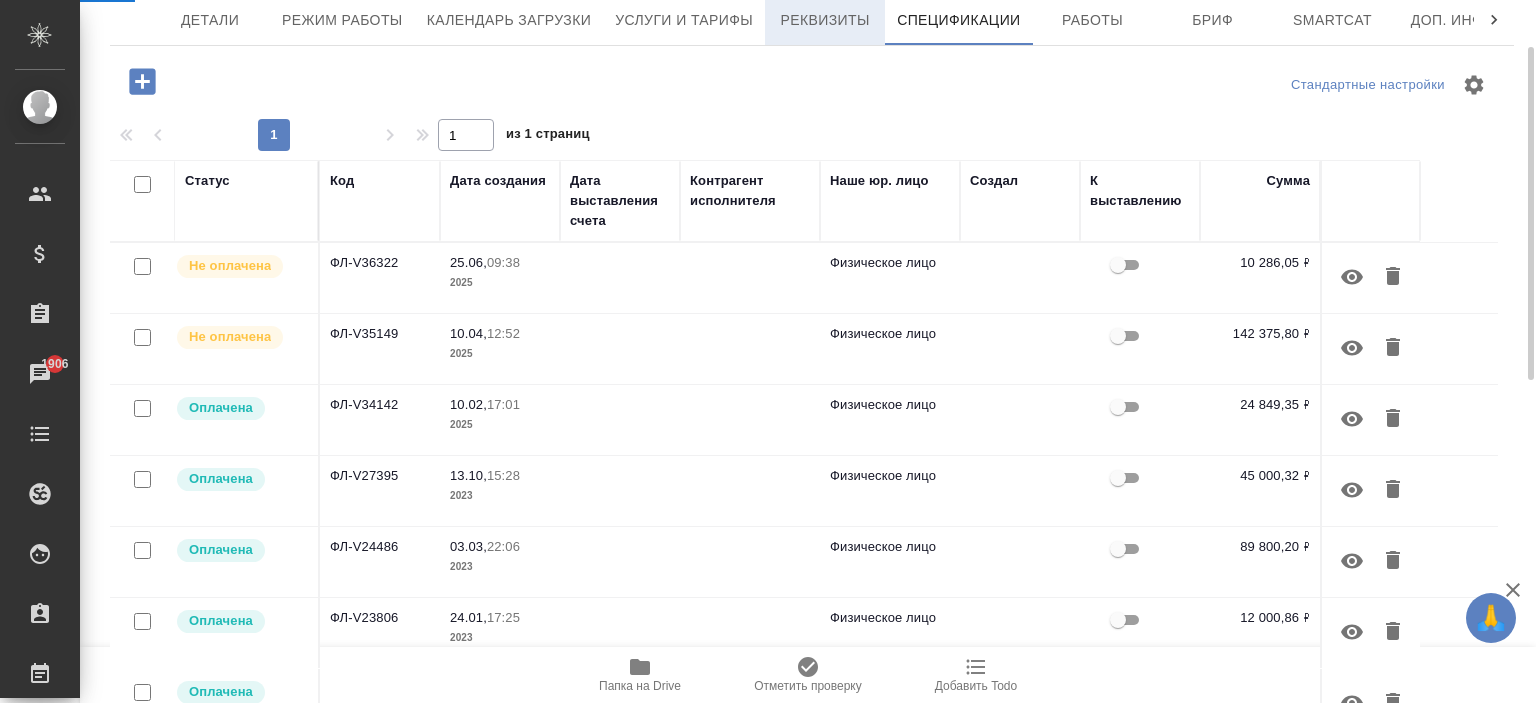 click on "Реквизиты" at bounding box center [825, 20] 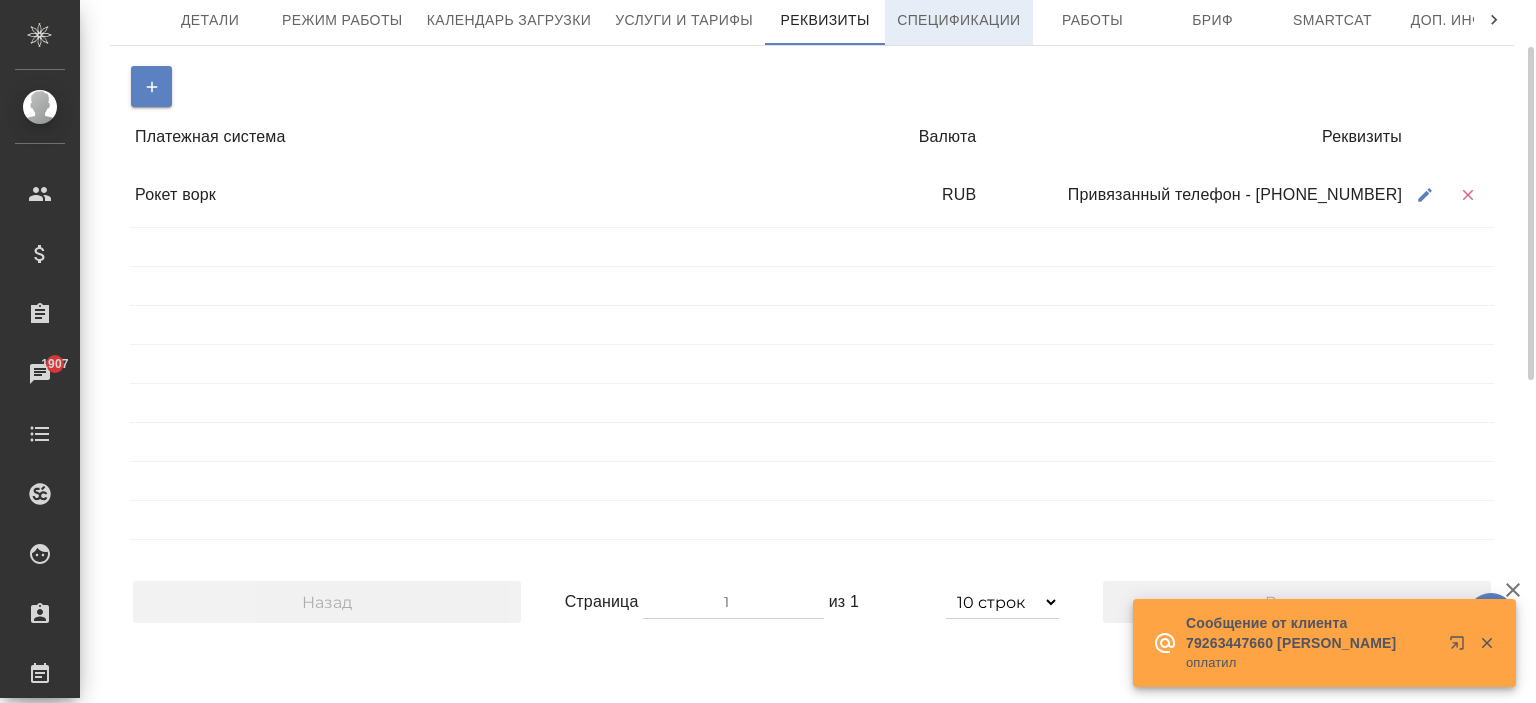 click on "Спецификации" at bounding box center (958, 20) 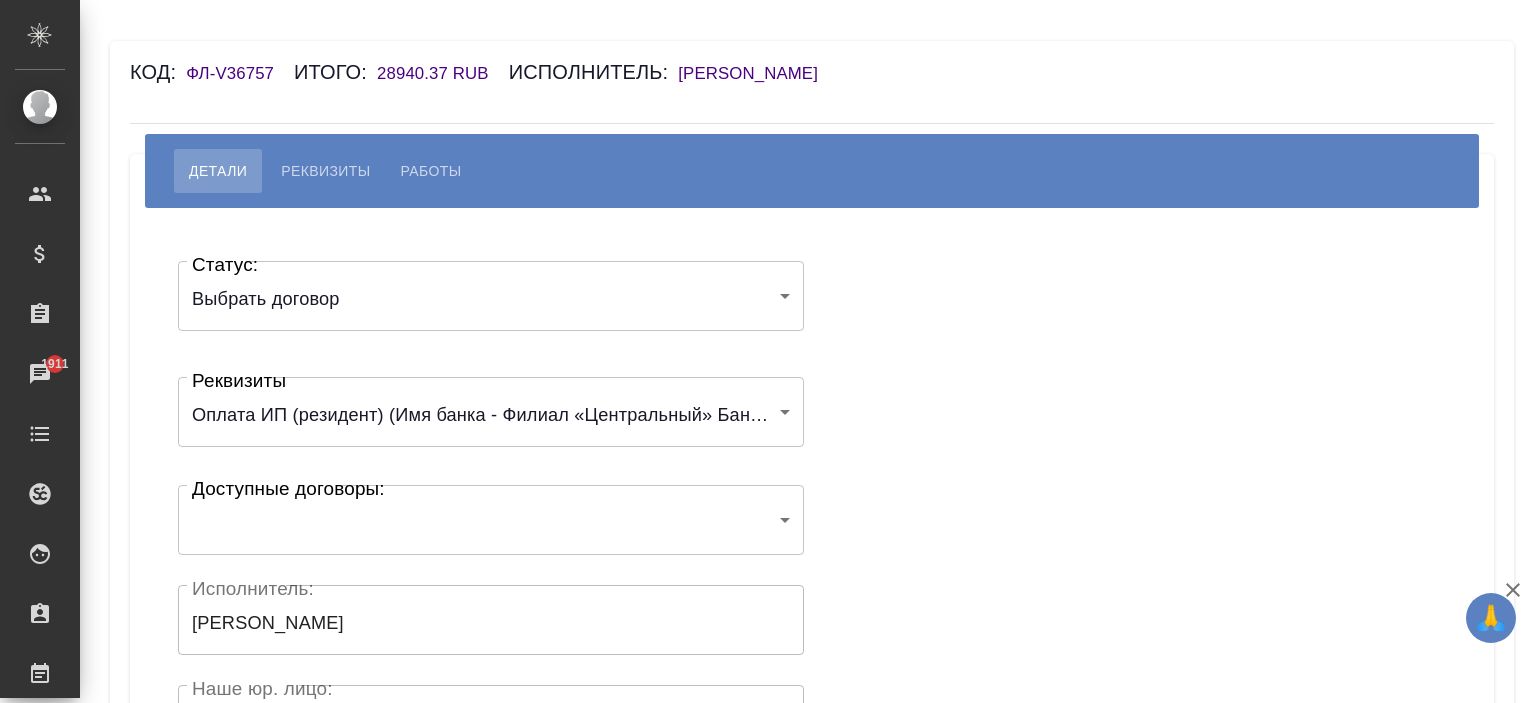 scroll, scrollTop: 0, scrollLeft: 0, axis: both 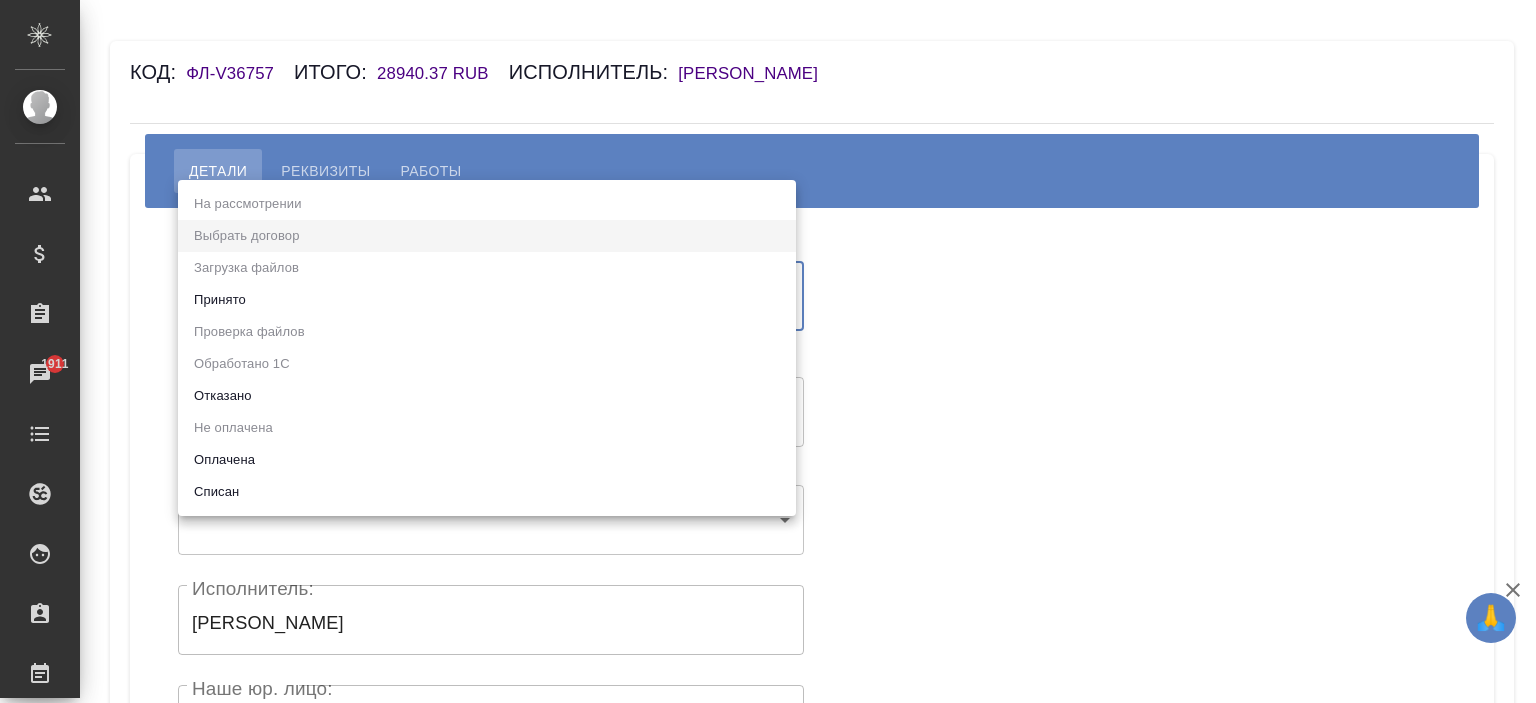 drag, startPoint x: 1028, startPoint y: 444, endPoint x: 959, endPoint y: 451, distance: 69.354164 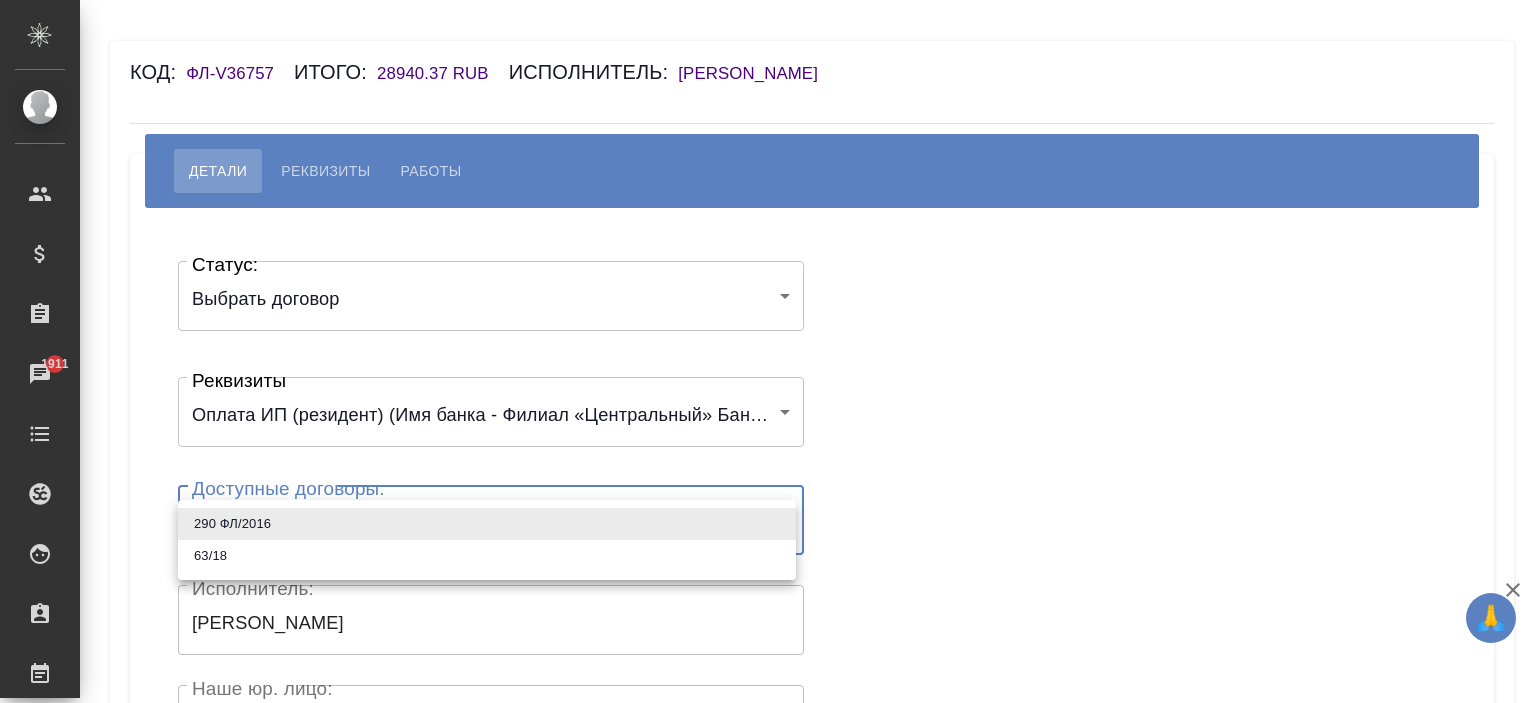 click on "🙏 .cls-1
fill:#fff;
AWATERA Ishkova Yuliya Клиенты Спецификации Заказы 1911 Чаты Todo Проекты SC Исполнители Кандидаты Работы Входящие заявки Заявки на доставку Рекламации Проекты процессинга Конференции Выйти Код: ФЛ-V36757 Итого: 28940.37 RUB Исполнитель: Белых Екатерина Васильевна Детали Реквизиты Работы Статус: Выбрать договор chooseContract Статус: Реквизиты 66223a7775d8d70d7d1e35a2 Реквизиты Доступные договоры: ​ Доступные договоры: Исполнитель: Белых Екатерина Васильевна Исполнитель: Наше юр. лицо: (ФЛ) Наше юр. лицо: Создал: Создал: Скрыть от исполнителя выплату Сохранить .cls-1   x" at bounding box center (768, 351) 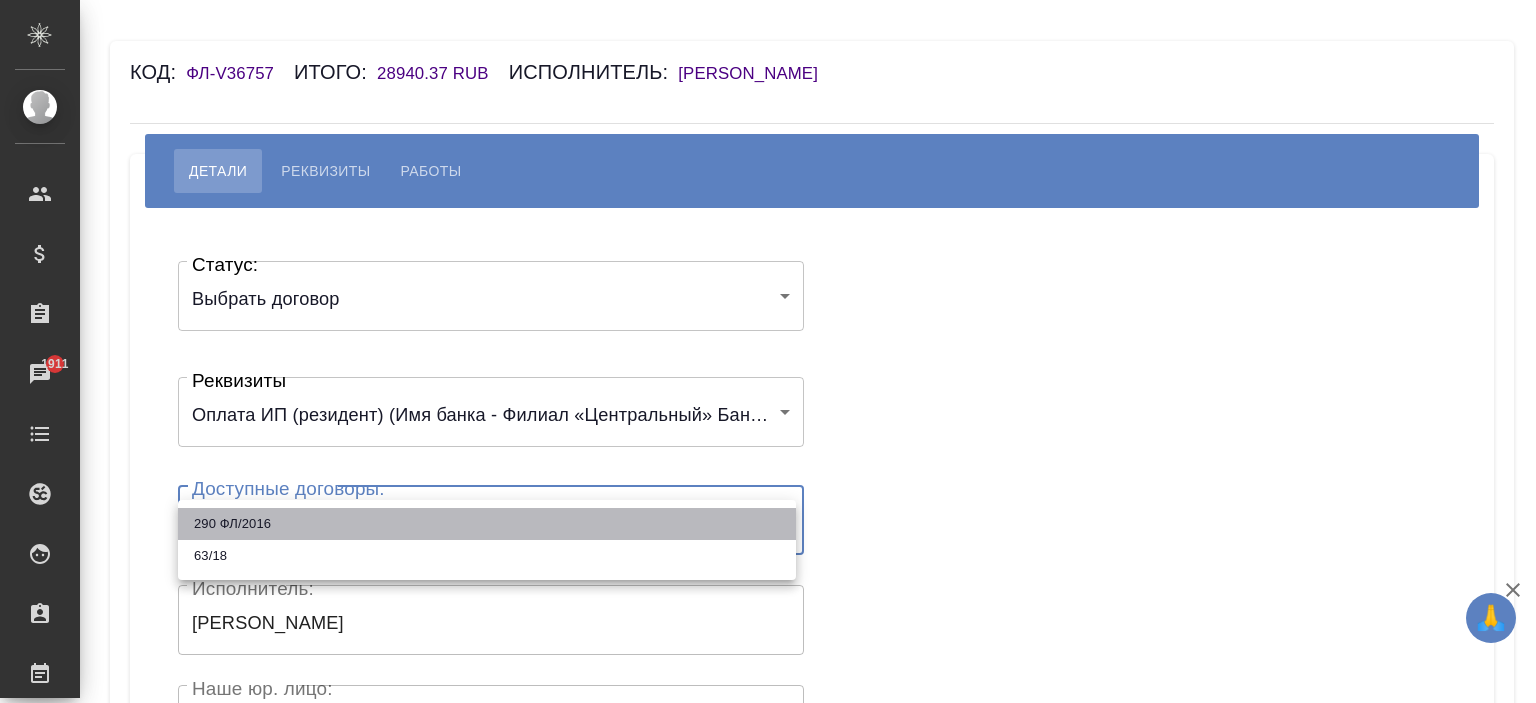 click on "290 ФЛ/2016" at bounding box center [487, 524] 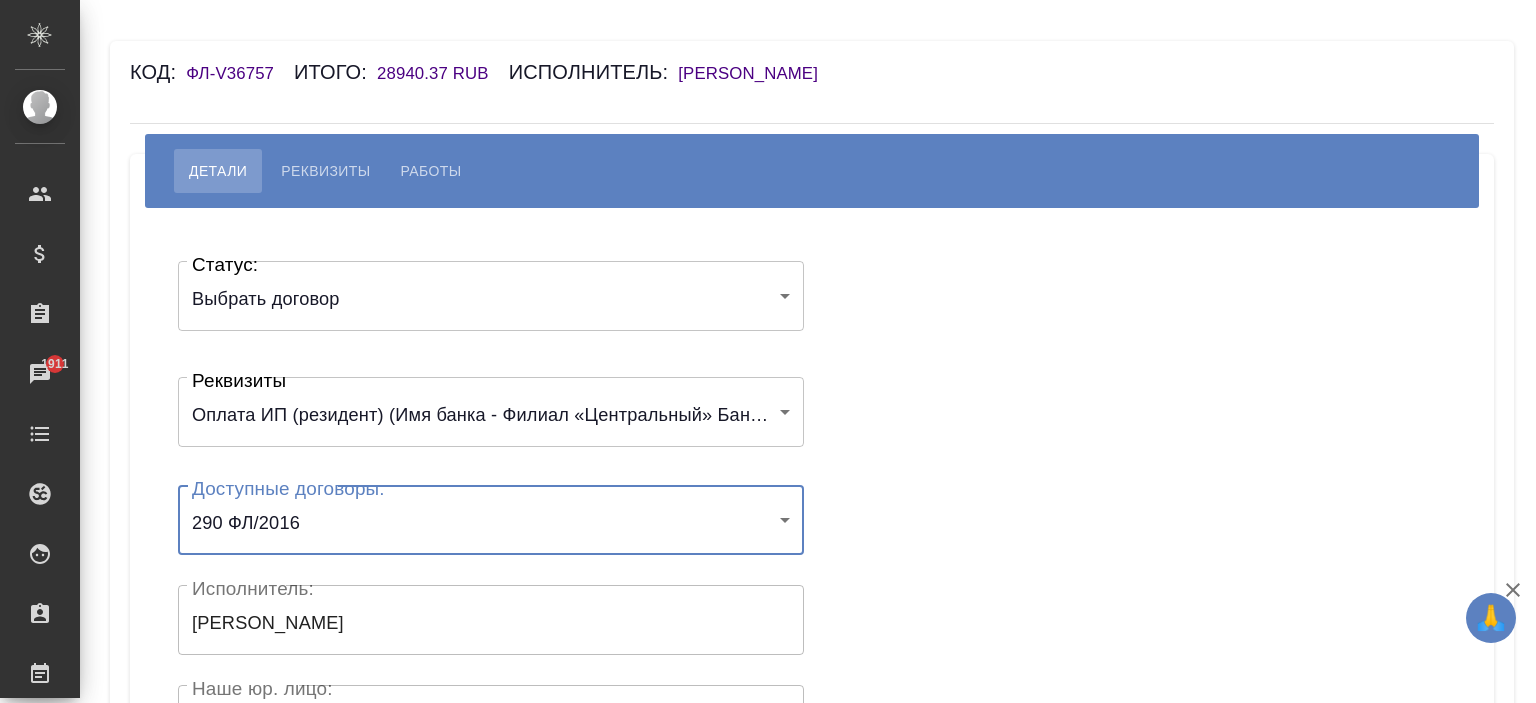 click on "[PERSON_NAME]" at bounding box center [758, 73] 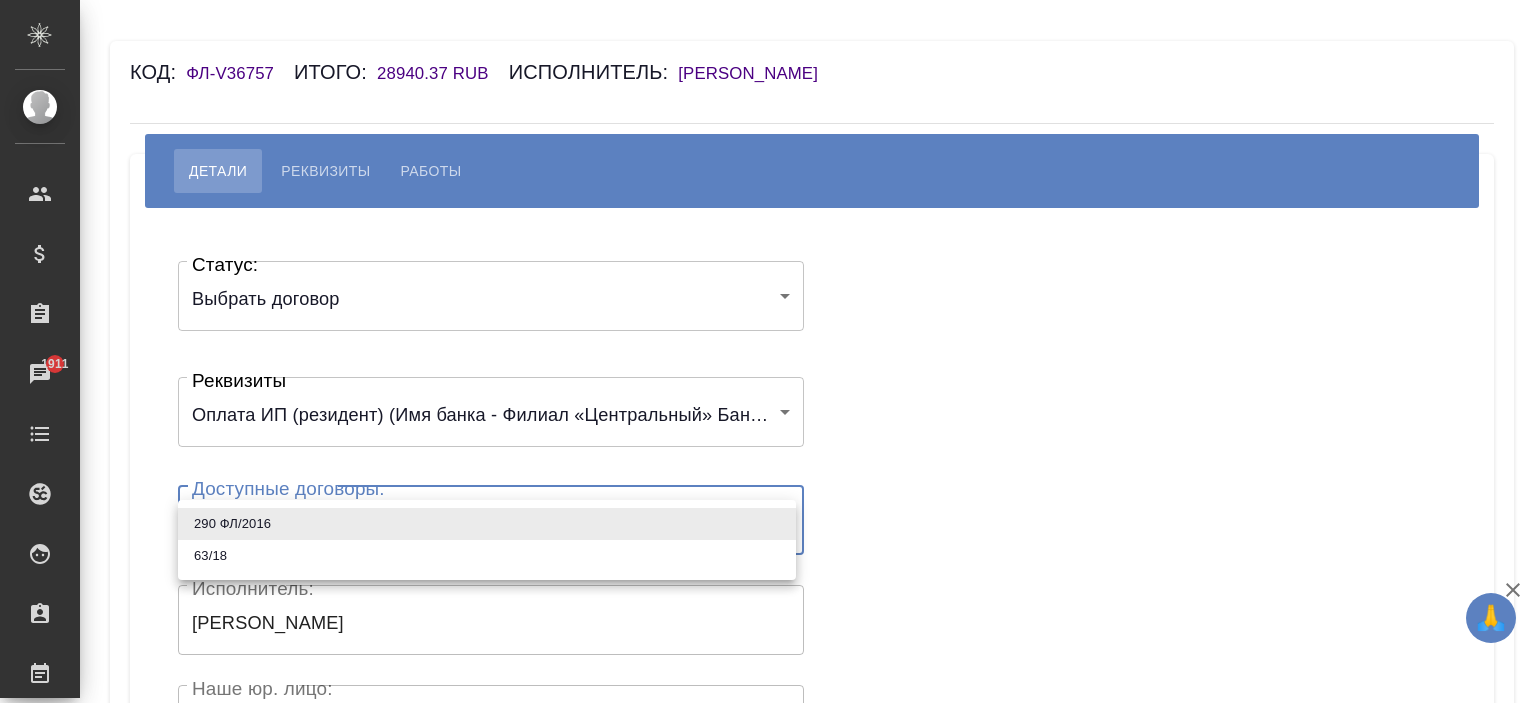 click on "🙏 .cls-1
fill:#fff;
AWATERA Ishkova Yuliya Клиенты Спецификации Заказы 1911 Чаты Todo Проекты SC Исполнители Кандидаты Работы Входящие заявки Заявки на доставку Рекламации Проекты процессинга Конференции Выйти Код: ФЛ-V36757 Итого: 28940.37 RUB Исполнитель: Белых Екатерина Васильевна Детали Реквизиты Работы Статус: Выбрать договор chooseContract Статус: Реквизиты 66223a7775d8d70d7d1e35a2 Реквизиты Доступные договоры: 290 ФЛ/2016  6138d7b4a3b2ef34f38d0158 Доступные договоры: Исполнитель: Белых Екатерина Васильевна Исполнитель: Наше юр. лицо: (ФЛ) Наше юр. лицо: Создал: Создал: Сохранить .cls-1   AWATERA Ishkova Yuliya" at bounding box center [768, 351] 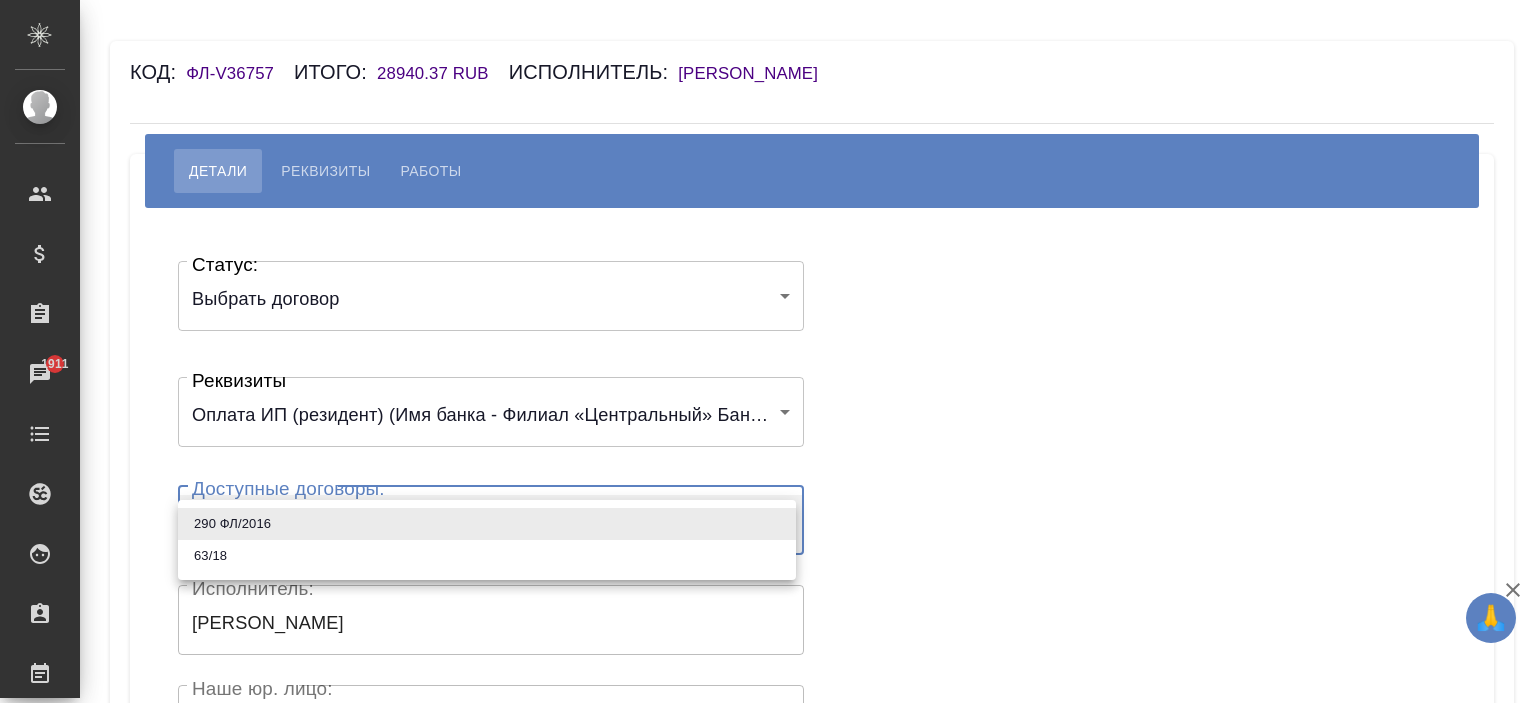 type on "6138d731a3b2ef34f38d0150" 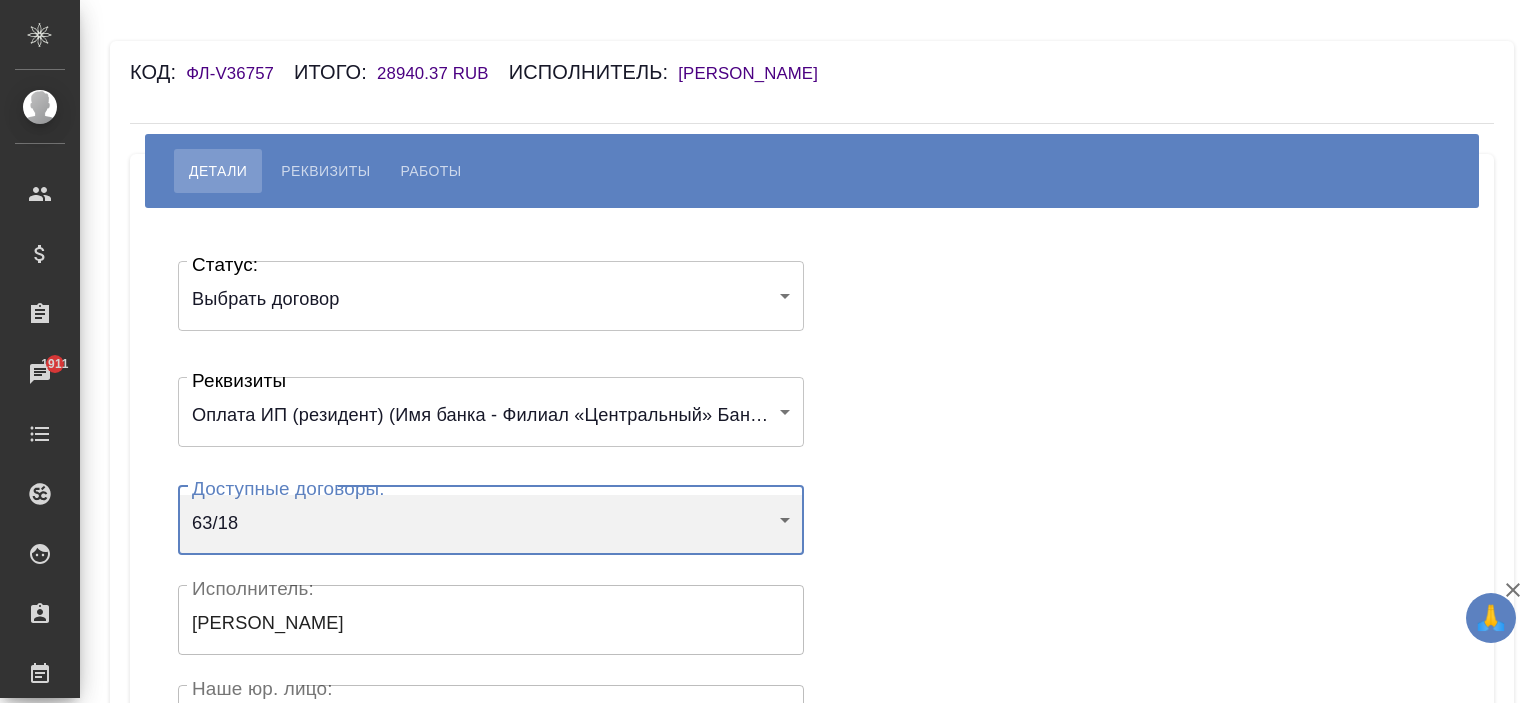 scroll, scrollTop: 440, scrollLeft: 0, axis: vertical 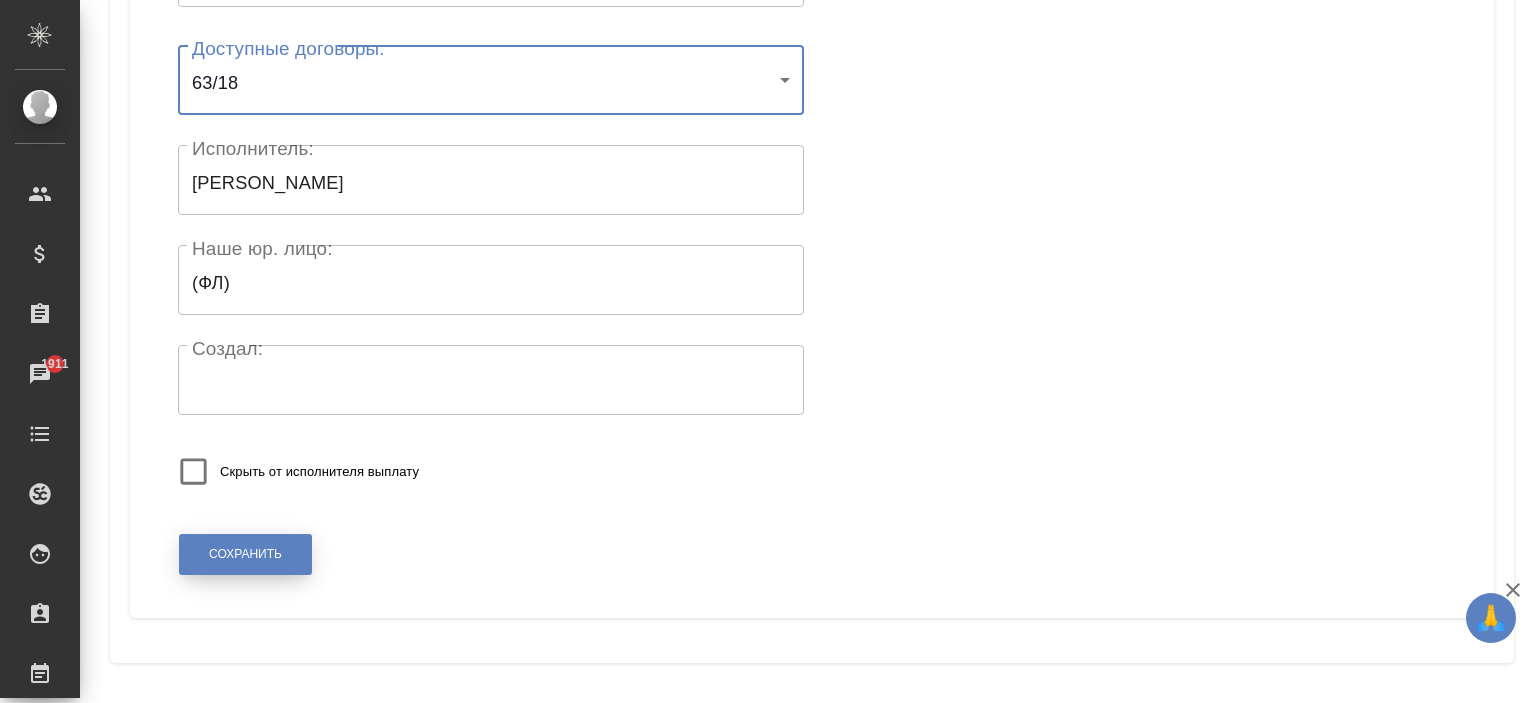 click on "Сохранить" at bounding box center (245, 554) 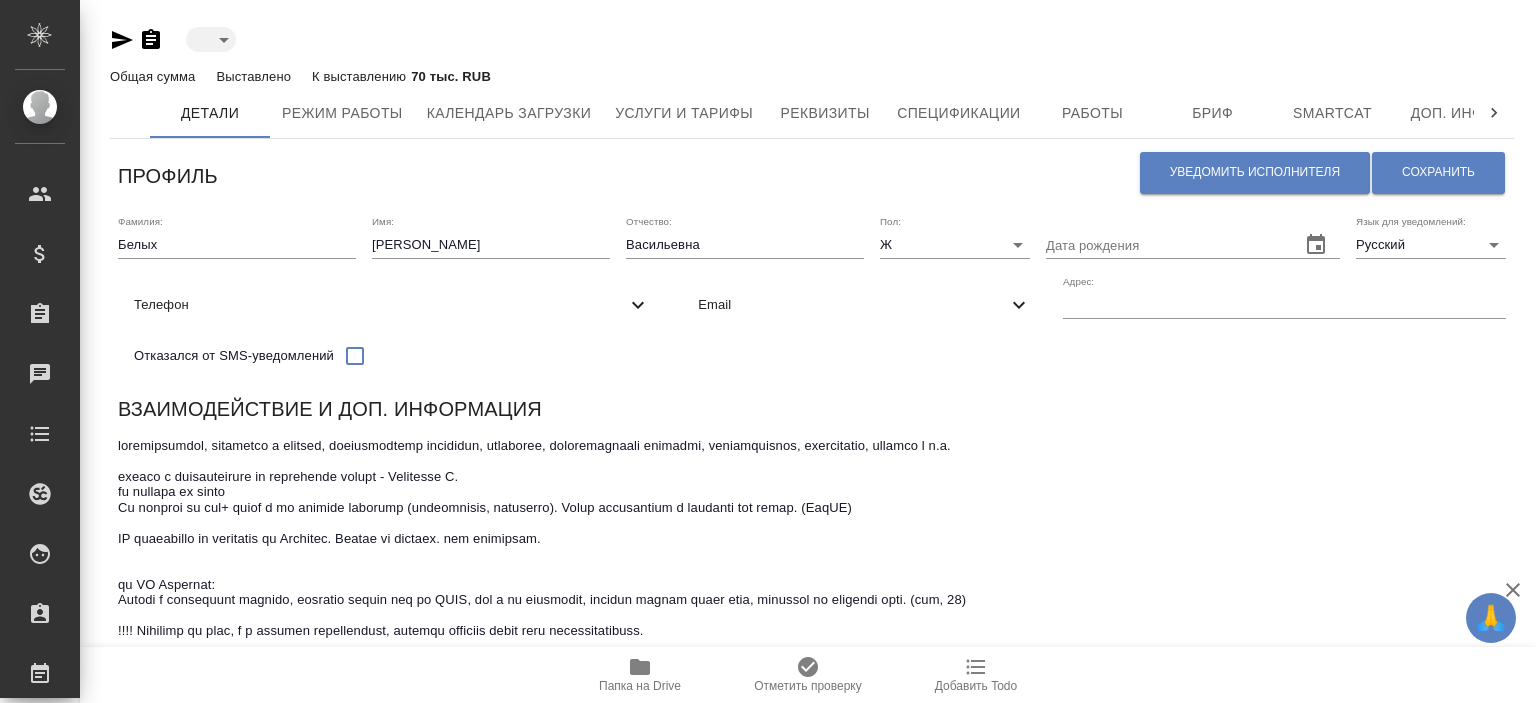 scroll, scrollTop: 0, scrollLeft: 0, axis: both 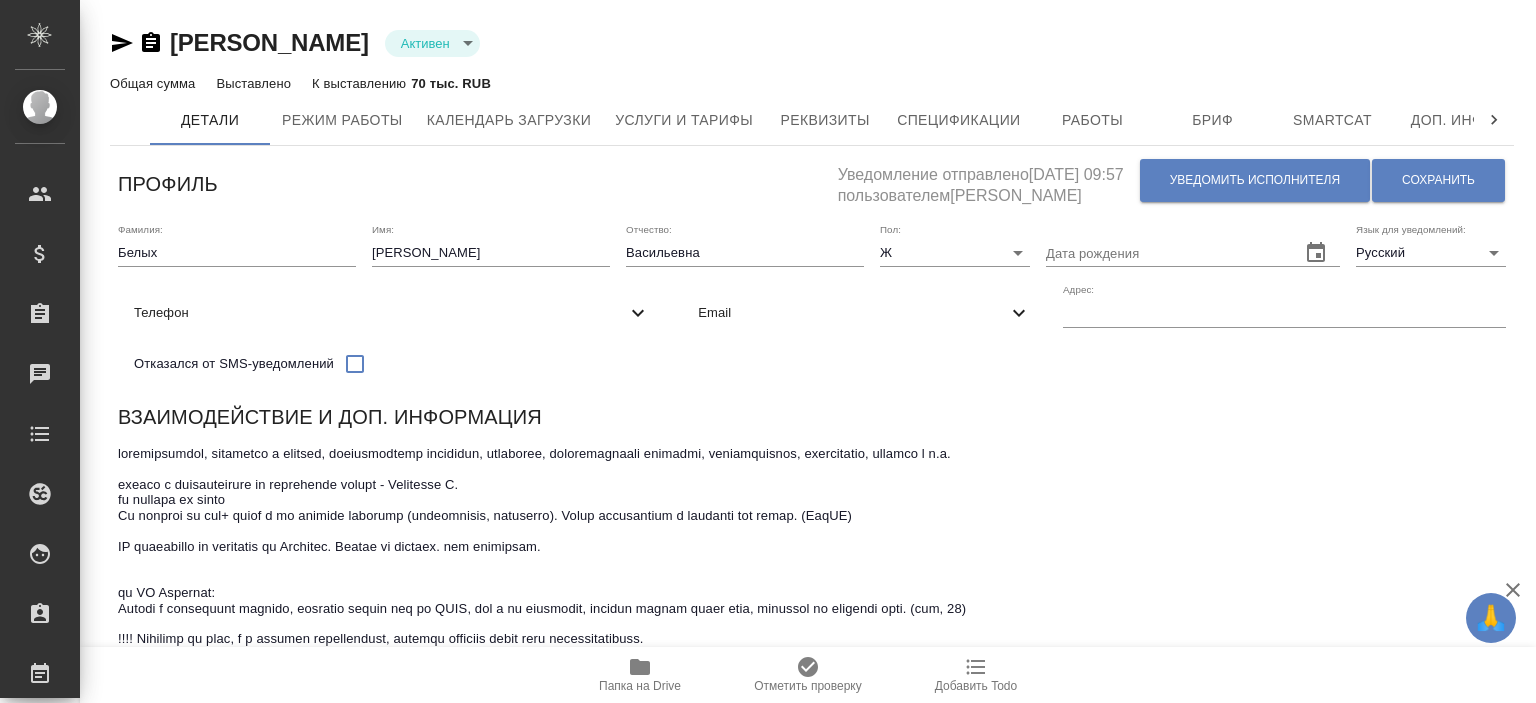 click 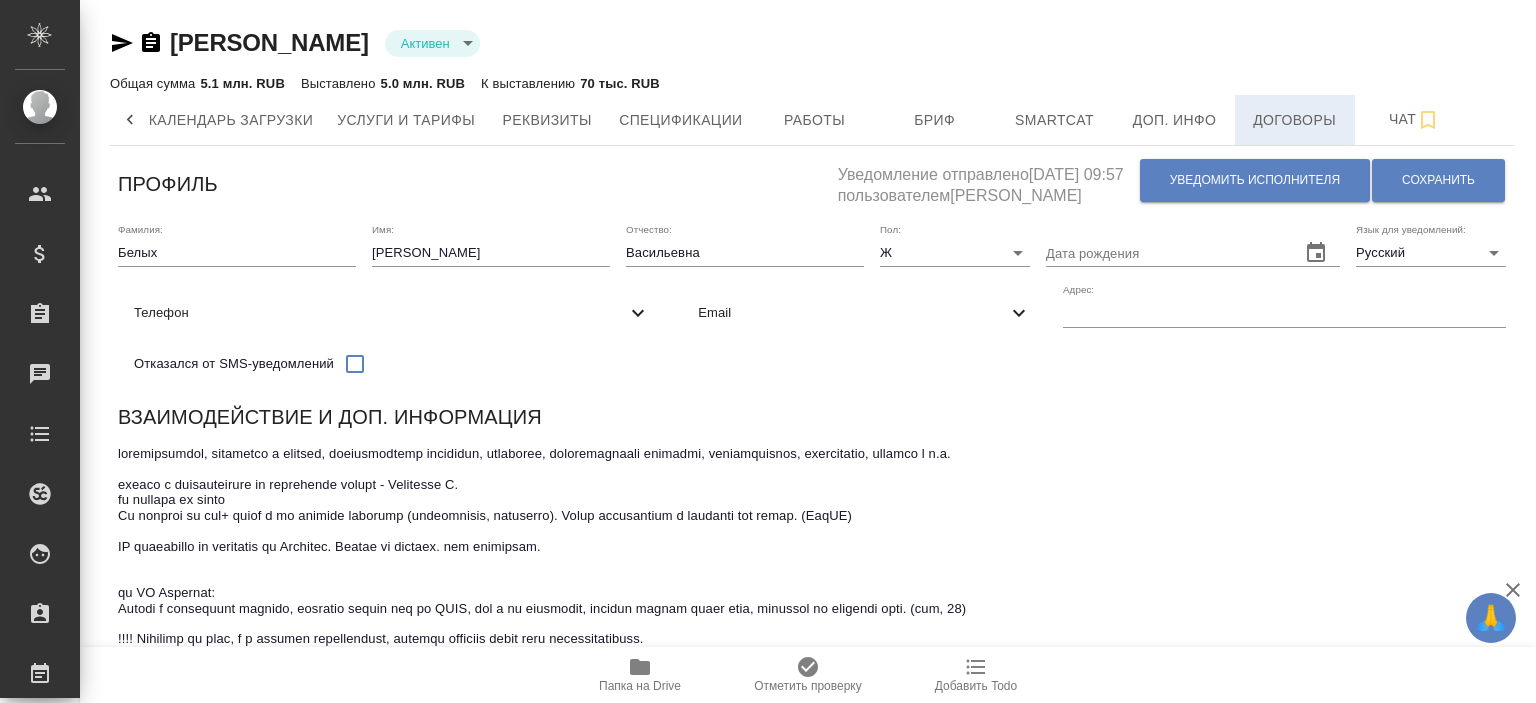 click on "Договоры" at bounding box center [1295, 120] 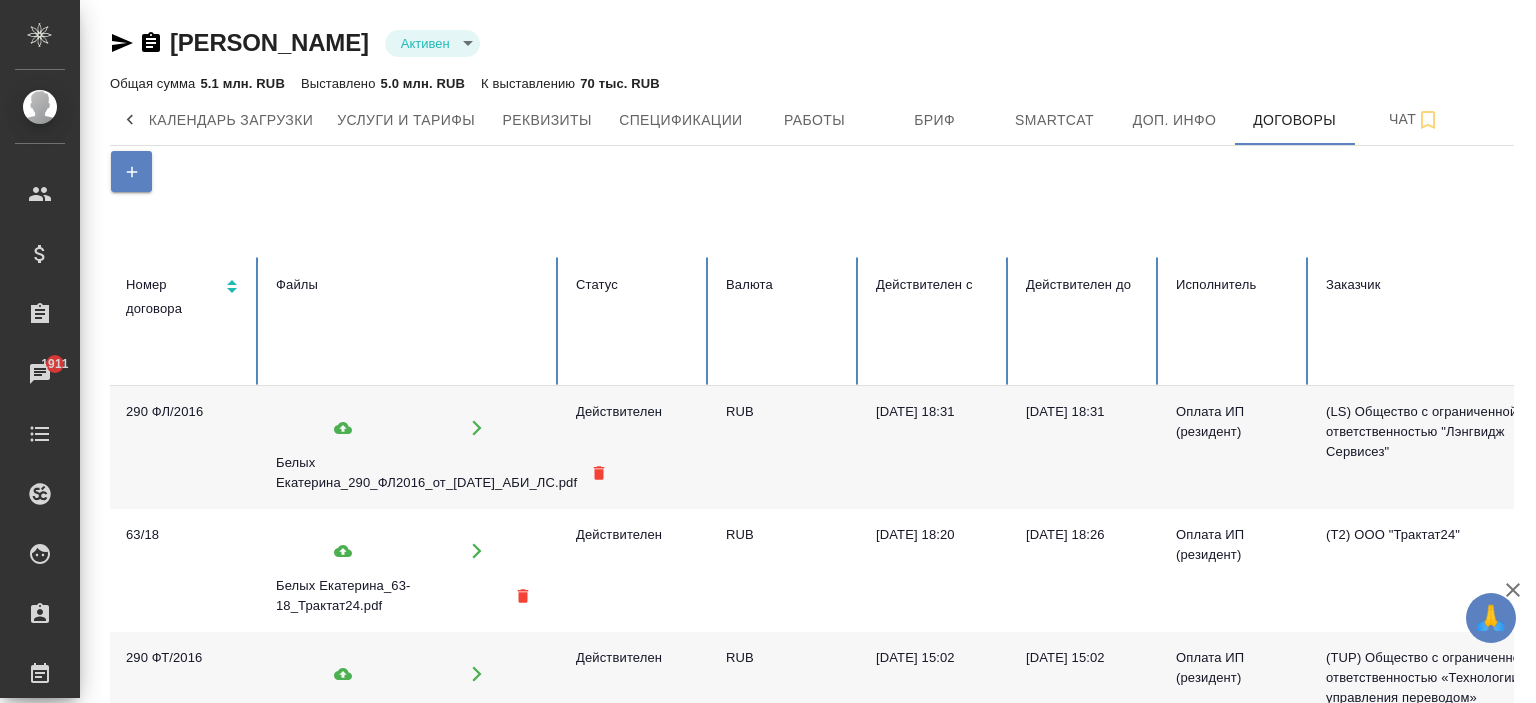 scroll, scrollTop: 162, scrollLeft: 0, axis: vertical 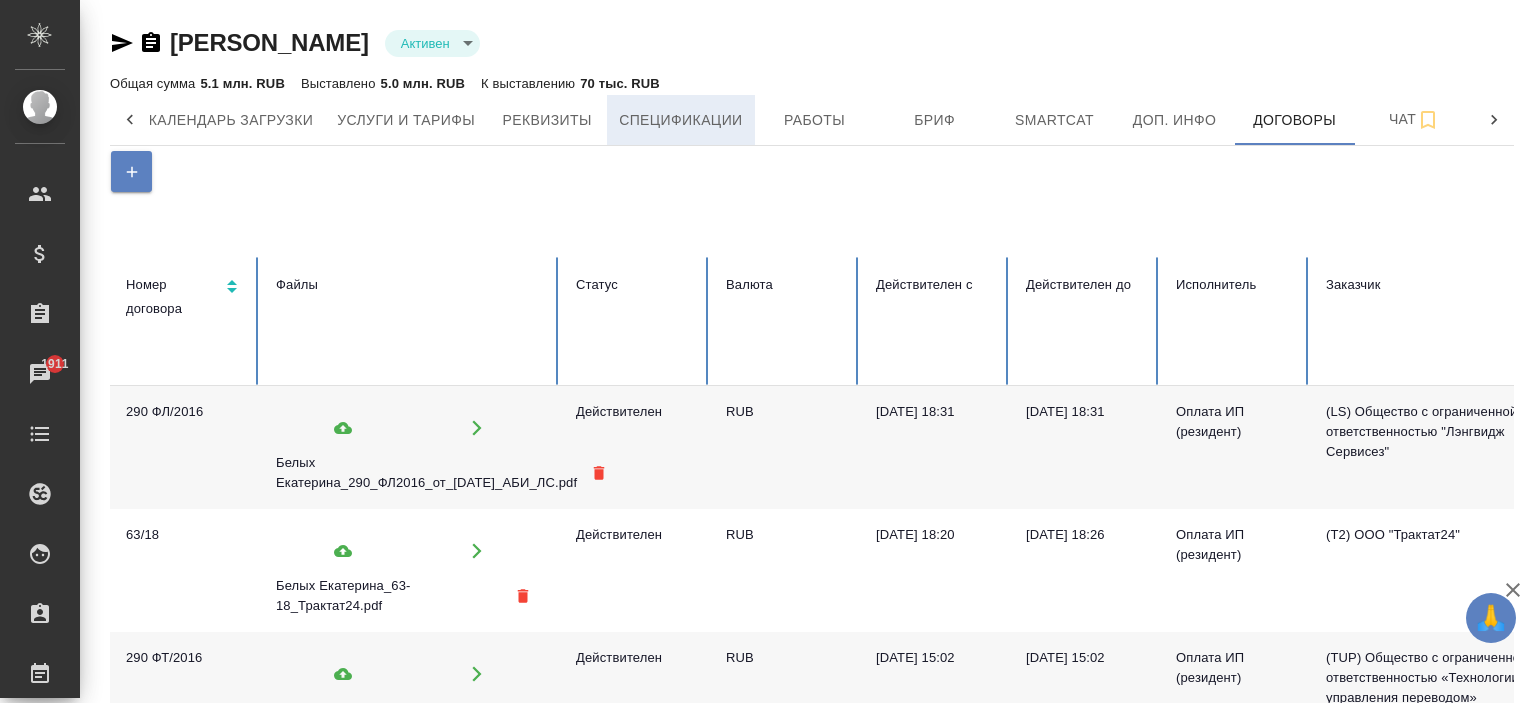 click on "Спецификации" at bounding box center (680, 120) 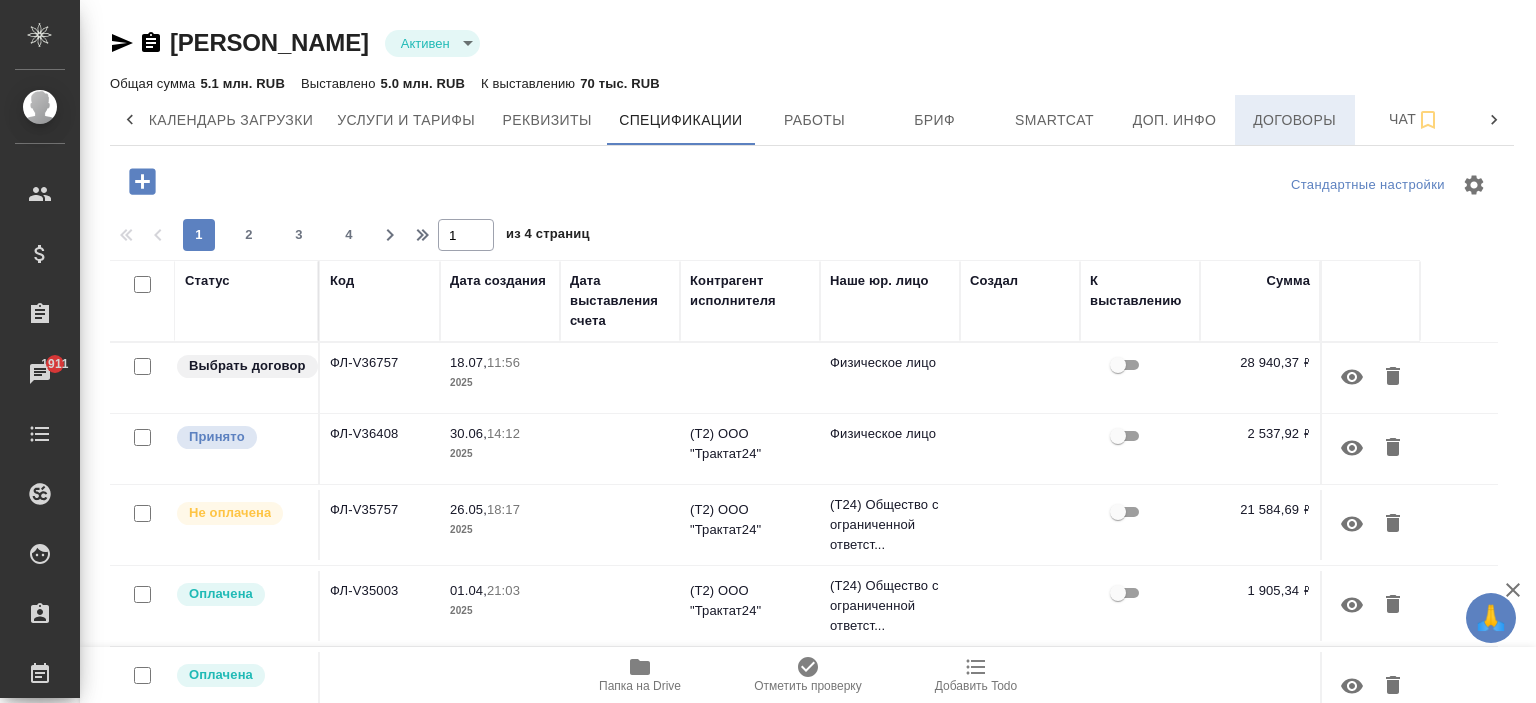 click on "Договоры" at bounding box center (1295, 120) 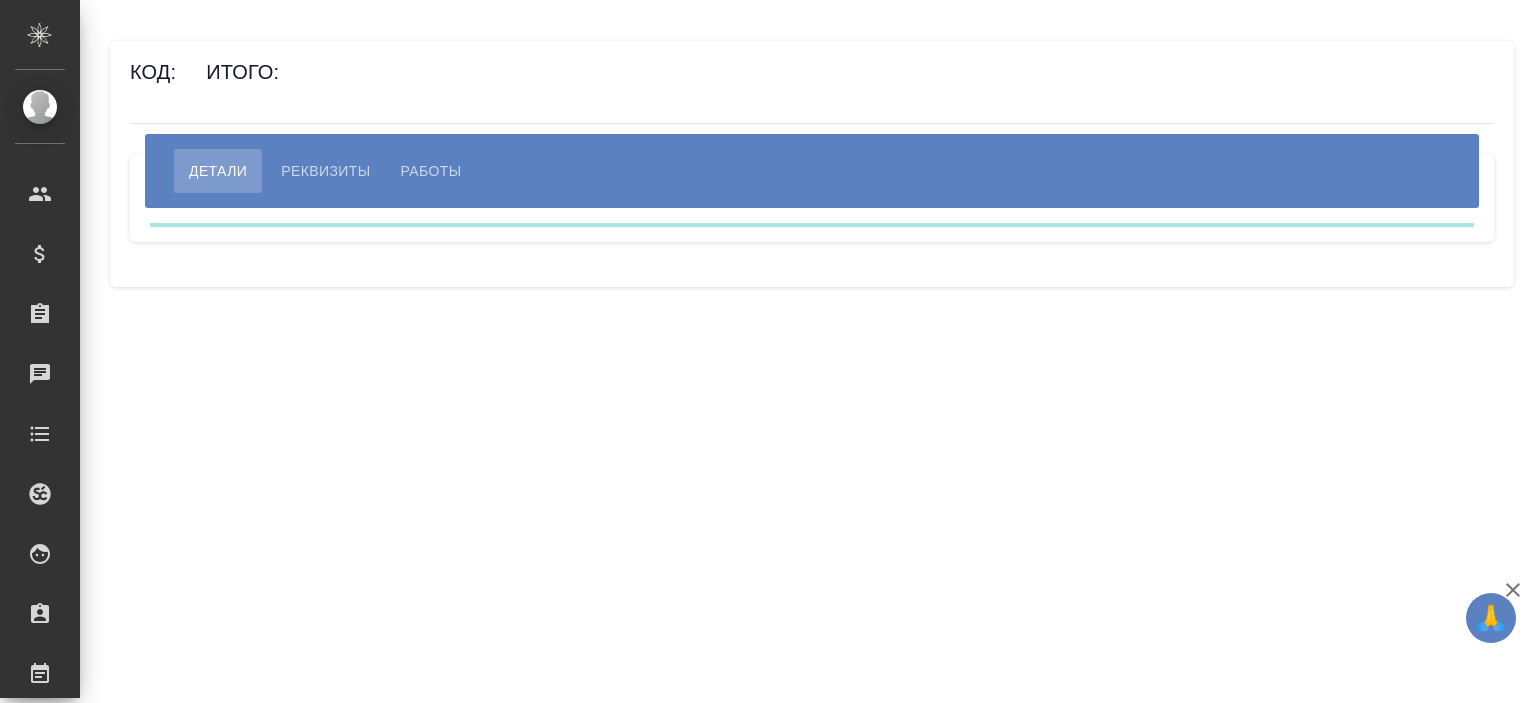 scroll, scrollTop: 0, scrollLeft: 0, axis: both 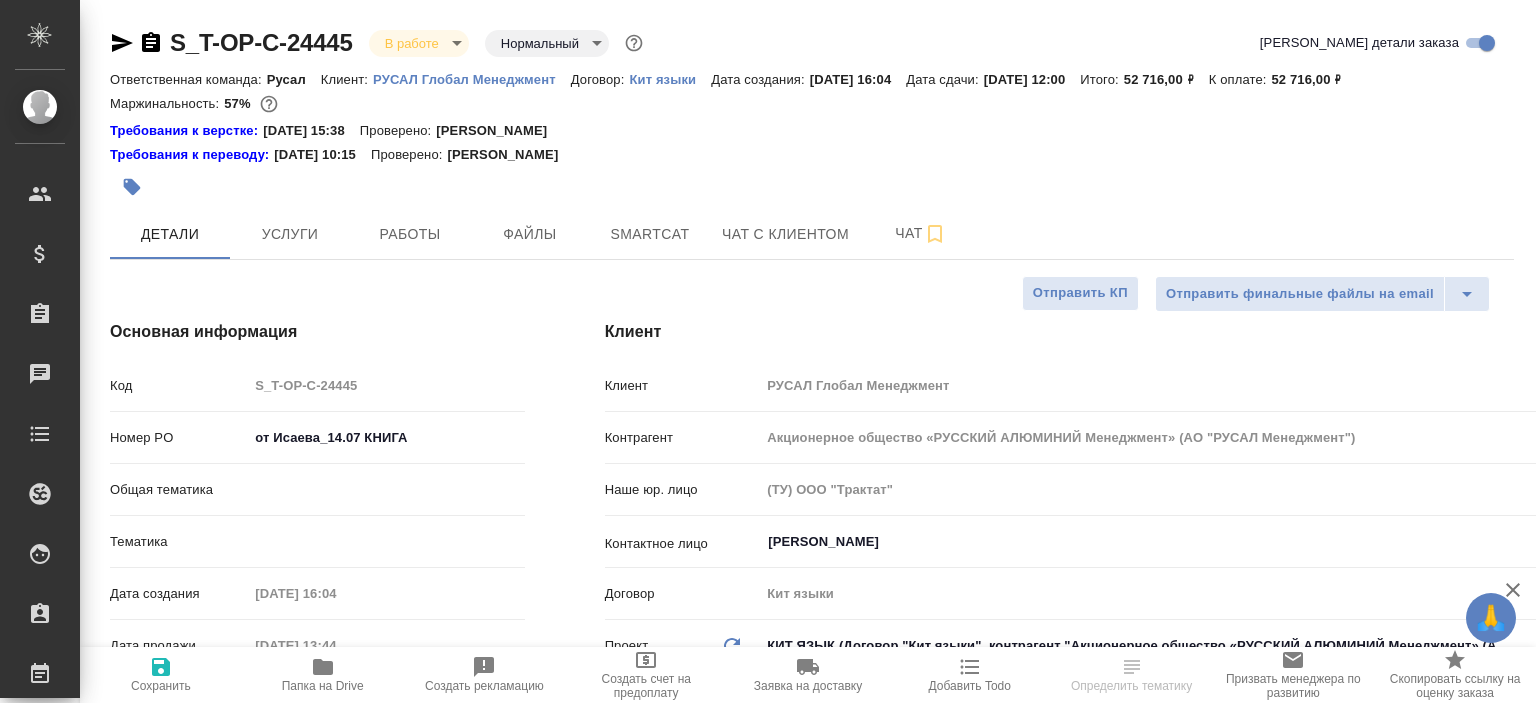 select on "RU" 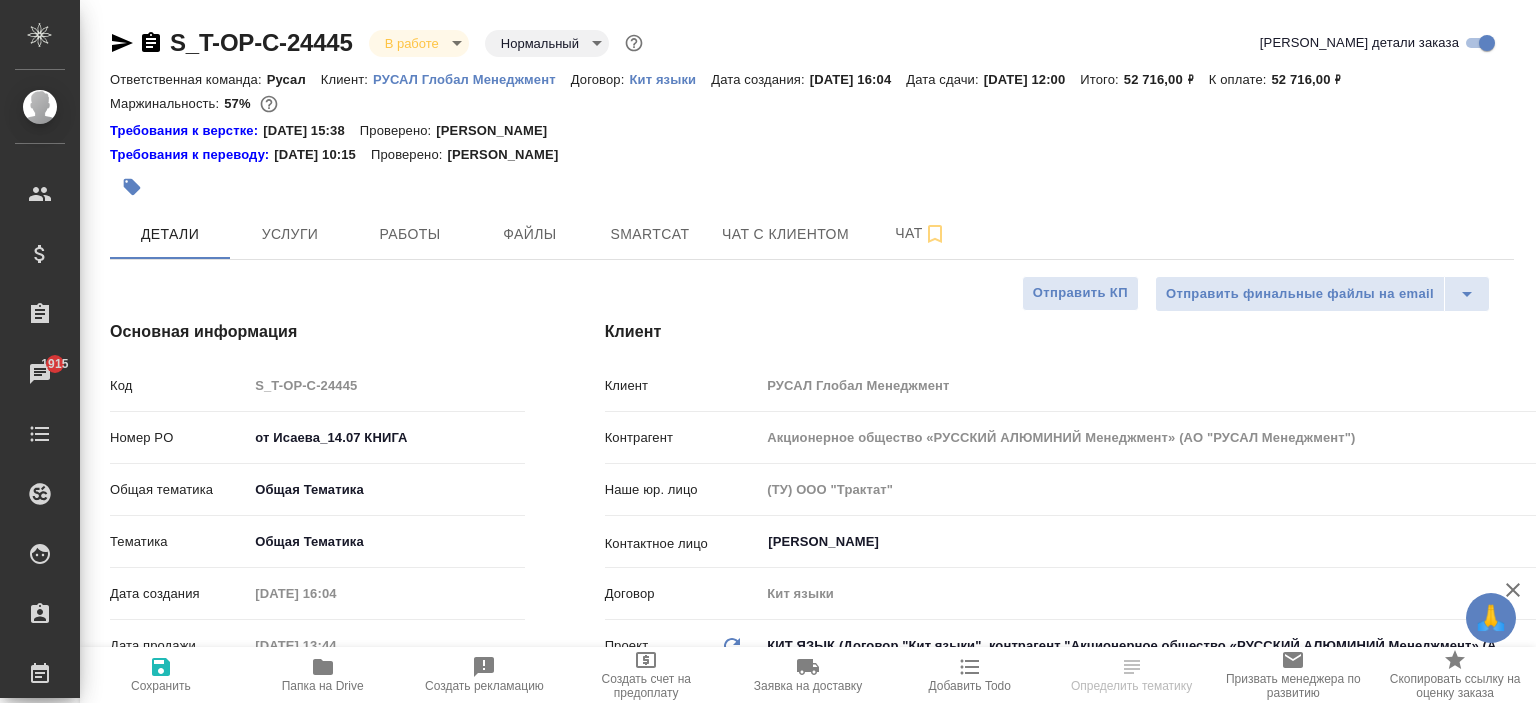 scroll, scrollTop: 0, scrollLeft: 0, axis: both 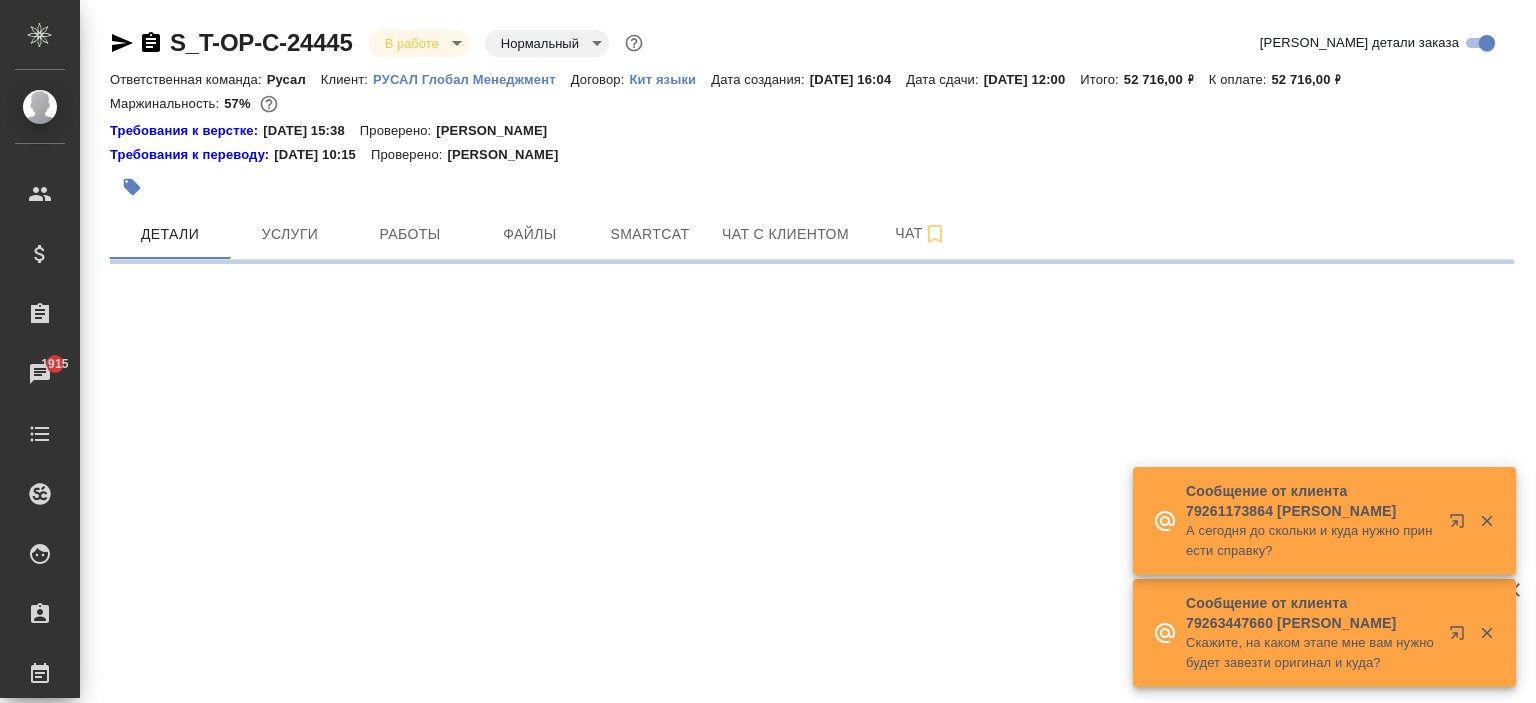 select on "RU" 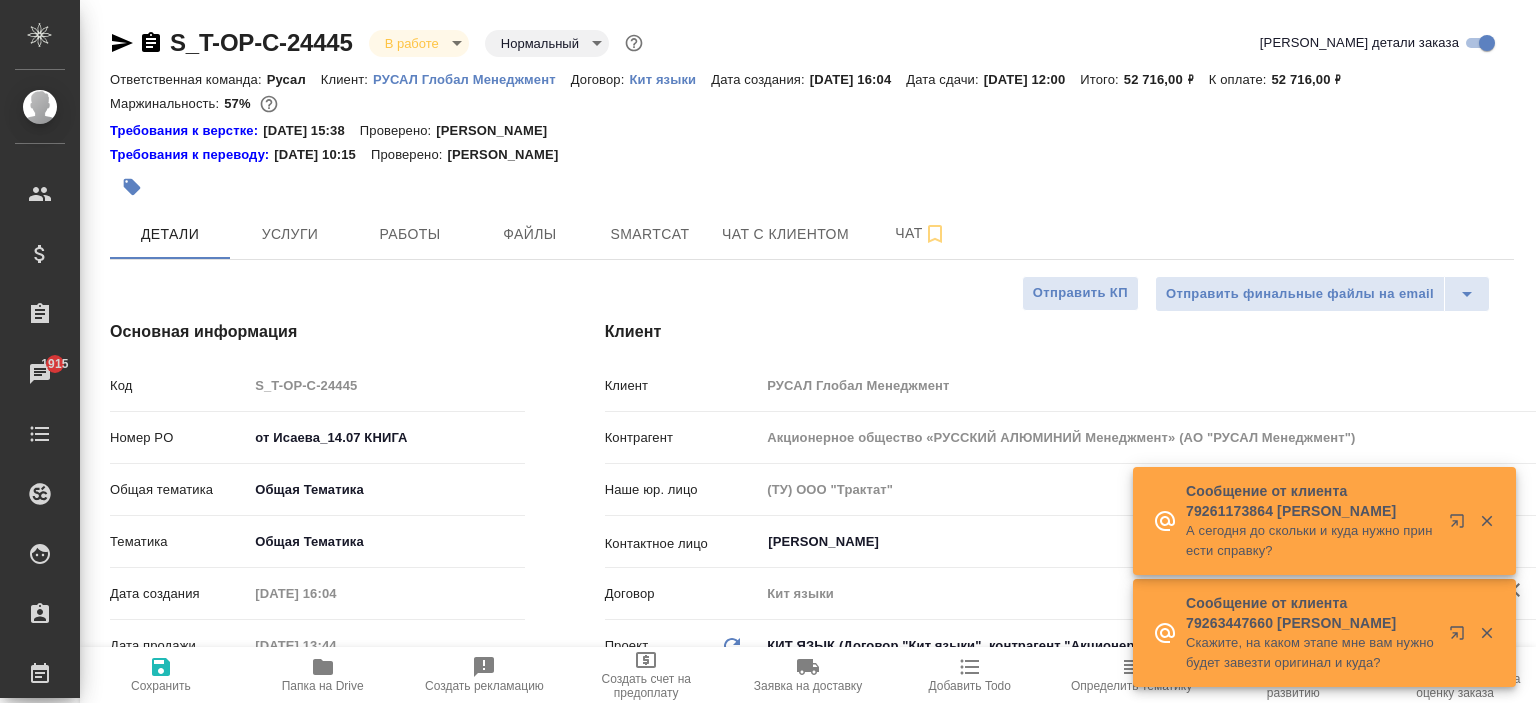 type on "x" 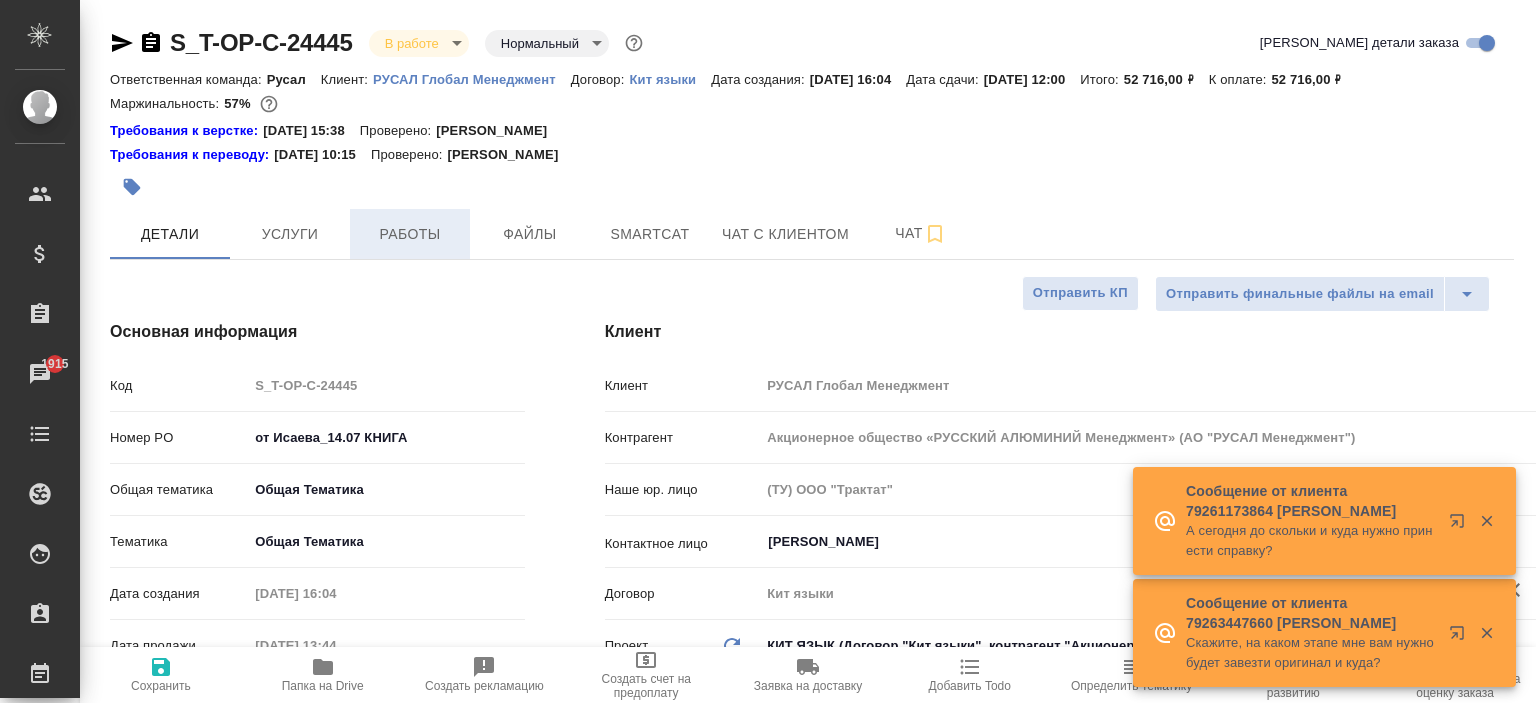 click on "Работы" at bounding box center [410, 234] 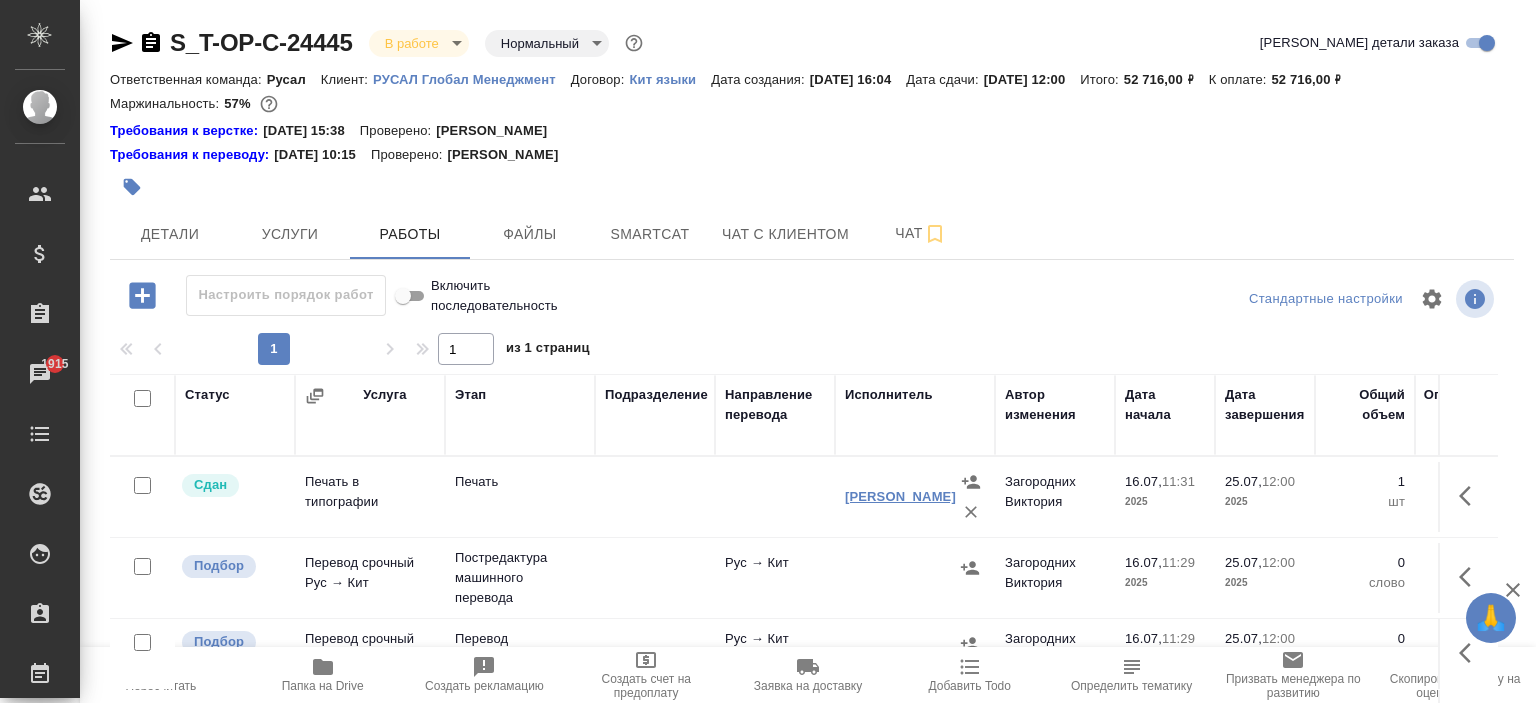click on "[PERSON_NAME]" at bounding box center (900, 496) 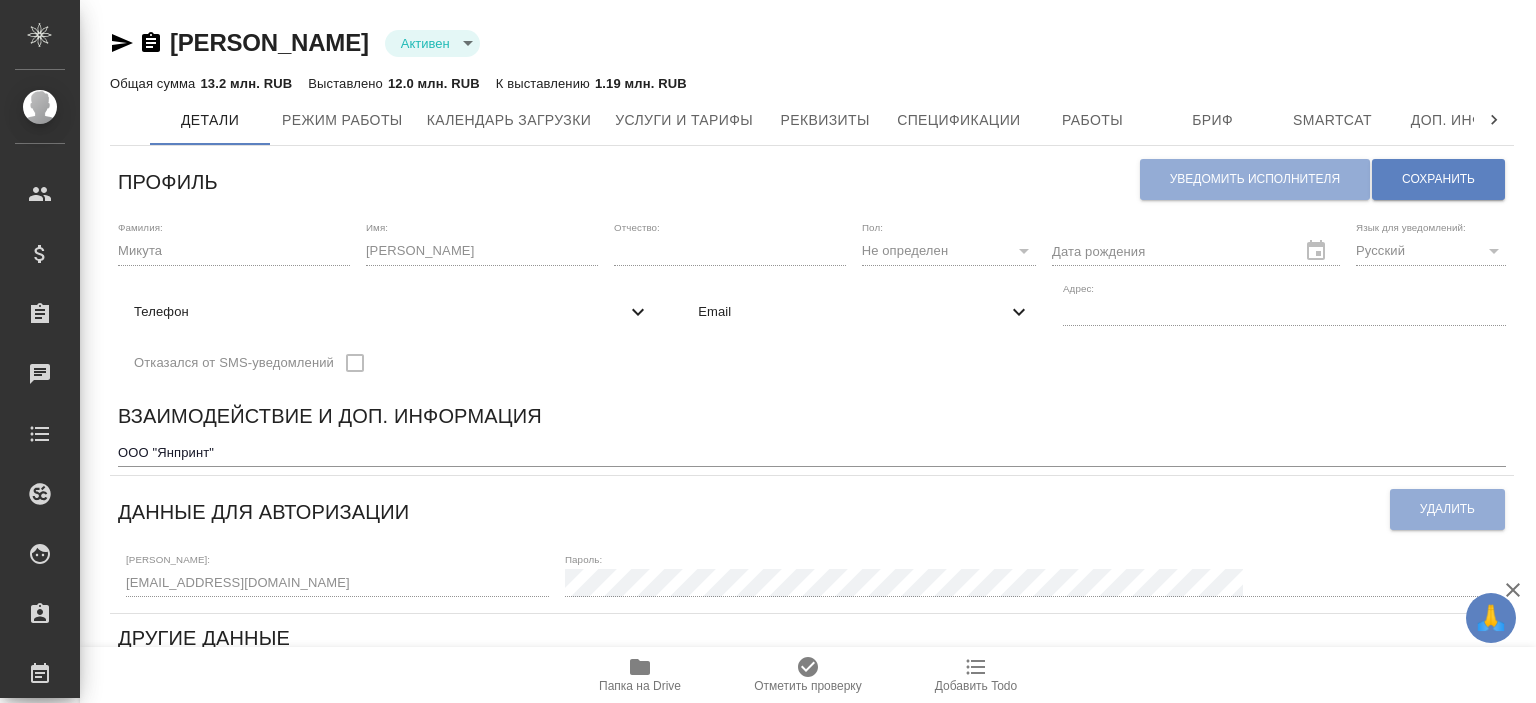 scroll, scrollTop: 0, scrollLeft: 0, axis: both 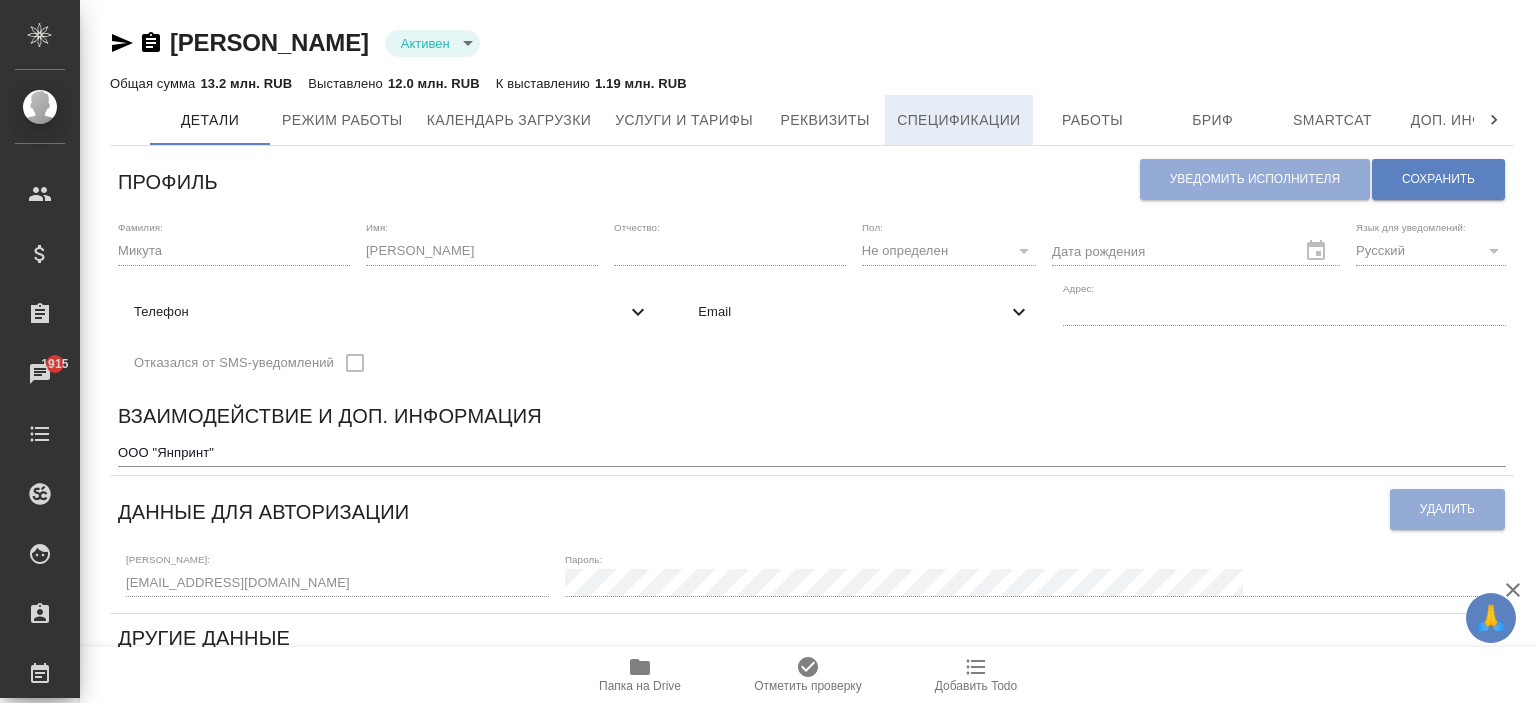 click on "Спецификации" at bounding box center [958, 120] 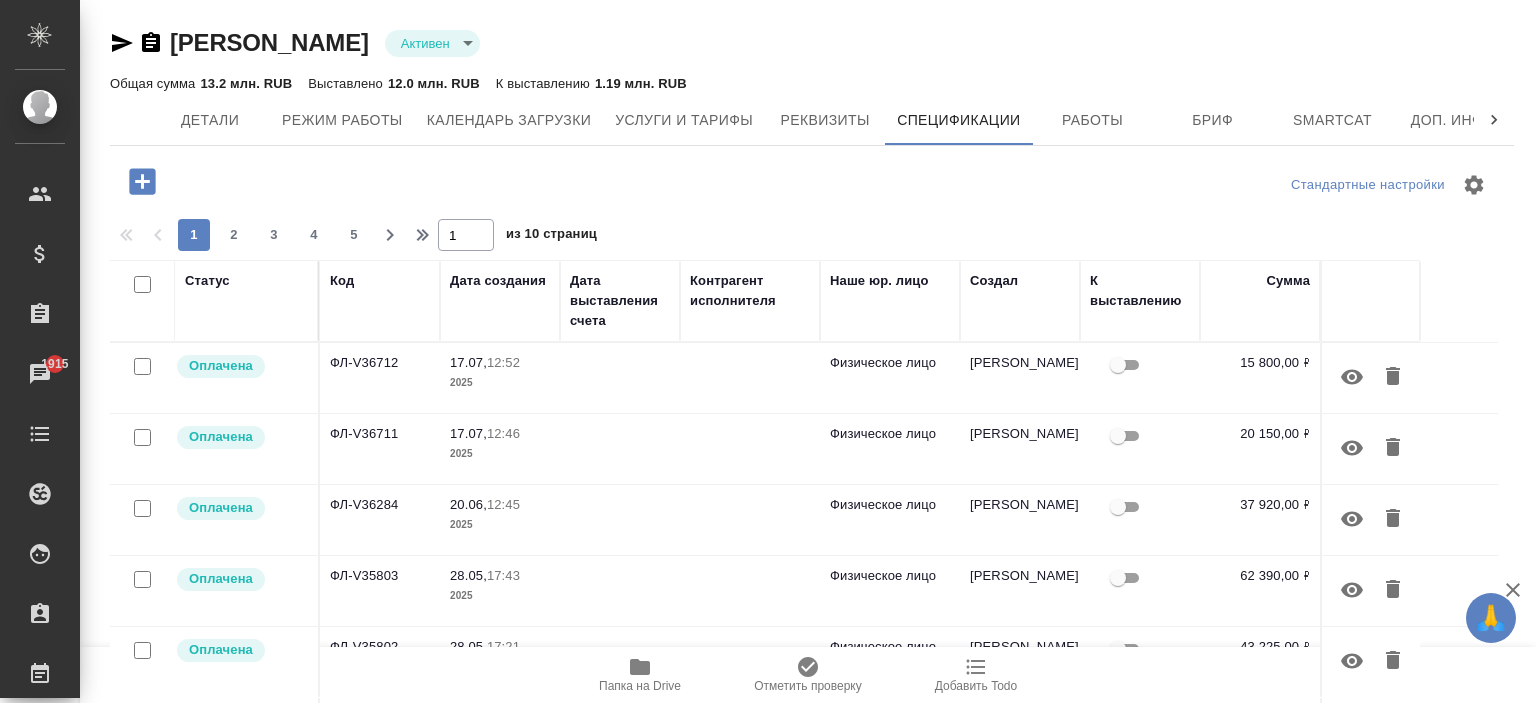 click 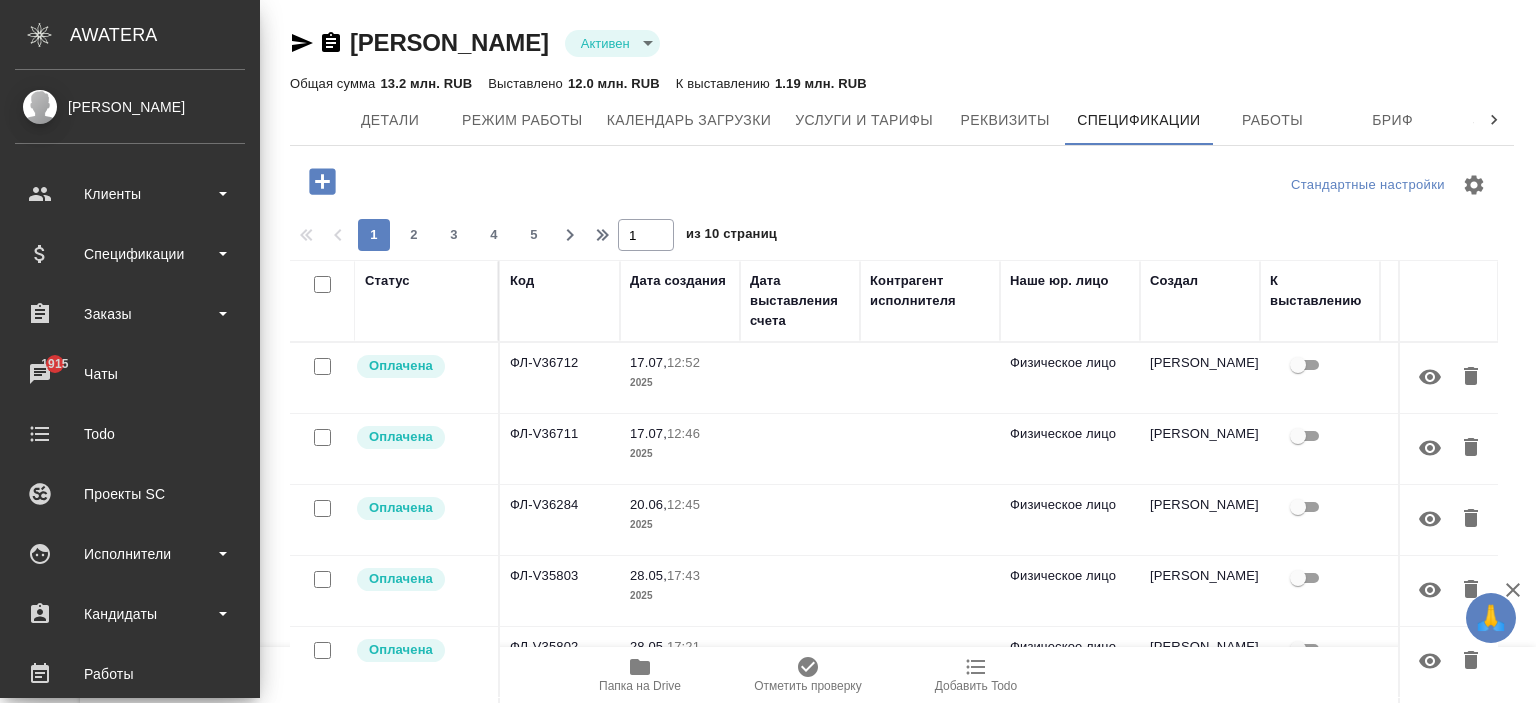 click 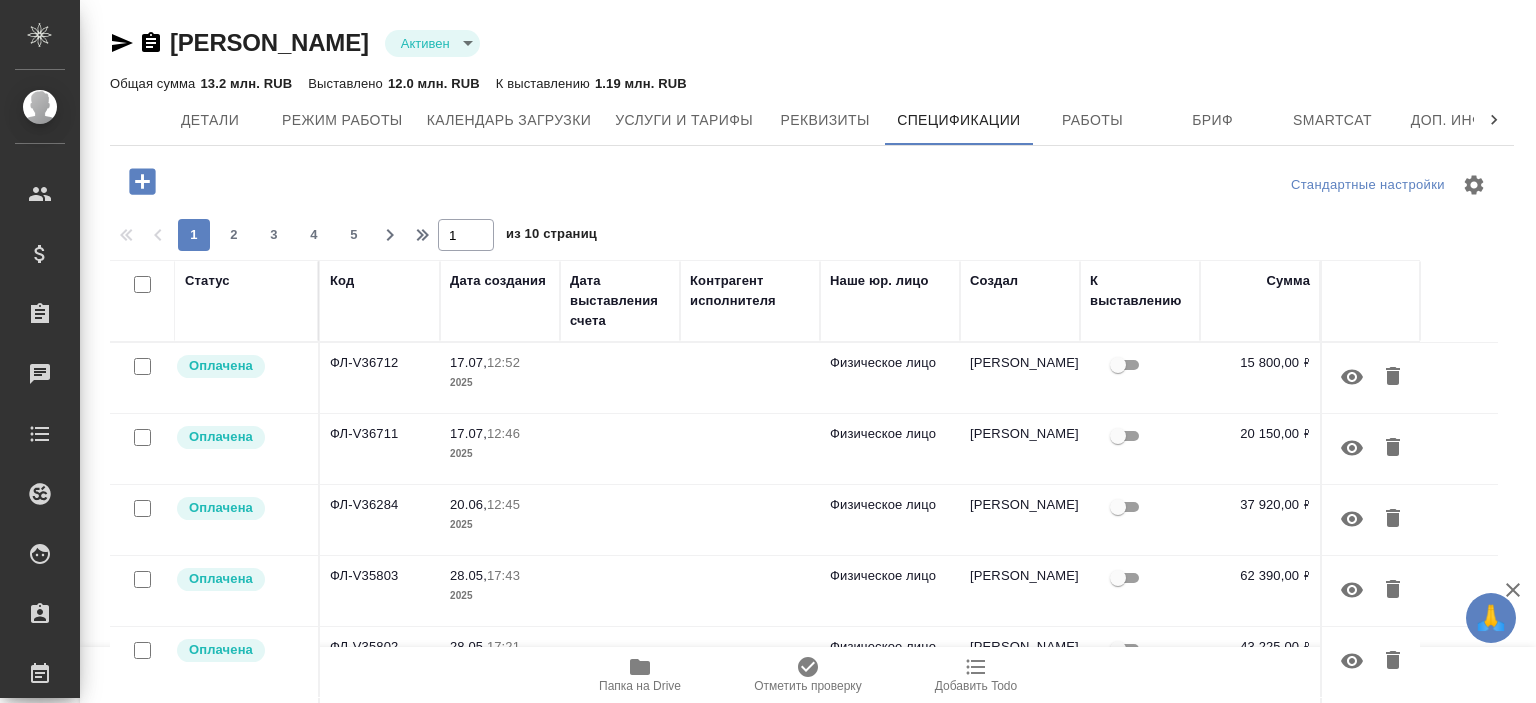 click 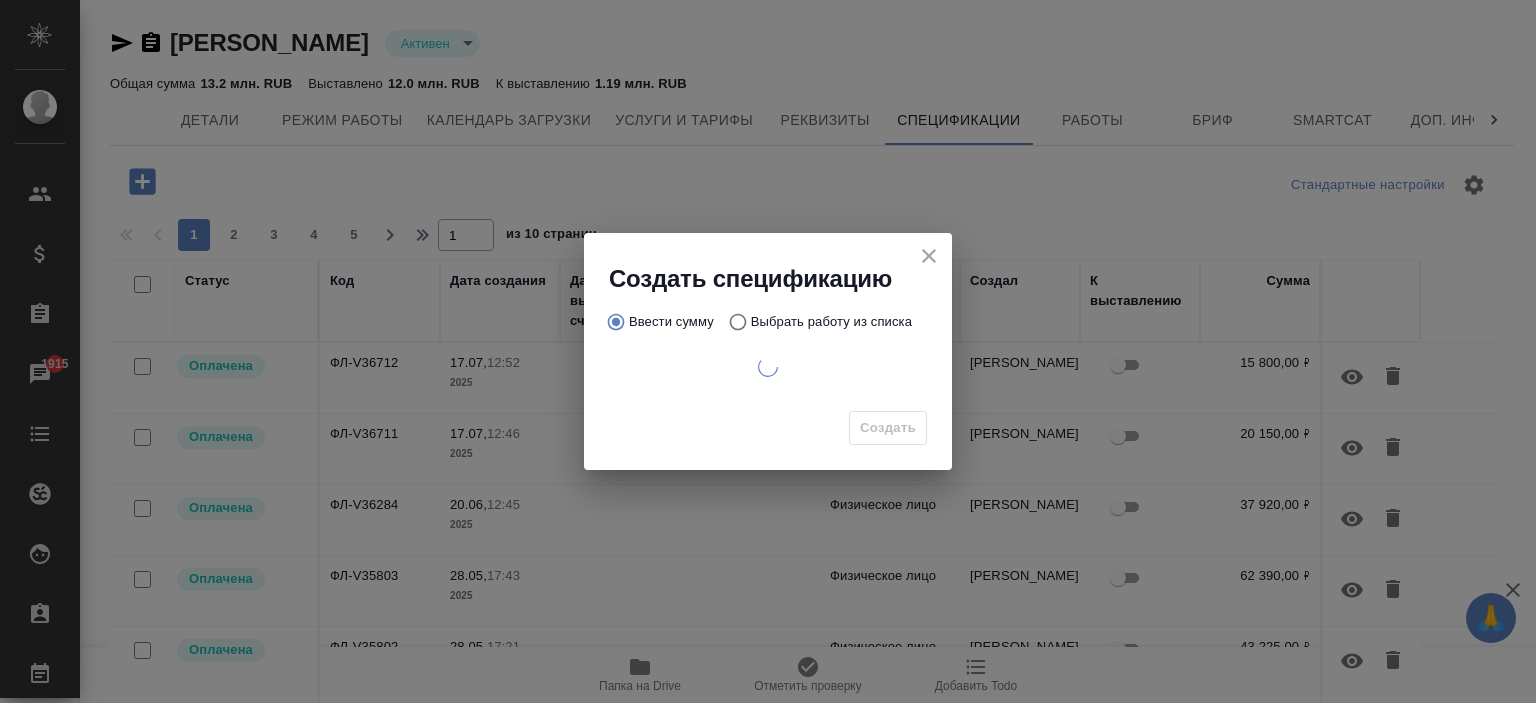 scroll, scrollTop: 0, scrollLeft: 0, axis: both 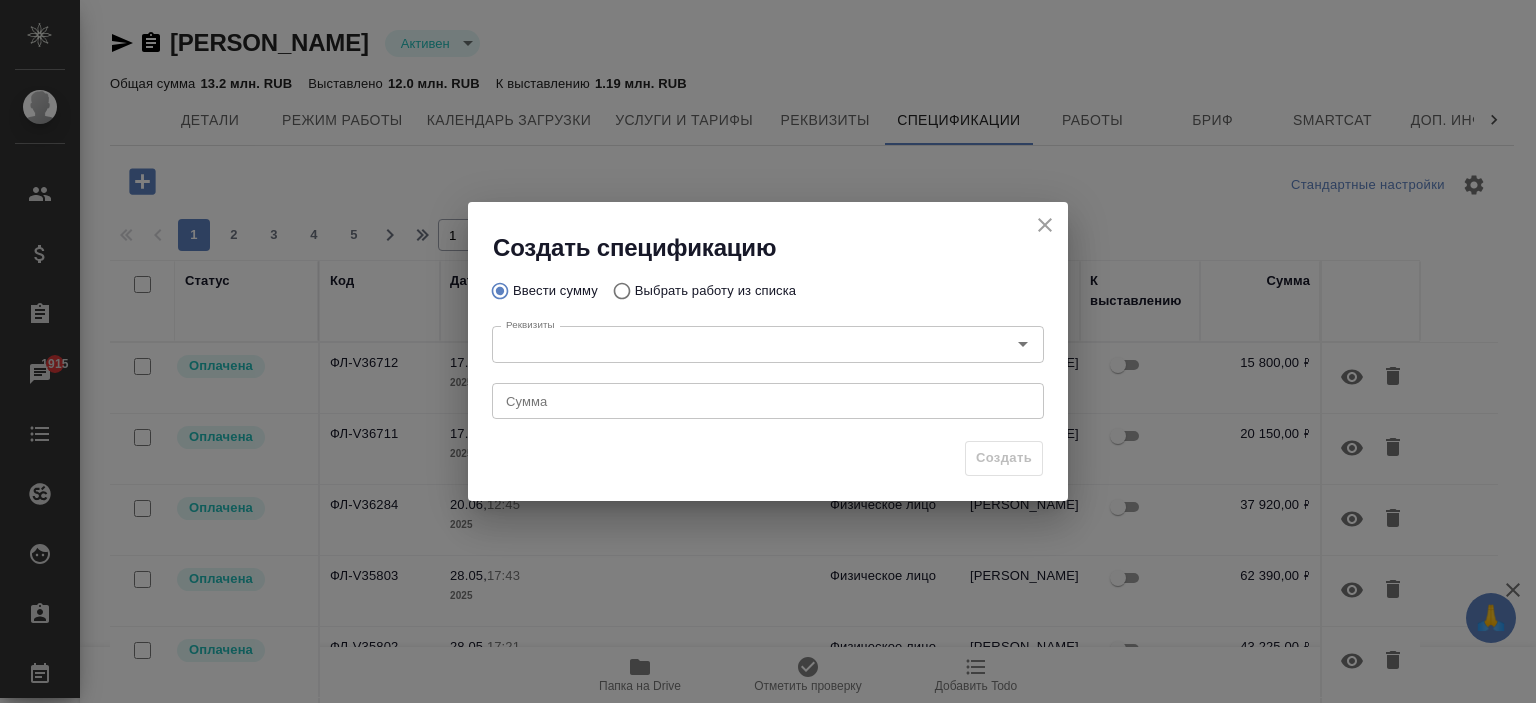 click on "Выбрать работу из списка" at bounding box center [715, 291] 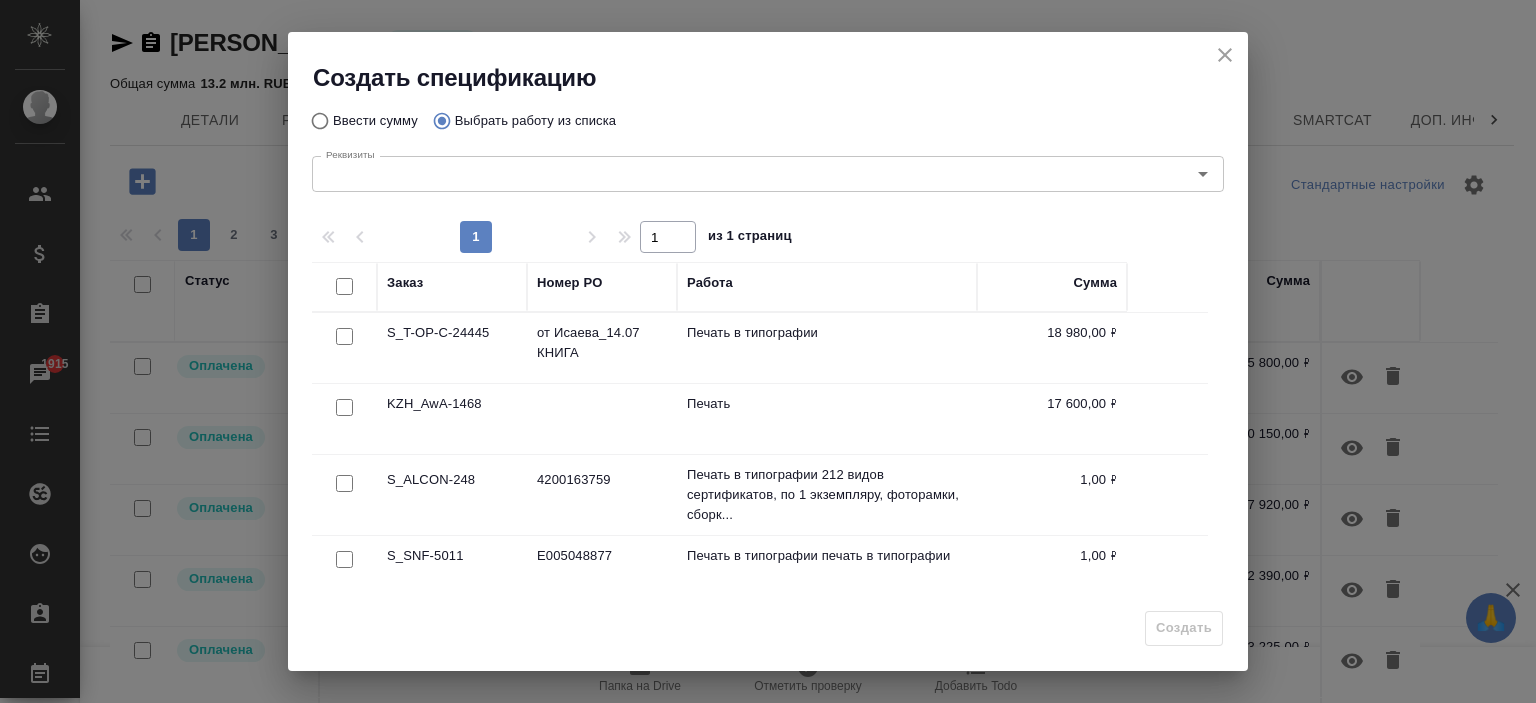 click on "Заказ" at bounding box center [405, 283] 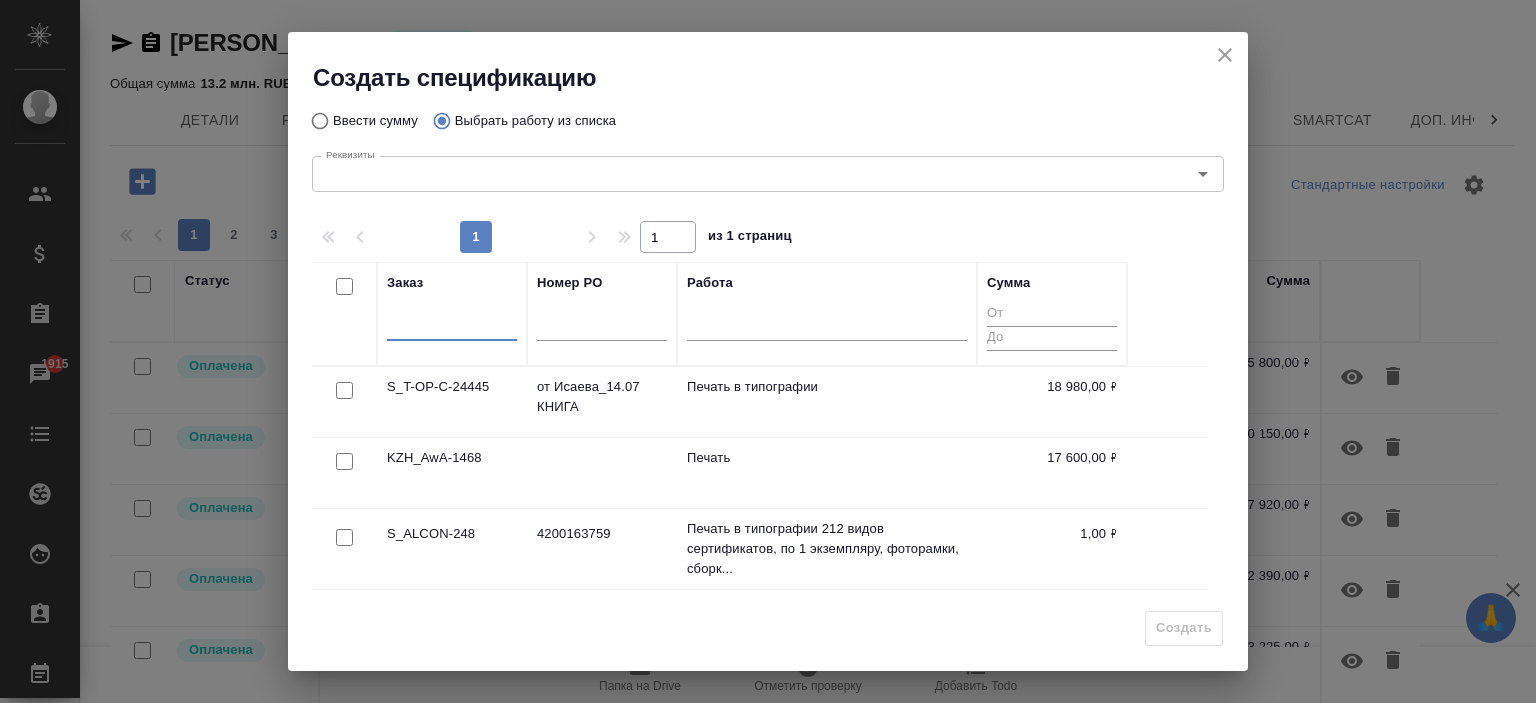 paste on "24445" 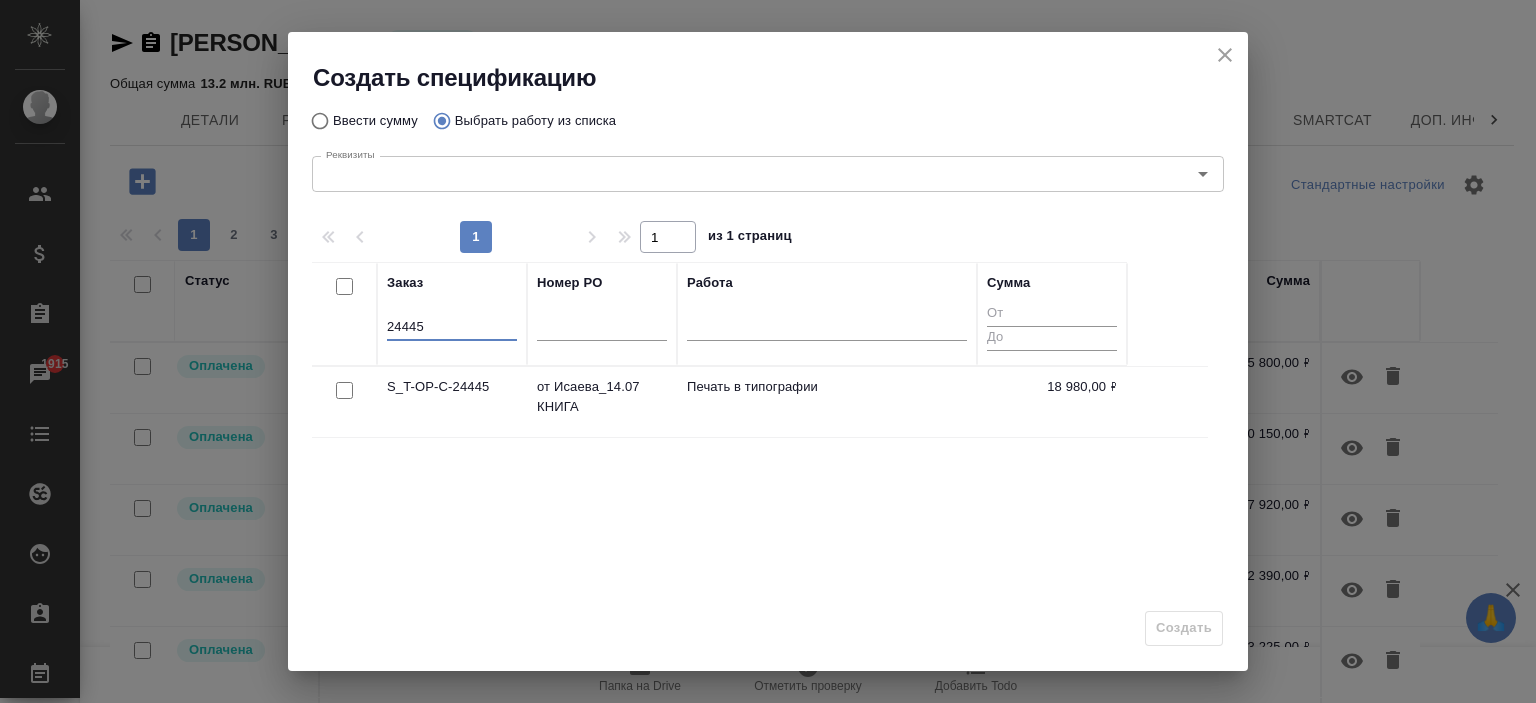 type on "24445" 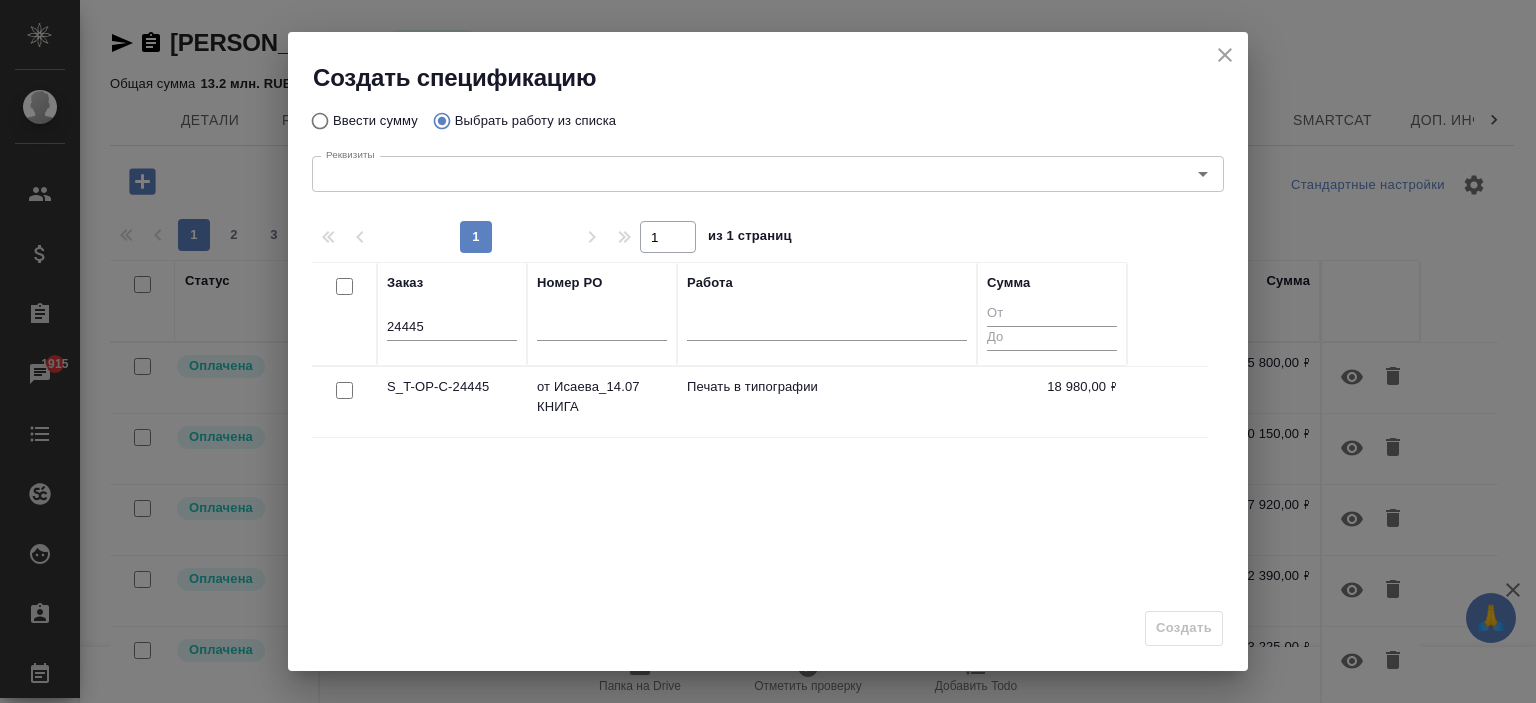 click at bounding box center [344, 390] 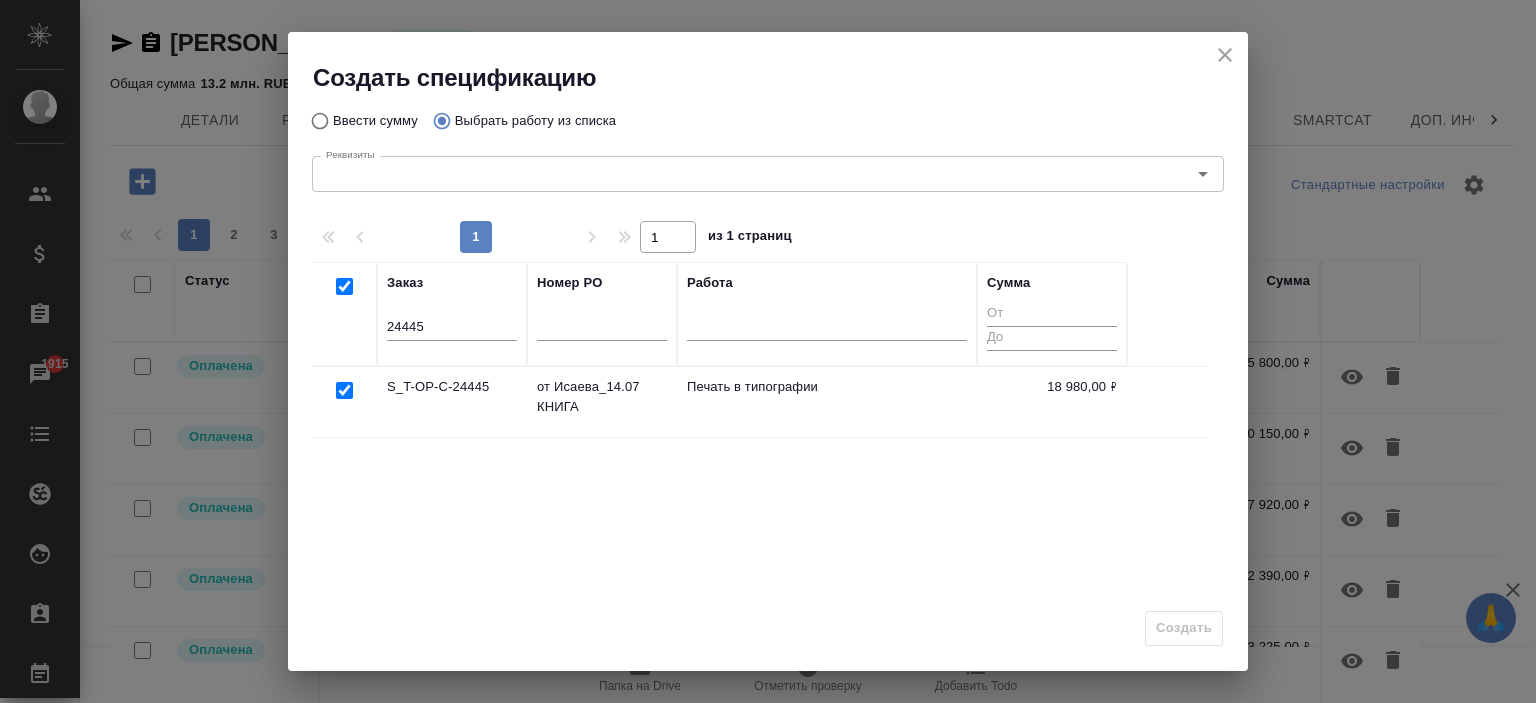 checkbox on "true" 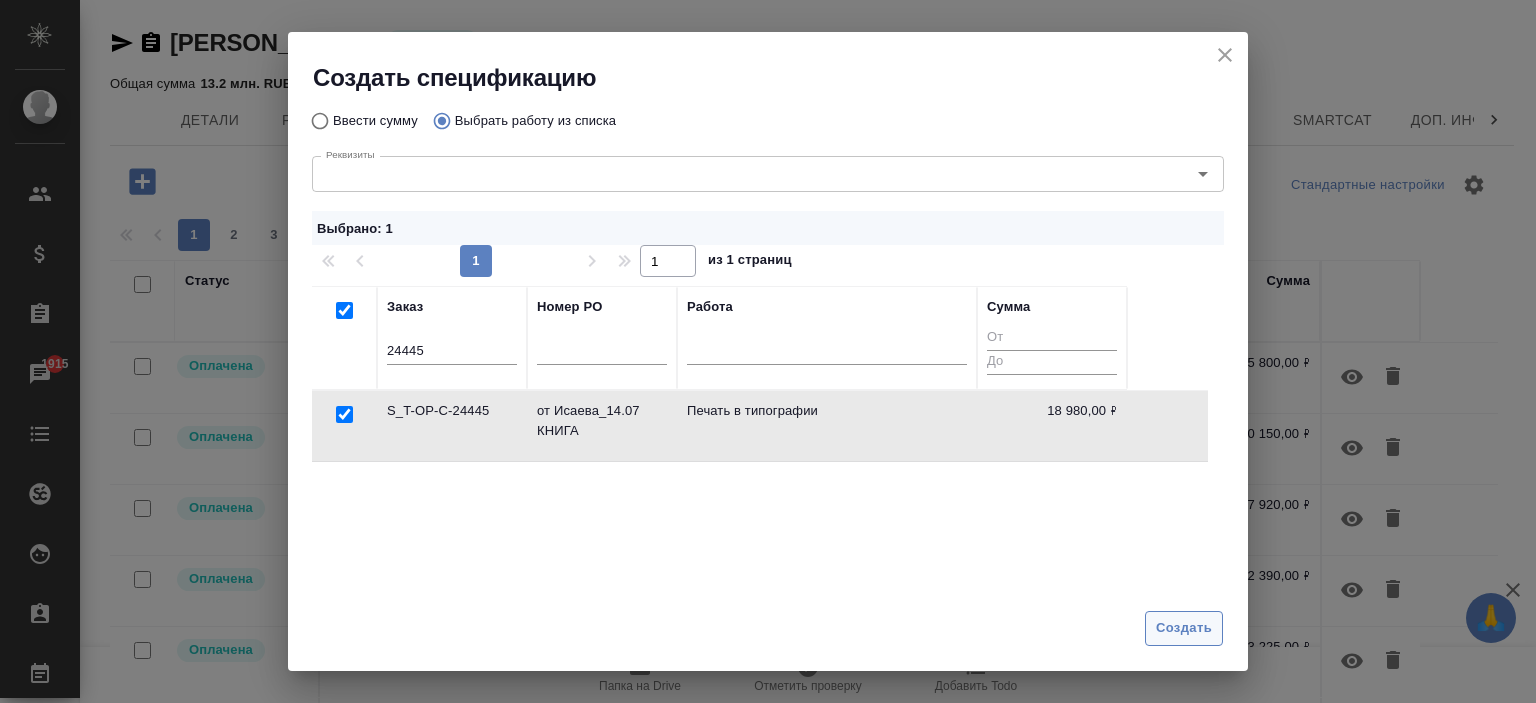 click on "Создать" at bounding box center [1184, 628] 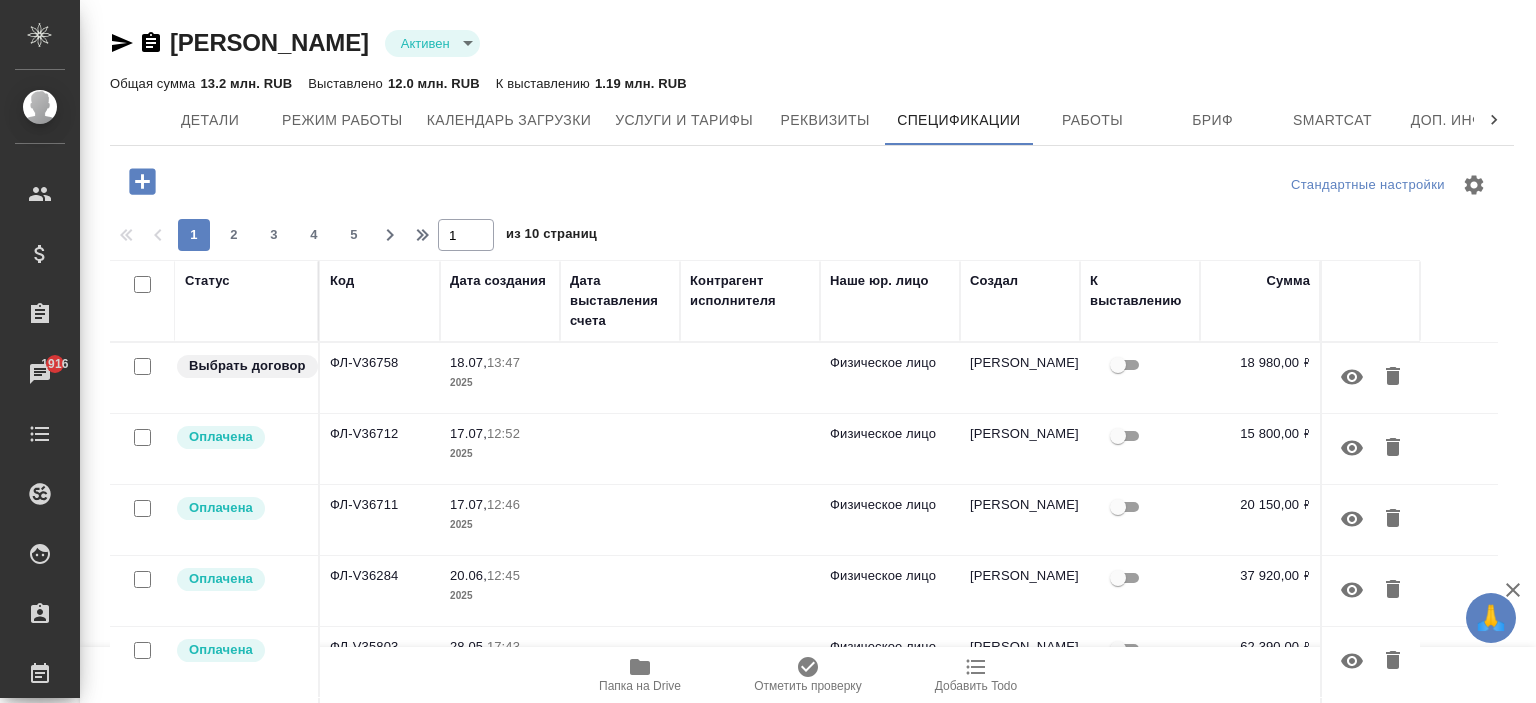 click on "2025" at bounding box center (500, 383) 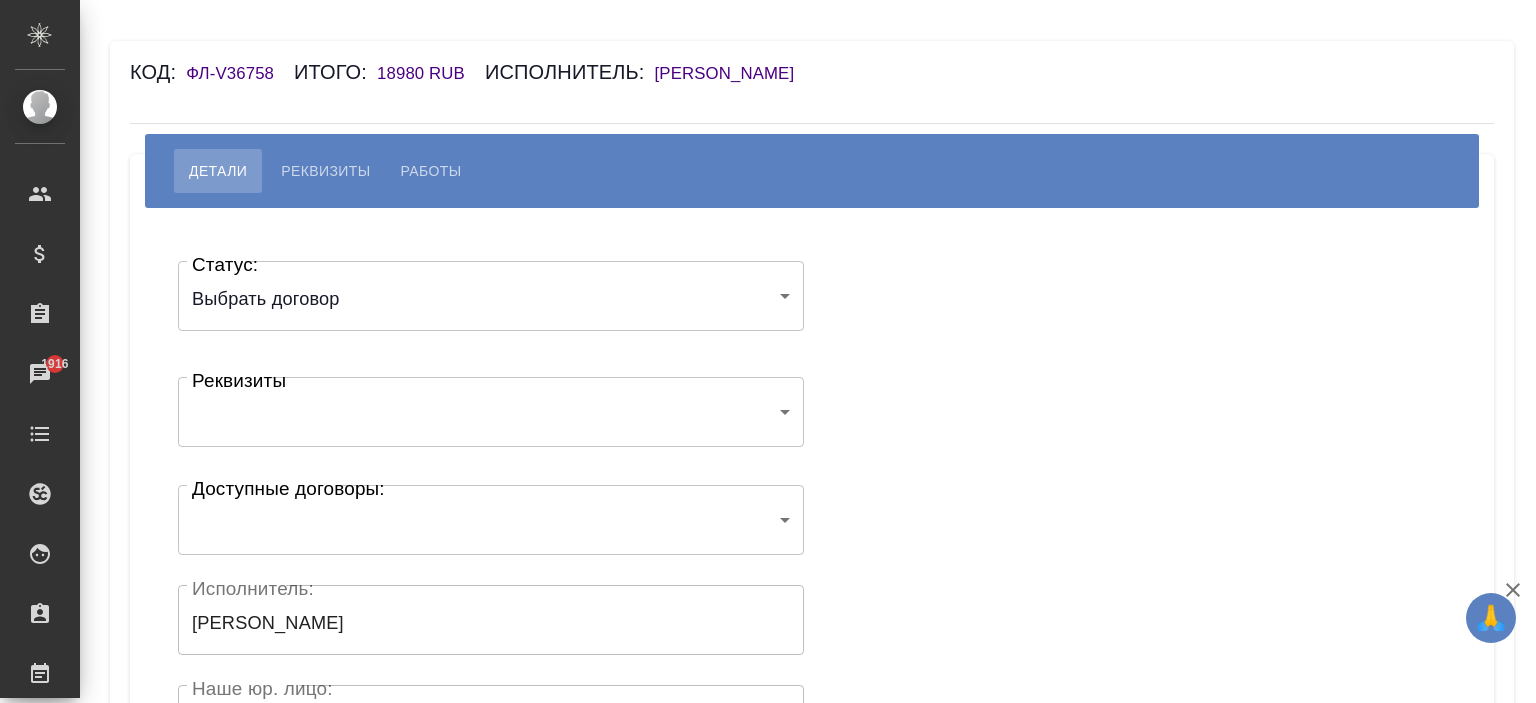 scroll, scrollTop: 0, scrollLeft: 0, axis: both 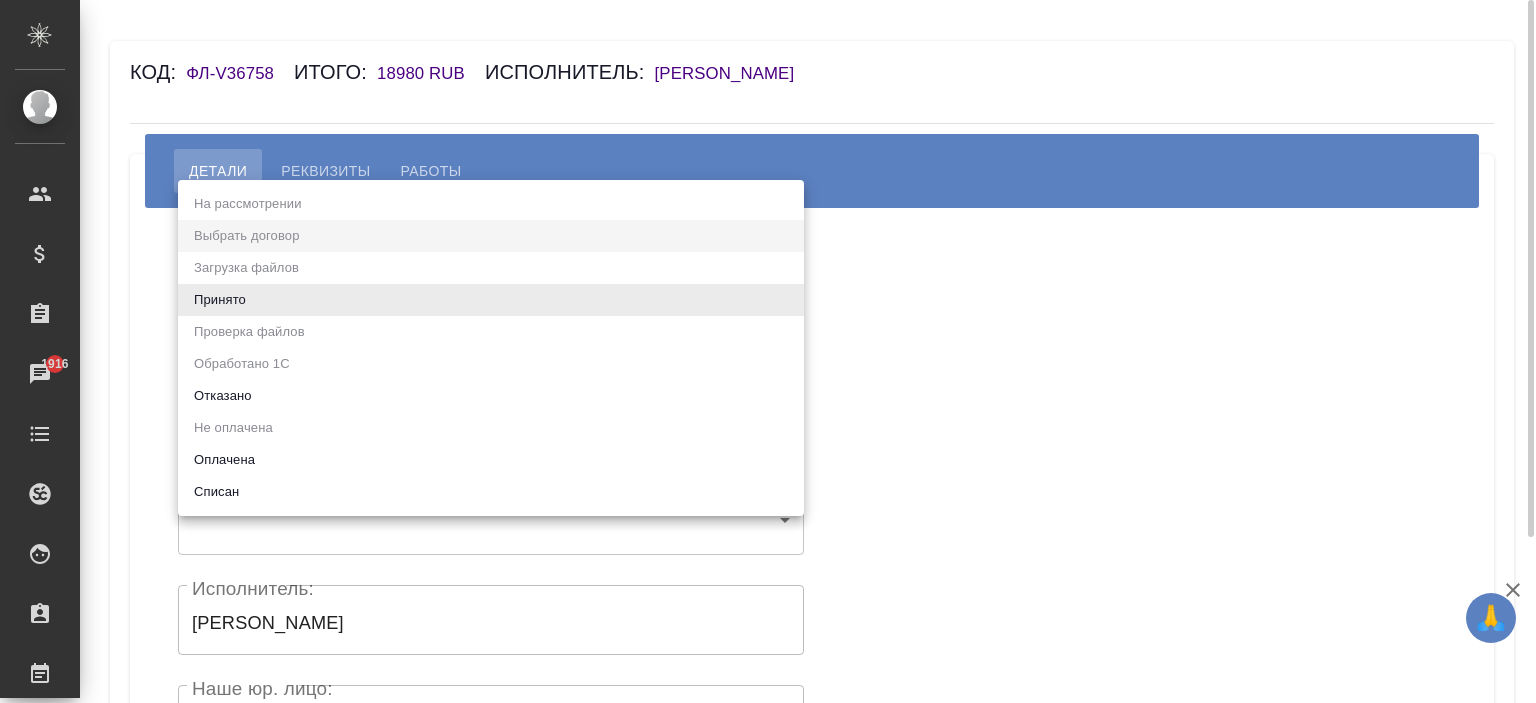 click on "🙏 .cls-1
fill:#fff;
AWATERA Ishkova Yuliya Клиенты Спецификации Заказы 1916 Чаты Todo Проекты SC Исполнители Кандидаты Работы Входящие заявки Заявки на доставку Рекламации Проекты процессинга Конференции Выйти Код: ФЛ-V36758 Итого: 18980 RUB Исполнитель: Микута Янис Детали Реквизиты Работы Статус: Выбрать договор chooseContract Статус: Реквизиты ​ Реквизиты Доступные договоры: ​ Доступные договоры: Исполнитель: Микута Янис Исполнитель: Наше юр. лицо: (ФЛ) Наше юр. лицо: Создал: Ишкова Юлия Создал: Скрыть от исполнителя выплату Сохранить .cls-1
fill:#fff;
AWATERA Ishkova Yuliya Todo" at bounding box center [768, 351] 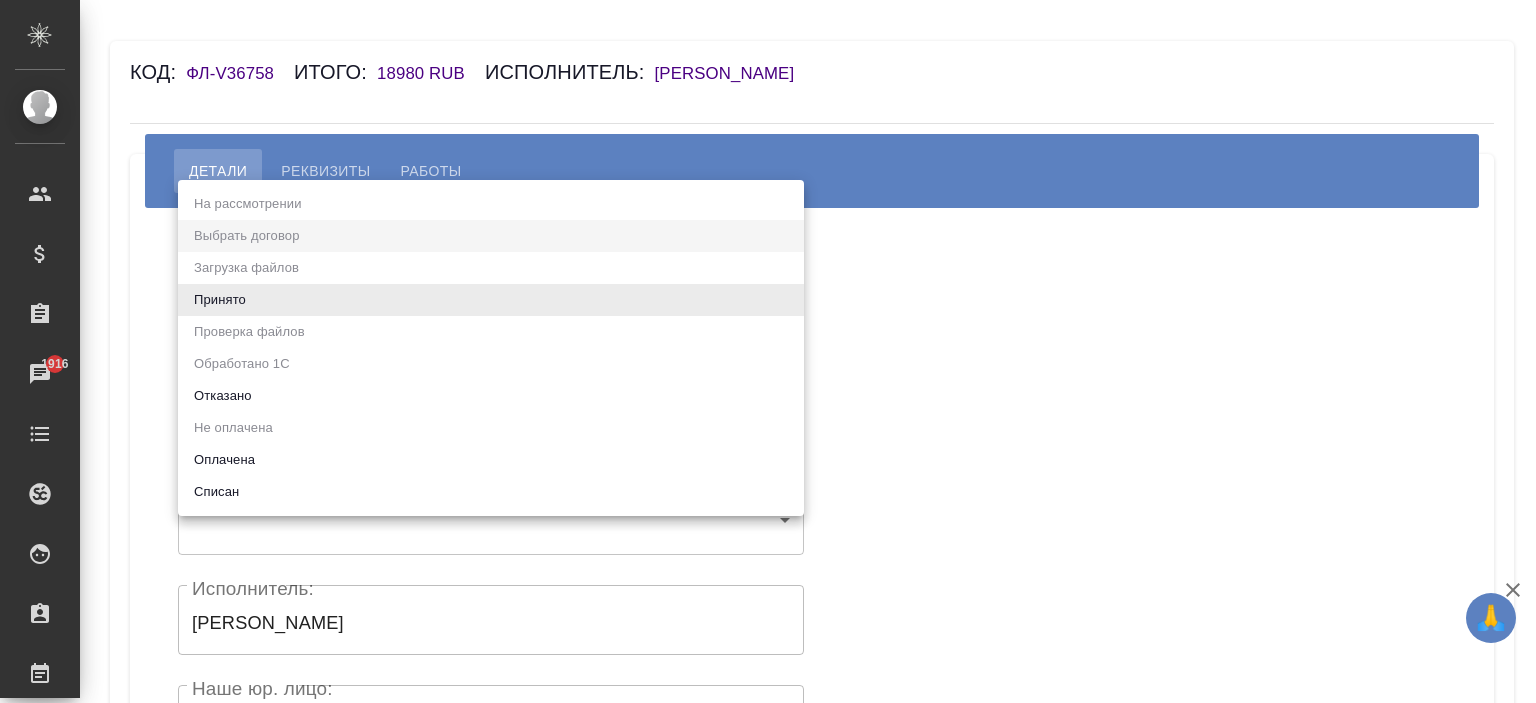 click on "Оплачена" at bounding box center (491, 460) 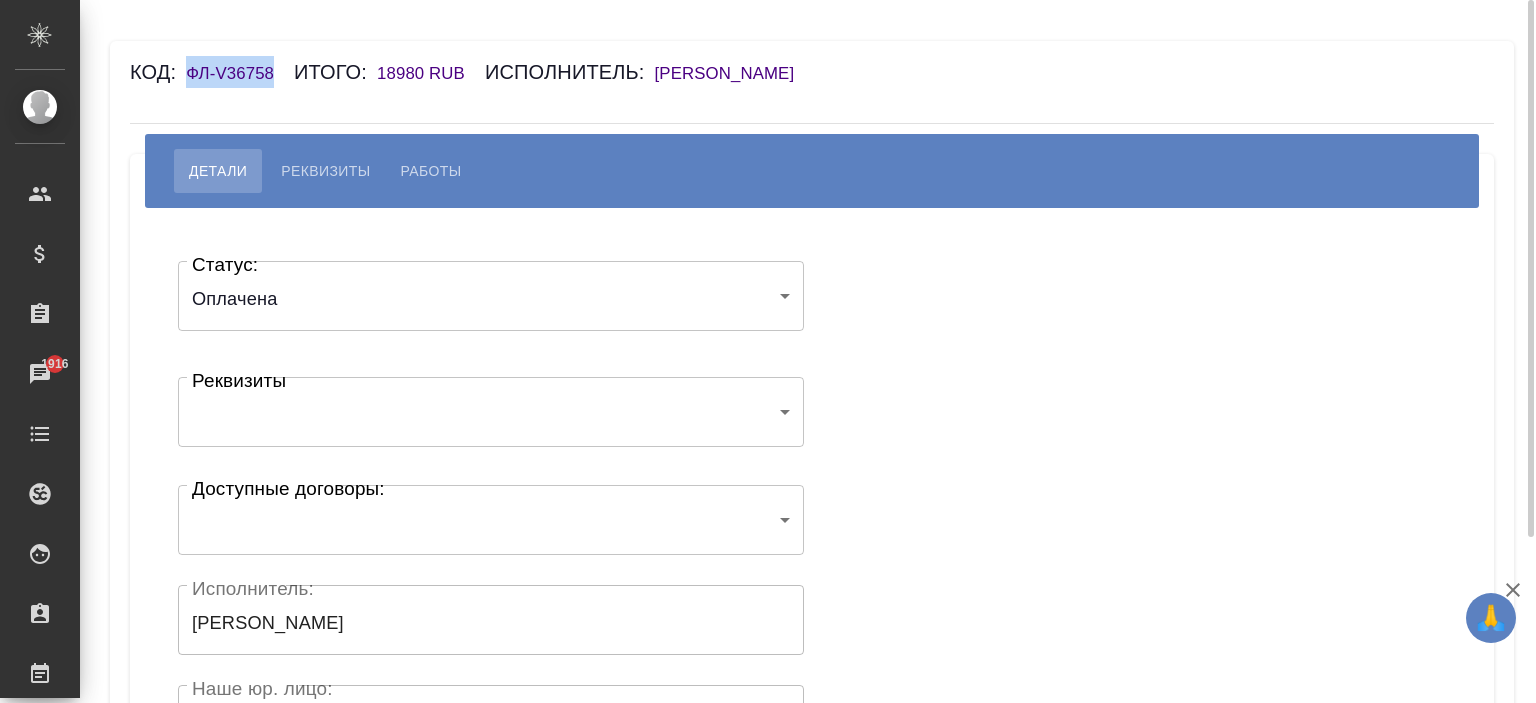 drag, startPoint x: 284, startPoint y: 72, endPoint x: 191, endPoint y: 79, distance: 93.26307 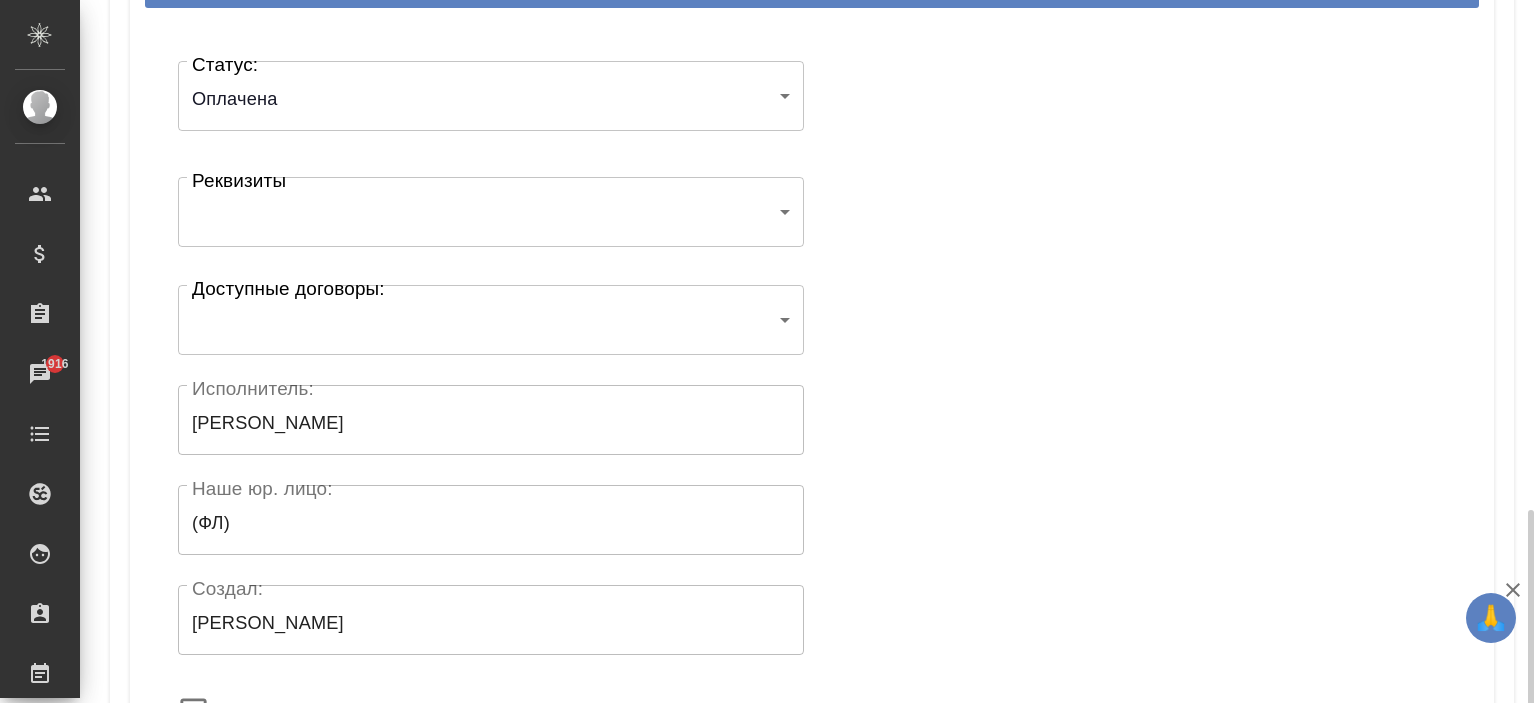 scroll, scrollTop: 440, scrollLeft: 0, axis: vertical 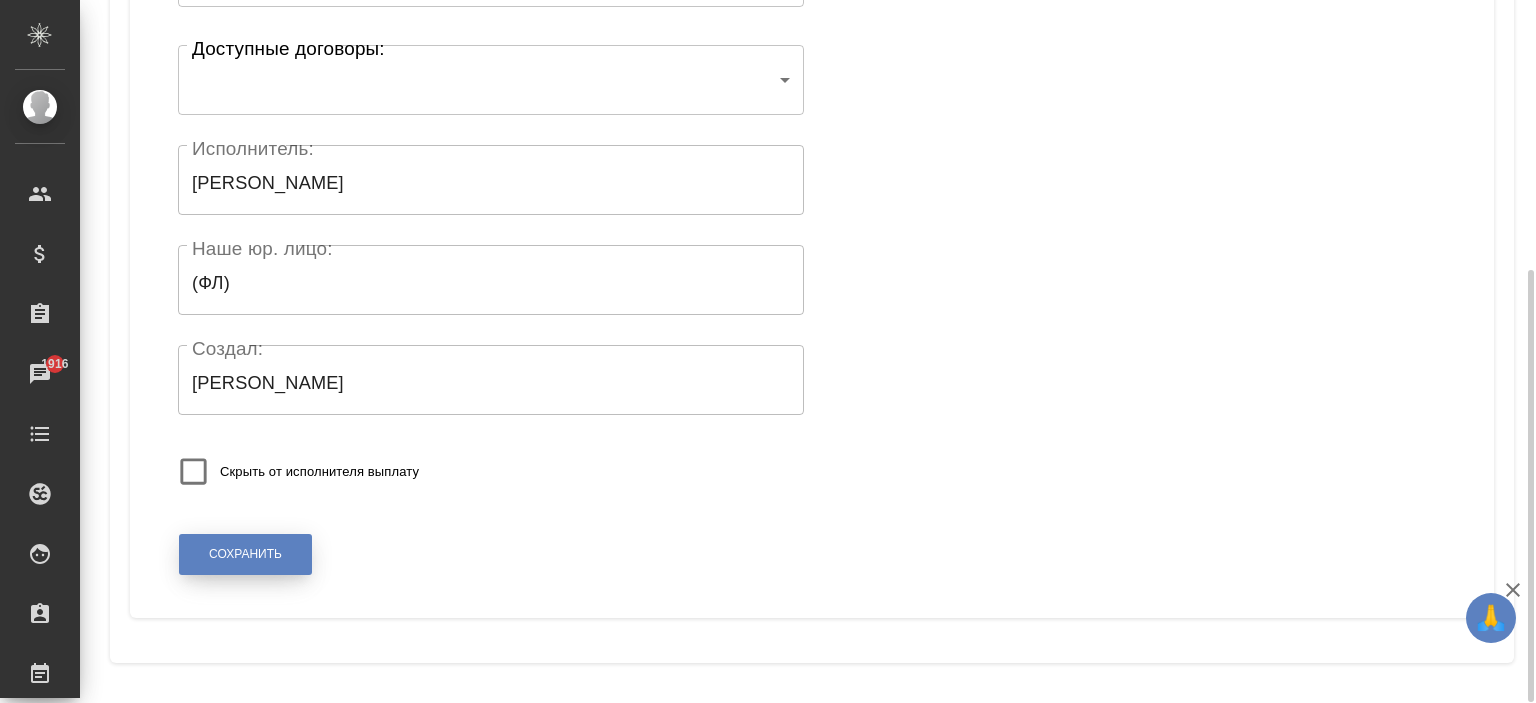 click on "Сохранить" at bounding box center (245, 554) 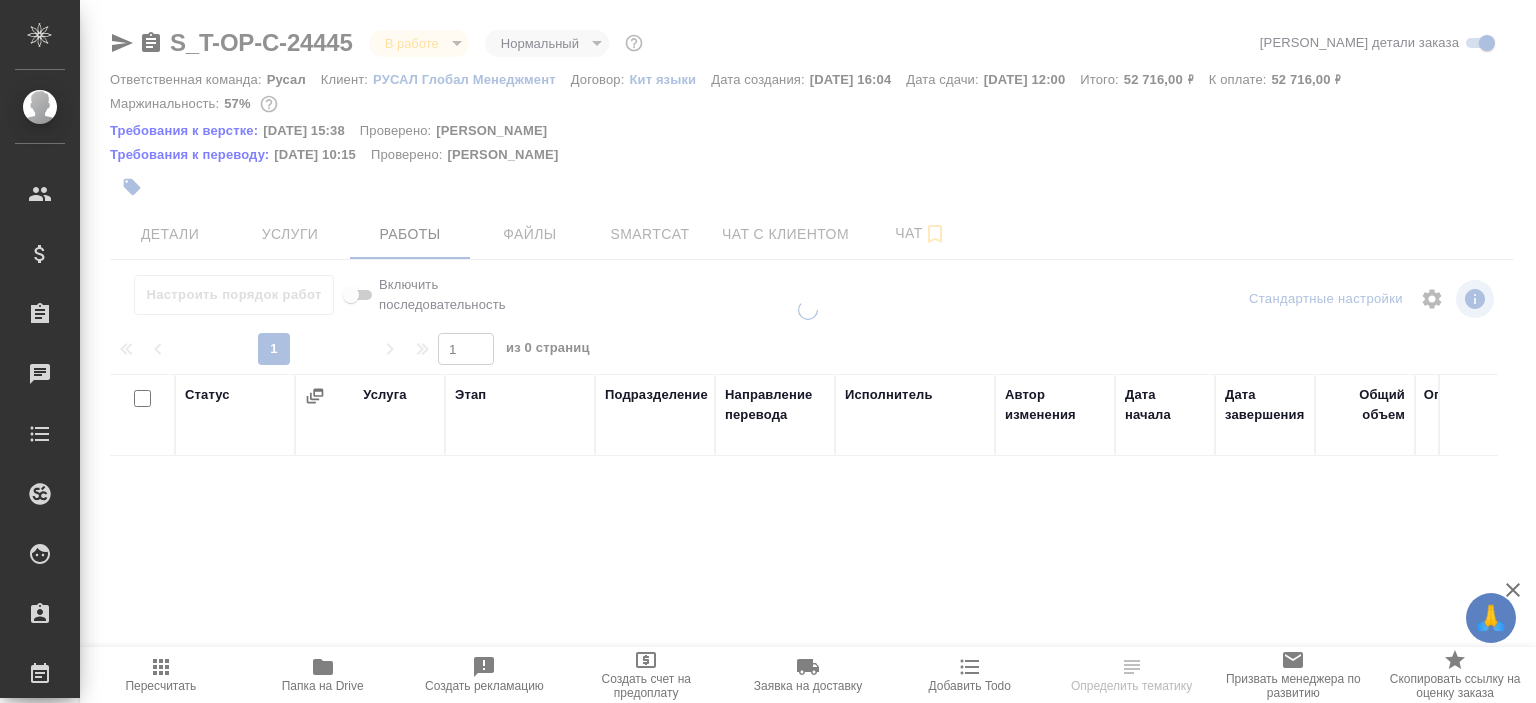 scroll, scrollTop: 0, scrollLeft: 0, axis: both 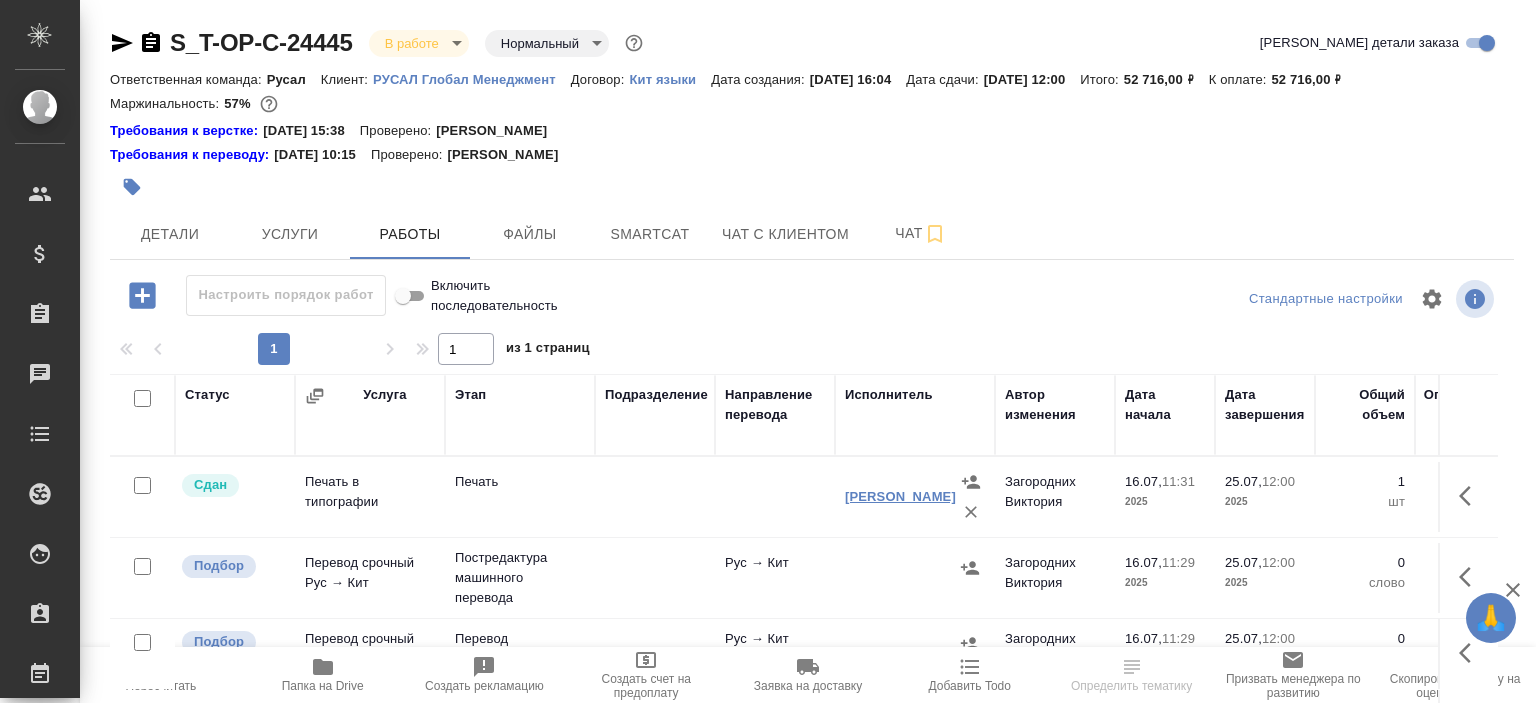 click on "[PERSON_NAME]" at bounding box center [900, 496] 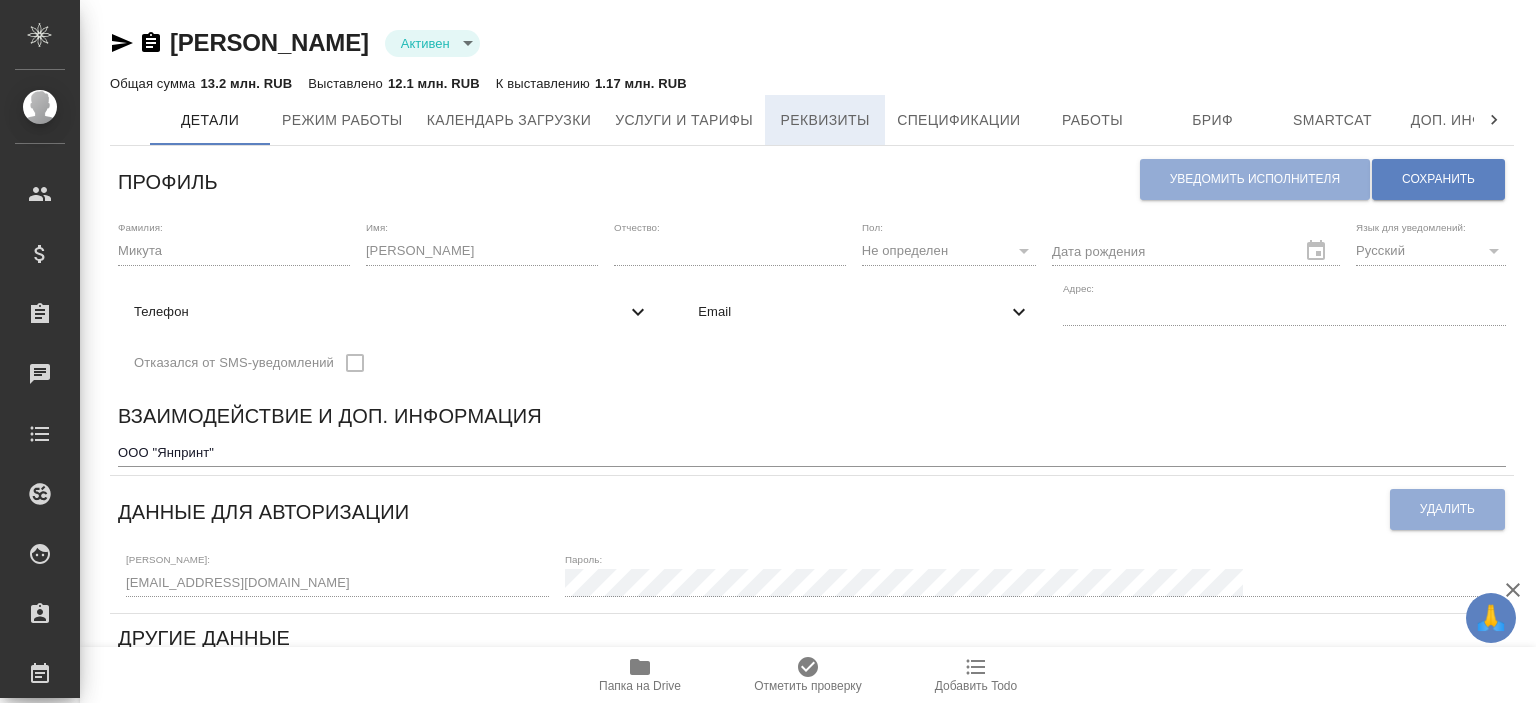 scroll, scrollTop: 0, scrollLeft: 0, axis: both 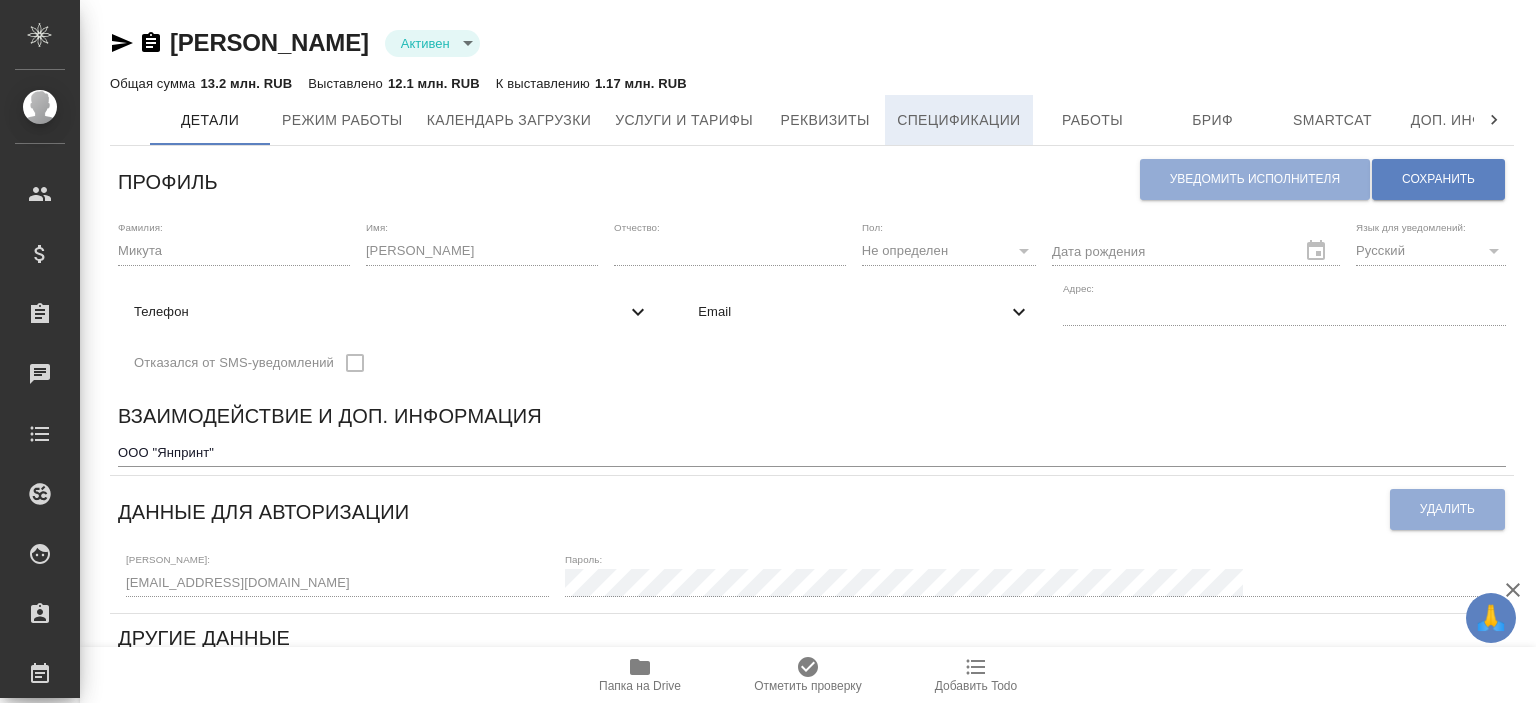 click on "Спецификации" at bounding box center [958, 120] 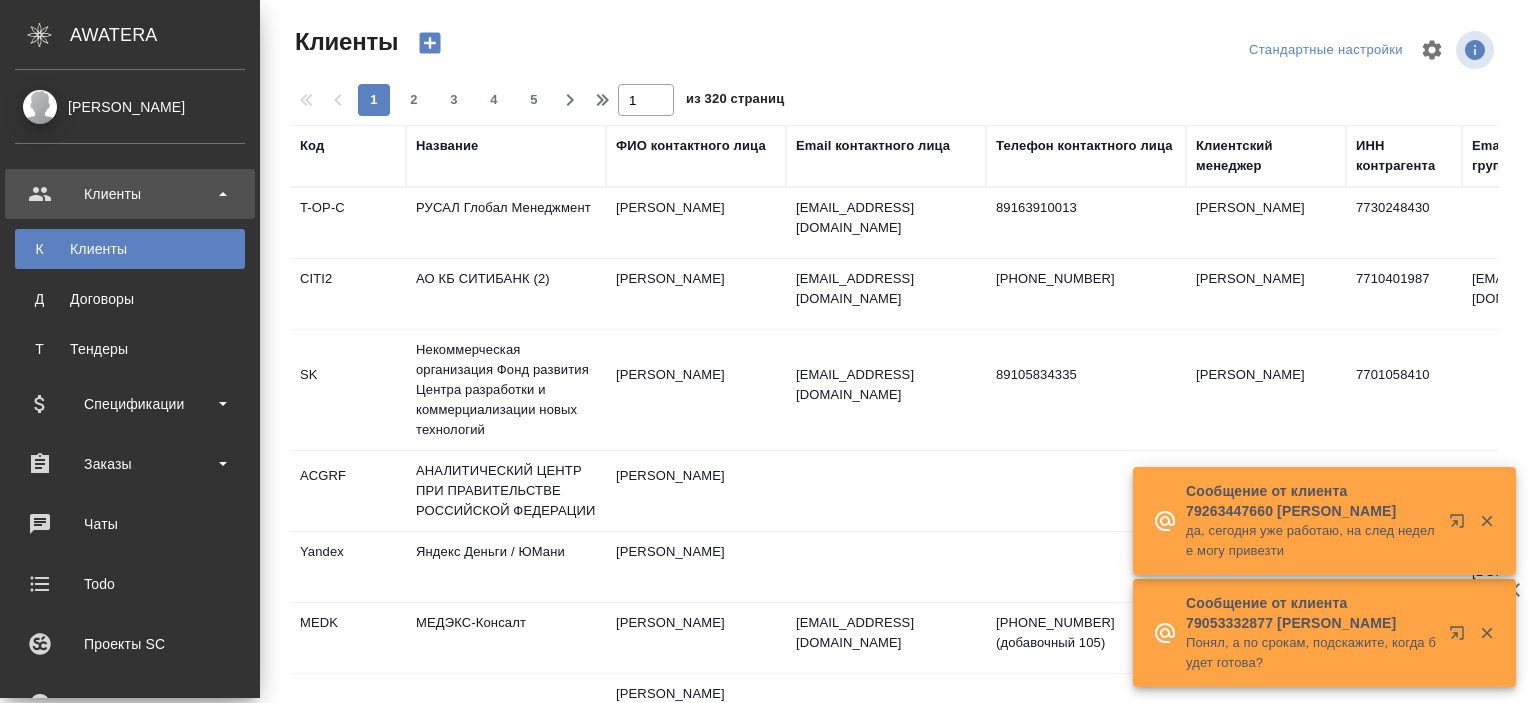 select on "RU" 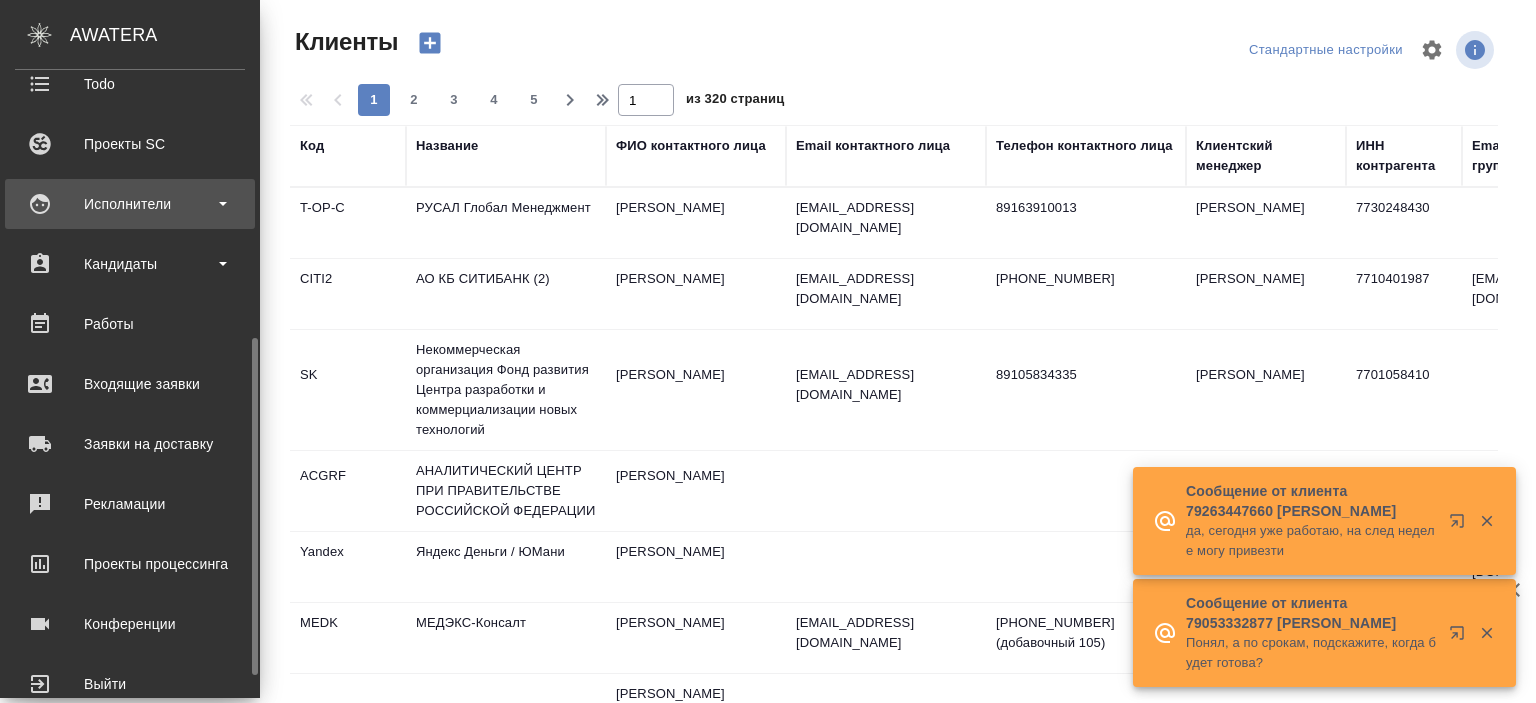 click on "Исполнители" at bounding box center [130, 204] 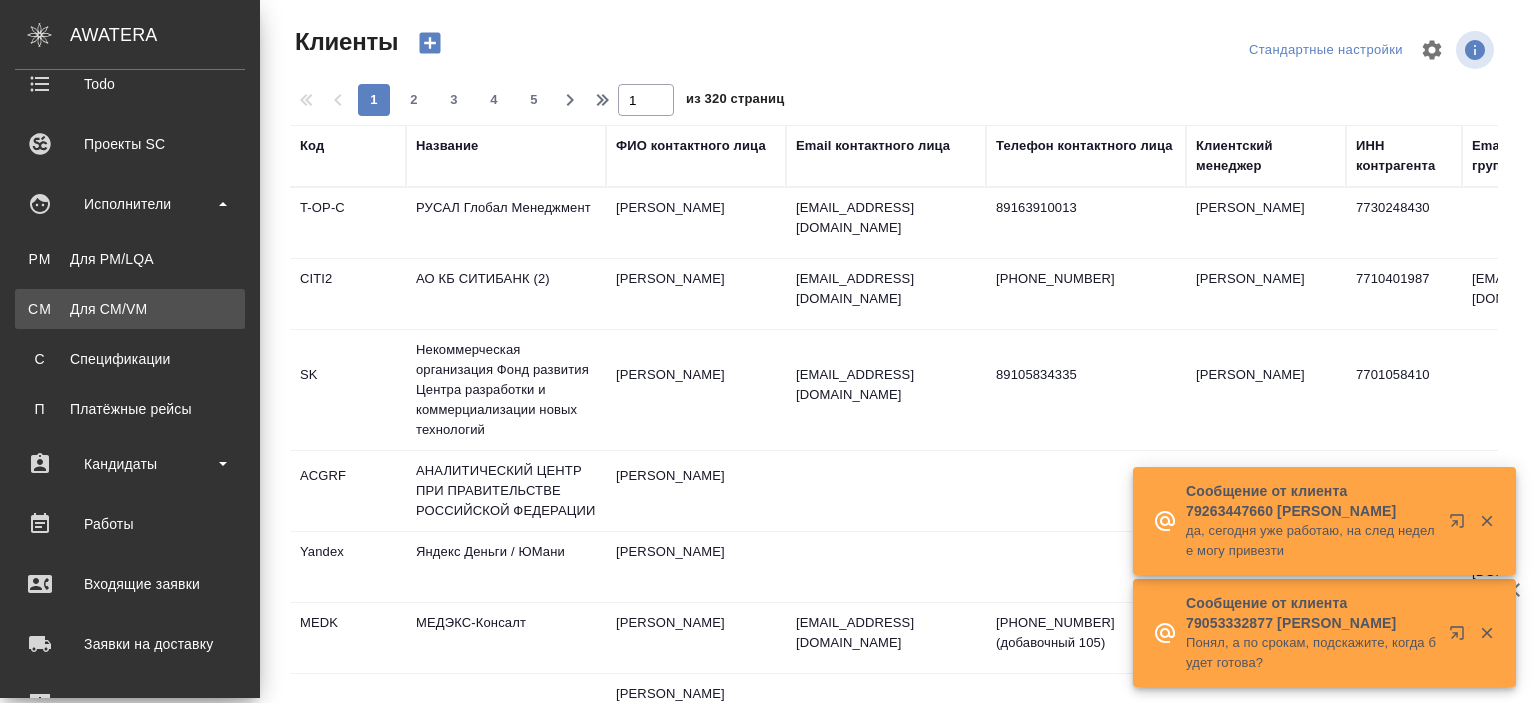 click on "CM Для CM/VM" at bounding box center (130, 309) 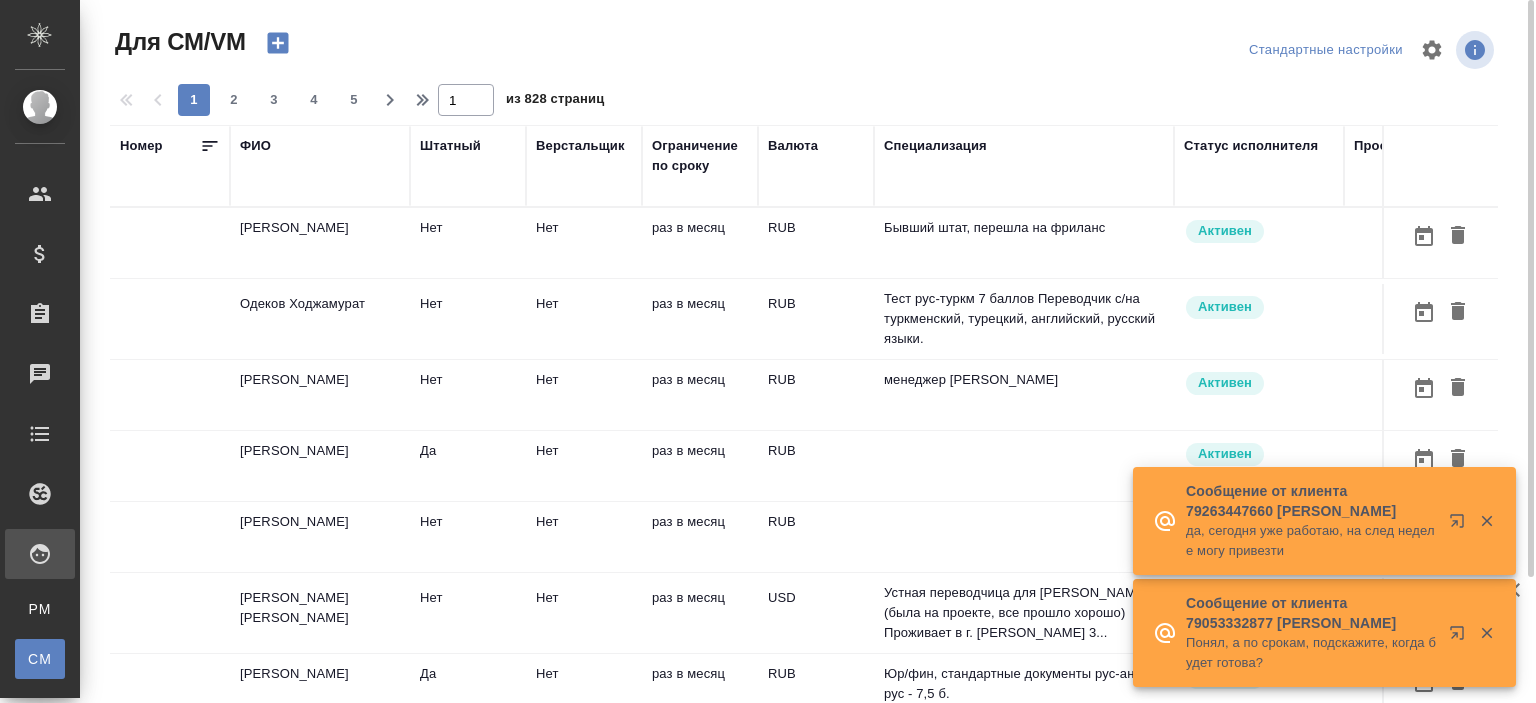 scroll, scrollTop: 152, scrollLeft: 0, axis: vertical 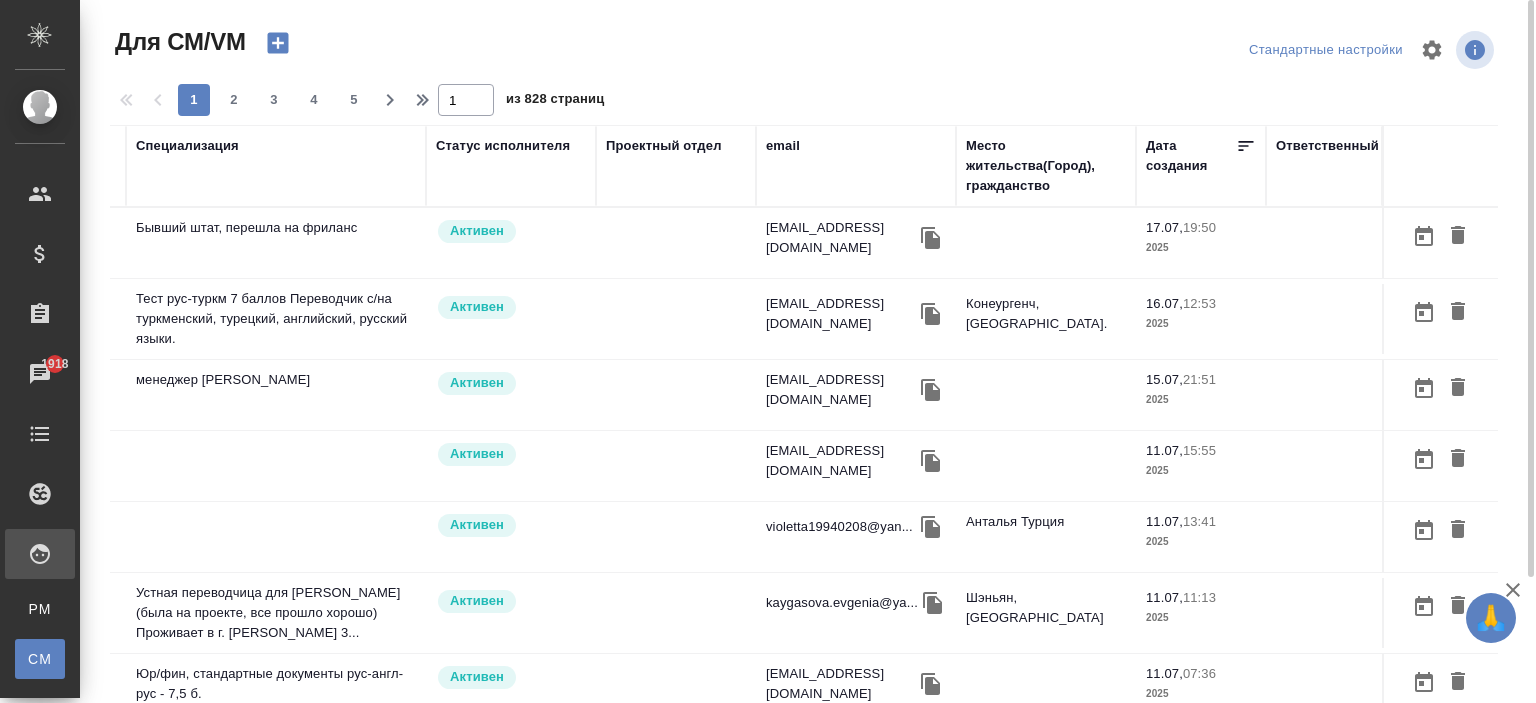 click on "email" at bounding box center (783, 146) 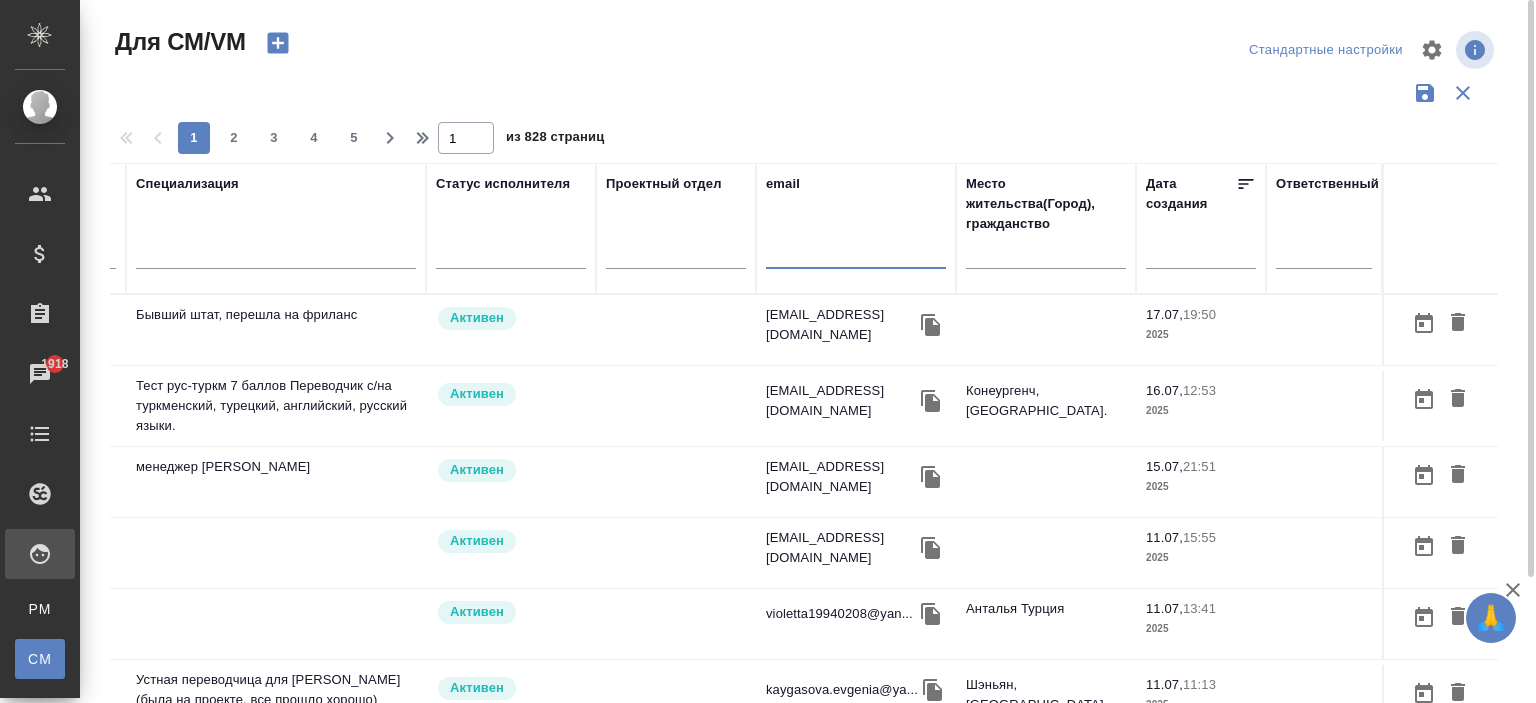 paste on "niki01@list.ru" 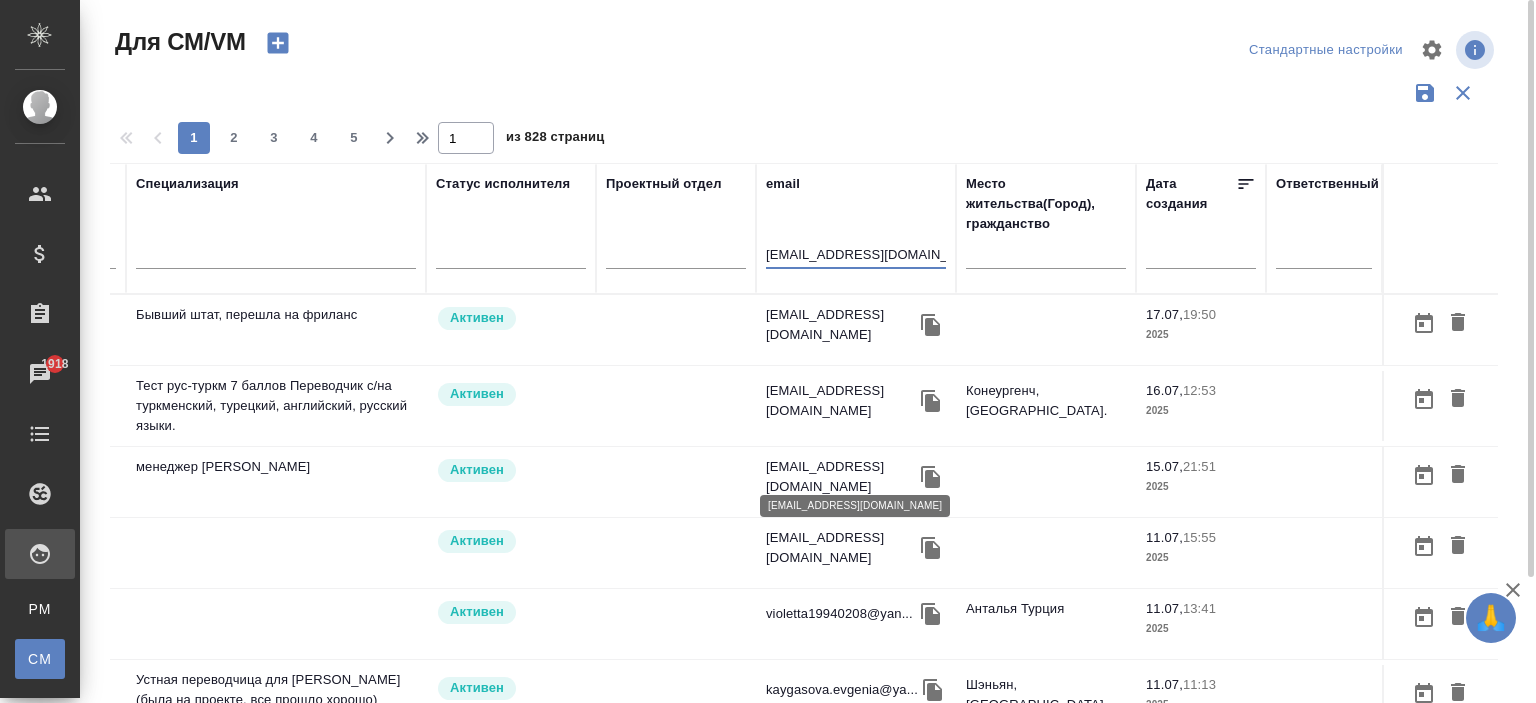 type on "niki01@list.ru" 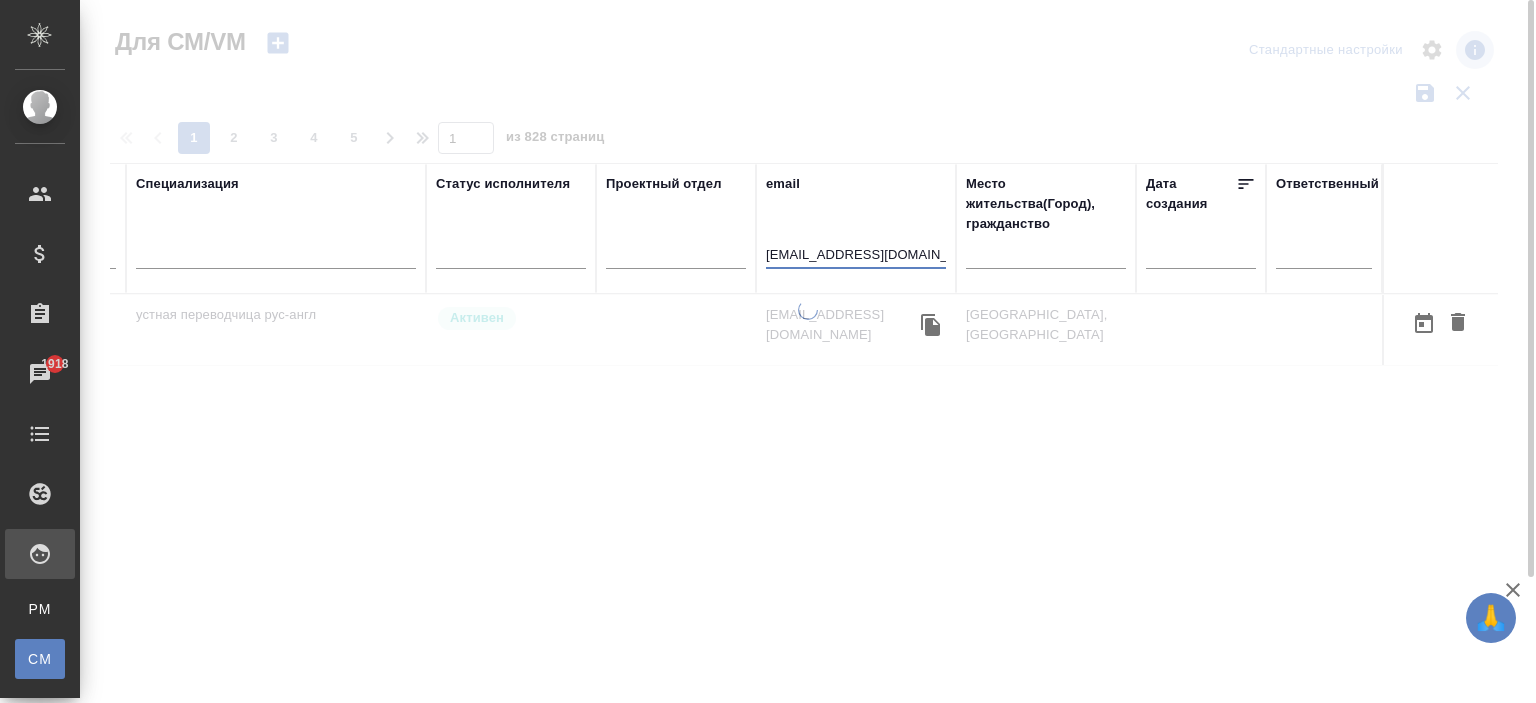 scroll, scrollTop: 0, scrollLeft: 748, axis: horizontal 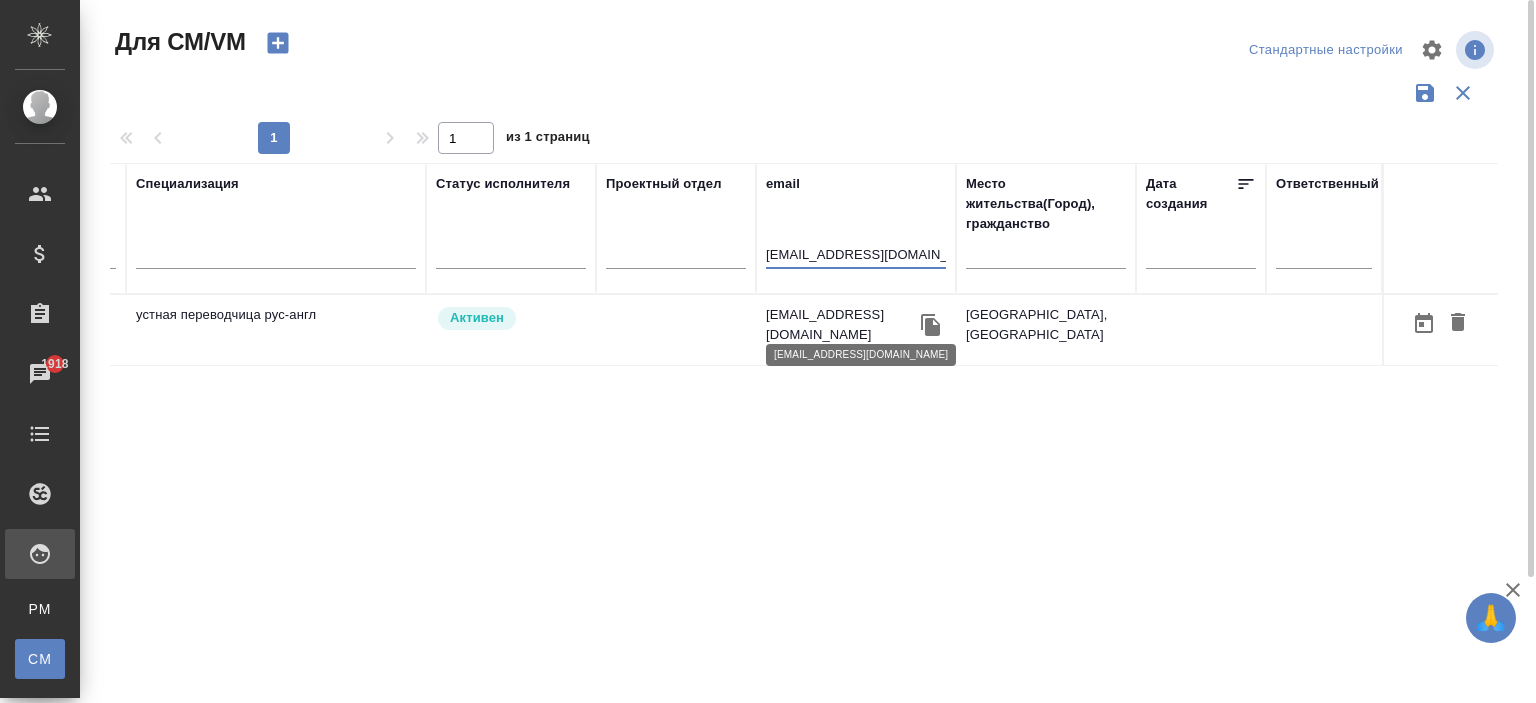 click on "niki01@list.ru" at bounding box center (841, 325) 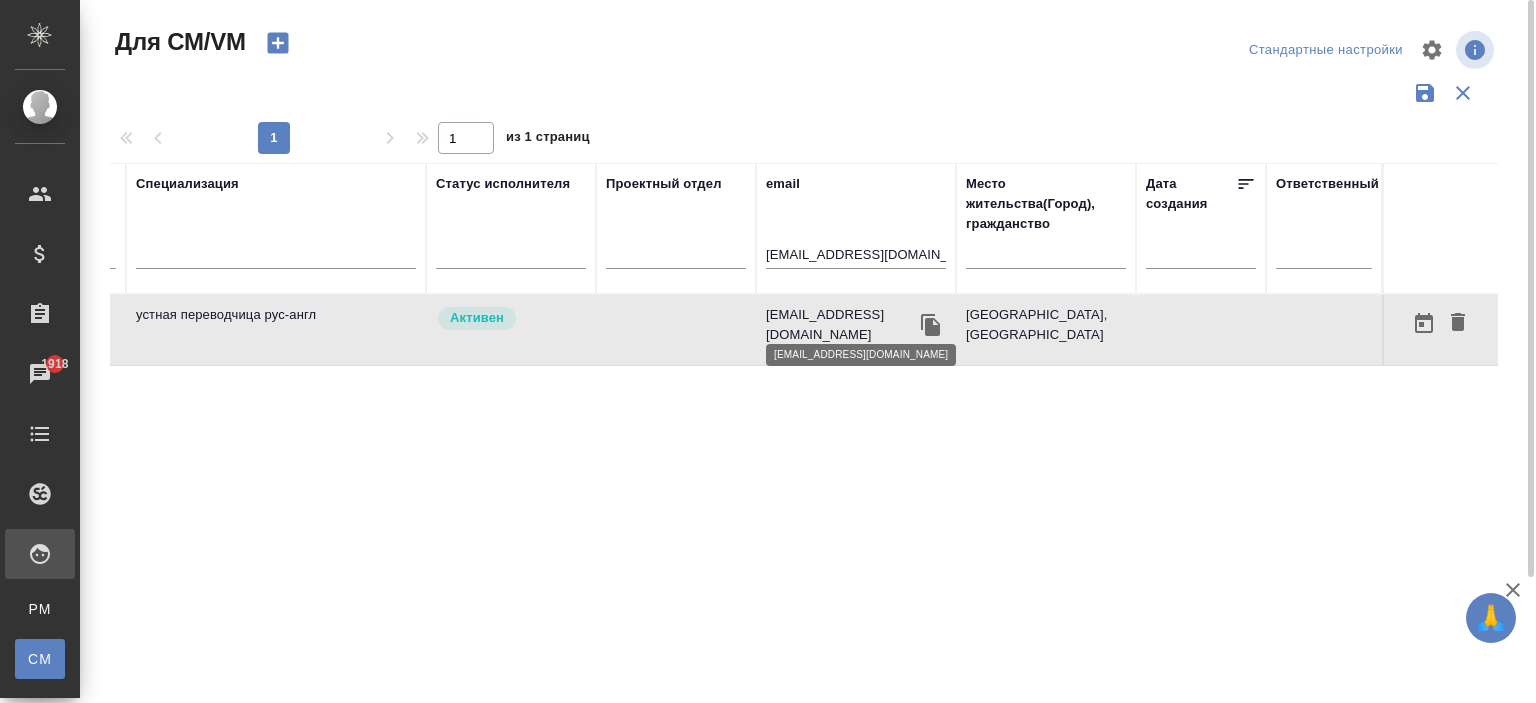 click on "niki01@list.ru" at bounding box center [841, 325] 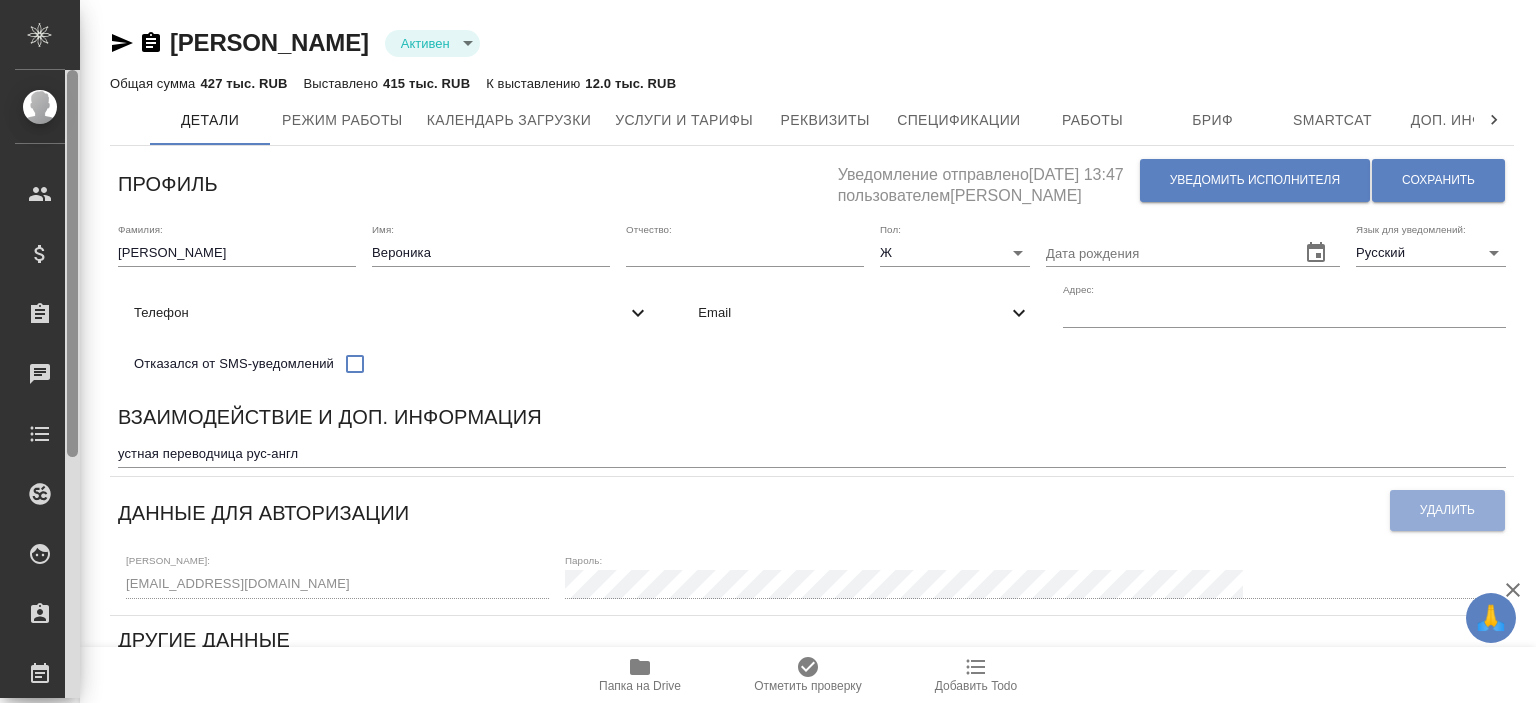 scroll, scrollTop: 0, scrollLeft: 0, axis: both 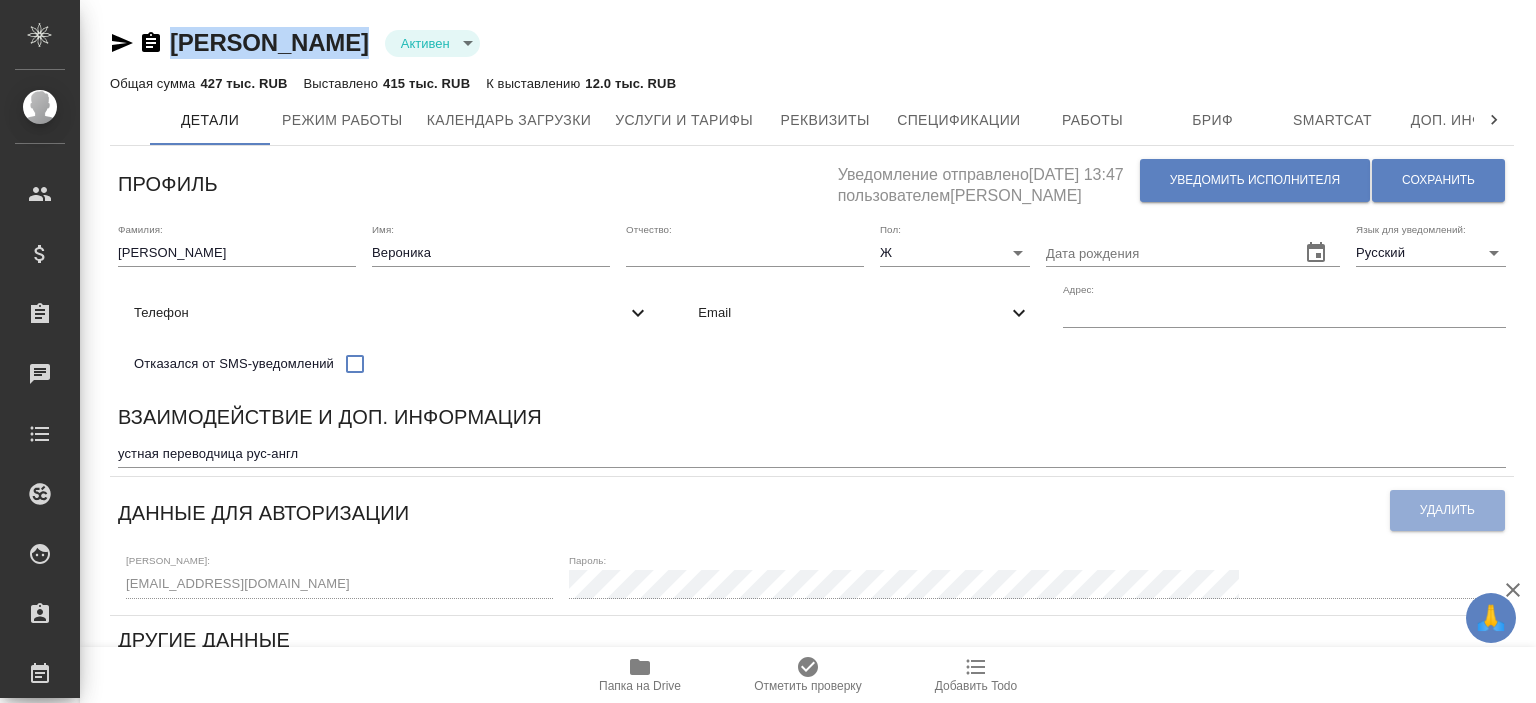 drag, startPoint x: 424, startPoint y: 47, endPoint x: 166, endPoint y: 37, distance: 258.19373 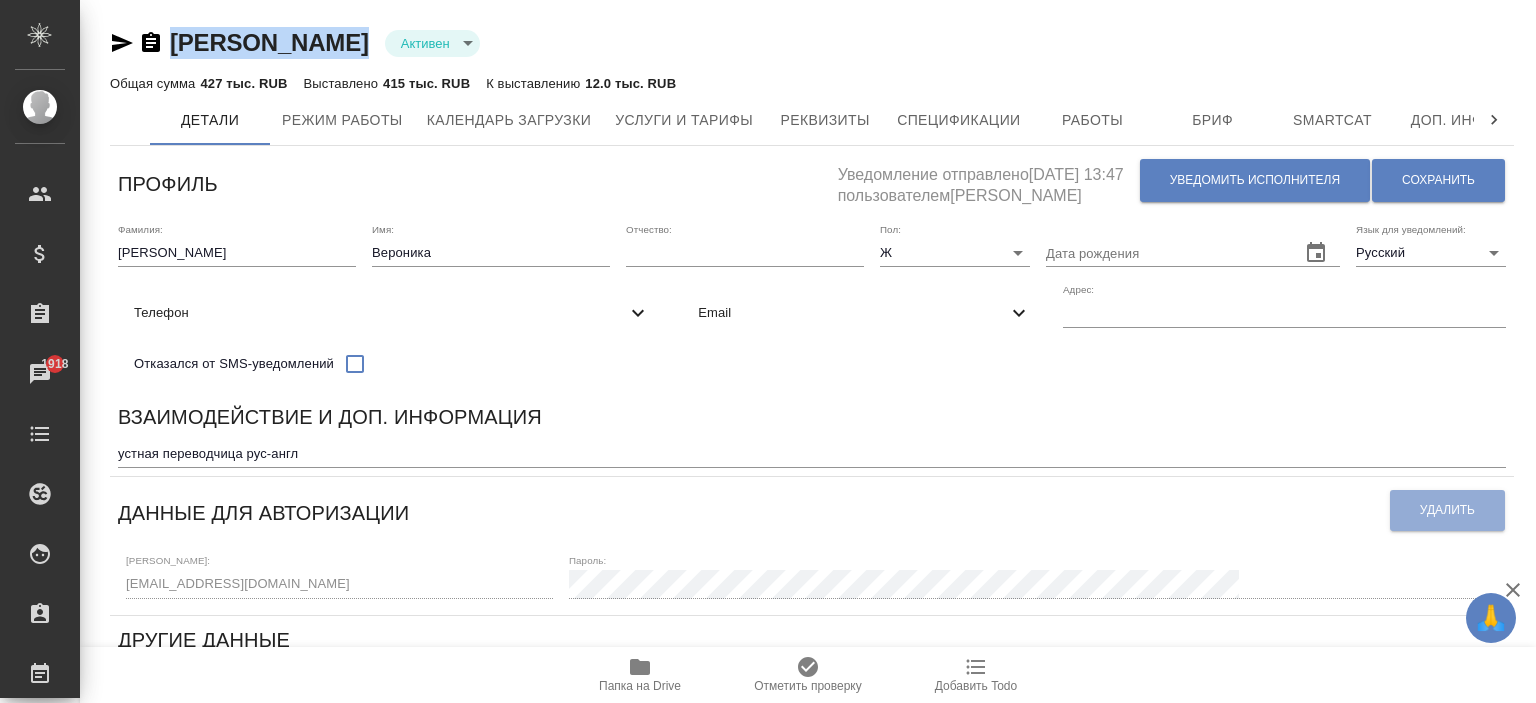 copy on "Белоусова  Вероника" 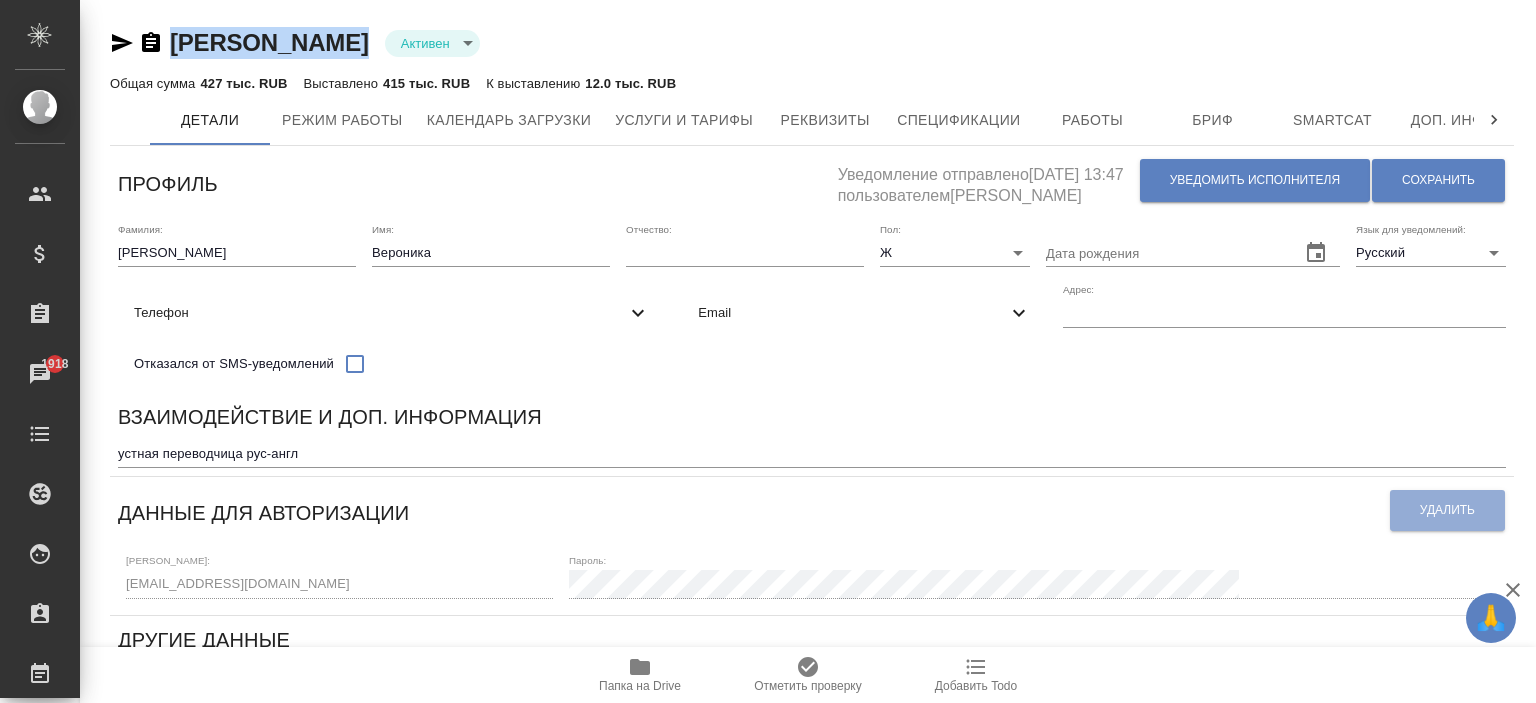 scroll, scrollTop: 200, scrollLeft: 0, axis: vertical 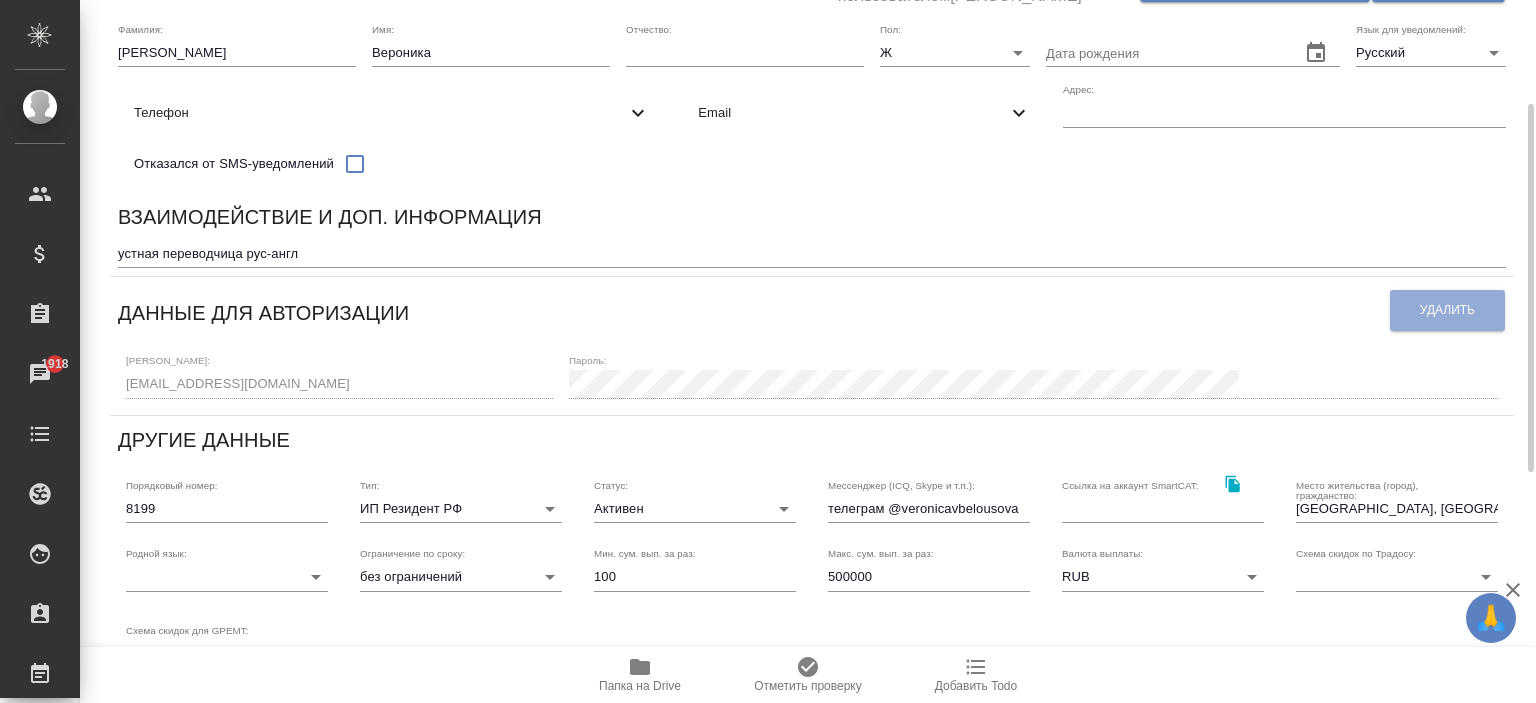 click on "Email" at bounding box center (864, 113) 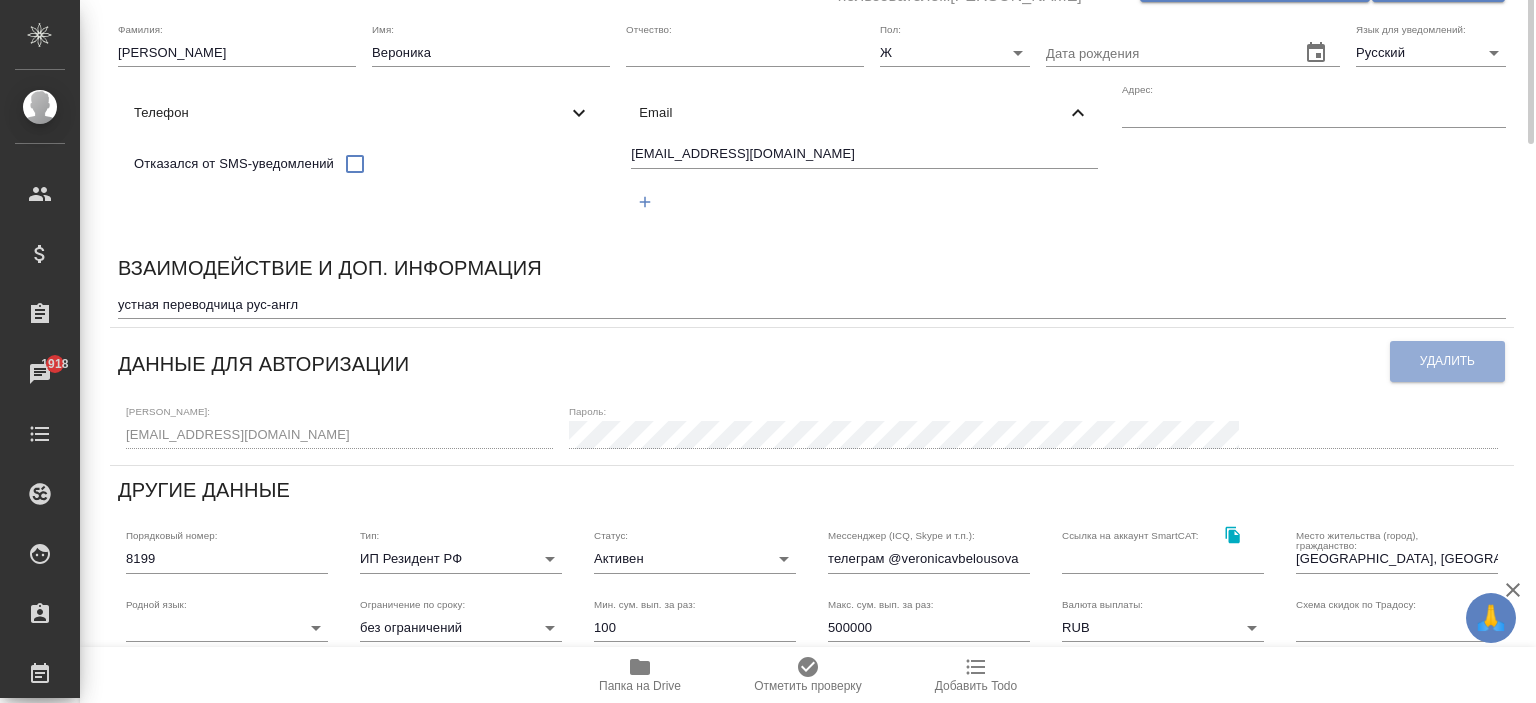 scroll, scrollTop: 0, scrollLeft: 0, axis: both 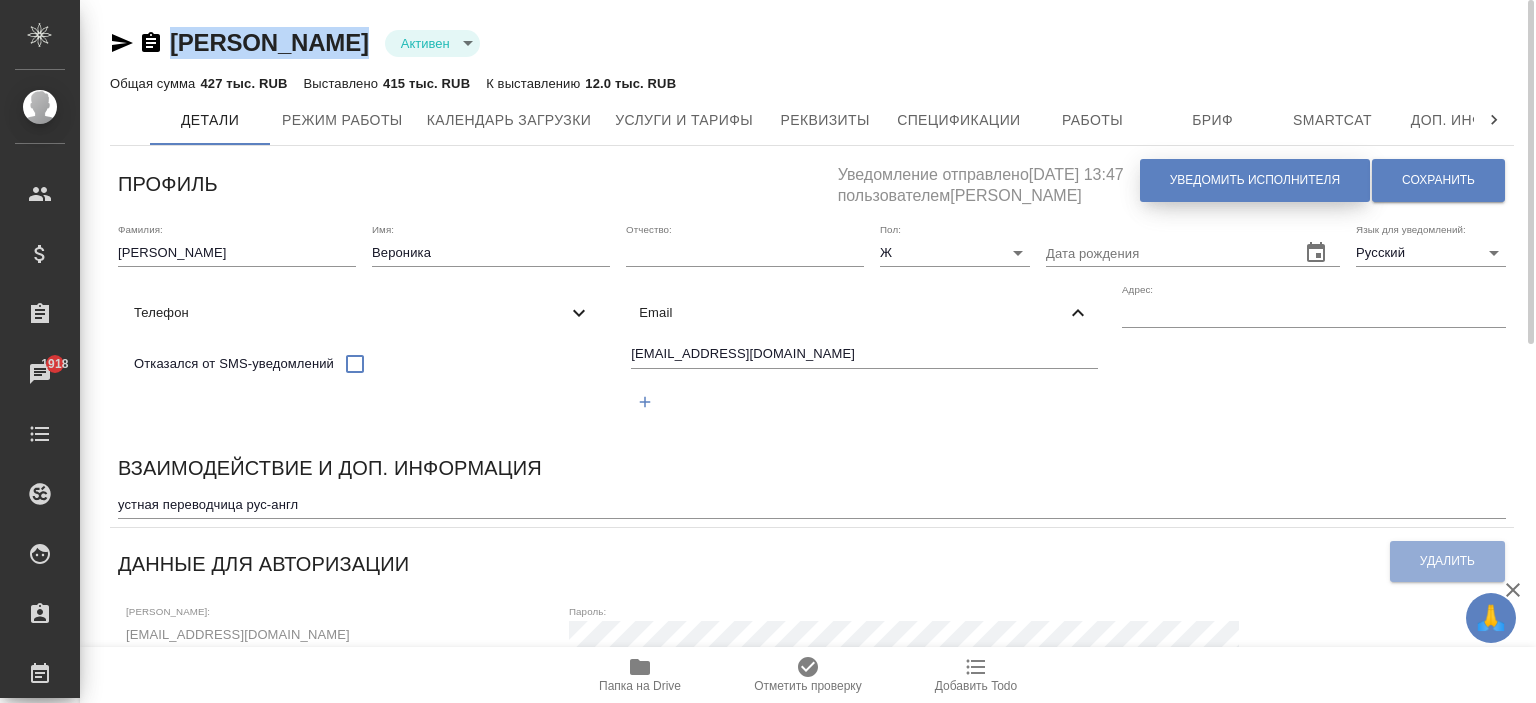 click on "Уведомить исполнителя" at bounding box center (1255, 180) 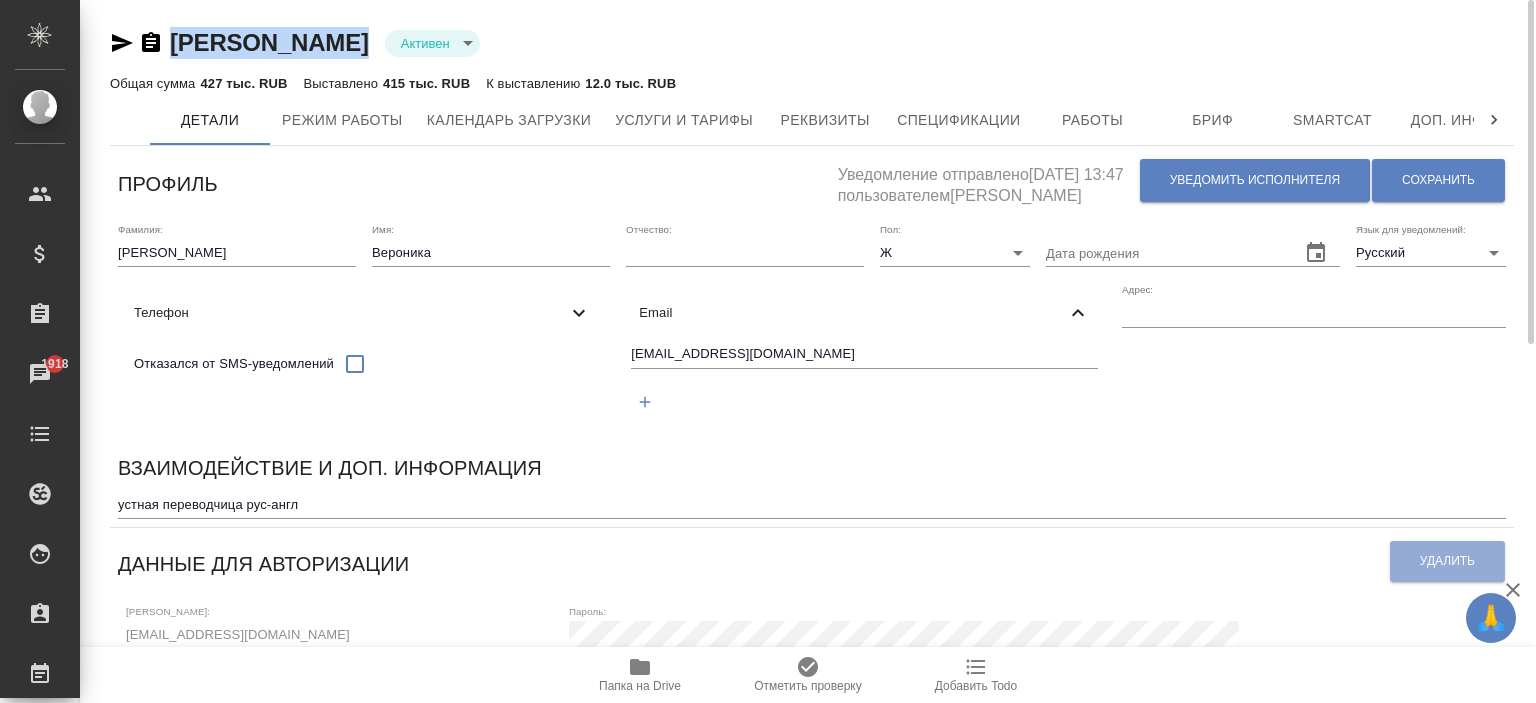type on "Добрый день, Вероника!
Ознакомиться с подробной информацией по выполненным работам Вы можете в Личном кабинете, перейдя по ссылке: https://fl.awatera.com/
Направляем Вам данные для доступа в Личный кабинет:
Логин: niki01@list.ru
Пароль: CoJGg6rv4WZY
Для работы с нами в качестве индивидуального предпринимателя (ИП) просим вас загрузить отсканированные копии следующих подтверждающих документов вместе с заполненным шаблоном договора:
1. Паспорт: страница с персональными данными + страница с регистрацией;
2. Выписка из ЕГРИП (Единого государственного реестра индивидуальных предпринимателей) или свидетельство ИП;
3. Банковские реквизиты Индивидуального Предпринимателя.
В случае потери данных для входа в Личный кабинет, просим Вас написать на payout@awatera.com с вопросом восстановления доступа.
При возникновении вопросов относительно суммы начисления, просим Вас обращаться к проектному менеджеру по интересующему заказу.
В Личном кабинете Вам необходимо внести/проверить Ваши п..." 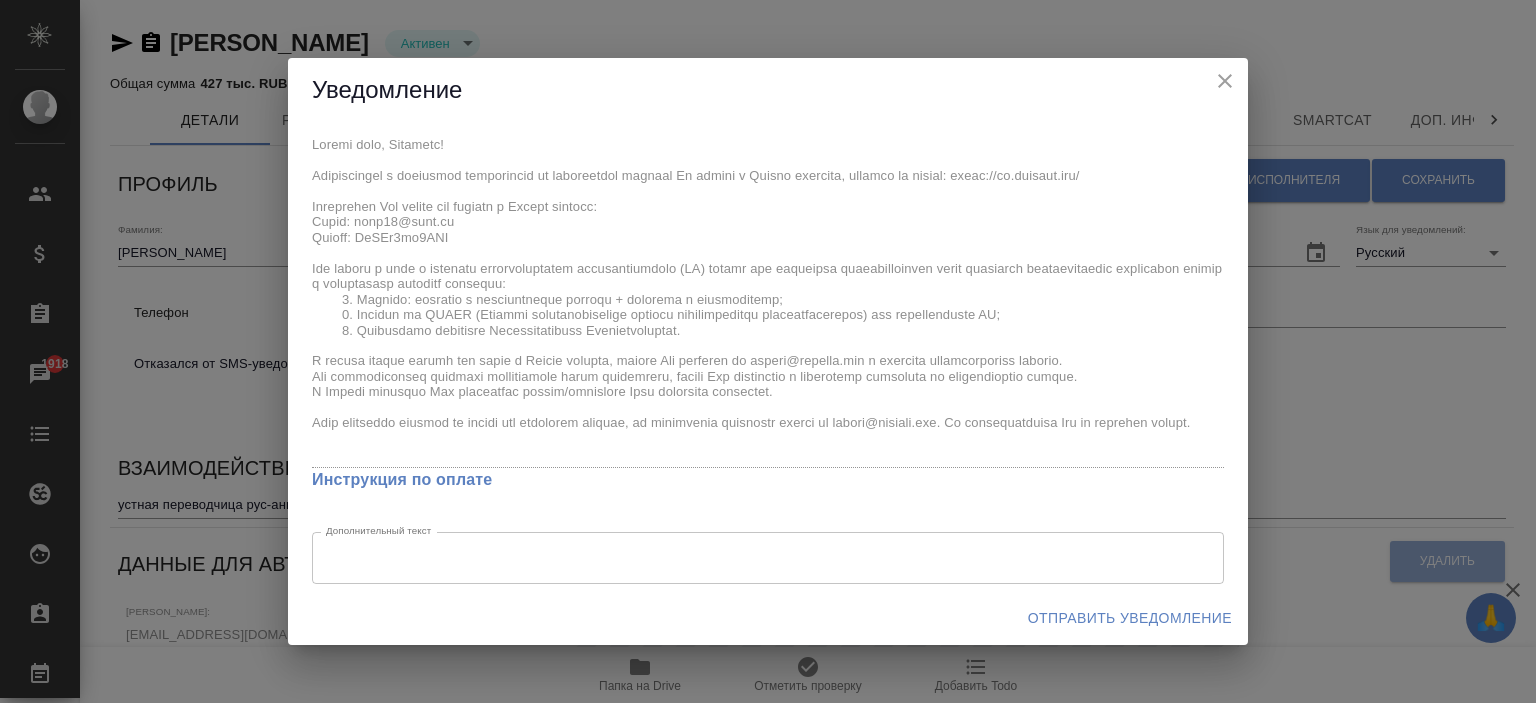 click on "Уведомление x Инструкция по оплате Дополнительный текст x Дополнительный текст Отправить уведомление" at bounding box center (768, 351) 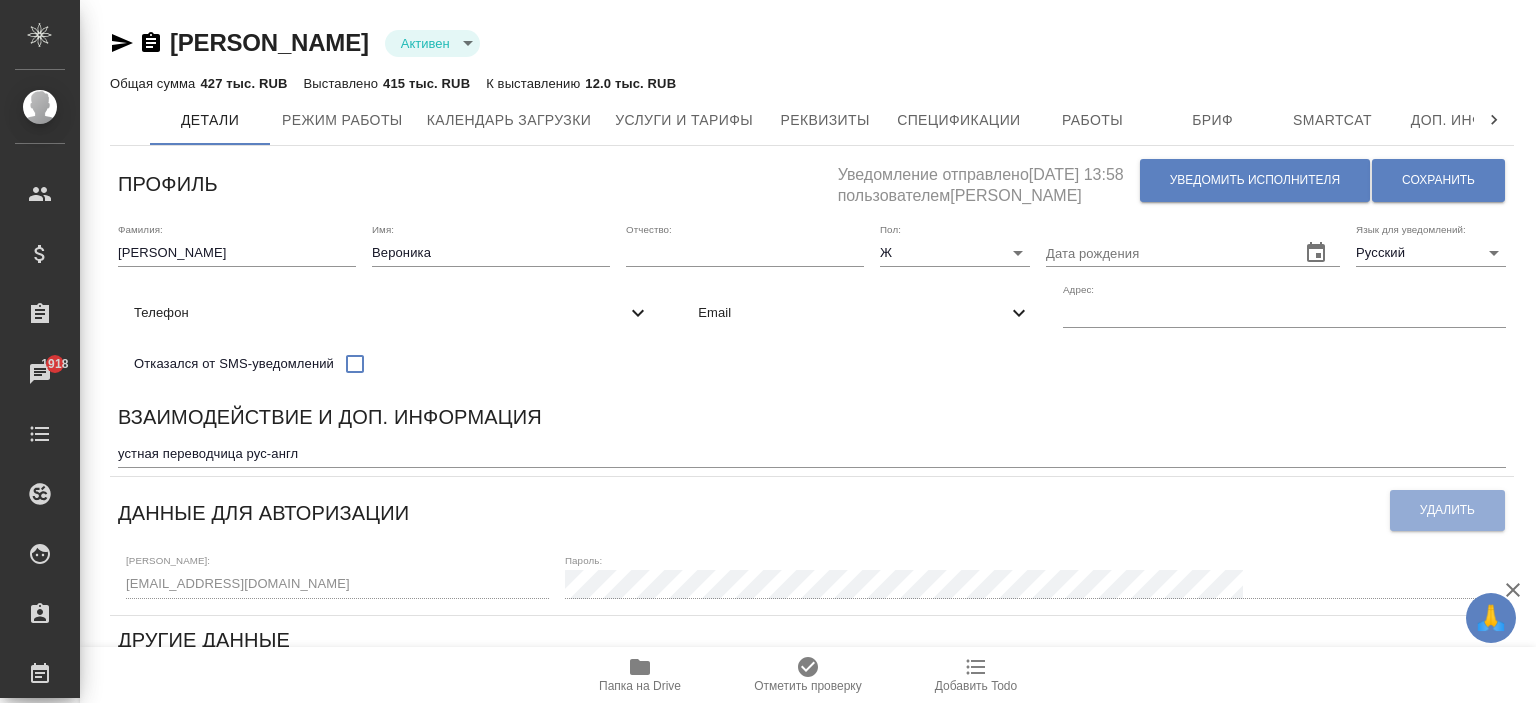 scroll, scrollTop: 0, scrollLeft: 0, axis: both 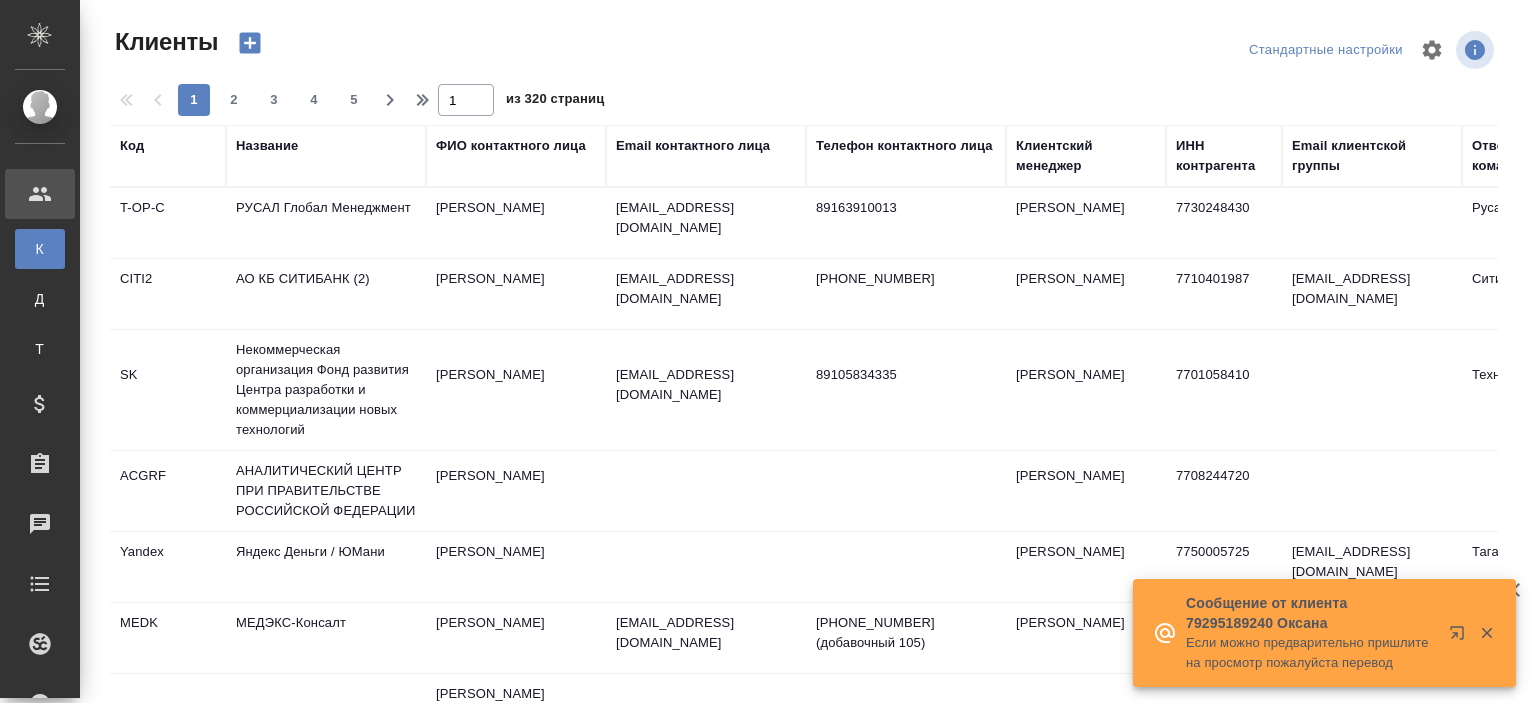 select on "RU" 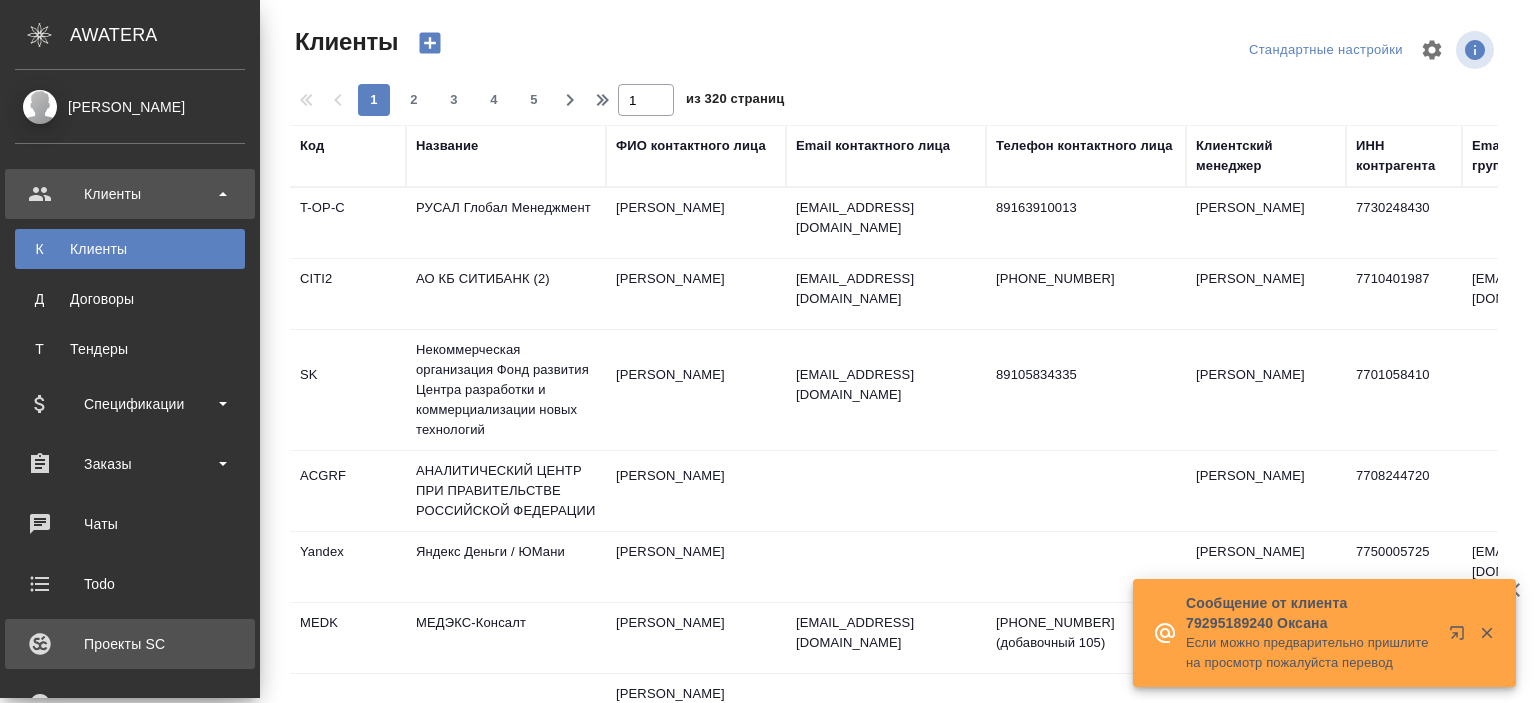 scroll, scrollTop: 300, scrollLeft: 0, axis: vertical 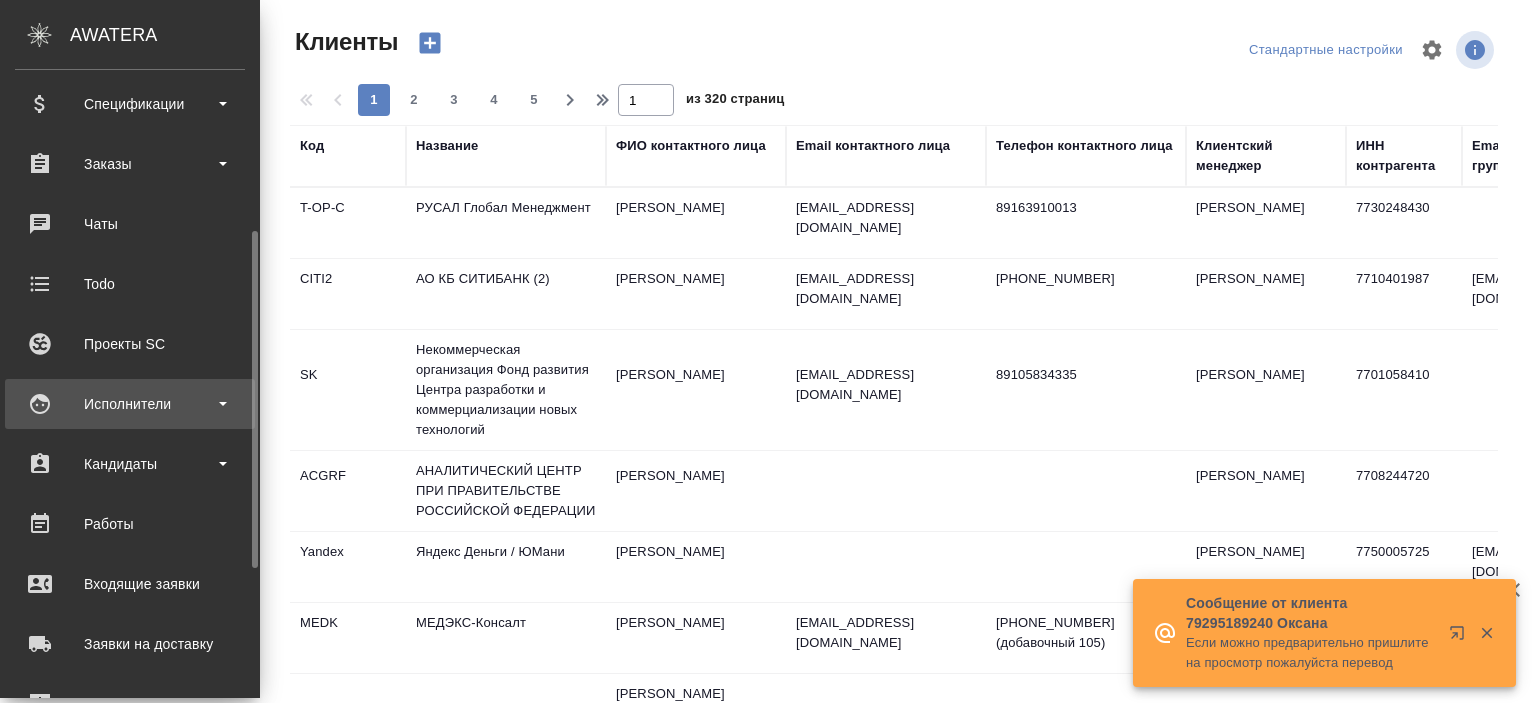 click on "Исполнители" at bounding box center (130, 404) 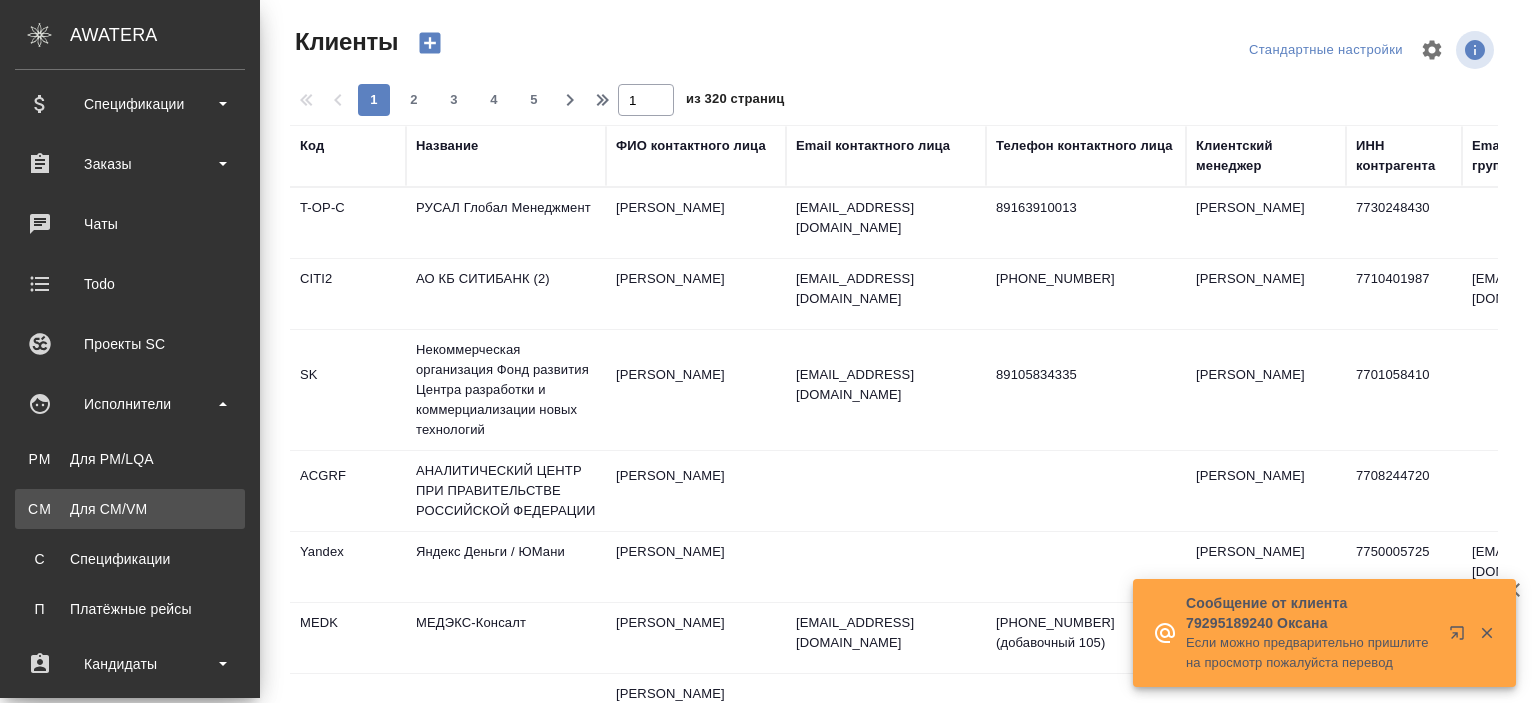 click on "Для CM/VM" at bounding box center (130, 509) 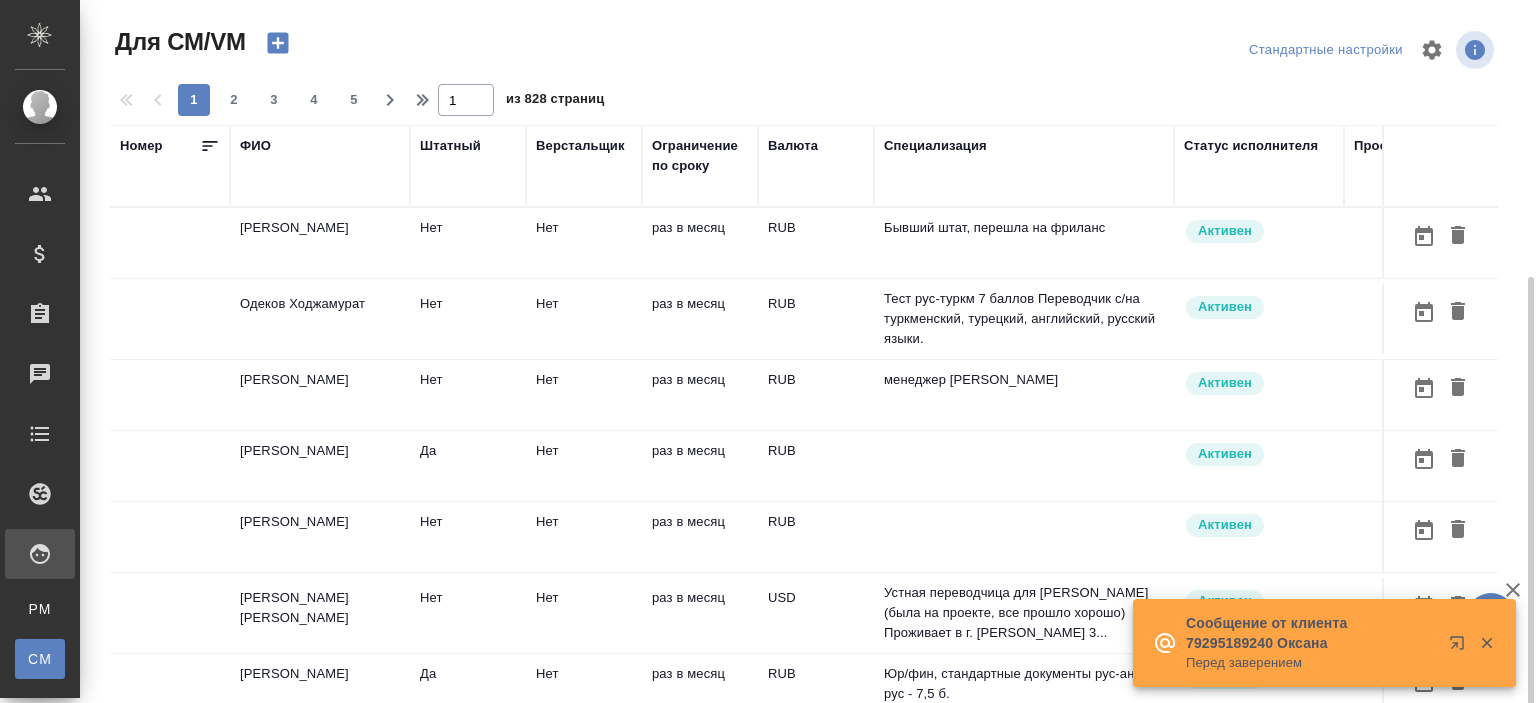 scroll, scrollTop: 152, scrollLeft: 0, axis: vertical 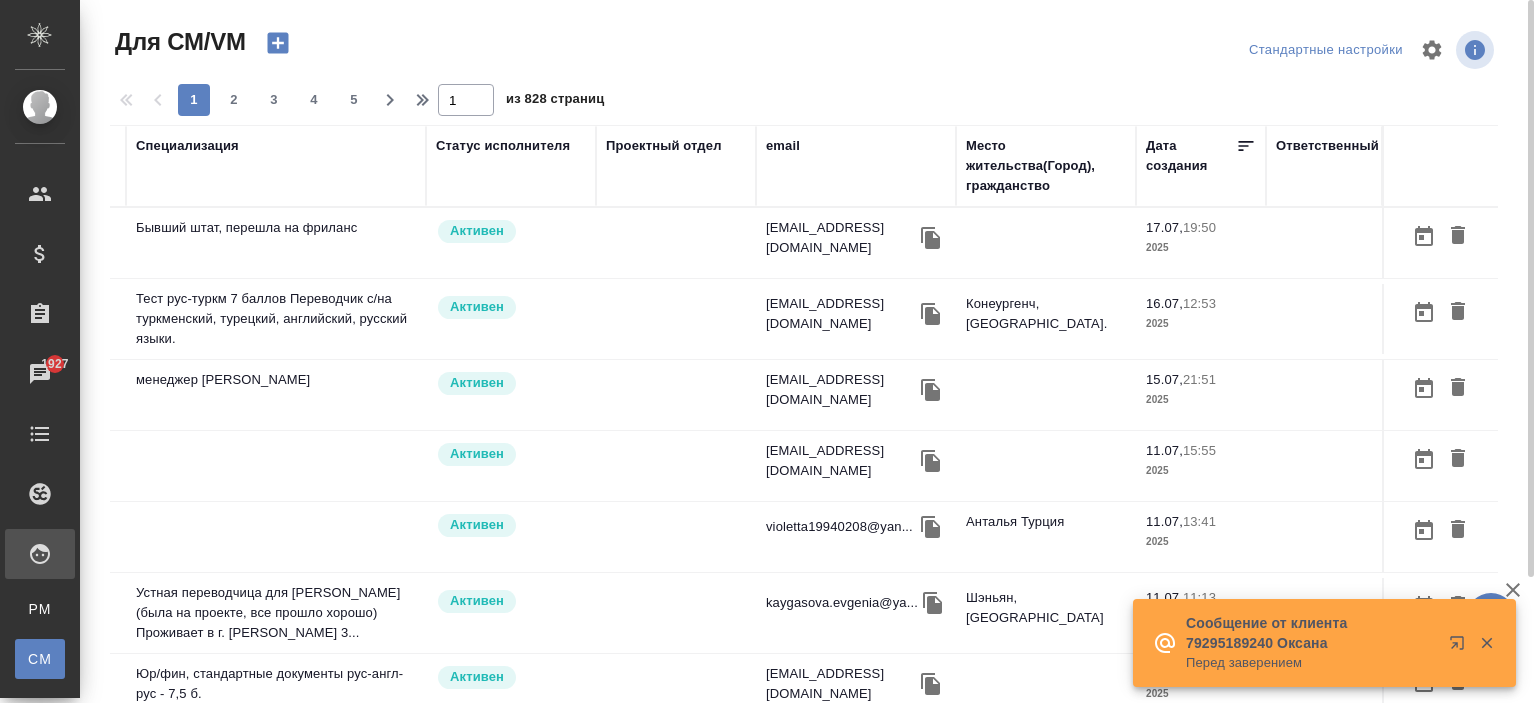 click on "email" at bounding box center (783, 146) 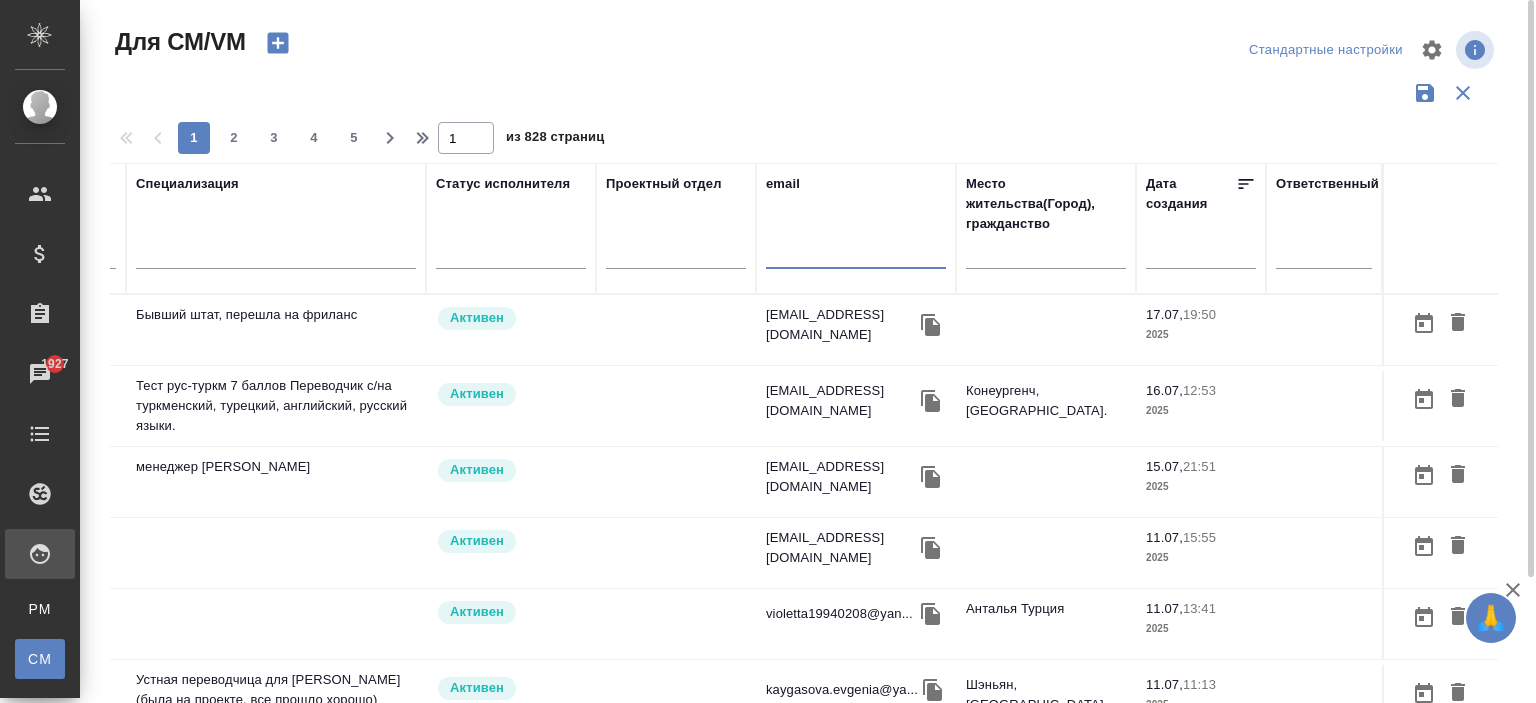 paste on "[EMAIL_ADDRESS][DOMAIN_NAME]" 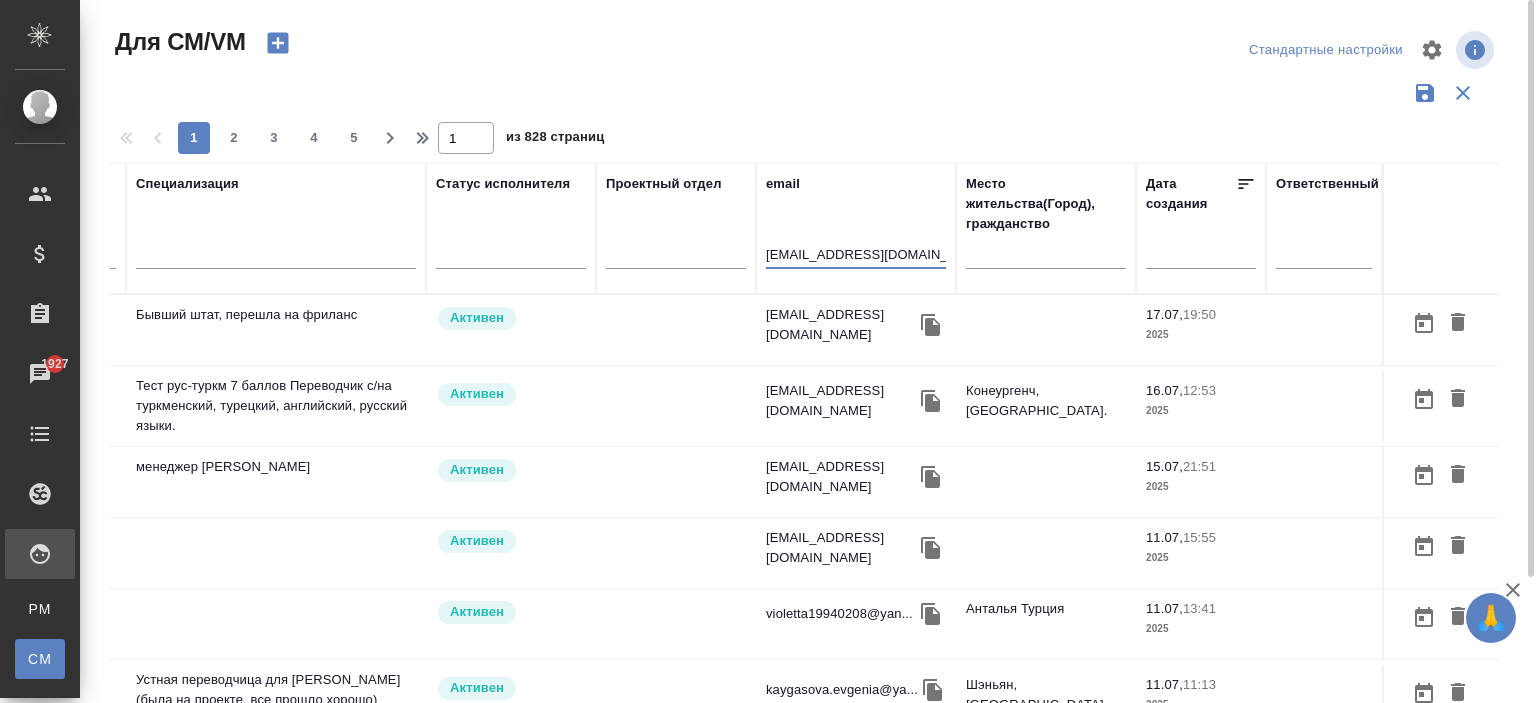 type on "[EMAIL_ADDRESS][DOMAIN_NAME]" 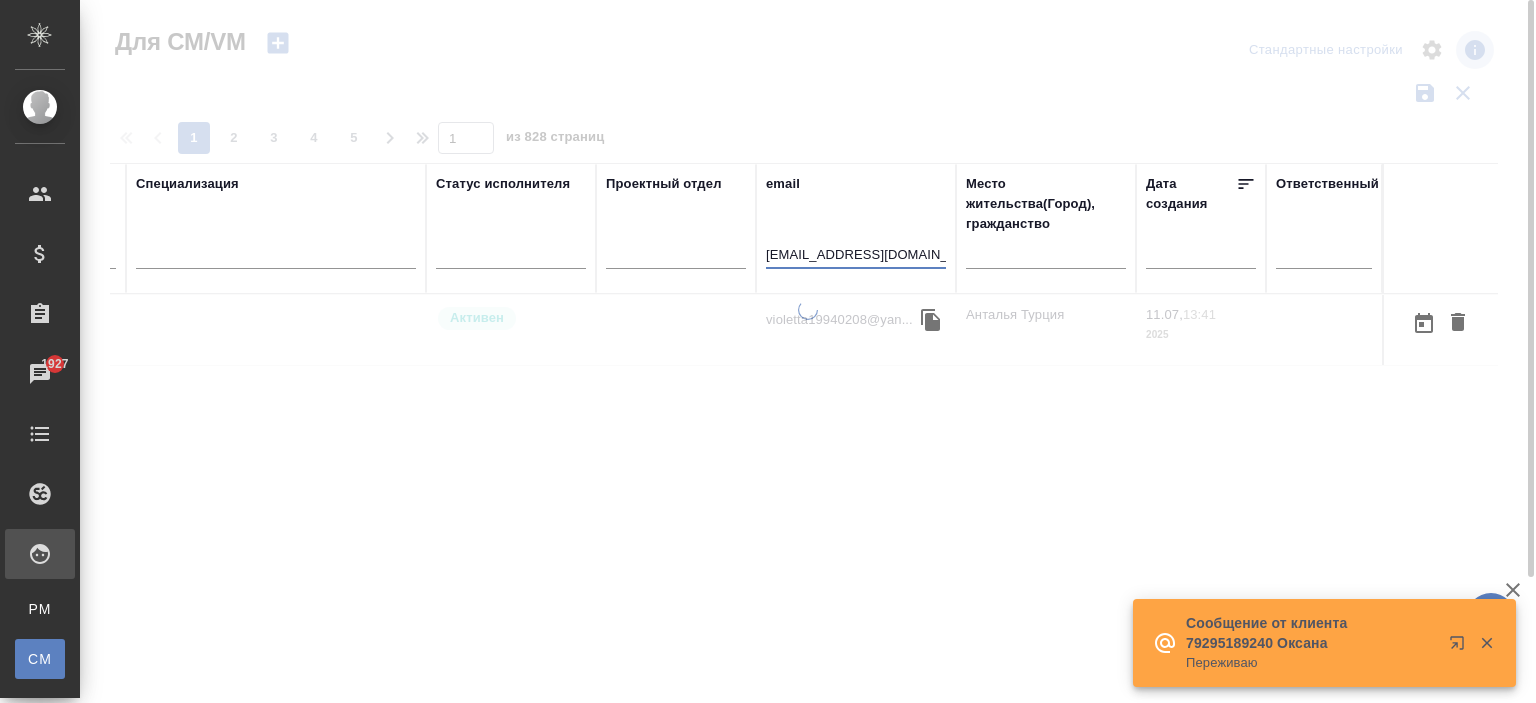 scroll, scrollTop: 0, scrollLeft: 748, axis: horizontal 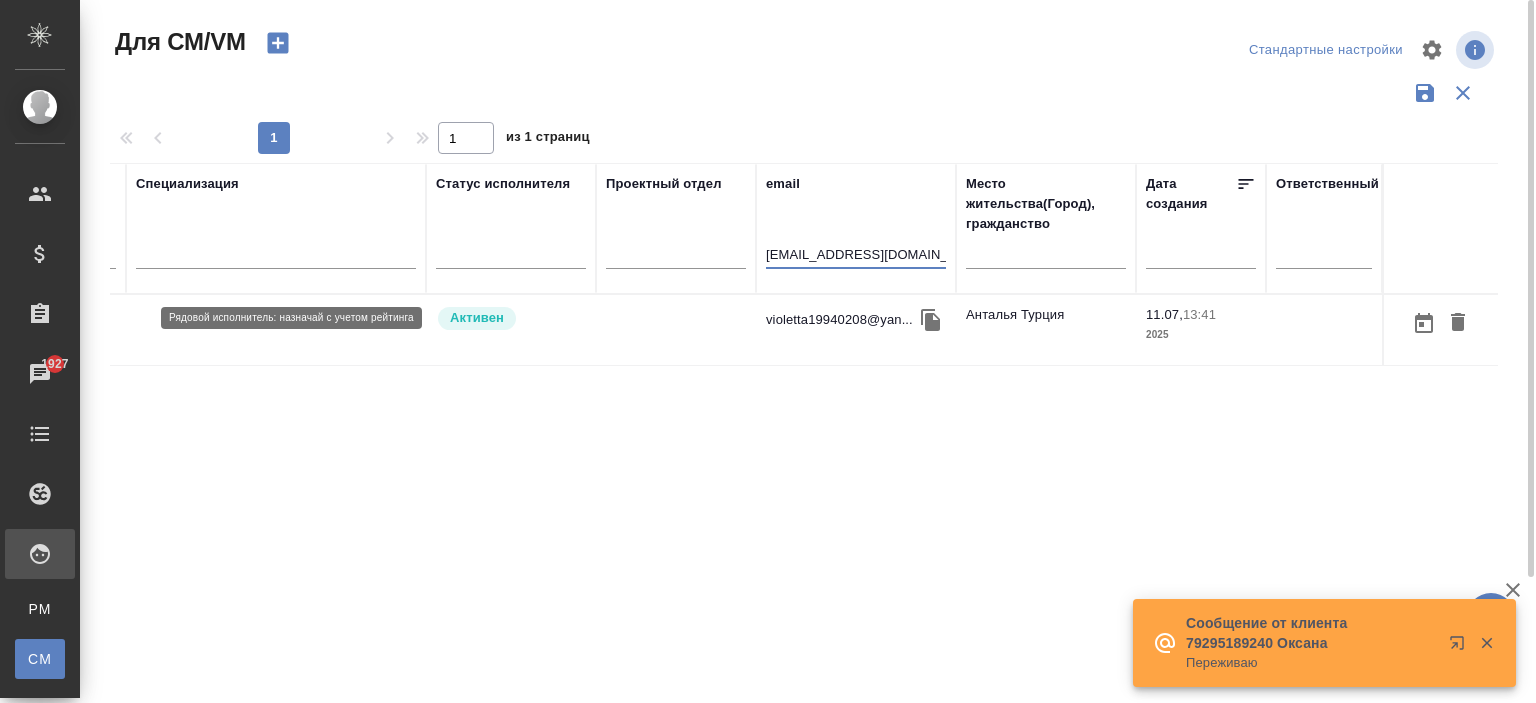 click on "Активен" at bounding box center (511, 318) 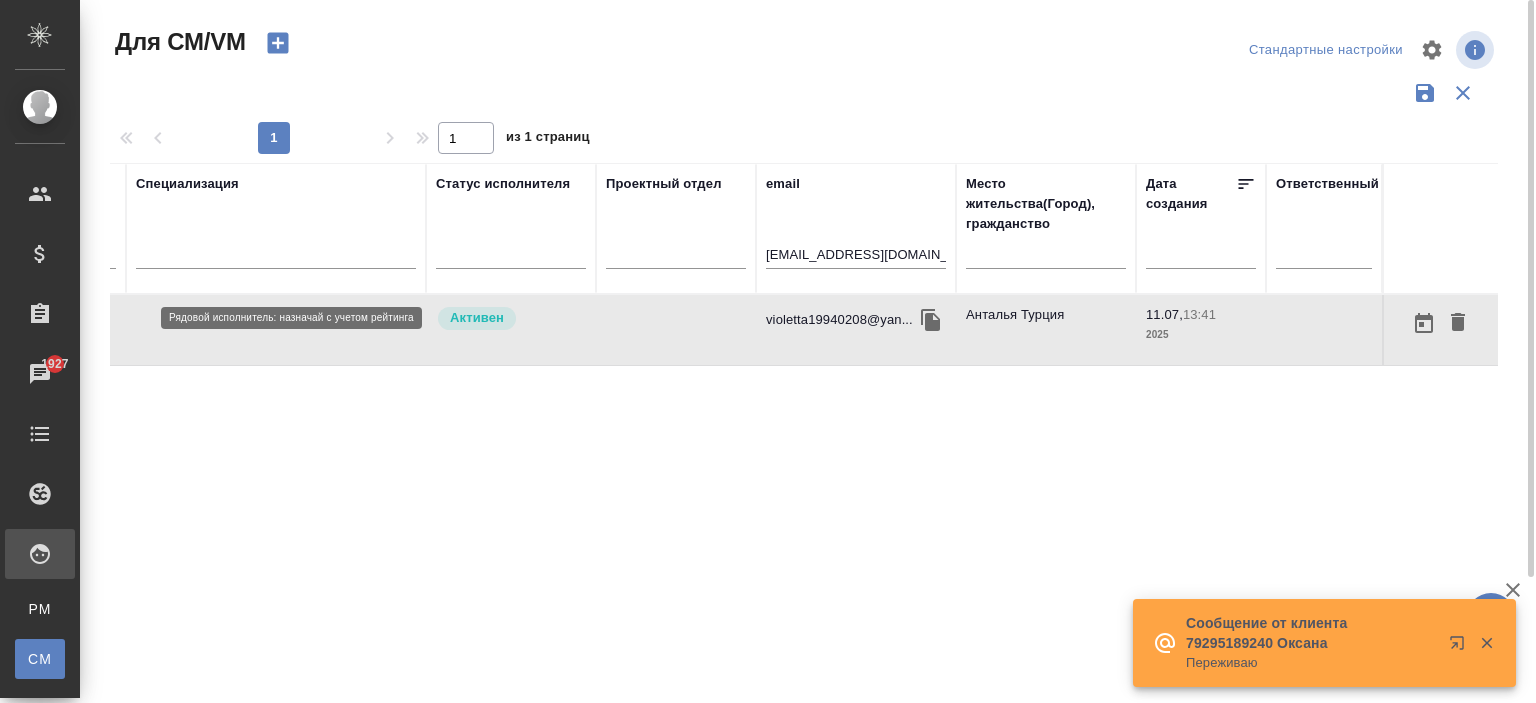 click on "Активен" at bounding box center [511, 318] 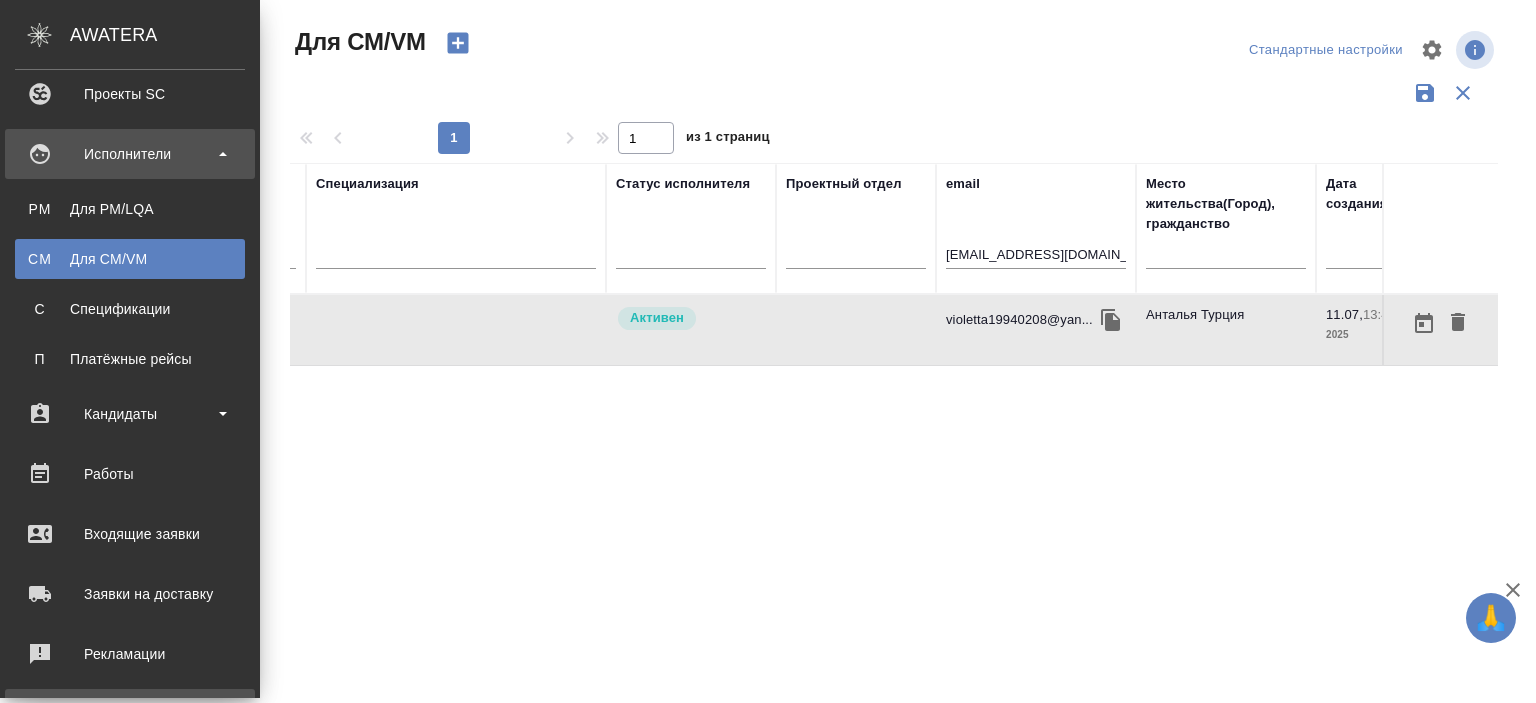 scroll, scrollTop: 591, scrollLeft: 0, axis: vertical 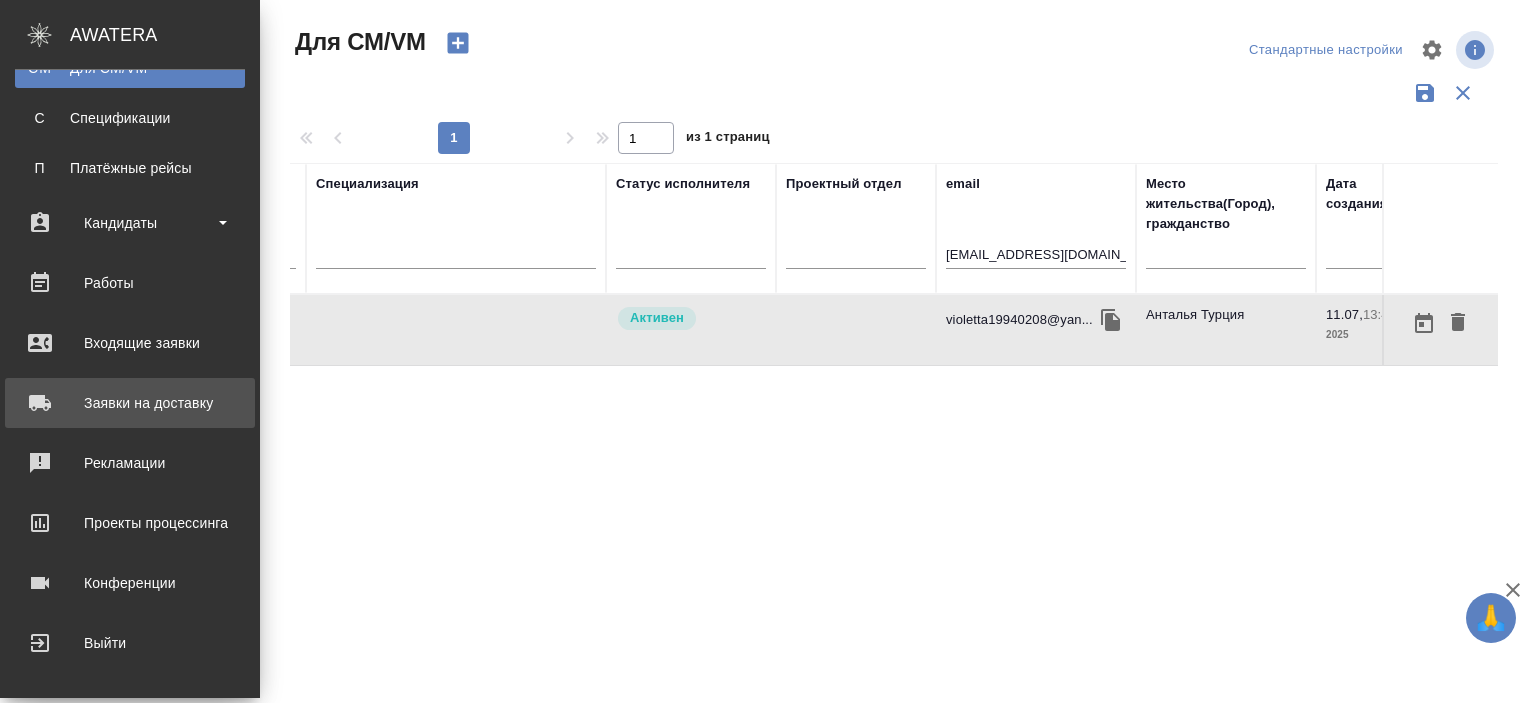 click on "Заявки на доставку" at bounding box center [130, 403] 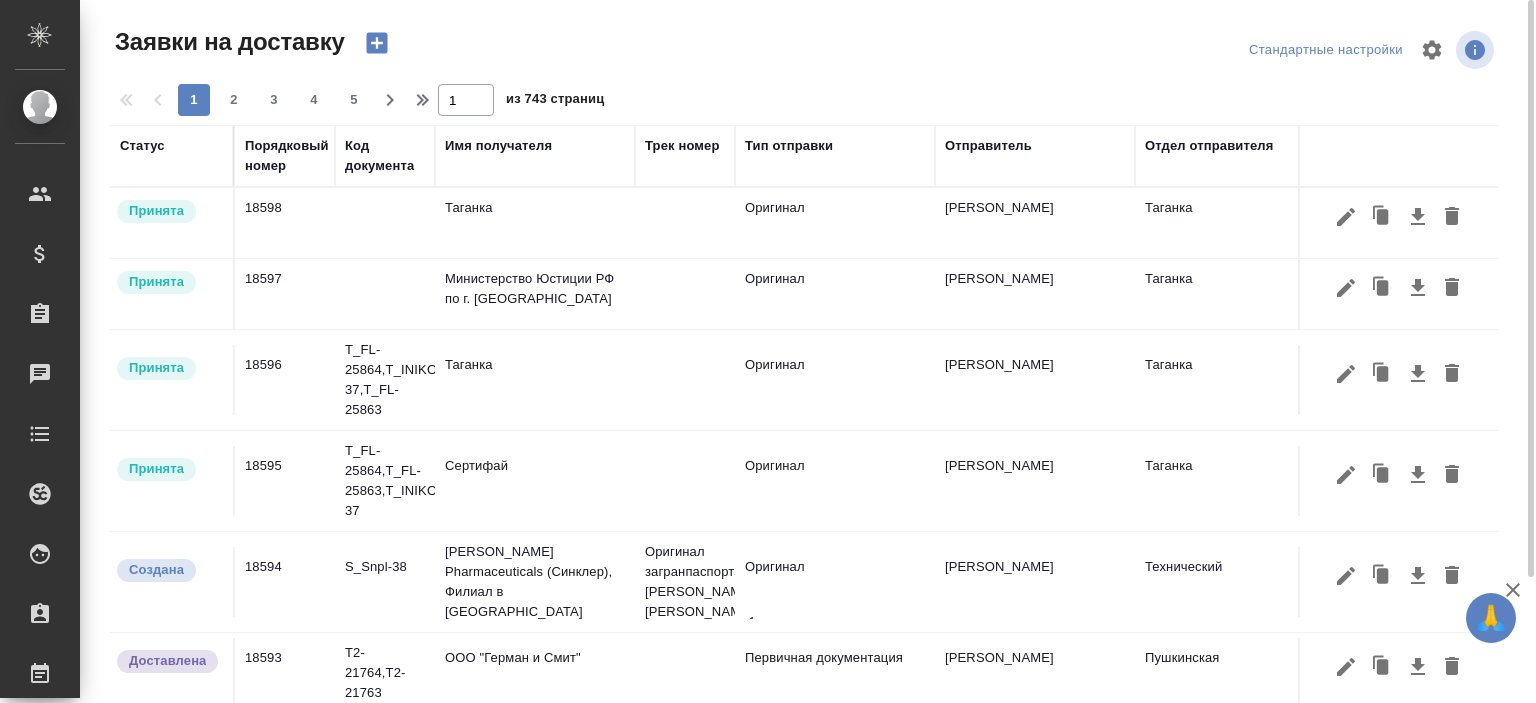 click on "Имя получателя" at bounding box center (498, 146) 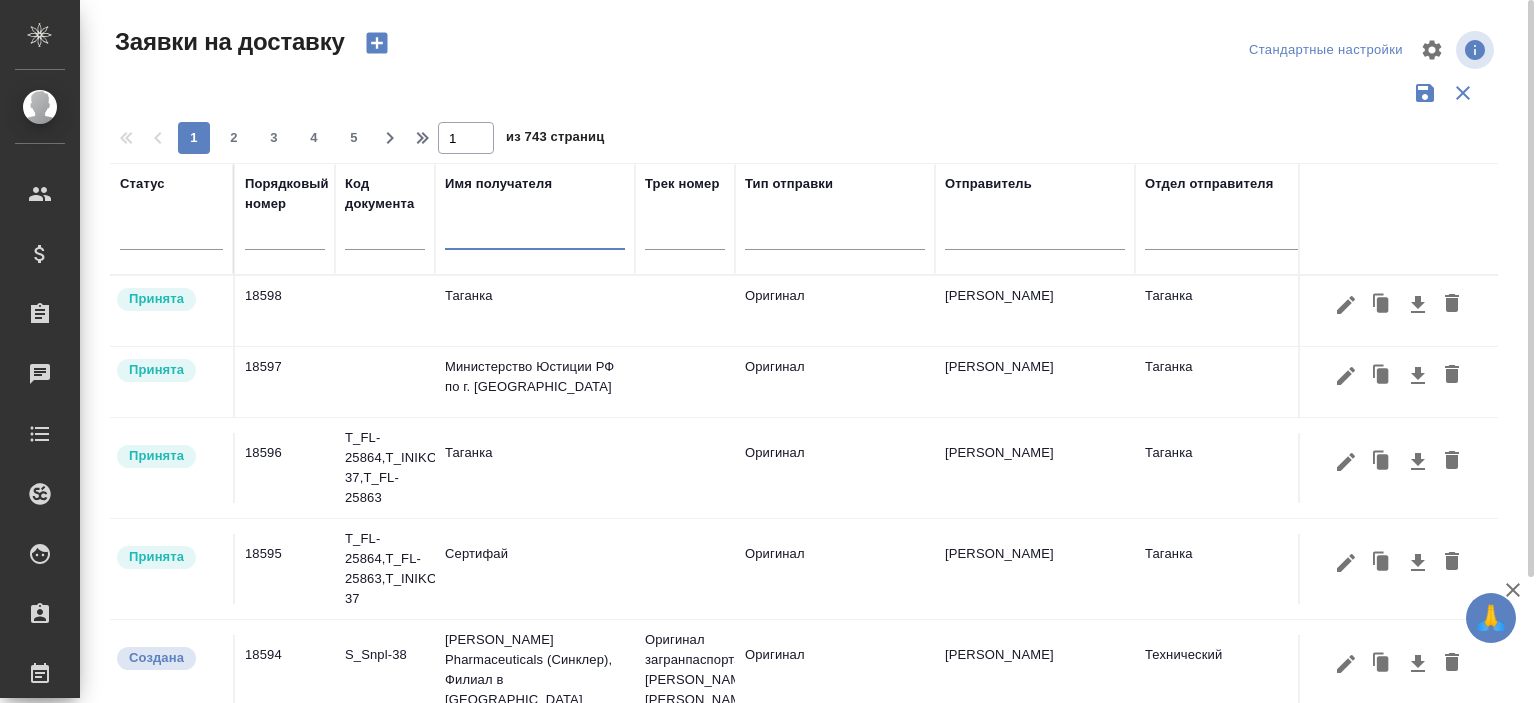 click at bounding box center (535, 236) 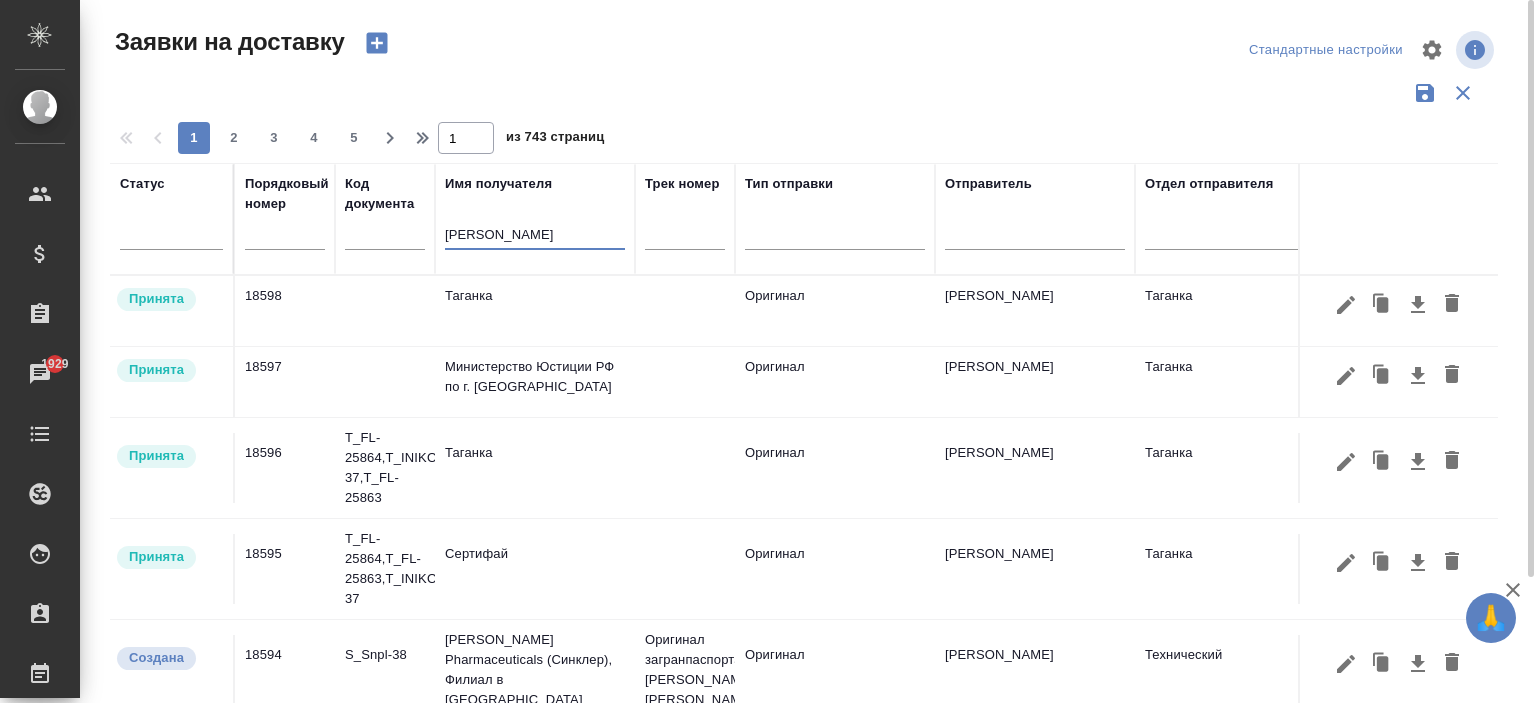 type on "сафонова" 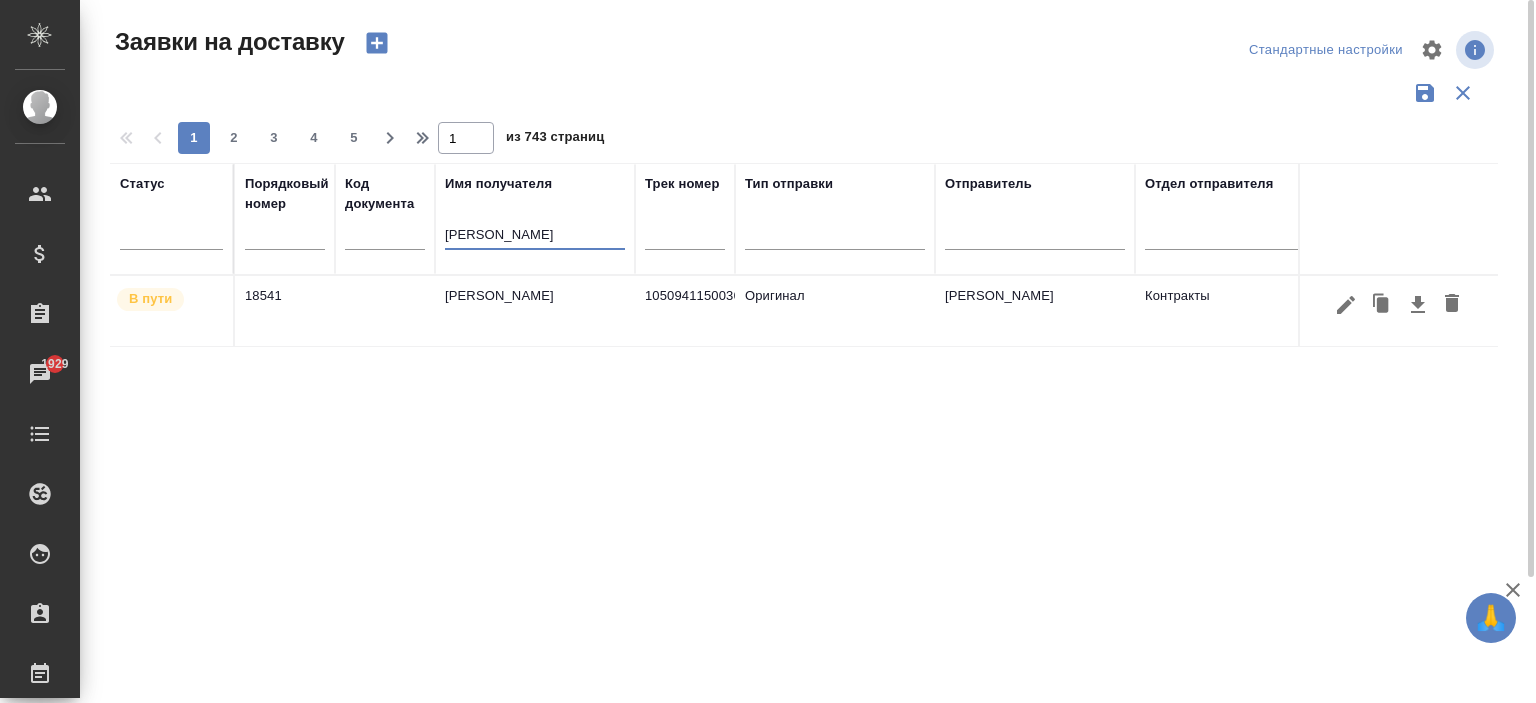 click on "[PERSON_NAME]" at bounding box center (535, 311) 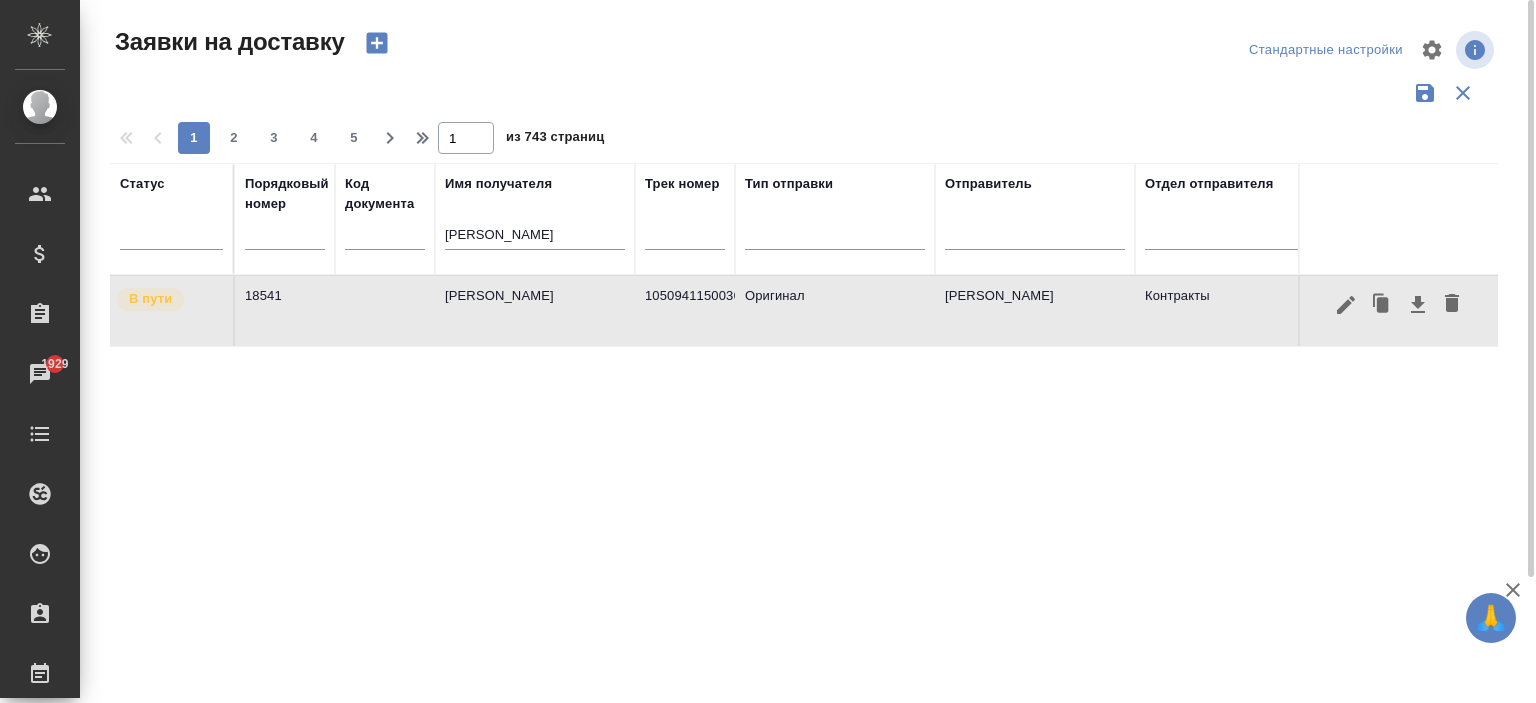click on "[PERSON_NAME]" at bounding box center [535, 311] 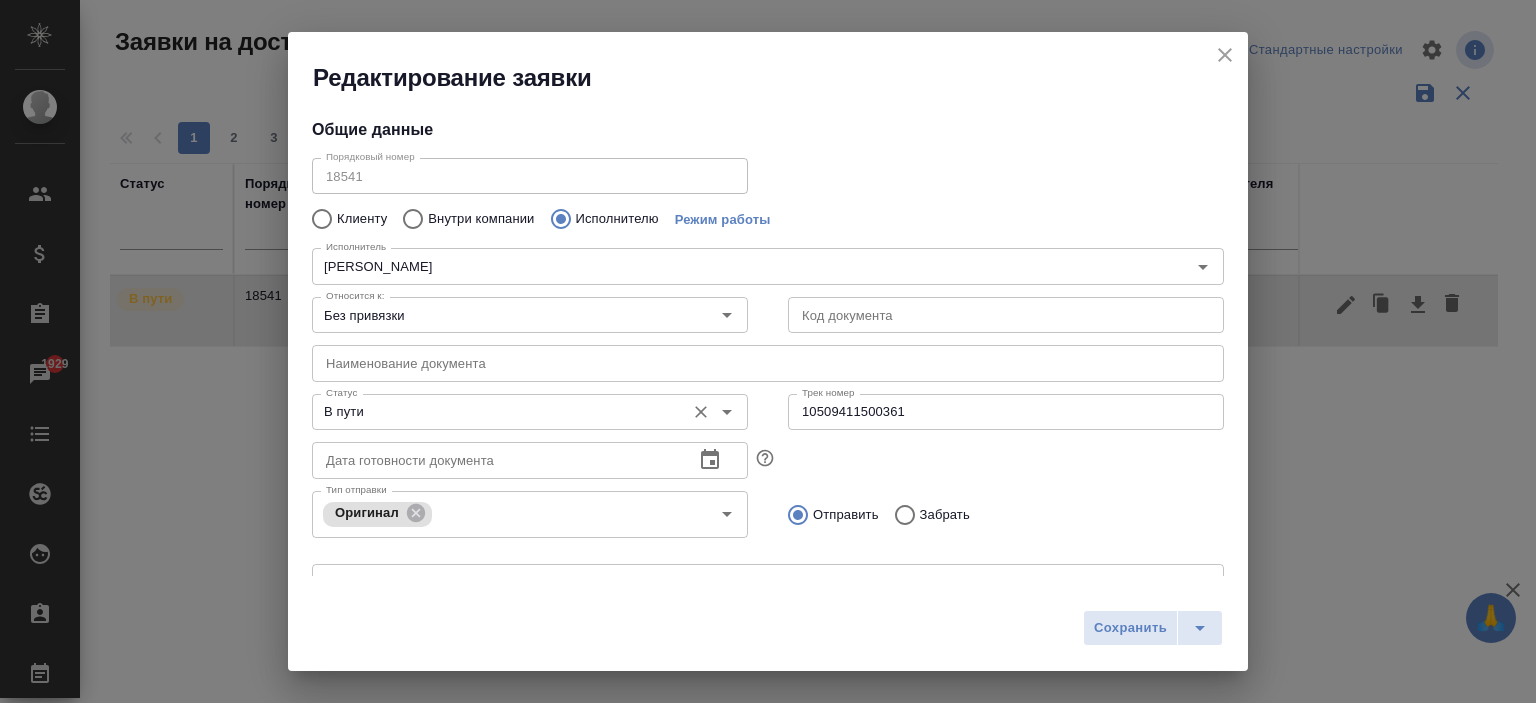 type on "Russian Post" 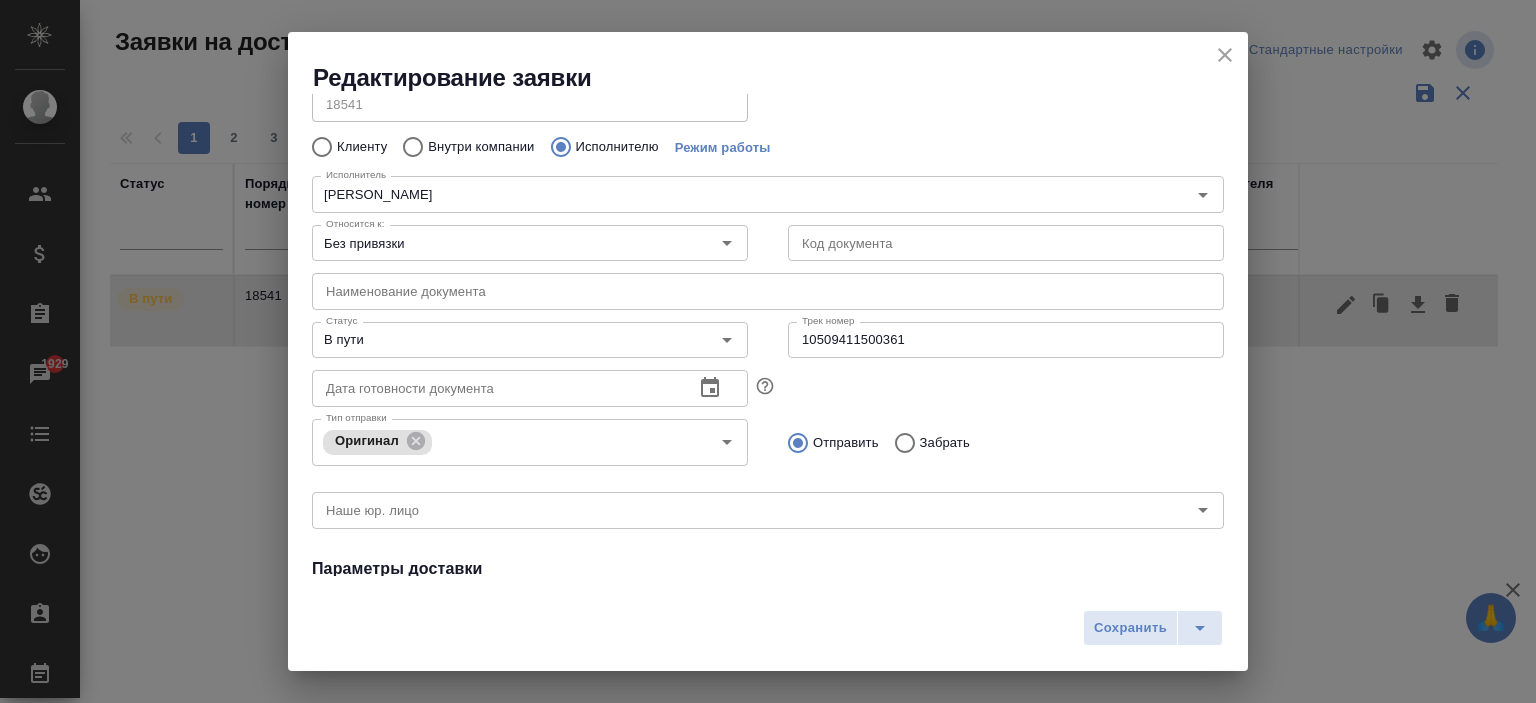 scroll, scrollTop: 0, scrollLeft: 0, axis: both 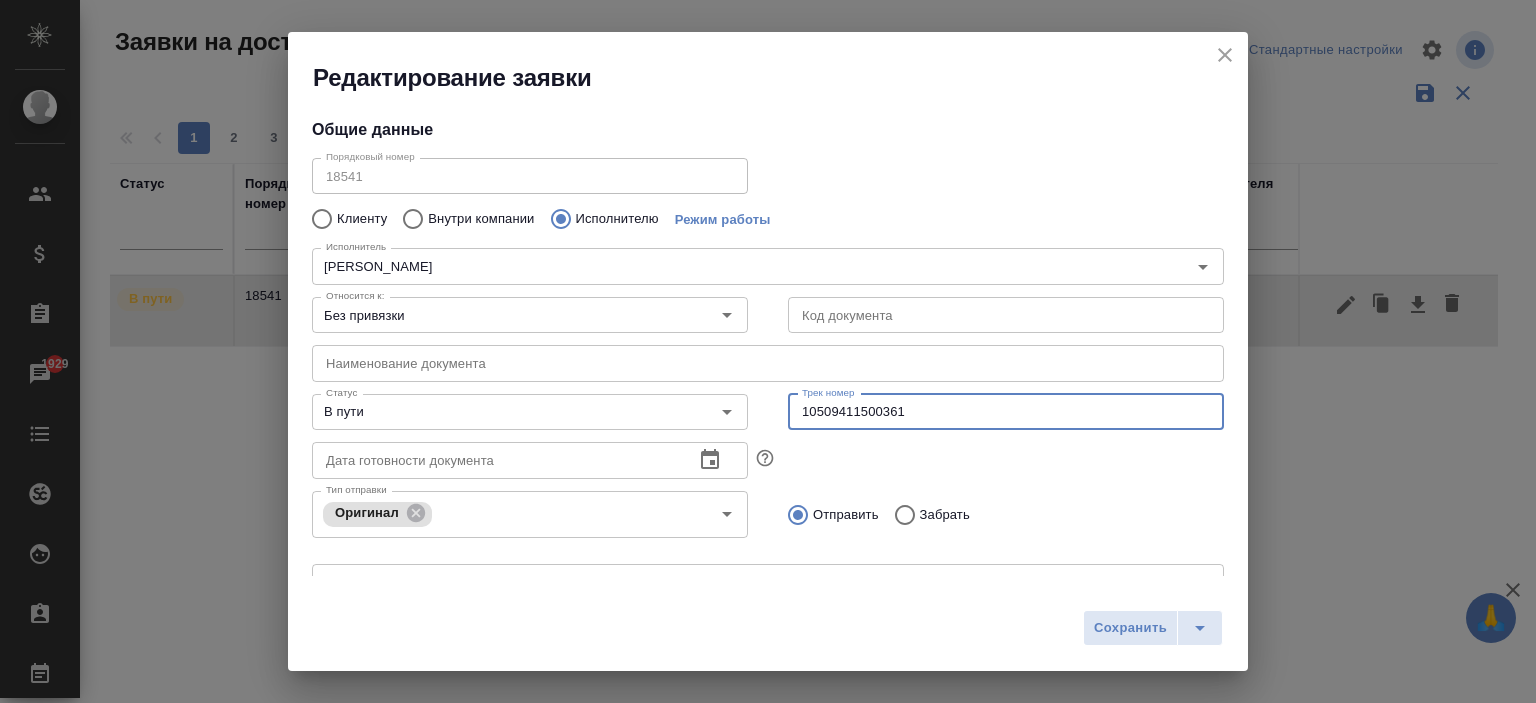 drag, startPoint x: 926, startPoint y: 412, endPoint x: 755, endPoint y: 424, distance: 171.42053 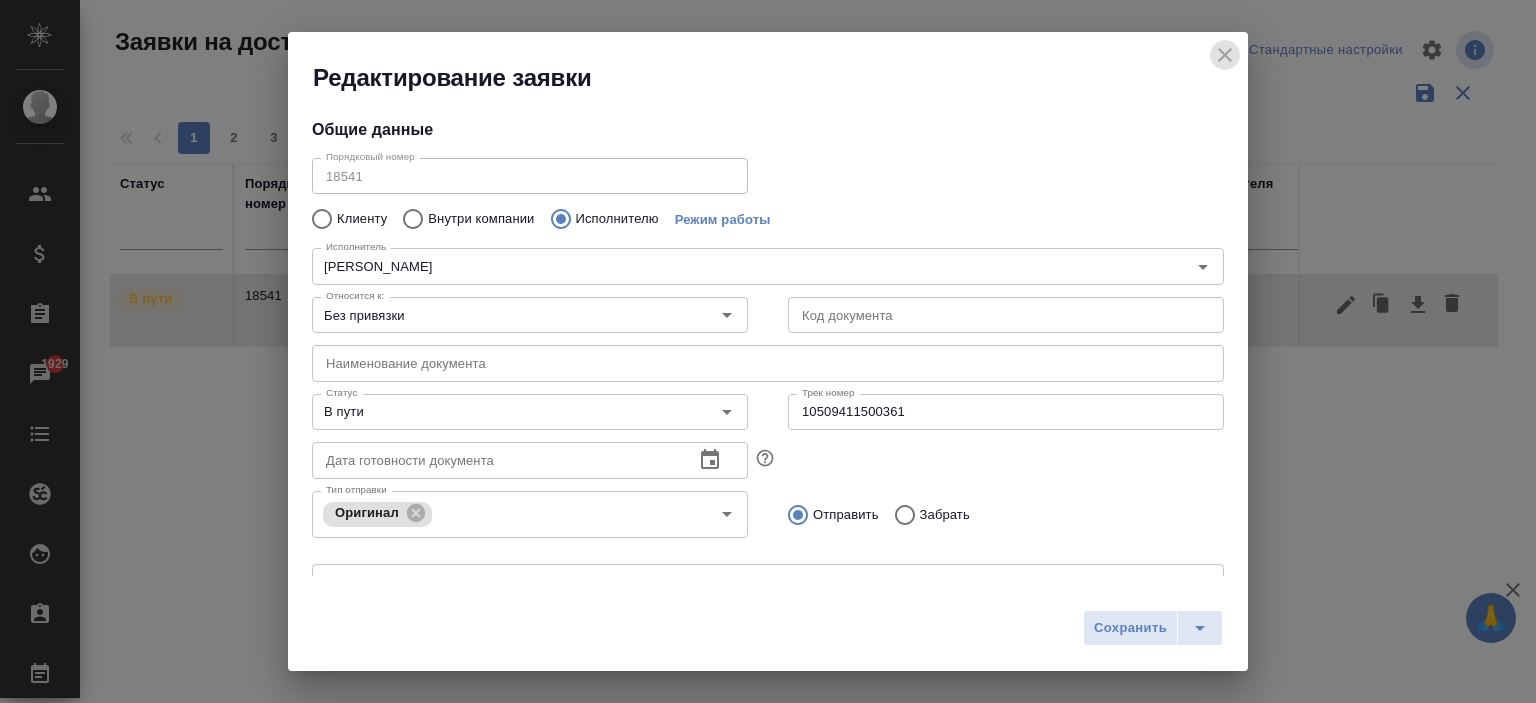 click 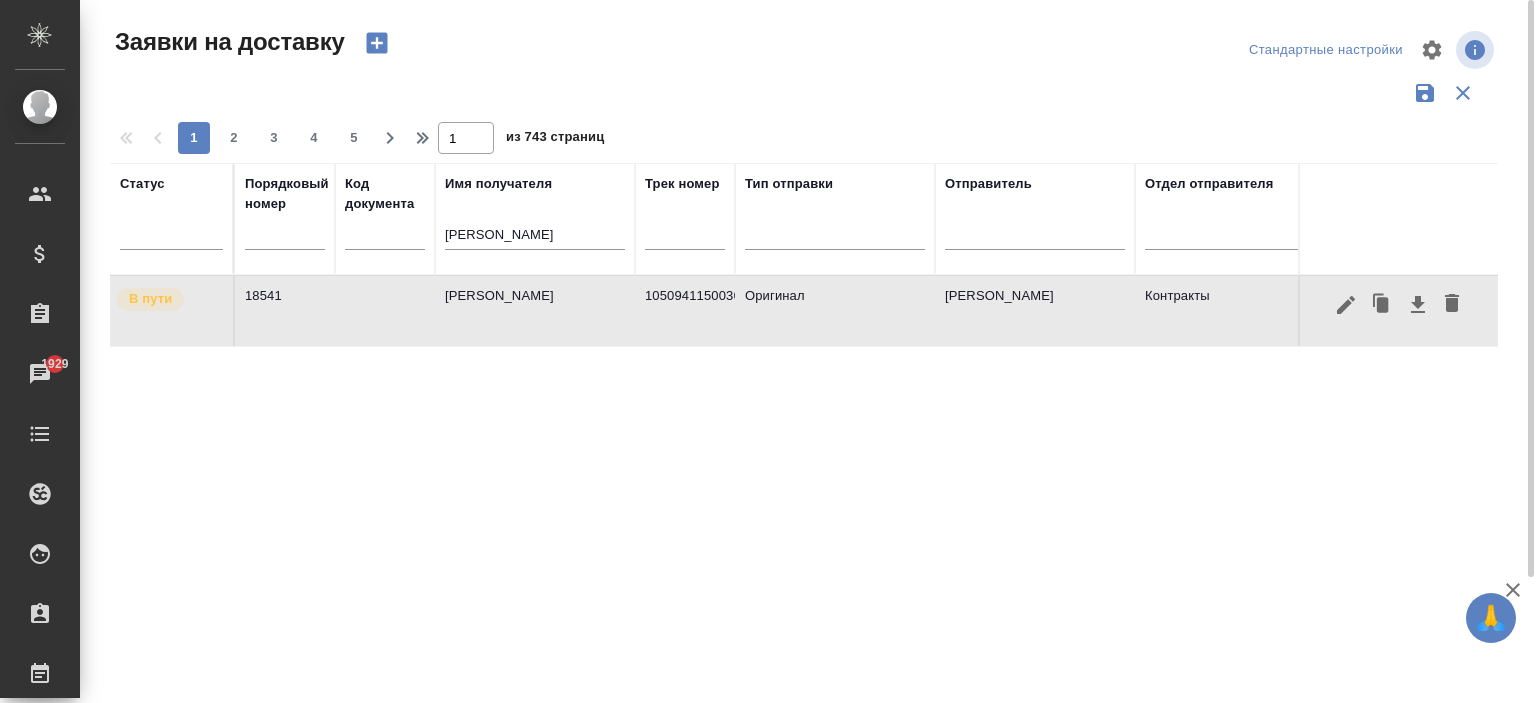 click on "Сафонова Екатерина" at bounding box center (535, 311) 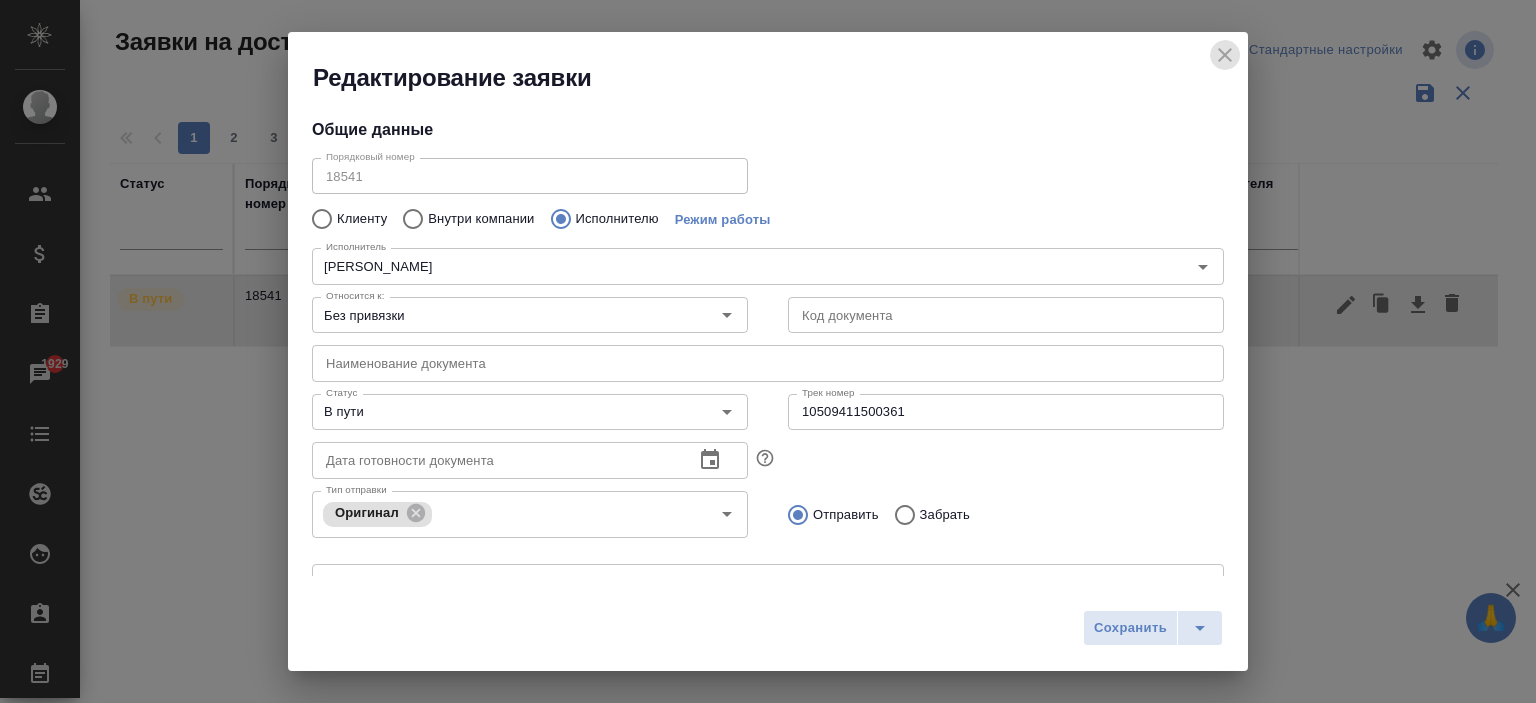 click at bounding box center (1225, 55) 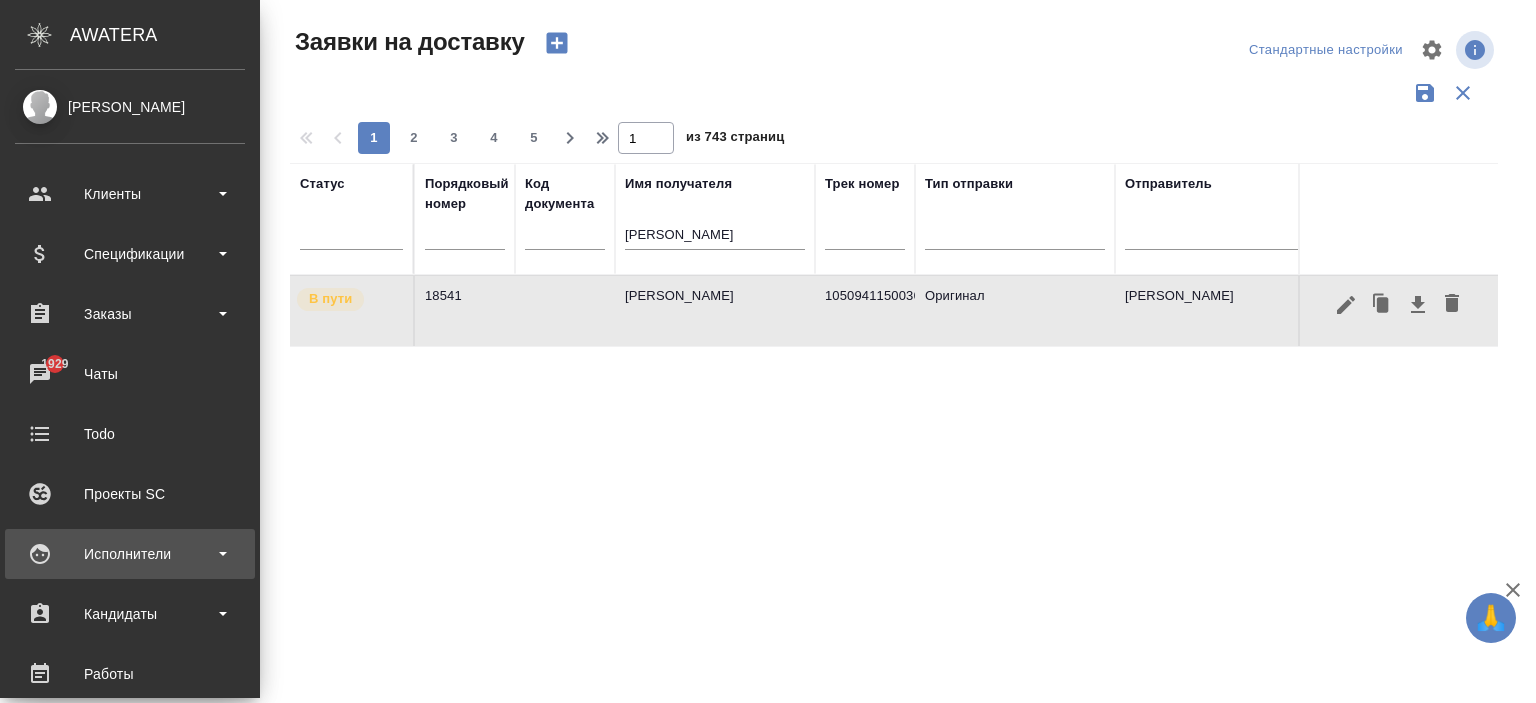 click on "Исполнители" at bounding box center [130, 554] 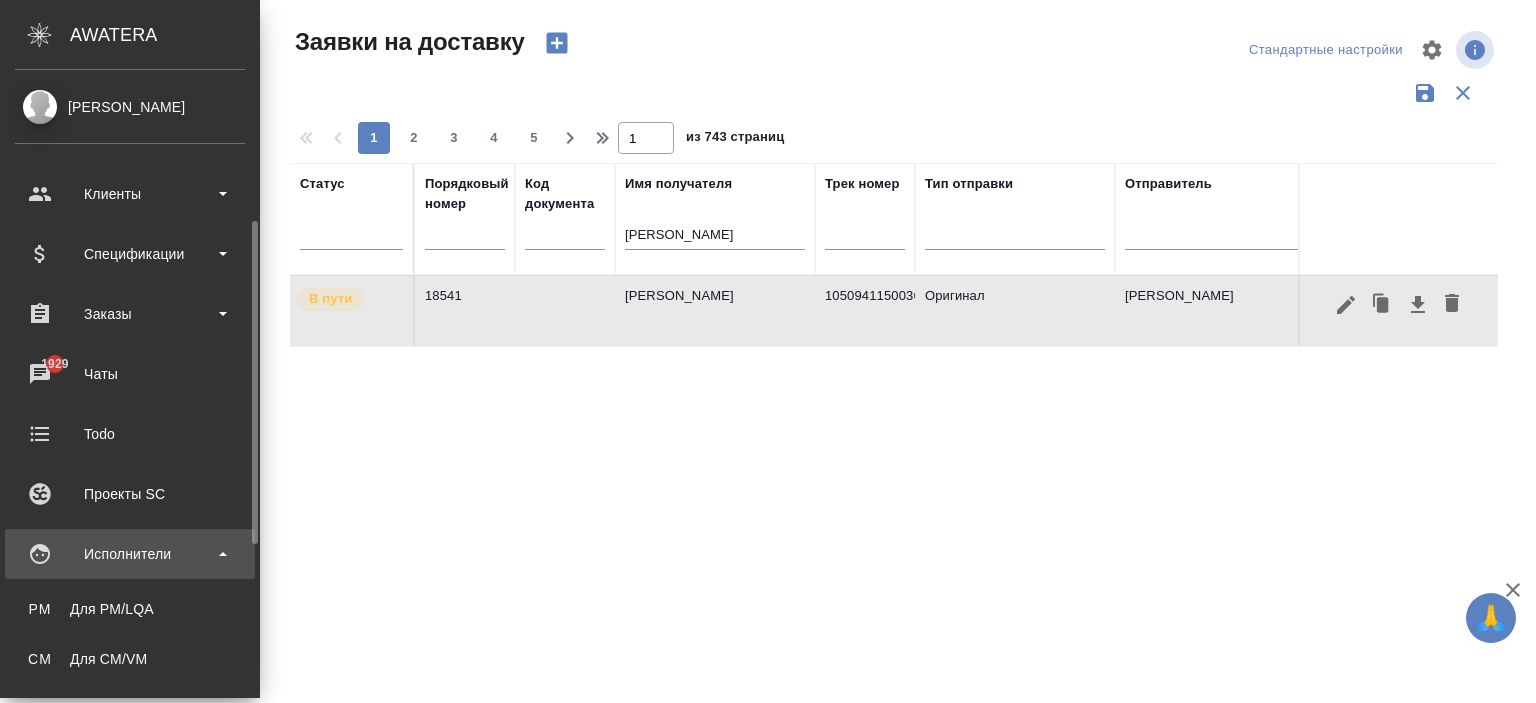 scroll, scrollTop: 200, scrollLeft: 0, axis: vertical 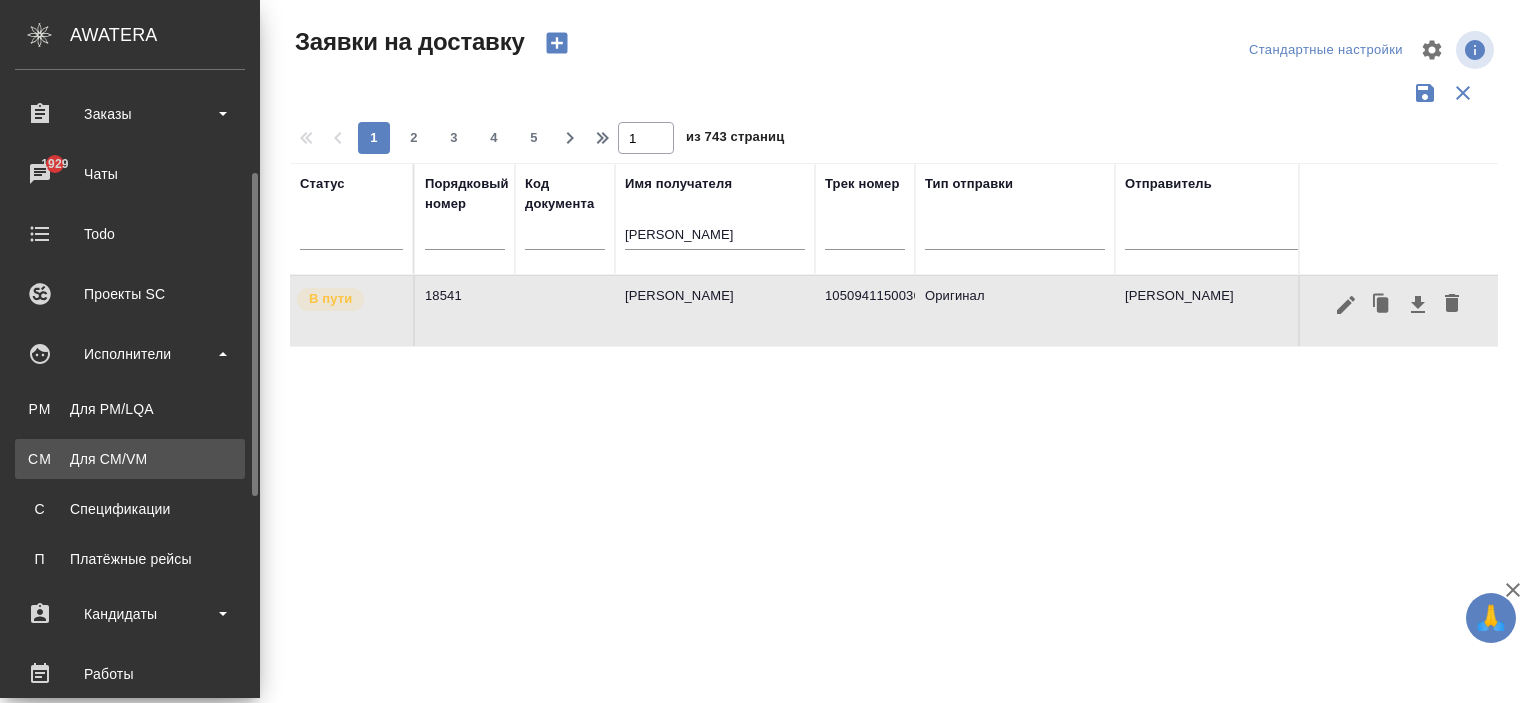 click on "Для CM/VM" at bounding box center (130, 459) 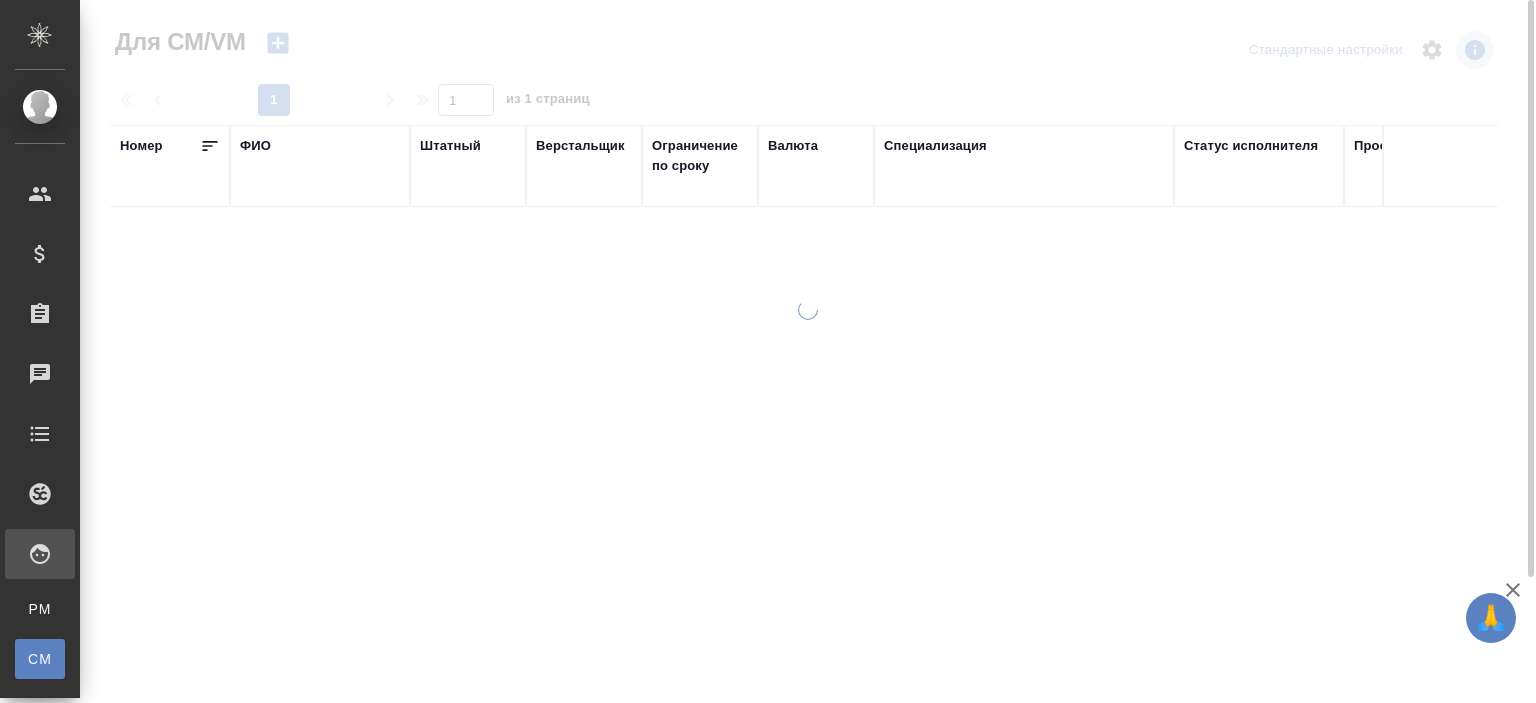 click on "ФИО" at bounding box center (320, 166) 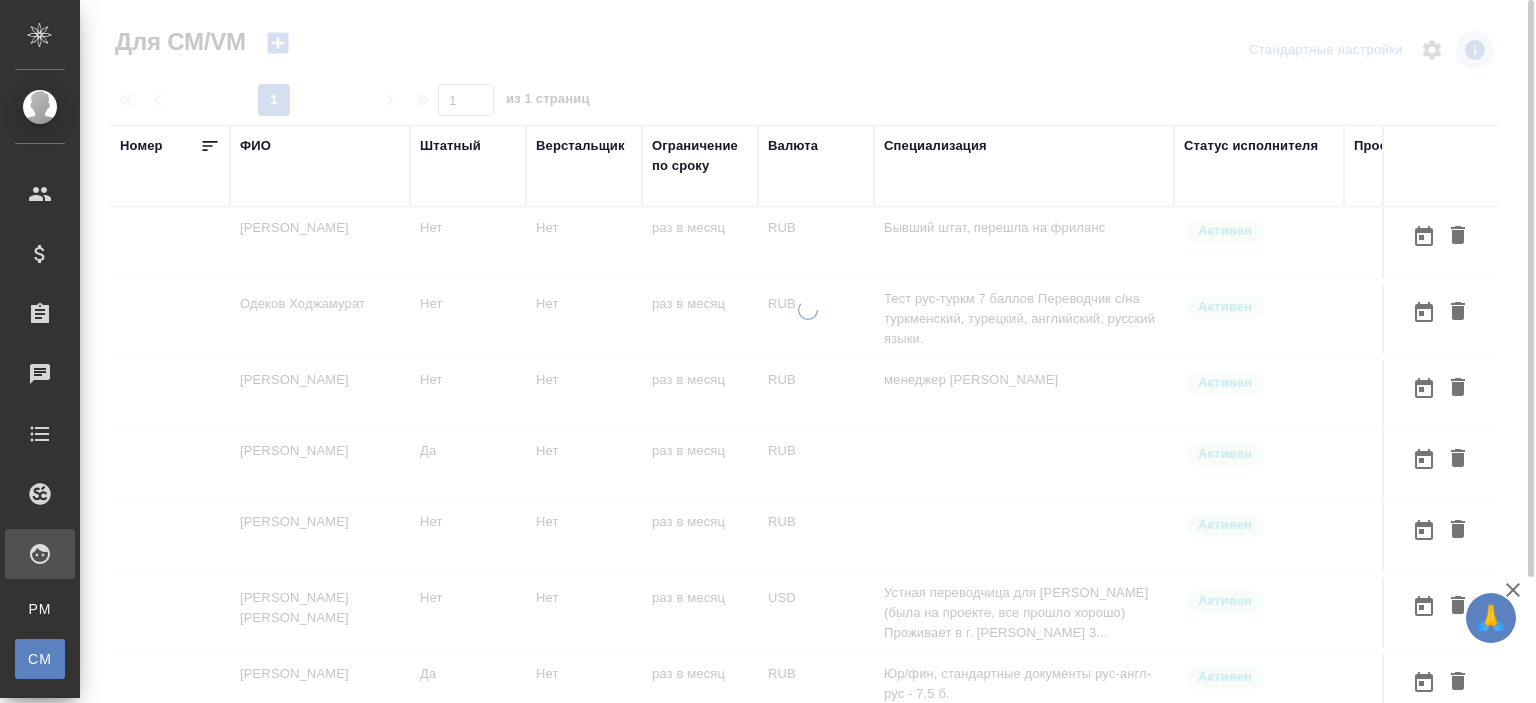 click on "ФИО" at bounding box center [255, 146] 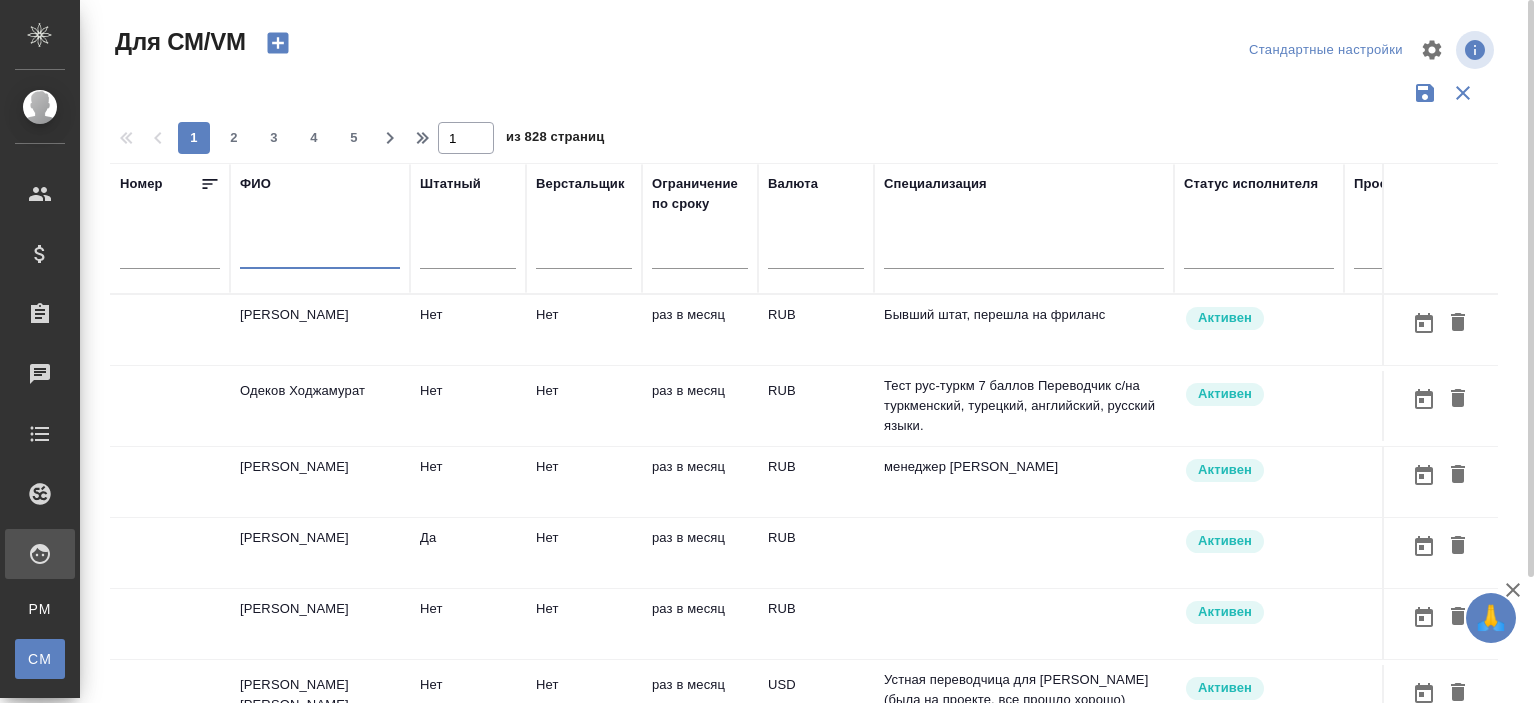 click at bounding box center [320, 256] 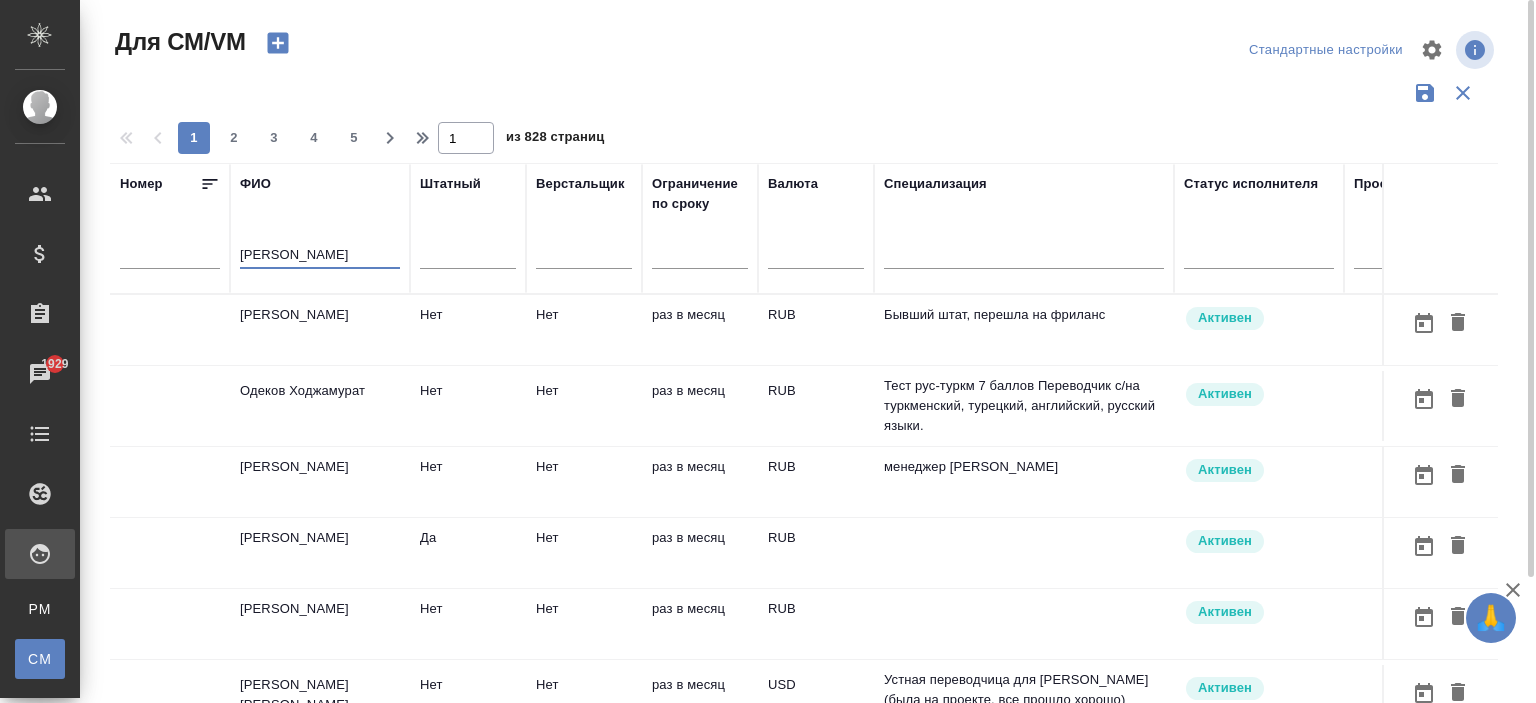 type on "сафонова екатерина" 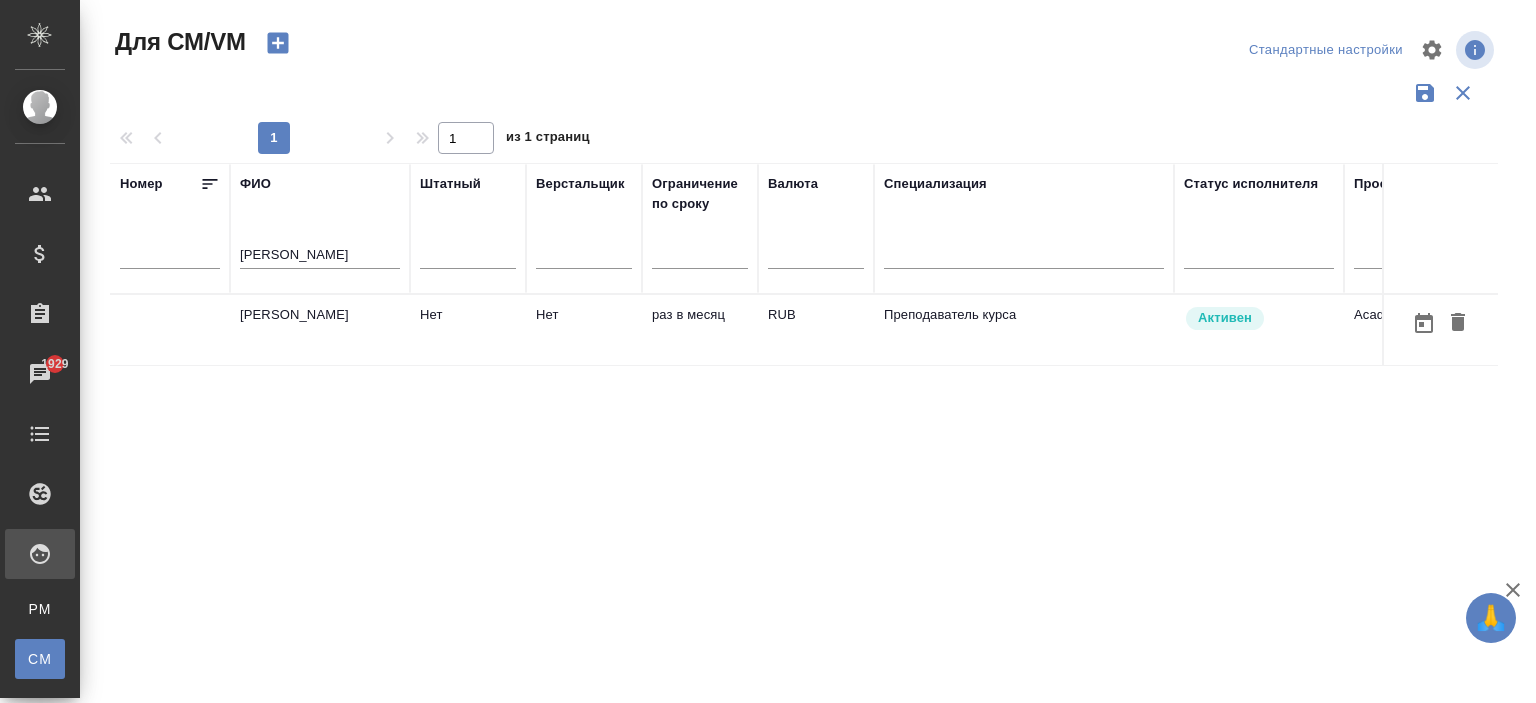 click on "Сафонова Екатерина" at bounding box center [320, 330] 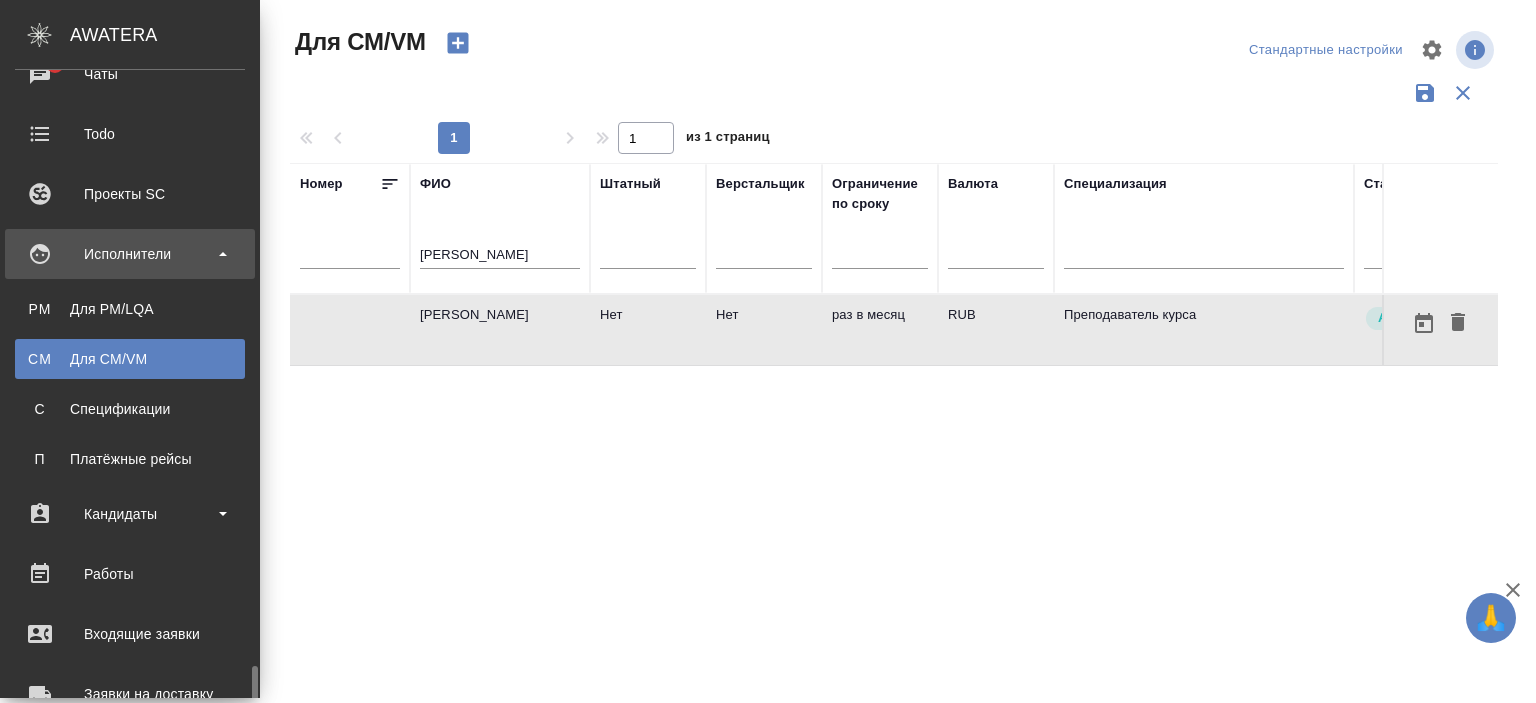 scroll, scrollTop: 591, scrollLeft: 0, axis: vertical 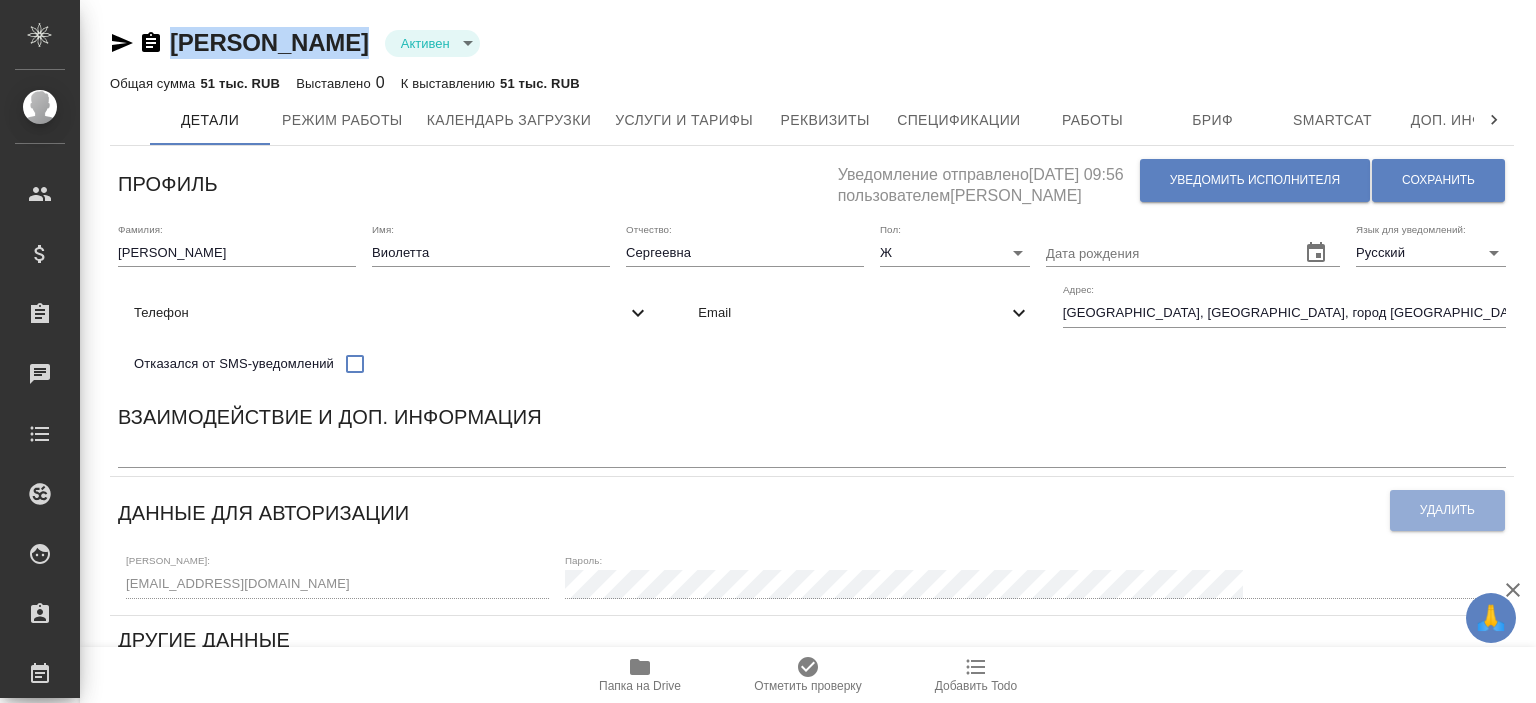 drag, startPoint x: 548, startPoint y: 41, endPoint x: 166, endPoint y: 46, distance: 382.0327 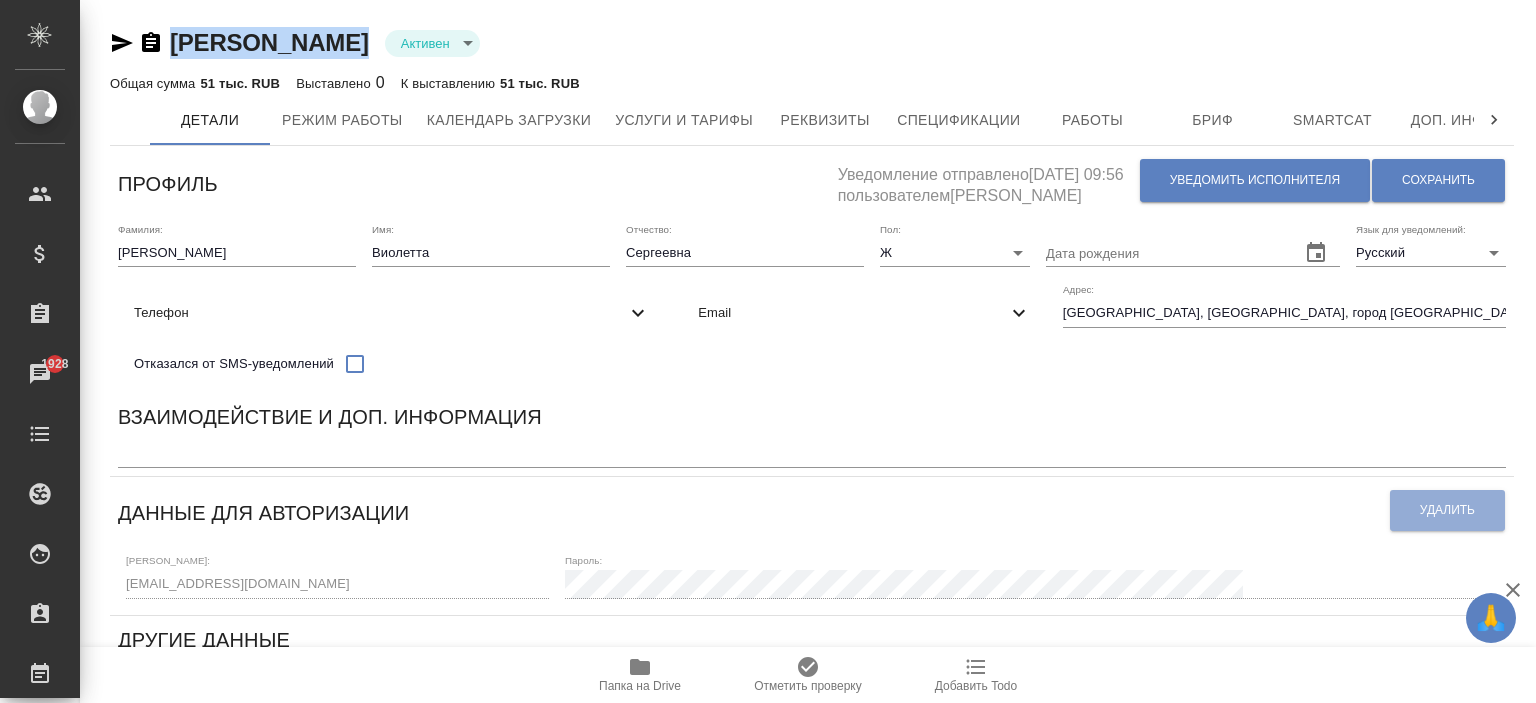 copy on "[PERSON_NAME]" 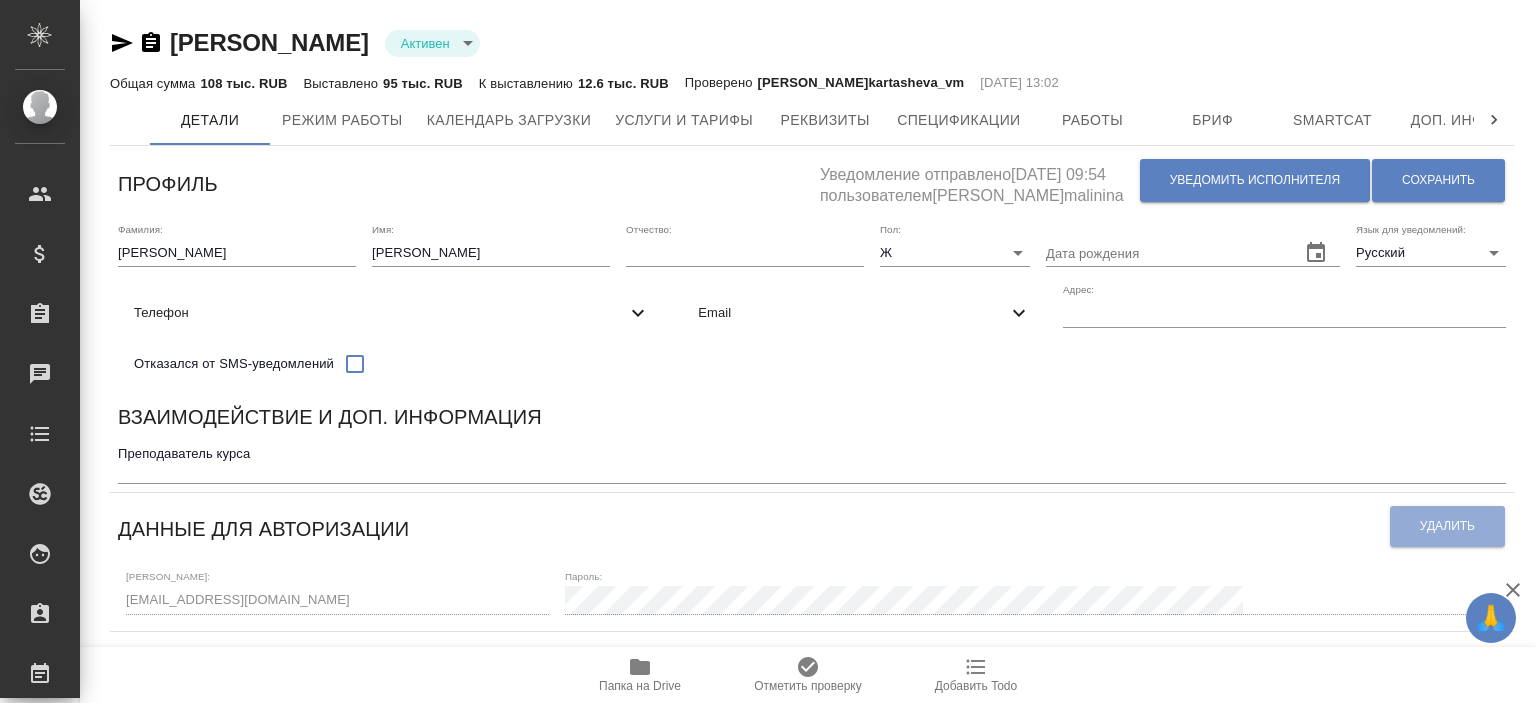 scroll, scrollTop: 0, scrollLeft: 0, axis: both 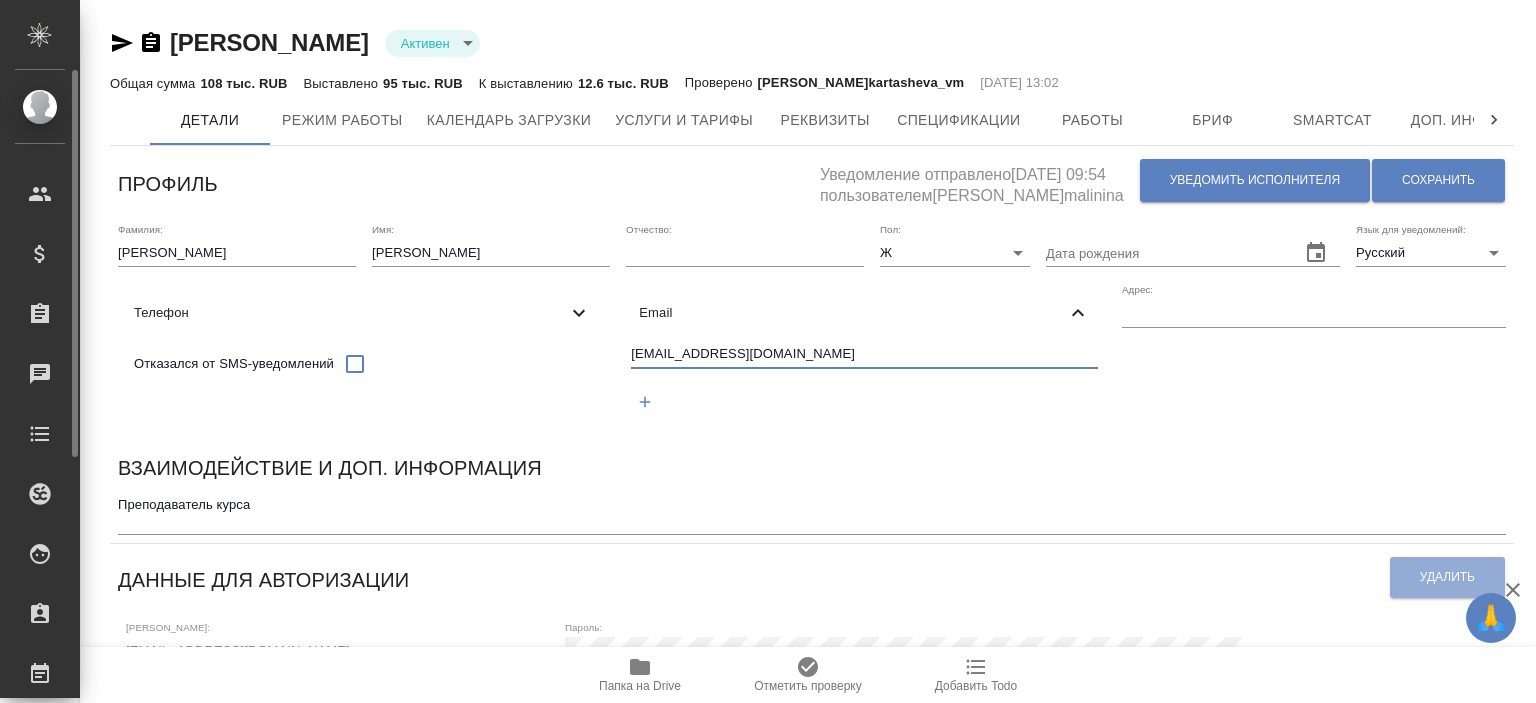 drag, startPoint x: 266, startPoint y: 409, endPoint x: 5, endPoint y: 403, distance: 261.06897 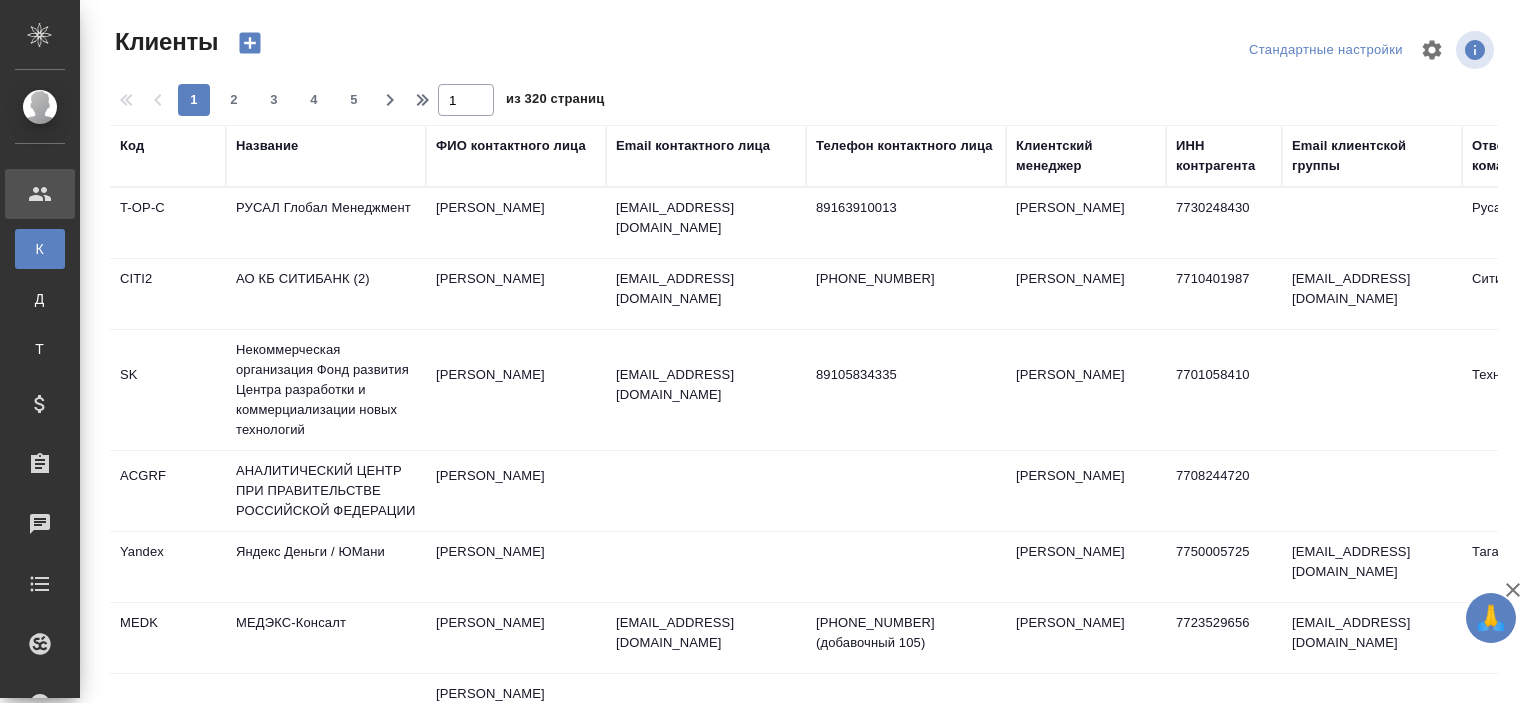 select on "RU" 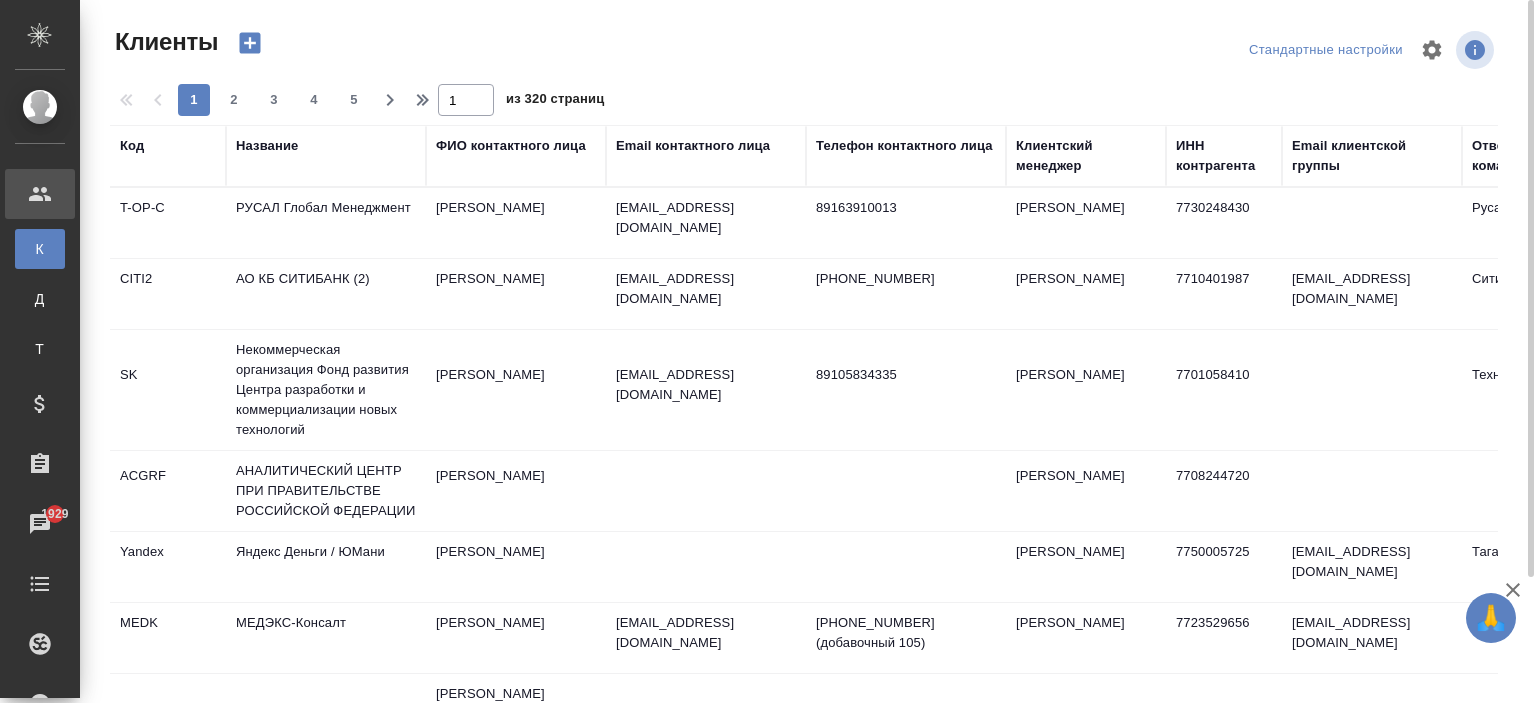 click on "Название" at bounding box center (267, 146) 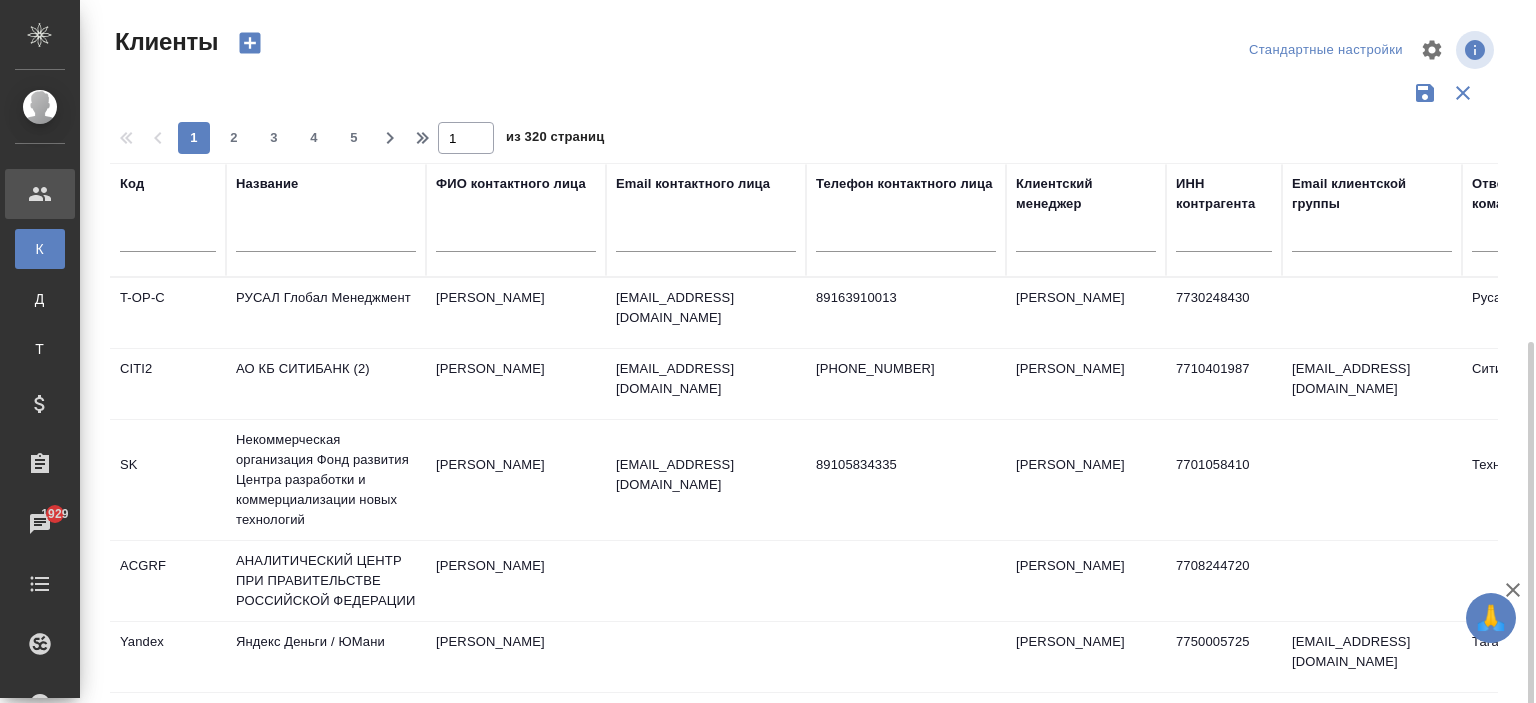 scroll, scrollTop: 191, scrollLeft: 0, axis: vertical 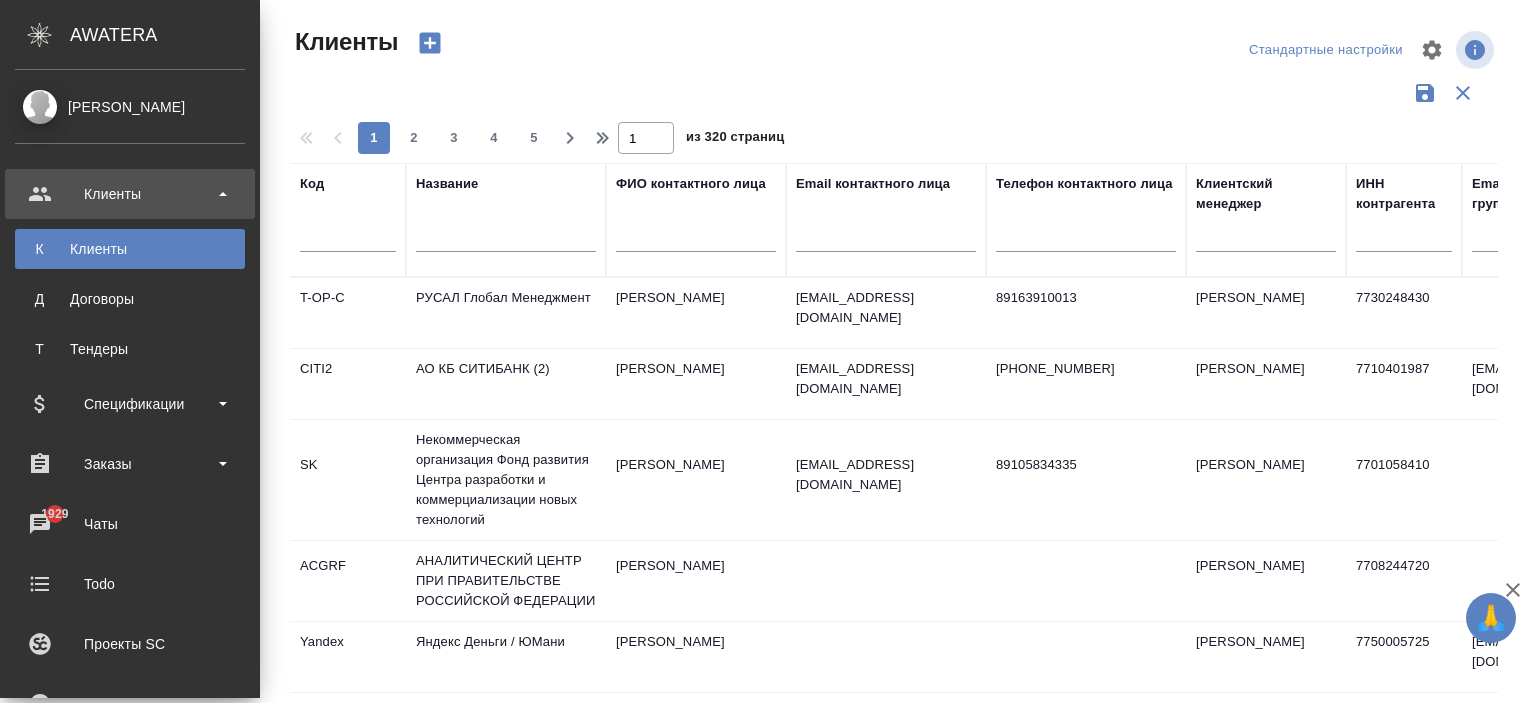 click on "Клиенты К Клиенты Д Договоры Т Тендеры Спецификации Заказы 1929 Чаты Todo Проекты SC Исполнители Кандидаты Работы Входящие заявки Заявки на доставку Рекламации Проекты процессинга Конференции Выйти" at bounding box center (130, 684) 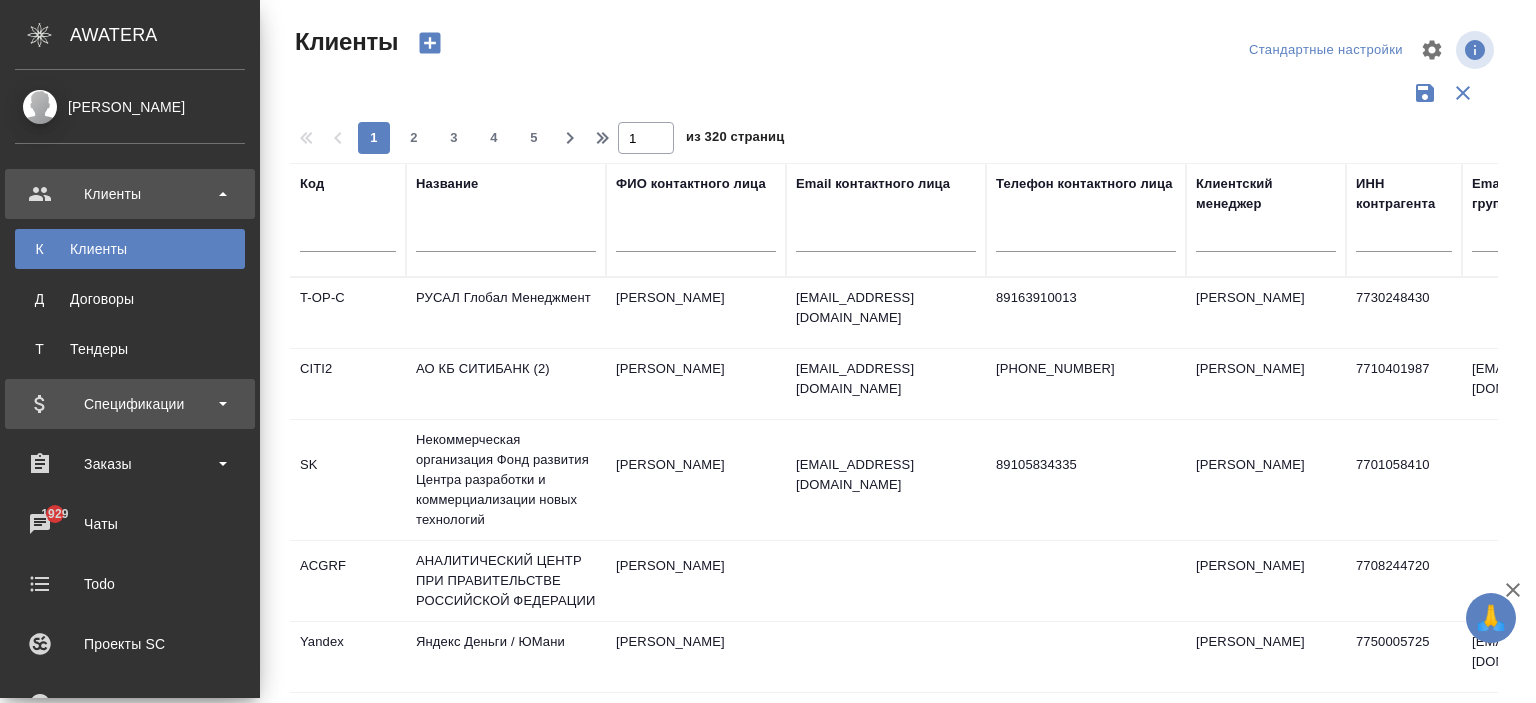 click on "Спецификации" at bounding box center [130, 404] 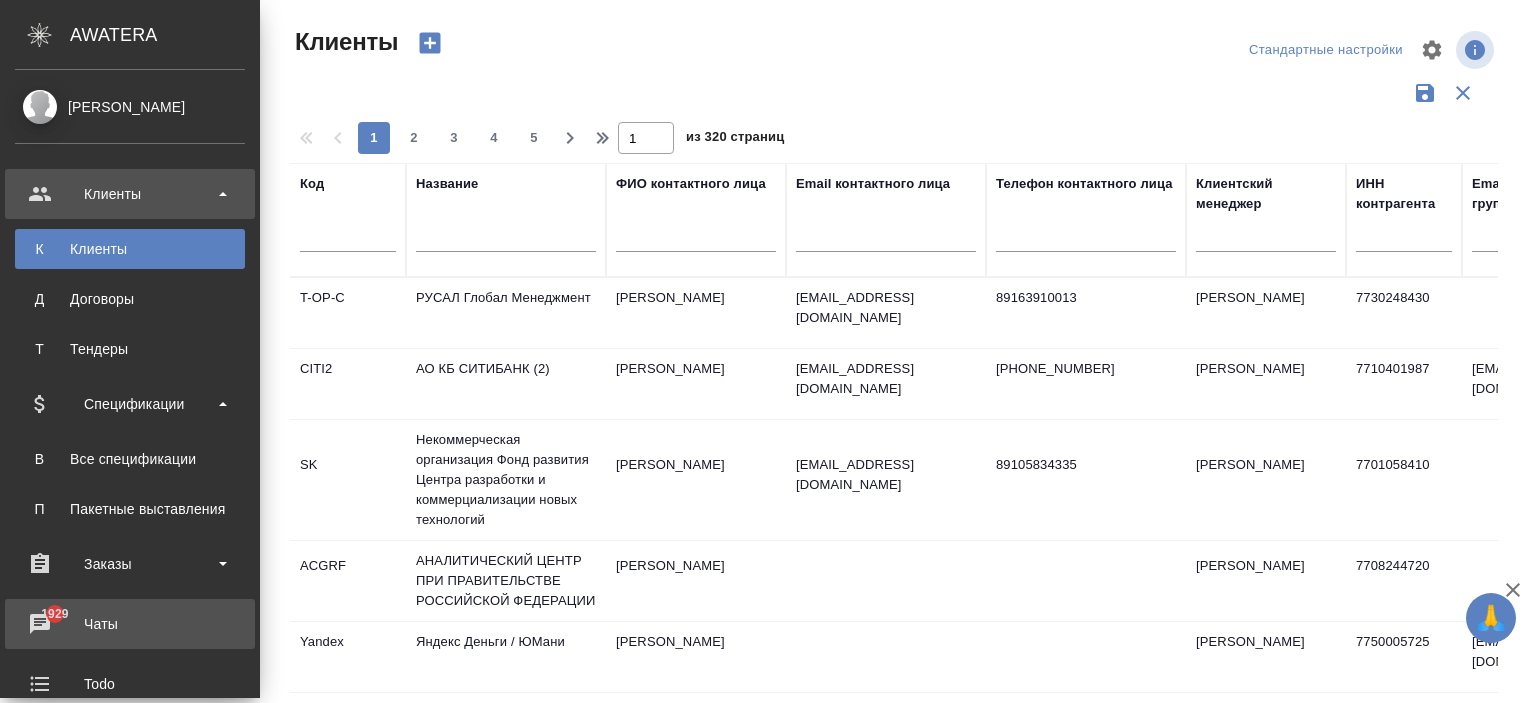 scroll, scrollTop: 300, scrollLeft: 0, axis: vertical 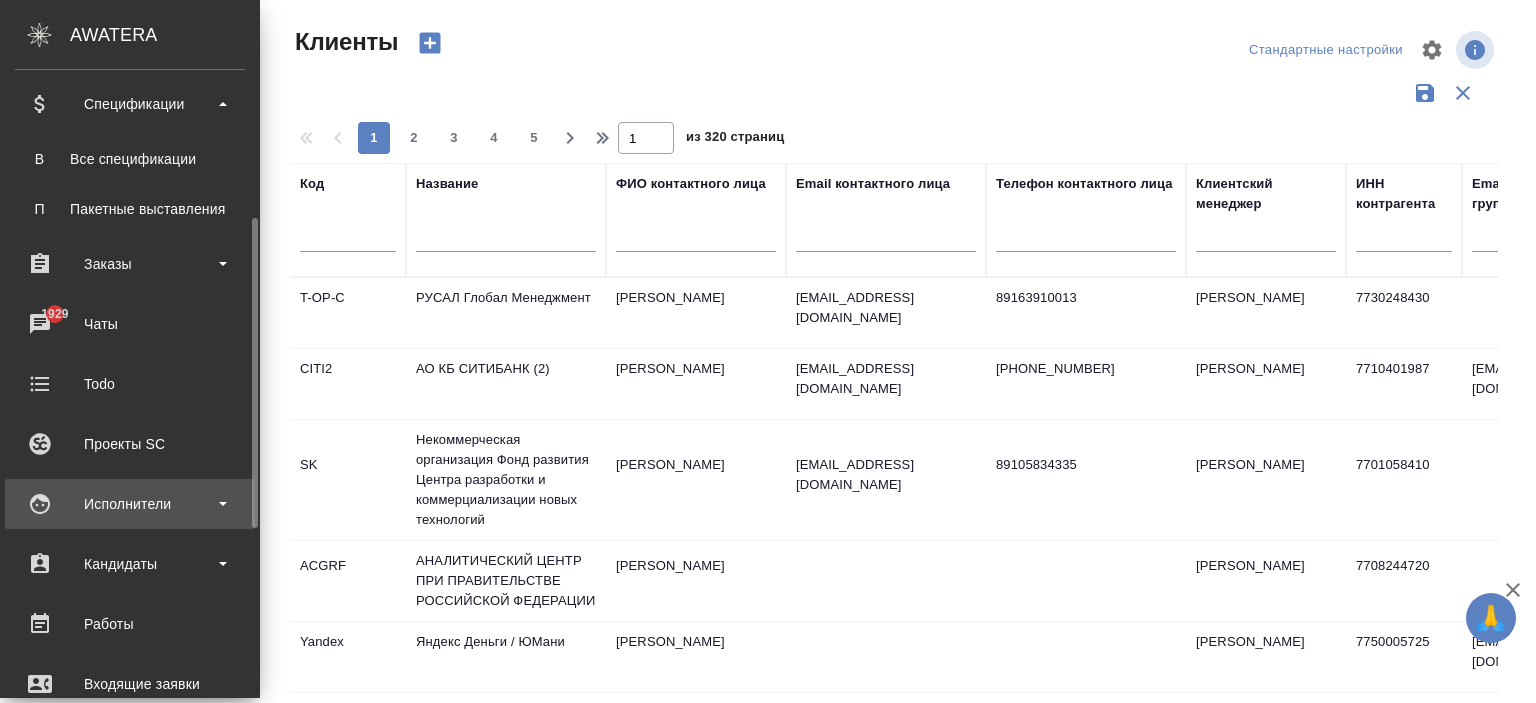 click on "Исполнители" at bounding box center [130, 504] 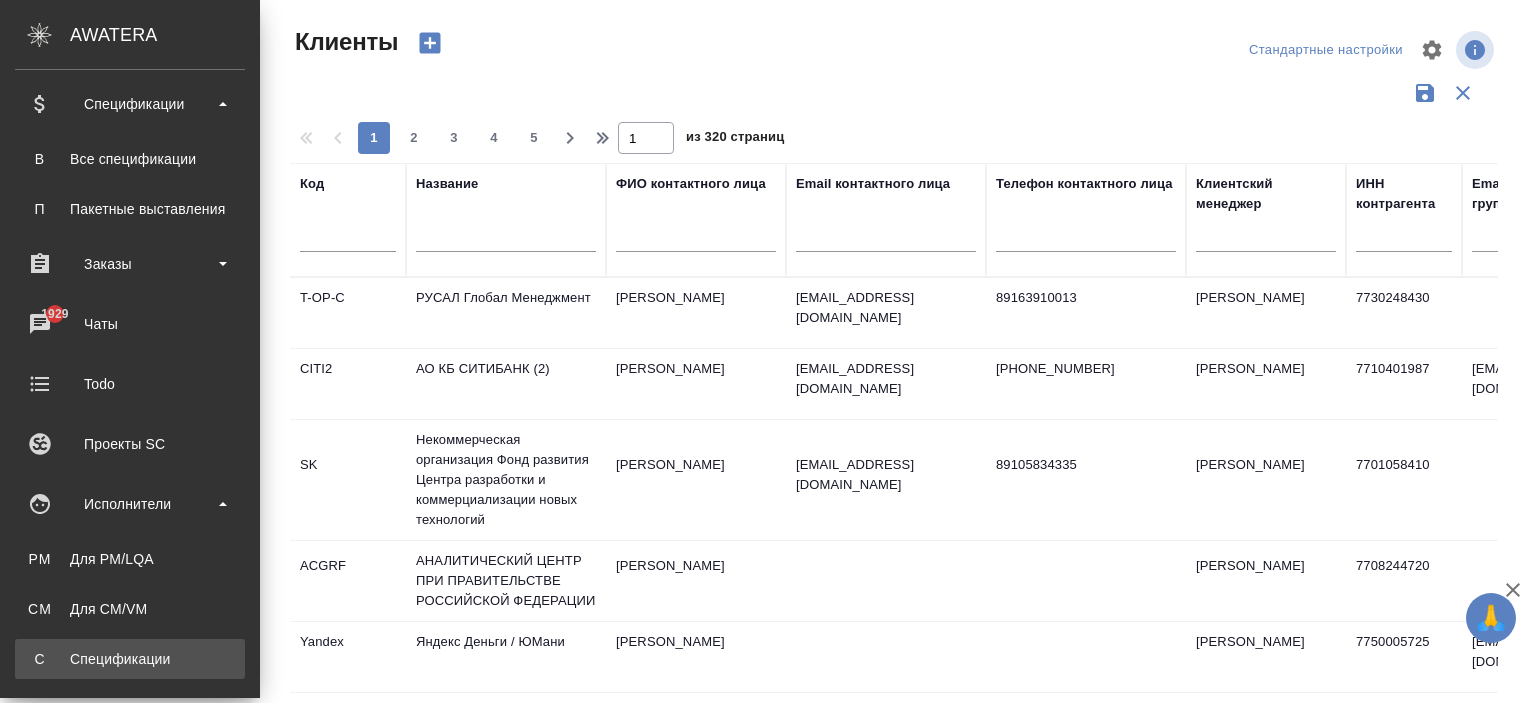 click on "Спецификации" at bounding box center (130, 659) 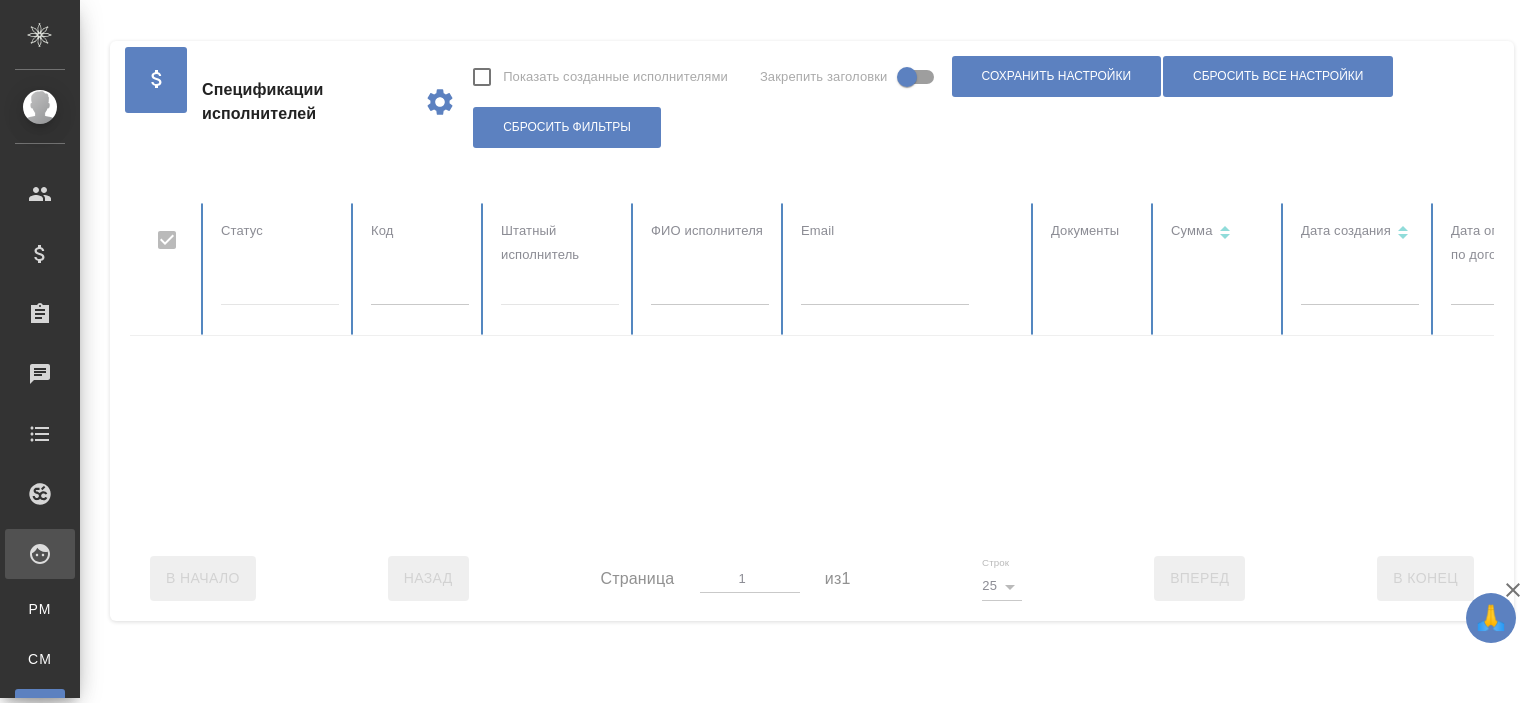 checkbox on "false" 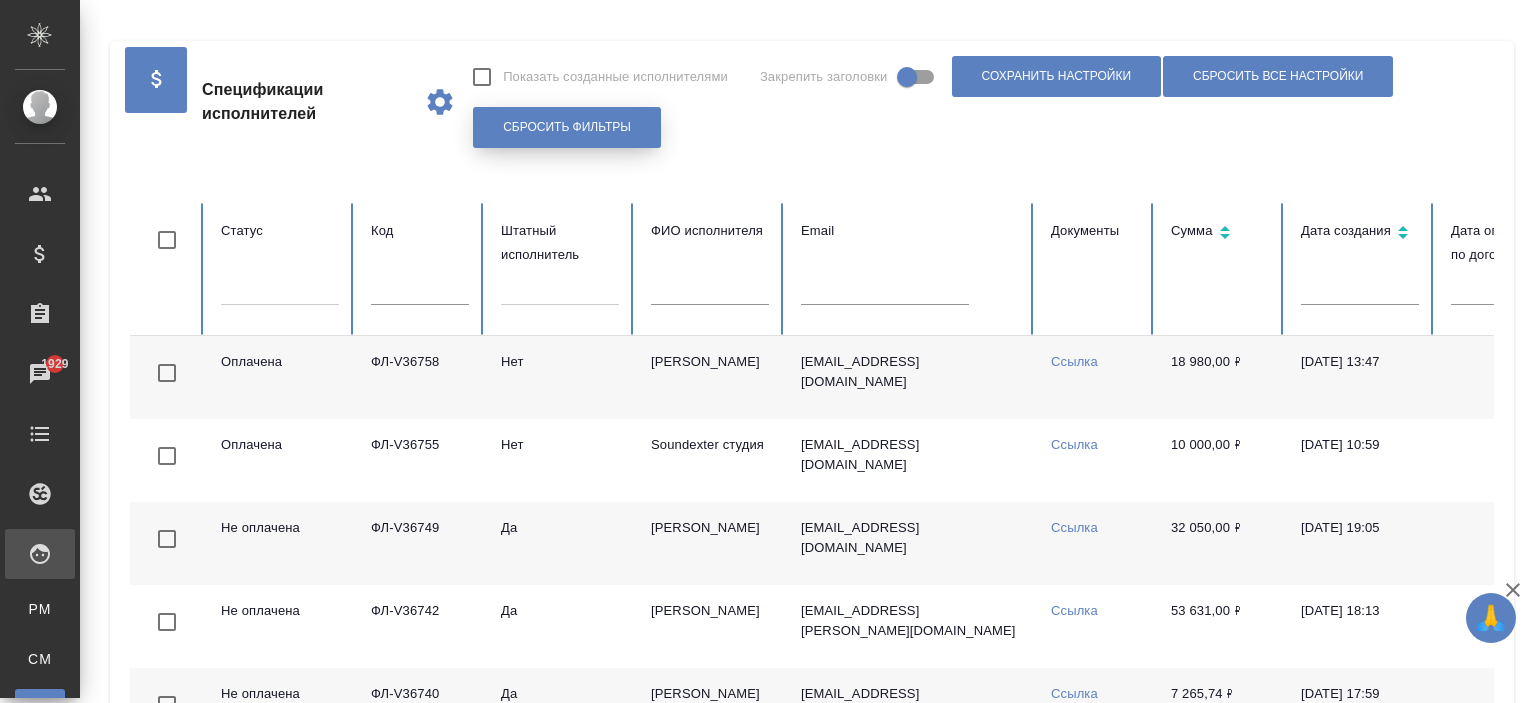 click on "Сбросить фильтры" at bounding box center [567, 127] 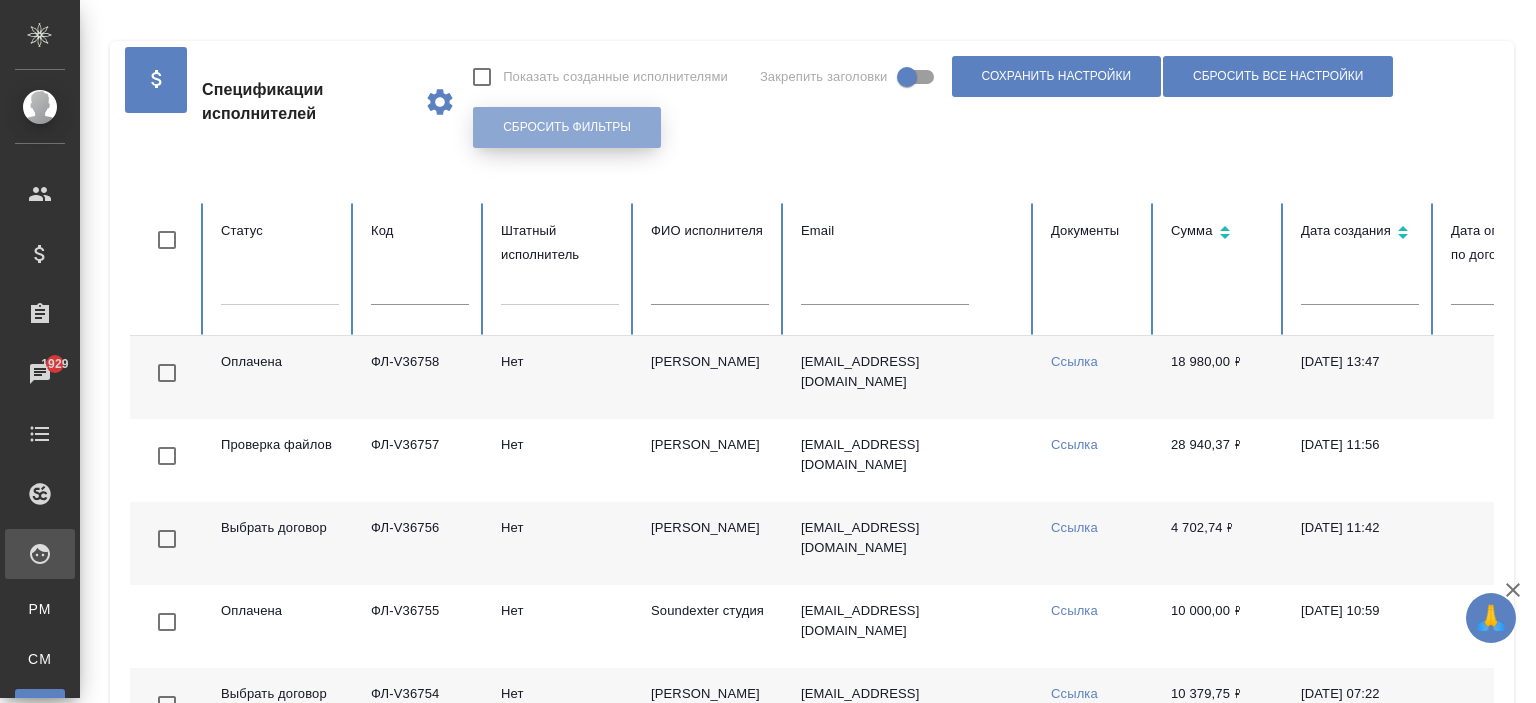 click on "Сбросить фильтры" at bounding box center (567, 127) 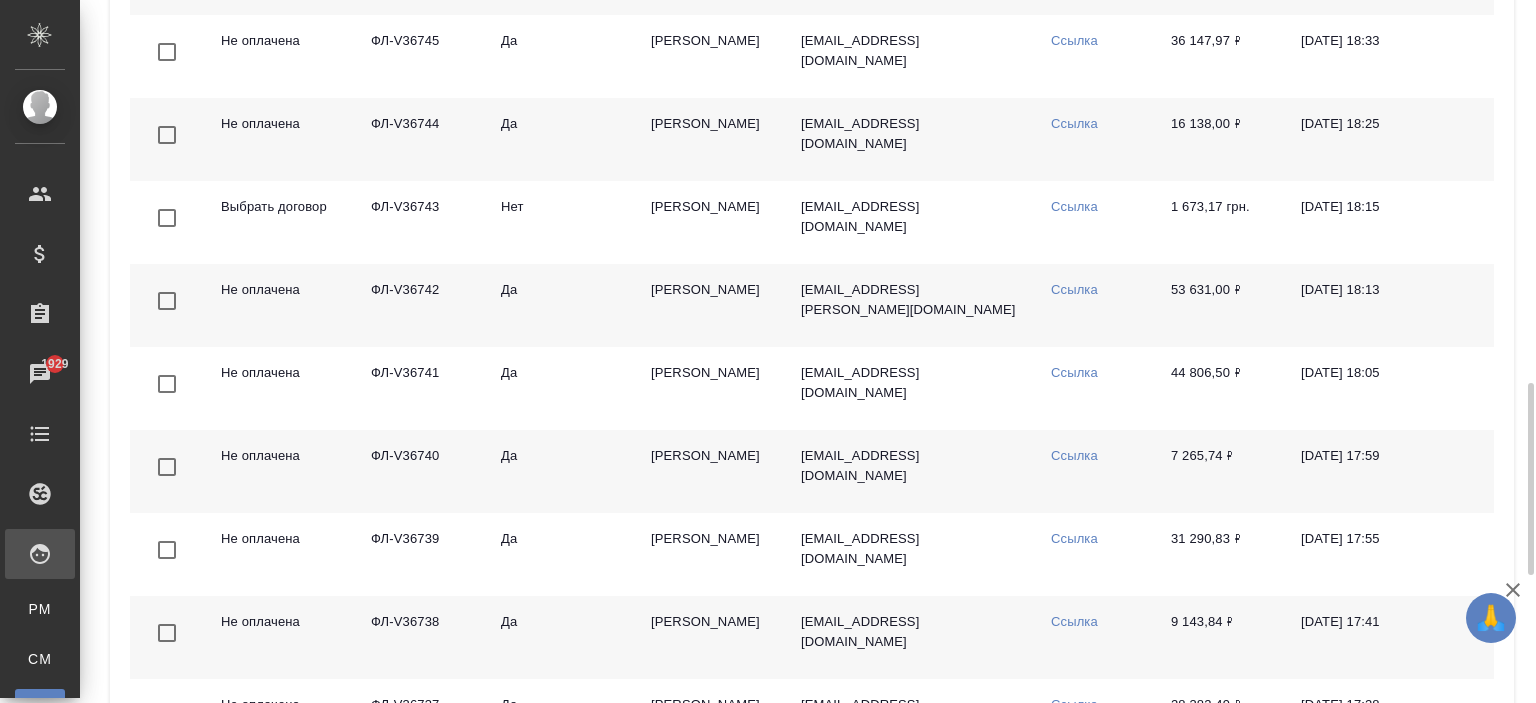 scroll, scrollTop: 1863, scrollLeft: 0, axis: vertical 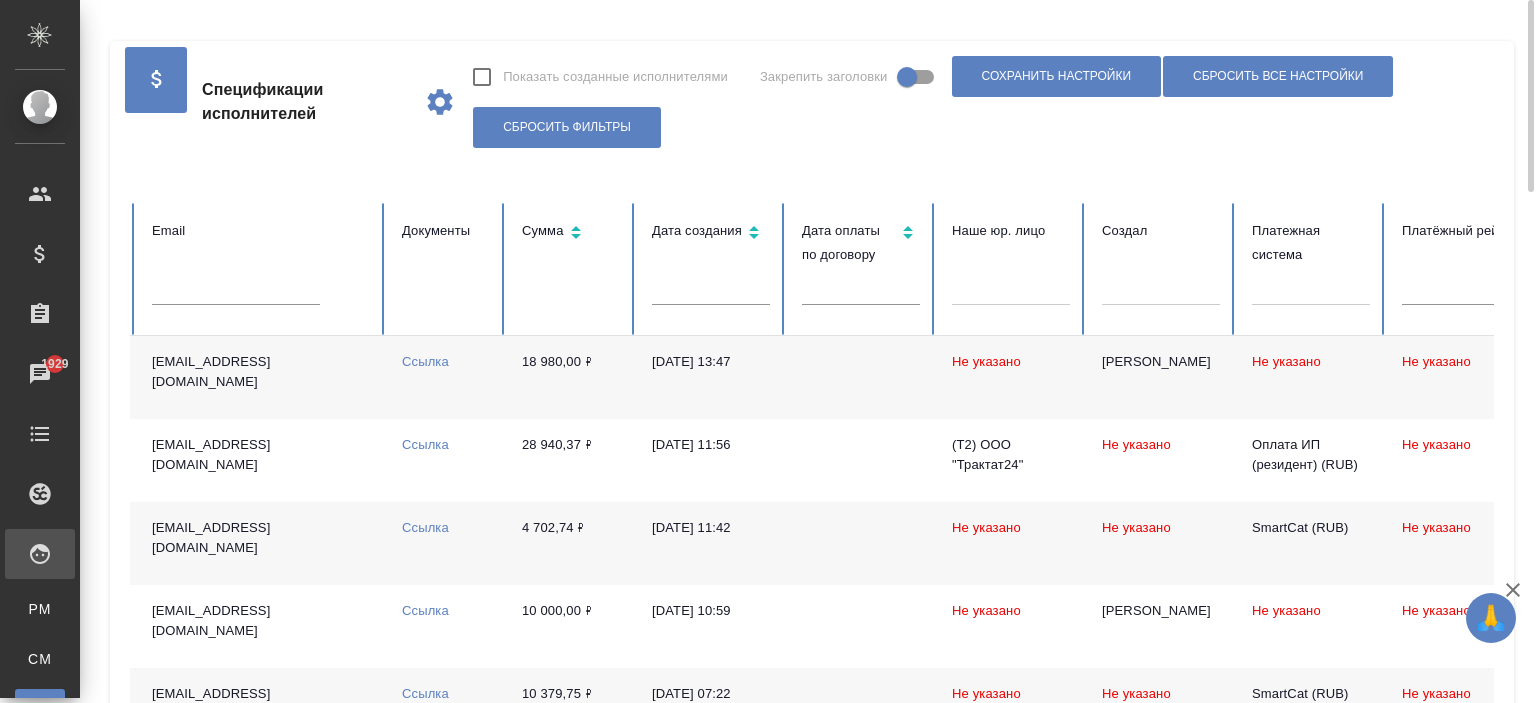 click at bounding box center (1311, 285) 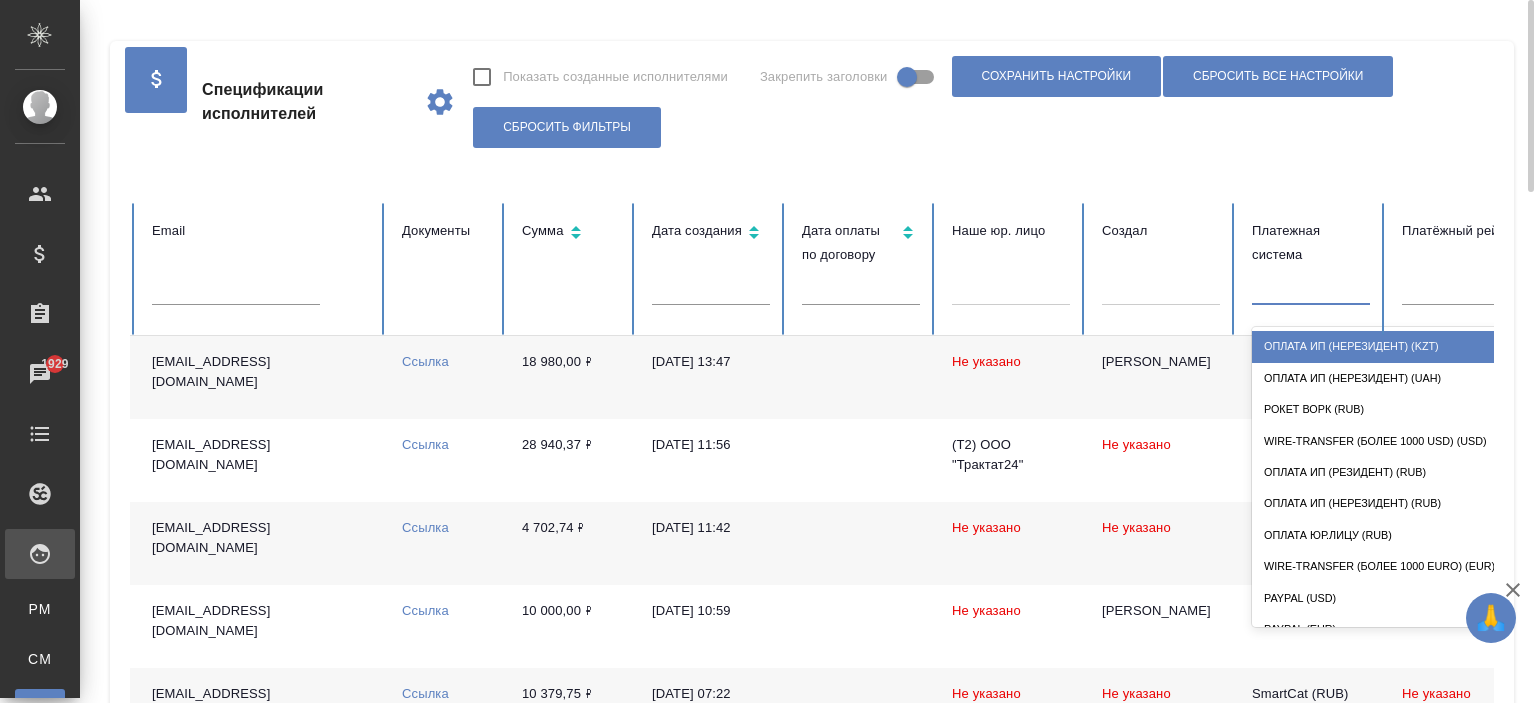 click on "Оплата ИП (нерезидент) (KZT)" at bounding box center [1452, 346] 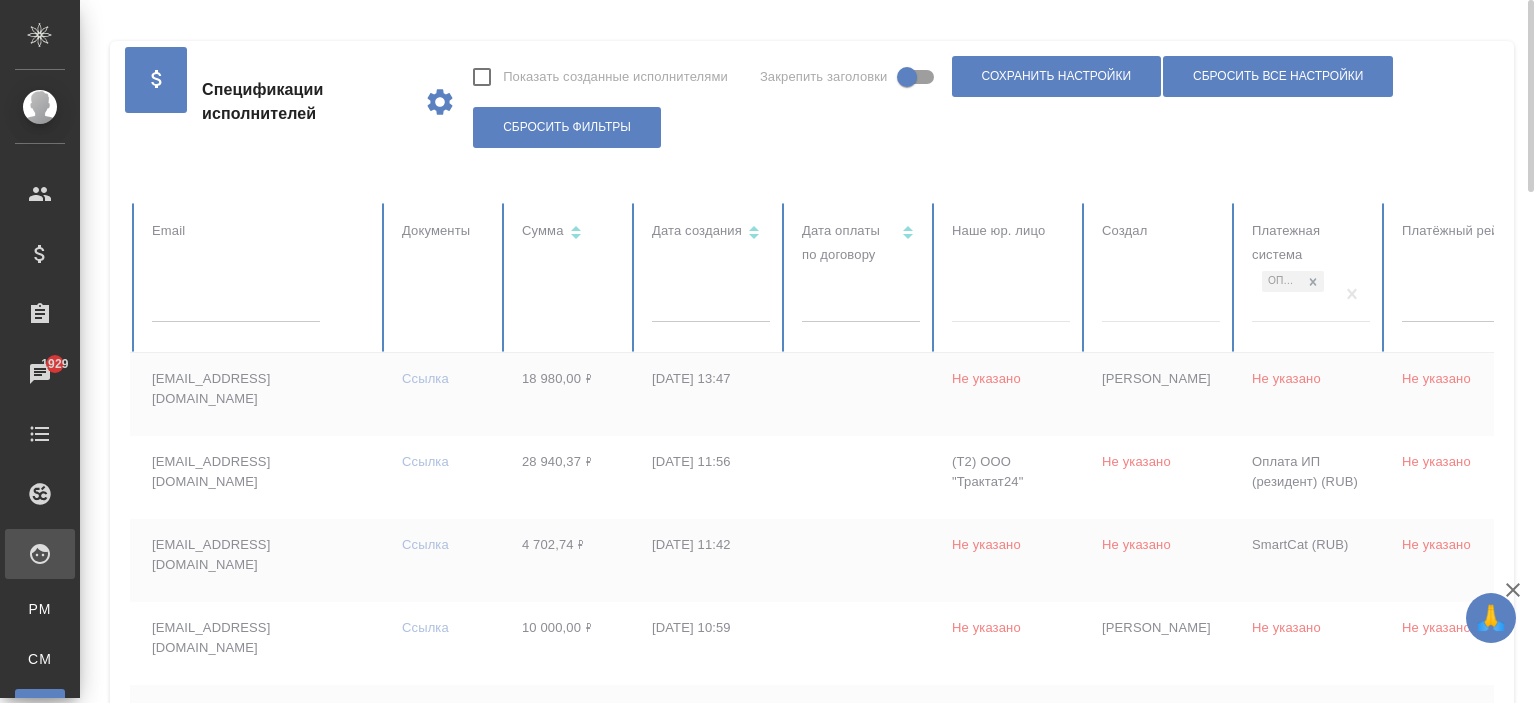 click at bounding box center (552, 1315) 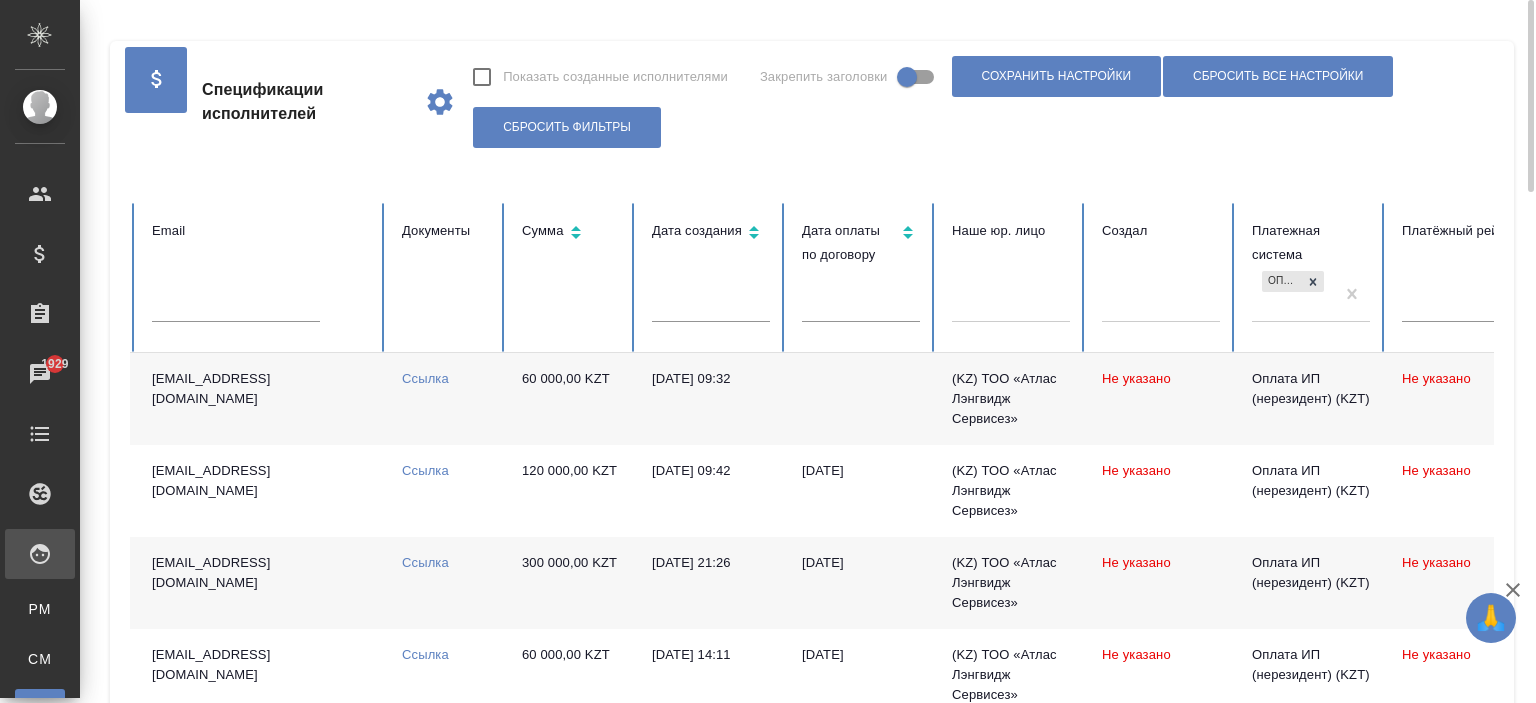 click on "Оплата ИП (нерезидент) (KZT)" at bounding box center [1293, 294] 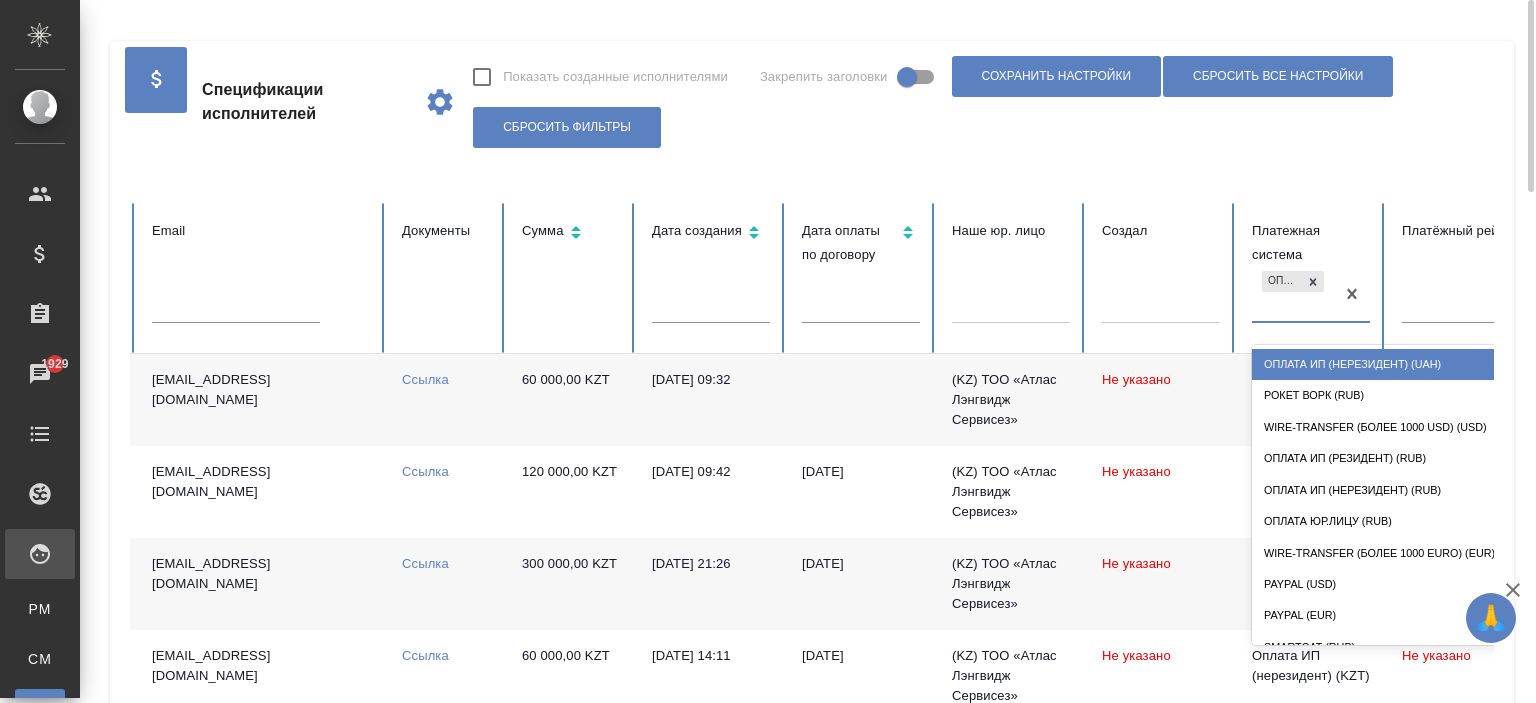 click on "Оплата ИП (нерезидент) (UAH)" at bounding box center [1452, 364] 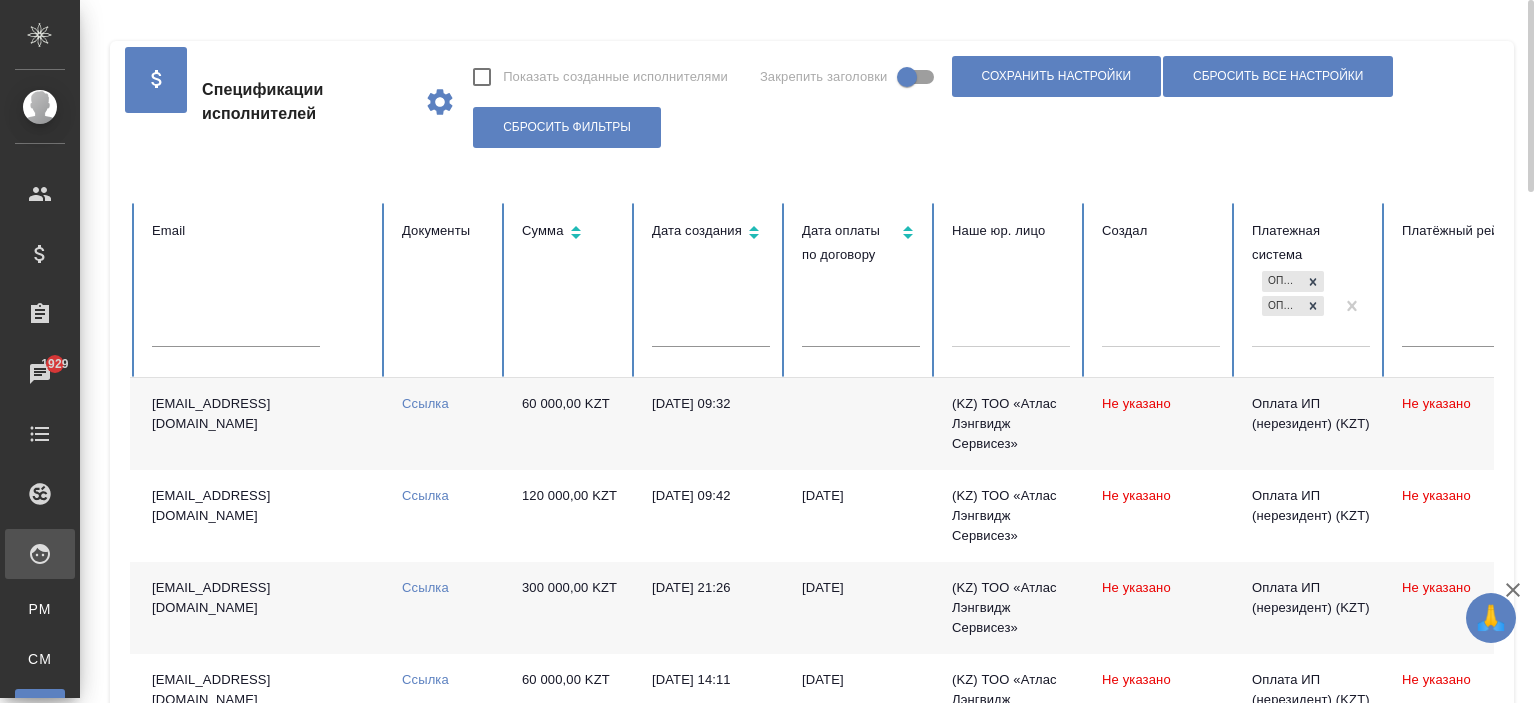 click on "Оплата ИП (нерезидент) (KZT) Оплата ИП (нерезидент) (UAH)" at bounding box center [1293, 306] 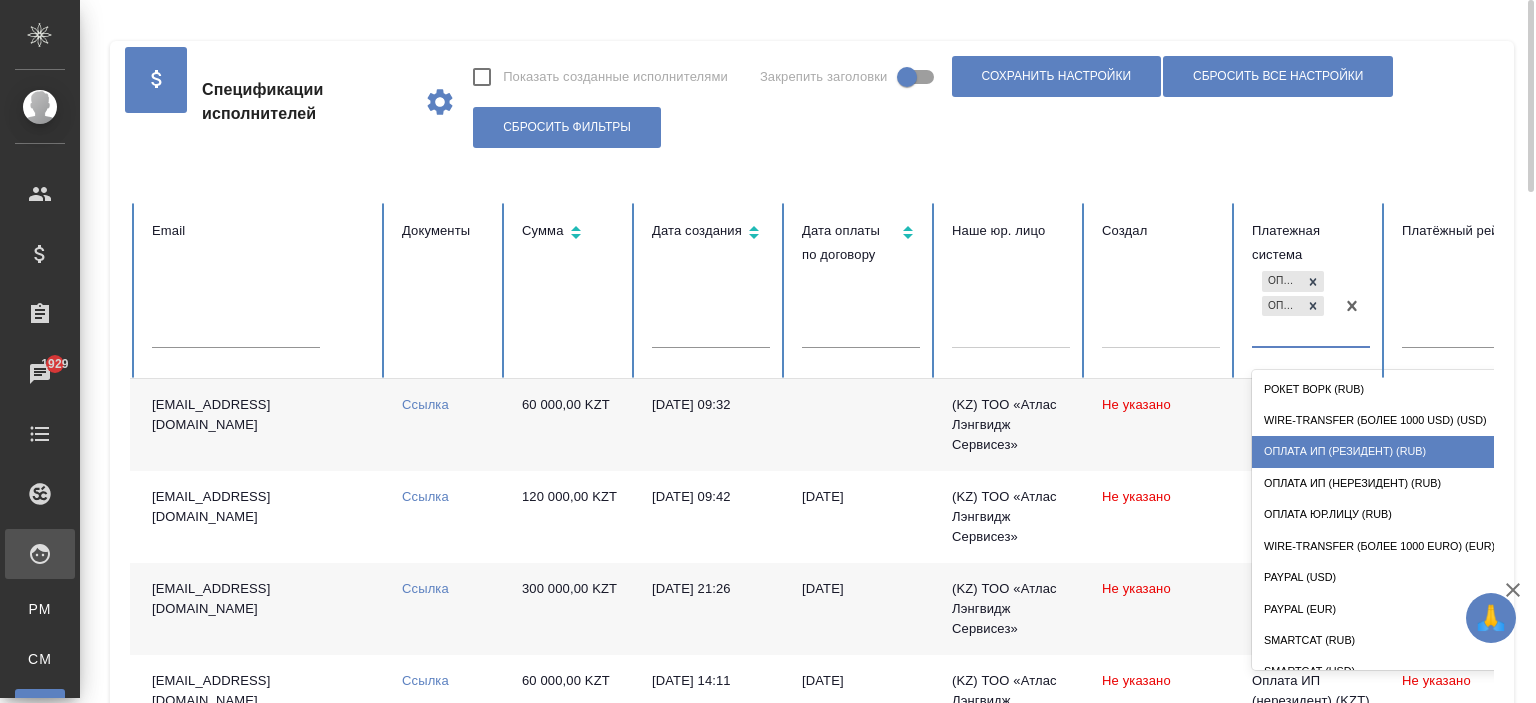 click on "Оплата ИП (резидент) (RUB)" at bounding box center [1452, 451] 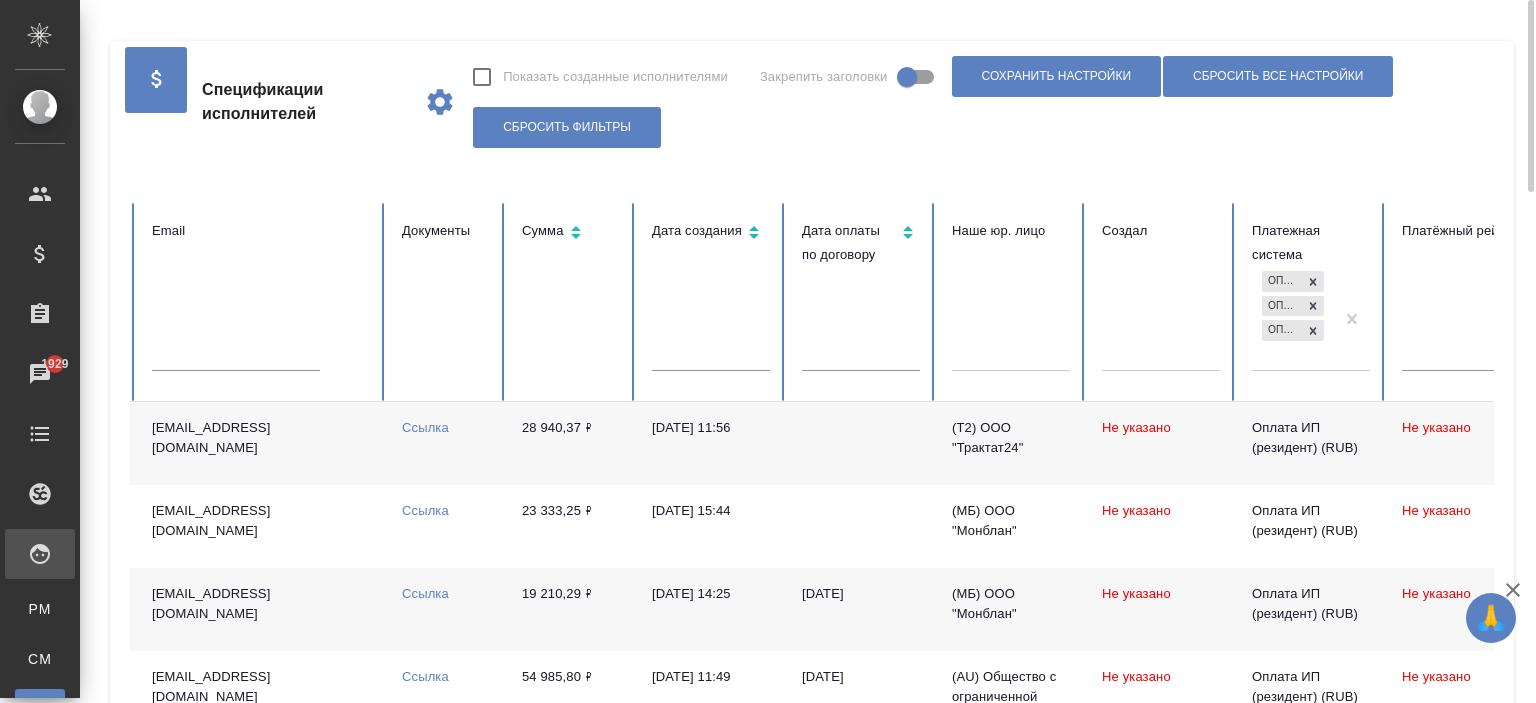 click on "Оплата ИП (нерезидент) (KZT) Оплата ИП (нерезидент) (UAH) Оплата ИП (резидент) (RUB)" at bounding box center [1293, 318] 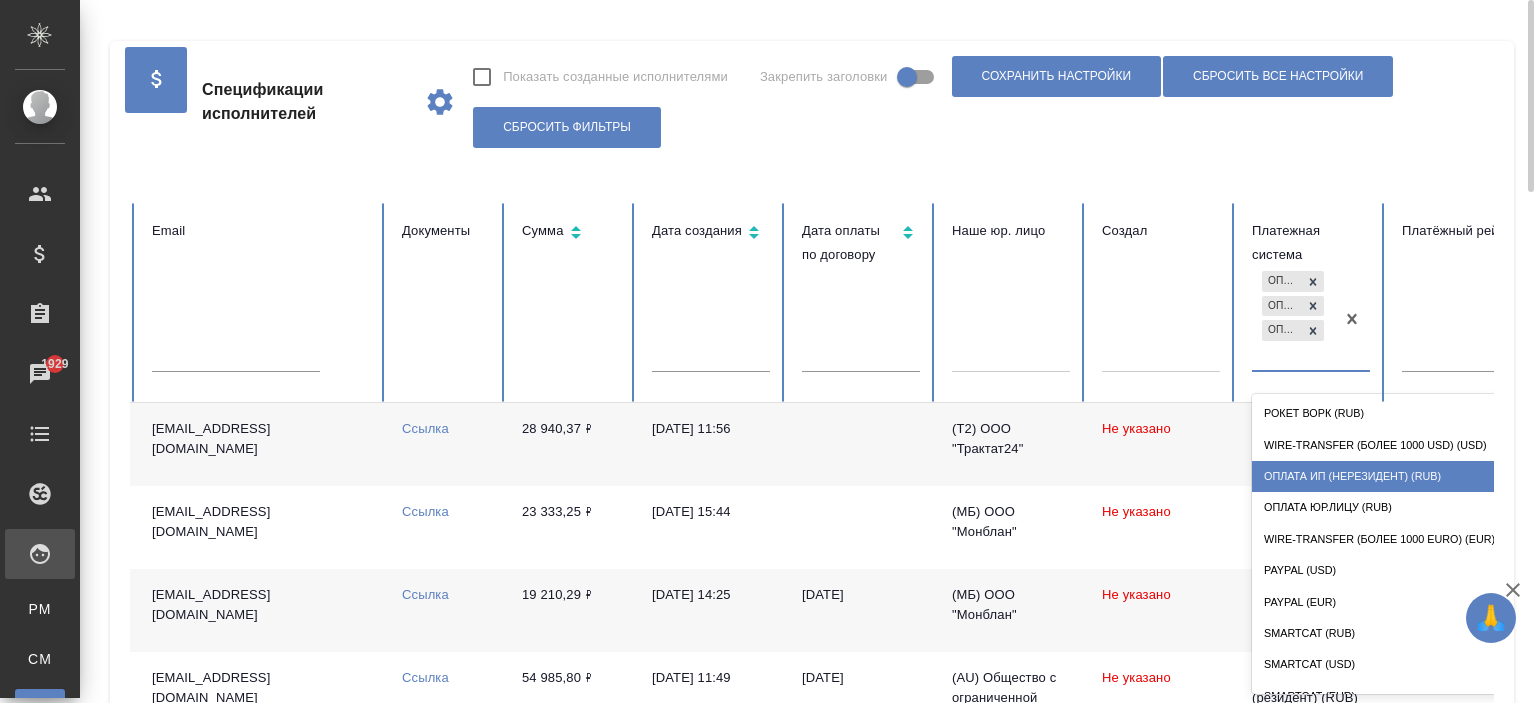 click on "Оплата ИП (нерезидент) (RUB)" at bounding box center (1452, 476) 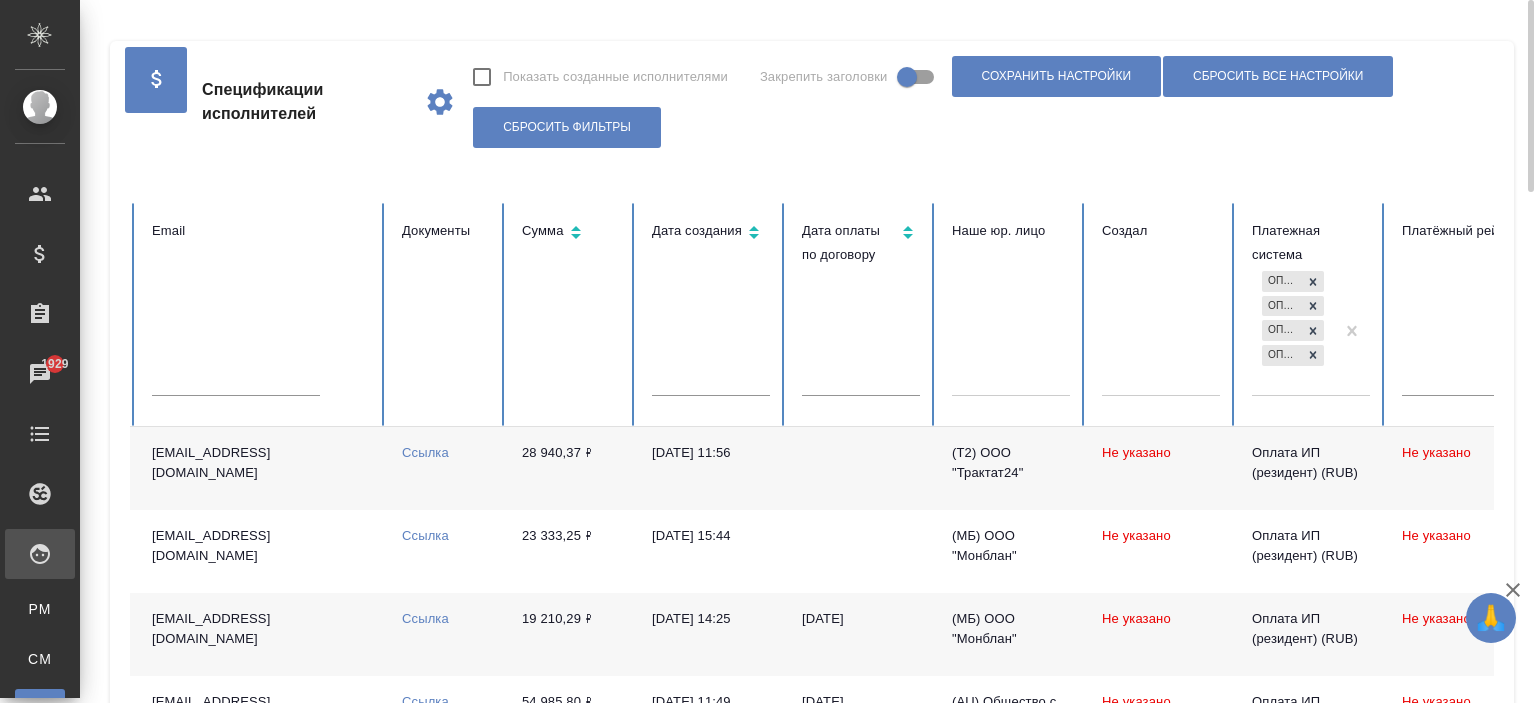 click on "Оплата ИП (нерезидент) (KZT) Оплата ИП (нерезидент) (UAH) Оплата ИП (резидент) (RUB) Оплата ИП (нерезидент) (RUB)" at bounding box center (1293, 330) 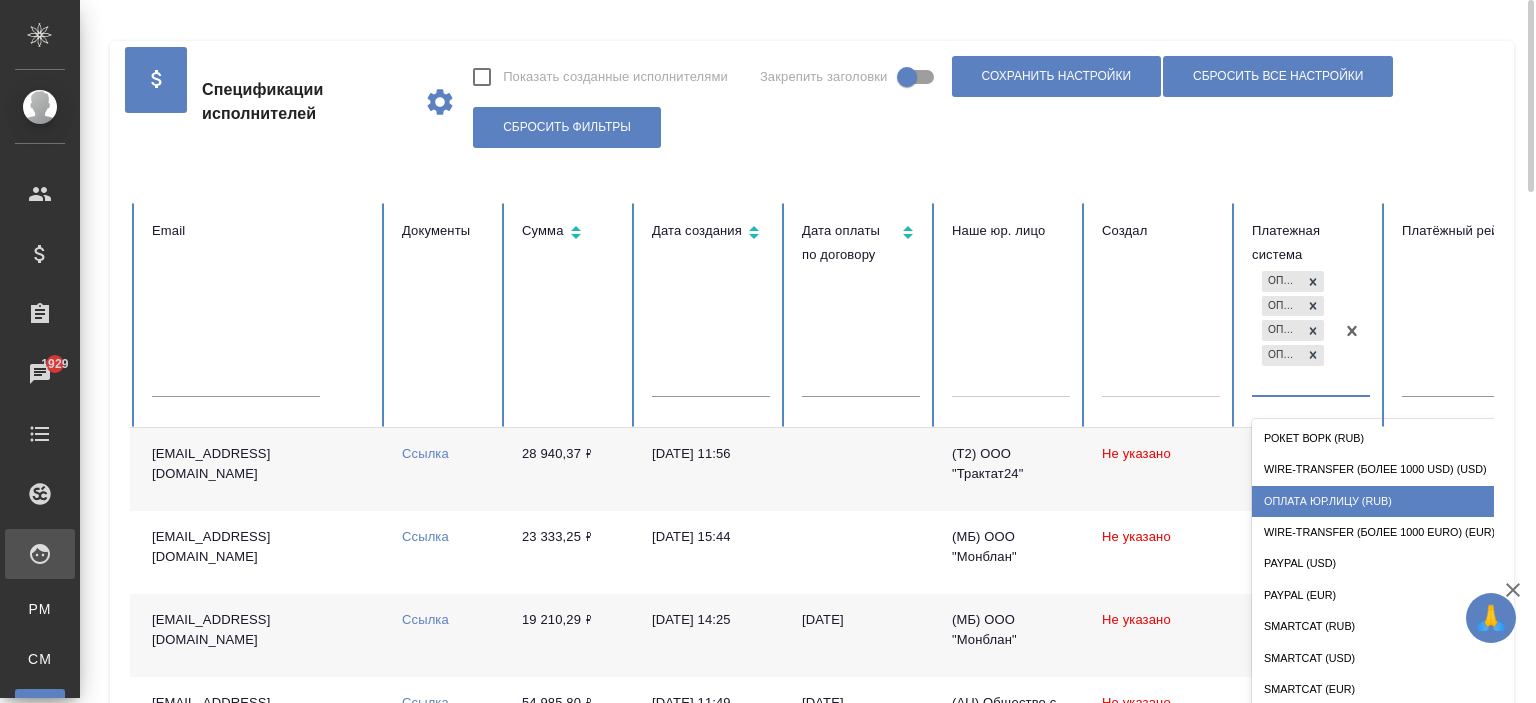 click on "Оплата Юр.лицу (RUB)" at bounding box center [1452, 501] 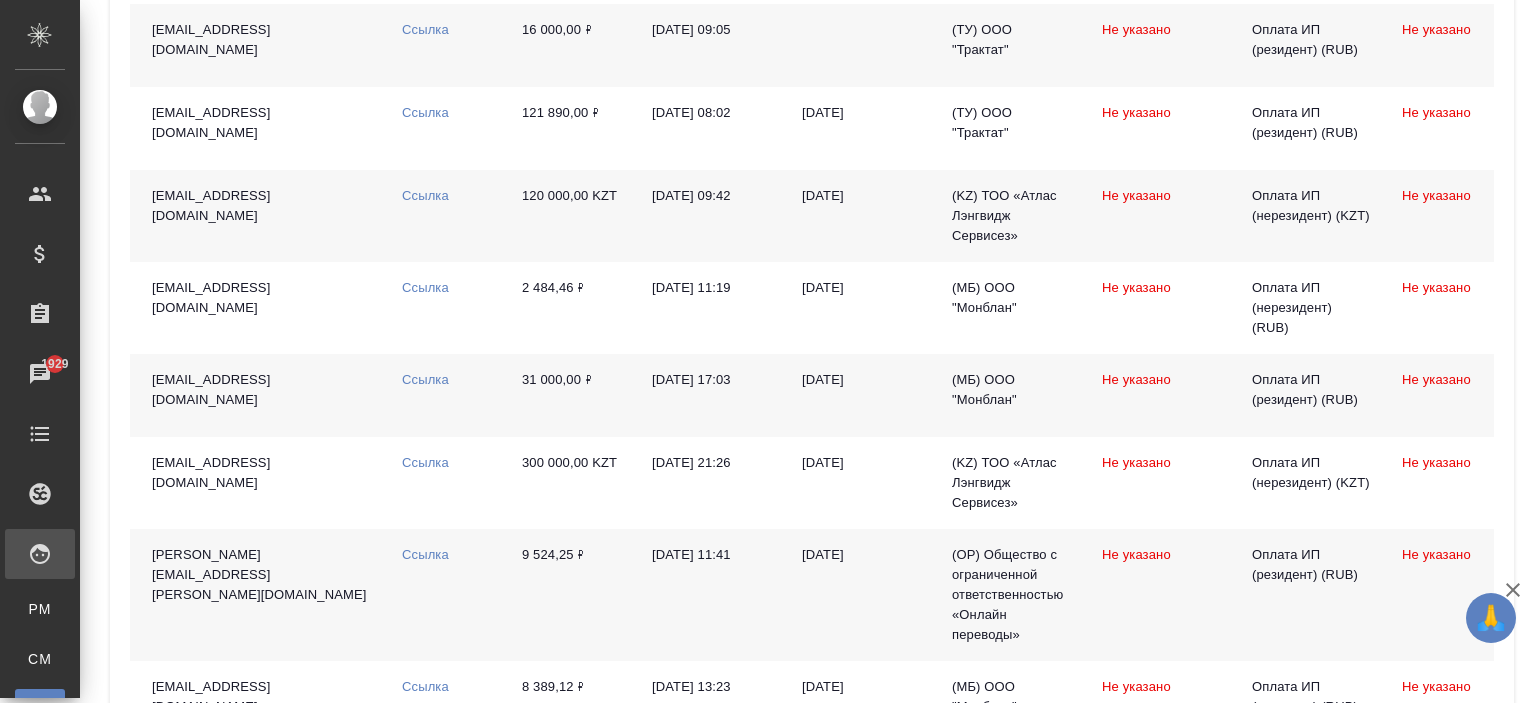 scroll, scrollTop: 2152, scrollLeft: 0, axis: vertical 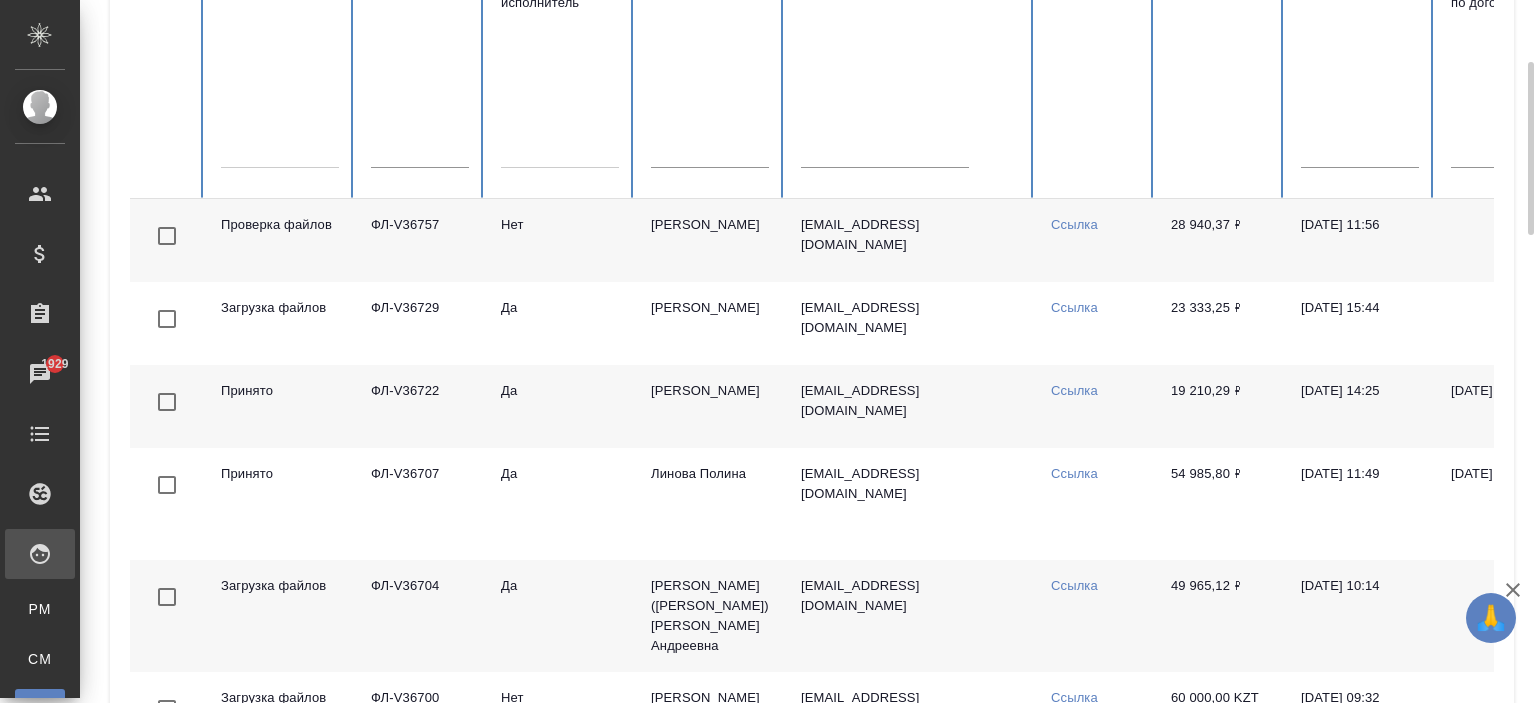 click at bounding box center (280, 148) 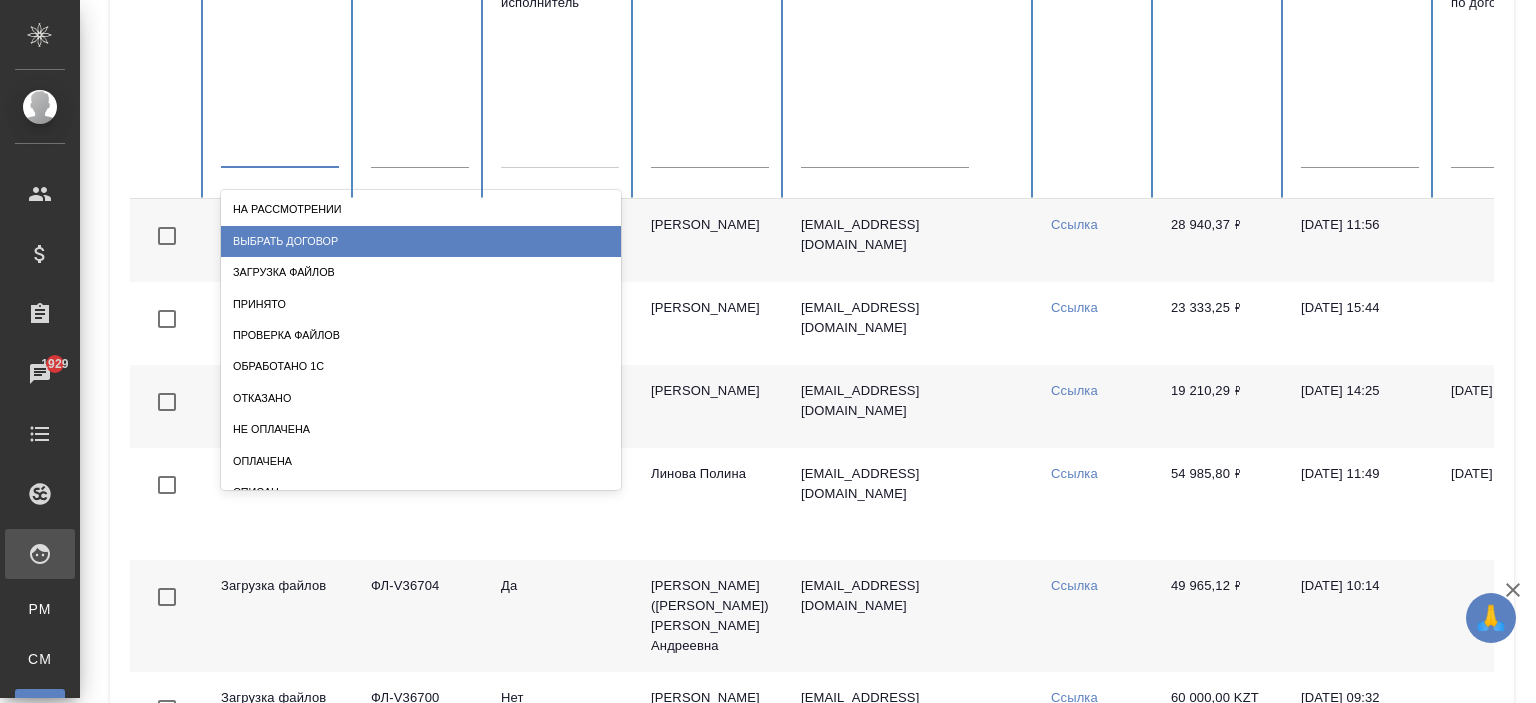 click on "Выбрать договор" at bounding box center (421, 241) 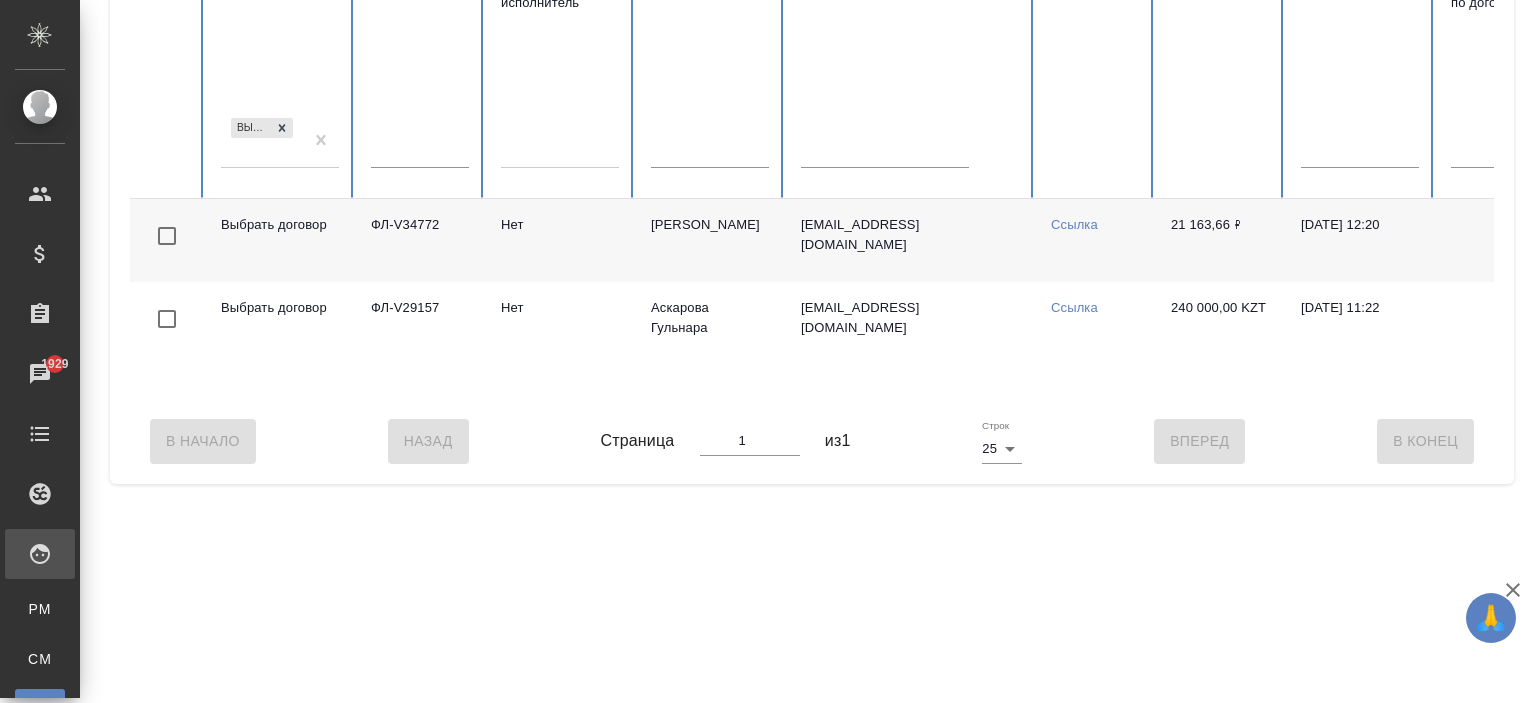 click on "Выбрать договор" at bounding box center (262, 141) 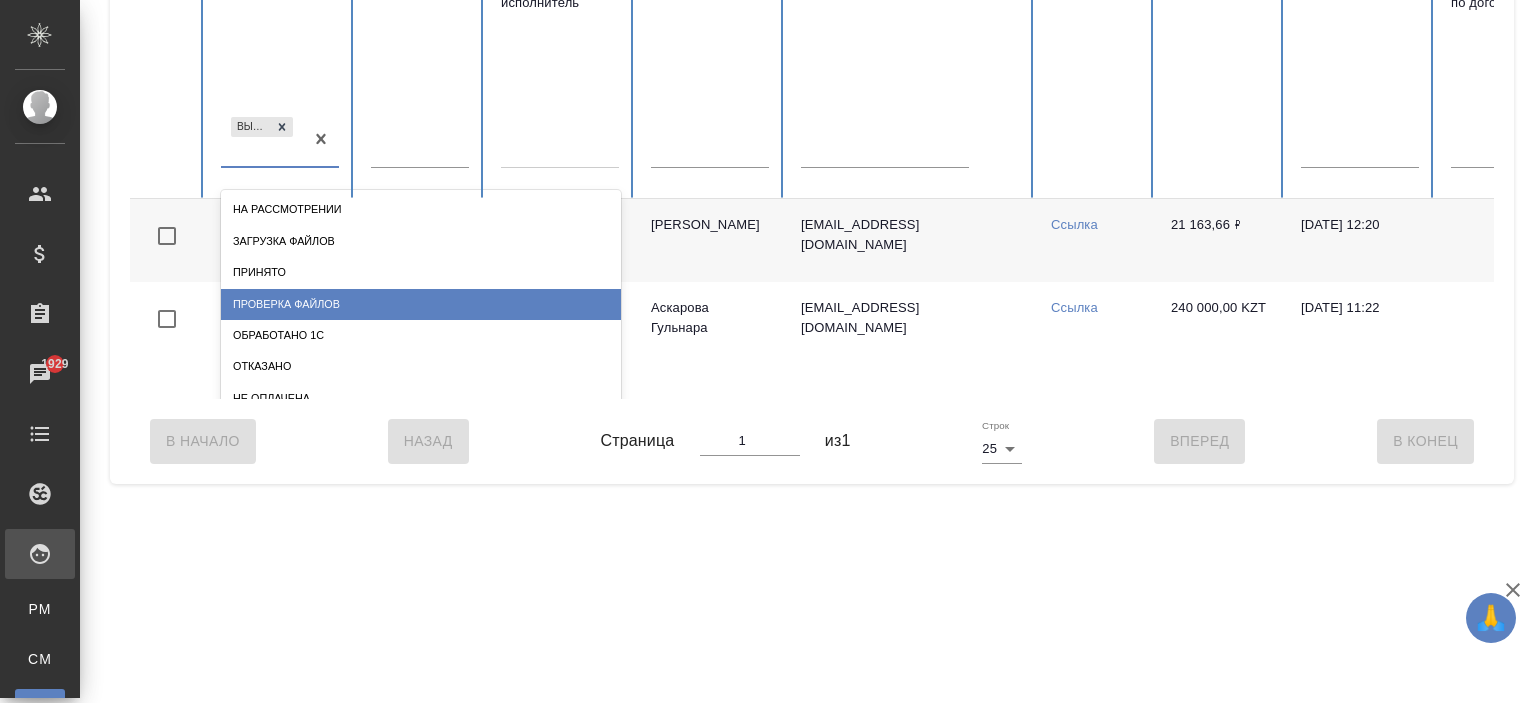 click on "Проверка файлов" at bounding box center [421, 304] 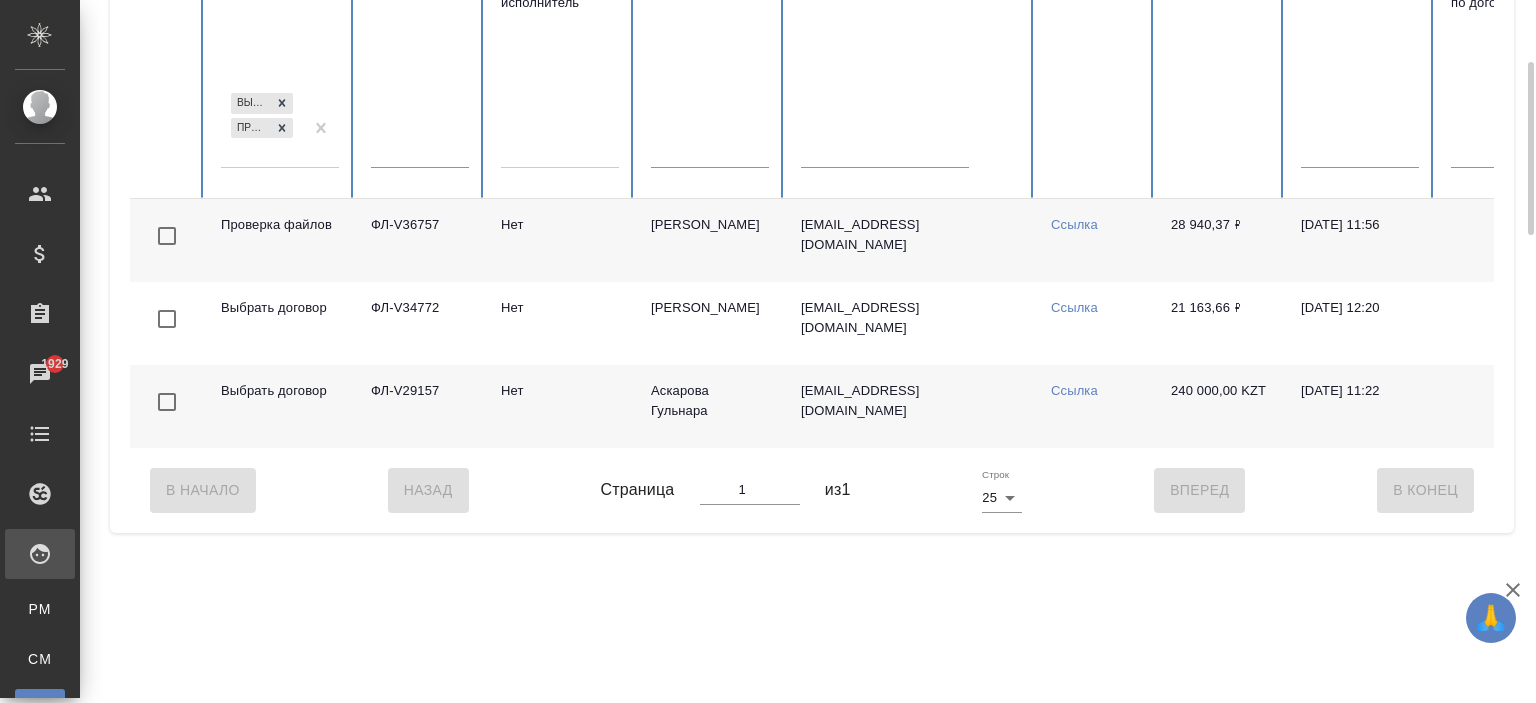 click on "Белых Екатерина Васильевна" at bounding box center (710, 240) 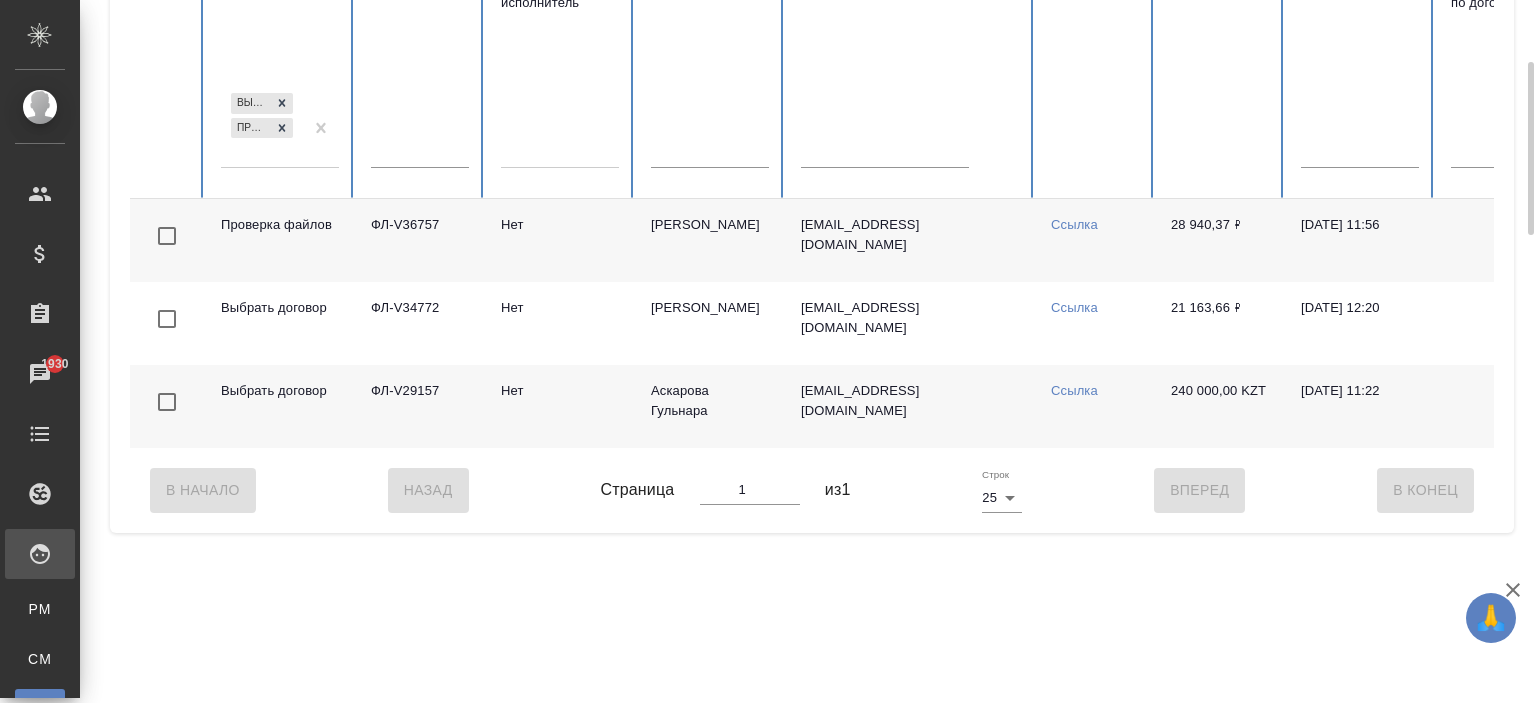 click on "Ссылка" at bounding box center (1074, 224) 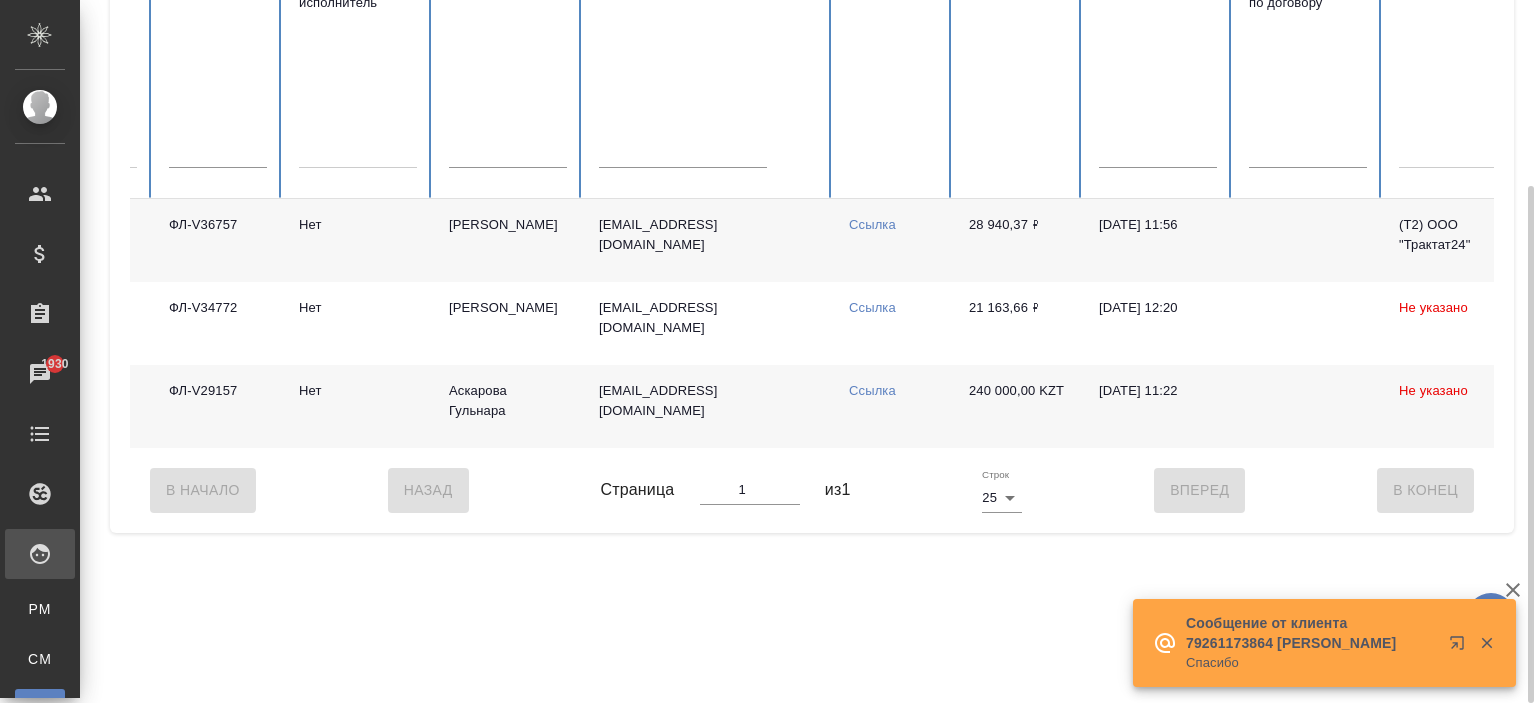 scroll, scrollTop: 0, scrollLeft: 204, axis: horizontal 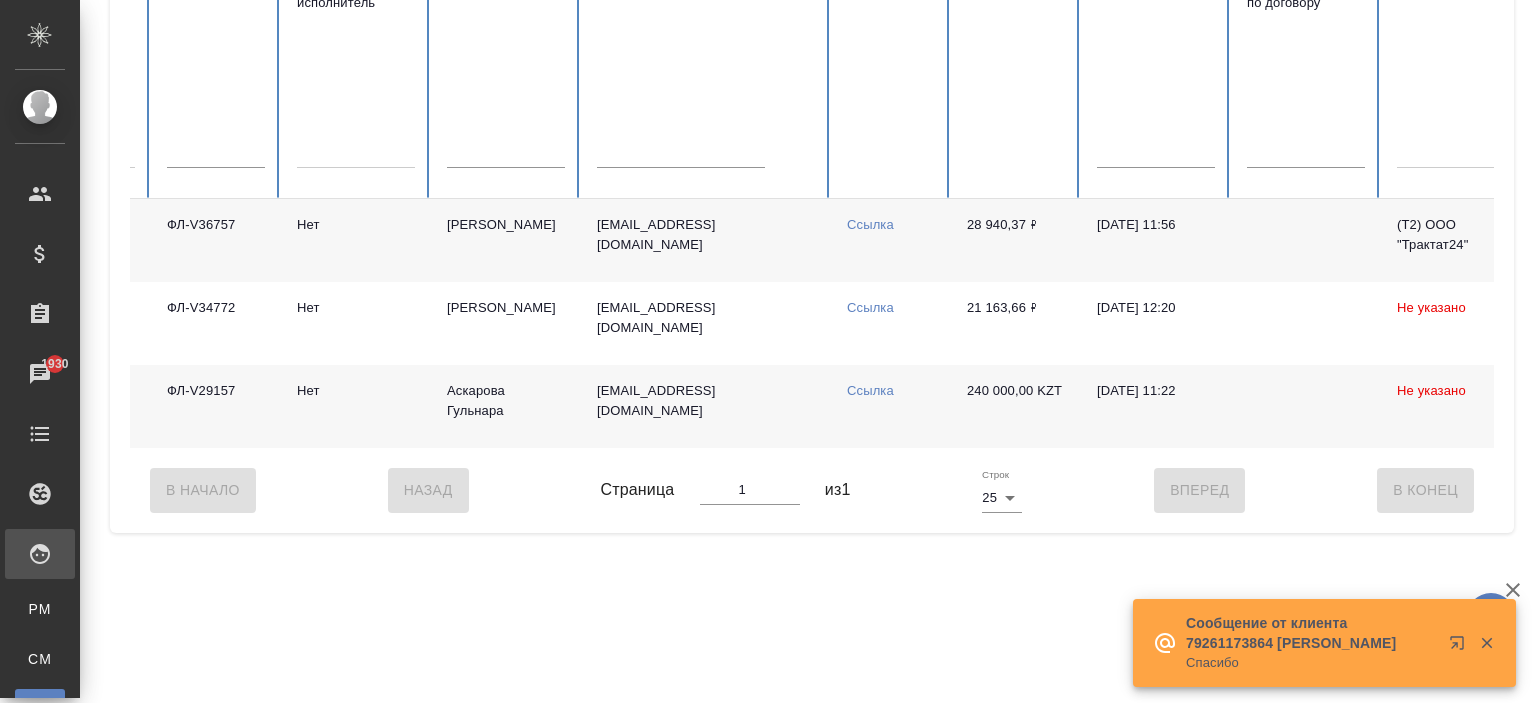 click on "Белых Екатерина Васильевна" at bounding box center (506, 240) 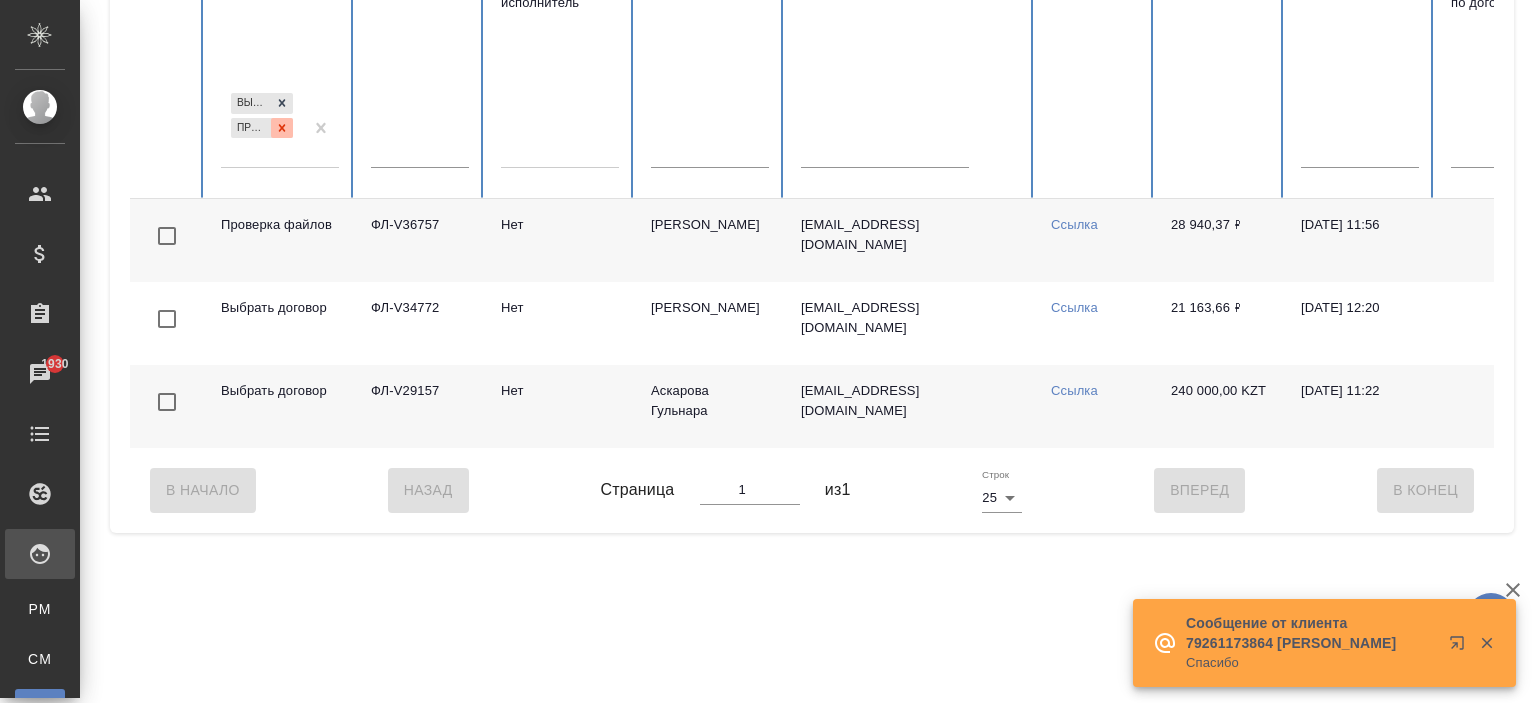 click 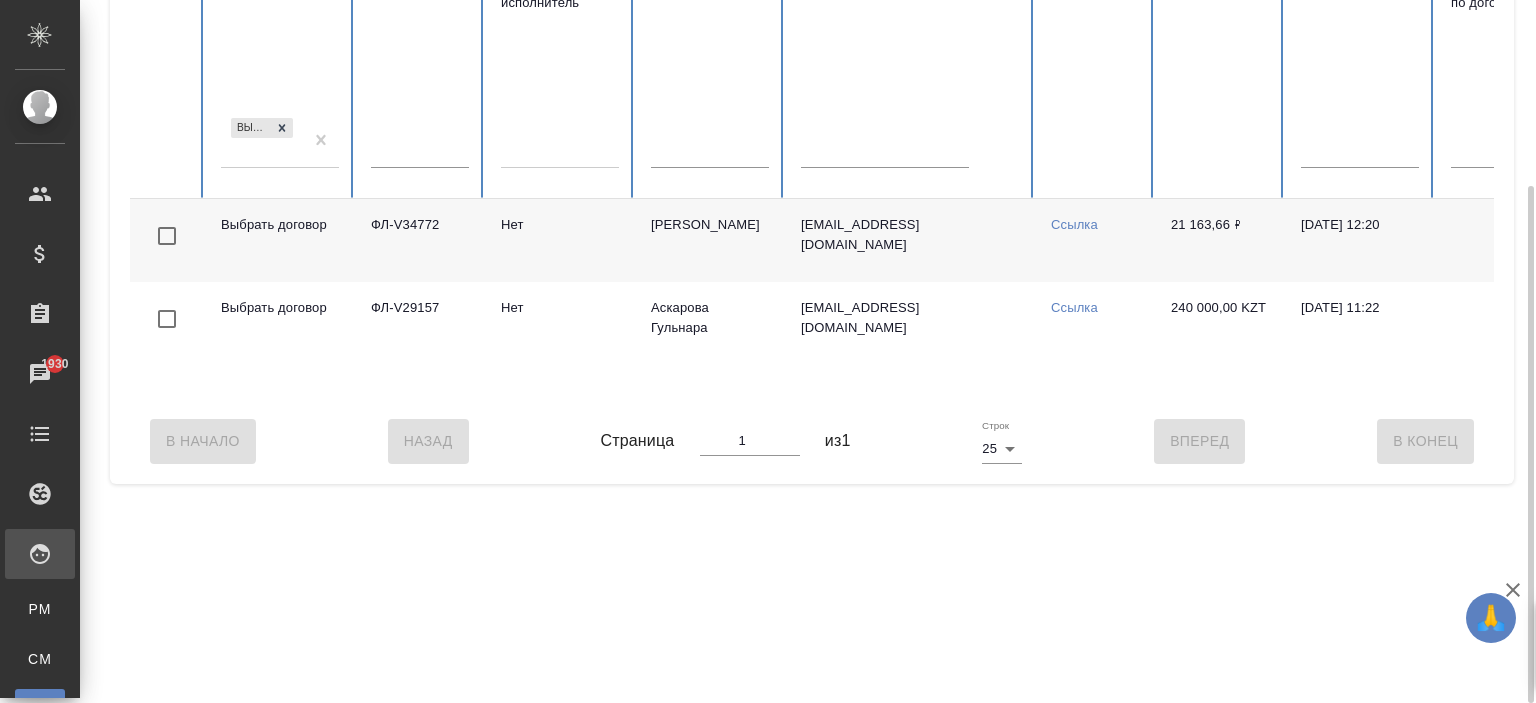 click on "Выбрать договор" at bounding box center [262, 141] 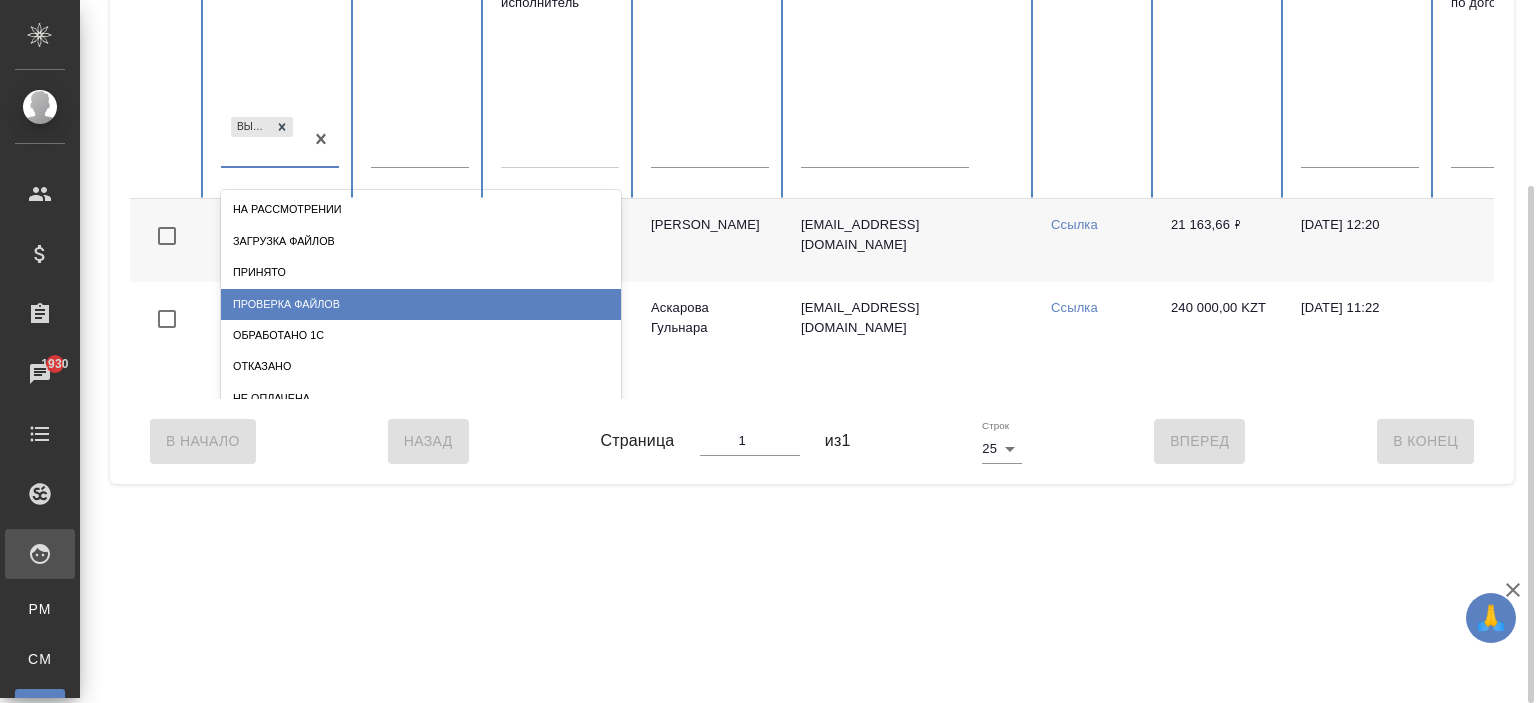 drag, startPoint x: 349, startPoint y: 269, endPoint x: 348, endPoint y: 309, distance: 40.012497 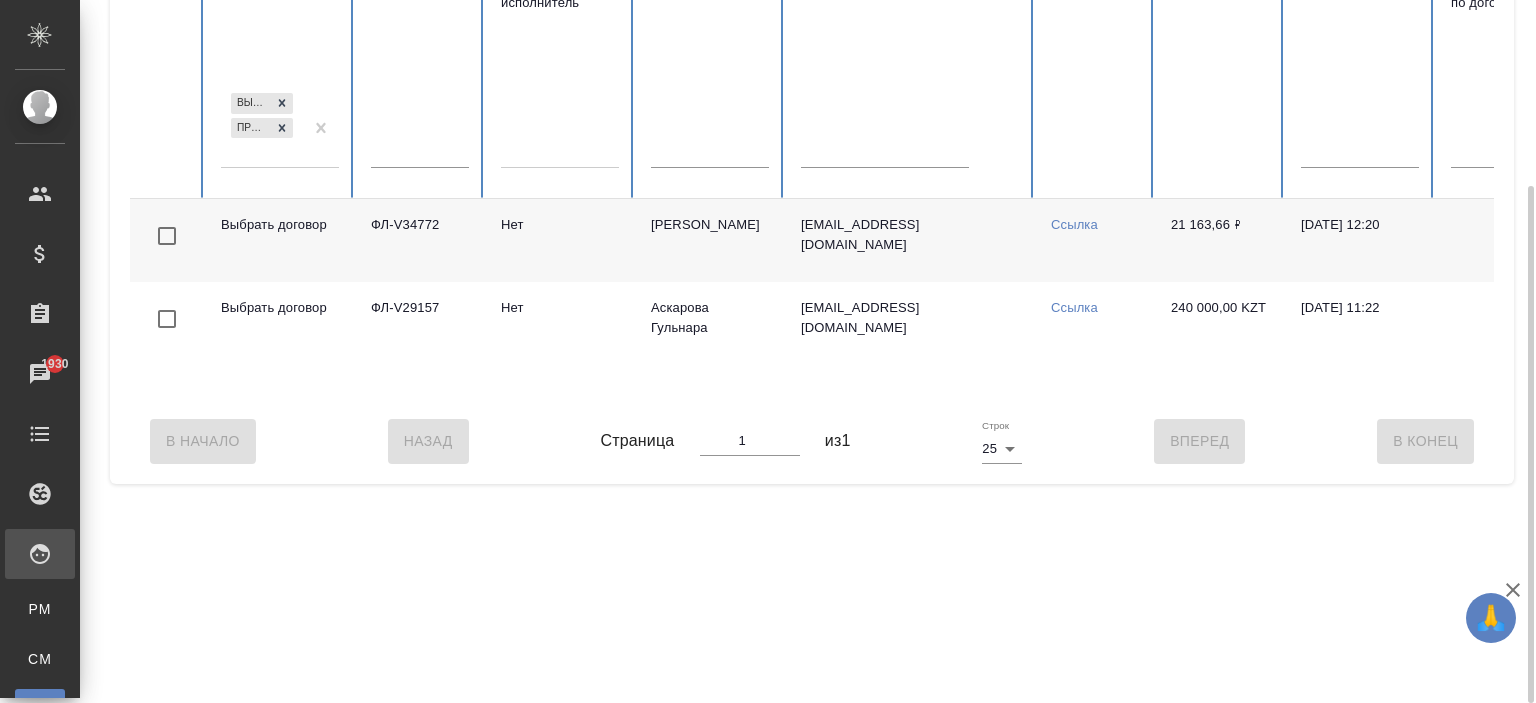 scroll, scrollTop: 0, scrollLeft: 0, axis: both 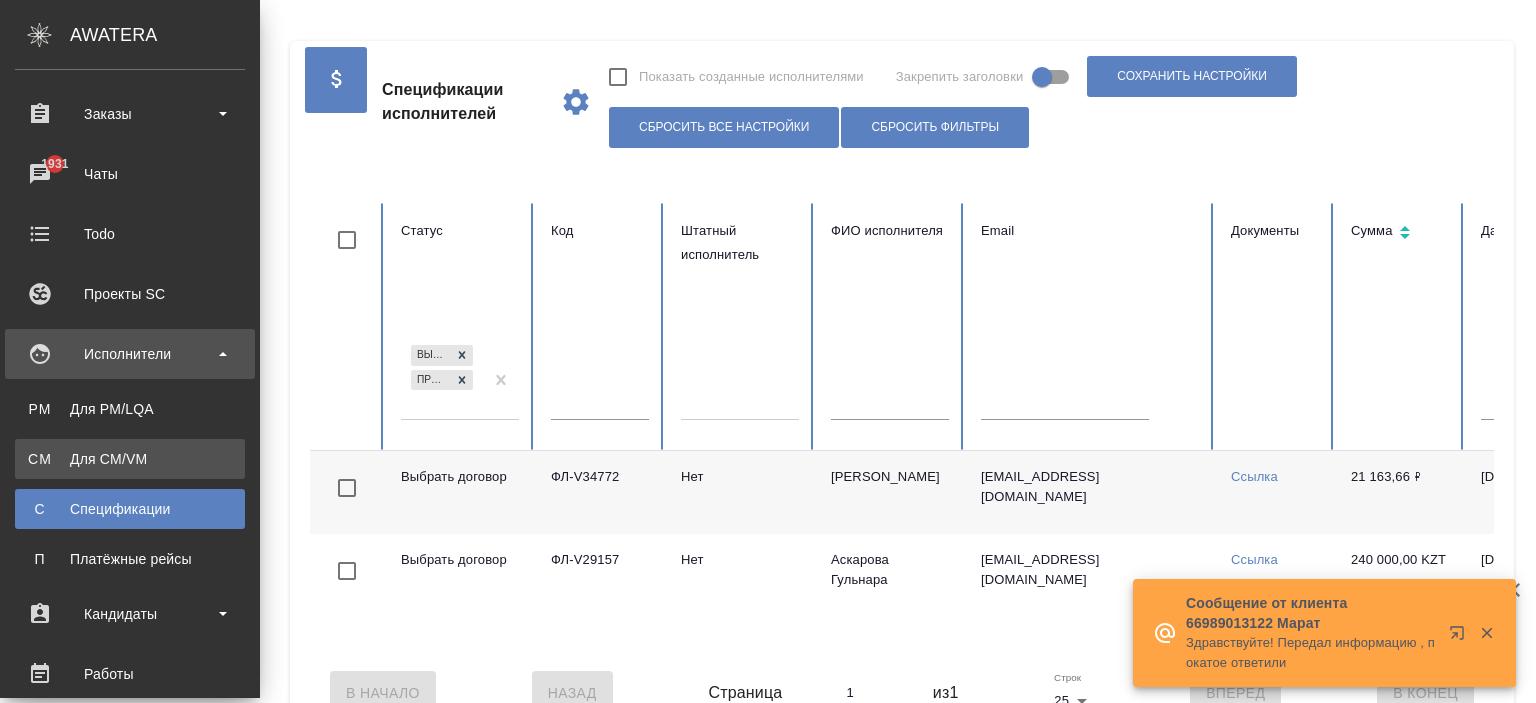 click on "Для CM/VM" at bounding box center [130, 459] 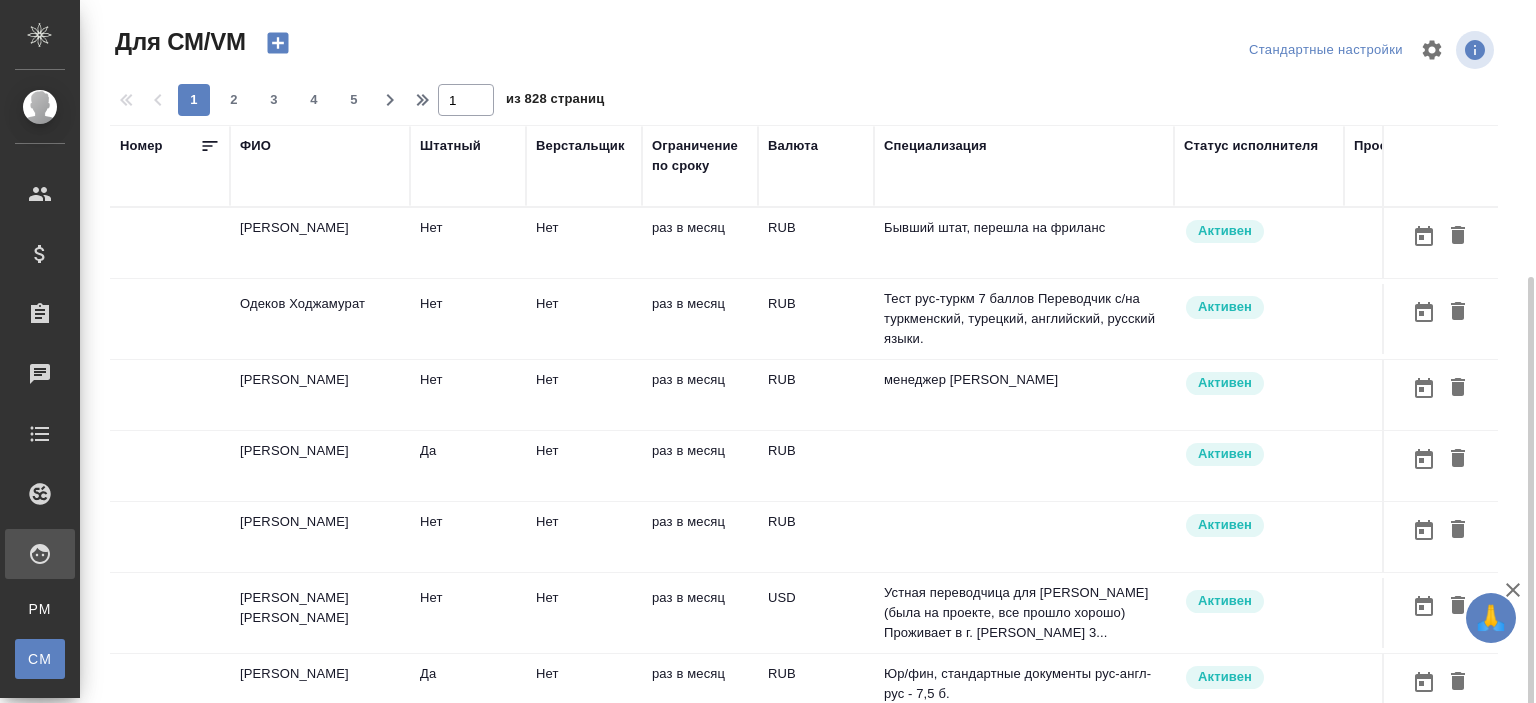 scroll, scrollTop: 152, scrollLeft: 0, axis: vertical 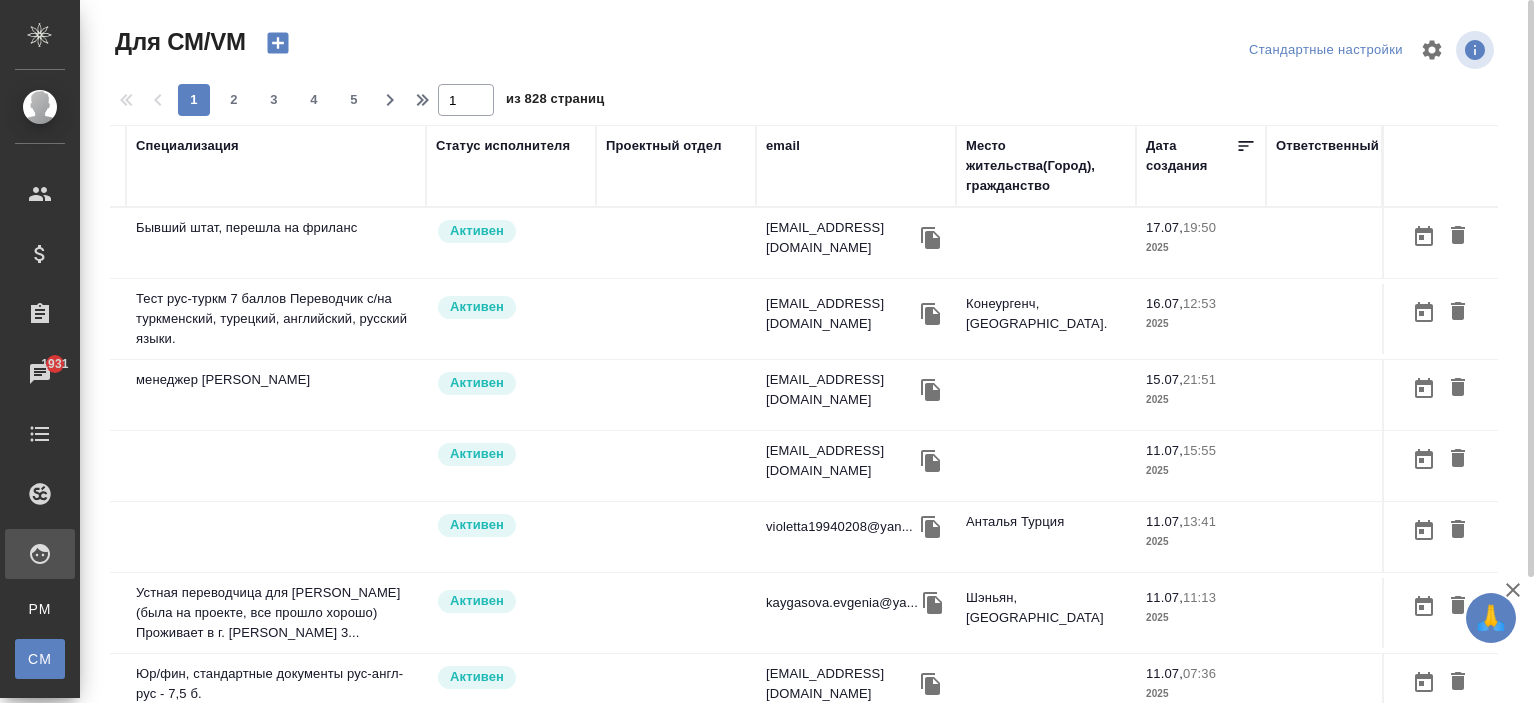 click on "email" at bounding box center (856, 146) 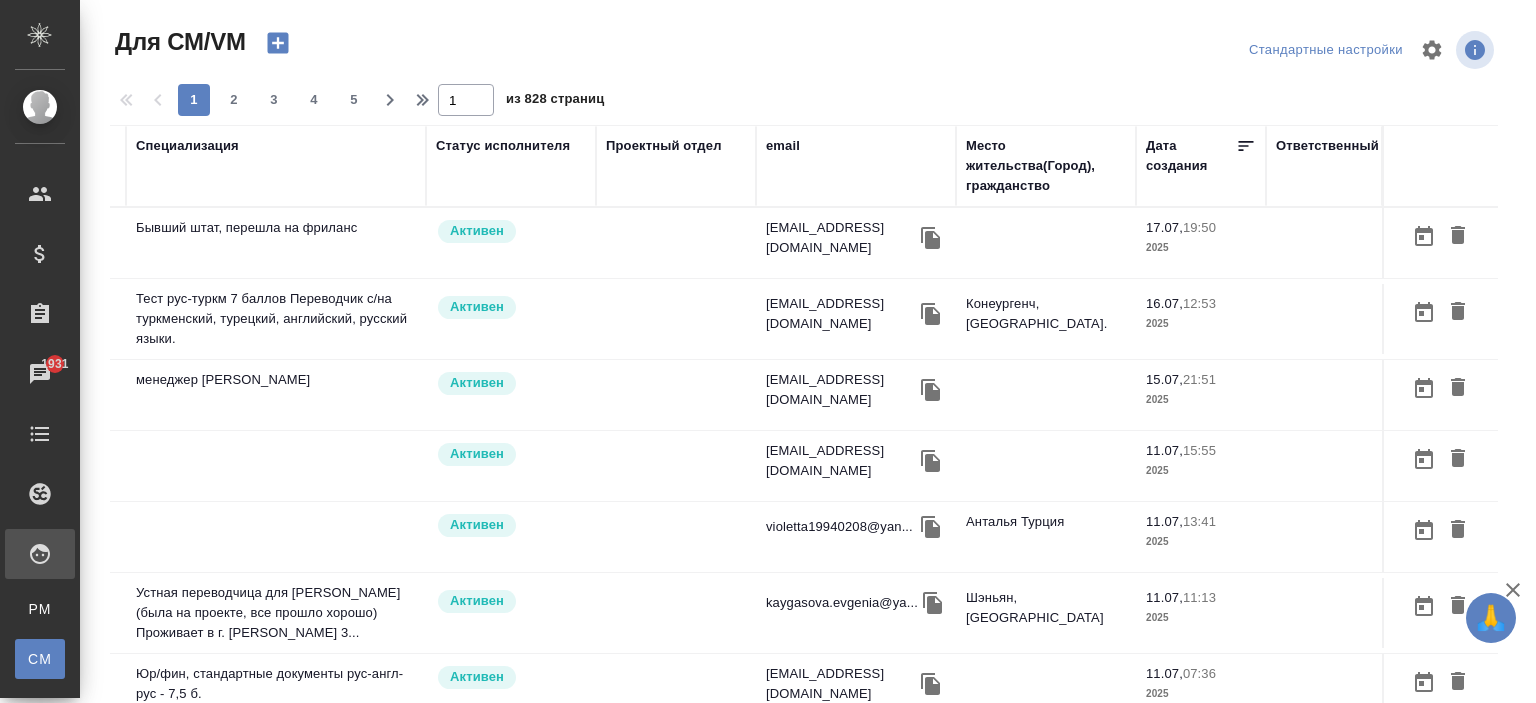 click on "email" at bounding box center (783, 146) 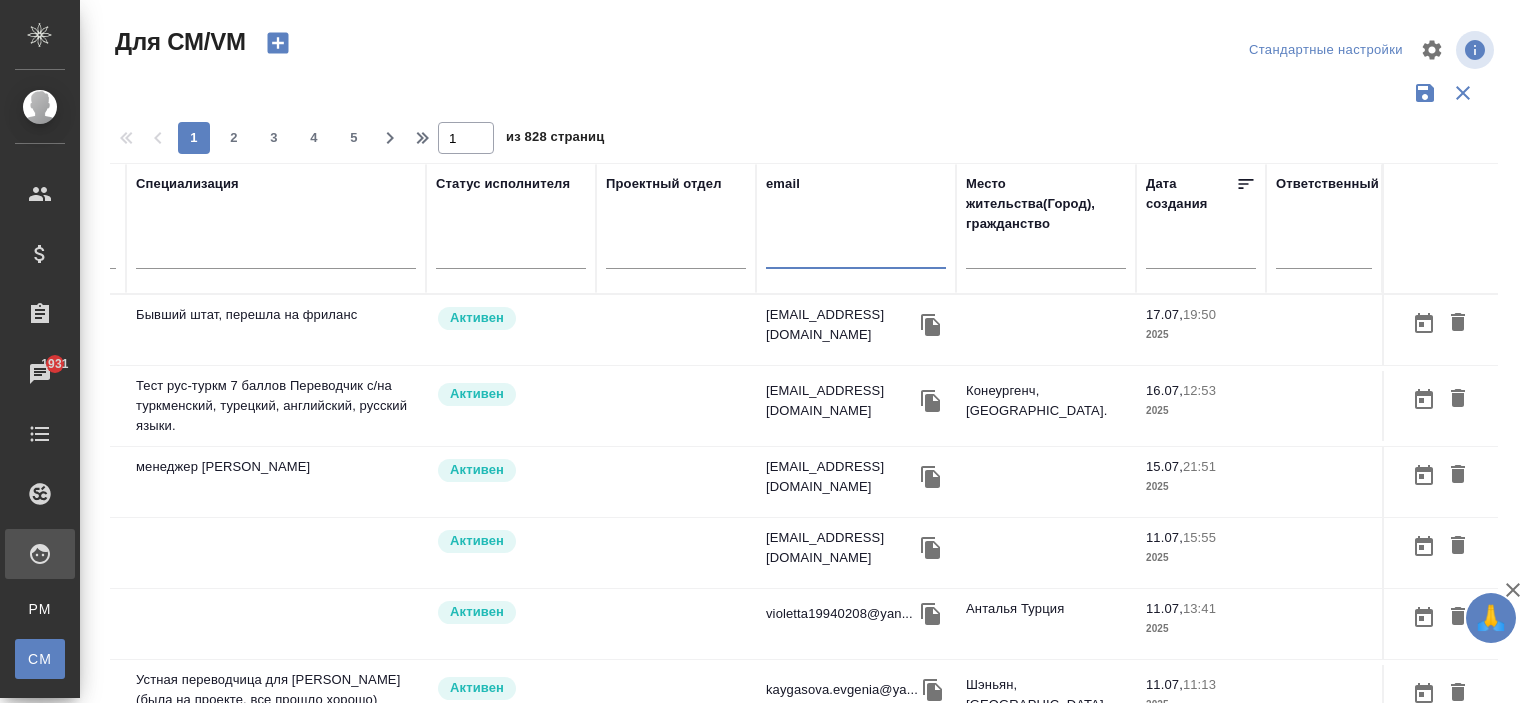 paste on "kataura@yandex.ru" 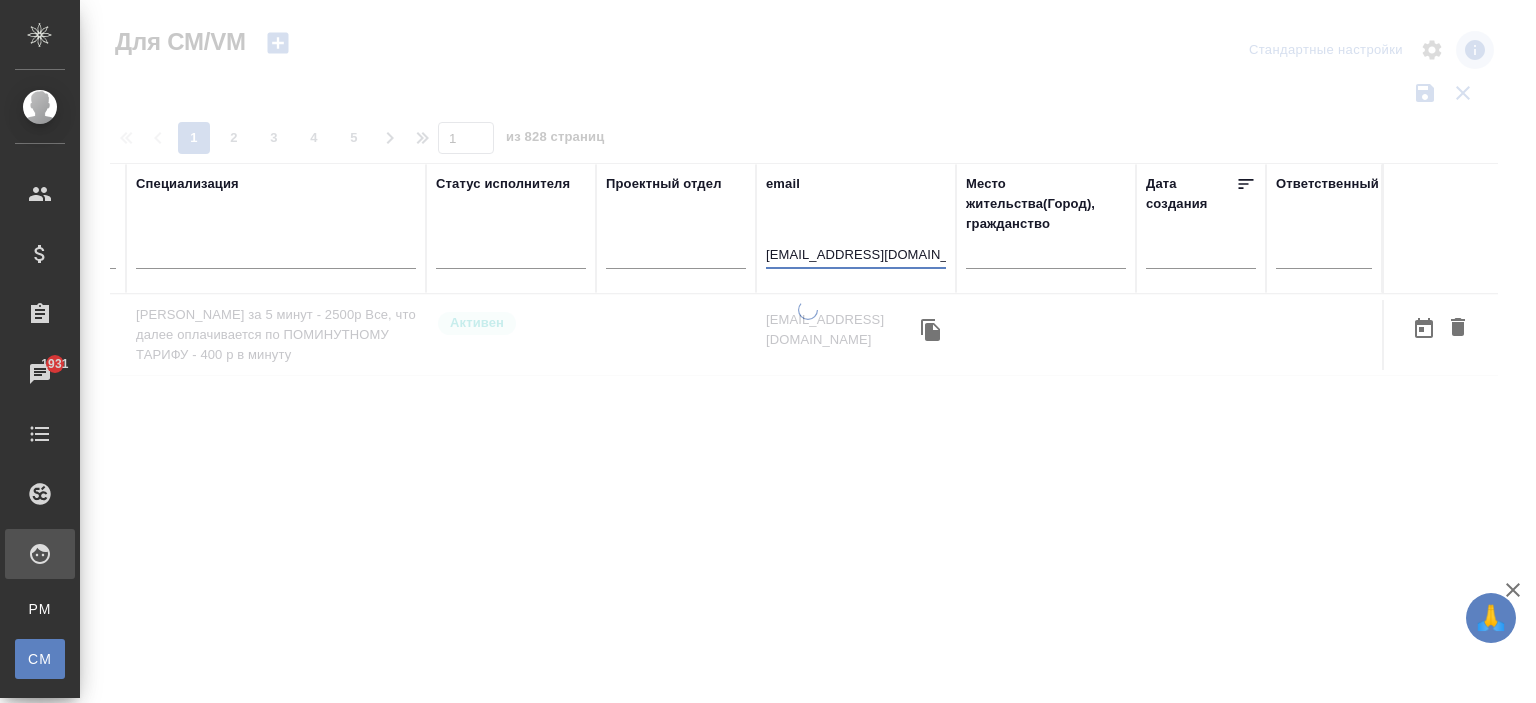 scroll, scrollTop: 0, scrollLeft: 763, axis: horizontal 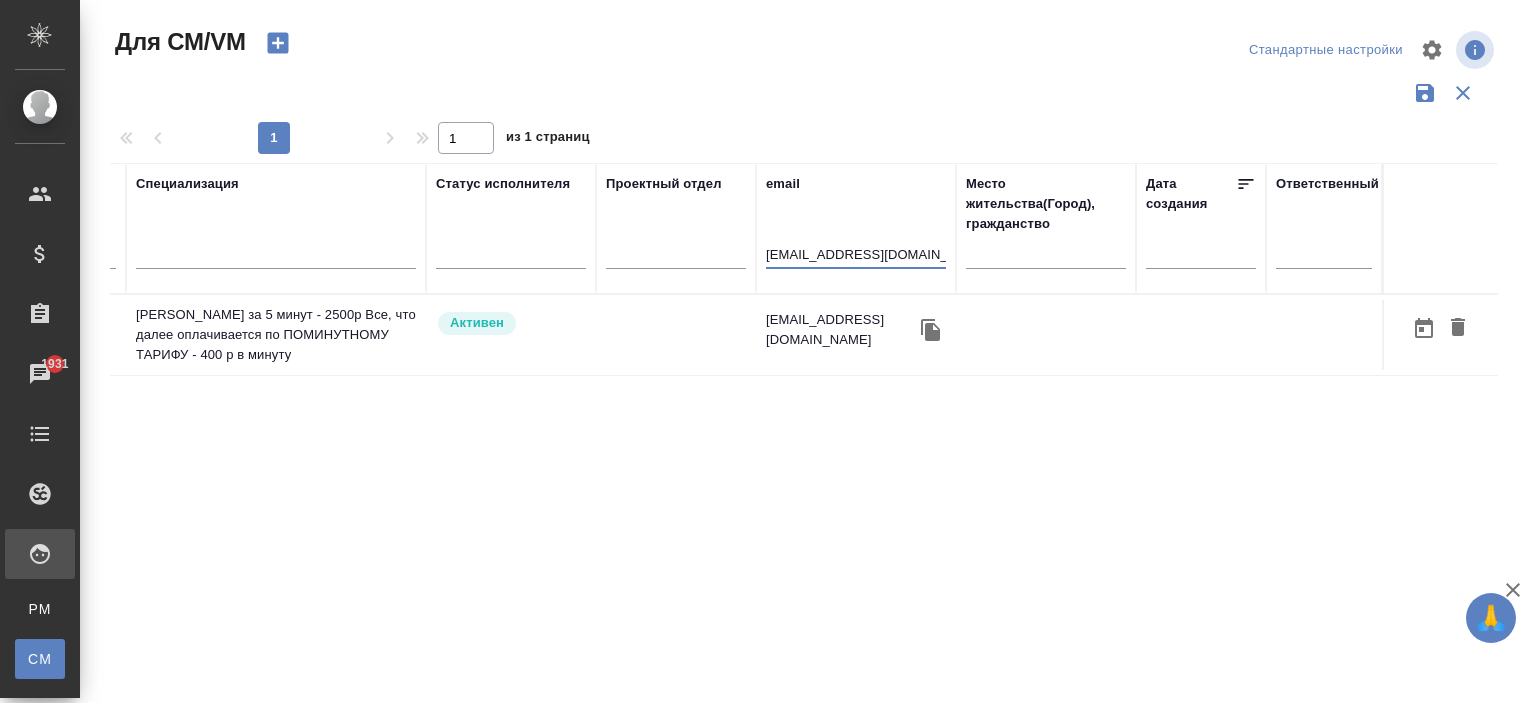 type on "kataura@yandex.ru" 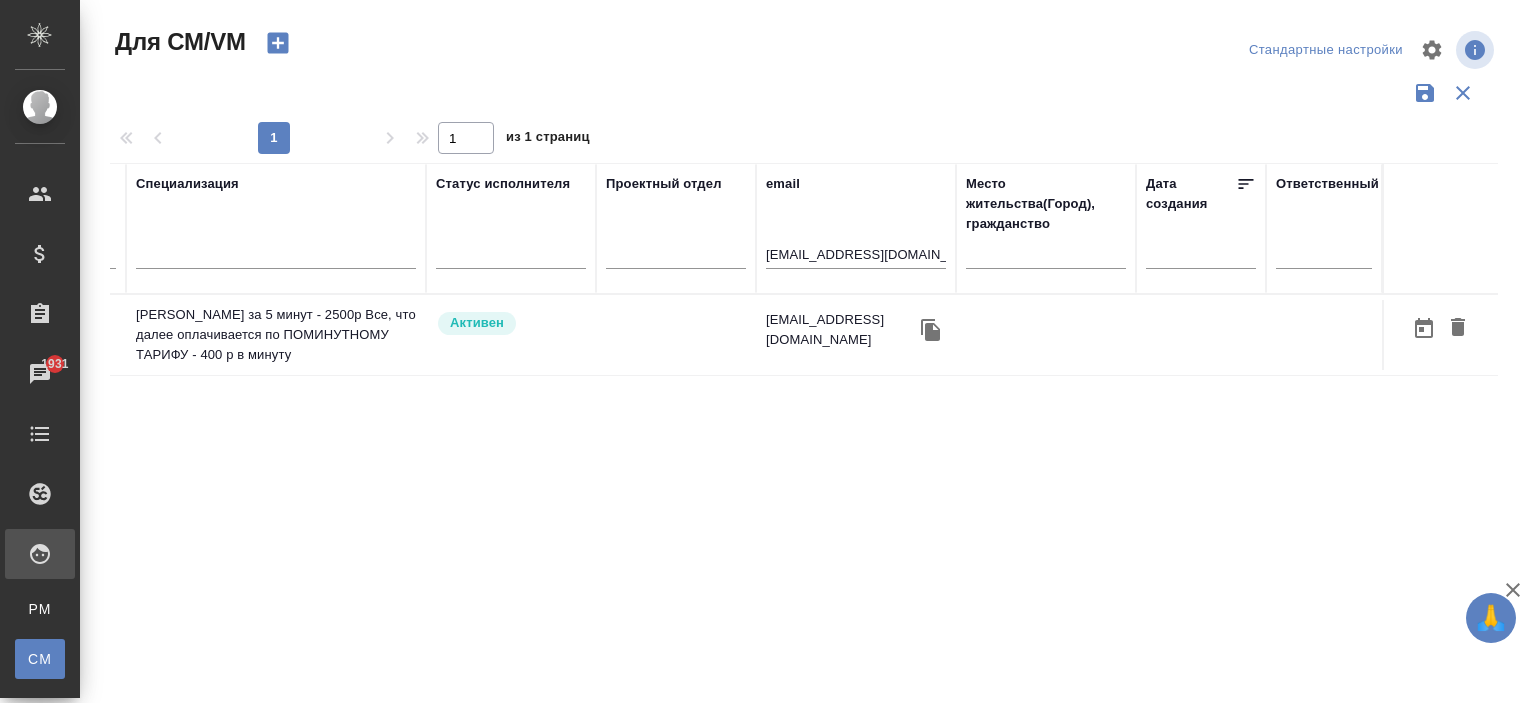 click on "kataura@yandex.ru" at bounding box center [856, 335] 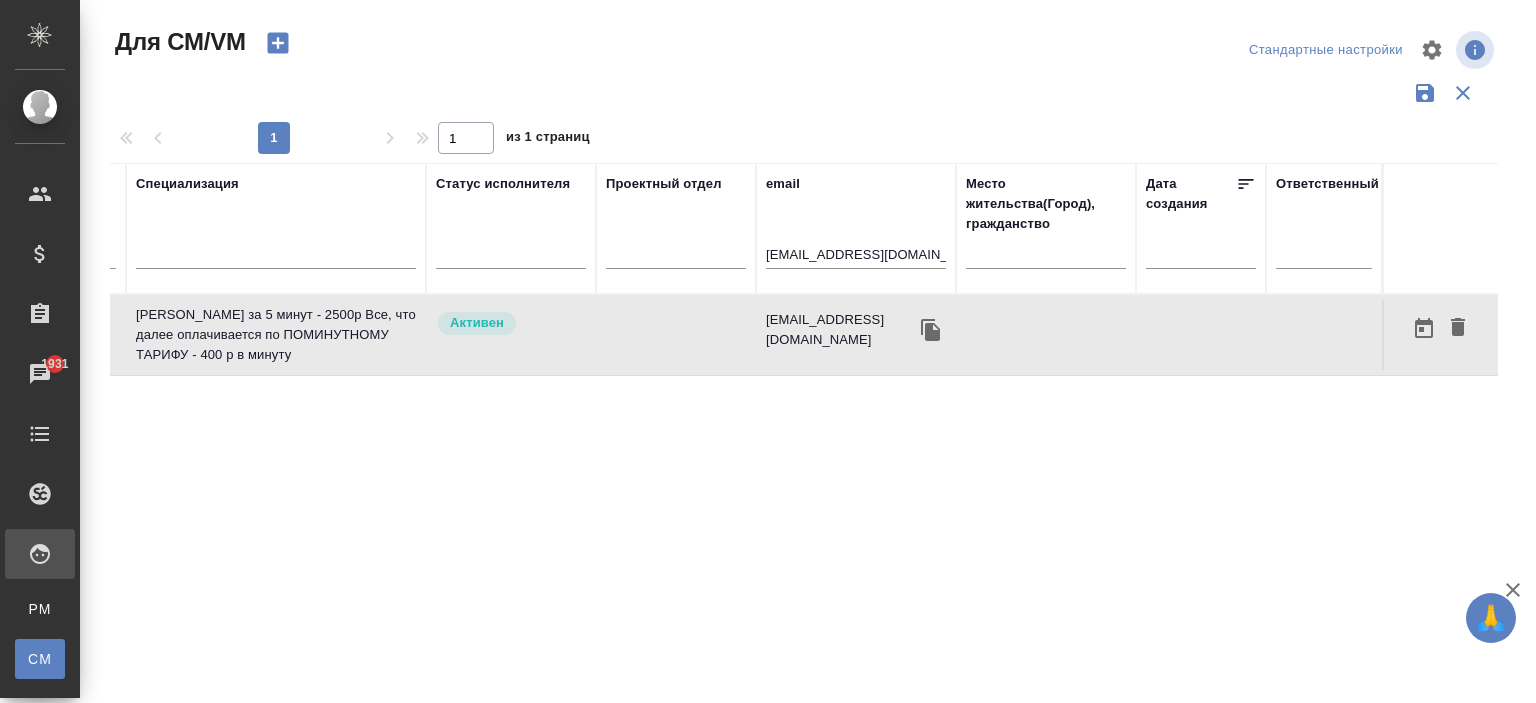 scroll, scrollTop: 191, scrollLeft: 0, axis: vertical 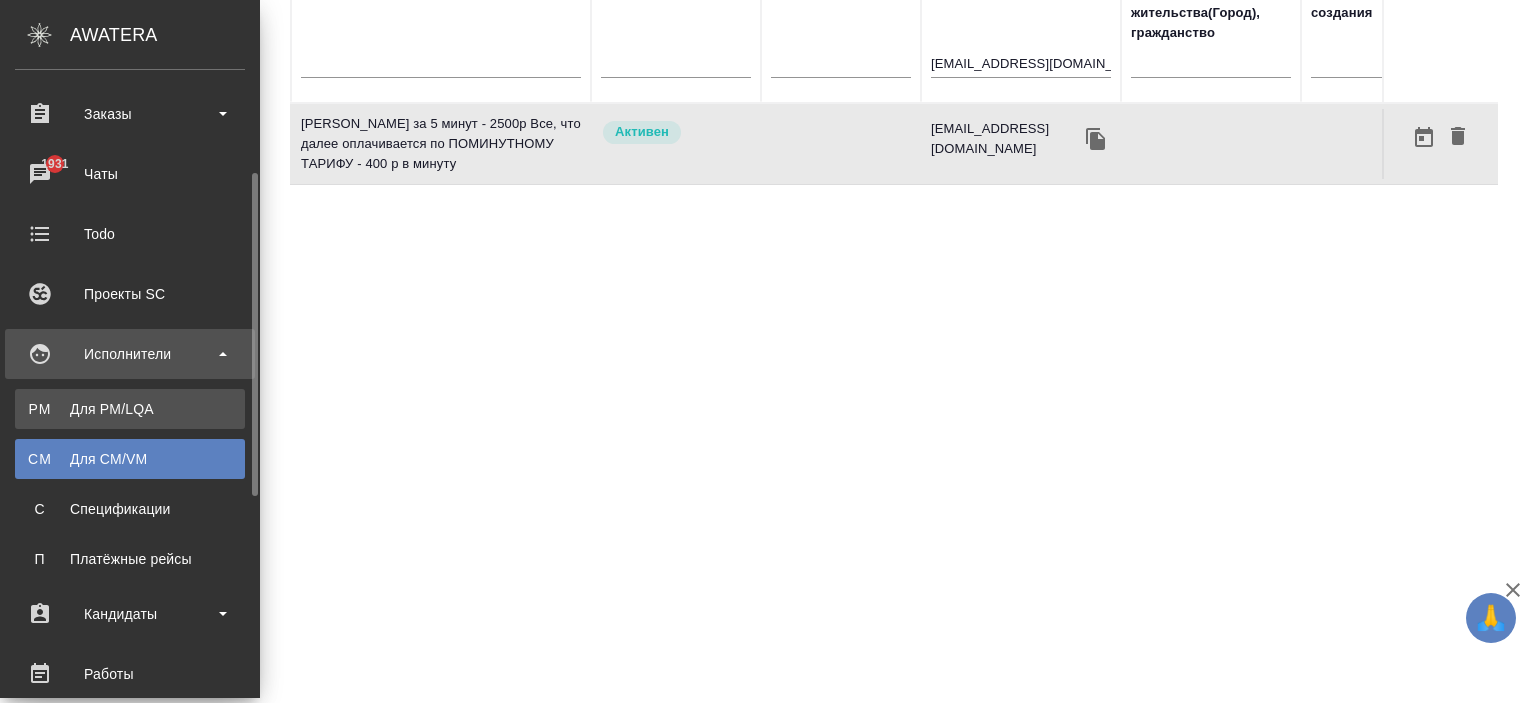 click on "Для PM/LQA" at bounding box center [130, 409] 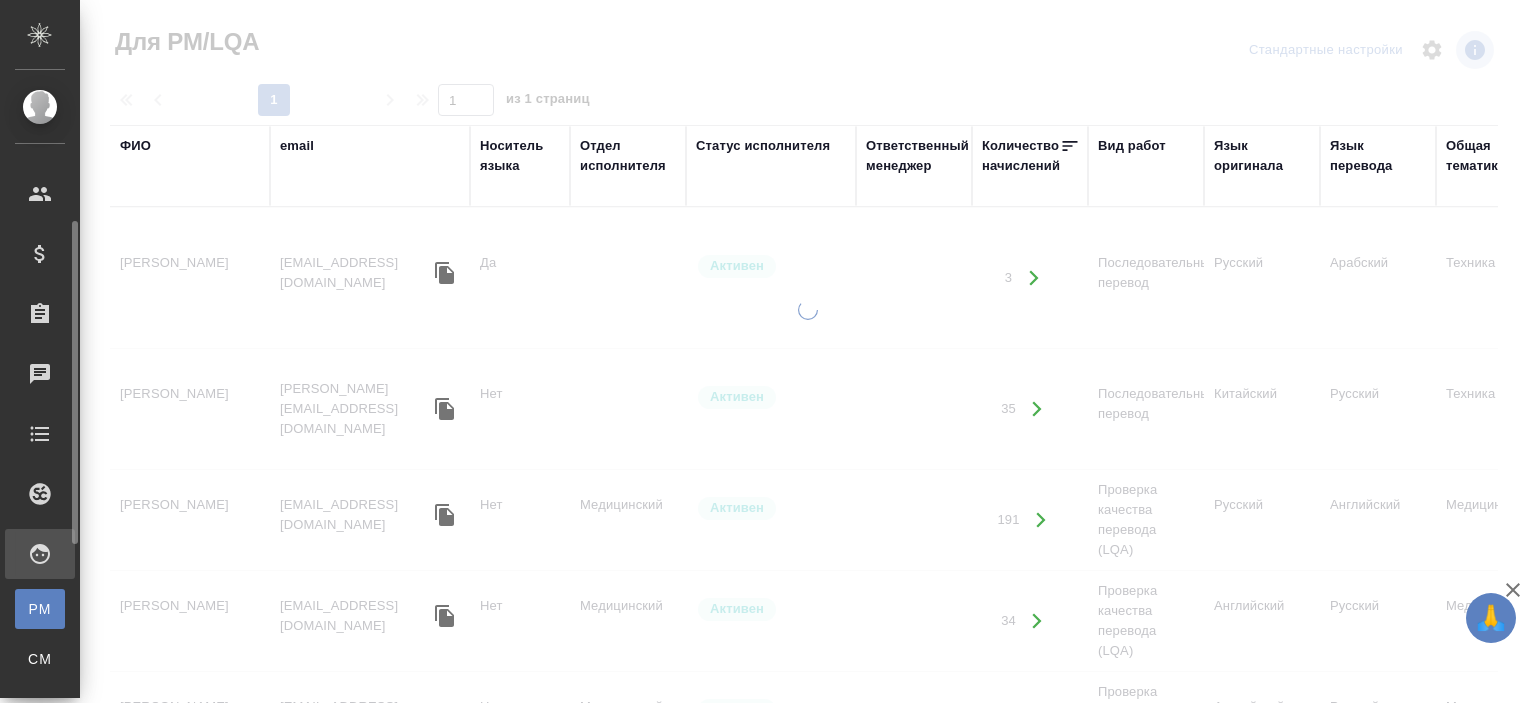 drag, startPoint x: 55, startPoint y: 654, endPoint x: 15, endPoint y: 656, distance: 40.04997 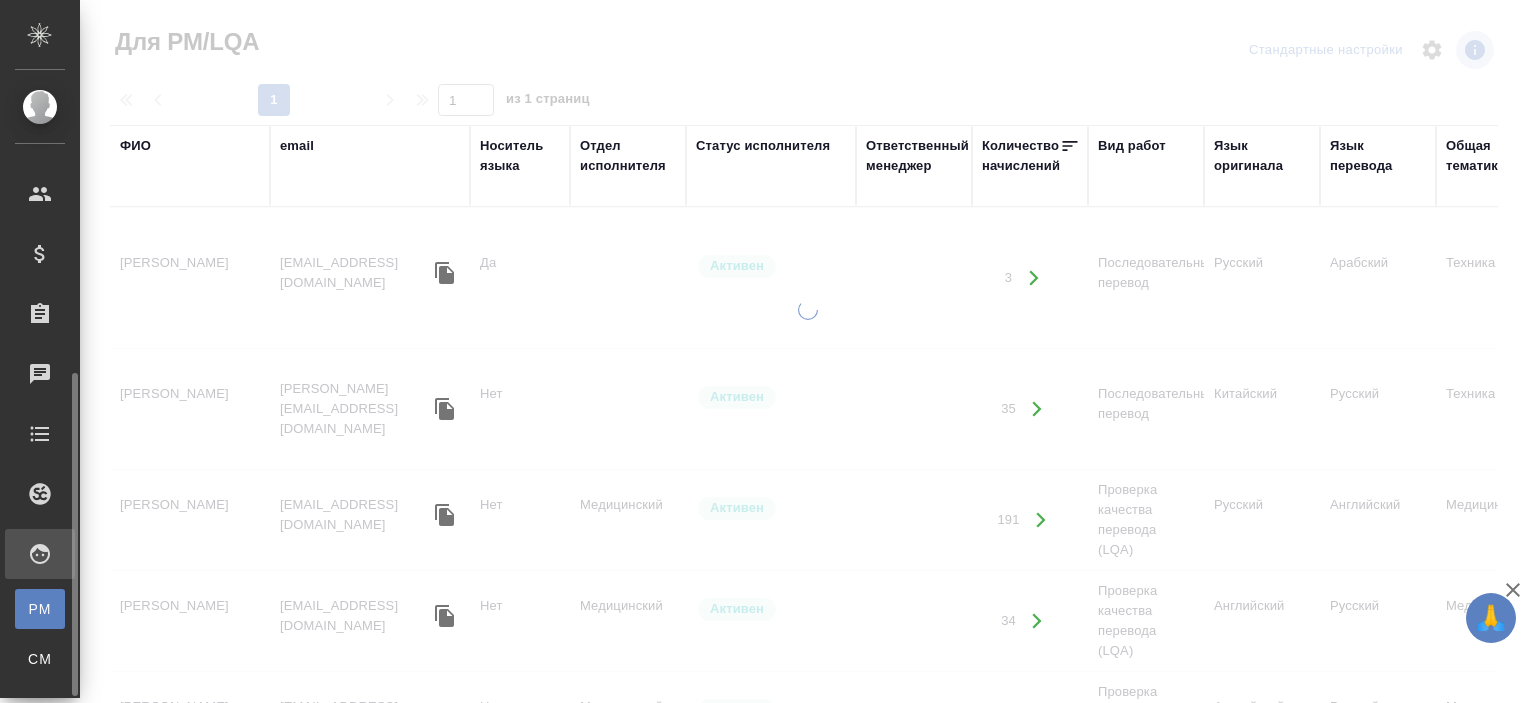 scroll, scrollTop: 200, scrollLeft: 0, axis: vertical 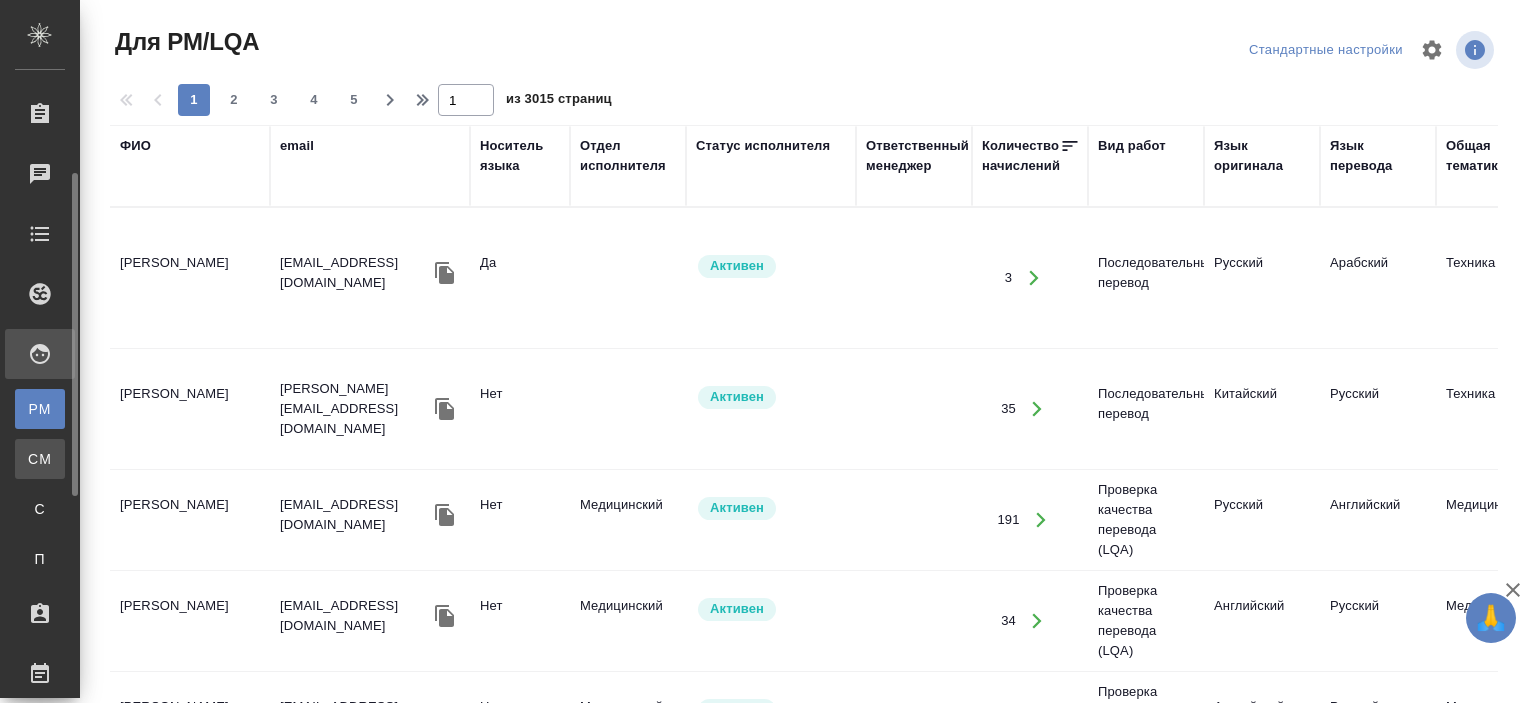 click on "CM" at bounding box center [40, 459] 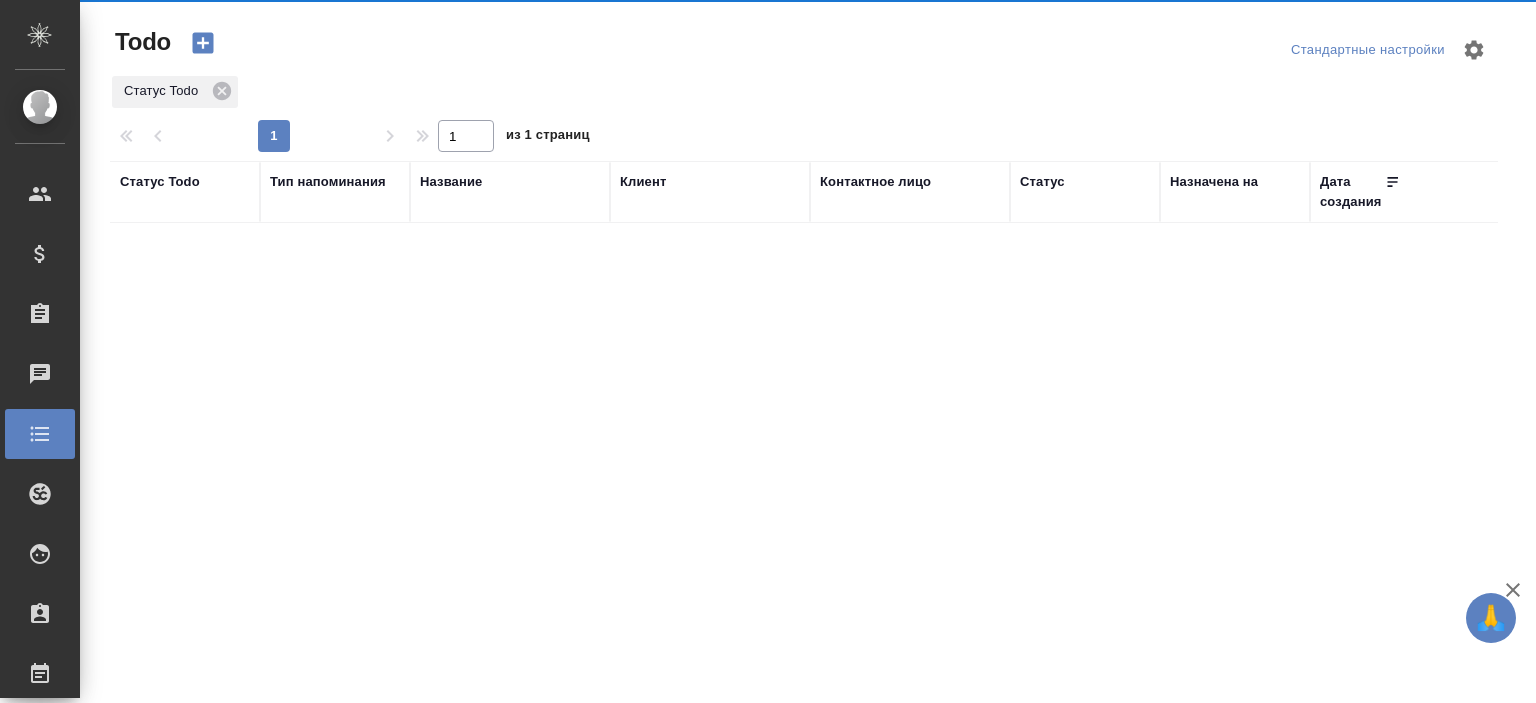 click on "1" at bounding box center [274, 136] 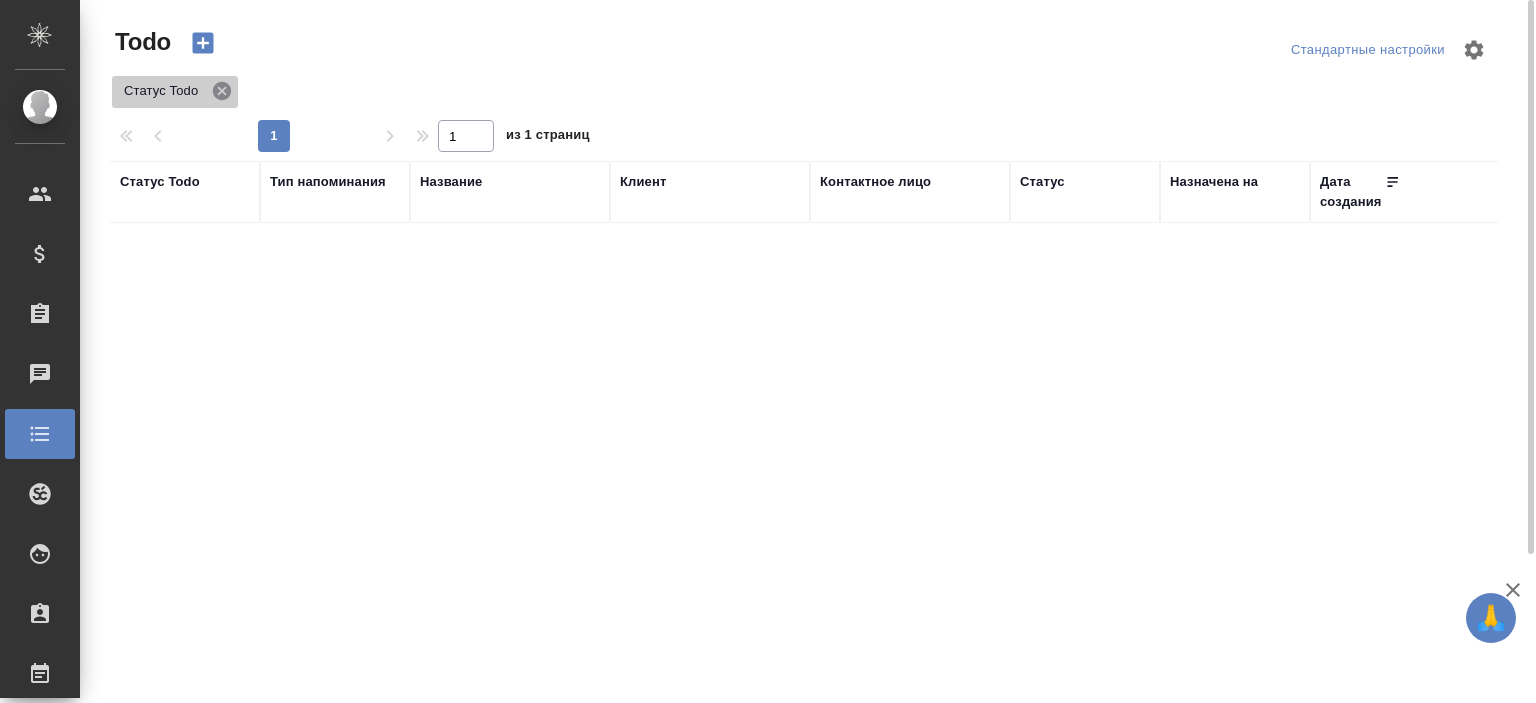 click 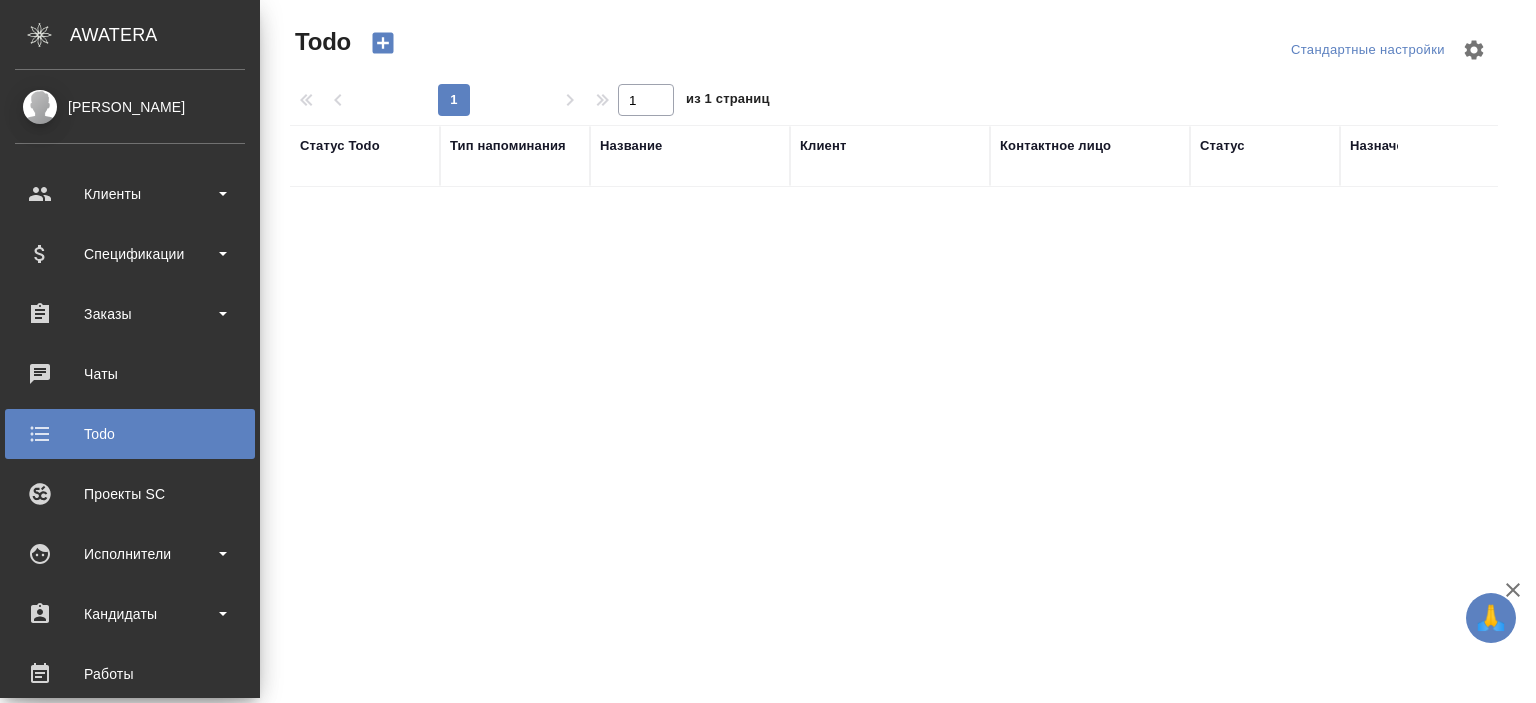 scroll, scrollTop: 391, scrollLeft: 0, axis: vertical 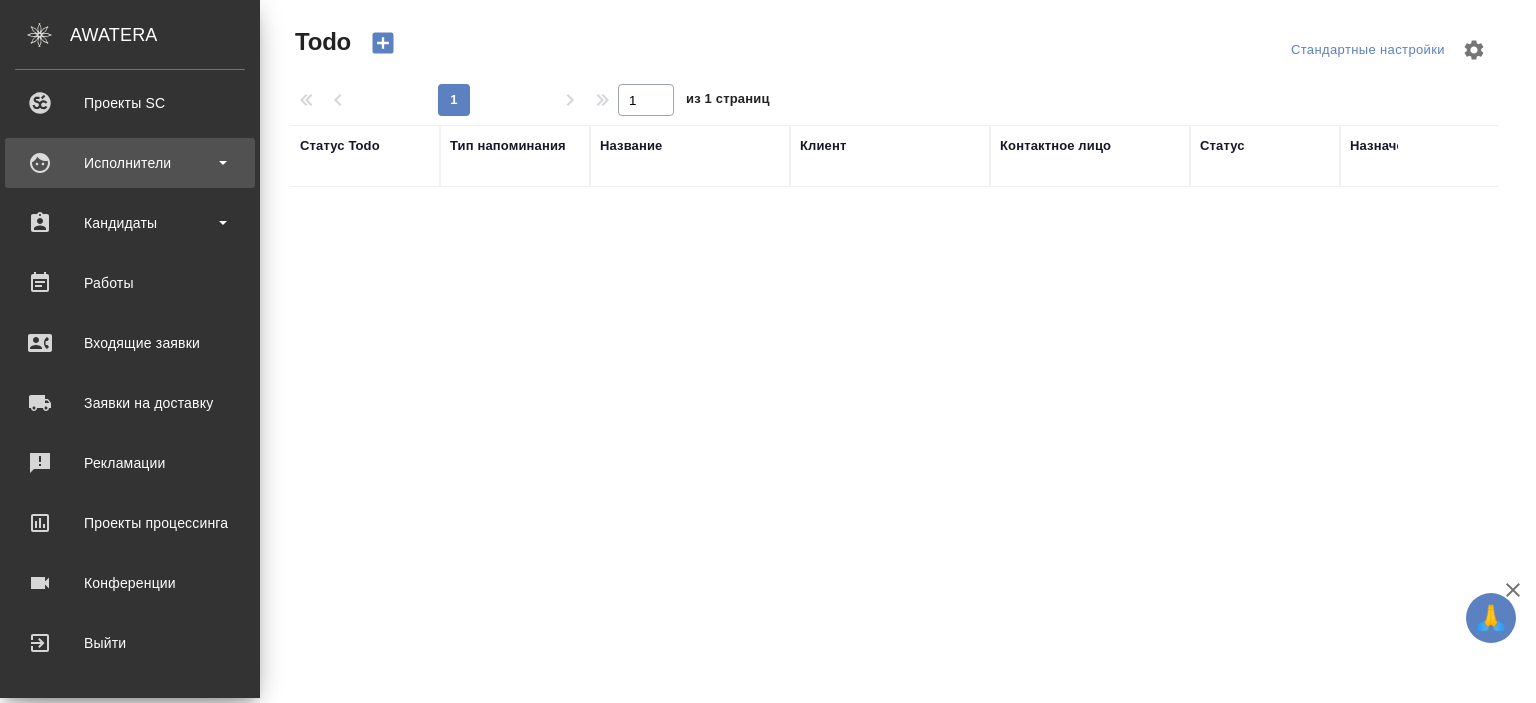 click on "Исполнители" at bounding box center (130, 163) 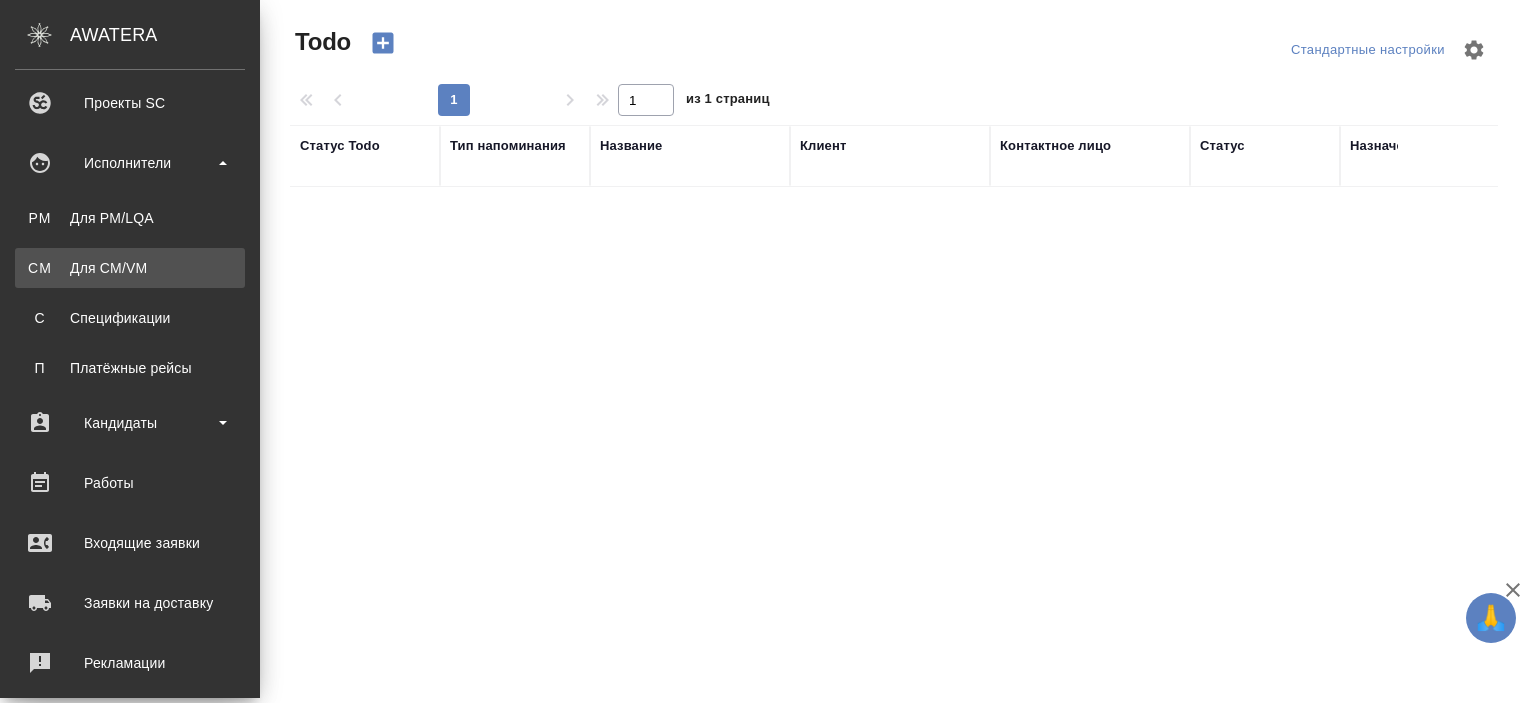 click on "Для CM/VM" at bounding box center [130, 268] 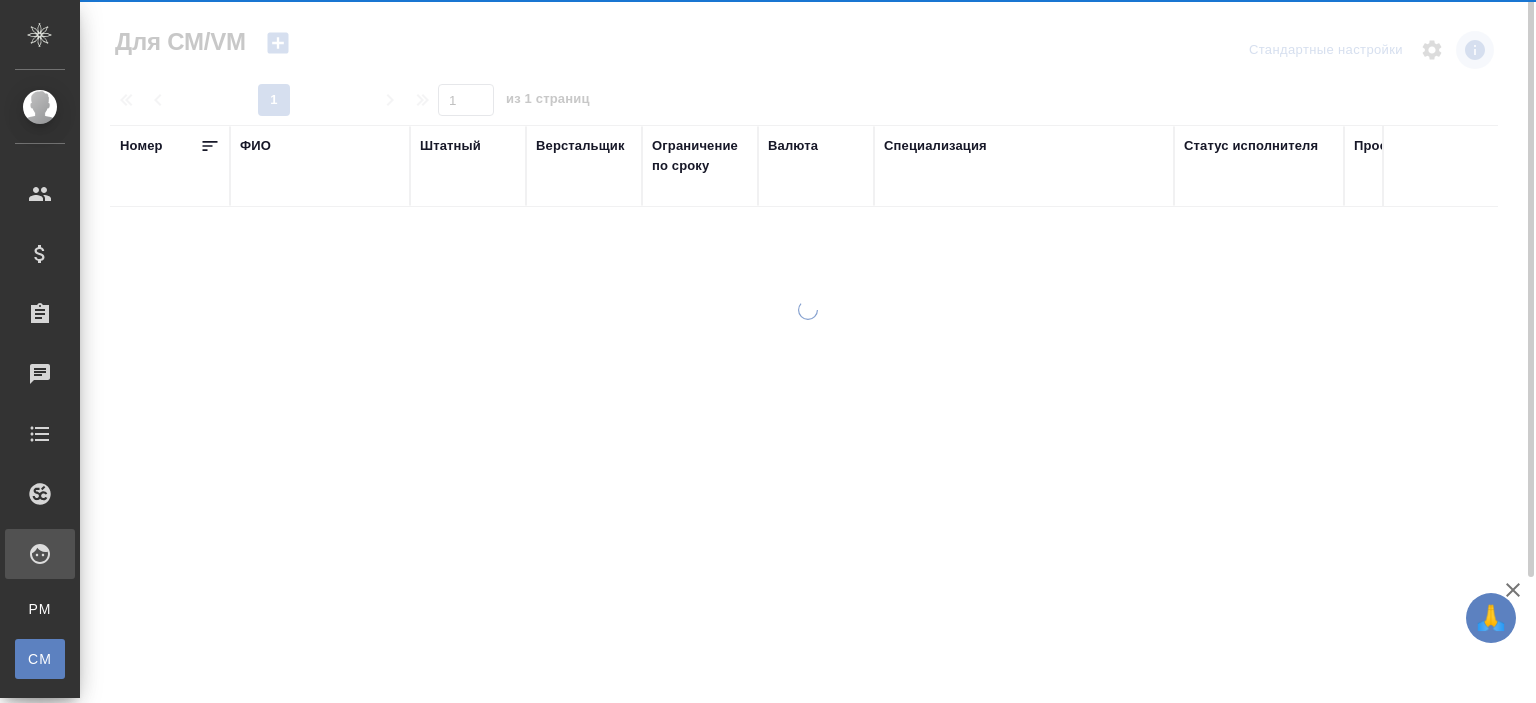 click on "ФИО" at bounding box center [255, 146] 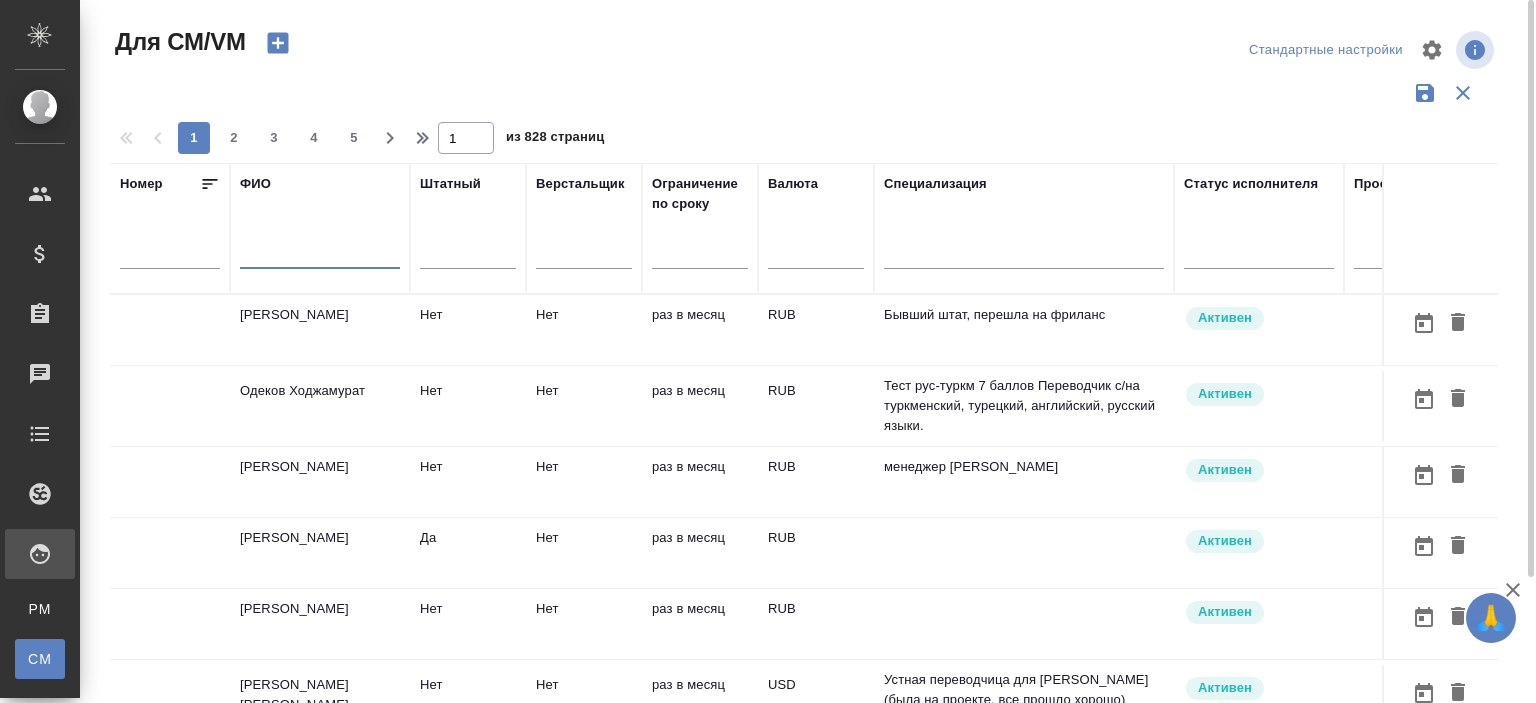 click at bounding box center (320, 256) 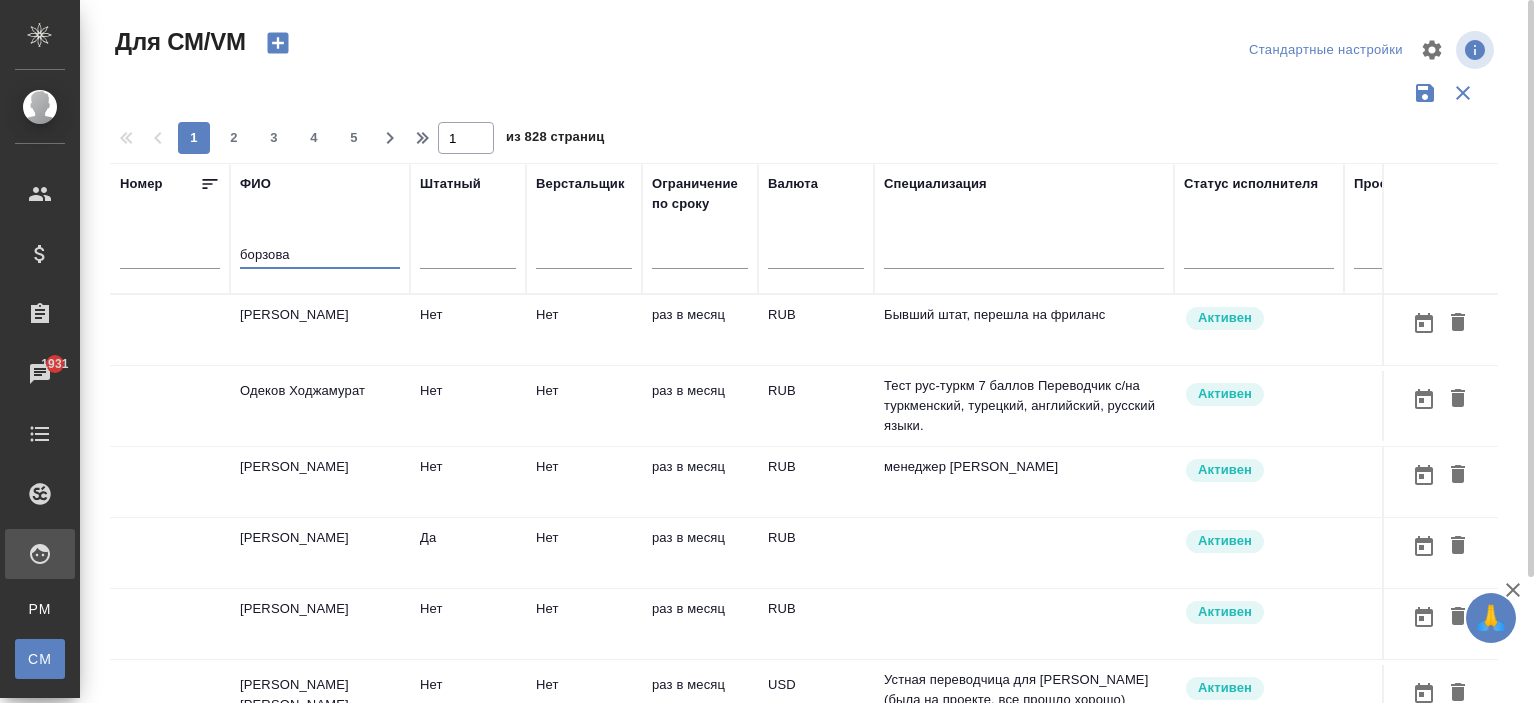 type on "борзова" 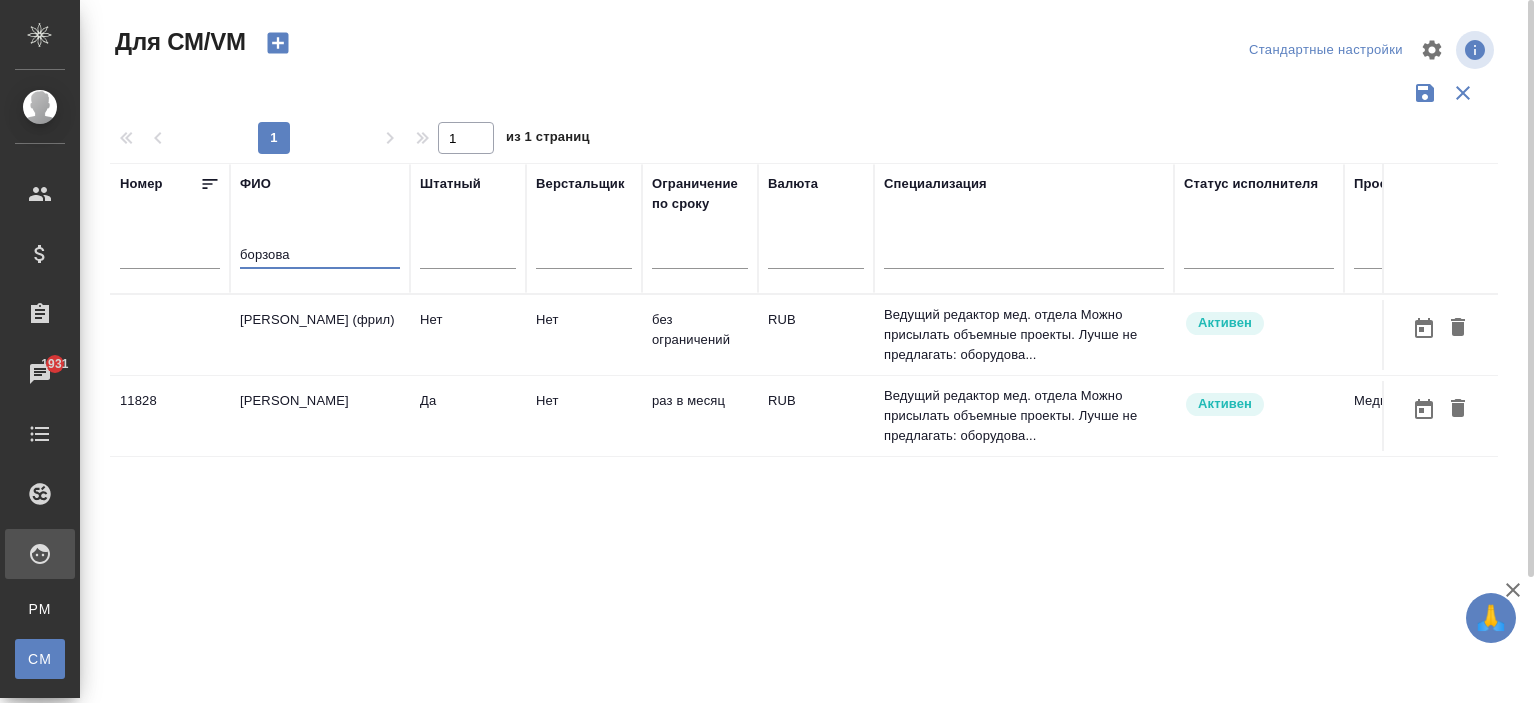 click on "Борзова  Анастасия Андреевна" at bounding box center (320, 335) 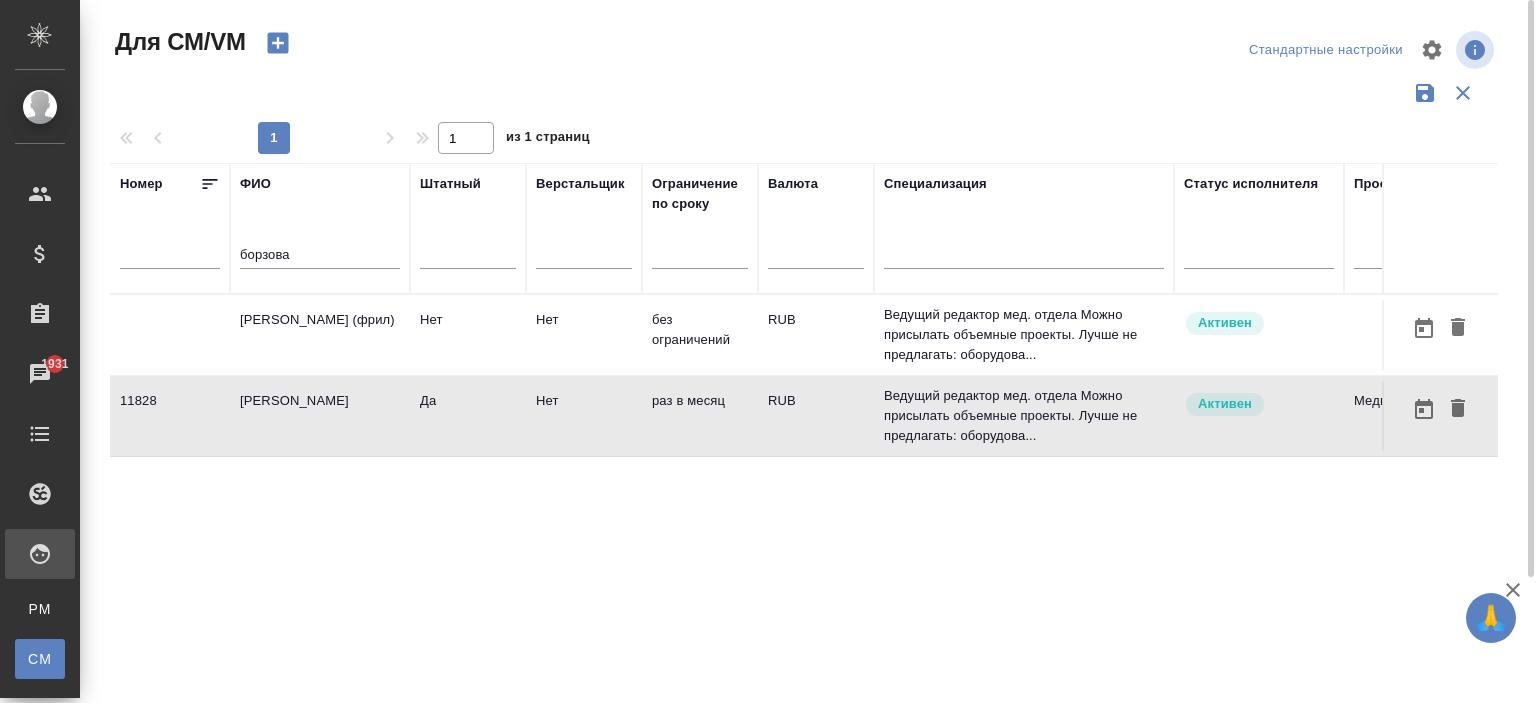 click on "Борзова  Анастасия Андреевна" at bounding box center [320, 335] 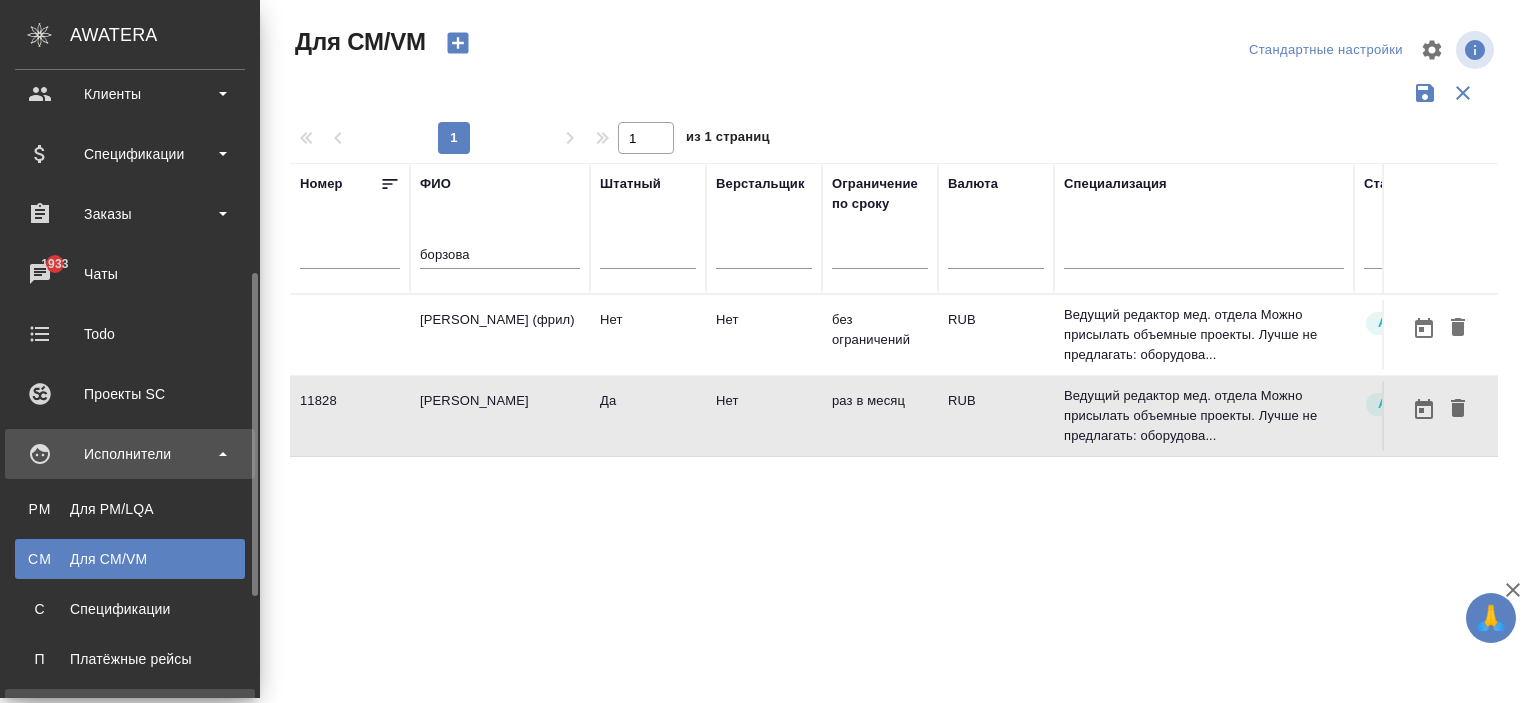 scroll, scrollTop: 300, scrollLeft: 0, axis: vertical 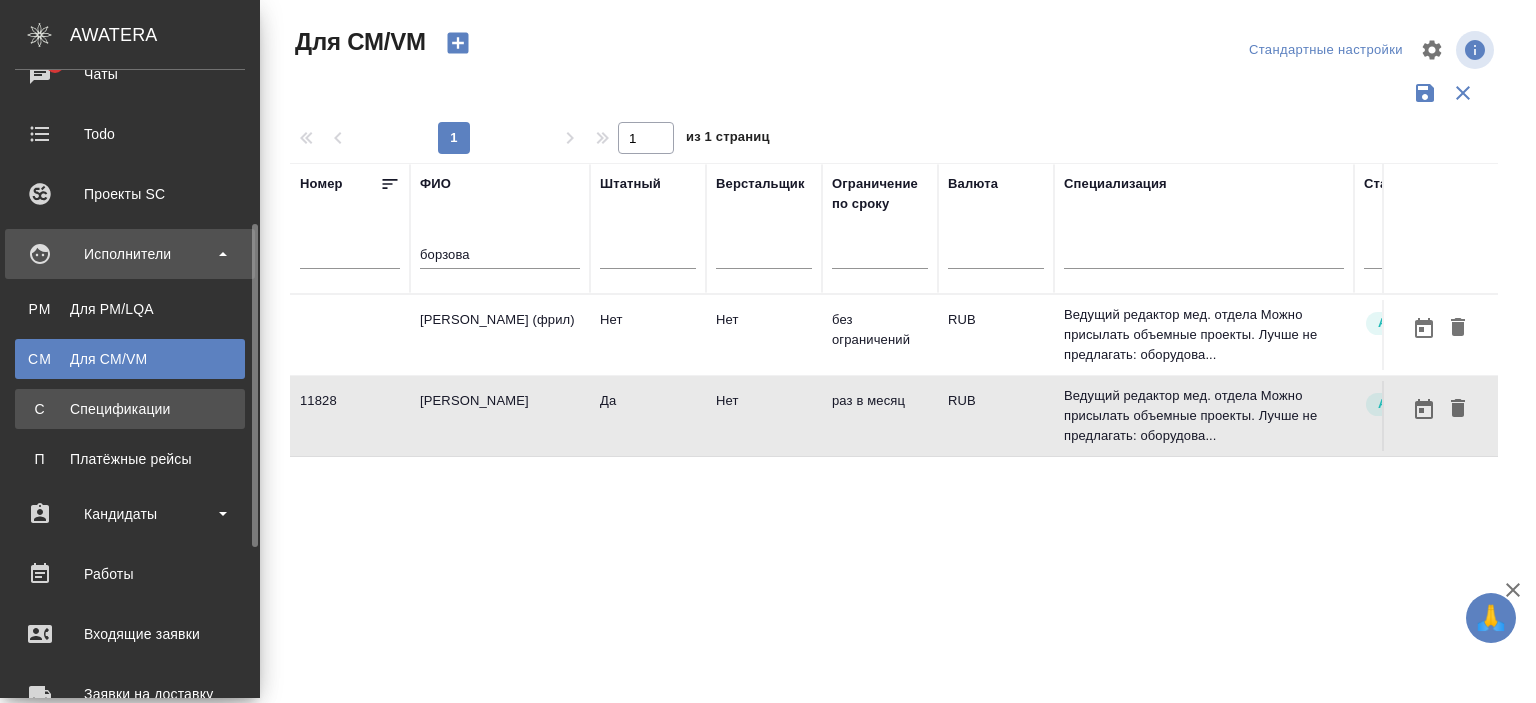 click on "Спецификации" at bounding box center (130, 409) 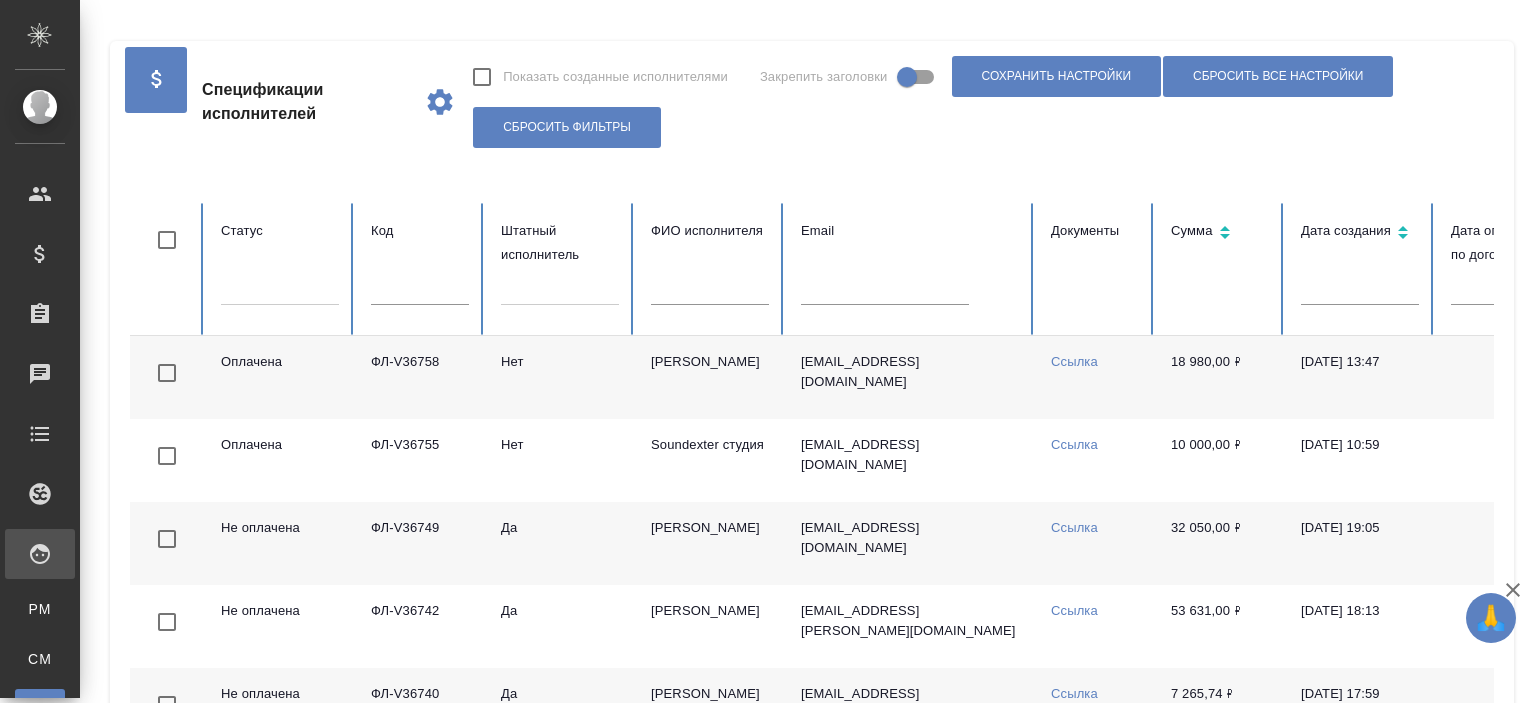 click at bounding box center [420, 291] 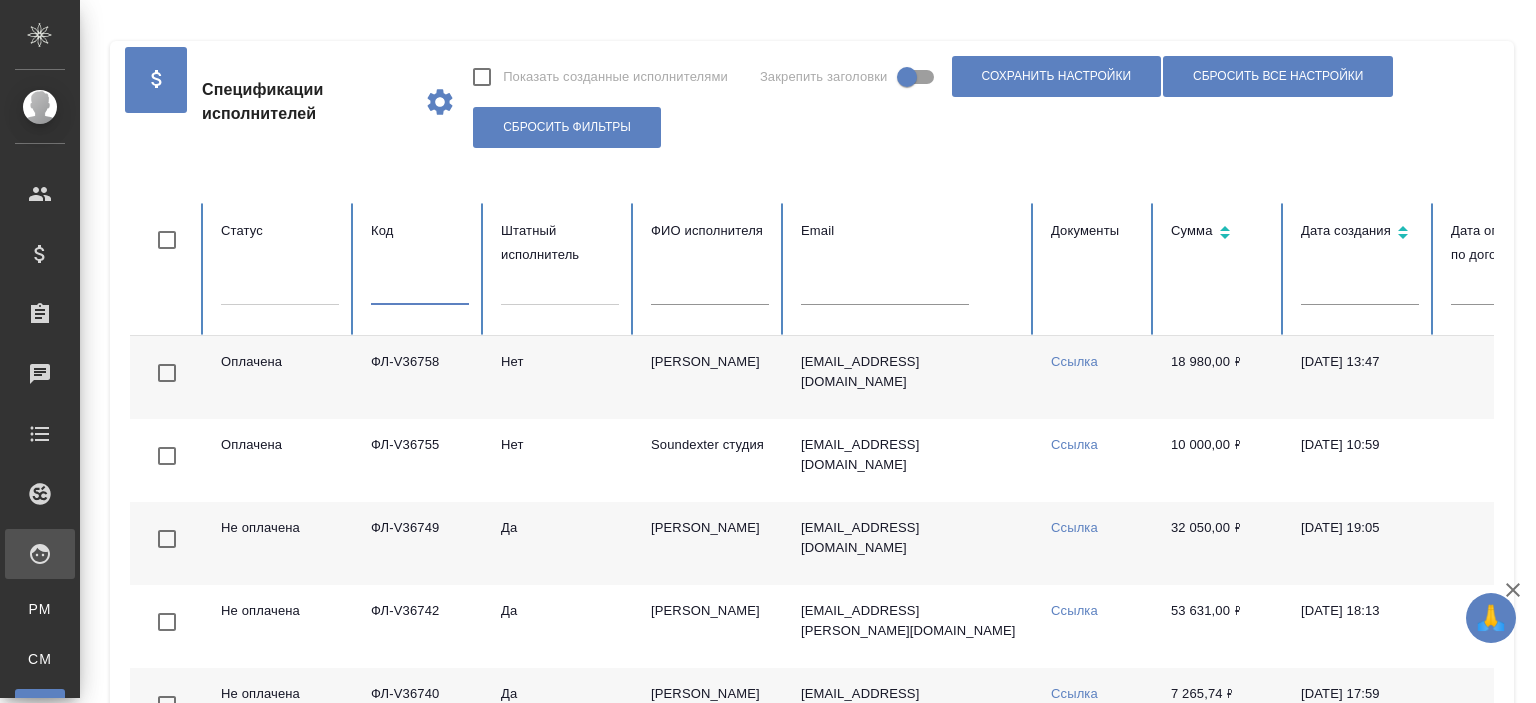 paste on "ФЛ-V36478" 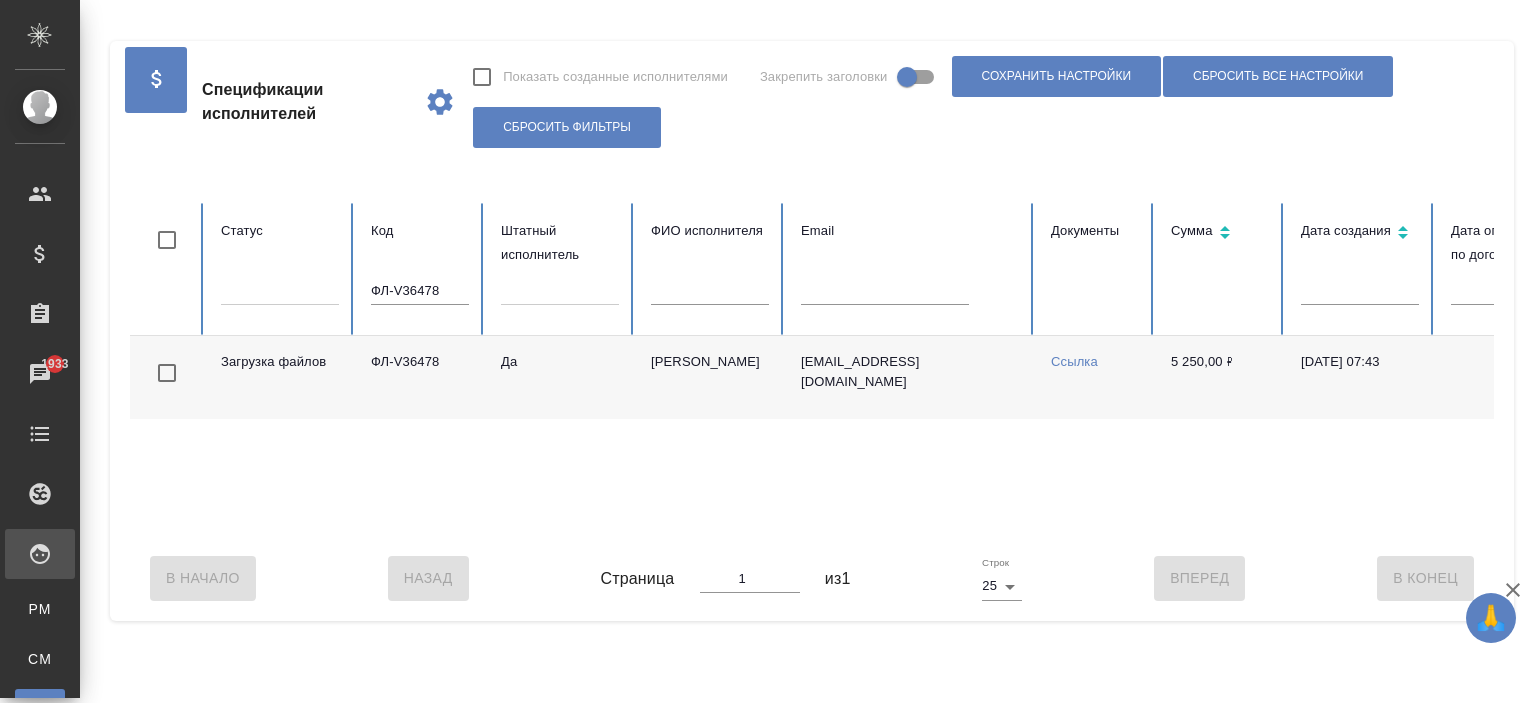 click on "Спецификации исполнителей Показать созданные исполнителями Закрепить заголовки Сохранить настройки Сбросить все настройки Сбросить фильтры Статус   Код ФЛ-V36478 Штатный исполнитель   ФИО исполнителя Email Документы Сумма Дата создания Дата оплаты по договору Наше юр. лицо   Создал   Платежная система   Платёжный рейс Загрузка файлов ФЛ-V36478 Да Борзова  Анастасия Андреевна  a.borzova1@awatera.com Ссылка 5 250,00 ₽ 02.07.2025, 07:43 (МБ) ООО "Монблан" Ишкова Юлия Оплата ИП (резидент) (RUB) Не указано В Начало Назад Страница 1 из  1 Строк 25 25 Вперед В Конец" at bounding box center [812, 316] 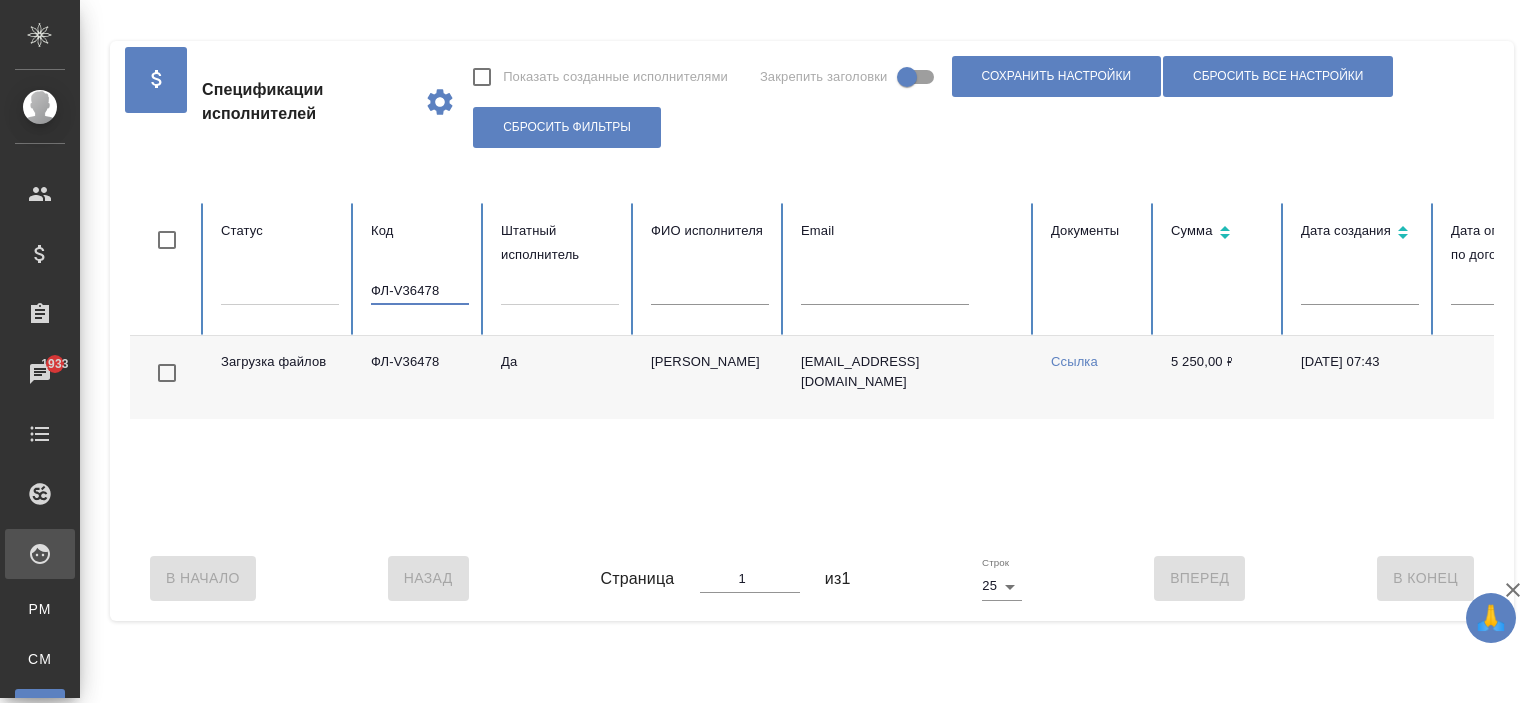 click on "Борзова  Анастасия Андреевна" at bounding box center [710, 377] 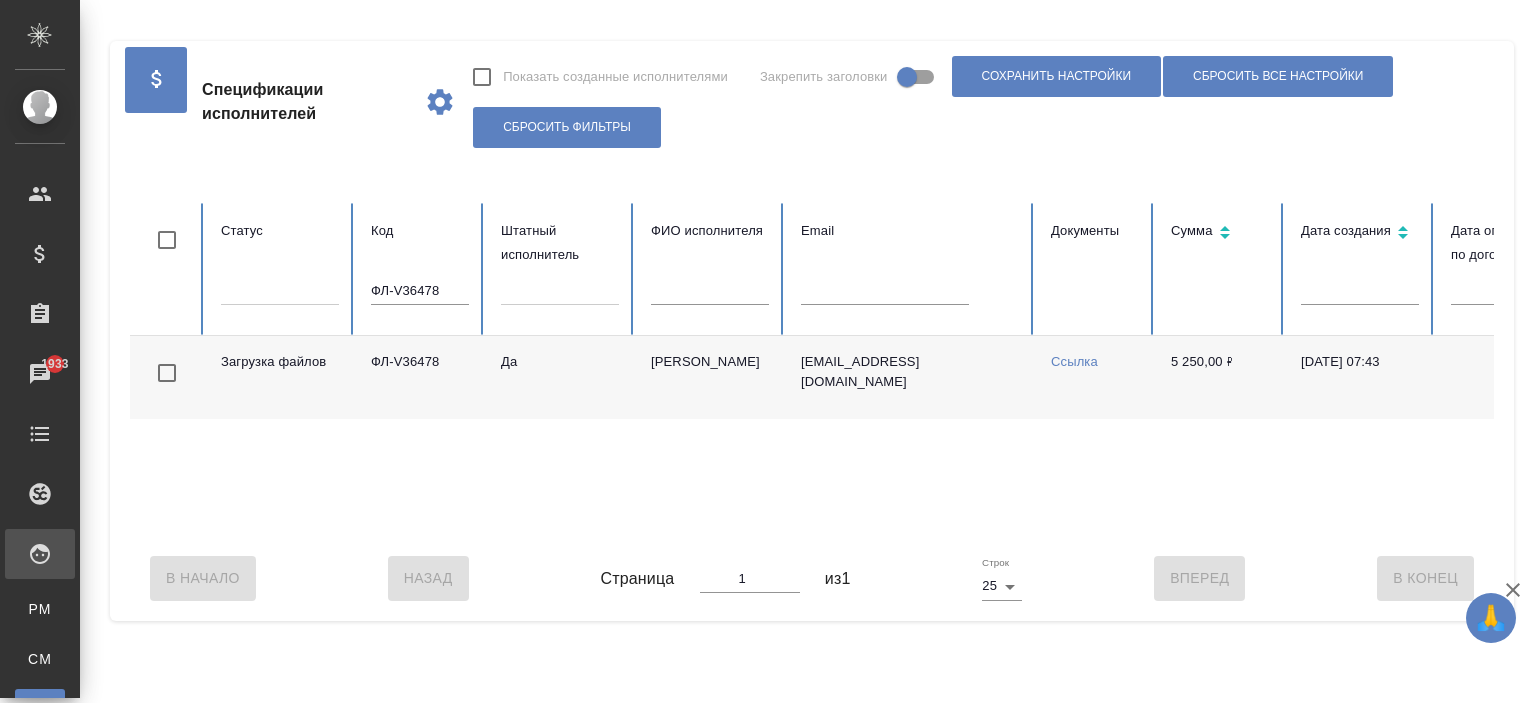 click on "Борзова  Анастасия Андреевна" at bounding box center [710, 377] 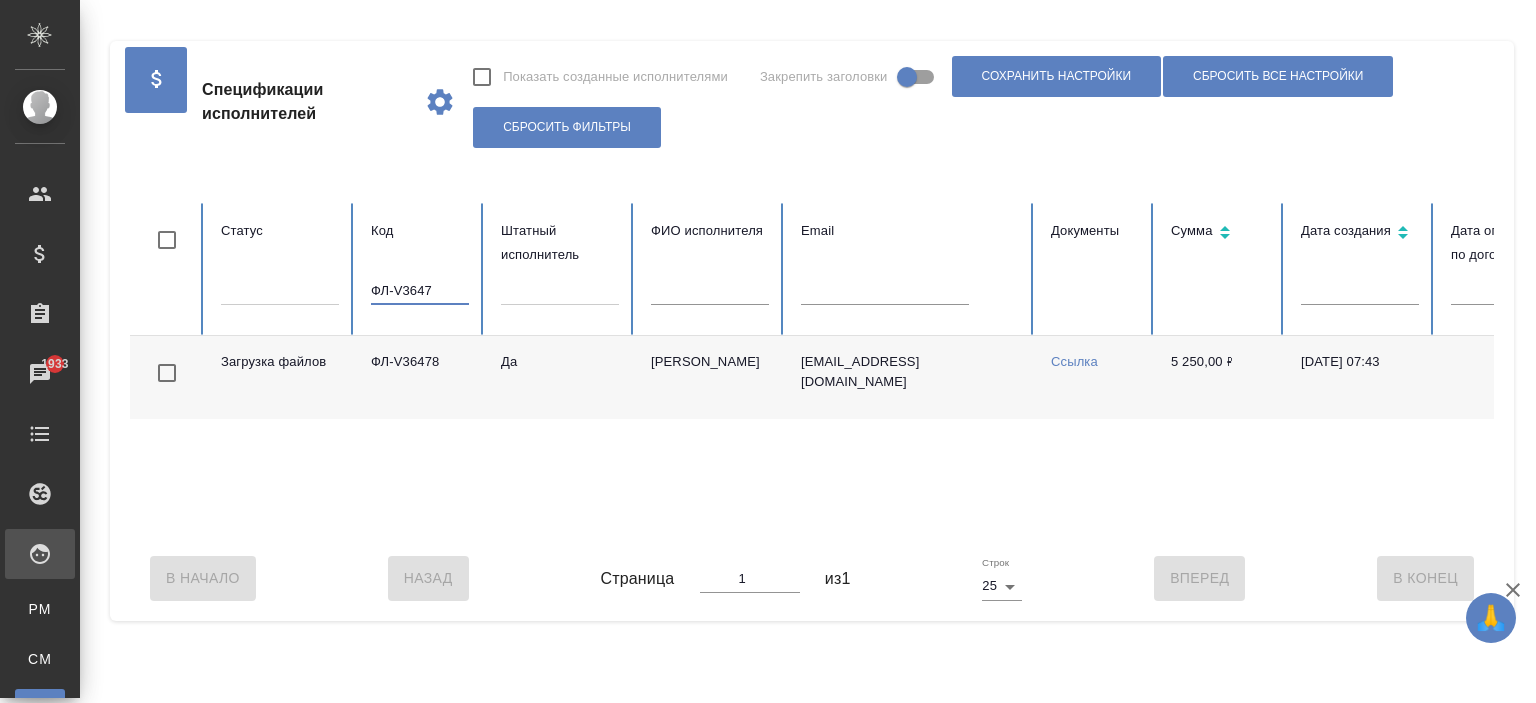 type on "ФЛ-V36478" 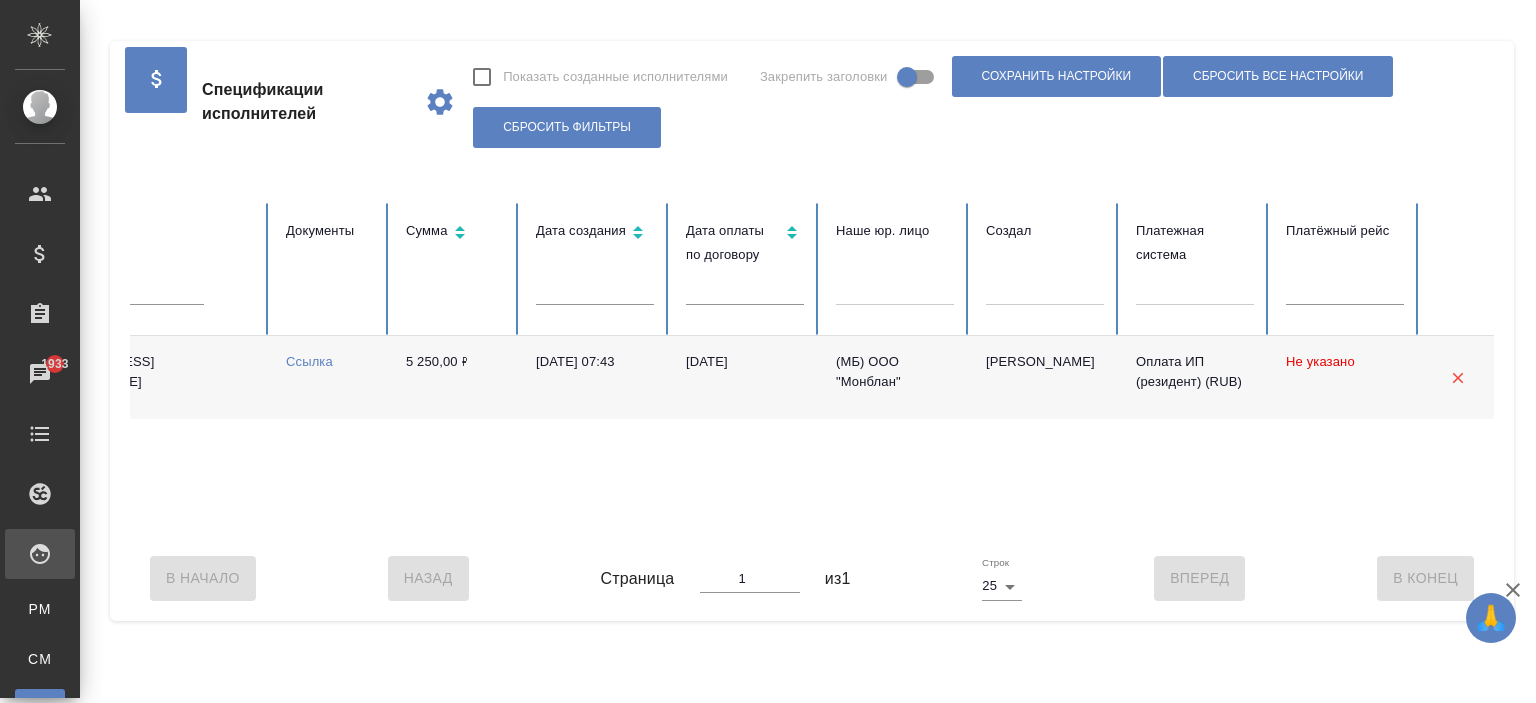 scroll, scrollTop: 0, scrollLeft: 0, axis: both 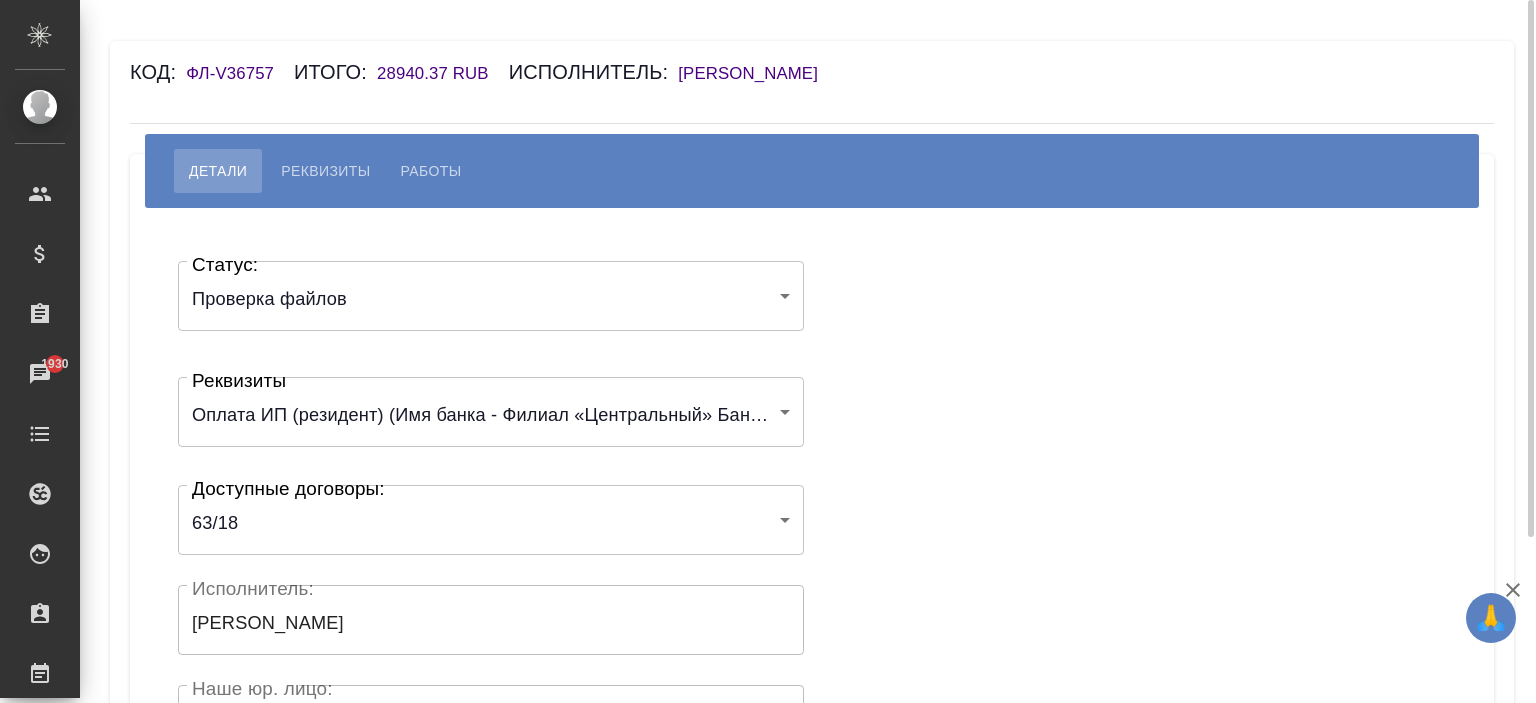 click on "🙏 .cls-1
fill:#fff;
AWATERA [PERSON_NAME] Спецификации Заказы 1930 Чаты Todo Проекты SC Исполнители Кандидаты Работы Входящие заявки Заявки на доставку Рекламации Проекты процессинга Конференции Выйти Код: ФЛ-V36757 Итого: 28940.37 RUB Исполнитель: [PERSON_NAME] [PERSON_NAME] Работы Статус: Проверка файлов filesCheck Статус: Реквизиты 66223a7775d8d70d7d1e35a2 Реквизиты Доступные договоры: 63/18 6138d731a3b2ef34f38d0150 Доступные договоры: Исполнитель: [PERSON_NAME] Исполнитель: Наше юр. лицо: (ФЛ) Наше юр. лицо: Создал: Создал: Скрыть от исполнителя выплату .cls-1" at bounding box center [768, 351] 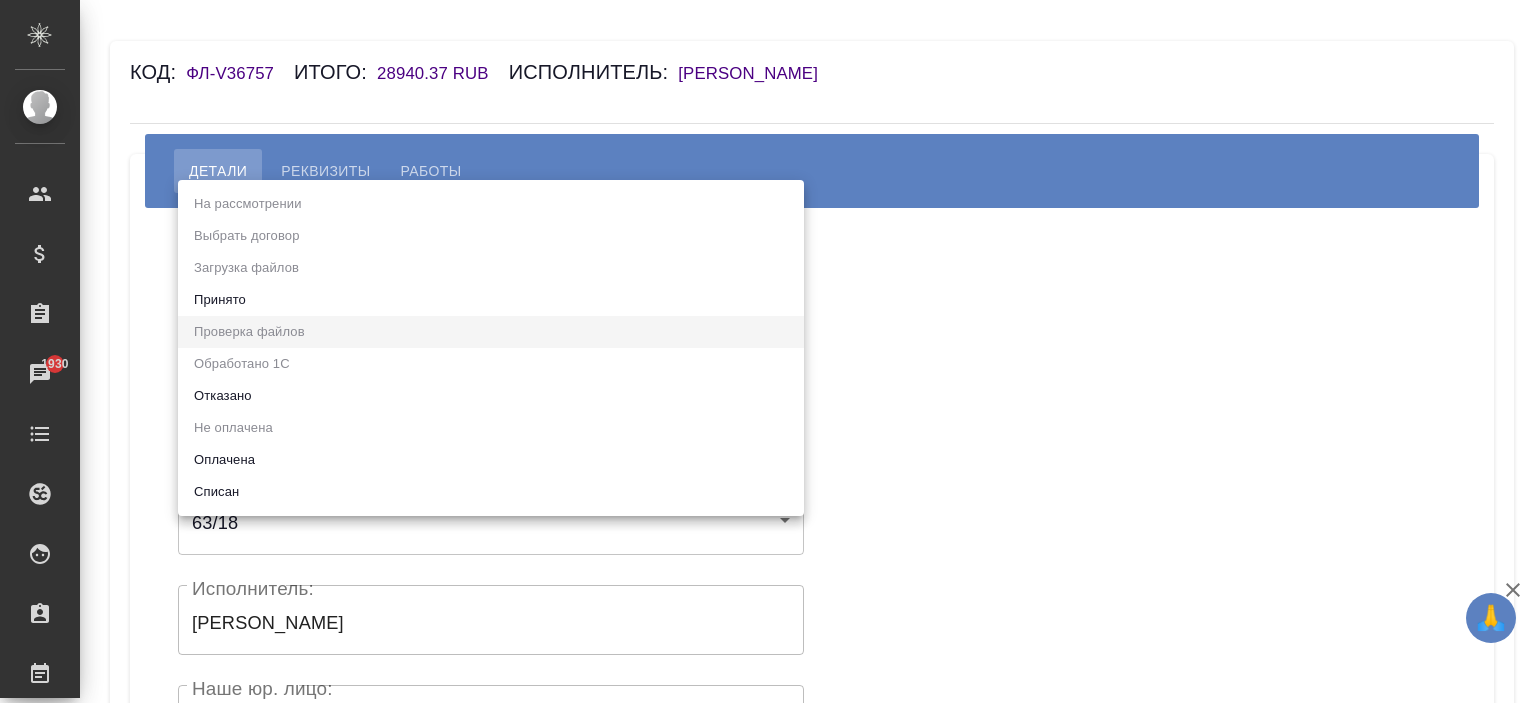 click on "Принято" at bounding box center (491, 300) 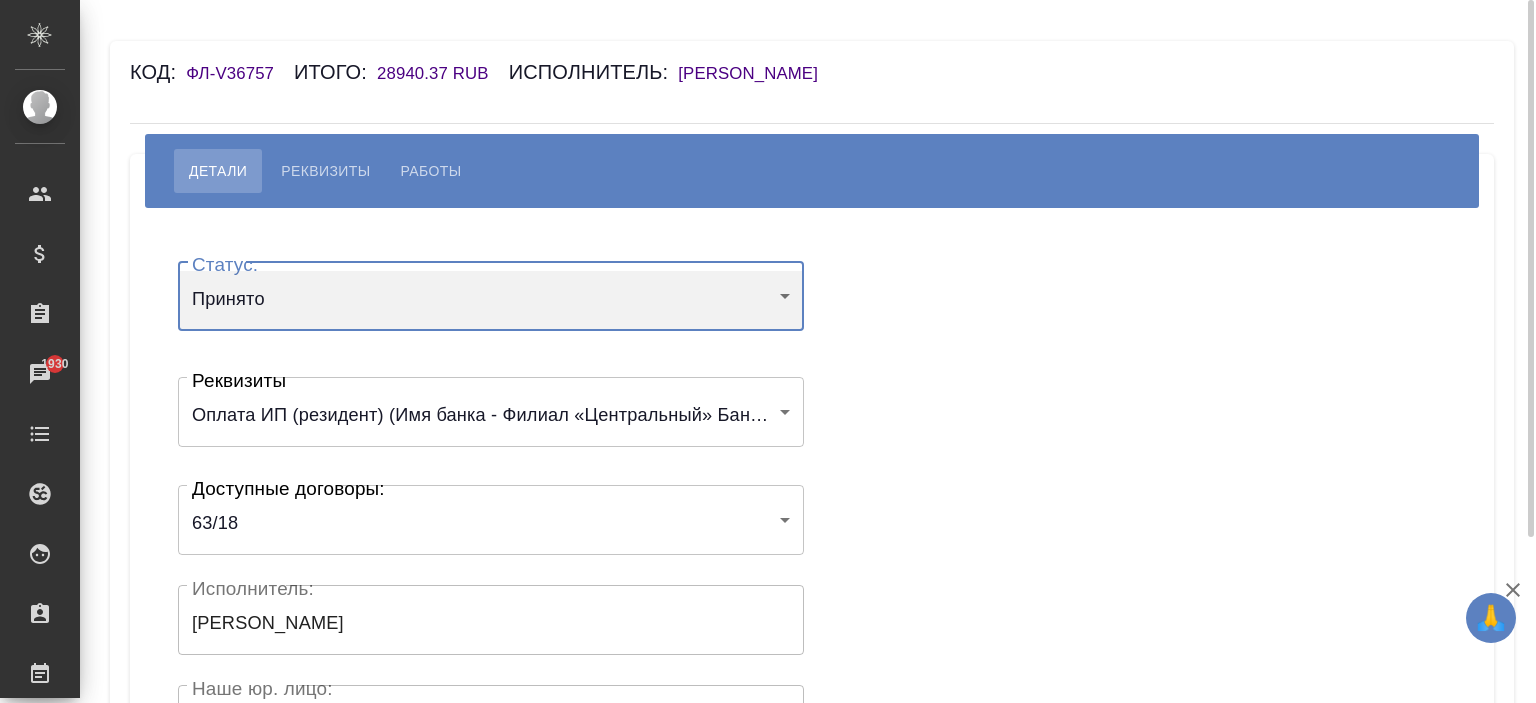 scroll, scrollTop: 400, scrollLeft: 0, axis: vertical 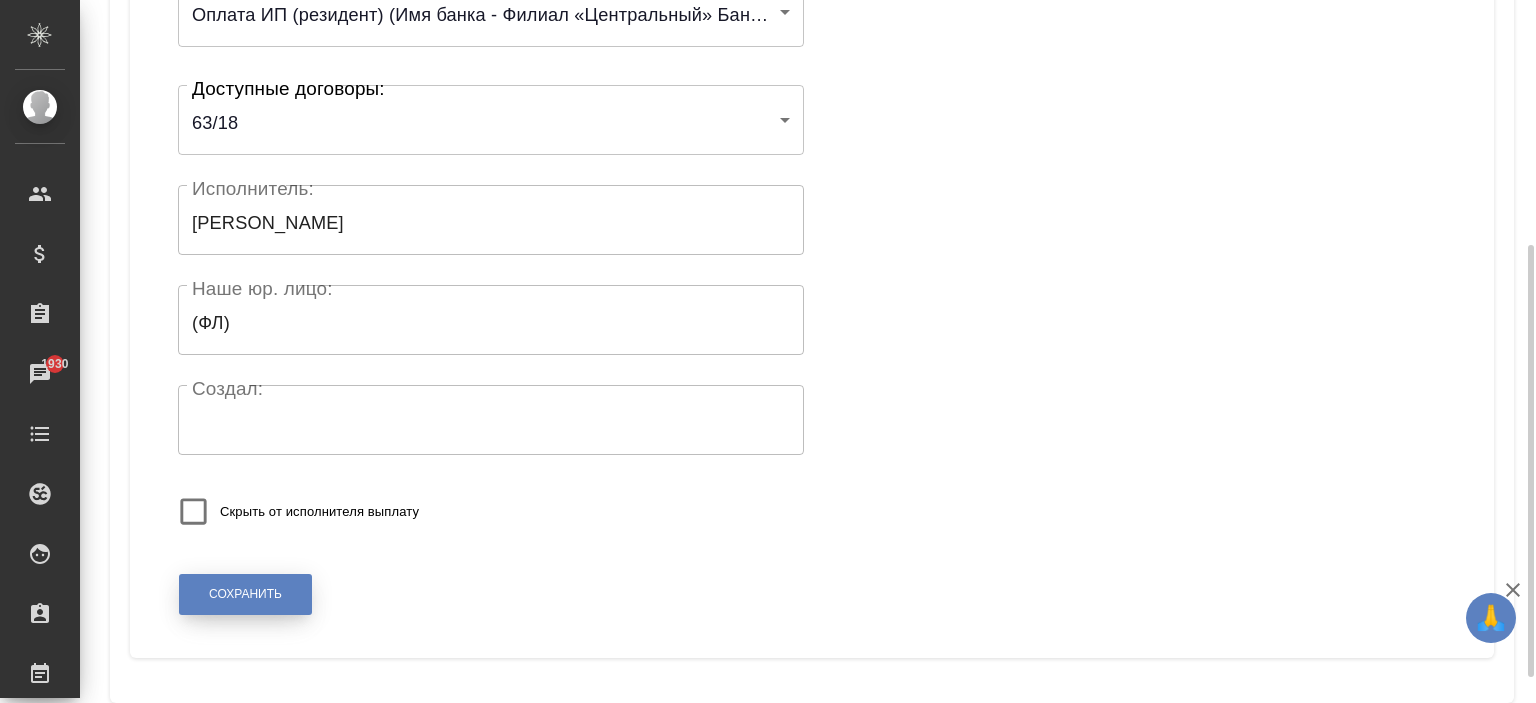 click on "Сохранить" at bounding box center [245, 594] 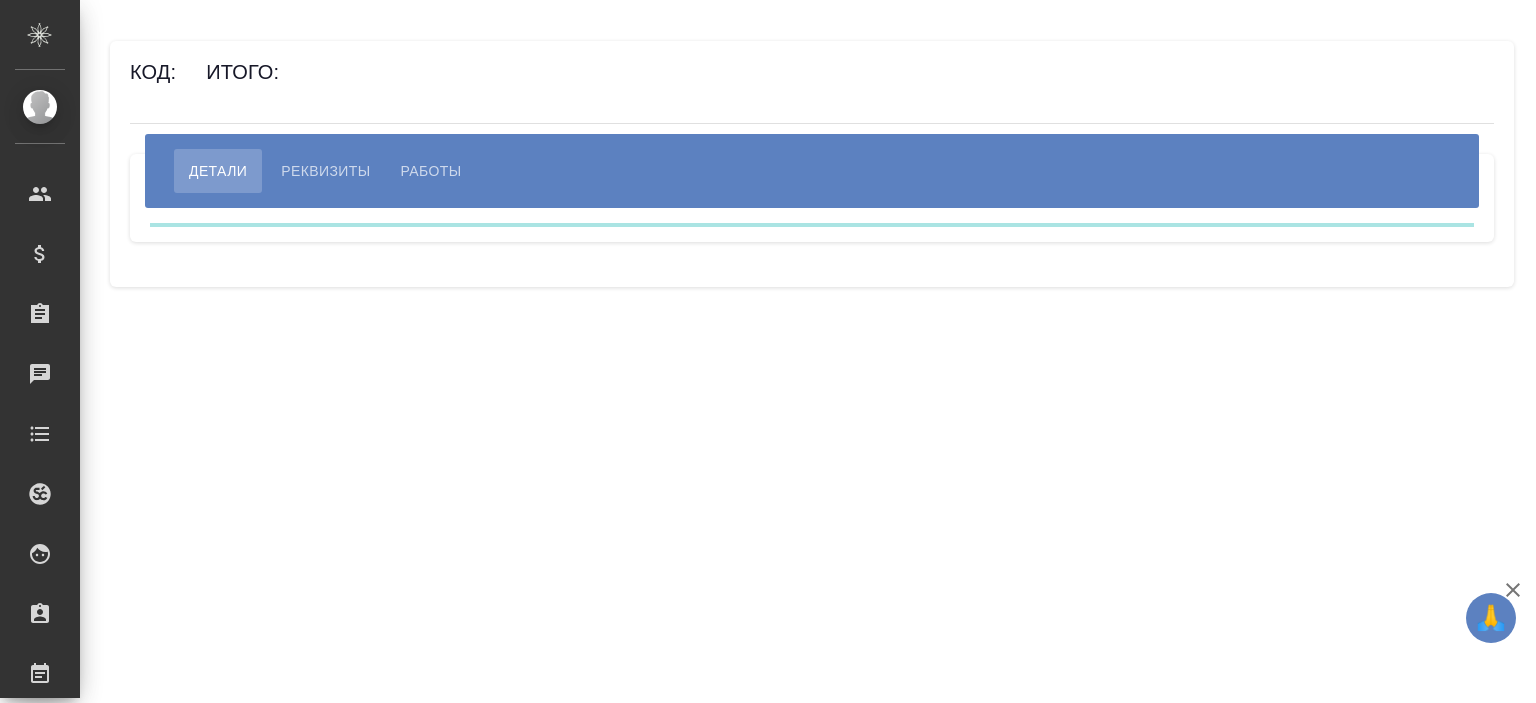 scroll, scrollTop: 0, scrollLeft: 0, axis: both 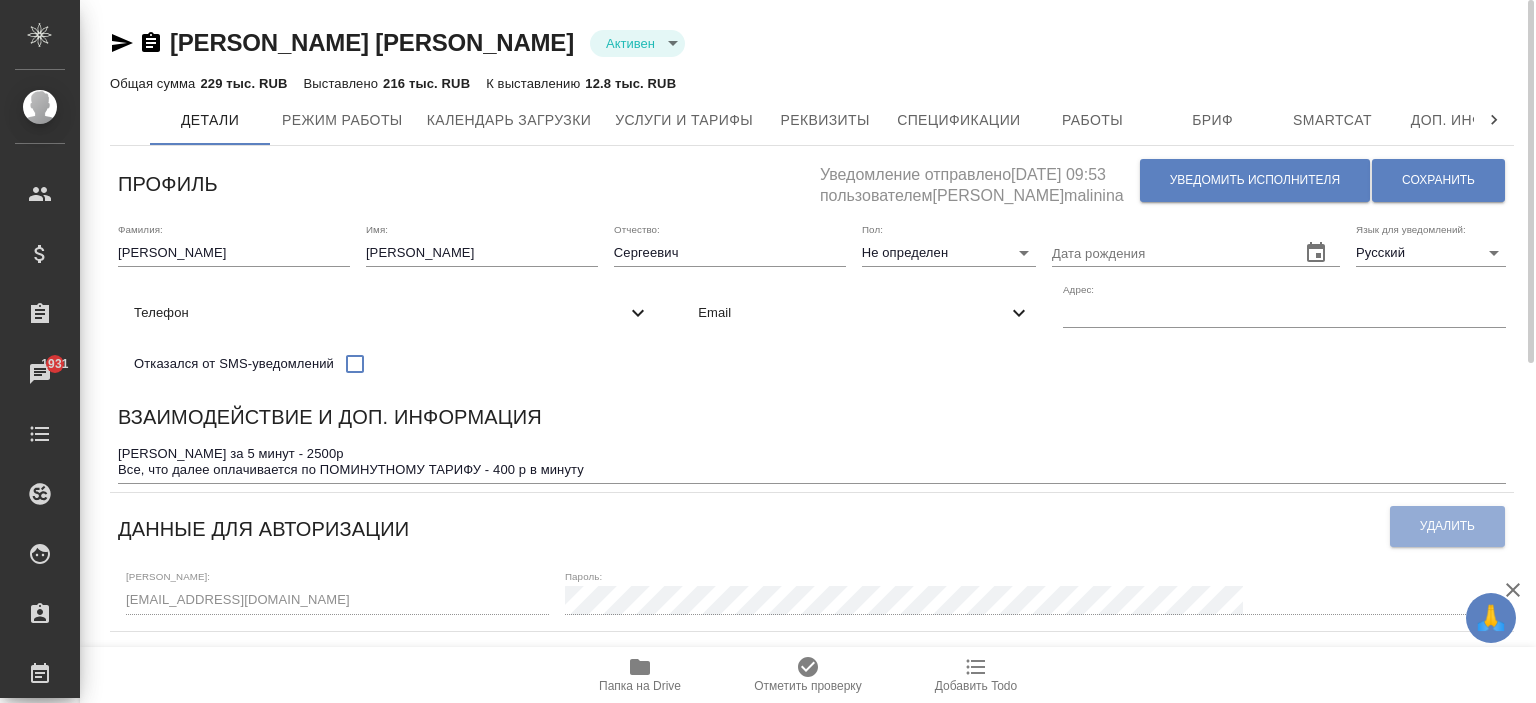 click 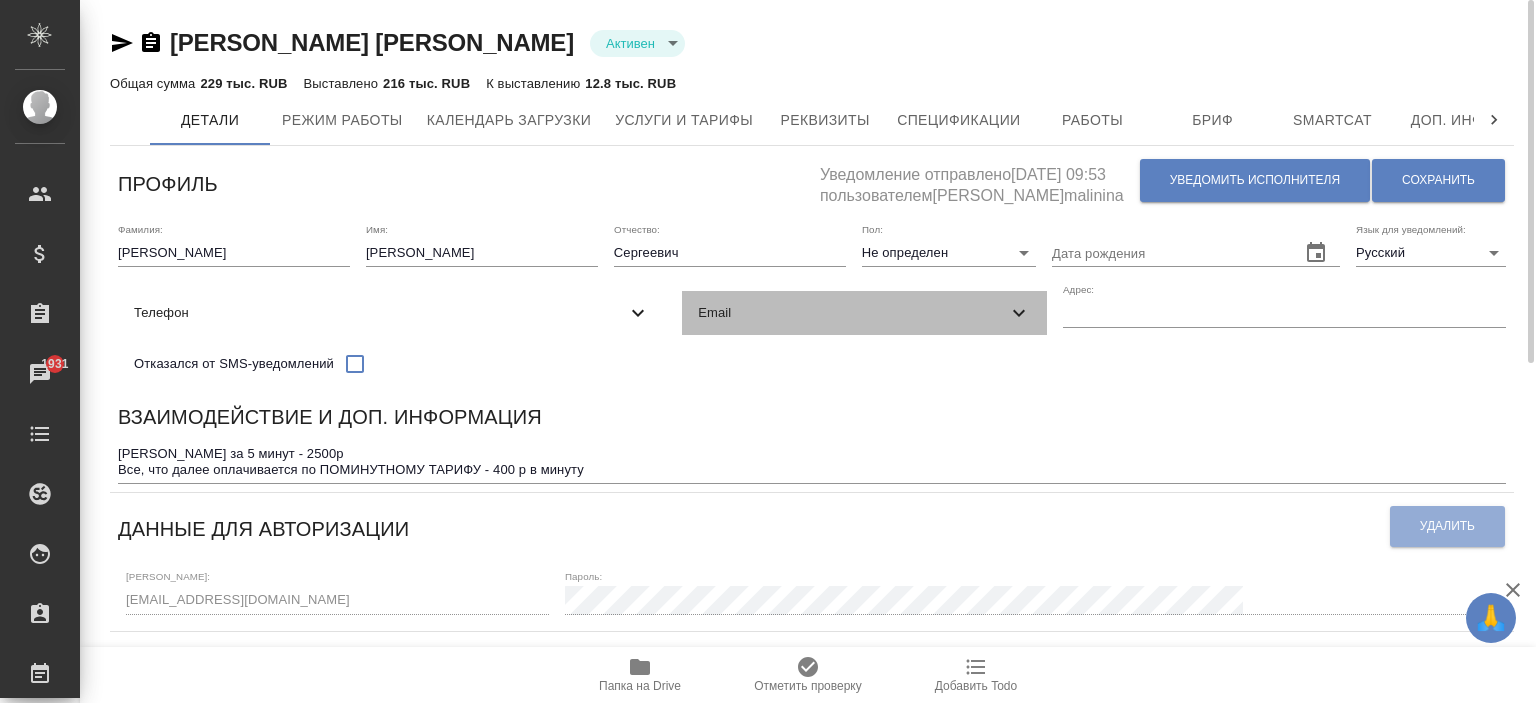 click on "Email" at bounding box center [864, 313] 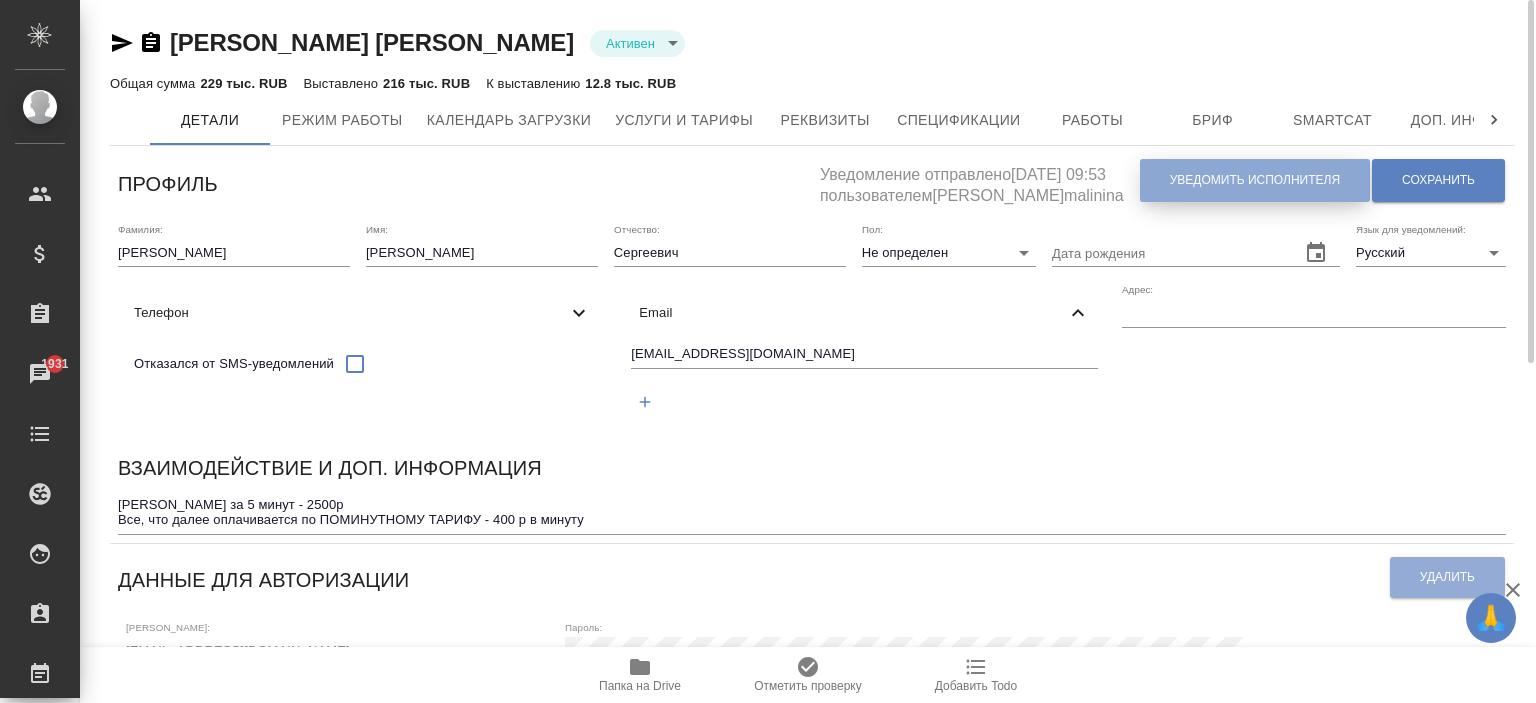 click on "Уведомить исполнителя" at bounding box center (1255, 180) 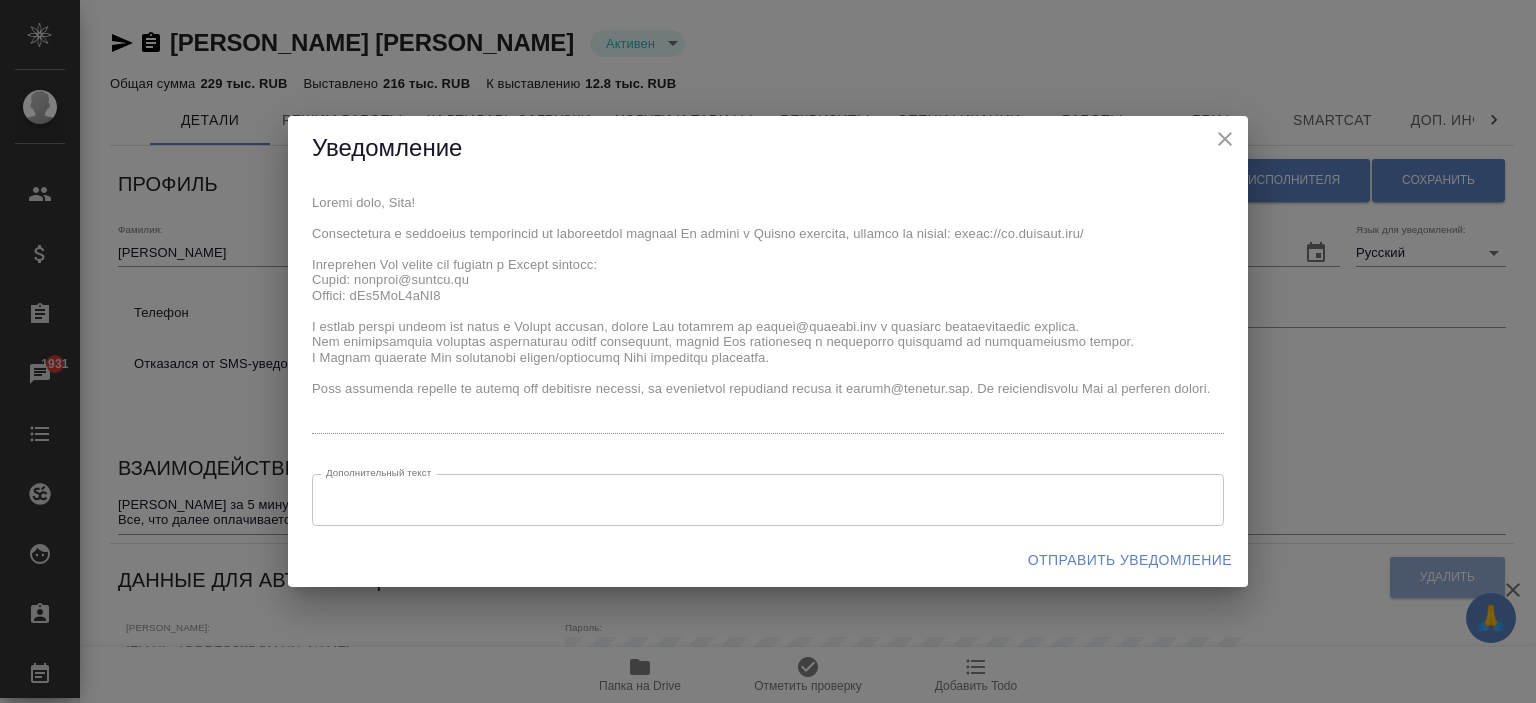 click on "Уведомление x Дополнительный текст x Дополнительный текст Отправить уведомление" at bounding box center [768, 351] 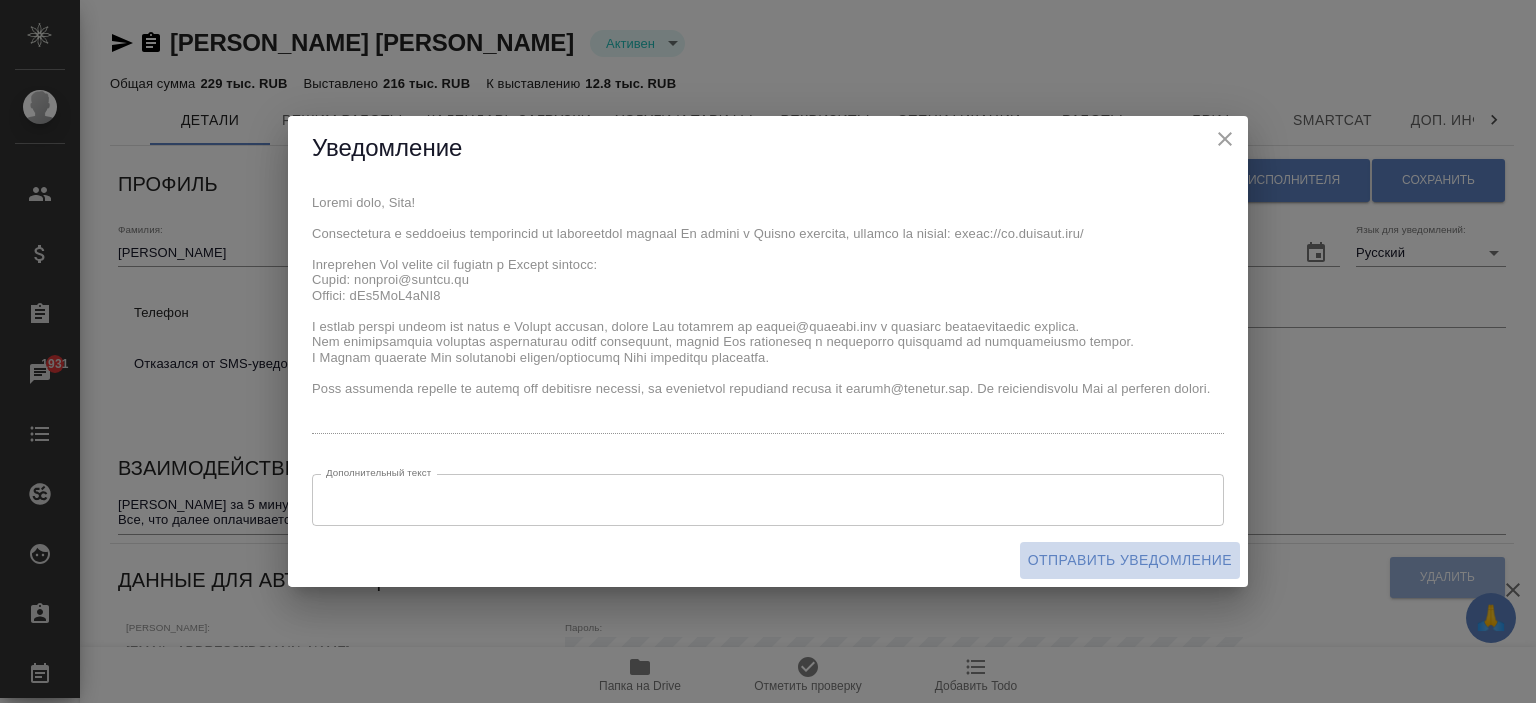 click on "Отправить уведомление" at bounding box center [1130, 560] 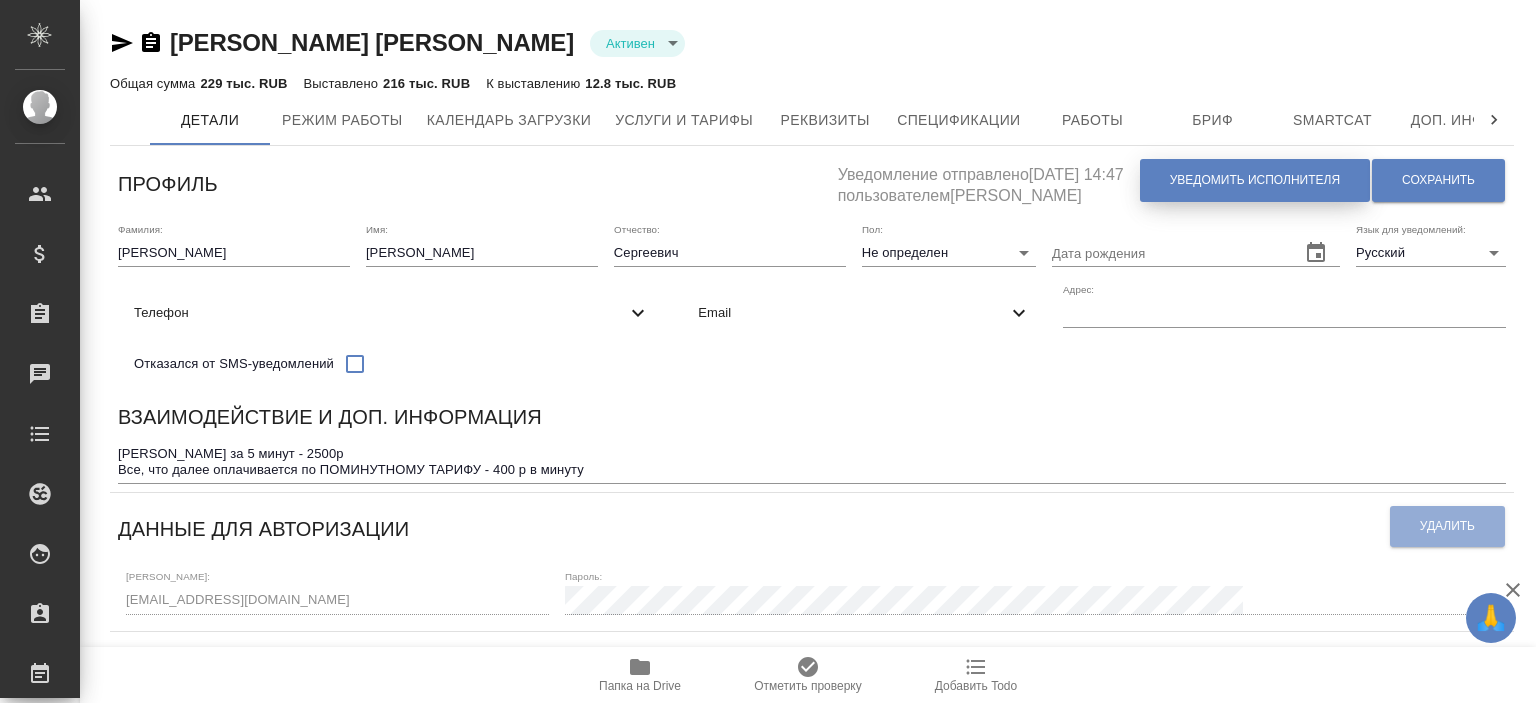 scroll, scrollTop: 0, scrollLeft: 0, axis: both 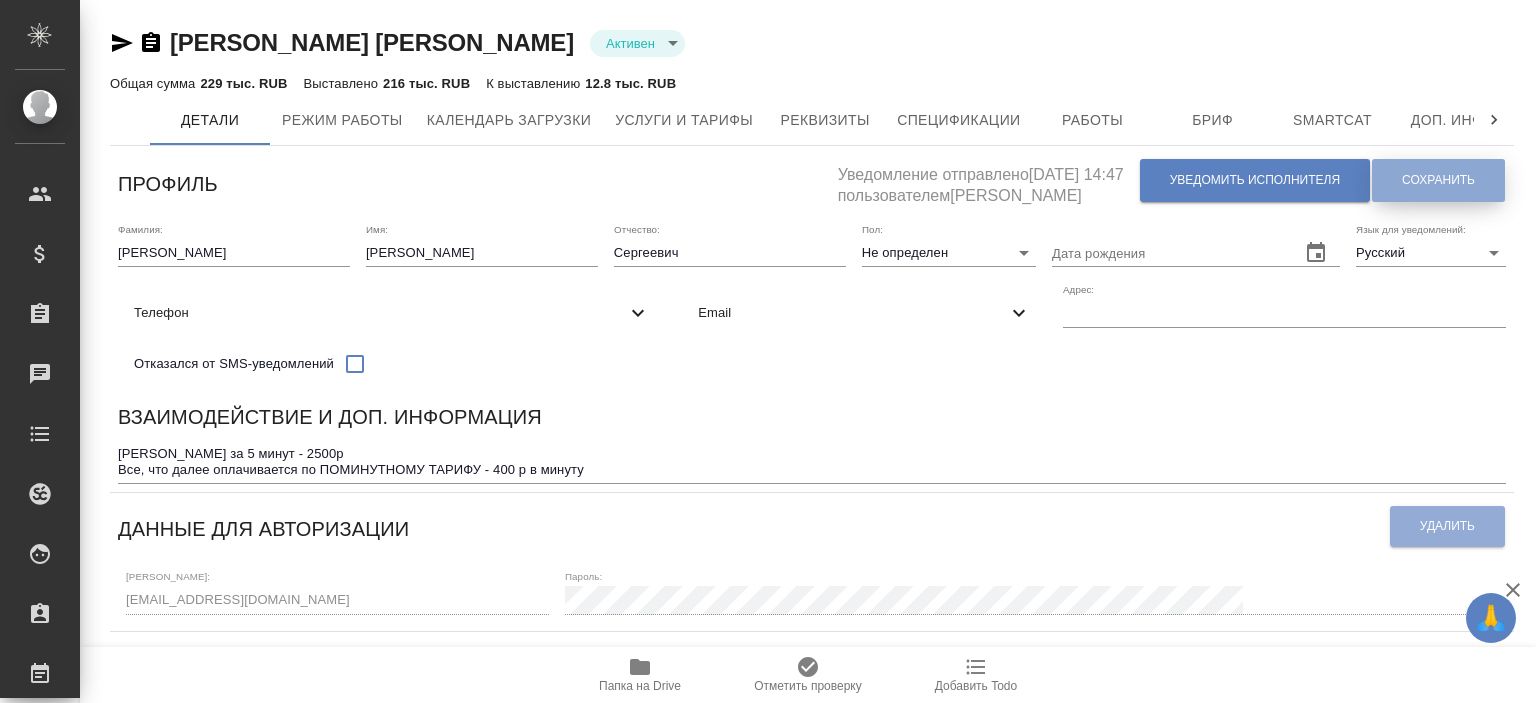 click on "Сохранить" at bounding box center [1438, 180] 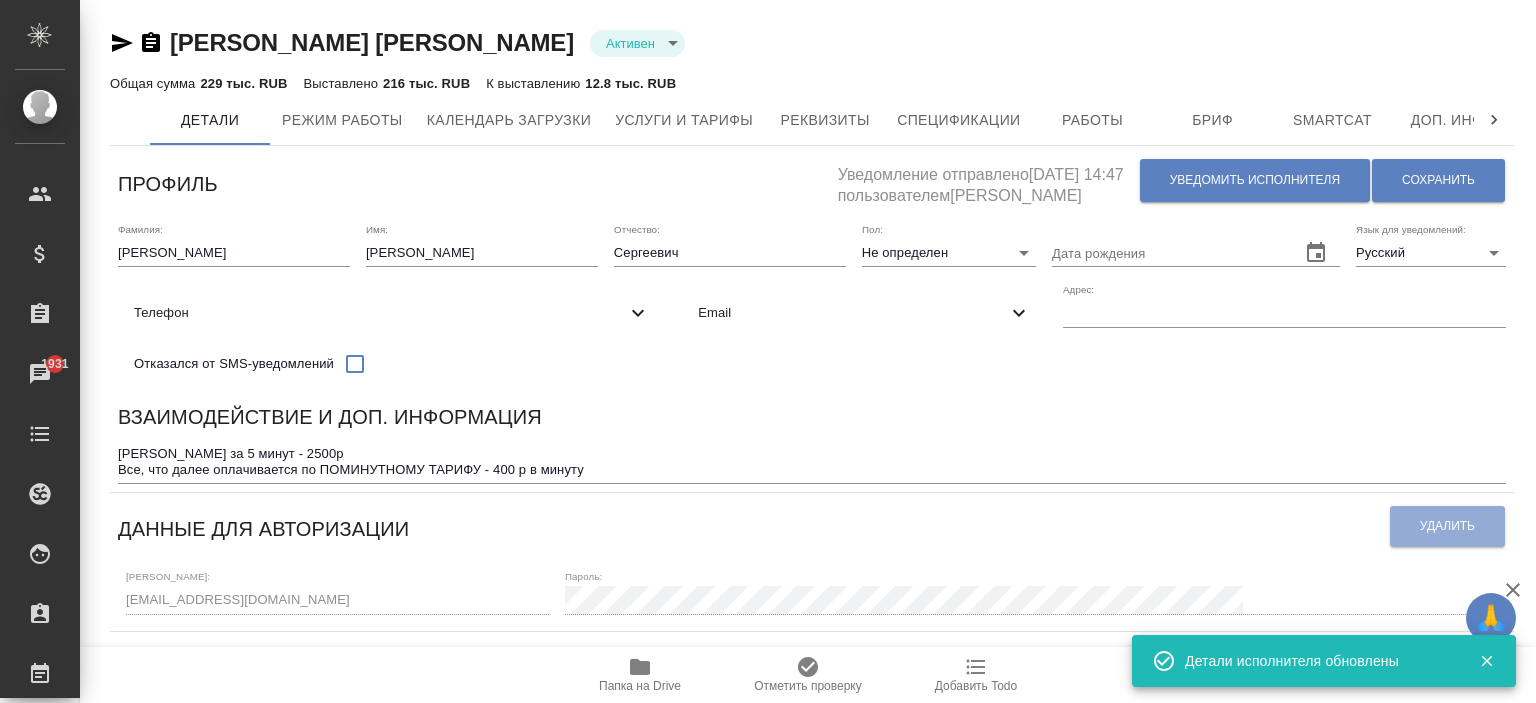 click on "Катарманов Юрий Сергеевич Активен active Общая сумма 229 тыс. RUB   Выставлено 216 тыс. RUB   К выставлению 12.8 тыс. RUB   Детали Режим работы Календарь загрузки Услуги и тарифы Реквизиты Спецификации Работы Бриф Smartcat Доп. инфо Чат Профиль Уведомление отправлено  18.07.2025, 14:47 пользователем  Ишкова Юлия Уведомить исполнителя Сохранить Фамилия: Катарманов Имя: Юрий Отчество: Сергеевич Пол: Не определен none Дата рождения Язык для уведомлений: Русский RU Телефон Отказался от SMS-уведомлений Email Адрес: Взаимодействие и доп. информация x Данные для авторизации Удалить Логин: 12543 ​" at bounding box center (812, 671) 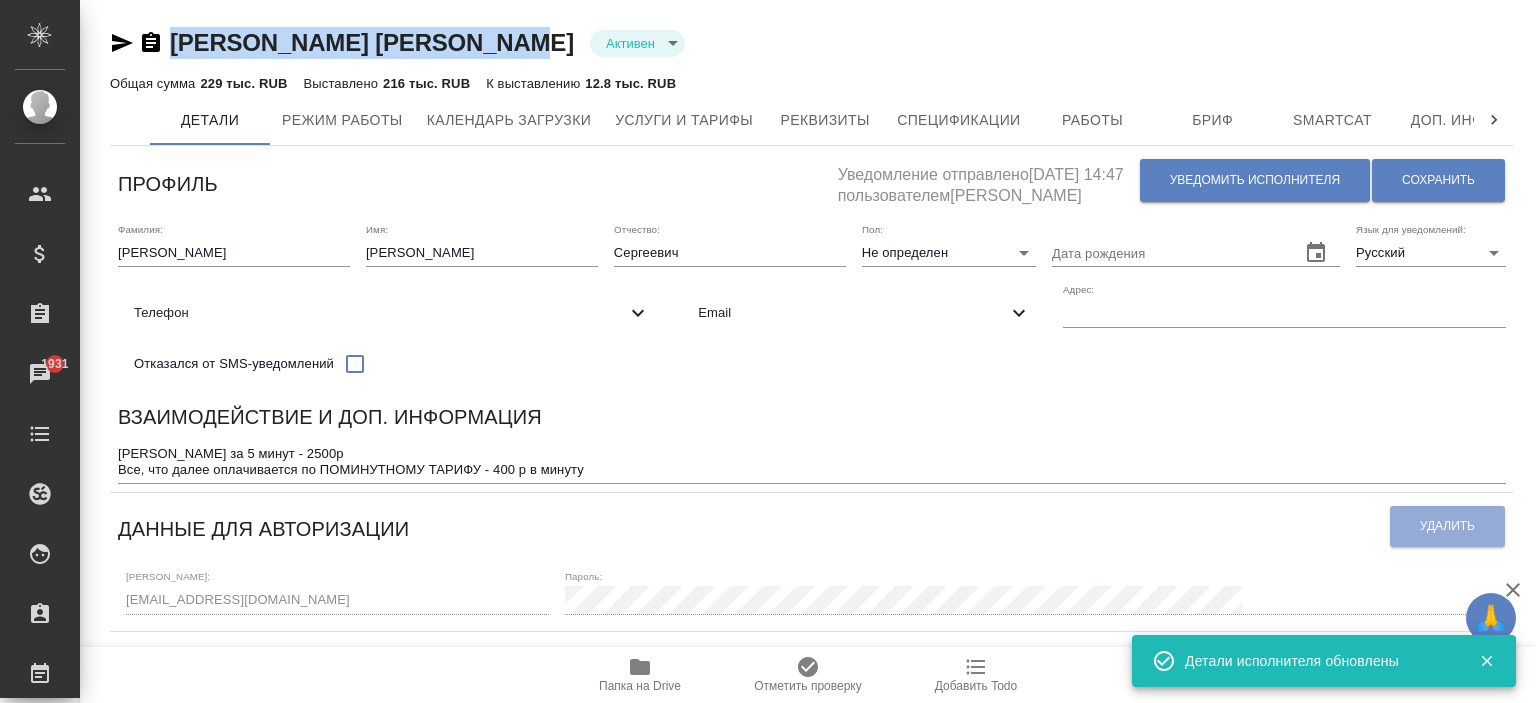 drag, startPoint x: 521, startPoint y: 40, endPoint x: 174, endPoint y: 56, distance: 347.36868 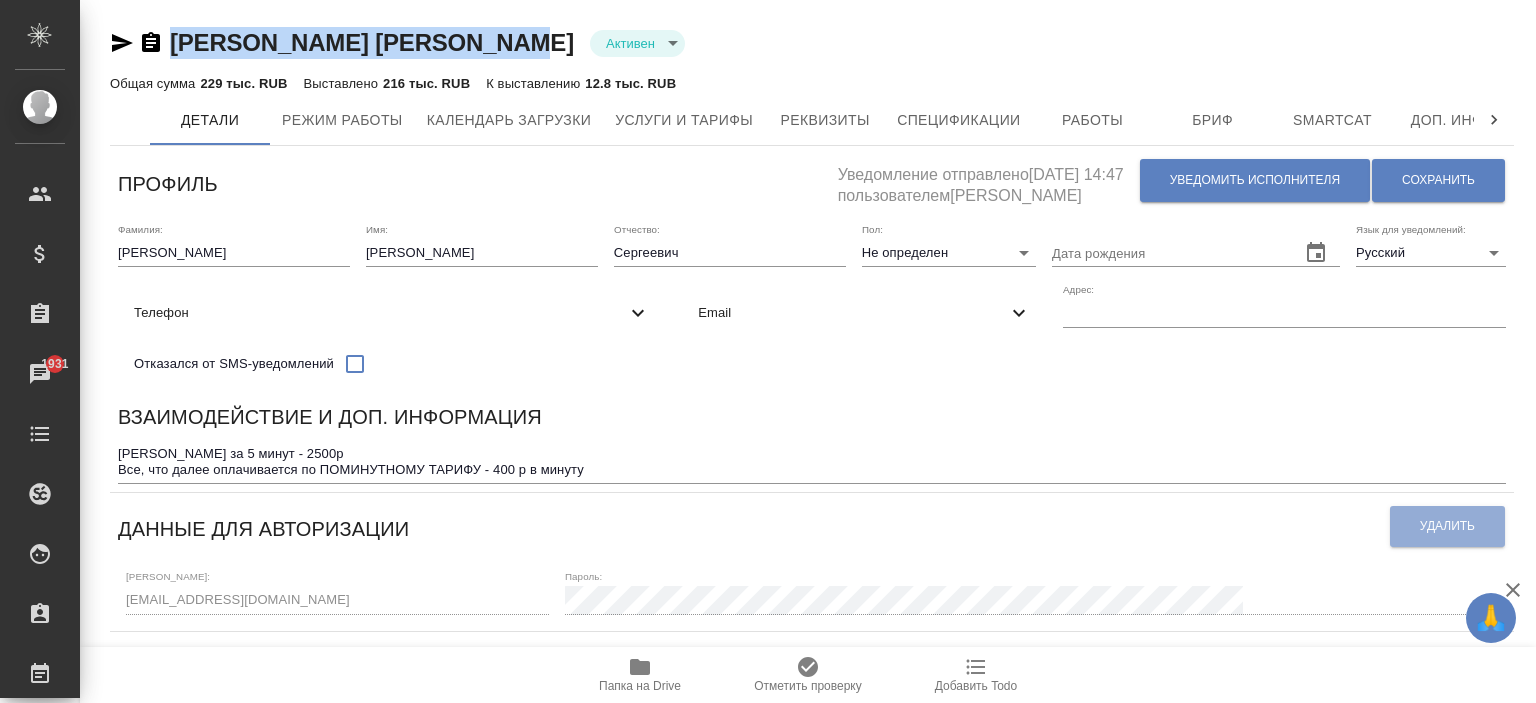 copy on "Катарманов Юрий Сергеевич" 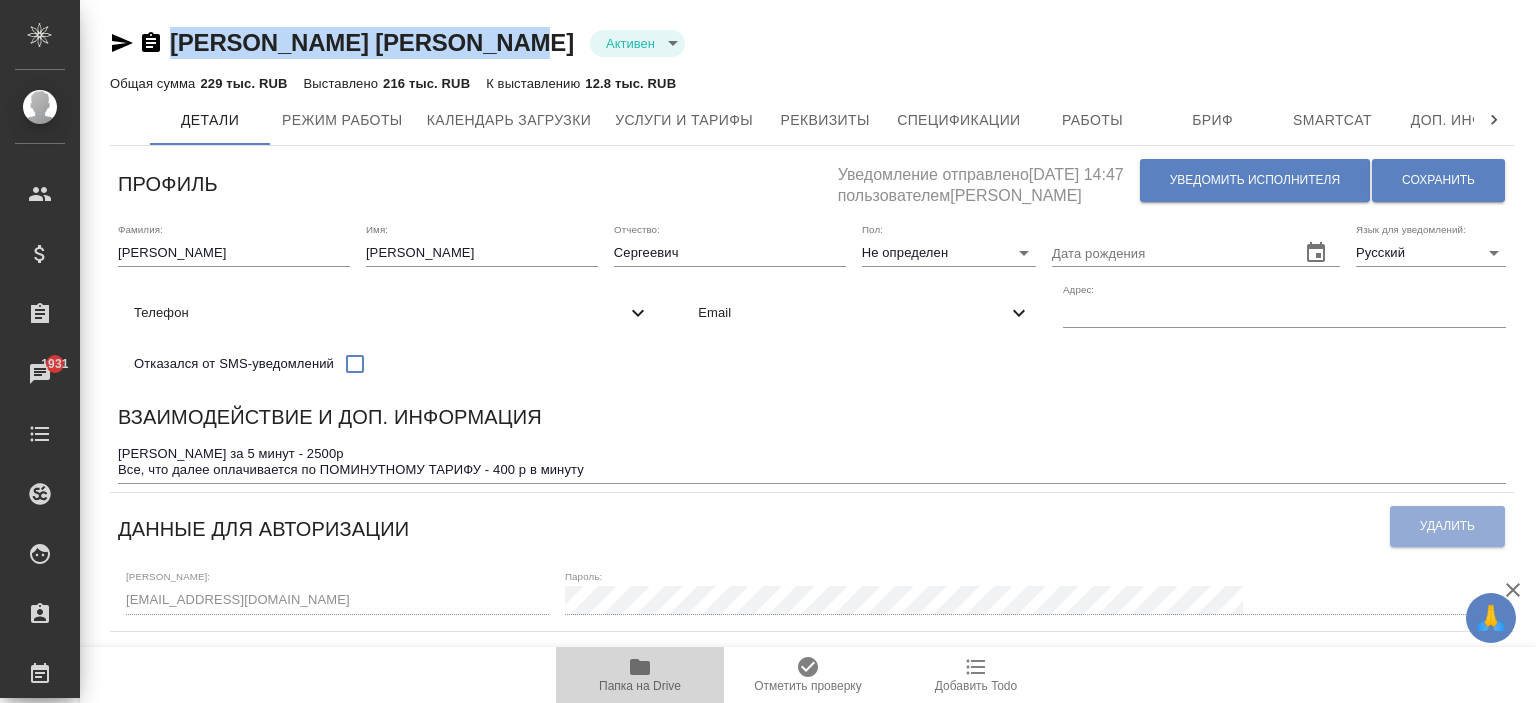 click 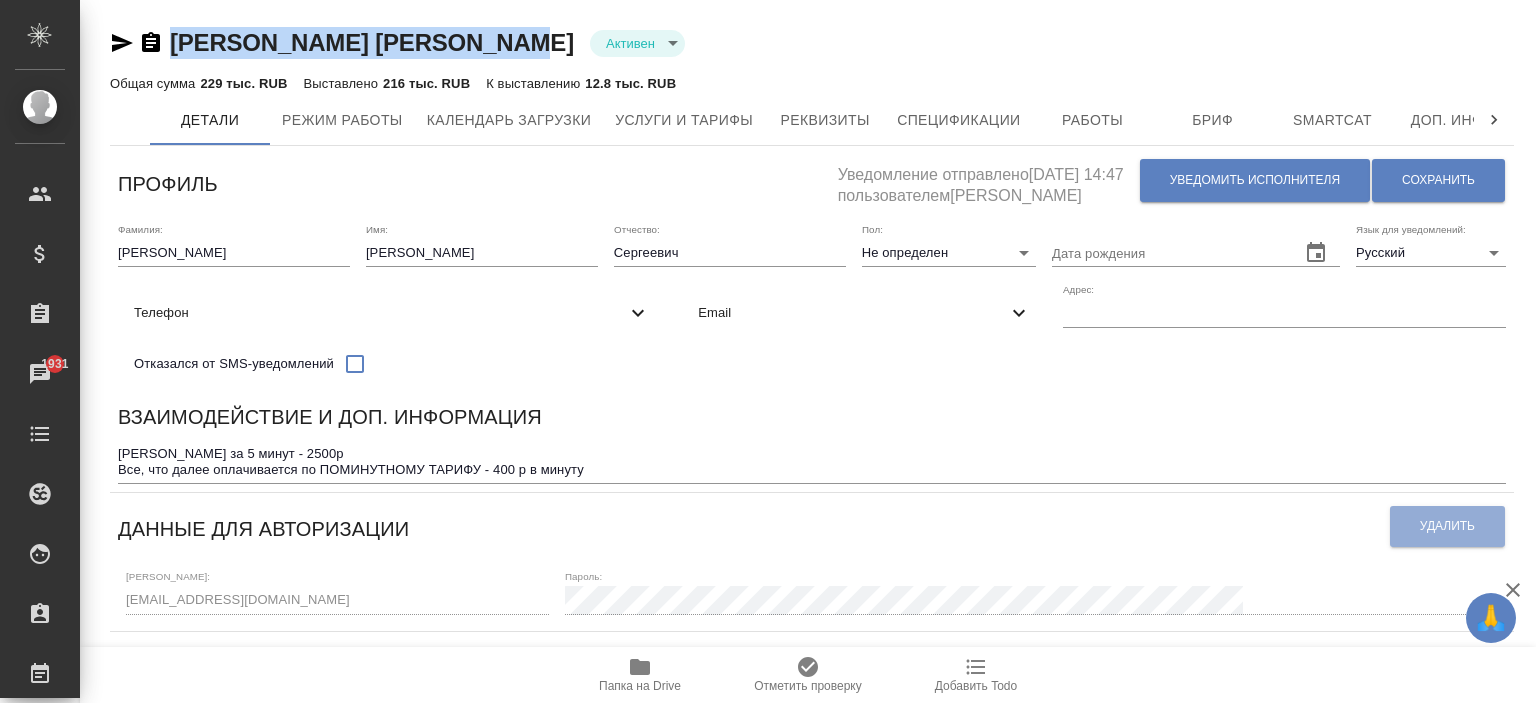 click 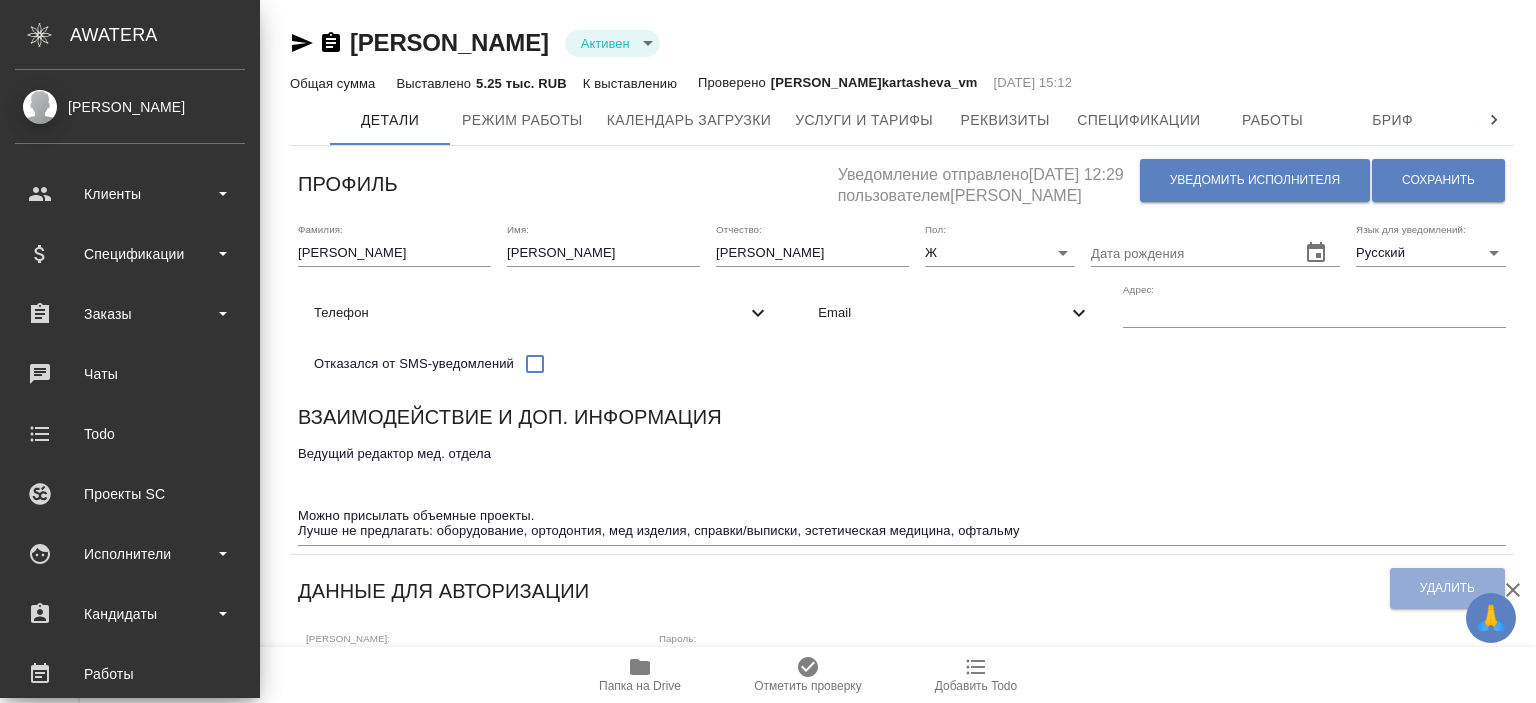 scroll, scrollTop: 0, scrollLeft: 0, axis: both 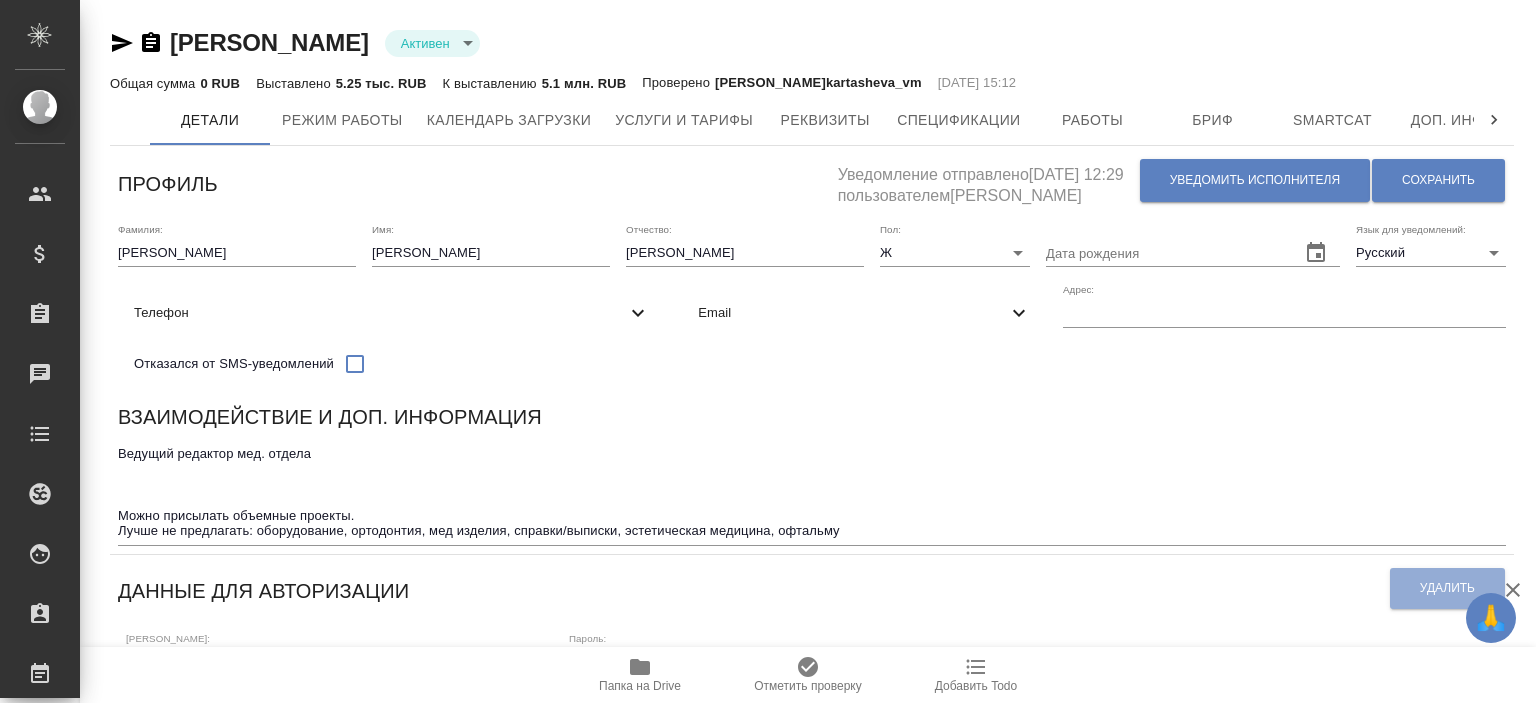 click on "Email" at bounding box center [852, 313] 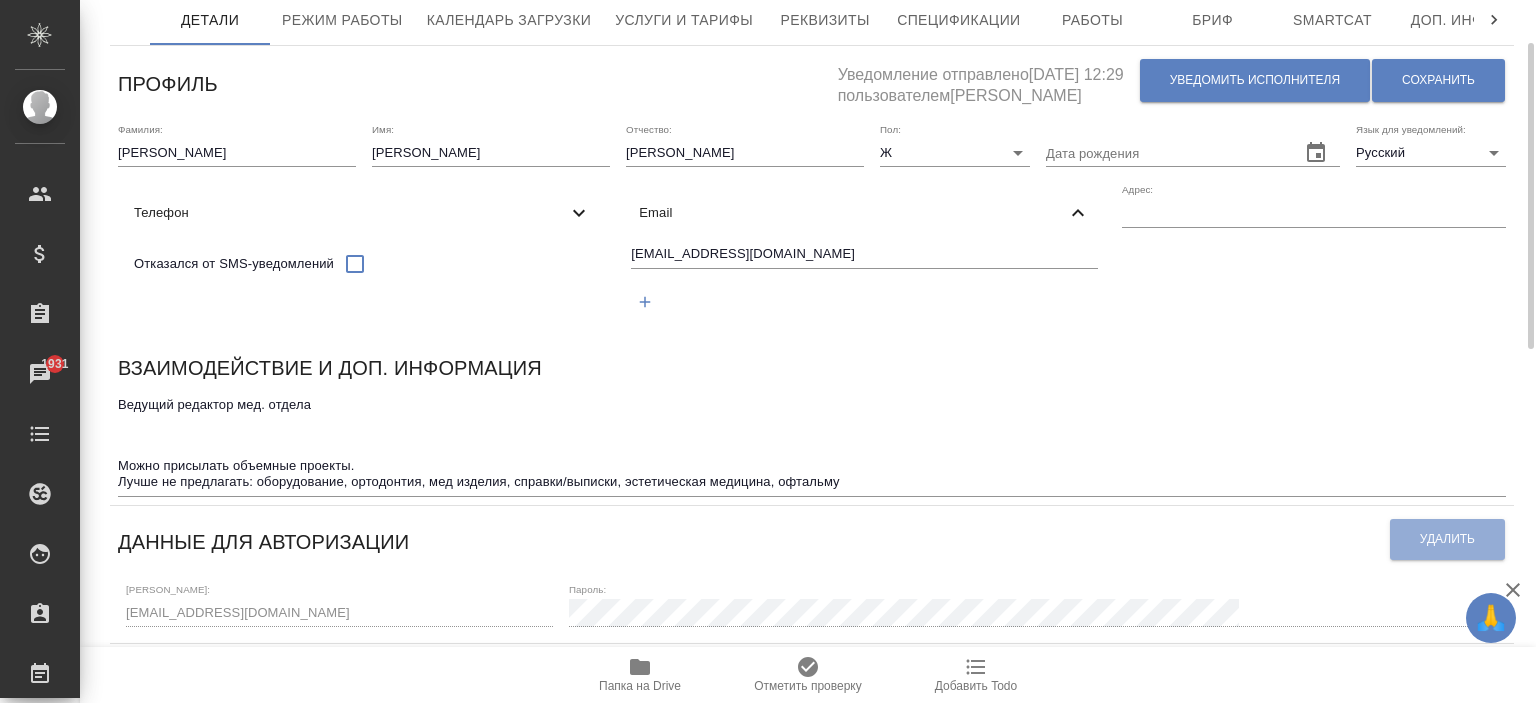 scroll, scrollTop: 0, scrollLeft: 0, axis: both 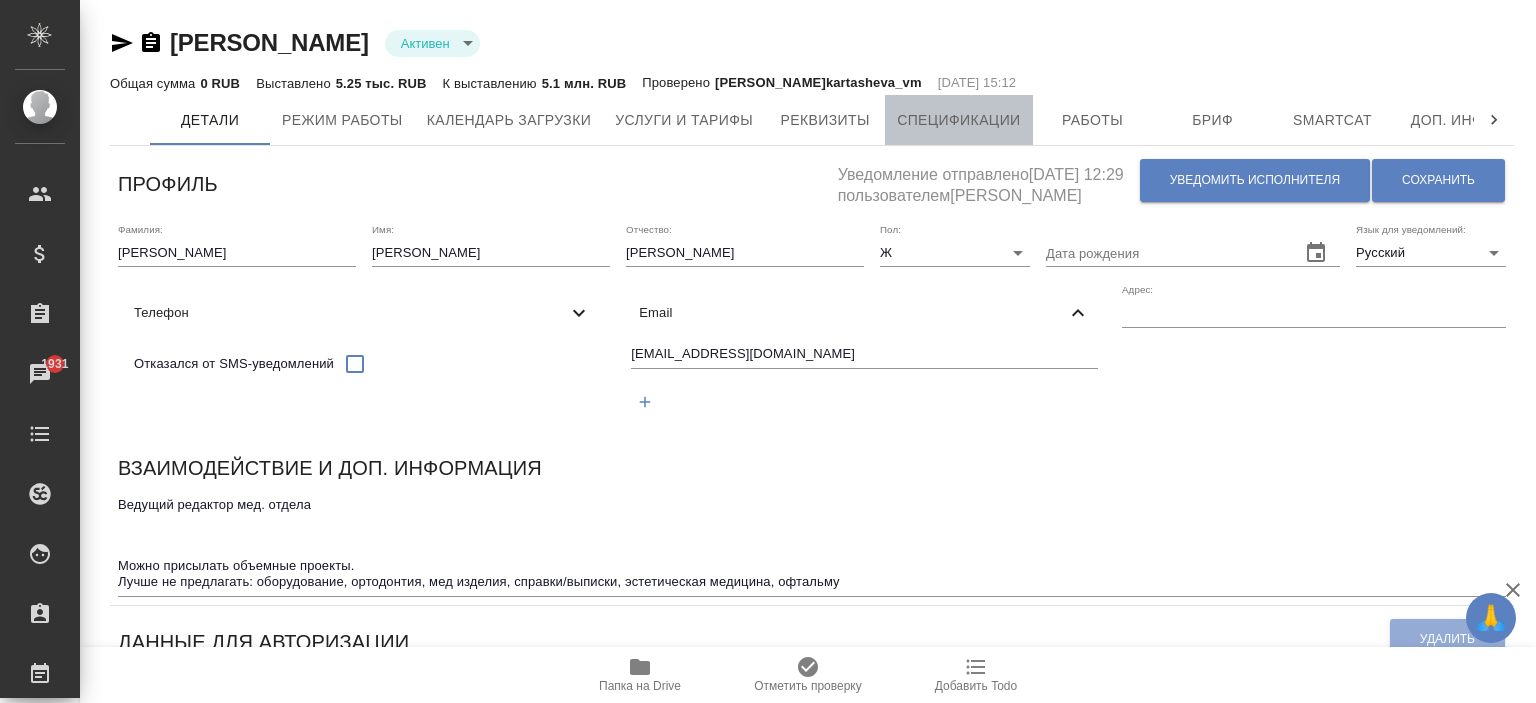 click on "Спецификации" at bounding box center (958, 120) 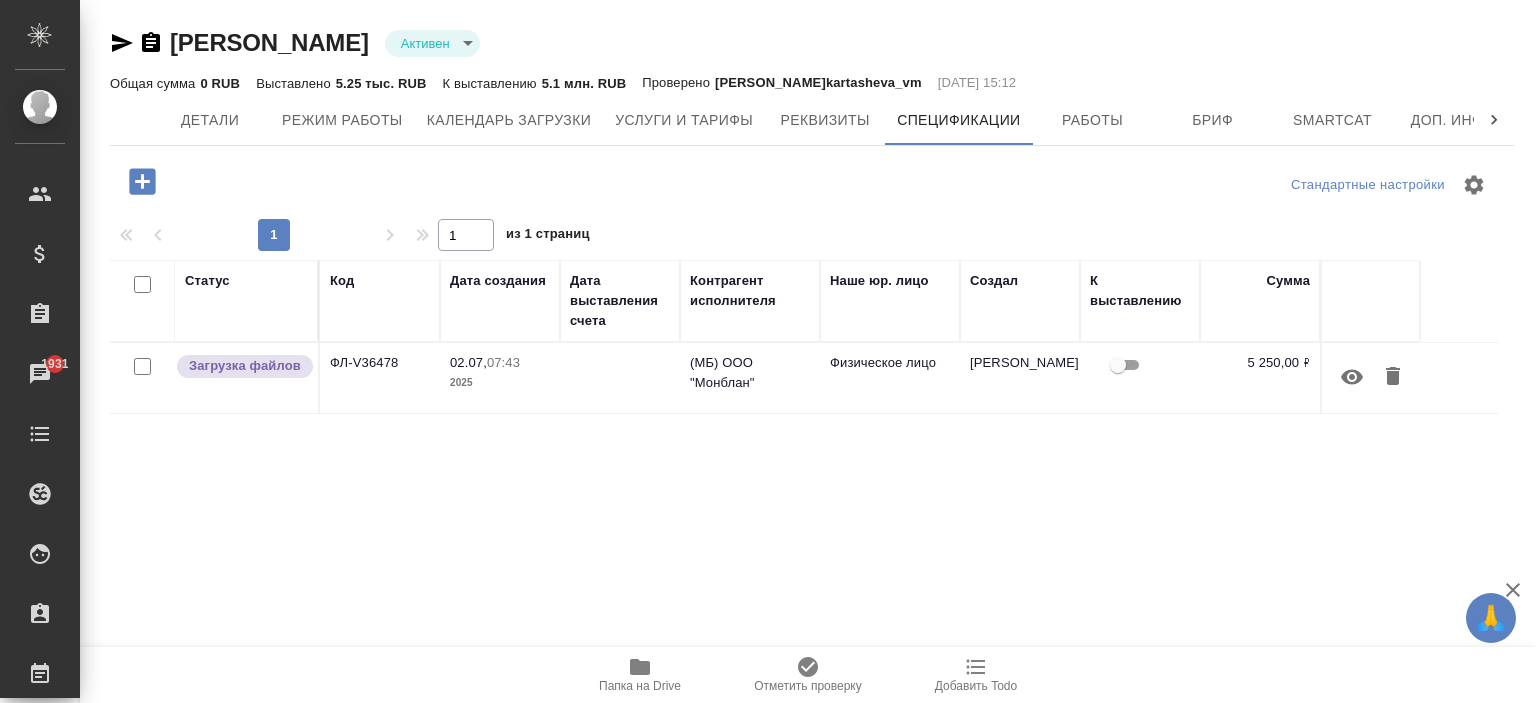 click on "ФЛ-V36478" at bounding box center (380, 378) 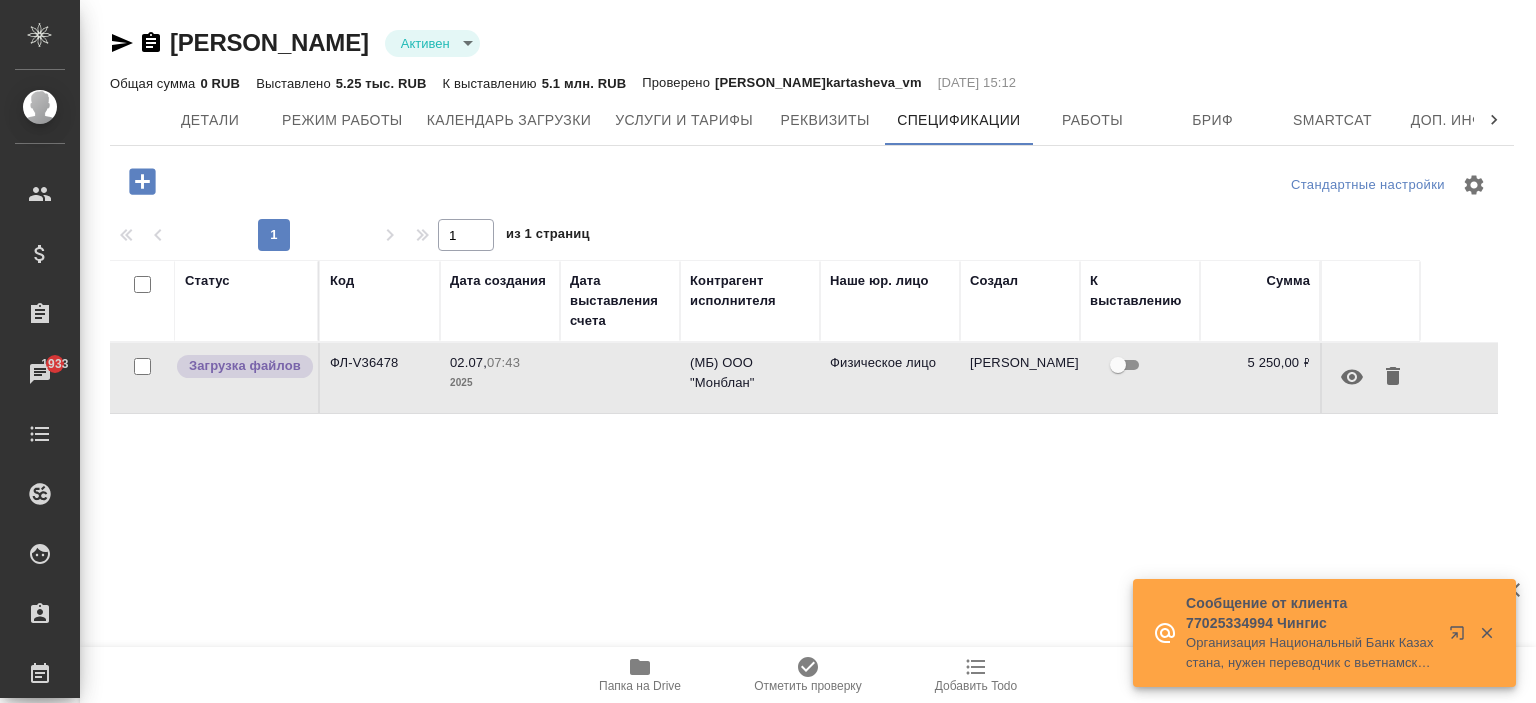 click on "ФЛ-V36478" at bounding box center (380, 378) 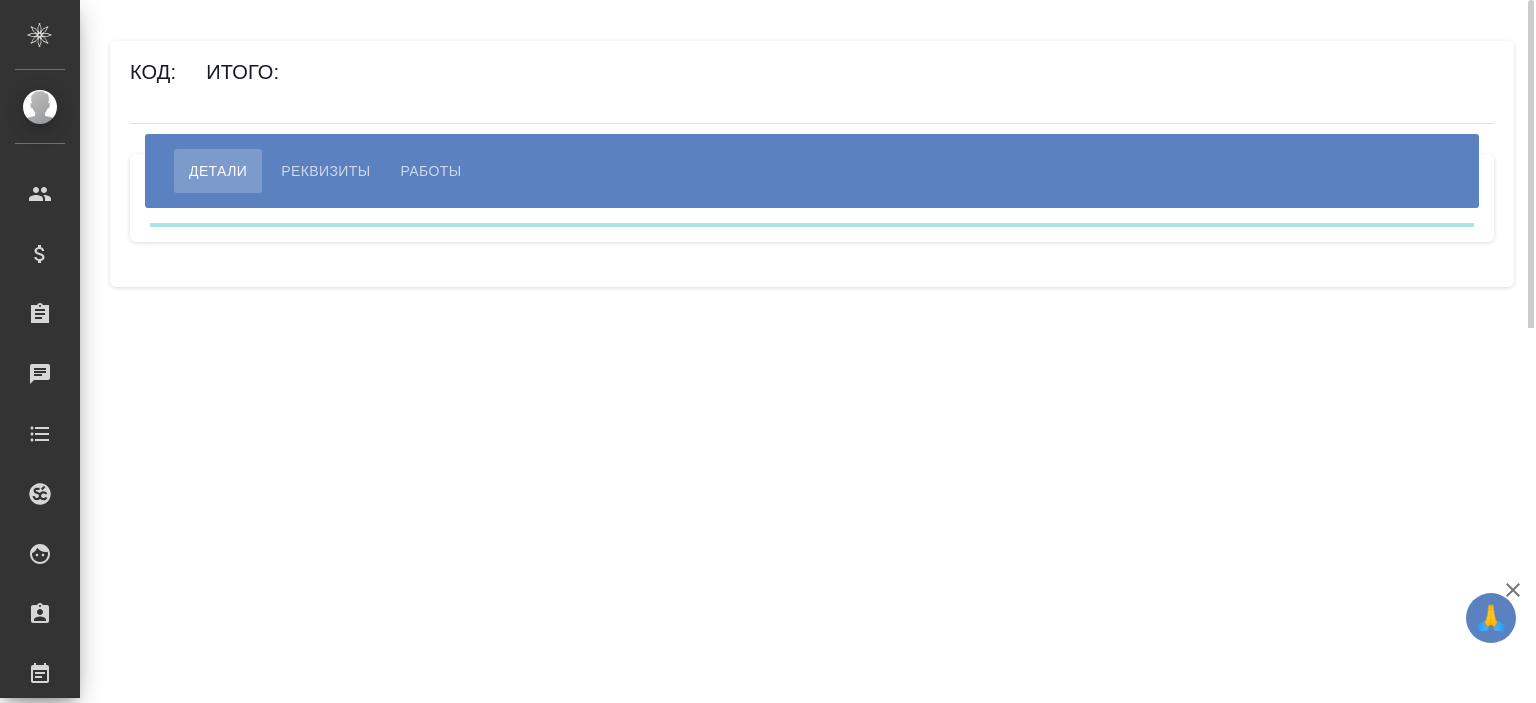 scroll, scrollTop: 0, scrollLeft: 0, axis: both 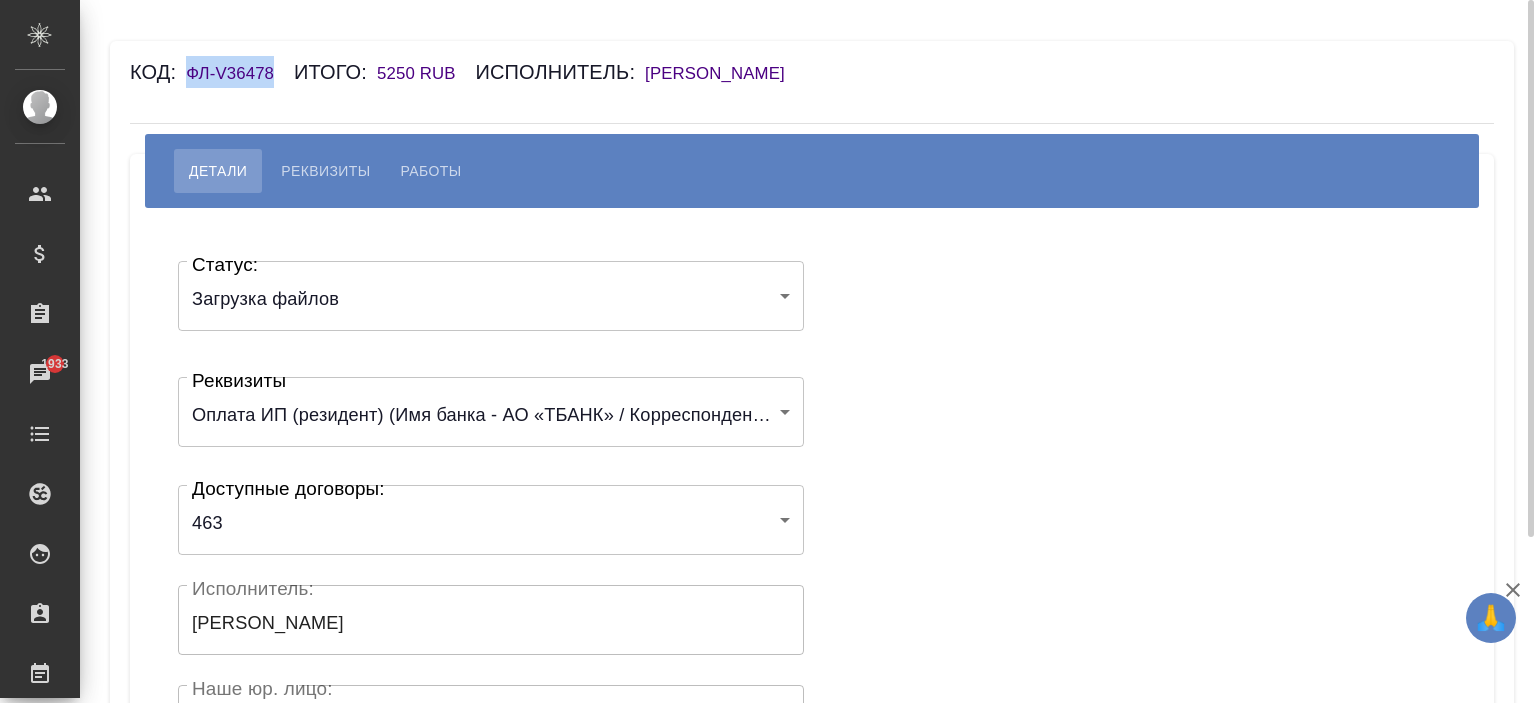 drag, startPoint x: 273, startPoint y: 75, endPoint x: 188, endPoint y: 79, distance: 85.09406 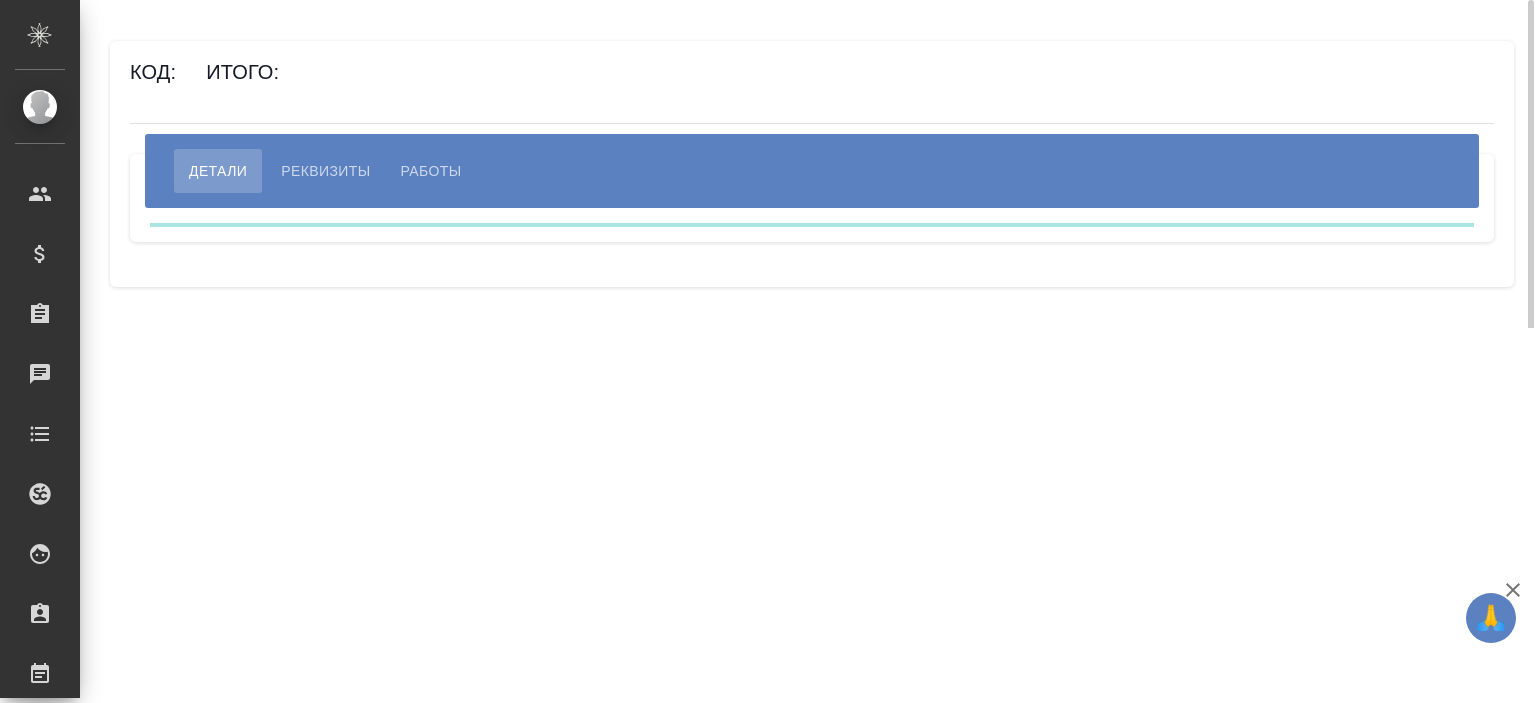 scroll, scrollTop: 0, scrollLeft: 0, axis: both 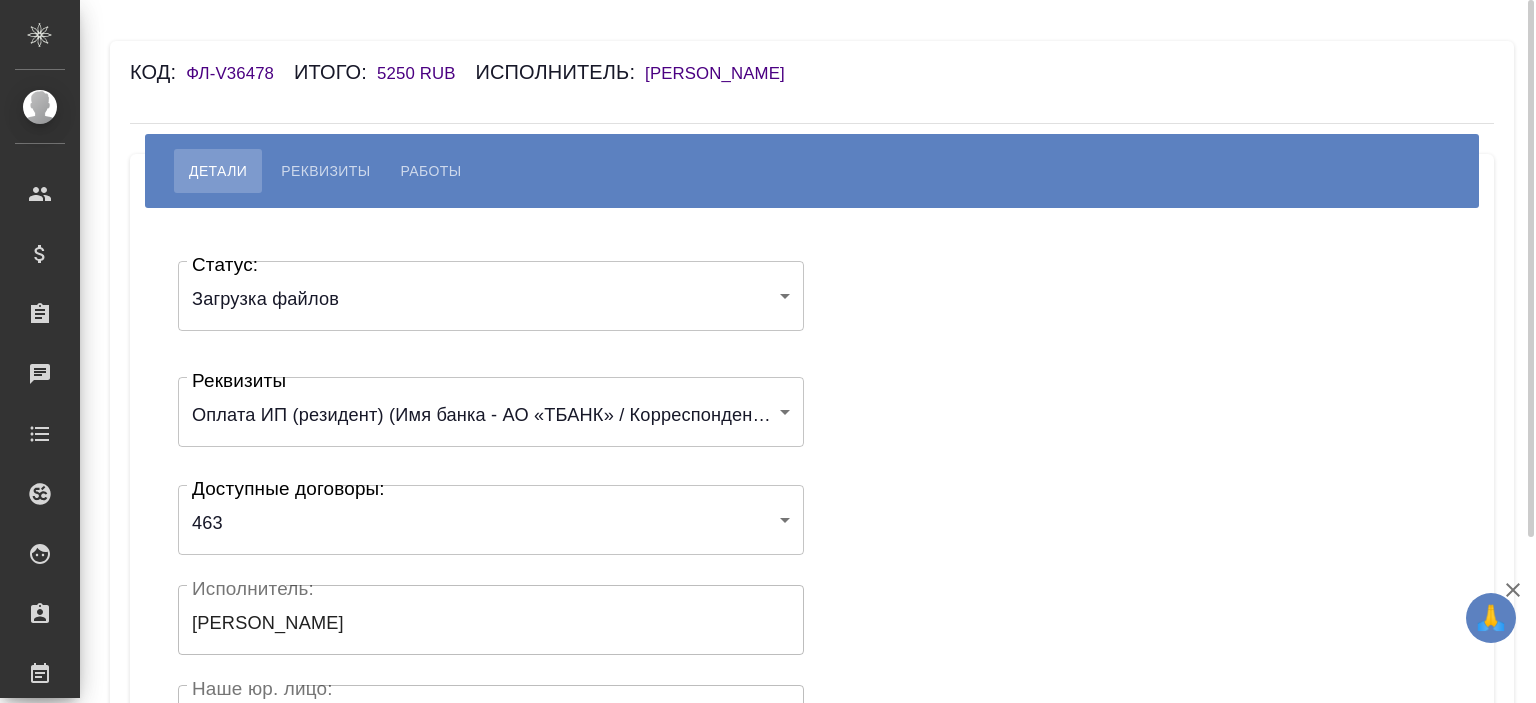 click on "🙏 .cls-1
fill:#fff;
AWATERA [PERSON_NAME] Спецификации Заказы Чаты Todo Проекты SC Исполнители Кандидаты Работы Входящие заявки Заявки на доставку Рекламации Проекты процессинга Конференции Выйти Код: ФЛ-V36478 Итого: 5250 RUB Исполнитель: [PERSON_NAME] Реквизиты Работы Статус: Загрузка файлов filesUpload Статус: Реквизиты Оплата ИП (резидент) (Имя банка - АО «ТБАНК» / Корреспондентский счет - 30101810145250000974 / БИК - 044525974 / Расчетный счет - 40802810800000378126 / ИНН получателя - 370202635609 / ОГРН - 1027739642281 / ФИО получателя - [PERSON_NAME]" at bounding box center [768, 351] 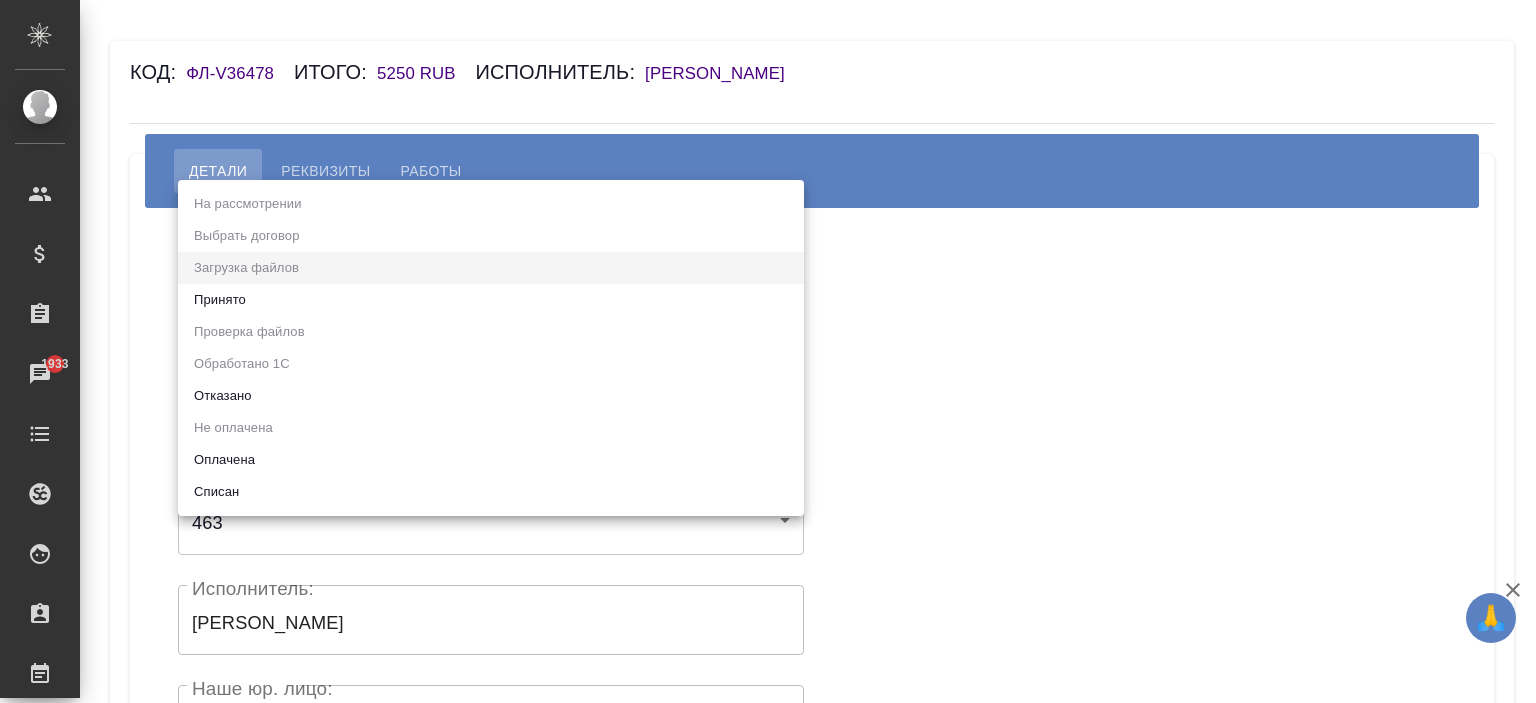 click on "Принято" at bounding box center [491, 300] 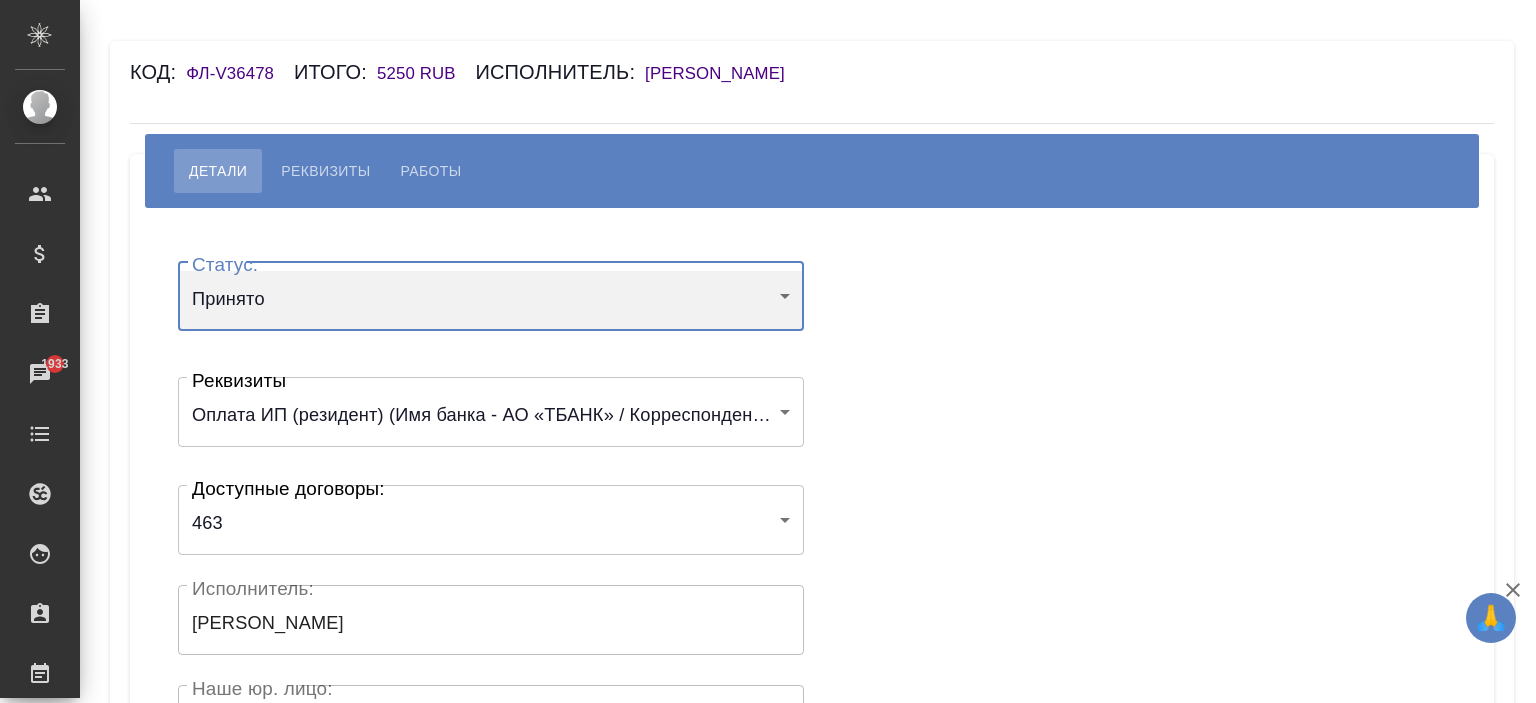 scroll, scrollTop: 440, scrollLeft: 0, axis: vertical 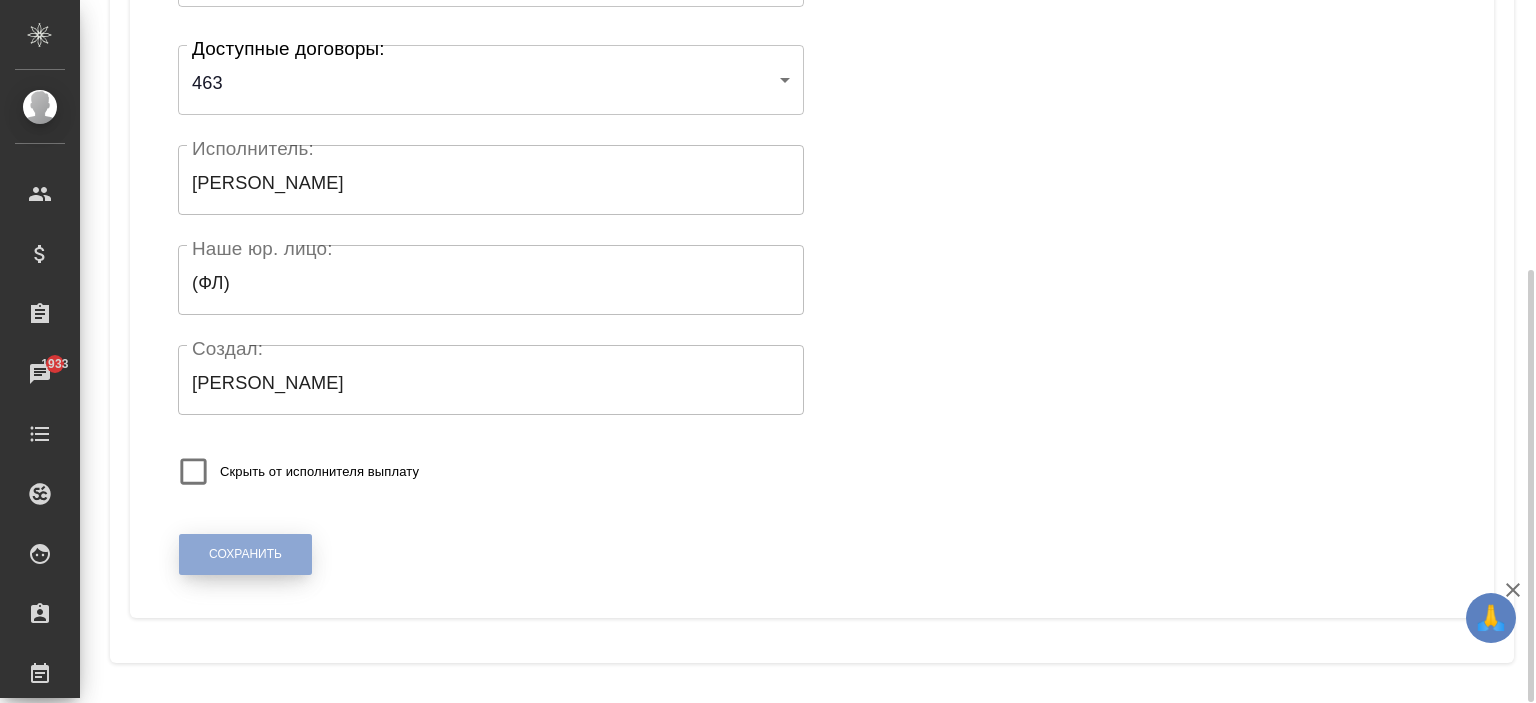 click on "Сохранить" at bounding box center (245, 554) 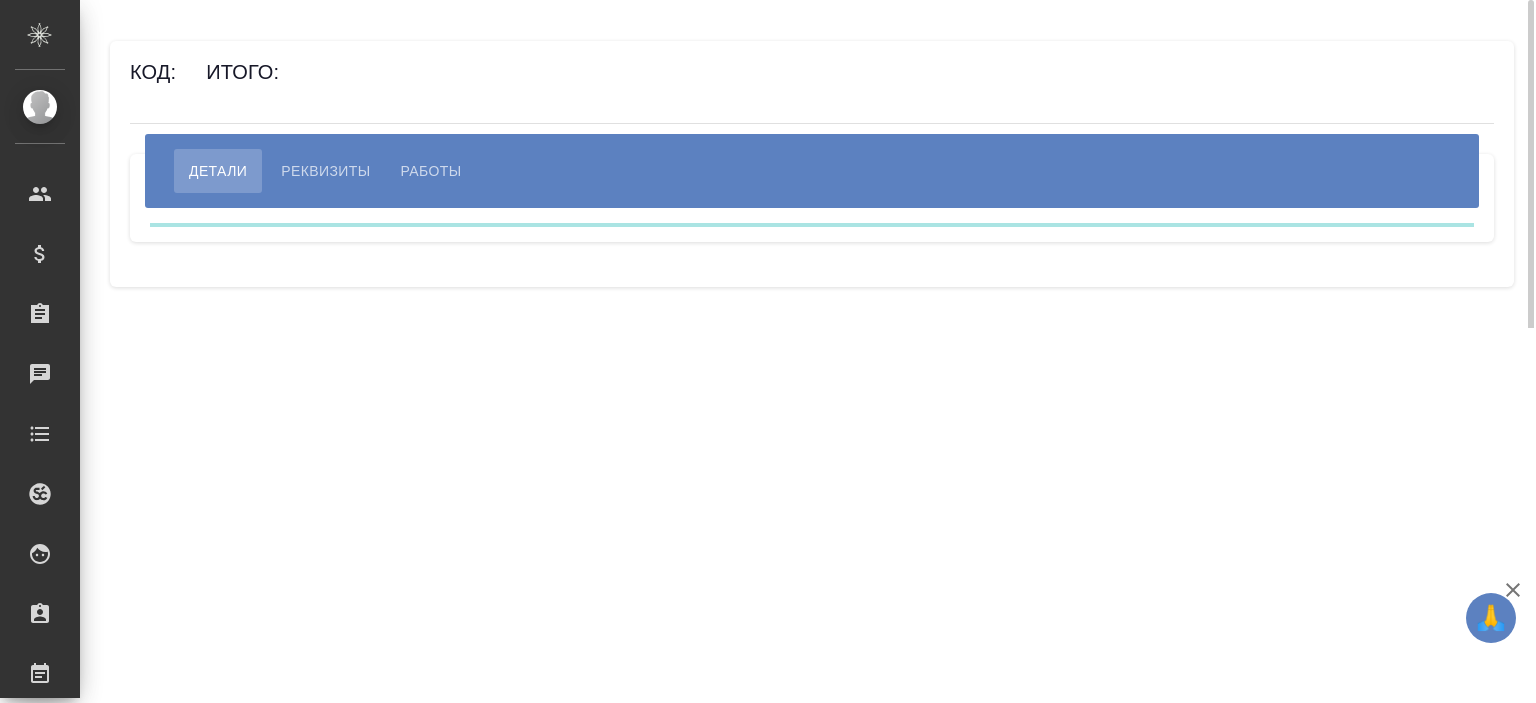 scroll, scrollTop: 0, scrollLeft: 0, axis: both 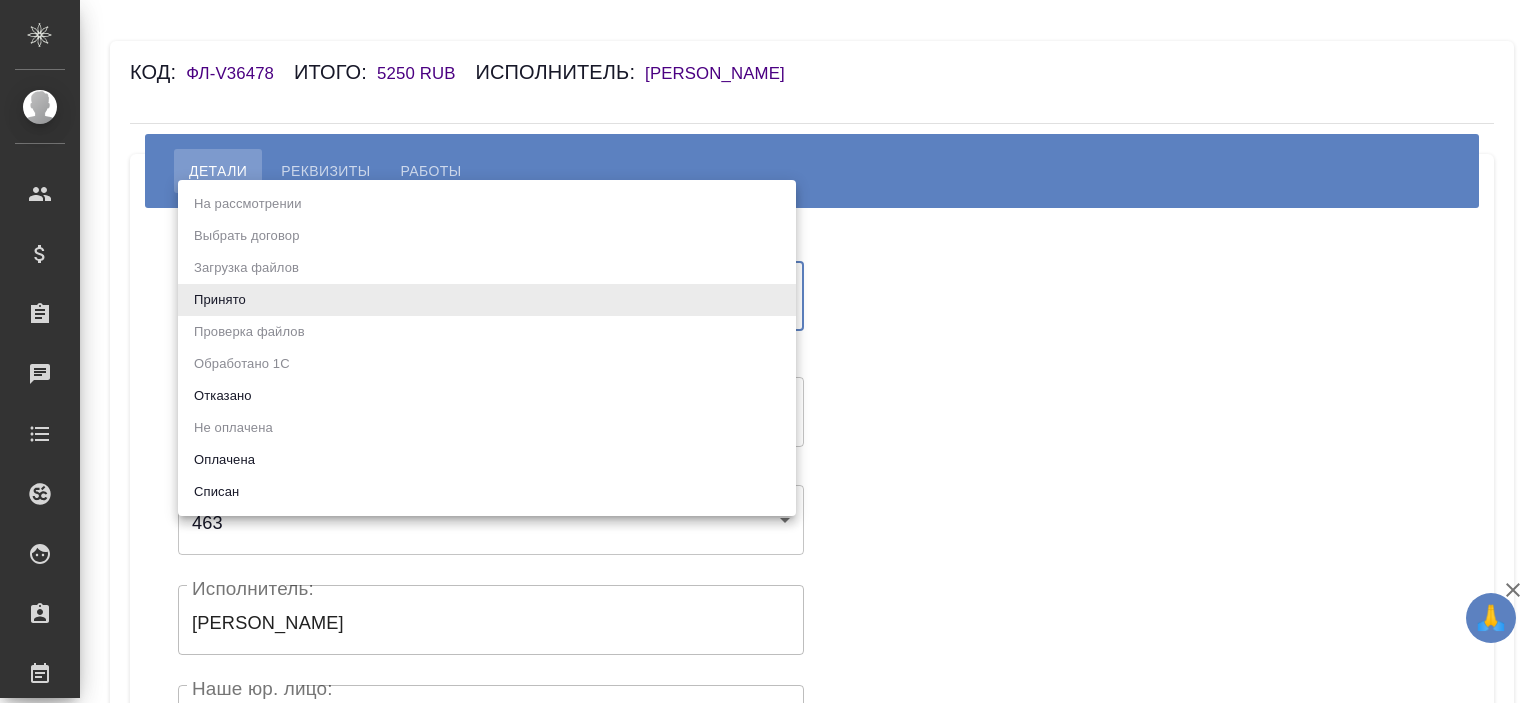 click on "🙏 .cls-1
fill:#fff;
AWATERA Ishkova Yuliya Клиенты Спецификации Заказы Чаты Todo Проекты SC Исполнители Кандидаты Работы Входящие заявки Заявки на доставку Рекламации Проекты процессинга Конференции Выйти Код: ФЛ-V36478 Итого: 5250 RUB Исполнитель: Борзова  Анастасия Андреевна  Детали Реквизиты Работы Статус: Принято accepted Статус: Реквизиты Оплата ИП (резидент) (Имя банка - АО «ТБАНК» / Корреспондентский счет - 30101810145250000974 / БИК - 044525974 / Расчетный счет - 40802810800000378126 / ИНН получателя - 370202635609 / ОГРН - 1027739642281 / ФИО получателя - Борзова Анастасия Андреевна) 67ee9be24ebf793b5df72820 463 (ФЛ)   x" at bounding box center (768, 351) 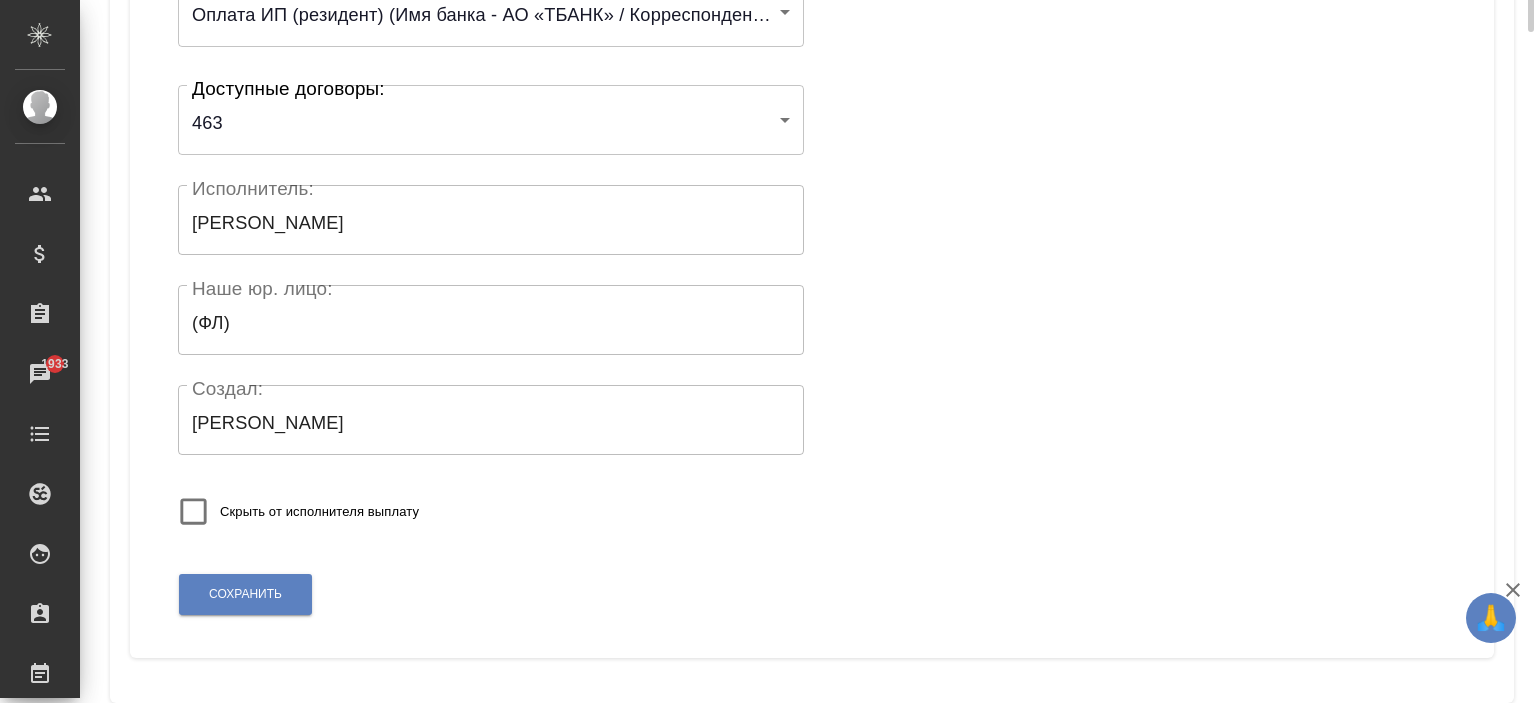 scroll, scrollTop: 0, scrollLeft: 0, axis: both 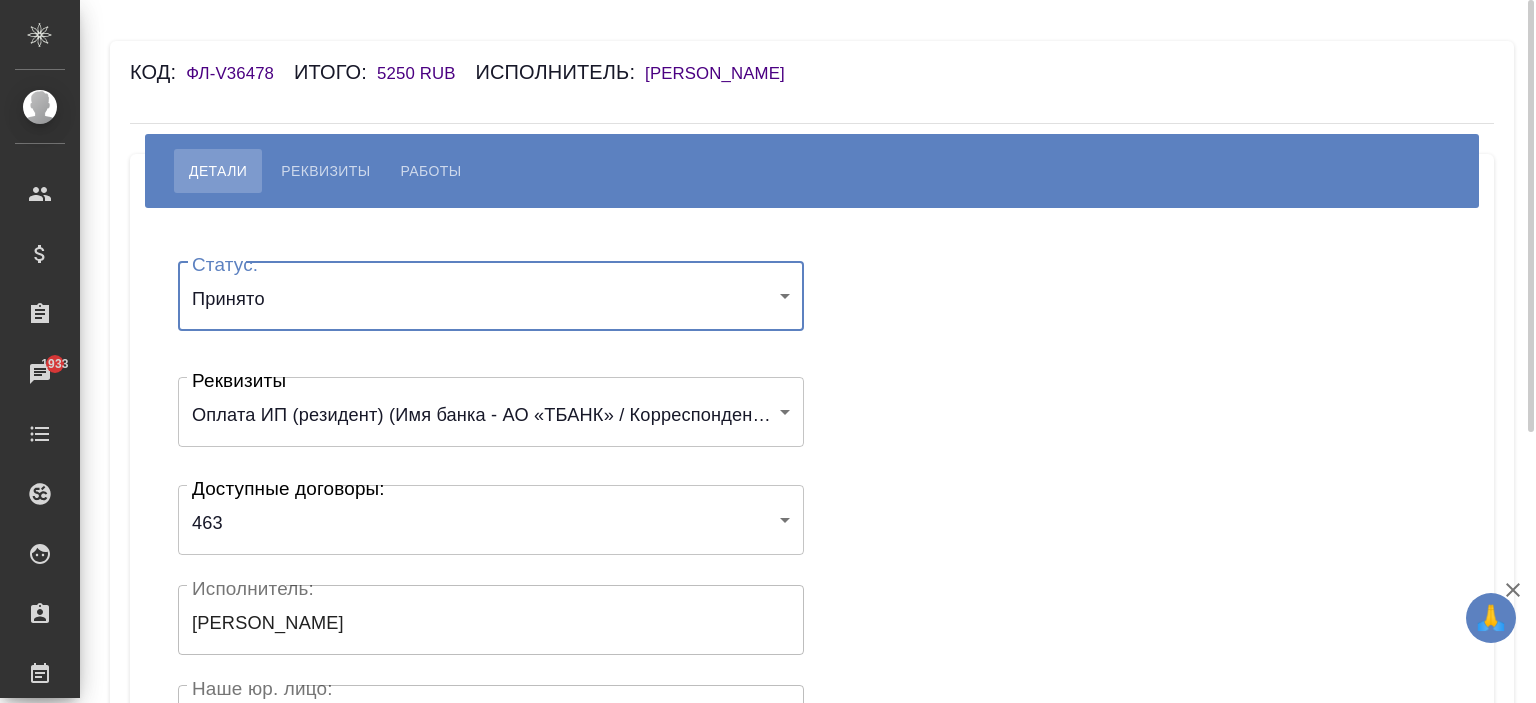click on "🙏 .cls-1
fill:#fff;
AWATERA Ishkova Yuliya Клиенты Спецификации Заказы 1933 Чаты Todo Проекты SC Исполнители Кандидаты Работы Входящие заявки Заявки на доставку Рекламации Проекты процессинга Конференции Выйти Код: ФЛ-V36478 Итого: 5250 RUB Исполнитель: Борзова  Анастасия Андреевна  Детали Реквизиты Работы Статус: Принято accepted Статус: Реквизиты Оплата ИП (резидент) (Имя банка - АО «ТБАНК» / Корреспондентский счет - 30101810145250000974 / БИК - 044525974 / Расчетный счет - 40802810800000378126 / ИНН получателя - 370202635609 / ОГРН - 1027739642281 / ФИО получателя - Борзова Анастасия Андреевна) 67ee9be24ebf793b5df72820 463   x" at bounding box center (768, 351) 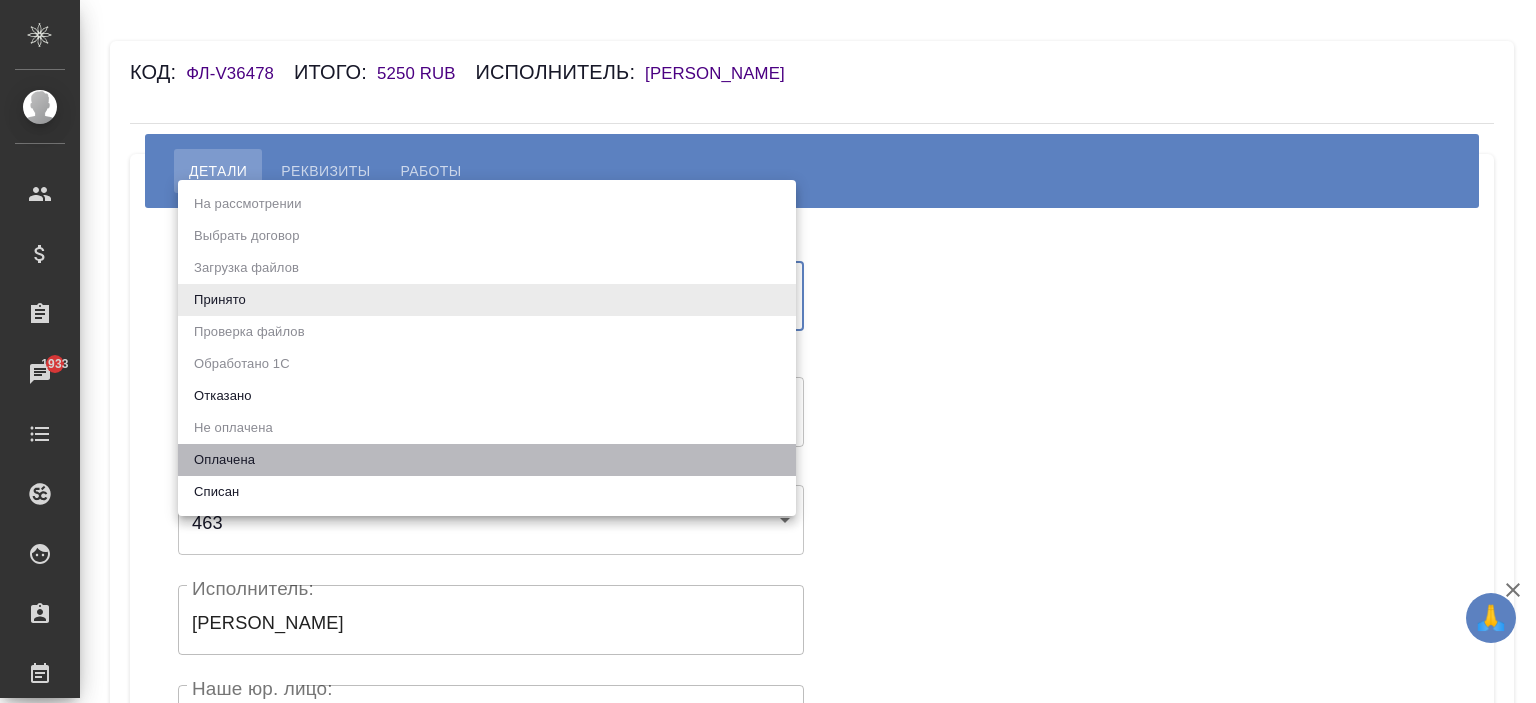 click on "Оплачена" at bounding box center [487, 460] 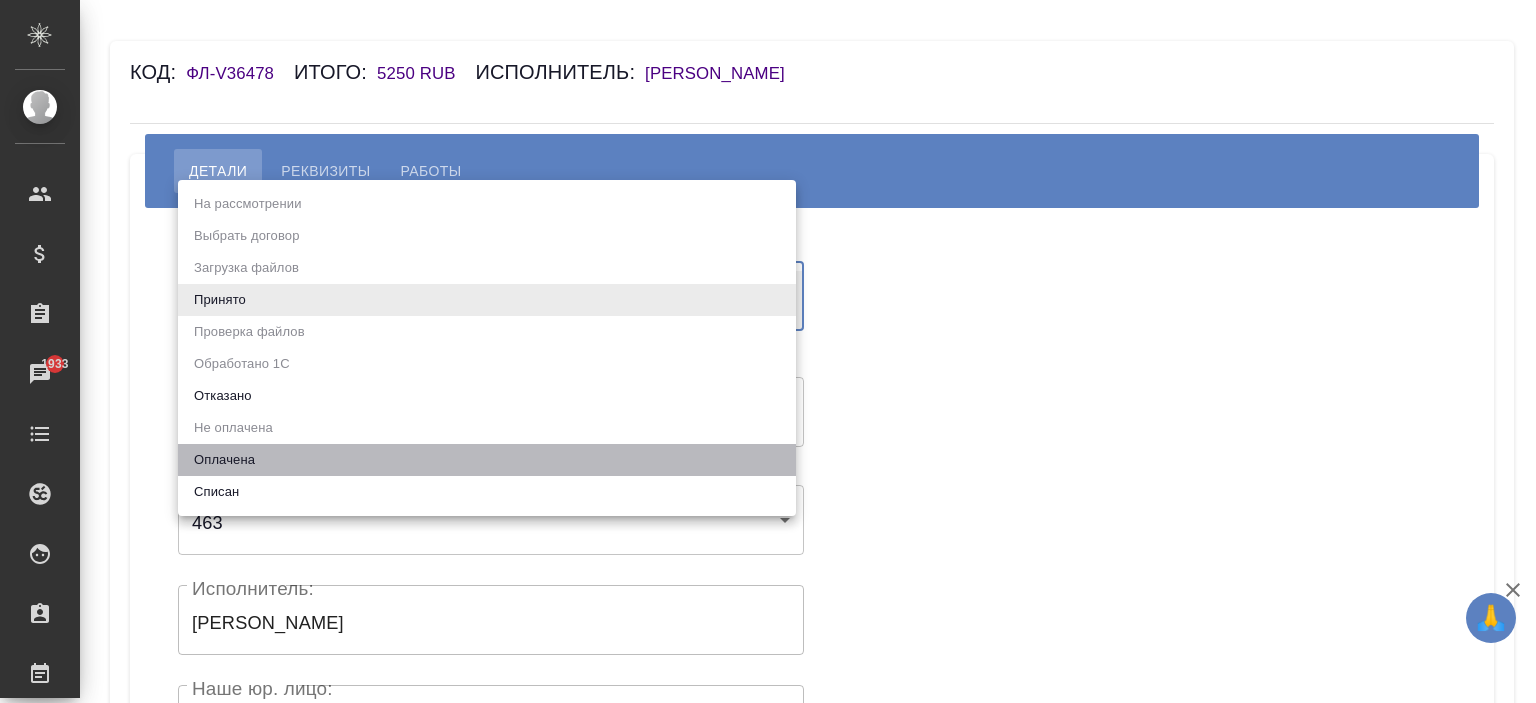 type on "payed" 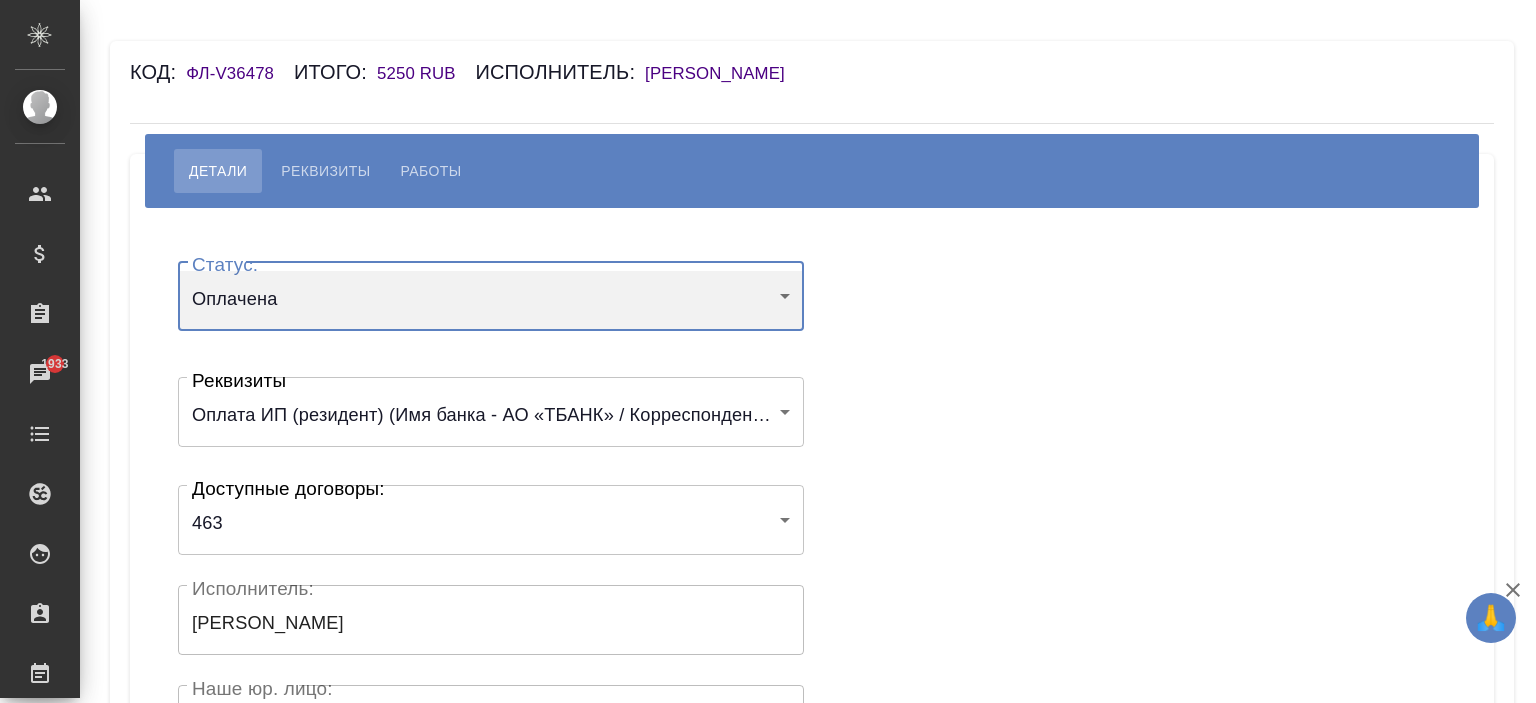 scroll, scrollTop: 440, scrollLeft: 0, axis: vertical 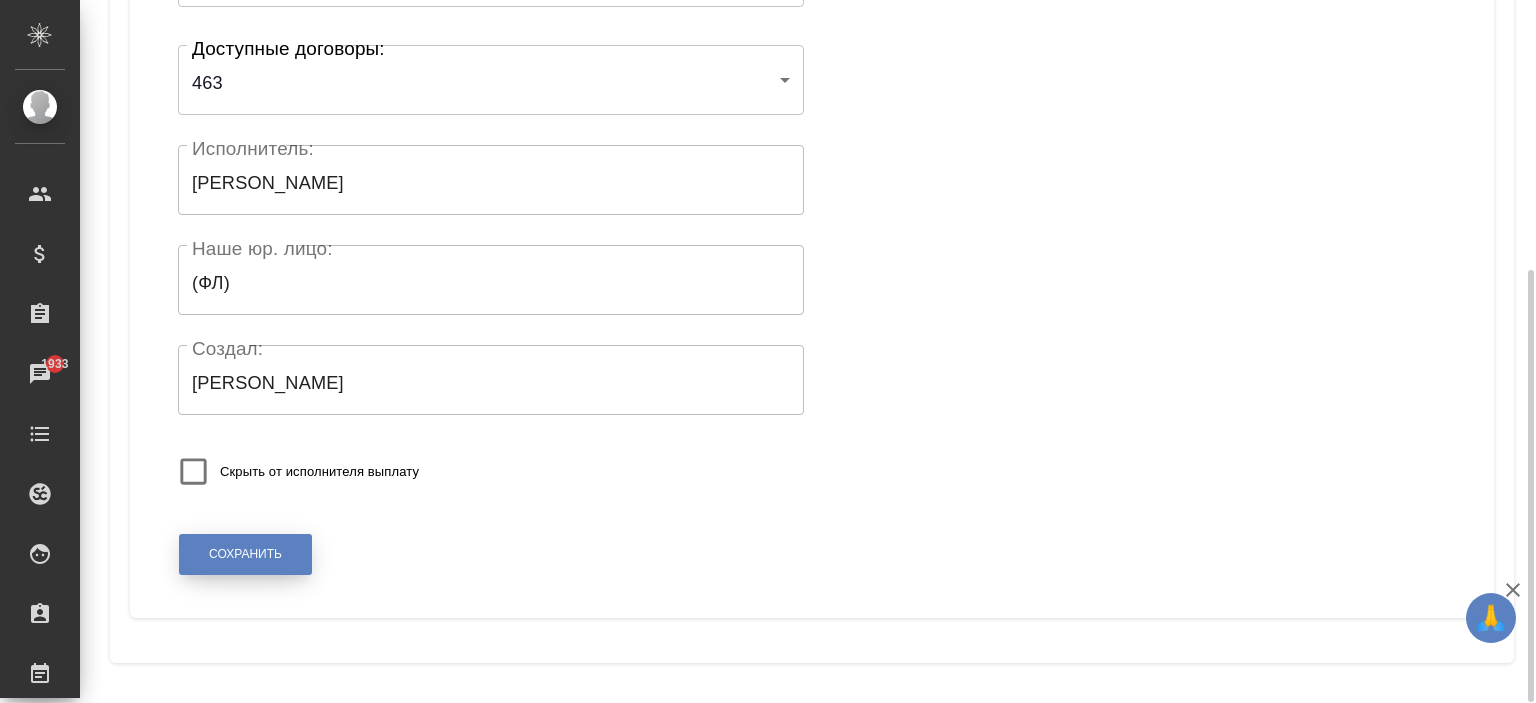 click on "Сохранить" at bounding box center [245, 554] 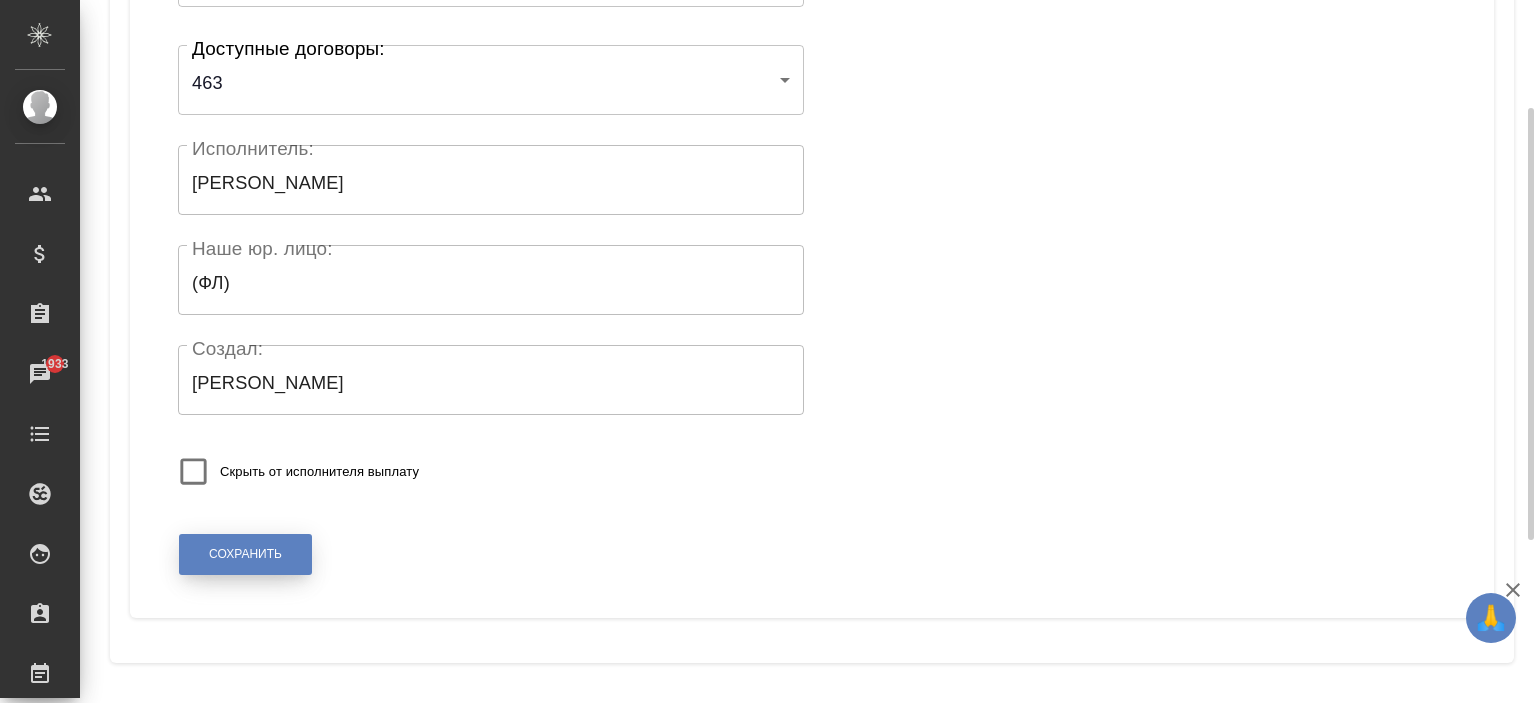 scroll, scrollTop: 140, scrollLeft: 0, axis: vertical 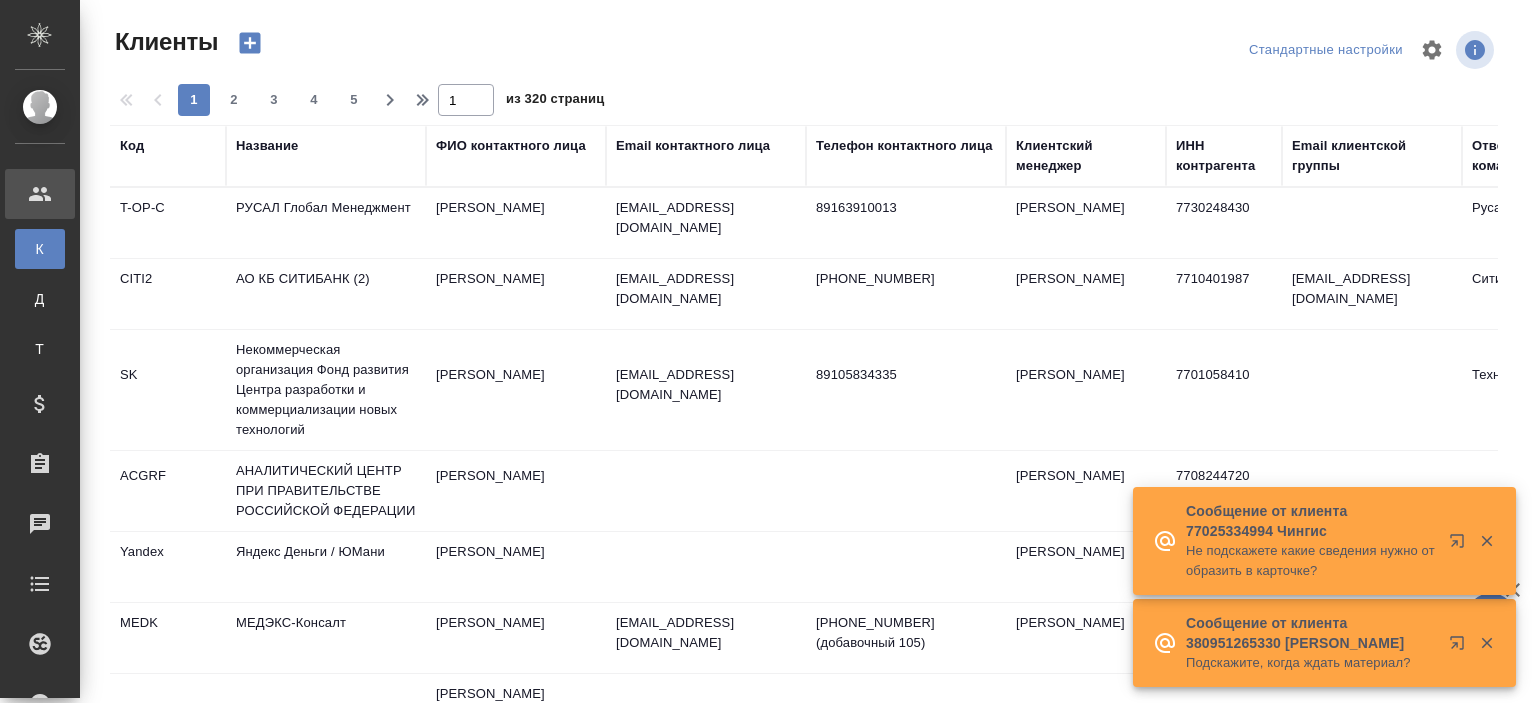select on "RU" 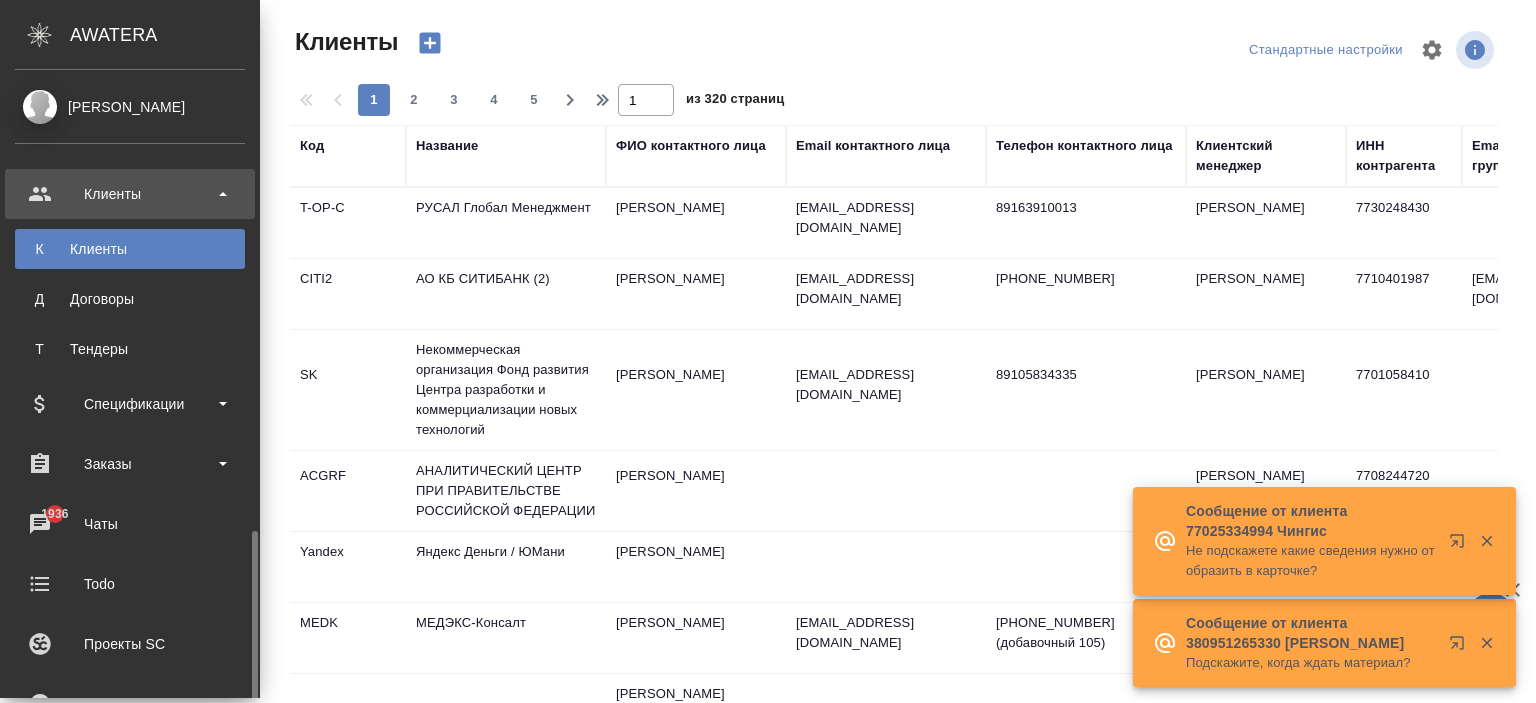 scroll, scrollTop: 500, scrollLeft: 0, axis: vertical 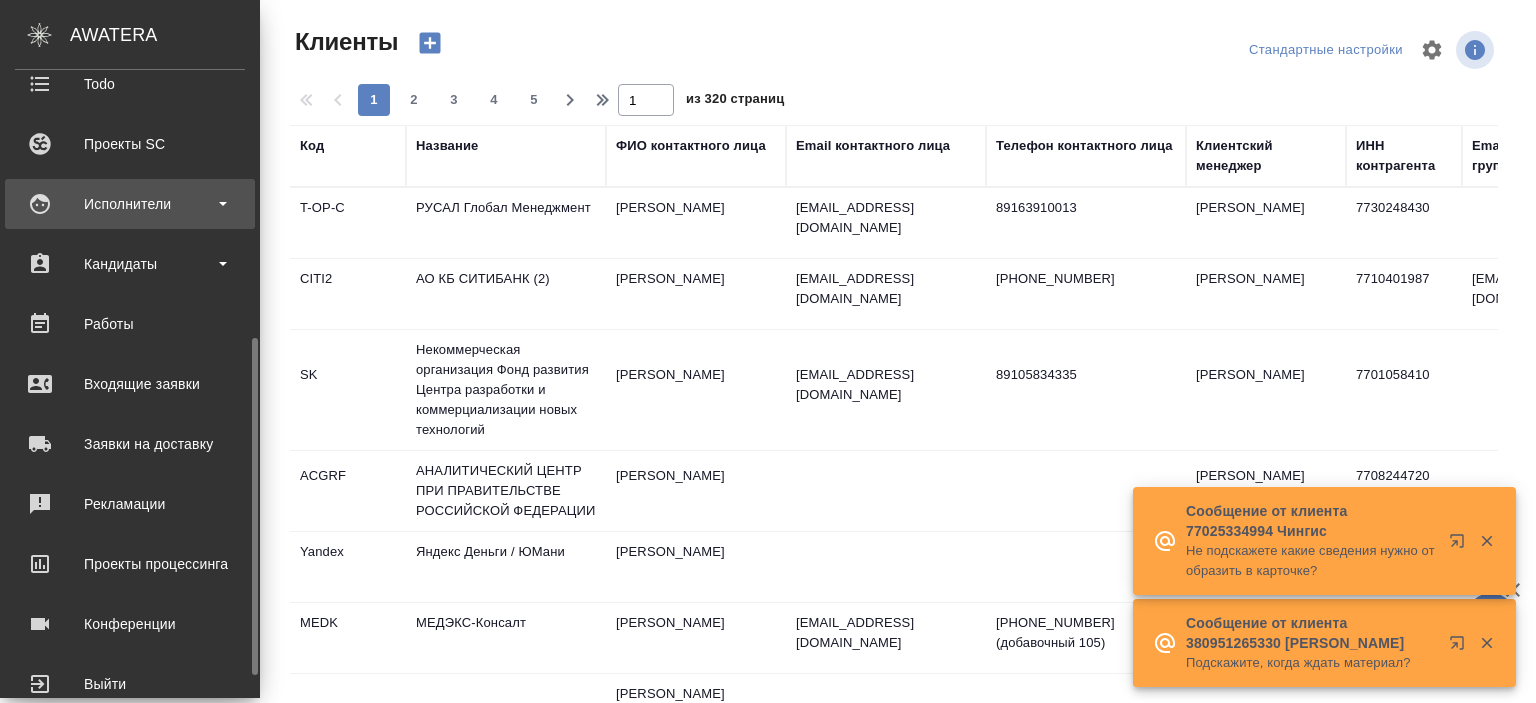 click on "Исполнители" at bounding box center [130, 204] 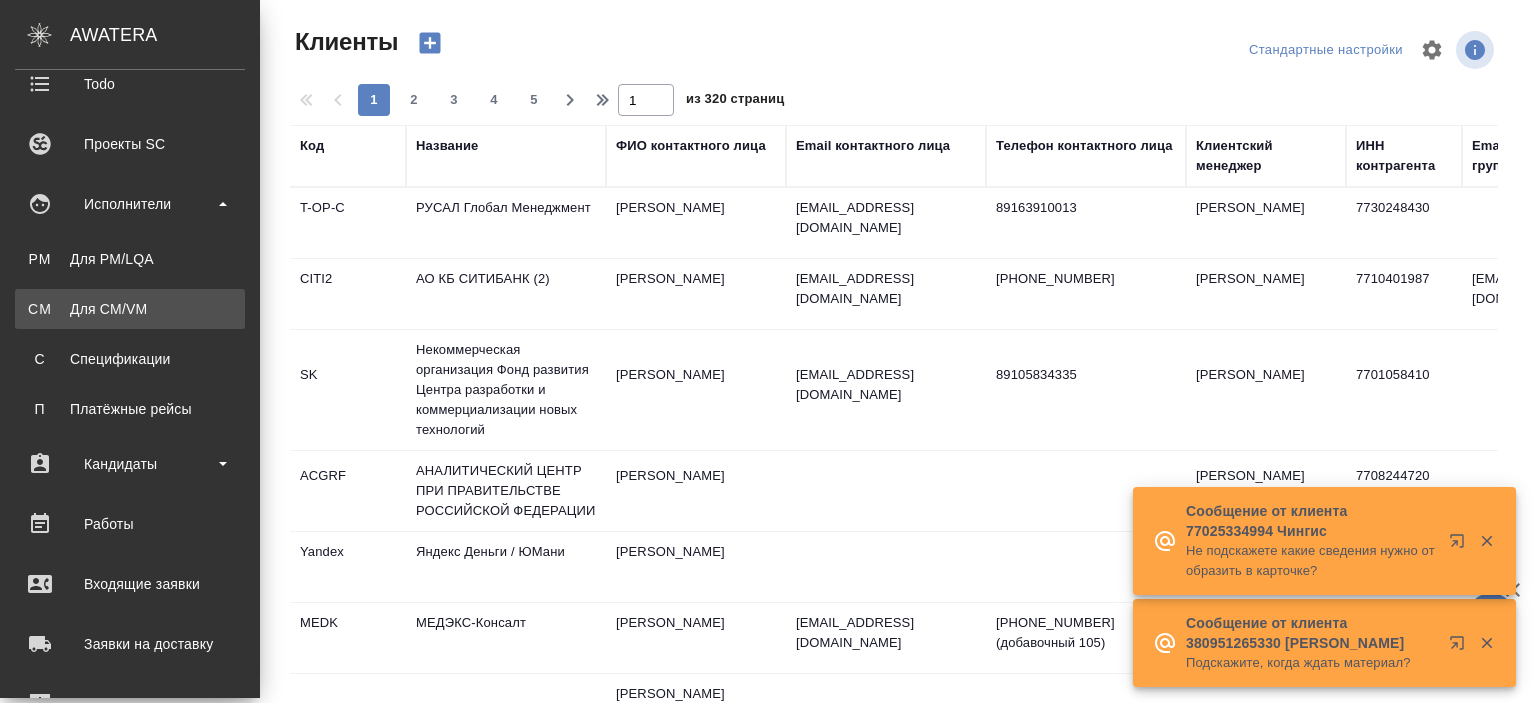 click on "Для CM/VM" at bounding box center [130, 309] 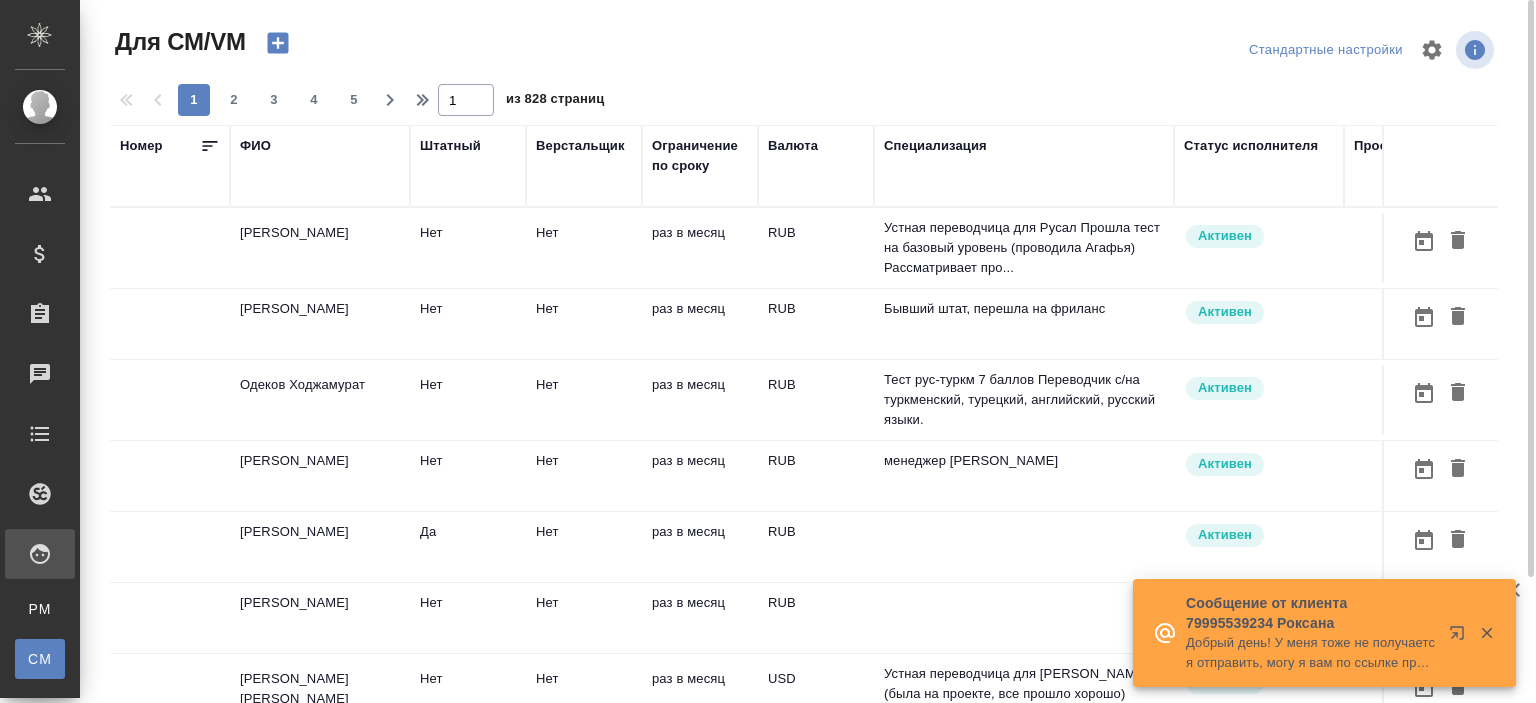click on "ФИО" at bounding box center [255, 146] 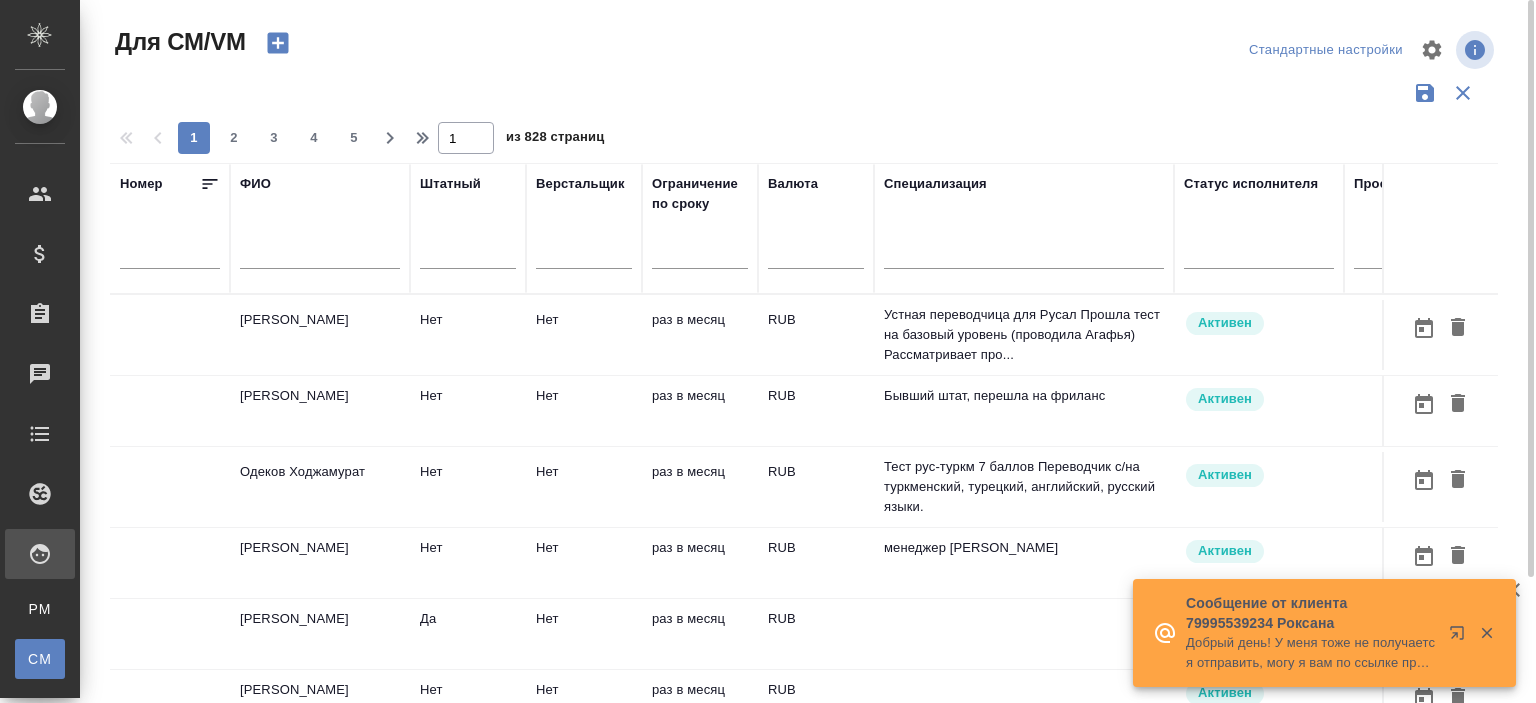 click at bounding box center (320, 258) 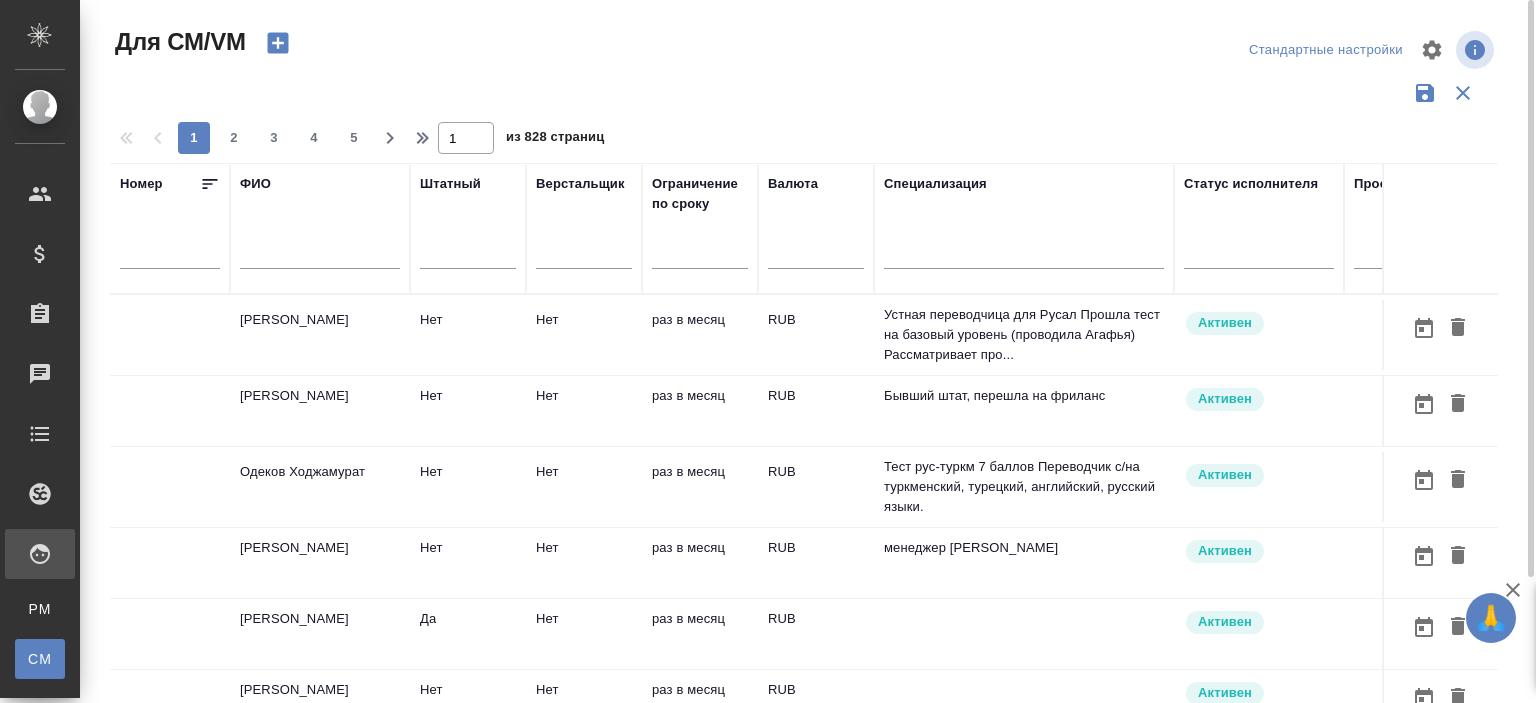 click at bounding box center (320, 256) 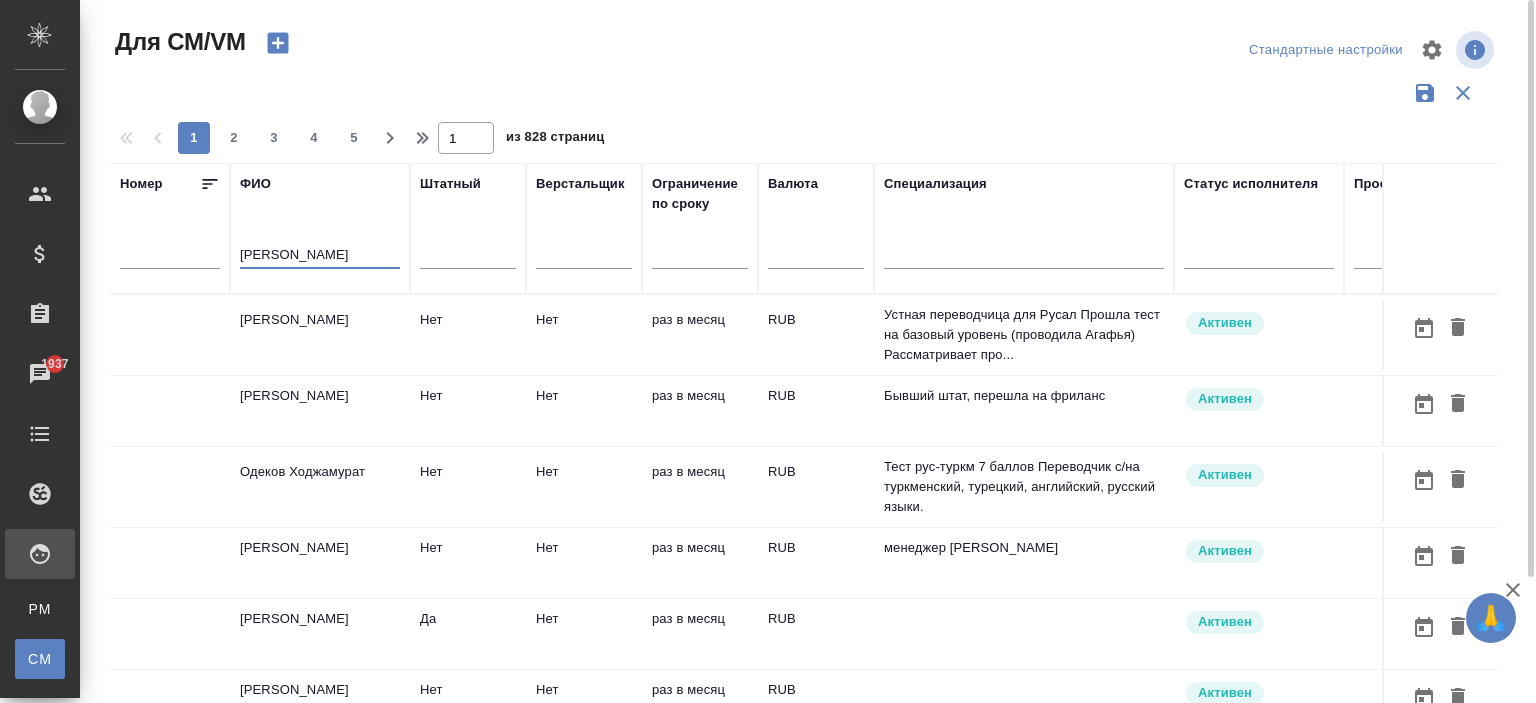 type on "коняева анастасия" 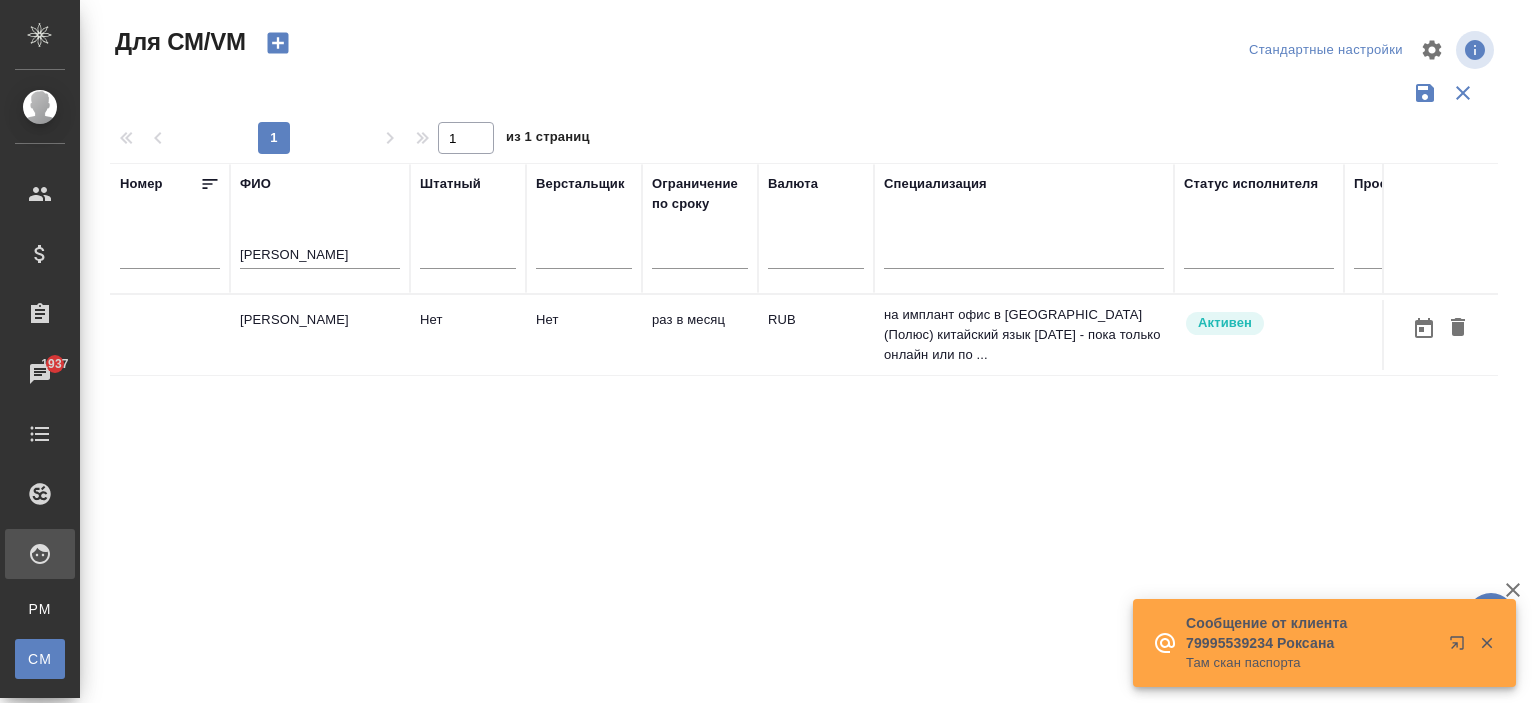 click on "Коняева Анастасия" at bounding box center [320, 335] 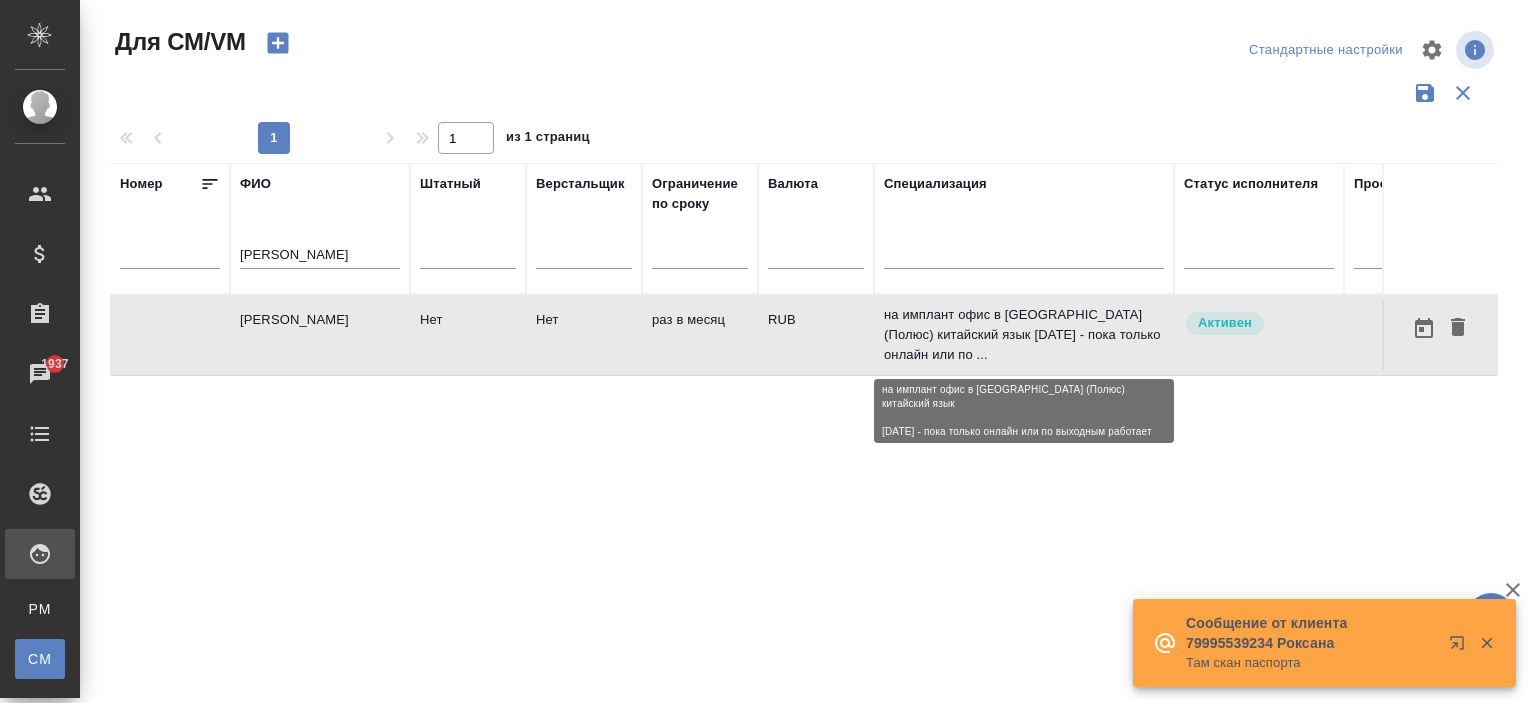 click on "на имплант офис в Иркутской области (Полюс) китайский язык
Май 2025 - пока только онлайн или по ..." at bounding box center (1024, 335) 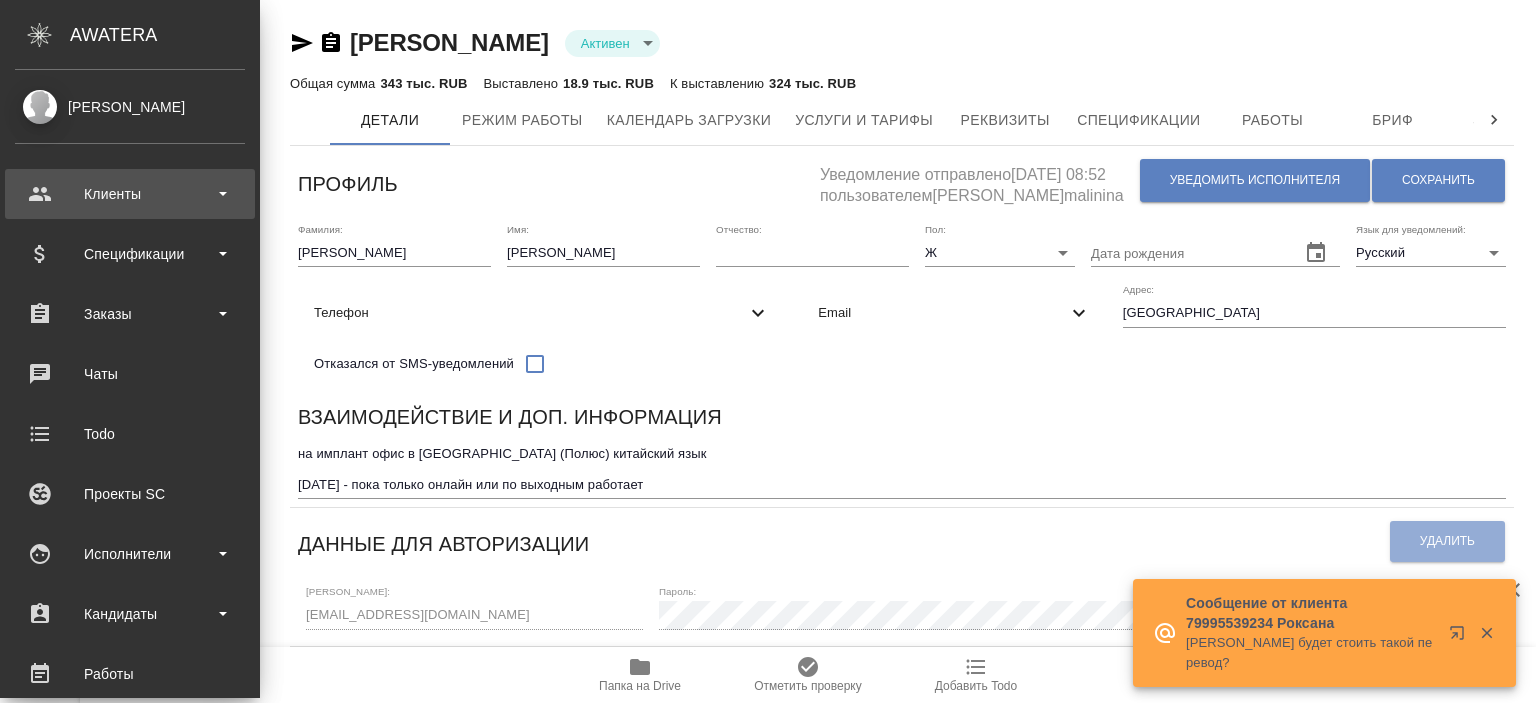 scroll, scrollTop: 0, scrollLeft: 0, axis: both 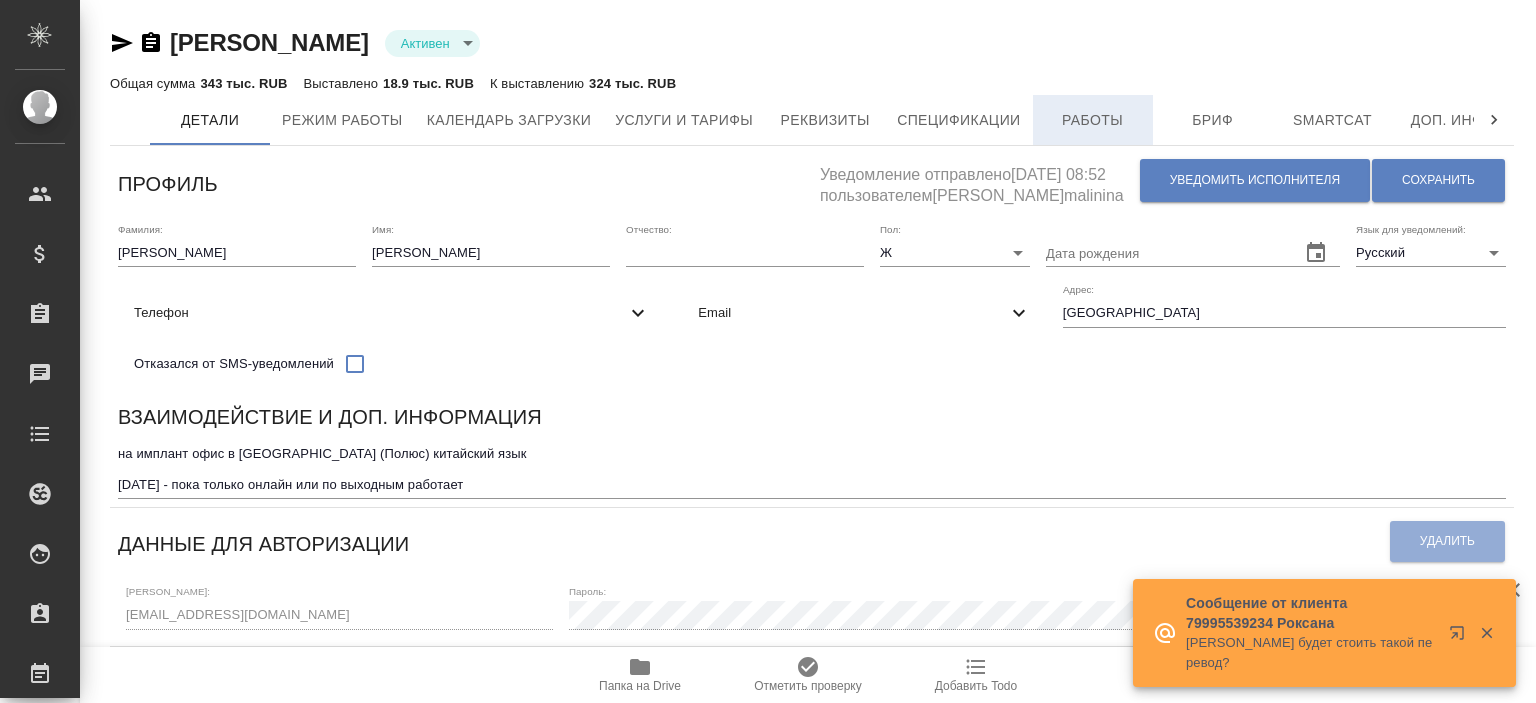 click on "Работы" at bounding box center (1093, 120) 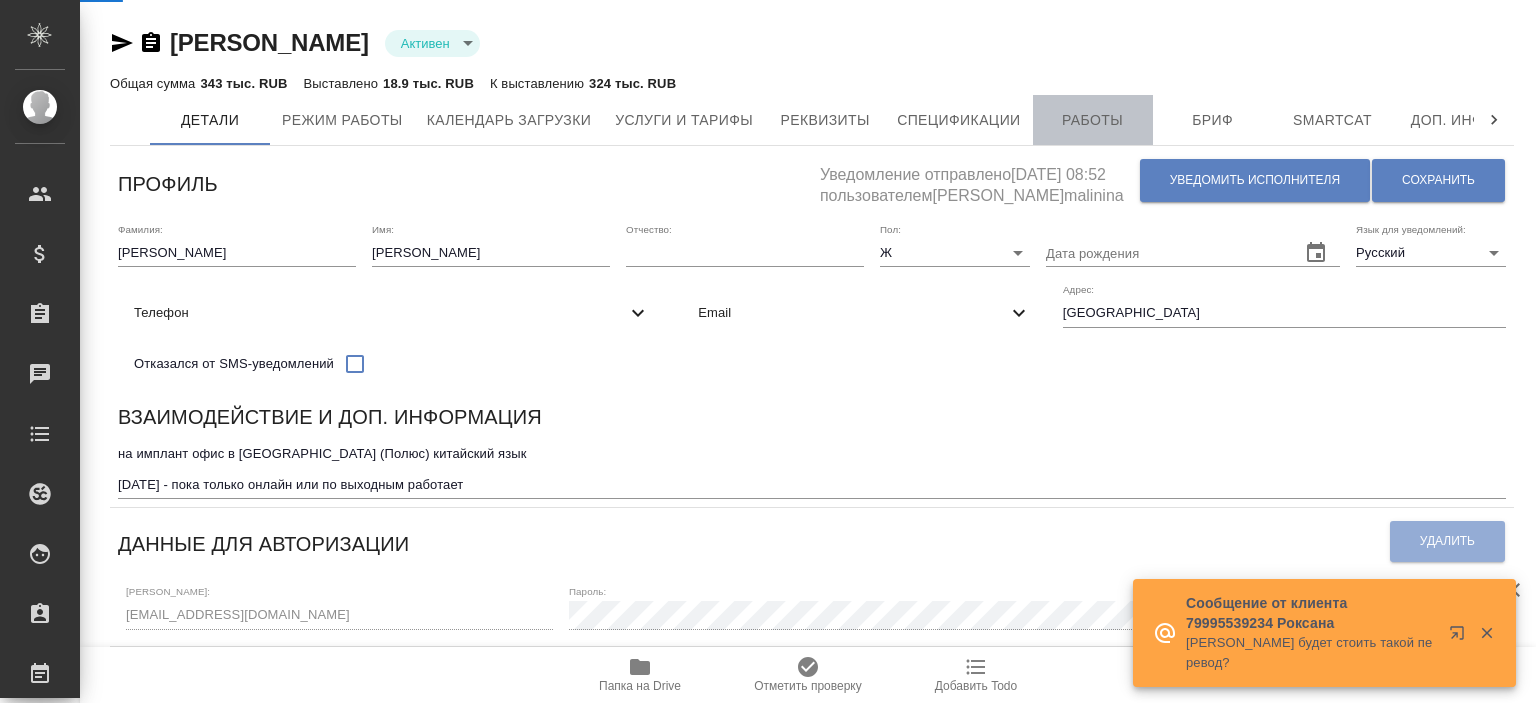 click on "Работы" at bounding box center [1093, 120] 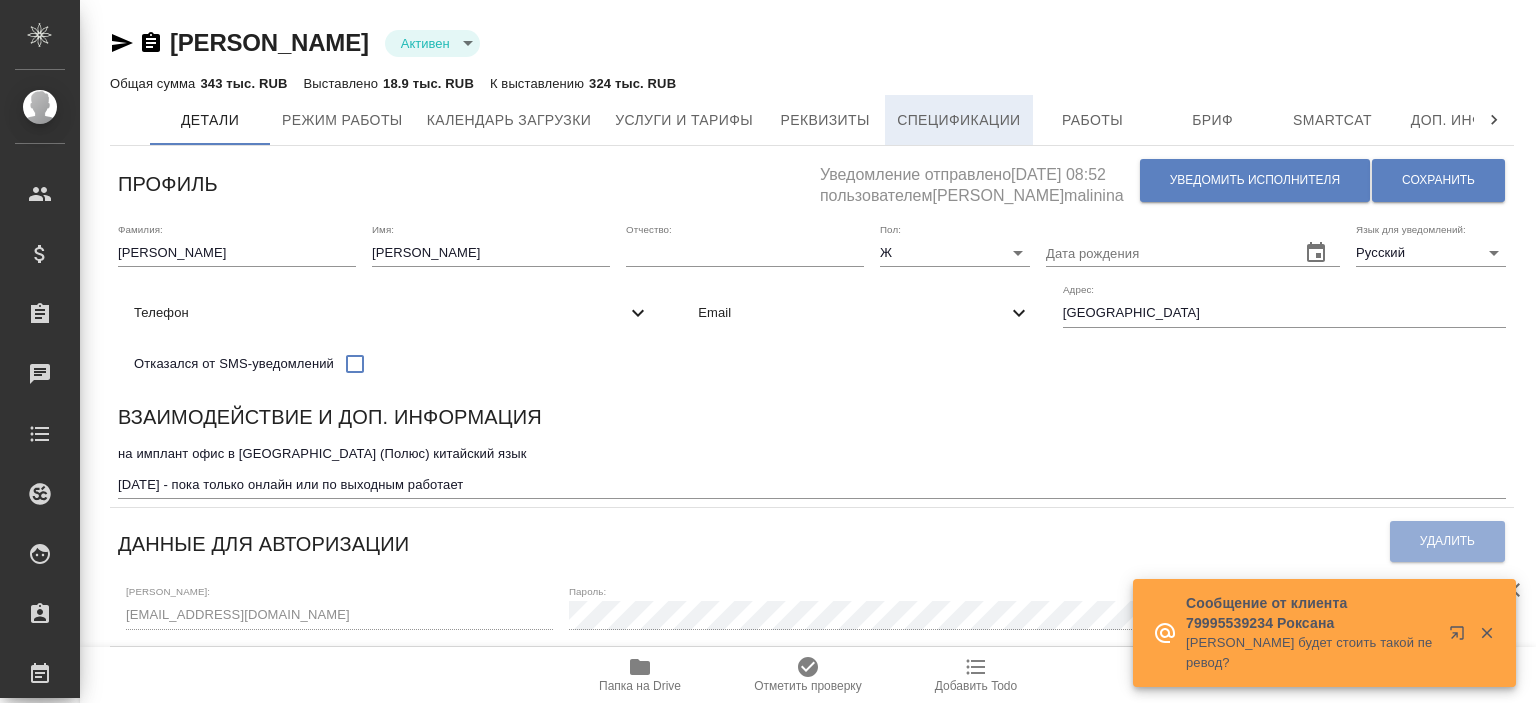 click on "Спецификации" at bounding box center (958, 120) 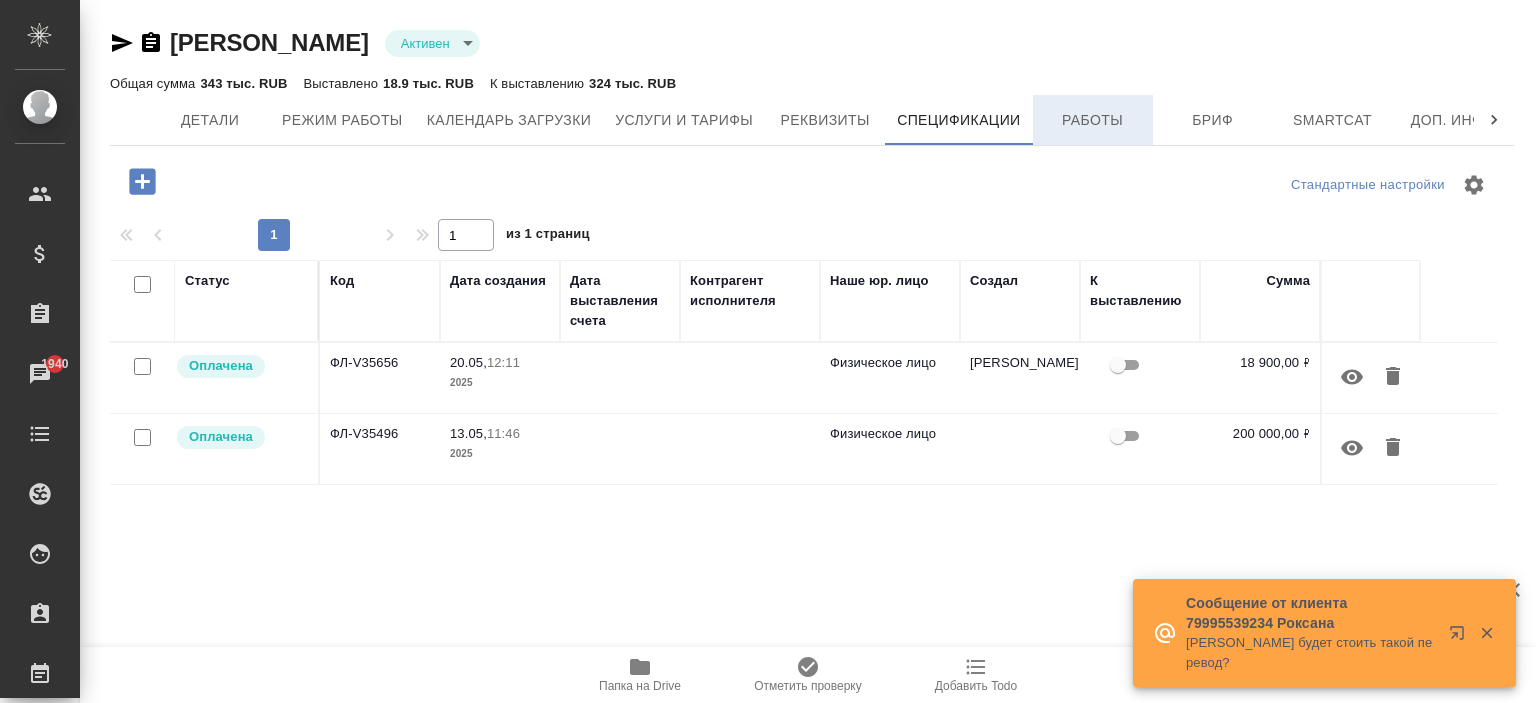click on "Работы" at bounding box center (1093, 120) 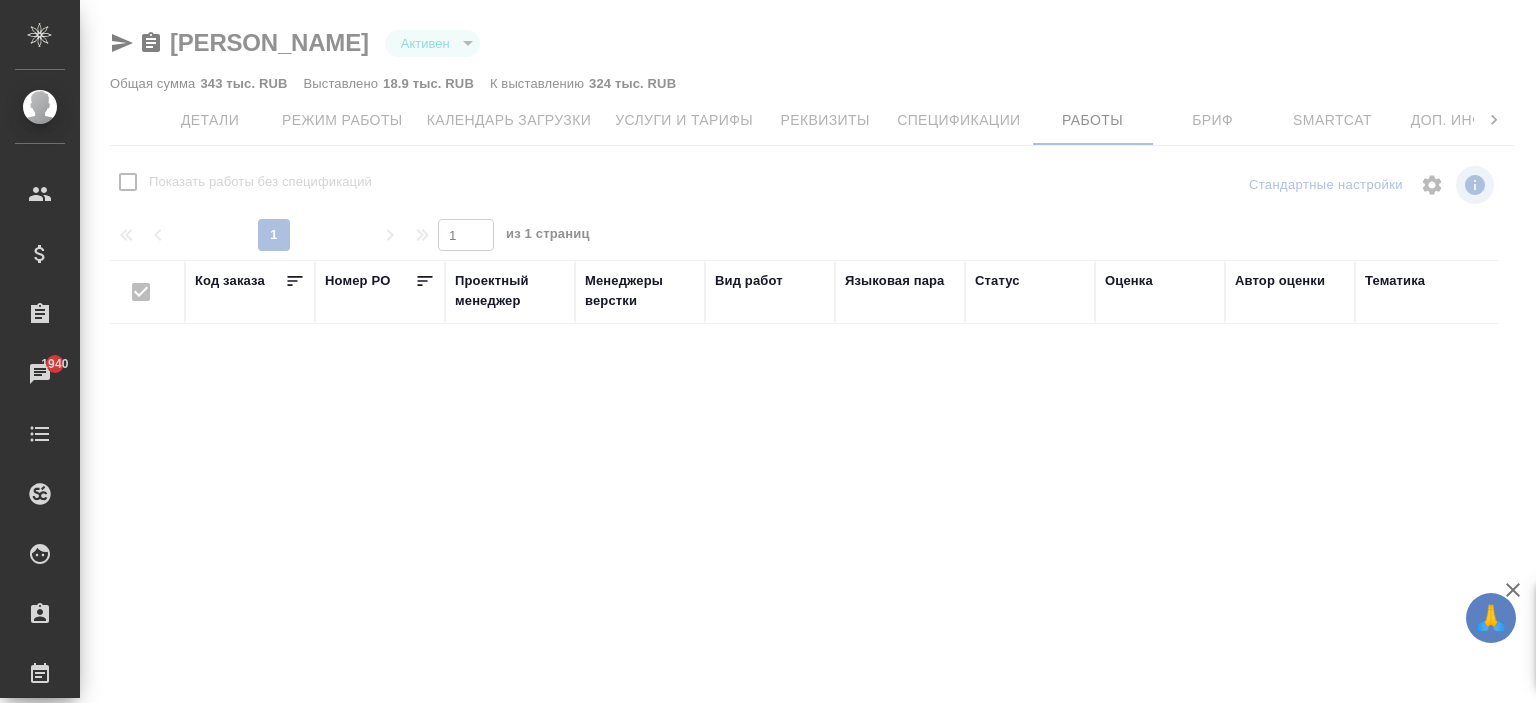 checkbox on "false" 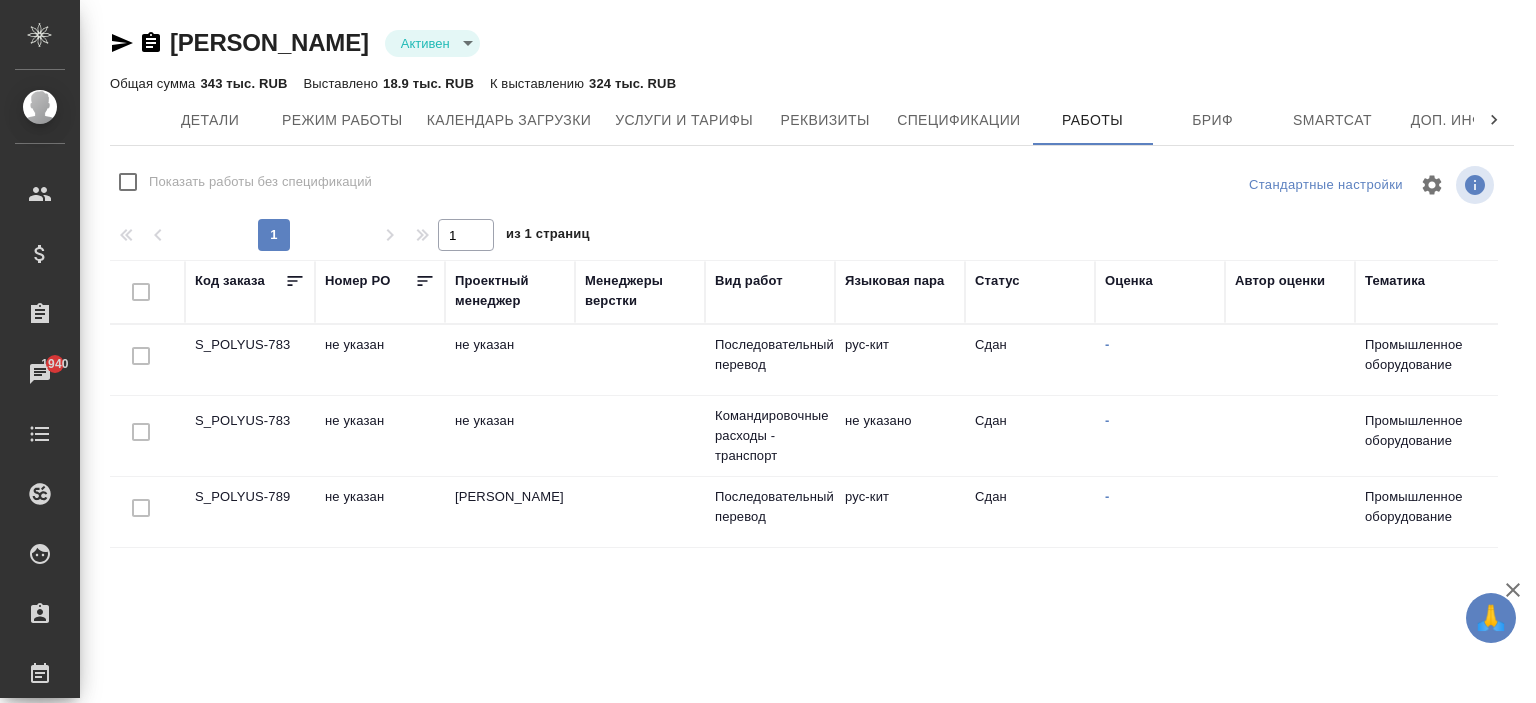 click on "Показать работы без спецификаций" at bounding box center (260, 182) 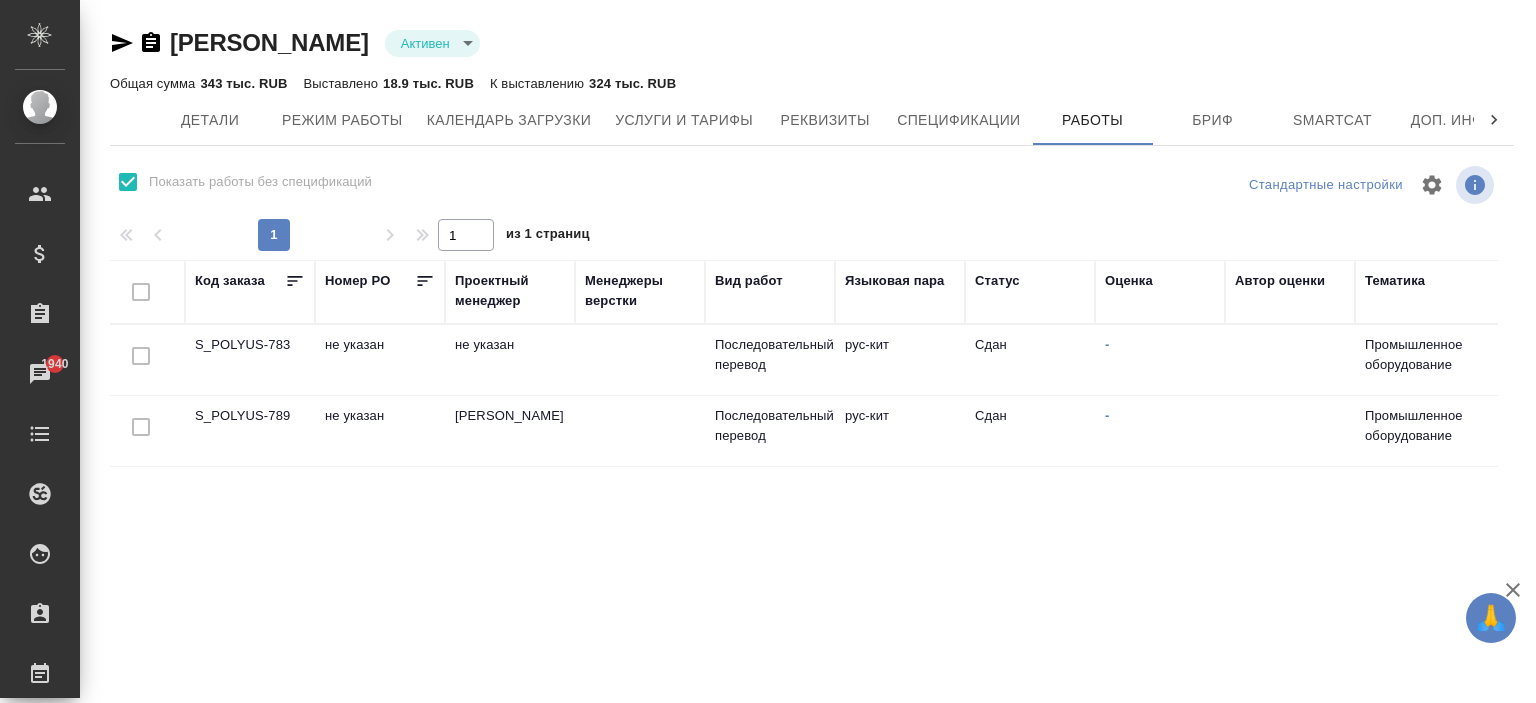scroll, scrollTop: 88, scrollLeft: 0, axis: vertical 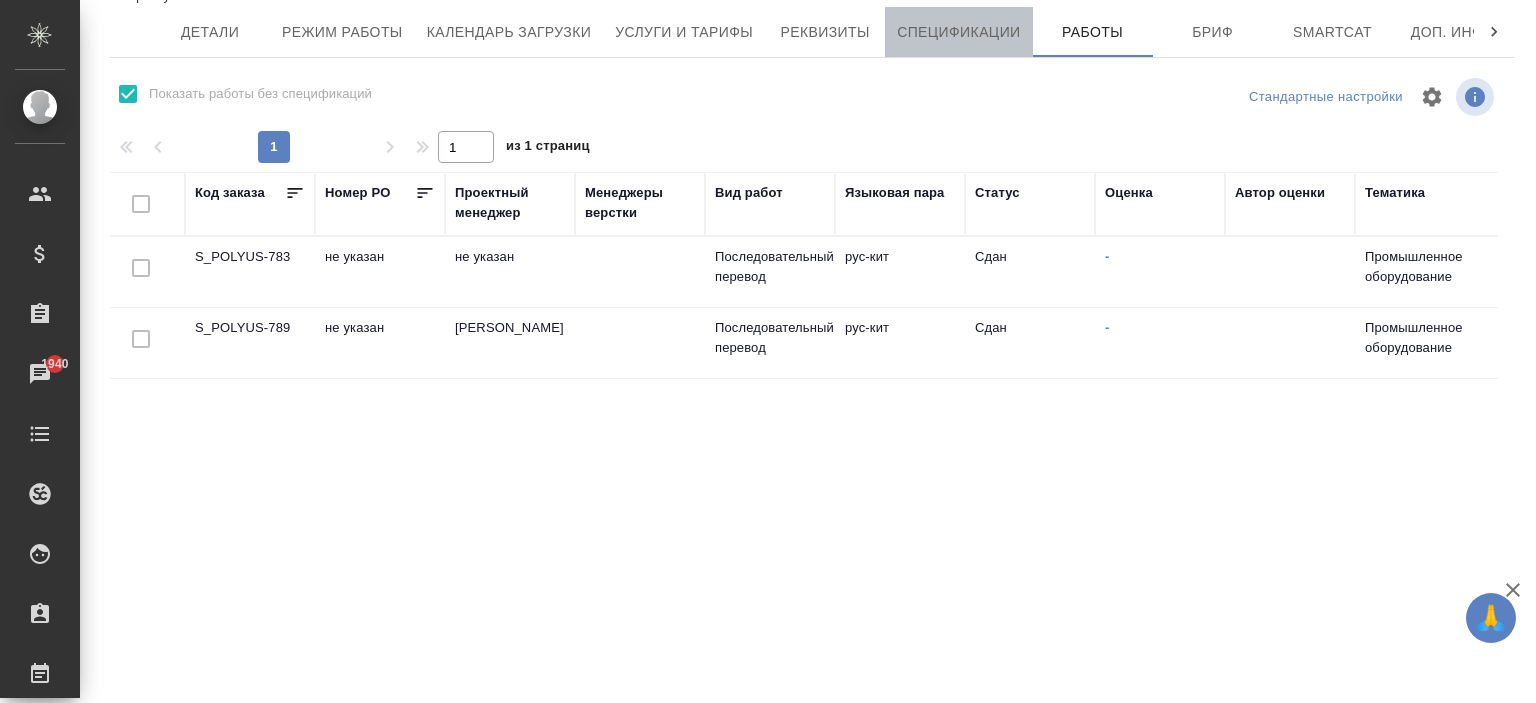 click on "Спецификации" at bounding box center [958, 32] 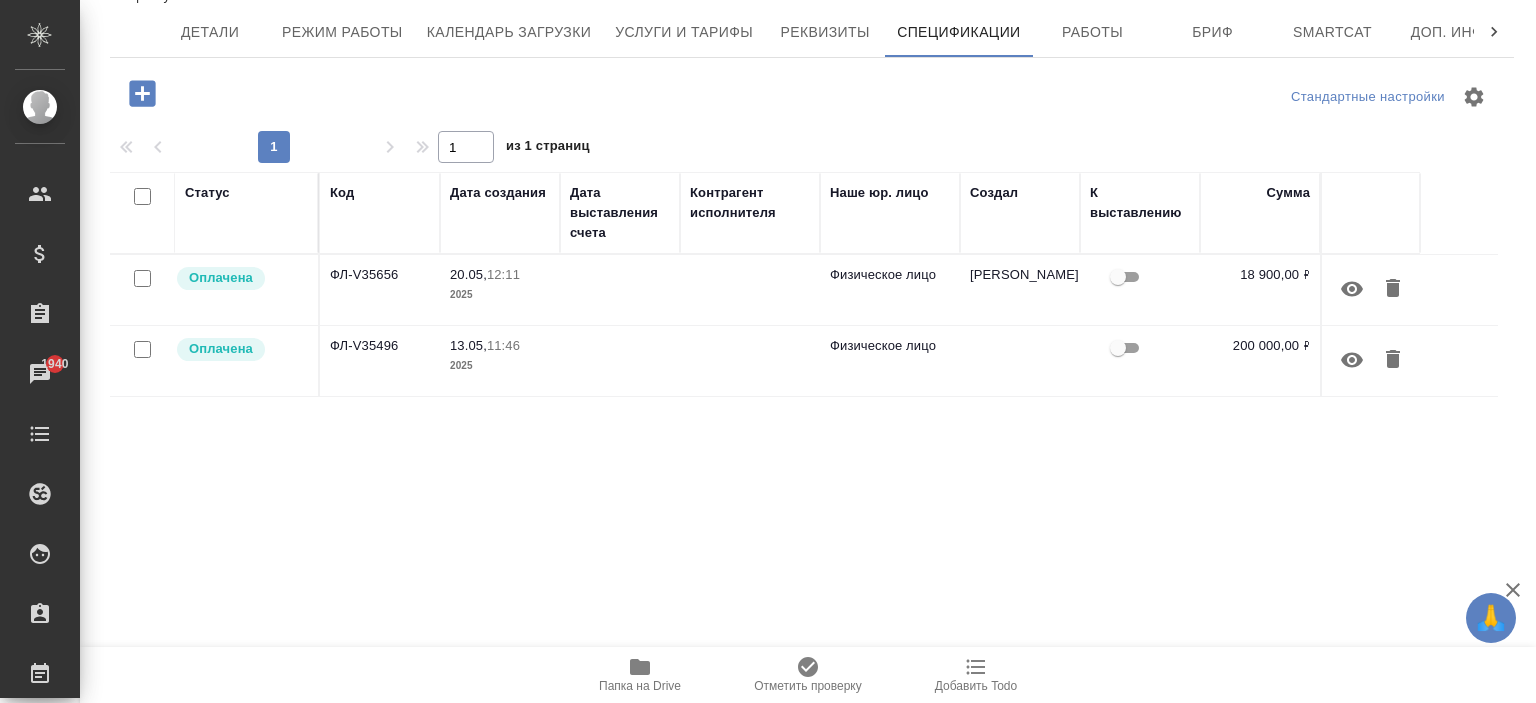 scroll, scrollTop: 0, scrollLeft: 0, axis: both 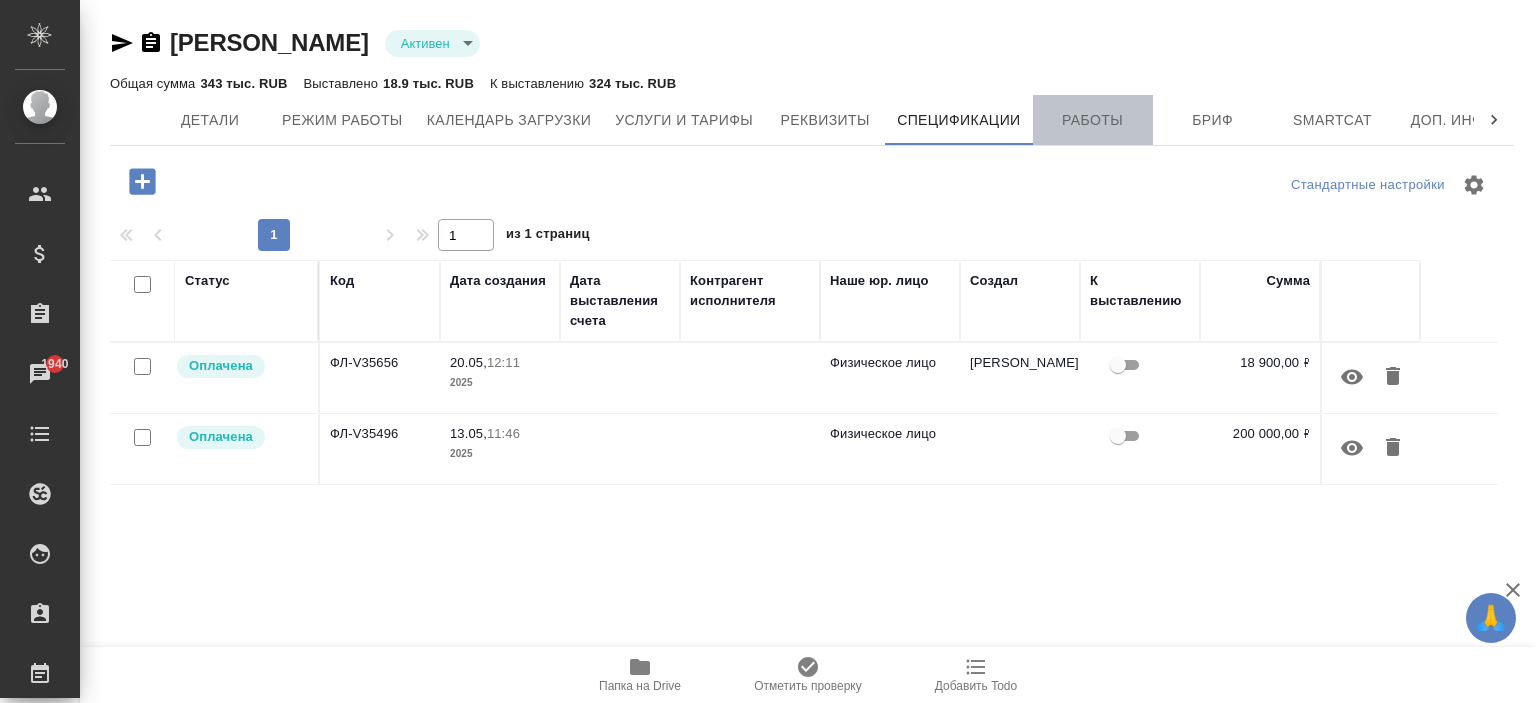 click on "Работы" at bounding box center (1093, 120) 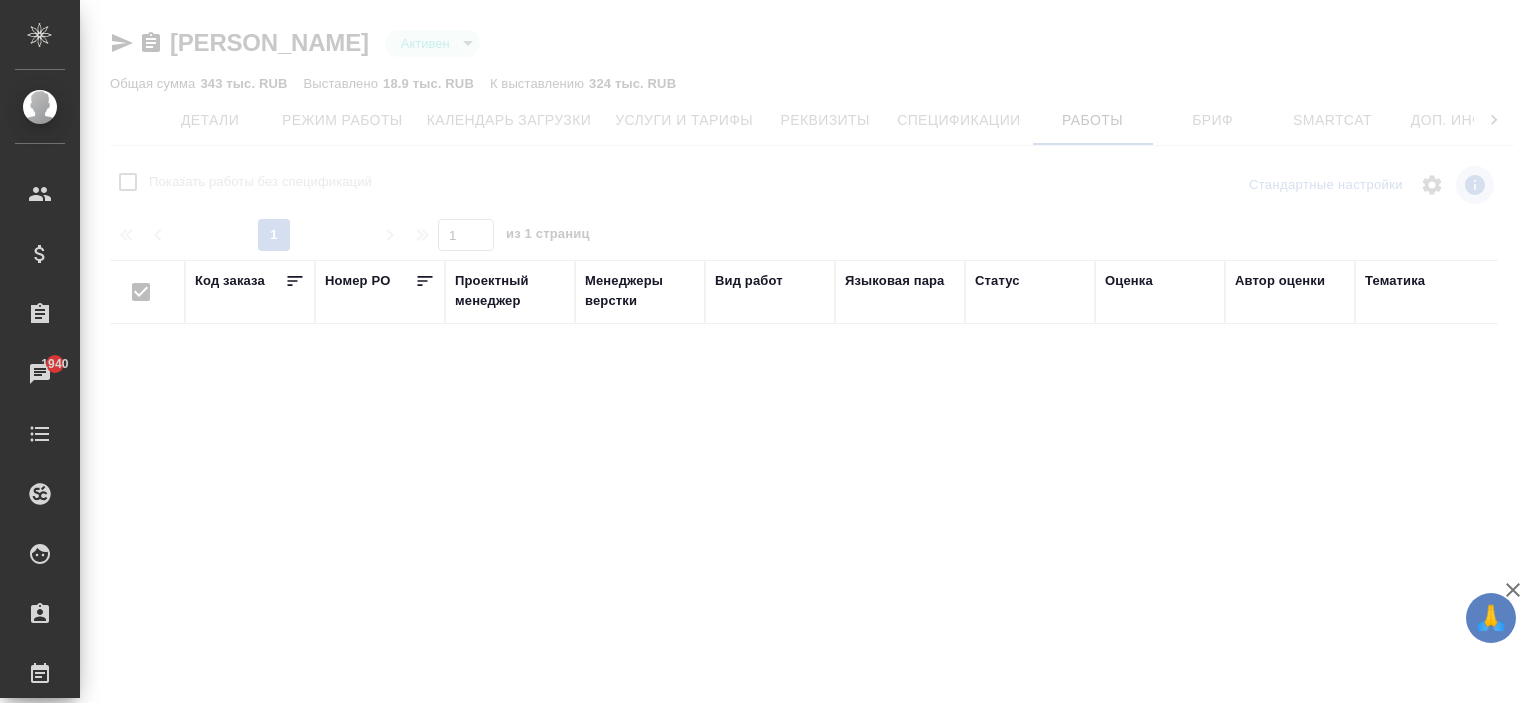 checkbox on "false" 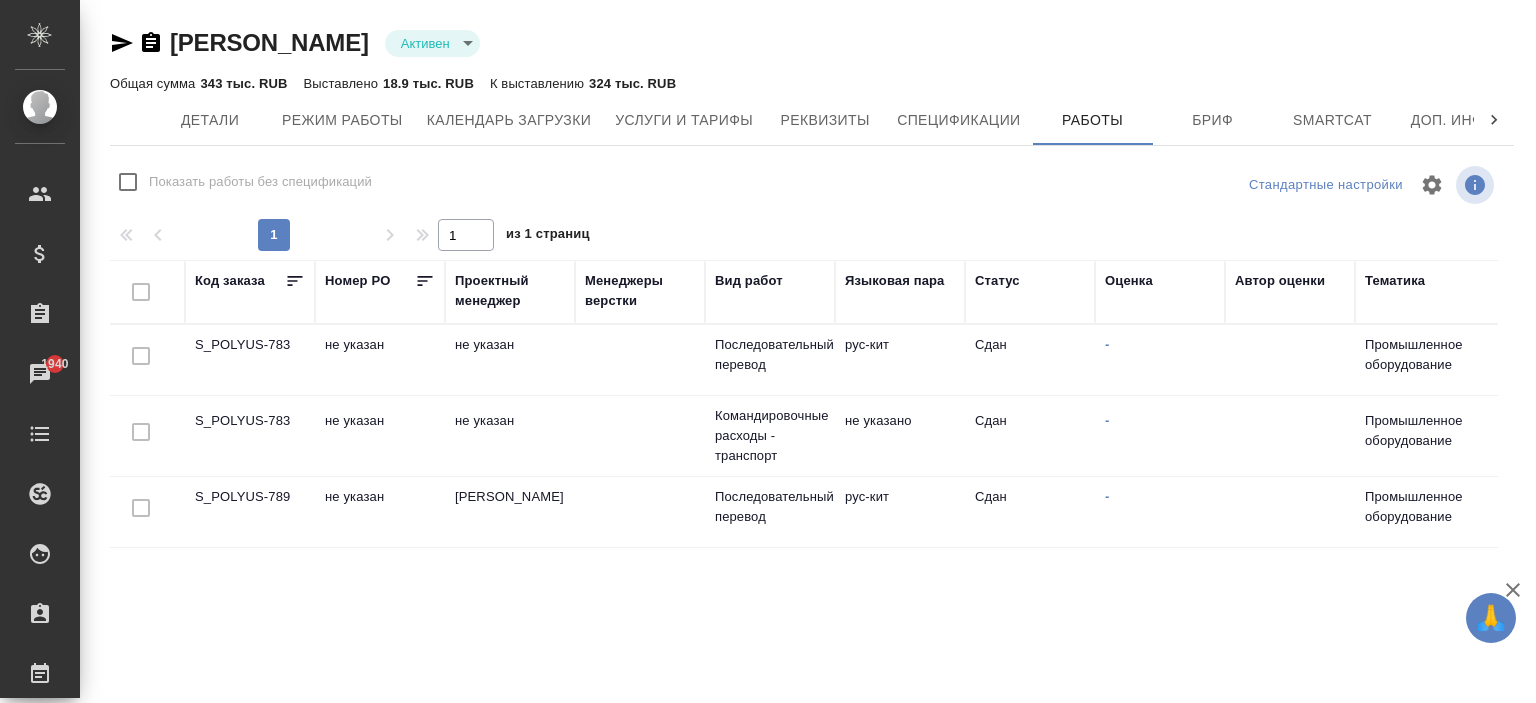scroll, scrollTop: 88, scrollLeft: 0, axis: vertical 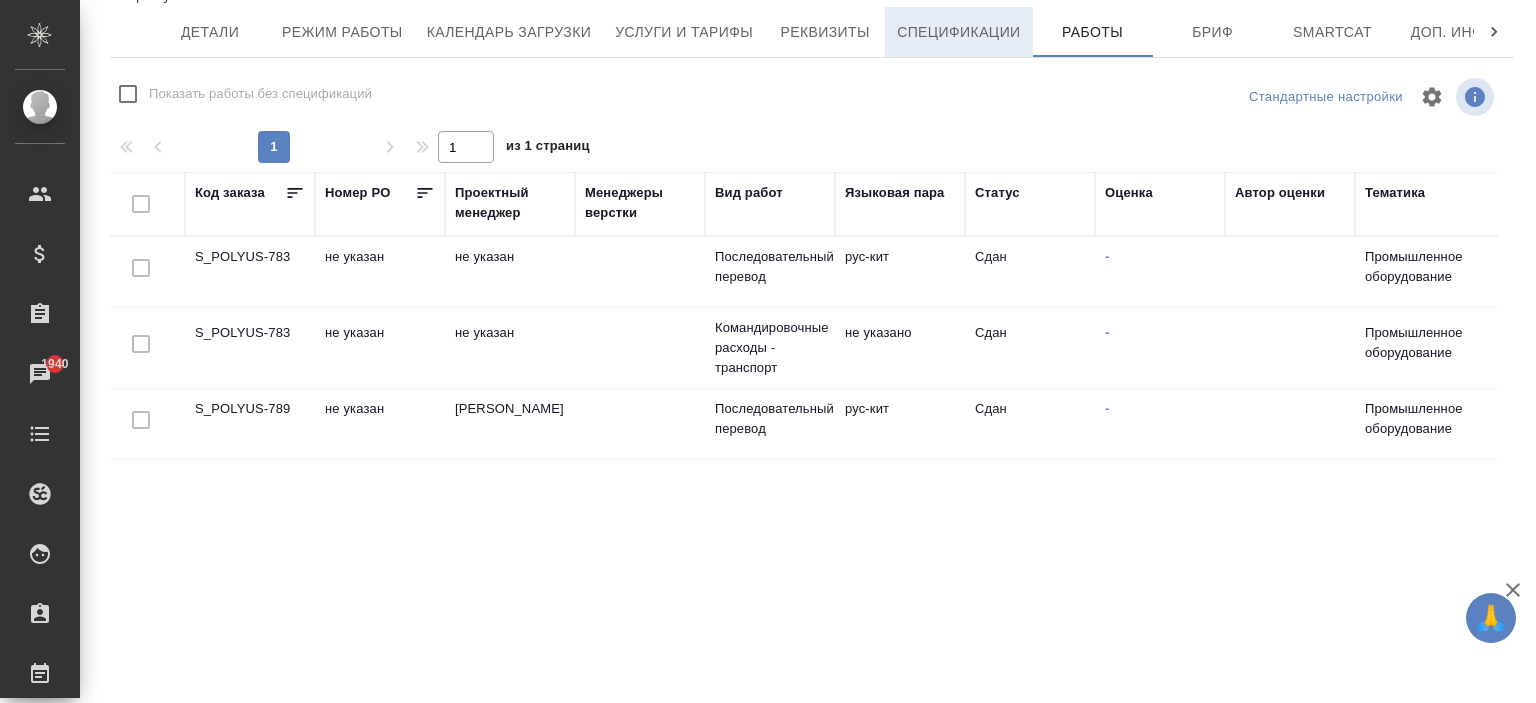 click on "Спецификации" at bounding box center [958, 32] 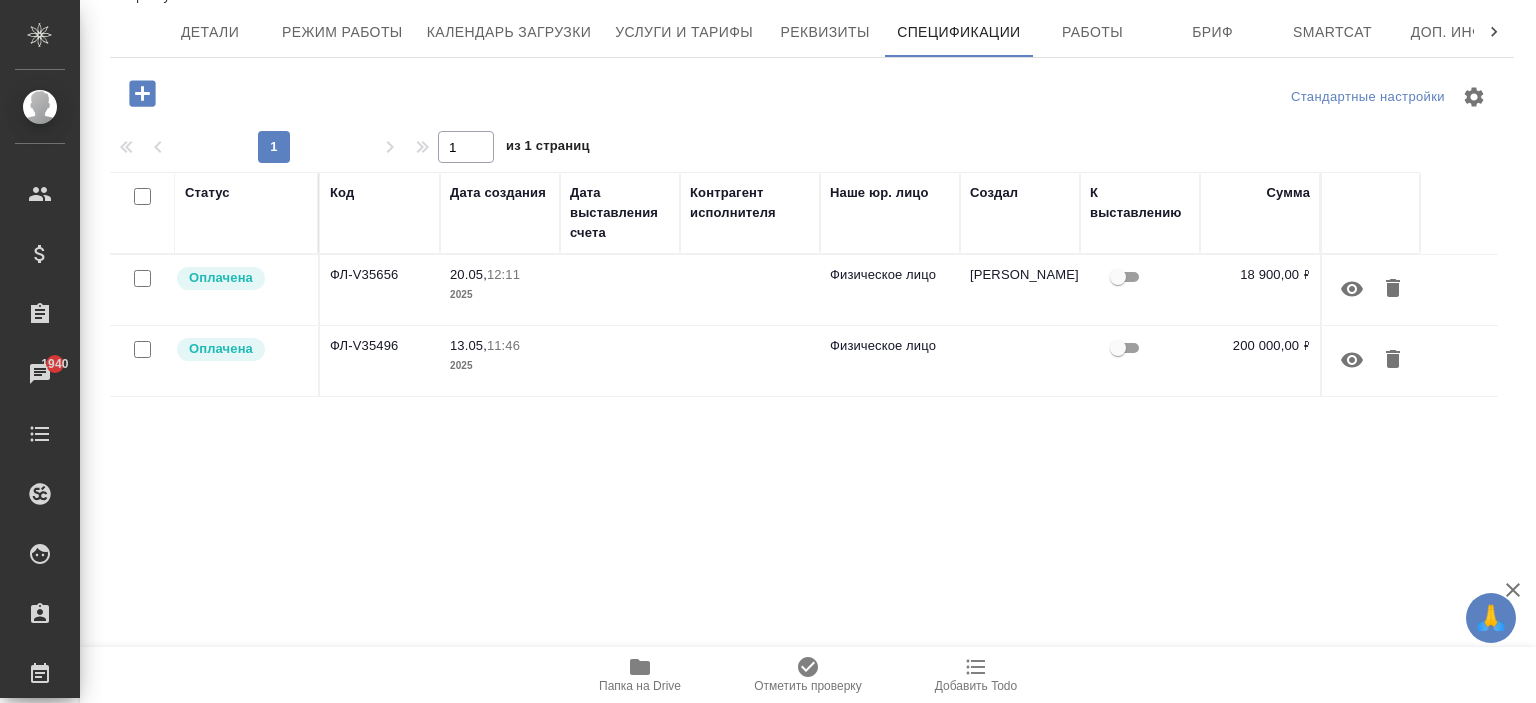 click on "200 000,00 ₽" at bounding box center [1260, 346] 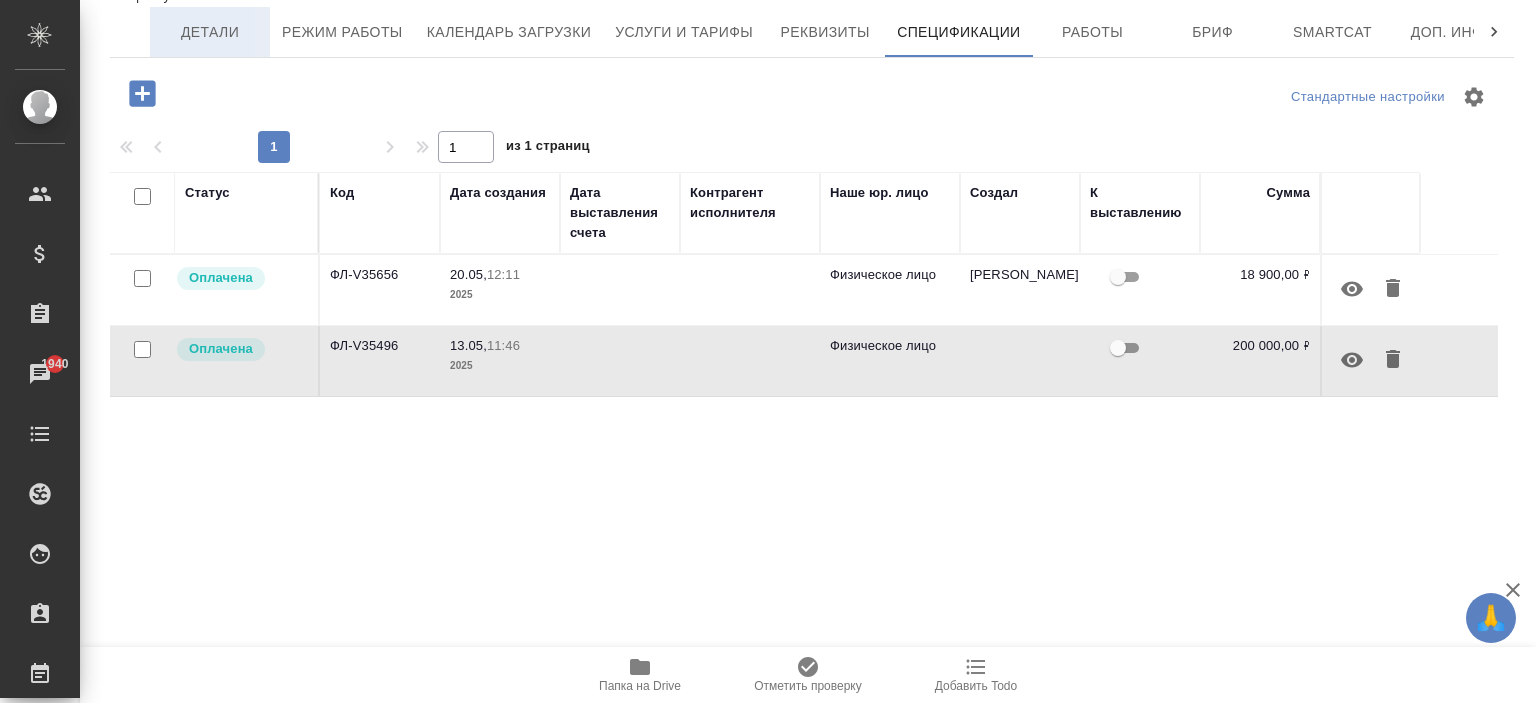 click on "Детали" at bounding box center (210, 32) 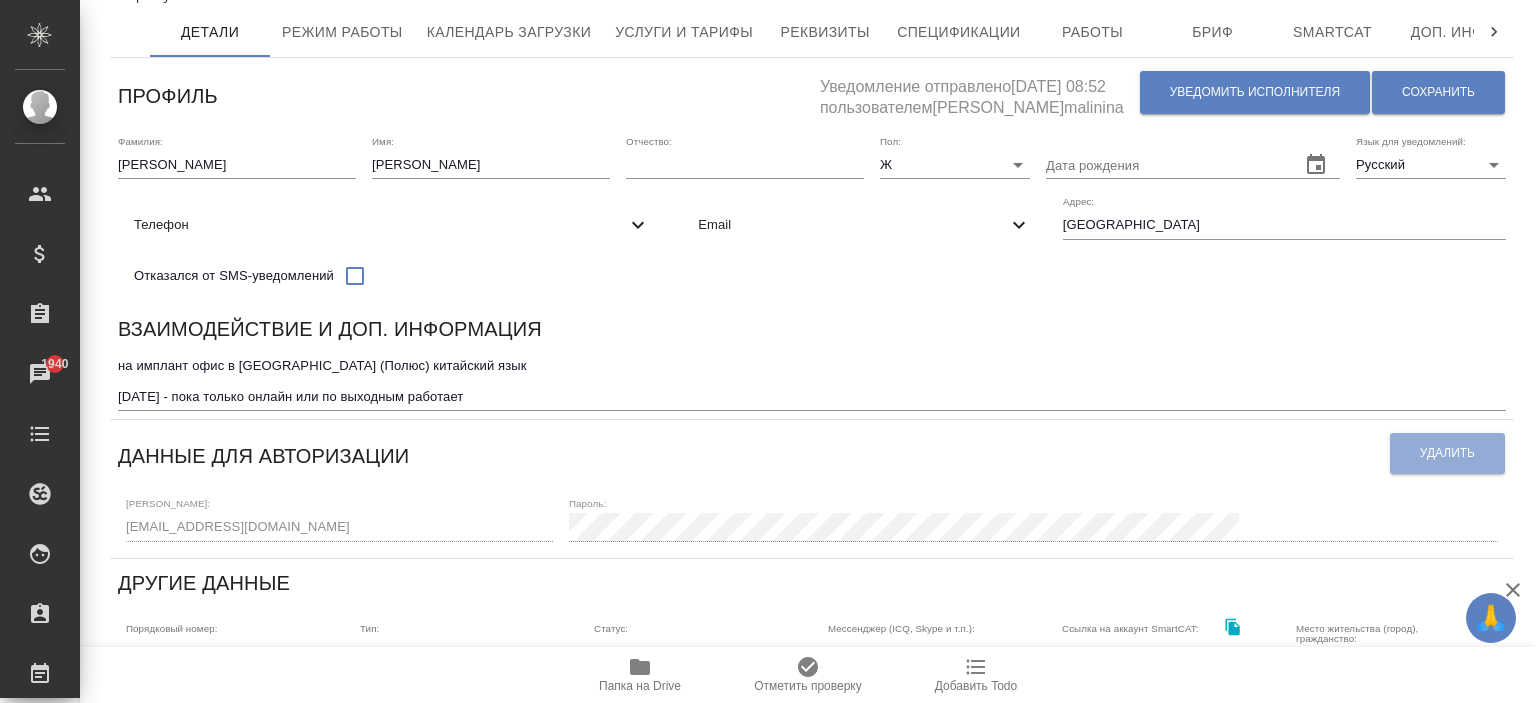 click on "Фамилия: Коняева" at bounding box center [237, 157] 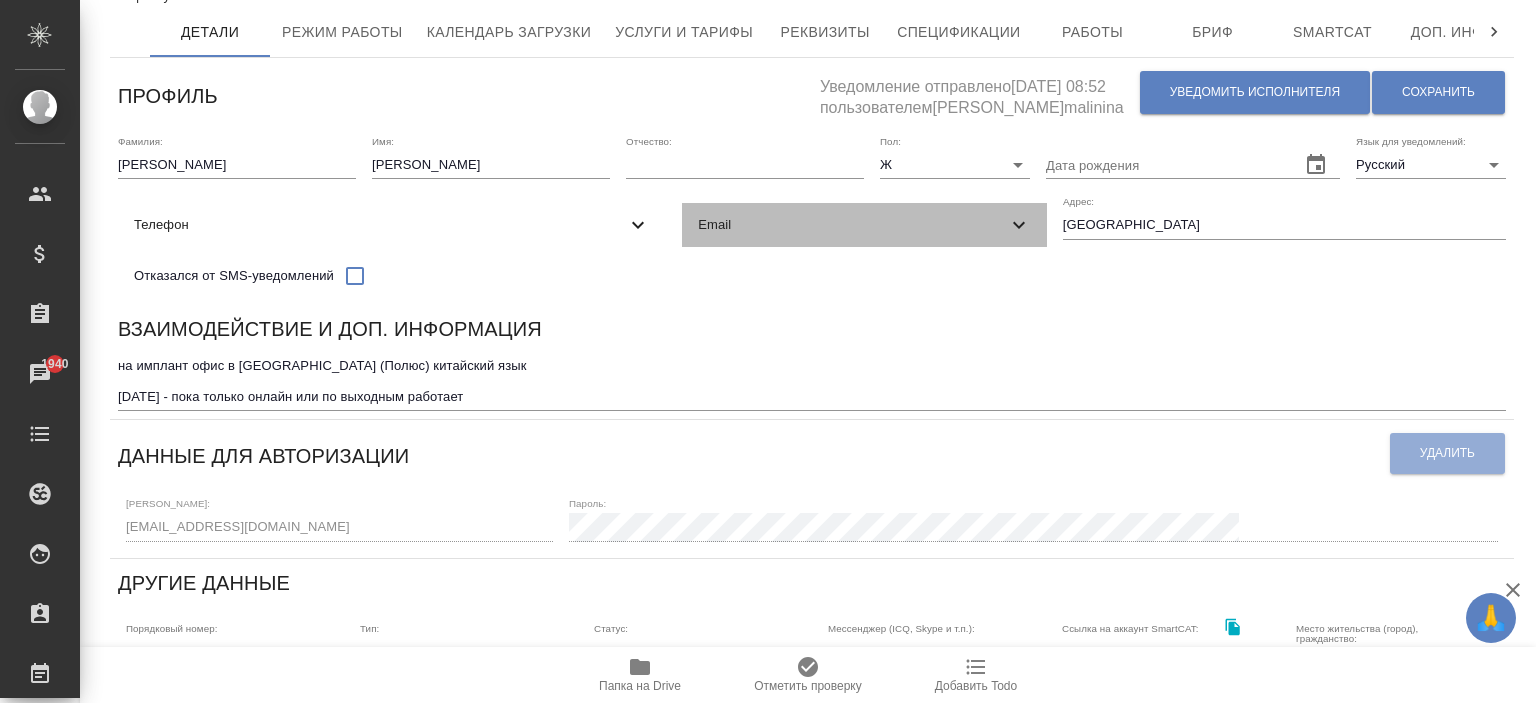 click on "Email" at bounding box center (852, 225) 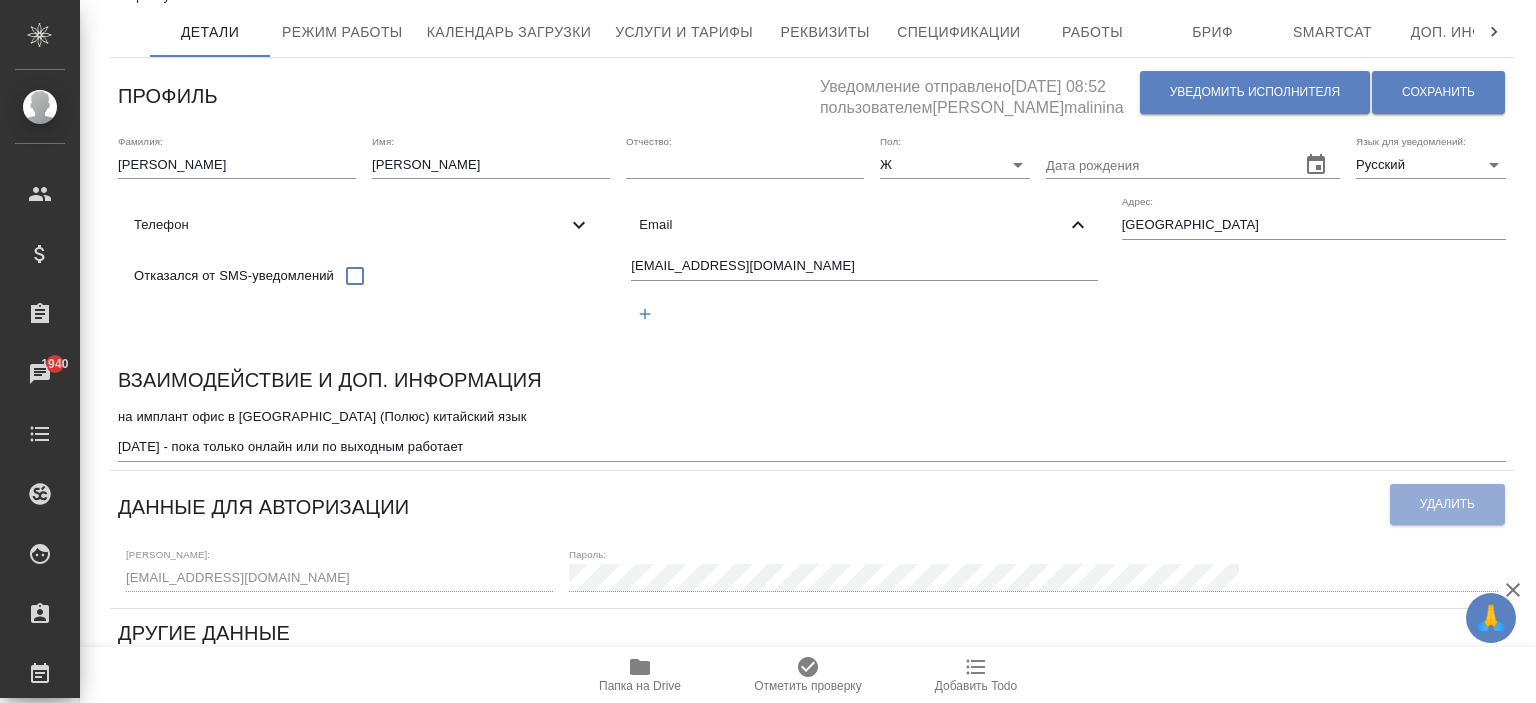 click on ".cls-1
fill:#fff;
AWATERA Ishkova Yuliya Клиенты Спецификации Заказы 1940 Чаты Todo Проекты SC Исполнители Кандидаты Работы Входящие заявки Заявки на доставку Рекламации Проекты процессинга Конференции Выйти Коняева Анастасия Активен active Общая сумма 343 тыс. RUB   Выставлено 18.9 тыс. RUB   К выставлению 324 тыс. RUB   Детали Режим работы Календарь загрузки Услуги и тарифы Реквизиты Спецификации Работы Бриф Smartcat Доп. инфо Чат Профиль Уведомление отправлено  13.05.2025, 08:52 пользователем  Малинина Мария m.malinina Уведомить исполнителя Сохранить Фамилия: Коняева Имя: Анастасия Пол: x" at bounding box center [768, 351] 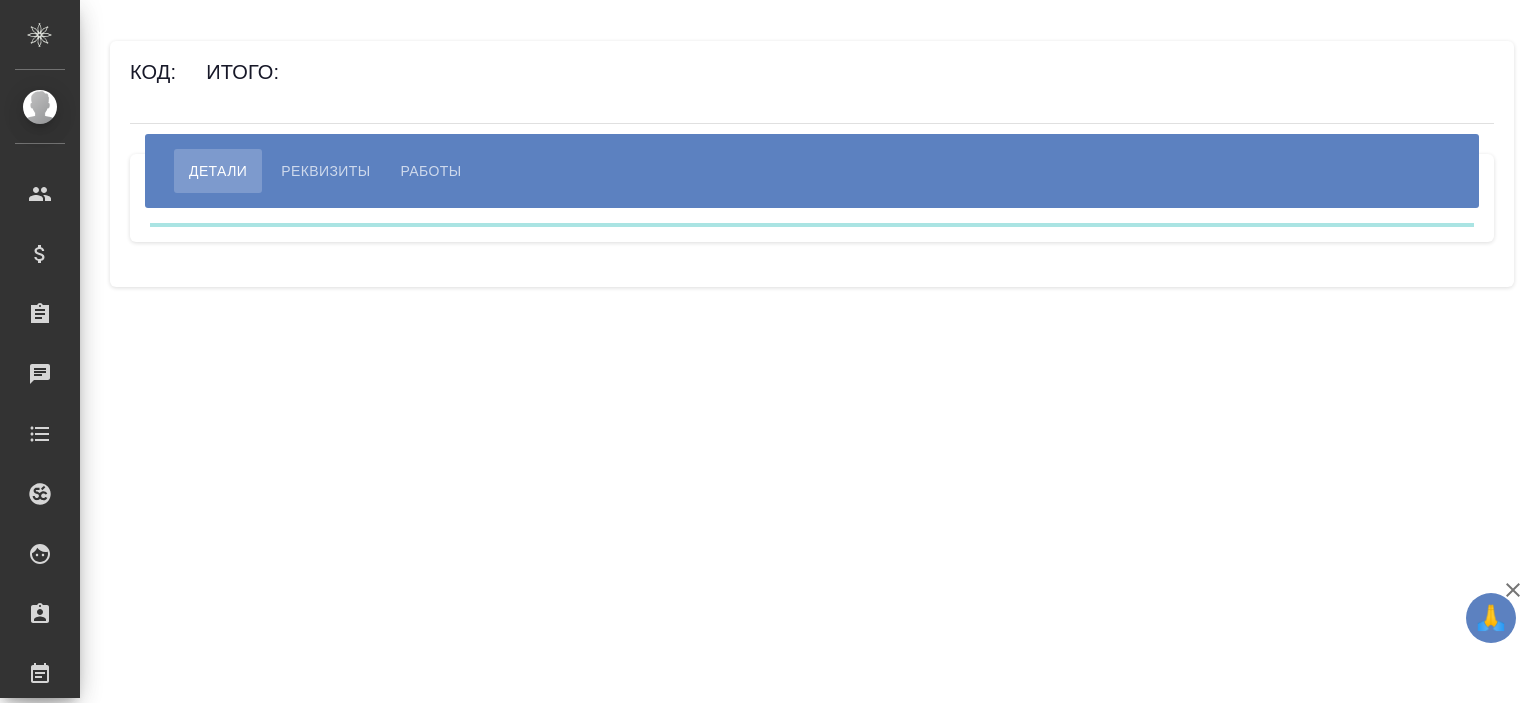 scroll, scrollTop: 0, scrollLeft: 0, axis: both 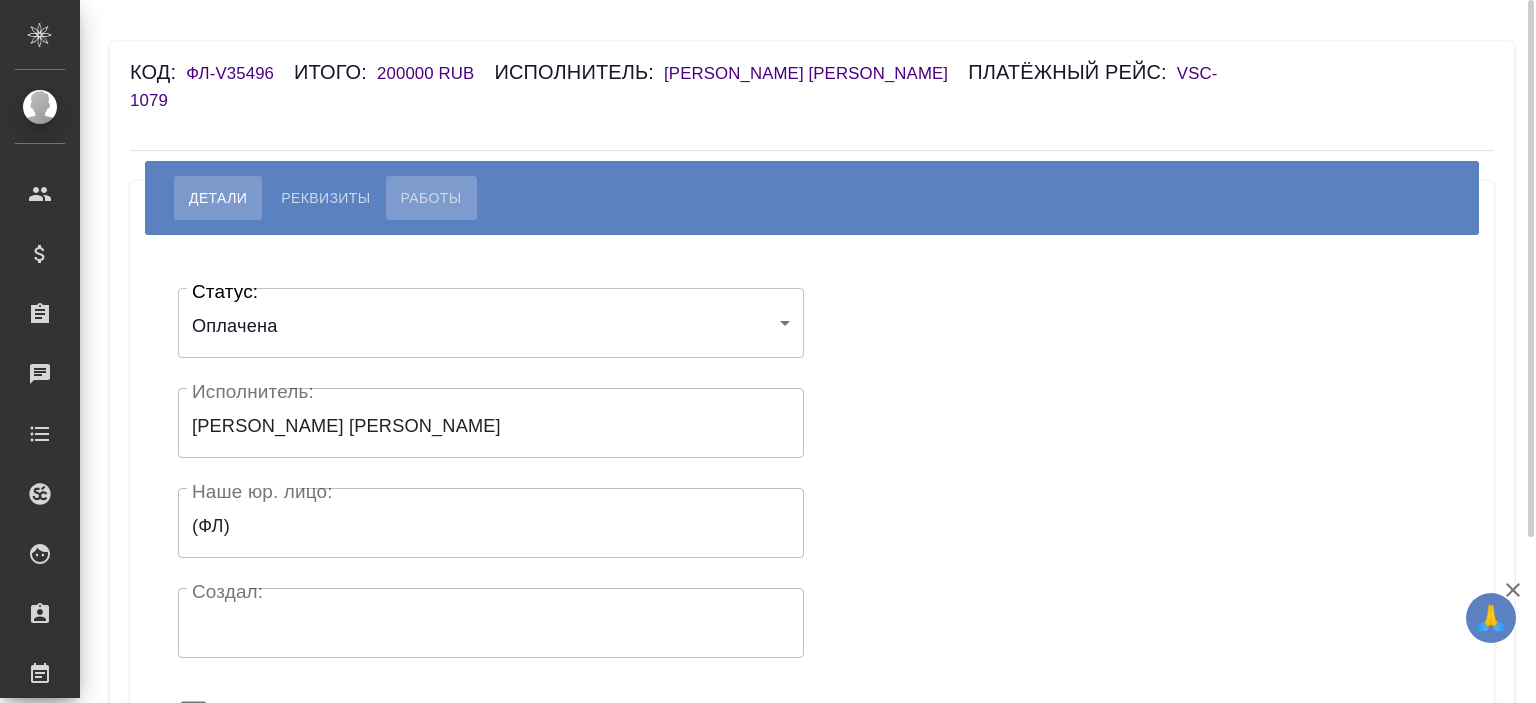 click on "Работы" at bounding box center (431, 198) 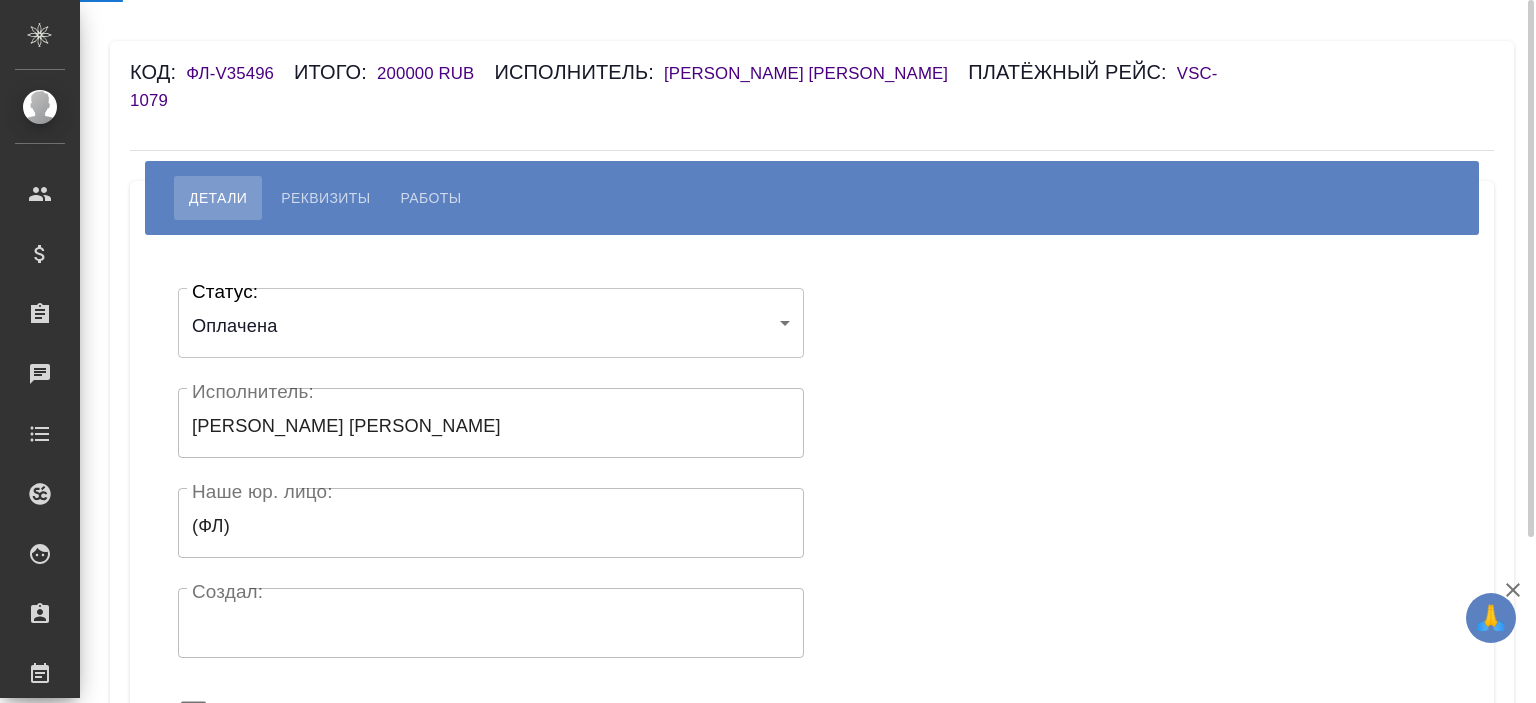 select on "10" 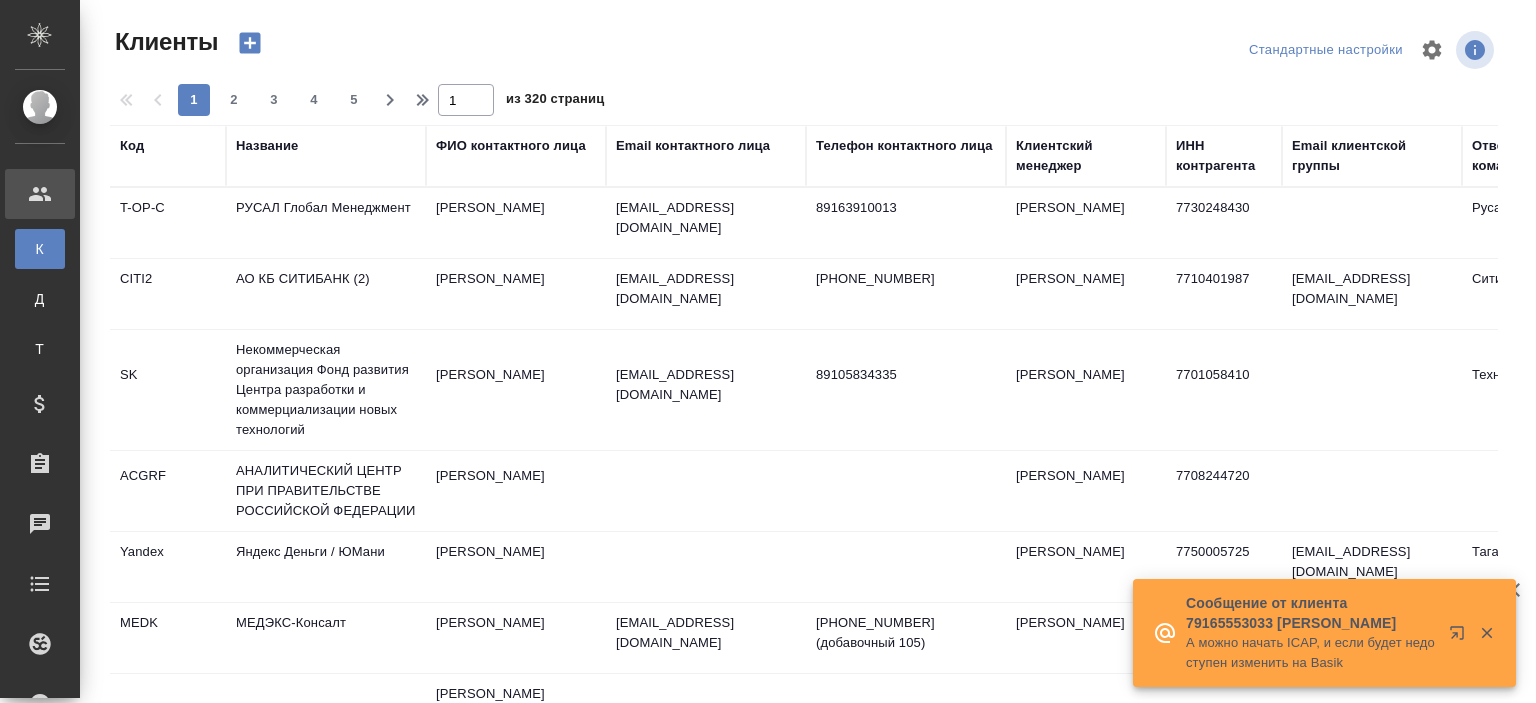 select on "RU" 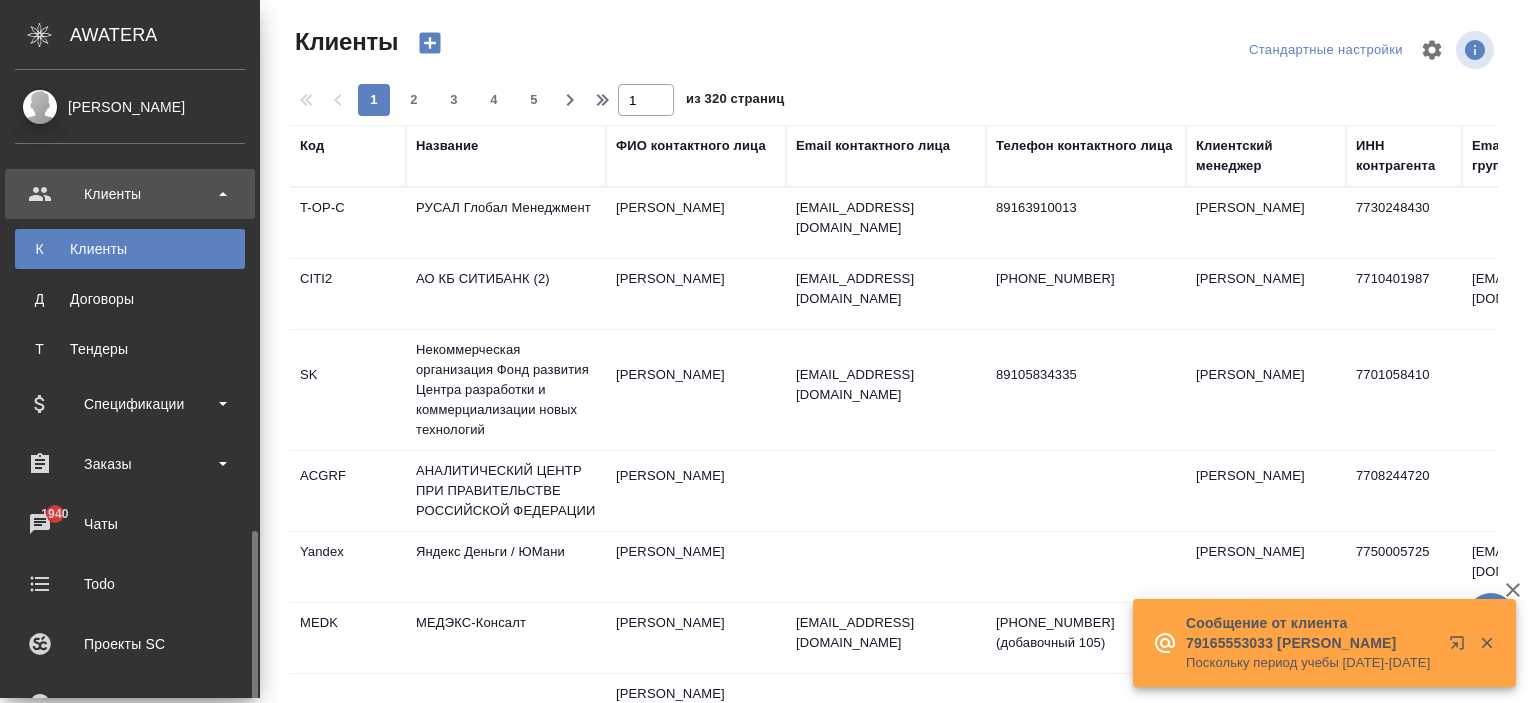 scroll, scrollTop: 400, scrollLeft: 0, axis: vertical 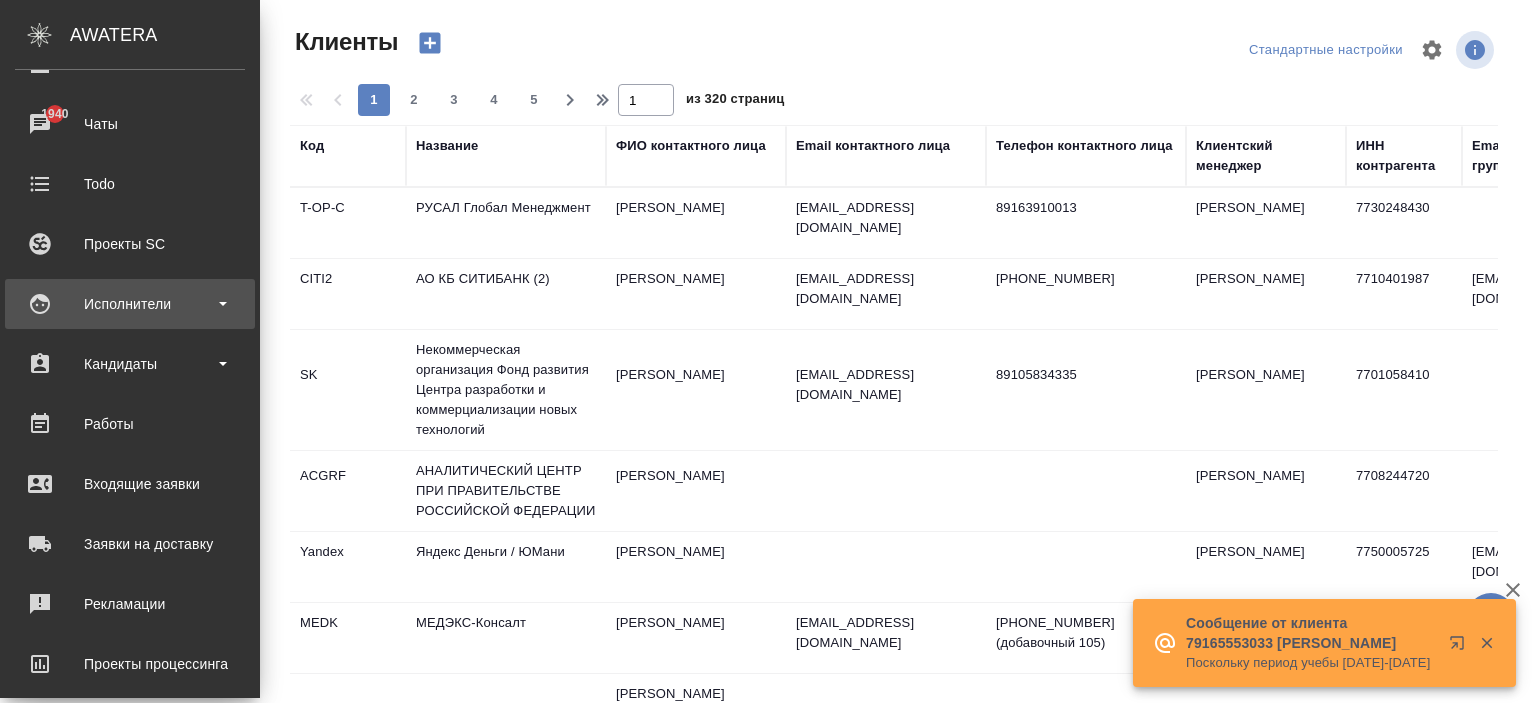 drag, startPoint x: 140, startPoint y: 298, endPoint x: 150, endPoint y: 323, distance: 26.925823 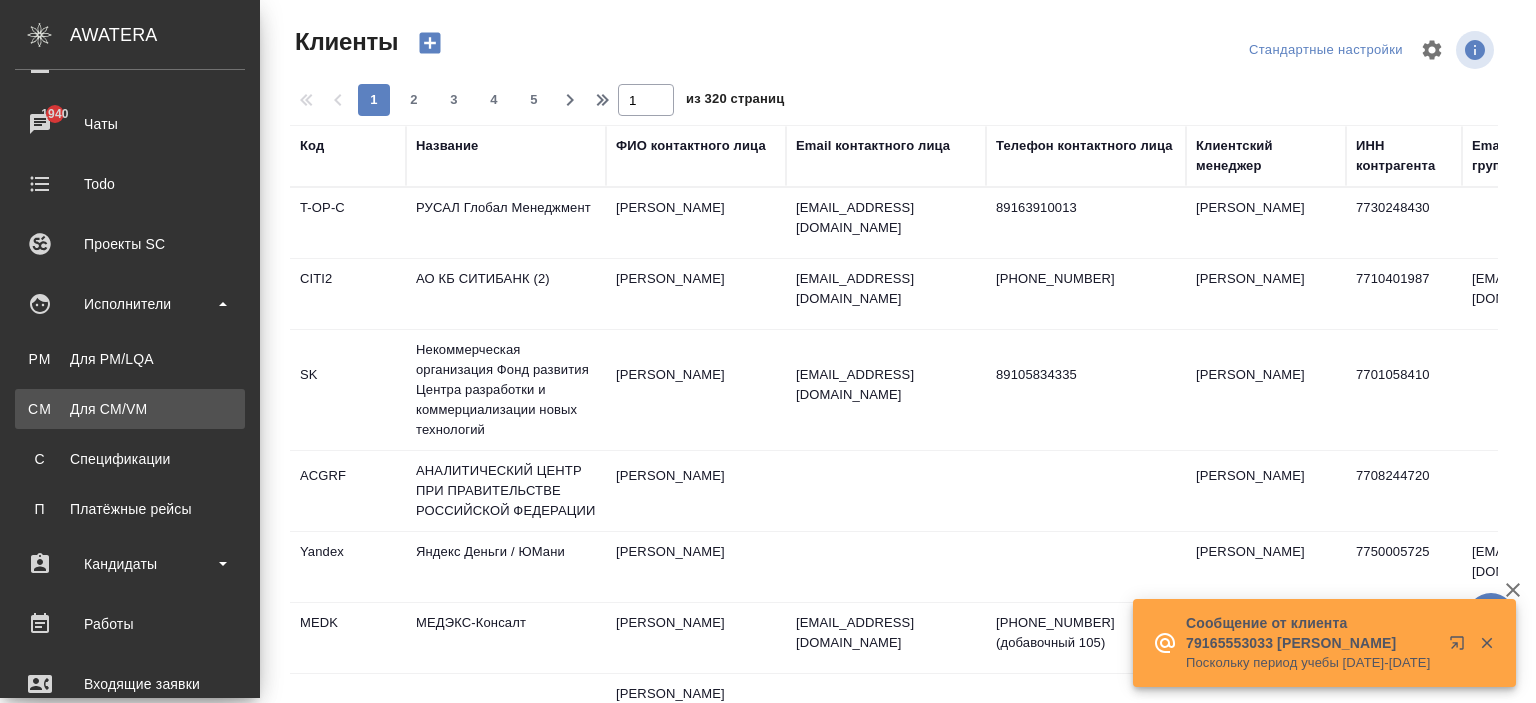 click on "Для CM/VM" at bounding box center (130, 409) 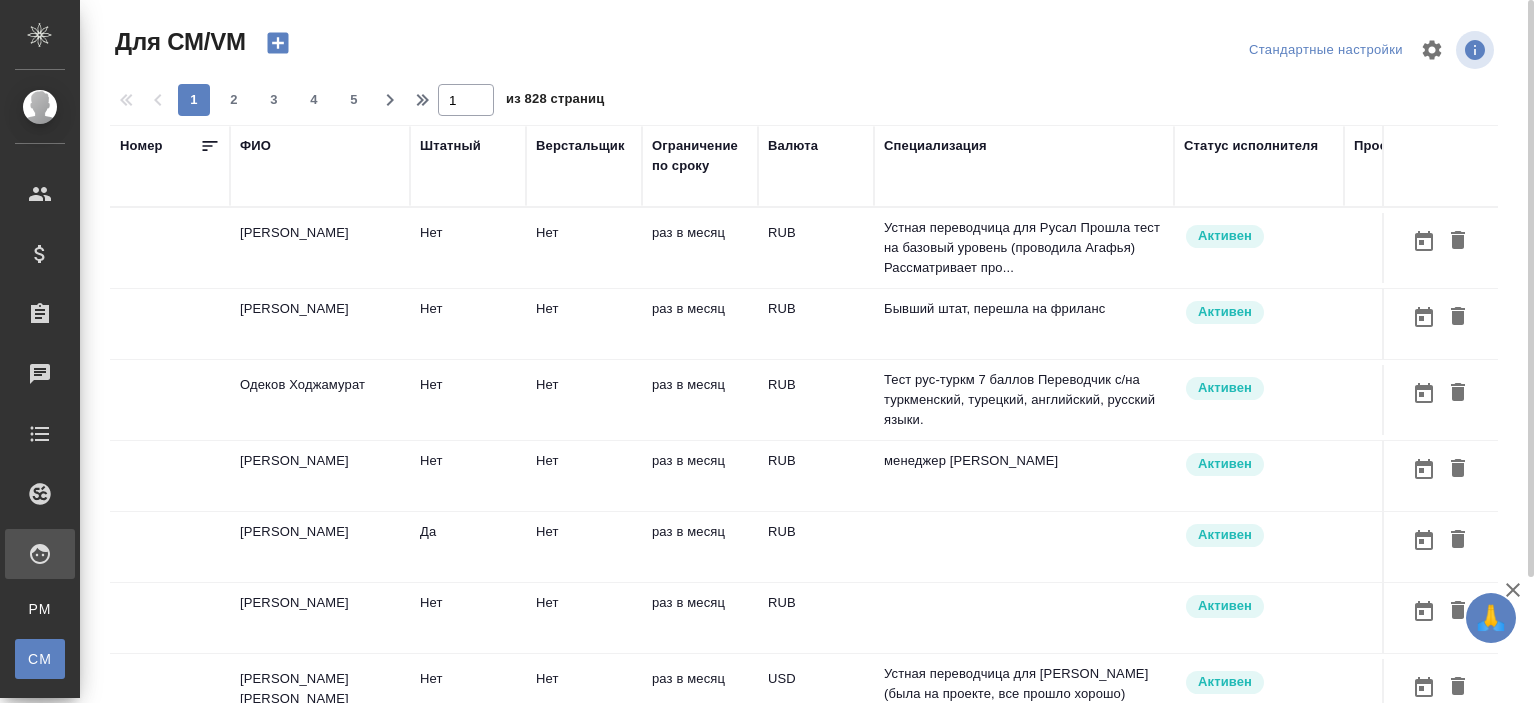 click on "ФИО" at bounding box center (255, 146) 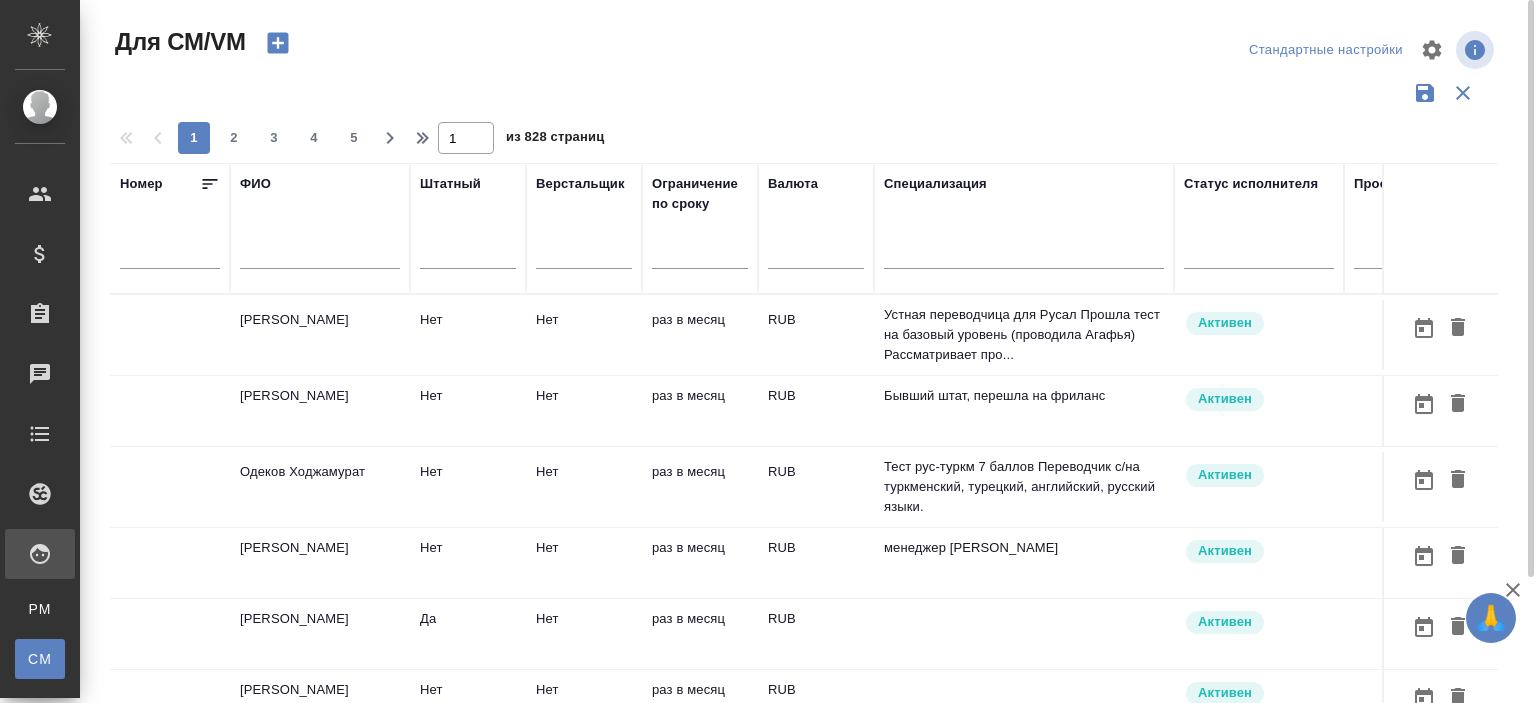 click at bounding box center (320, 256) 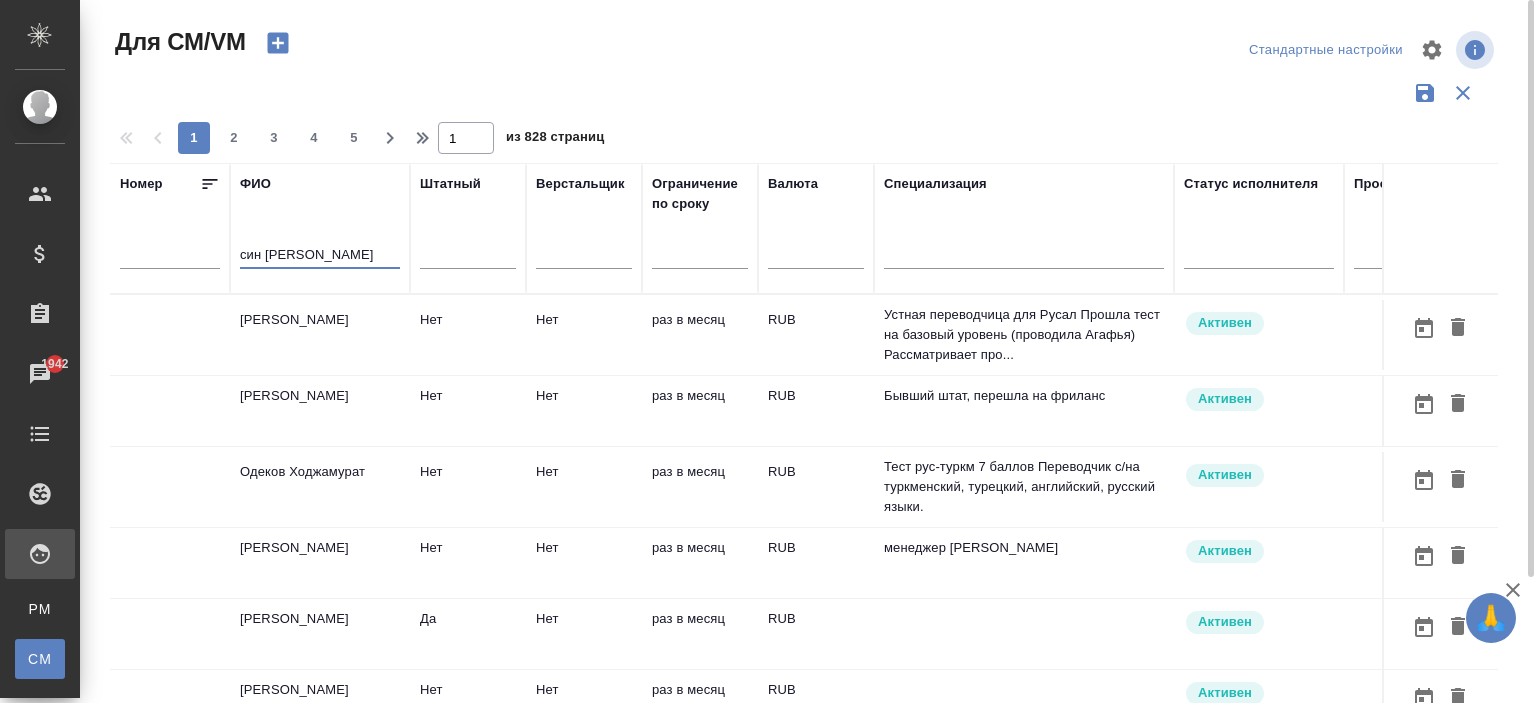 type on "син хэ" 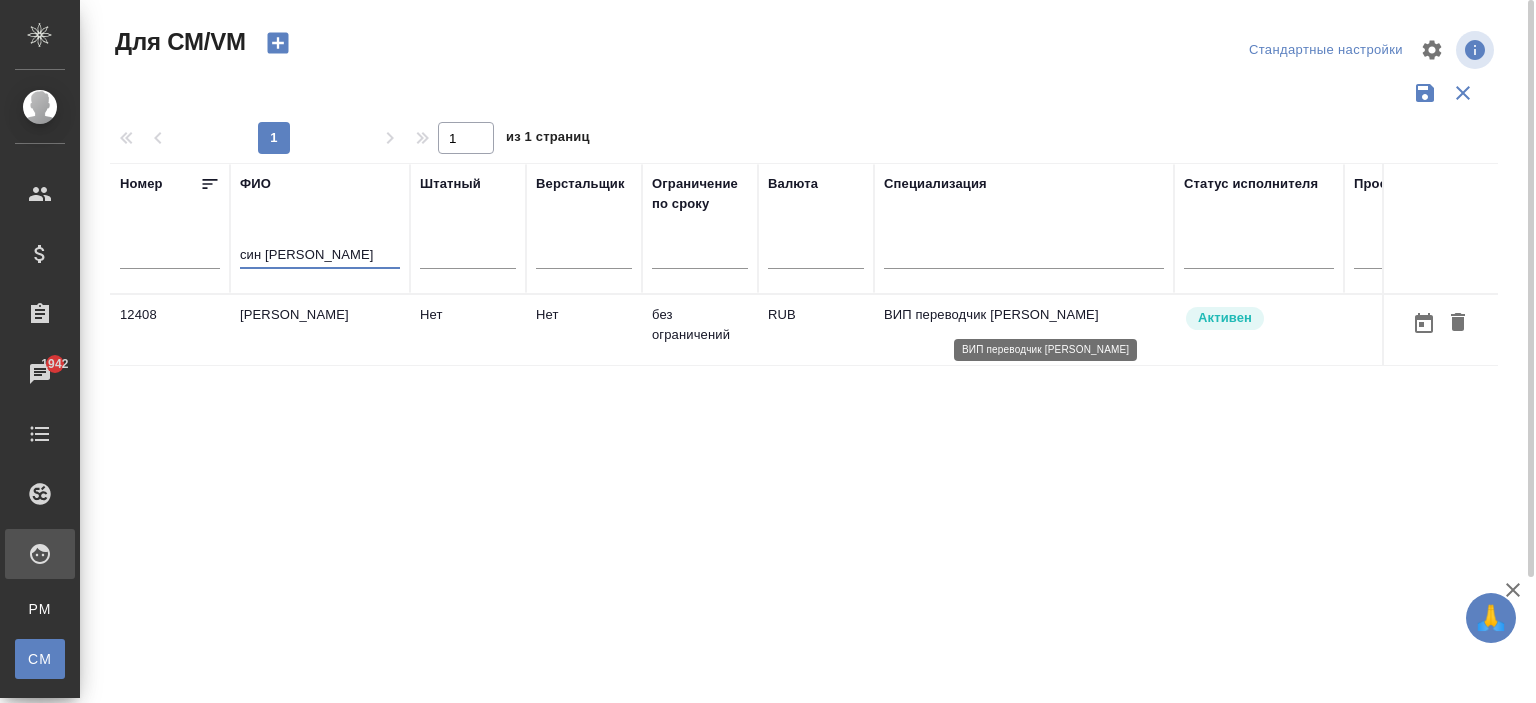 click on "ВИП переводчик [PERSON_NAME]" at bounding box center [1024, 315] 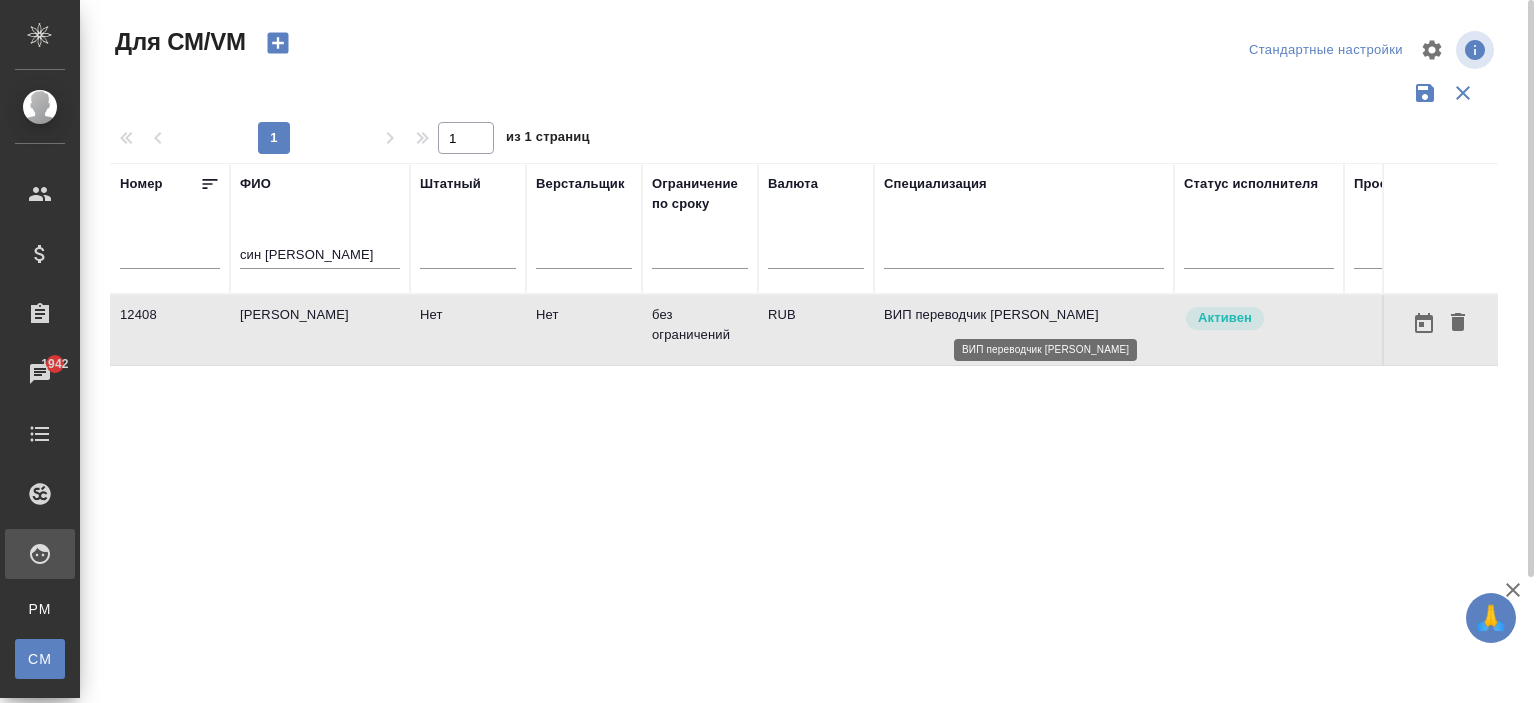click on "ВИП переводчик [PERSON_NAME]" at bounding box center (1024, 315) 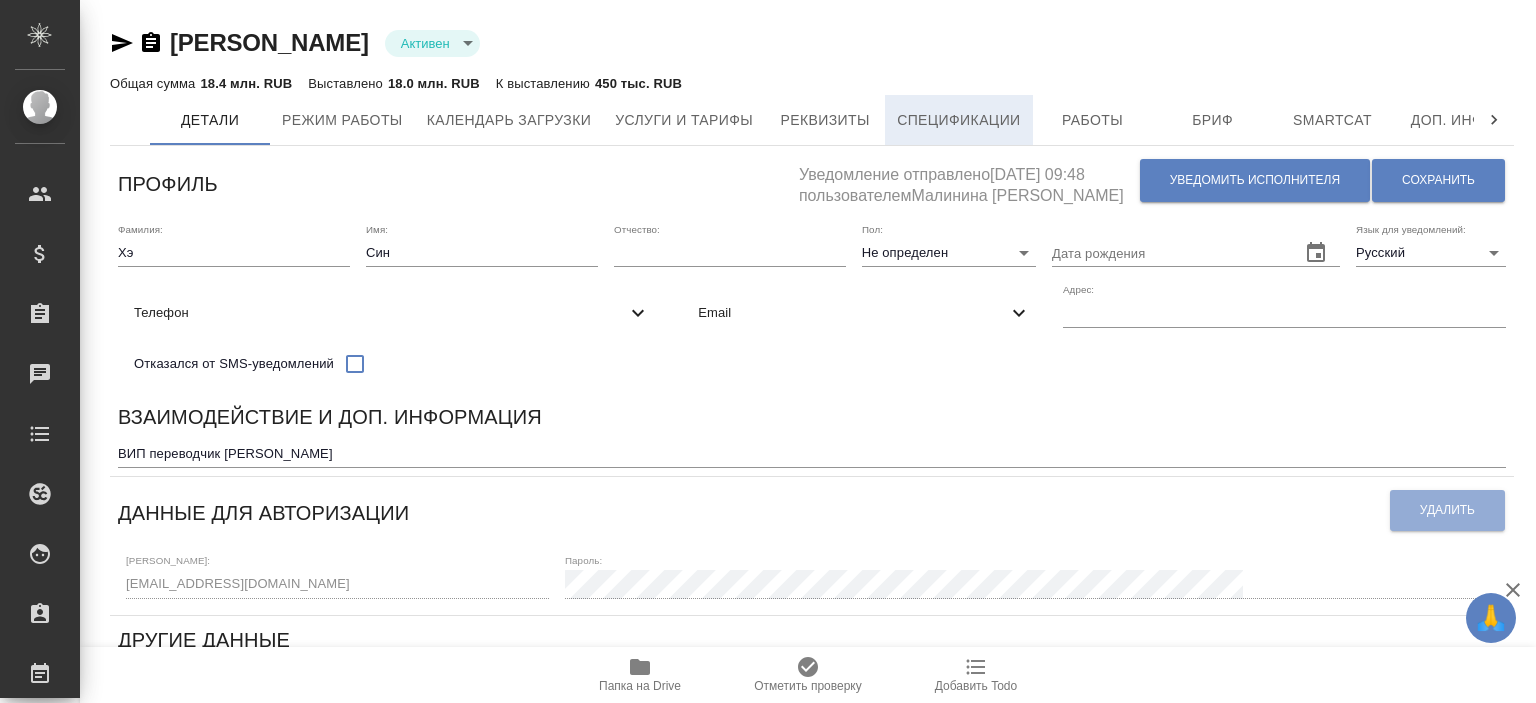 scroll, scrollTop: 0, scrollLeft: 0, axis: both 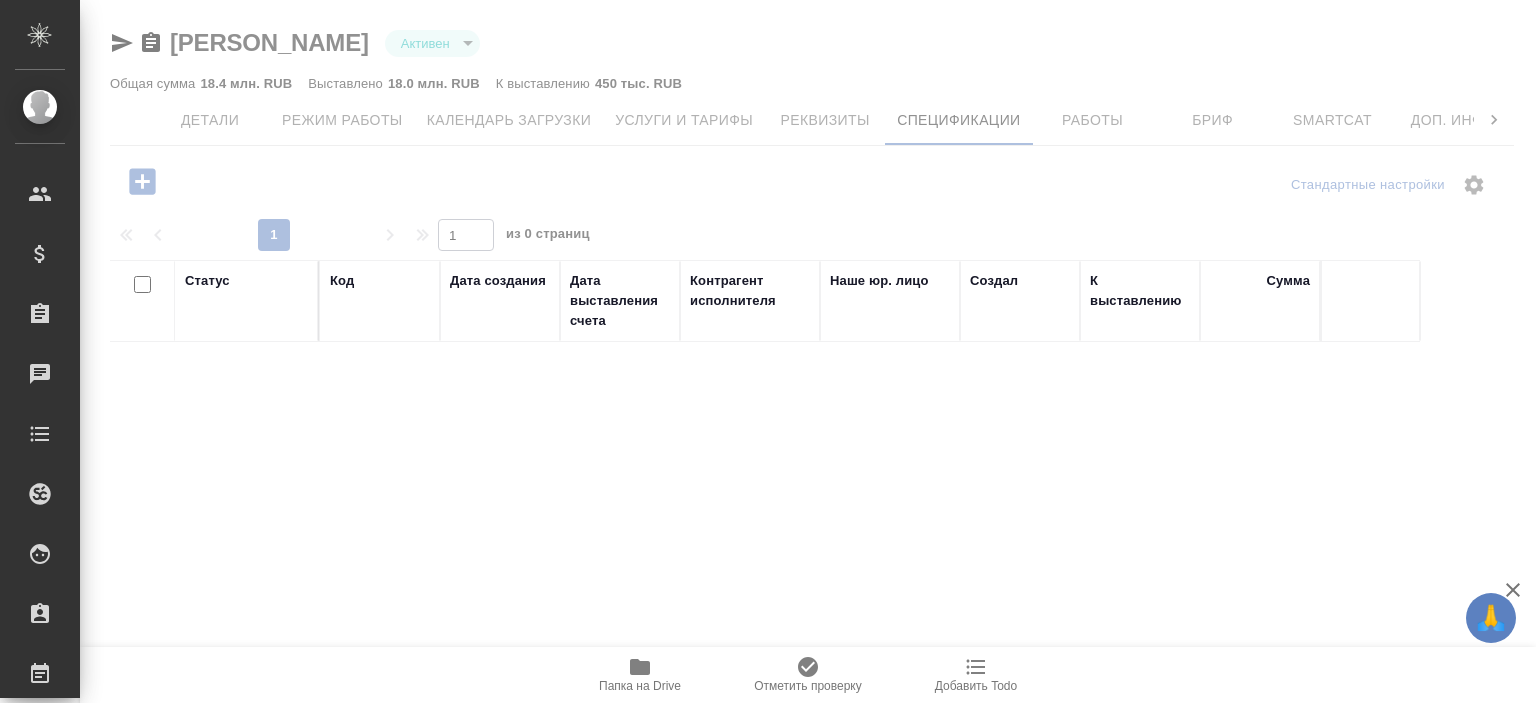 click on "Работы" at bounding box center [1093, 120] 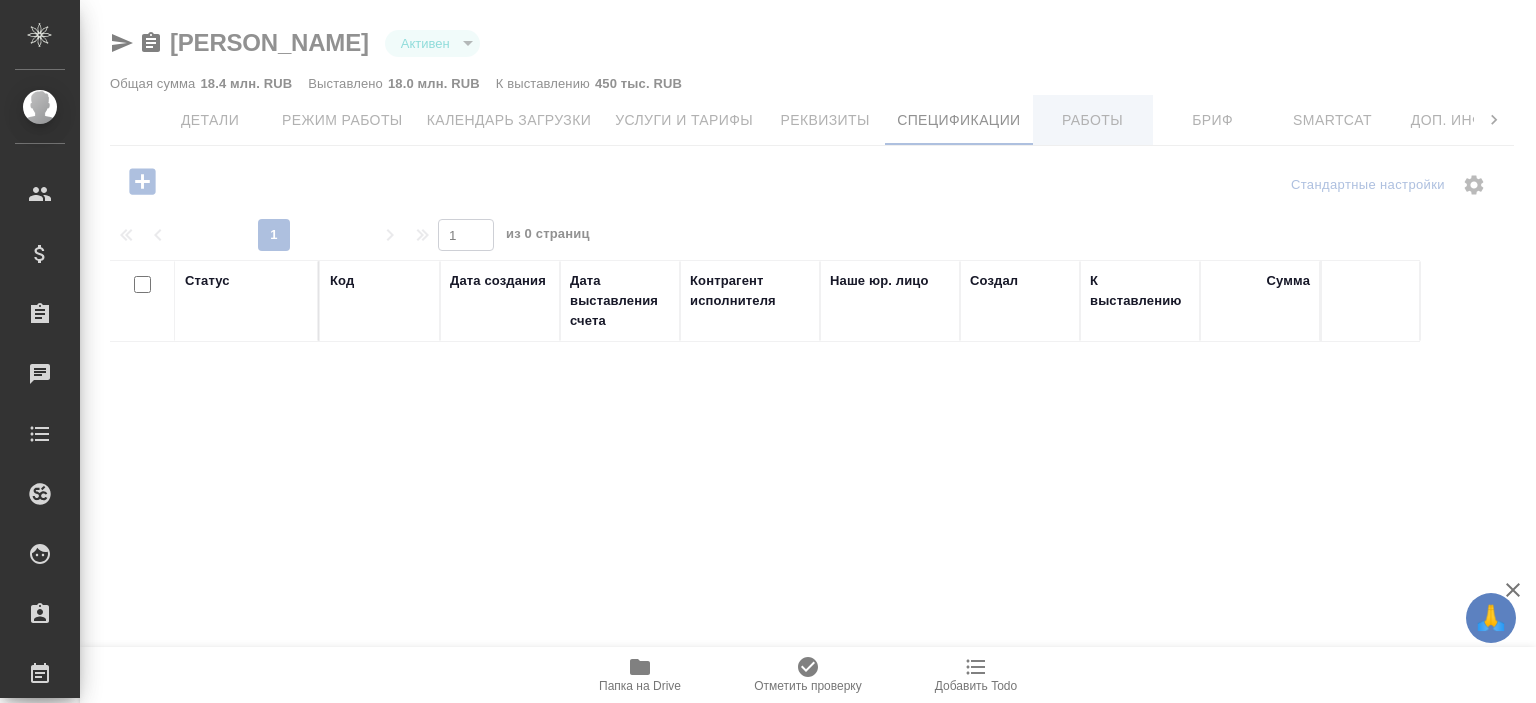 click on "Работы" at bounding box center [1093, 120] 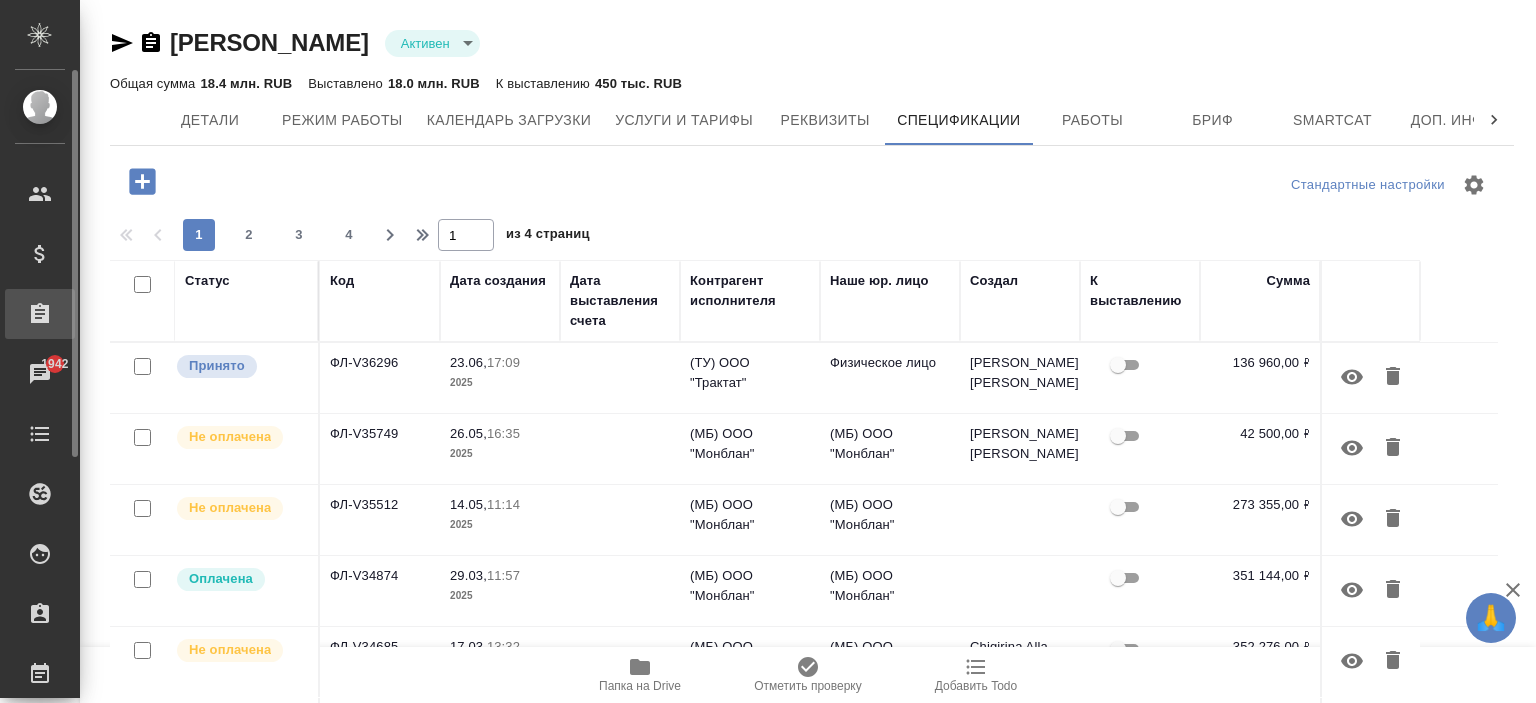 click on "Работы" at bounding box center (1093, 120) 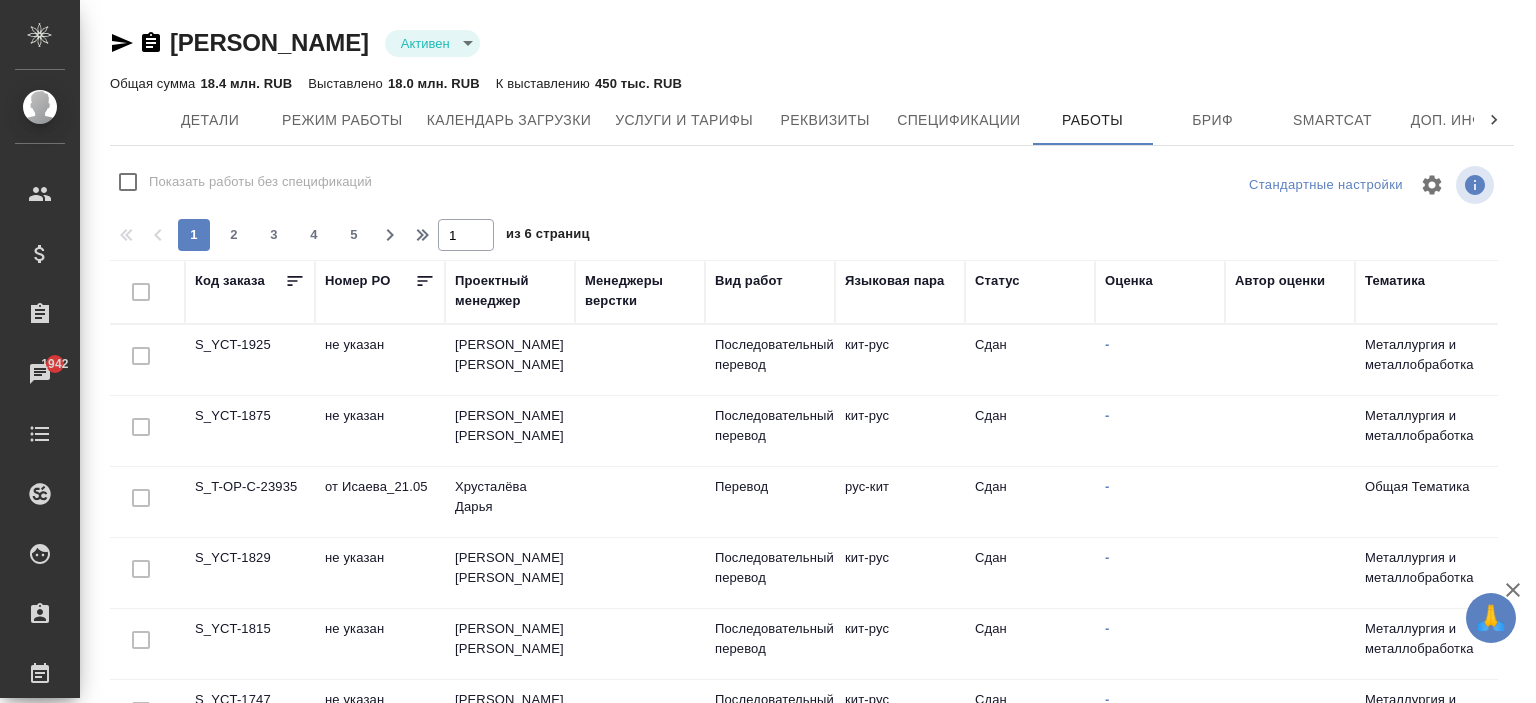 checkbox on "false" 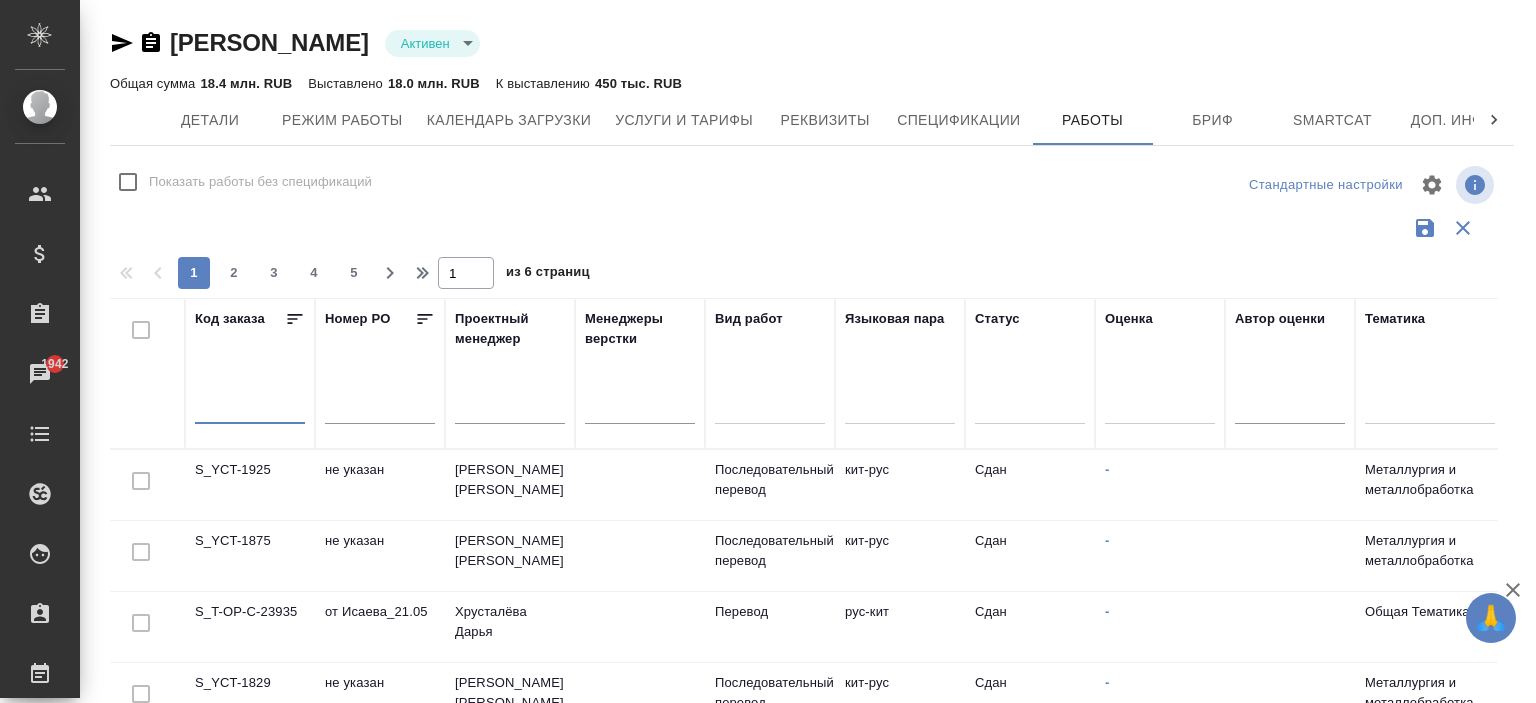 paste on "S_YCT-1925" 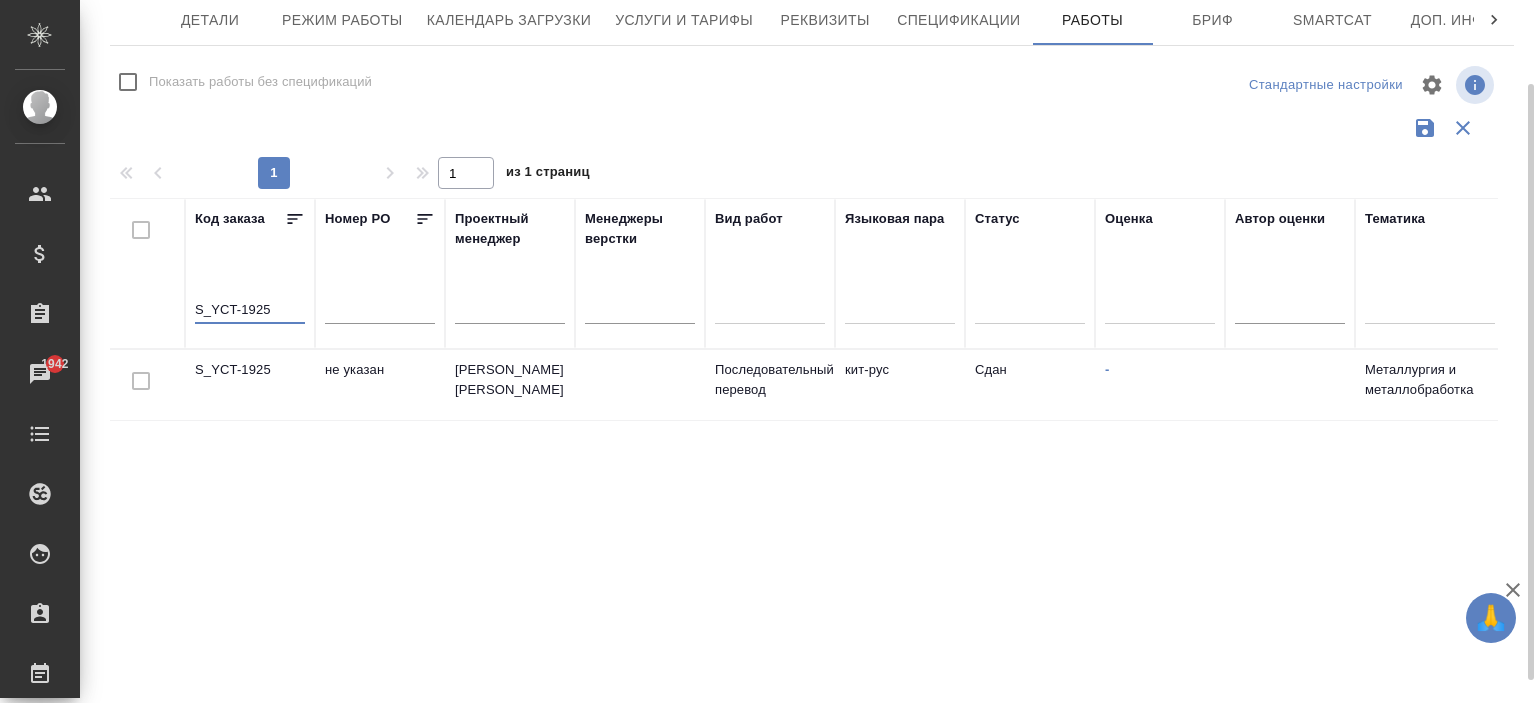 scroll, scrollTop: 125, scrollLeft: 0, axis: vertical 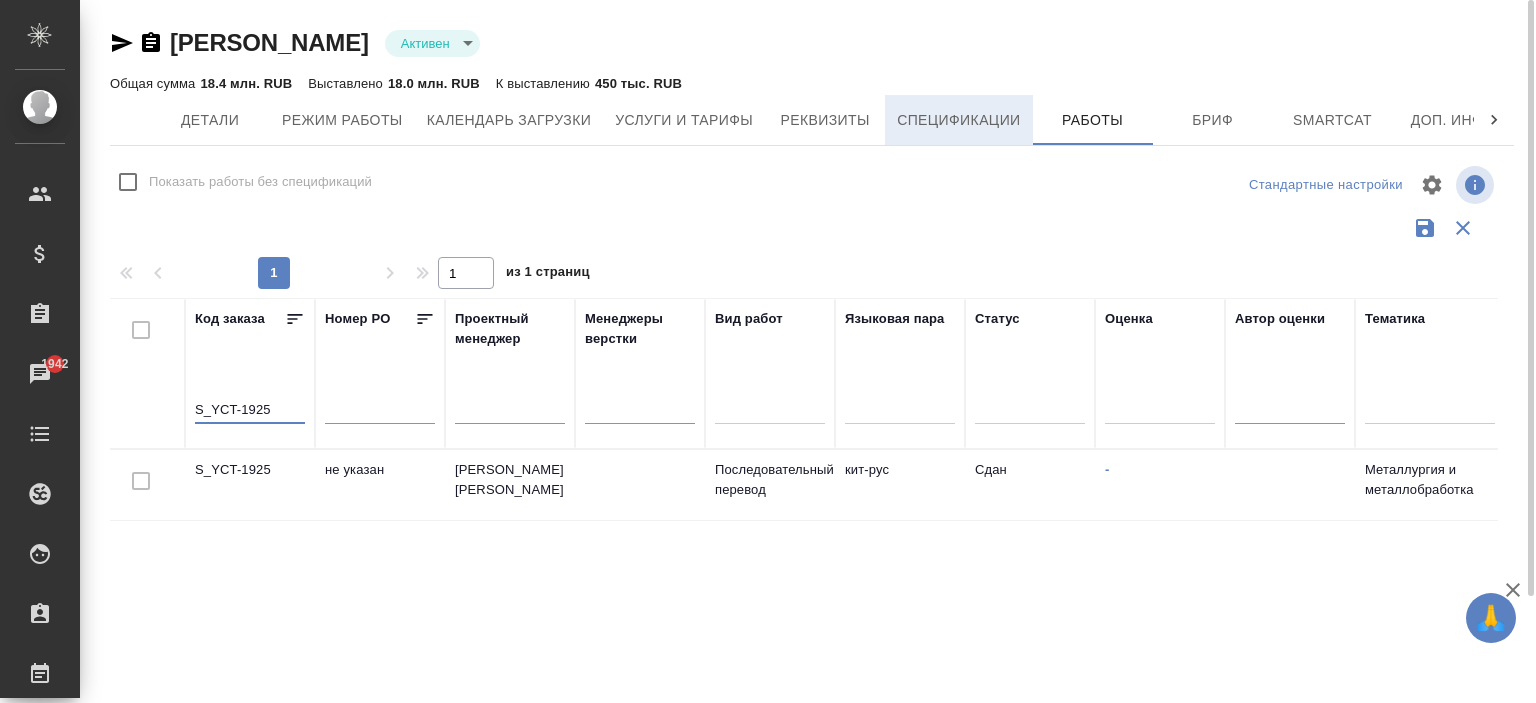 type on "S_YCT-1925" 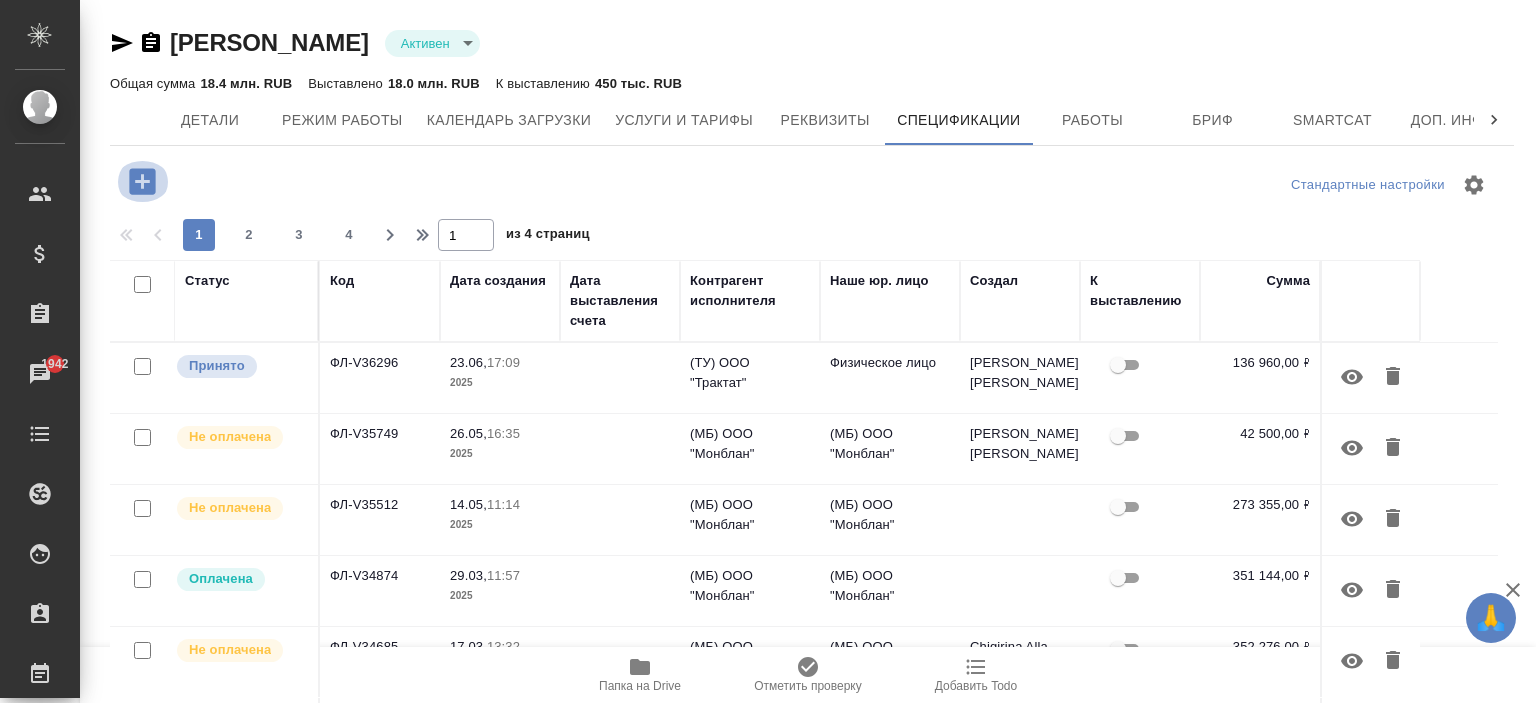 click at bounding box center [142, 181] 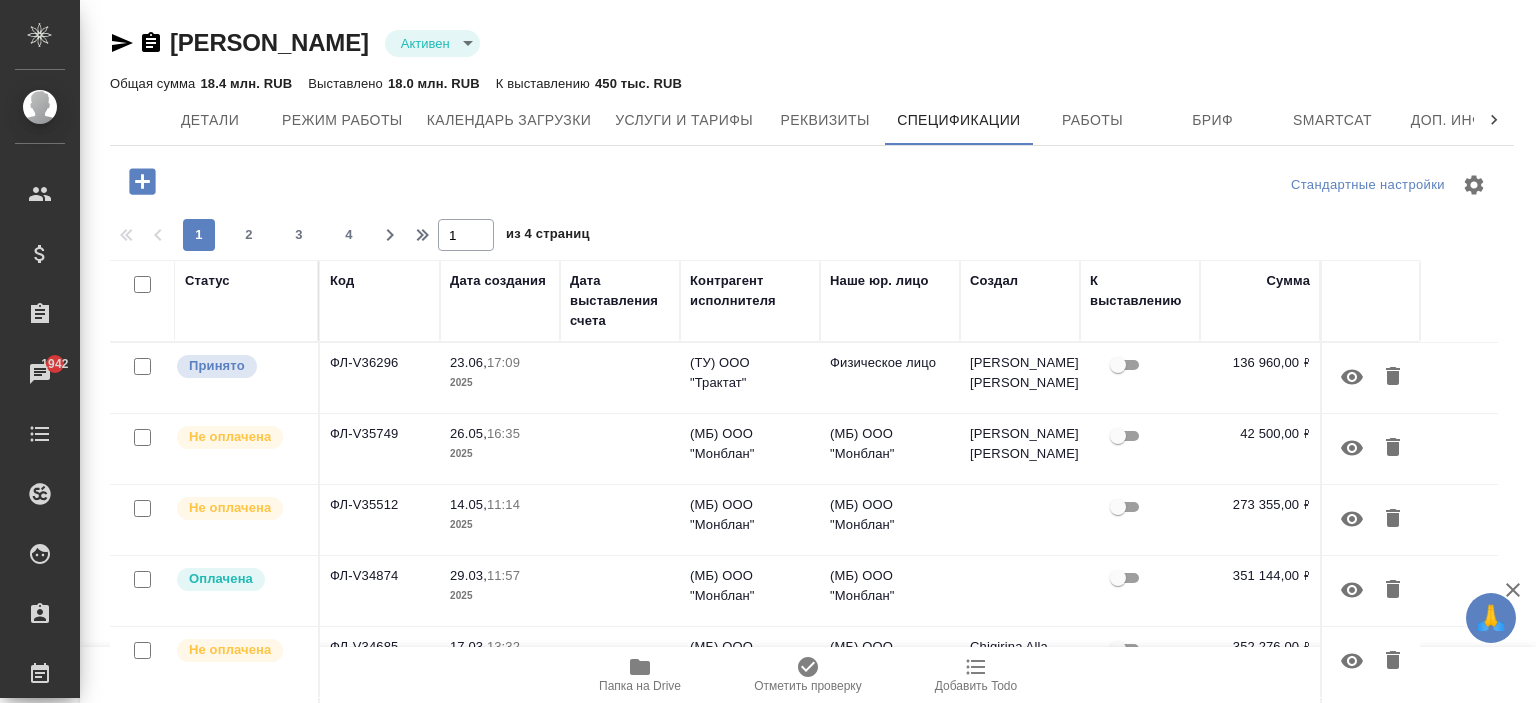 click 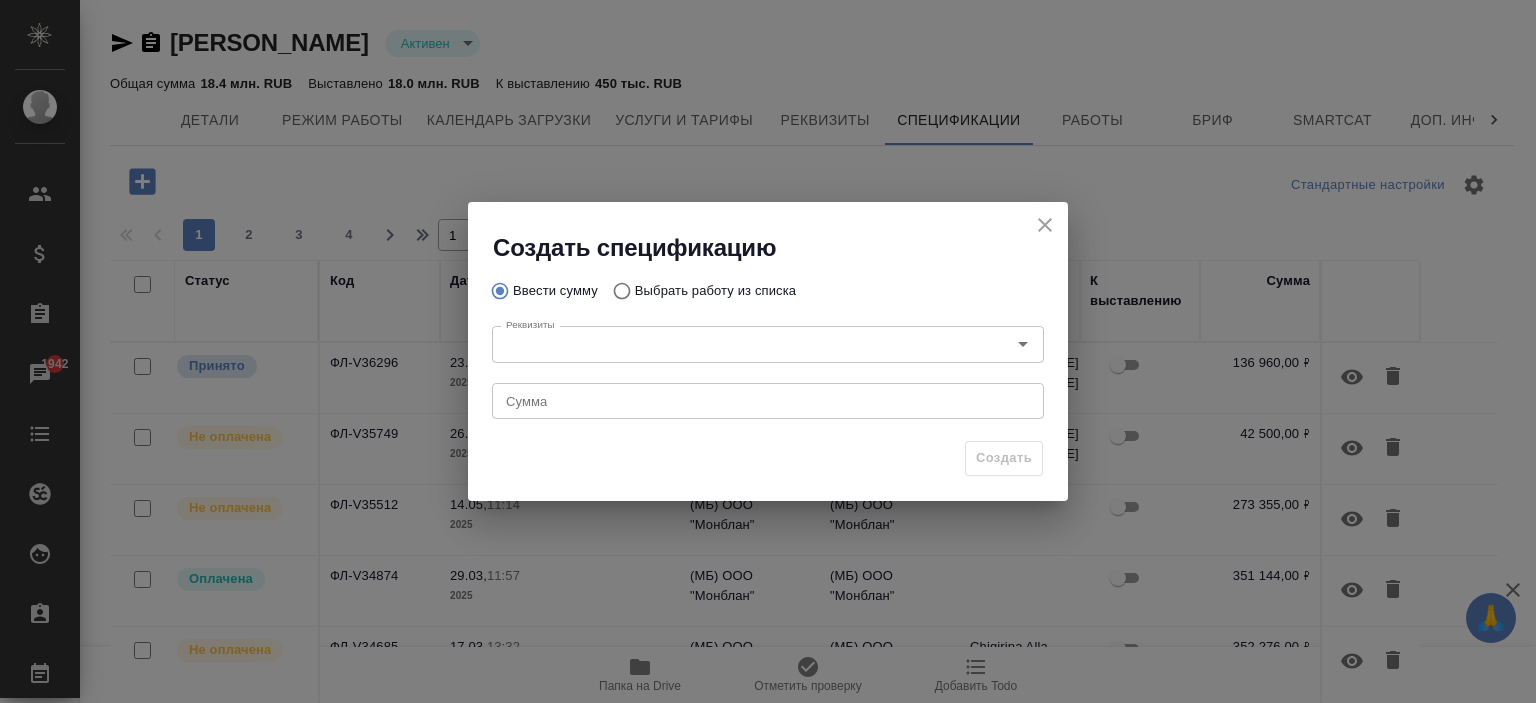 click on "Выбрать работу из списка" at bounding box center (715, 291) 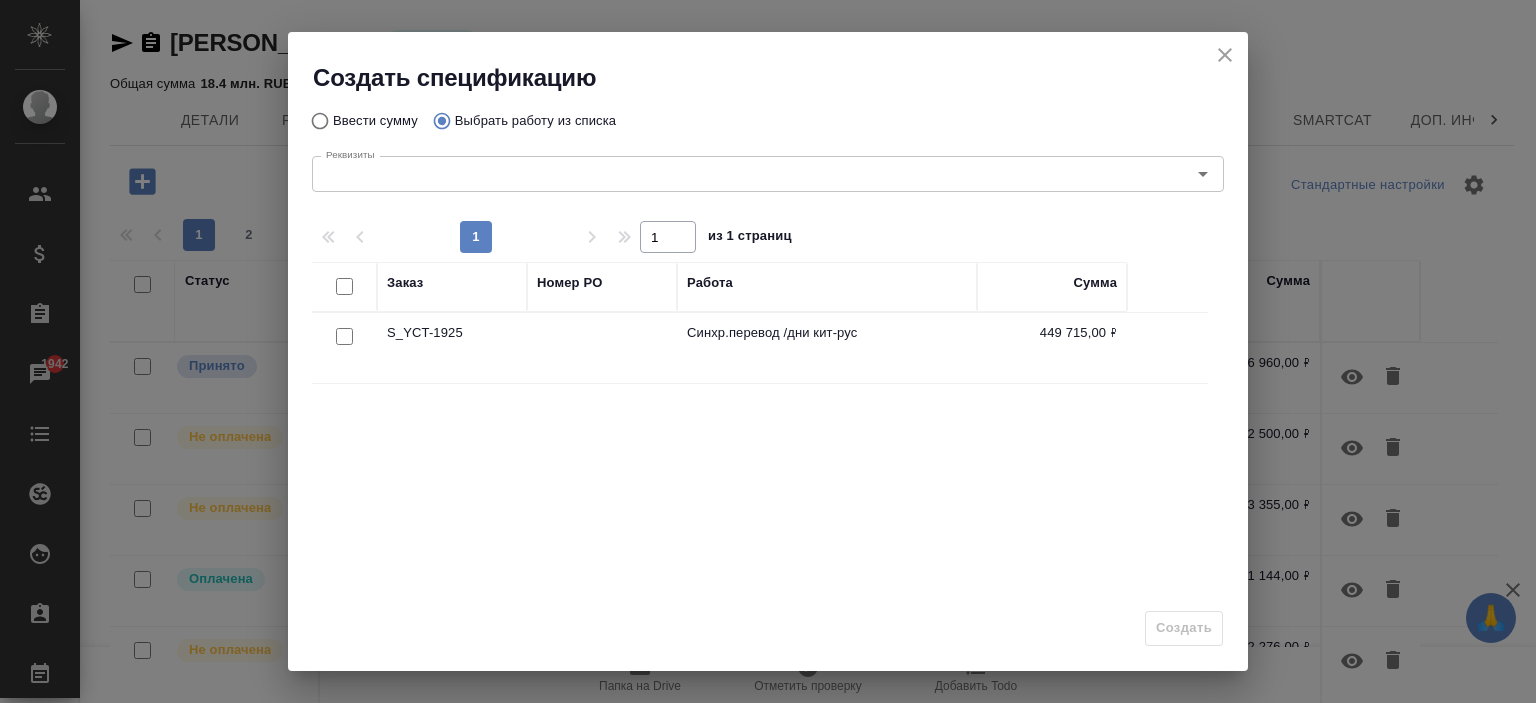 click at bounding box center (344, 336) 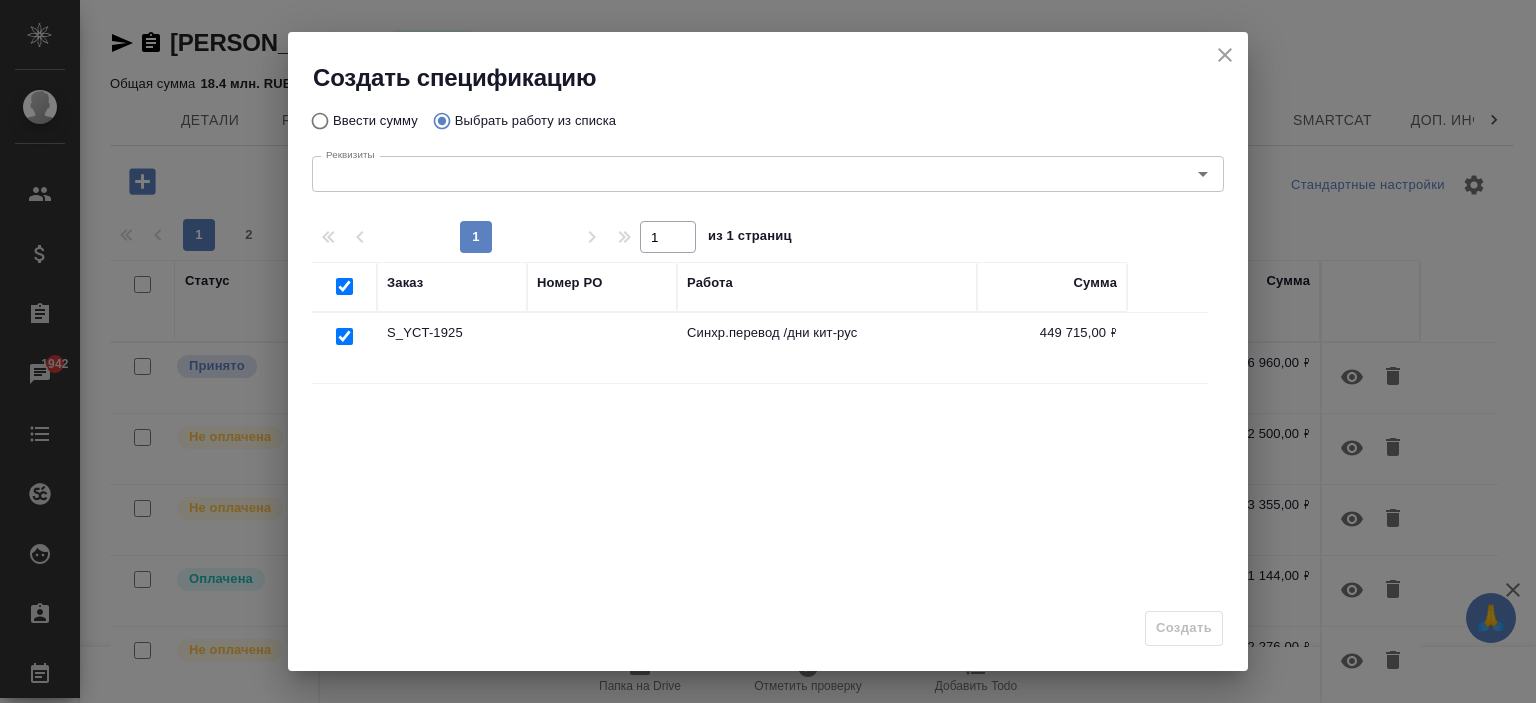 checkbox on "true" 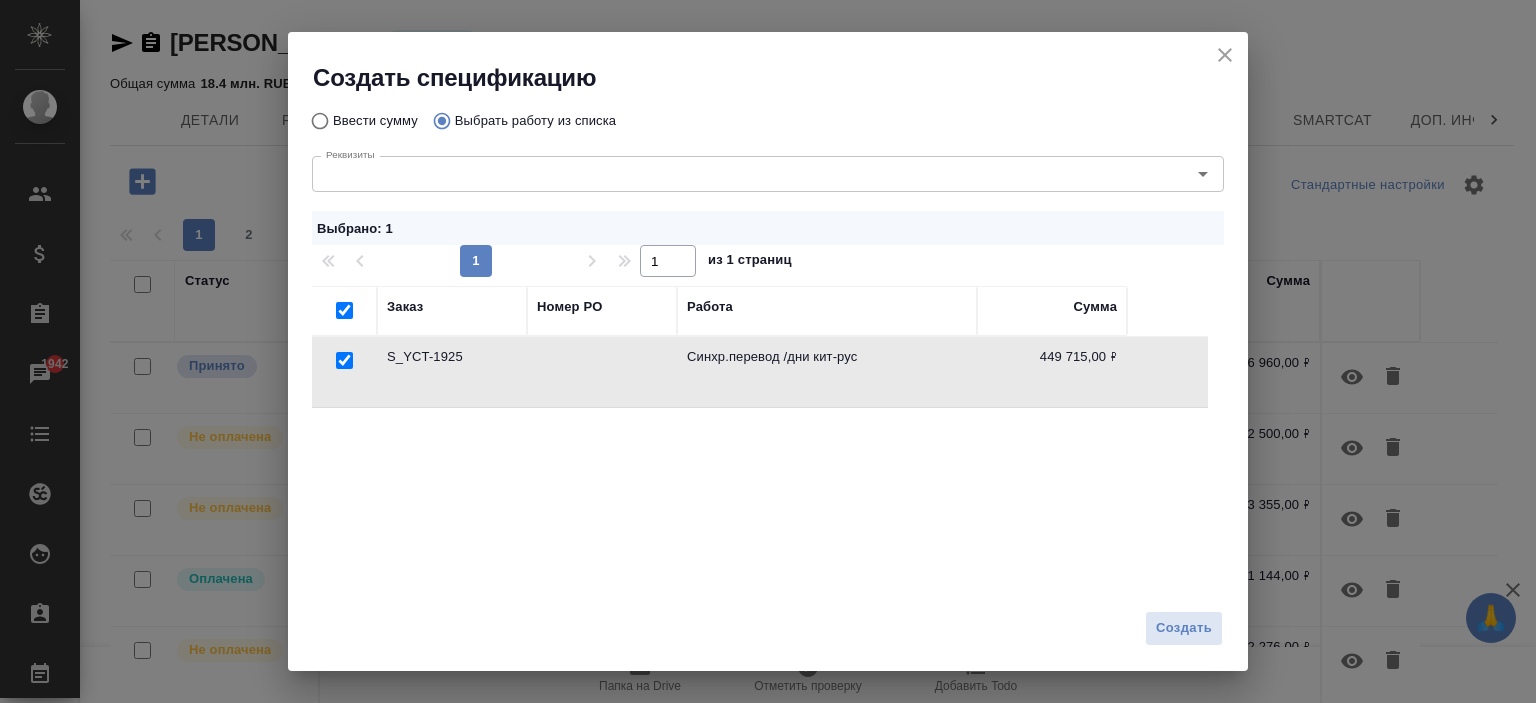 click 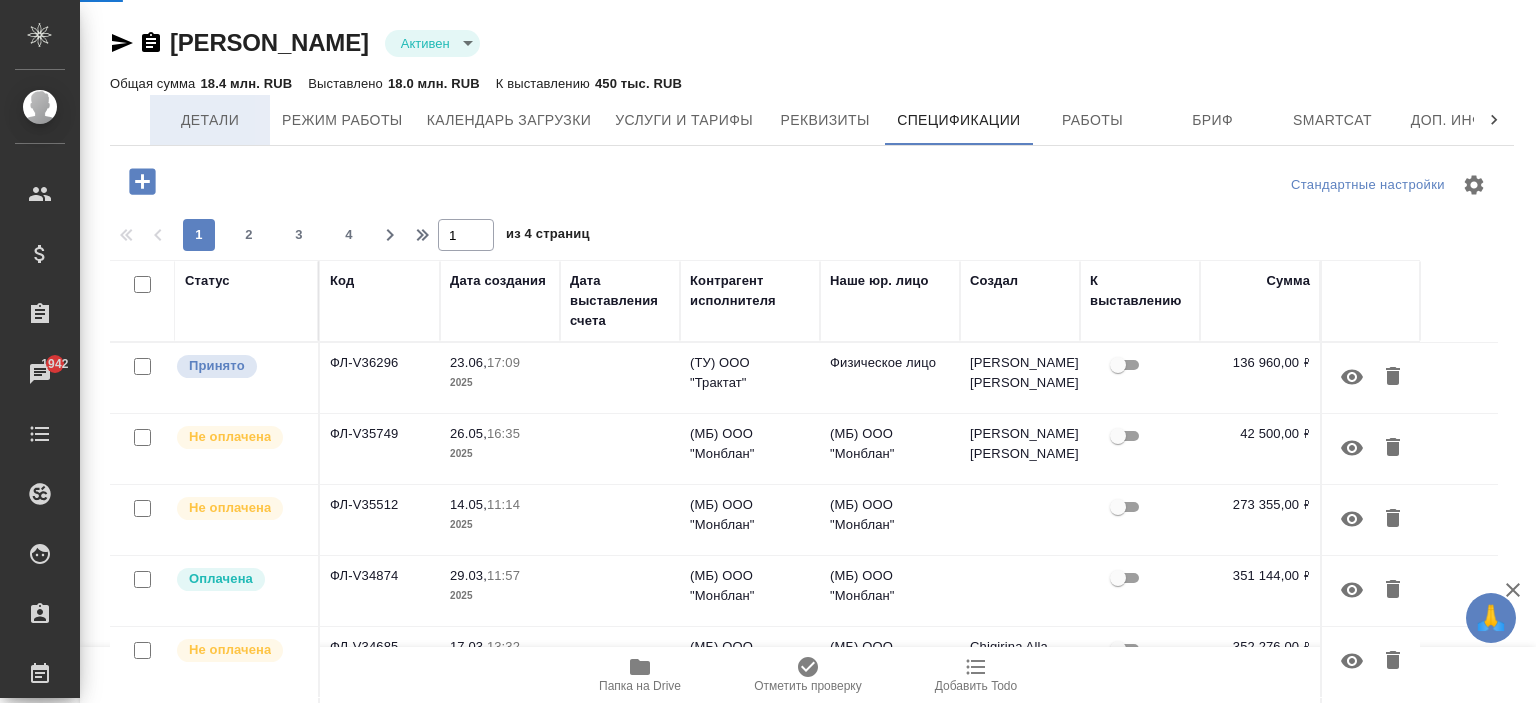 click on "Детали" at bounding box center (210, 120) 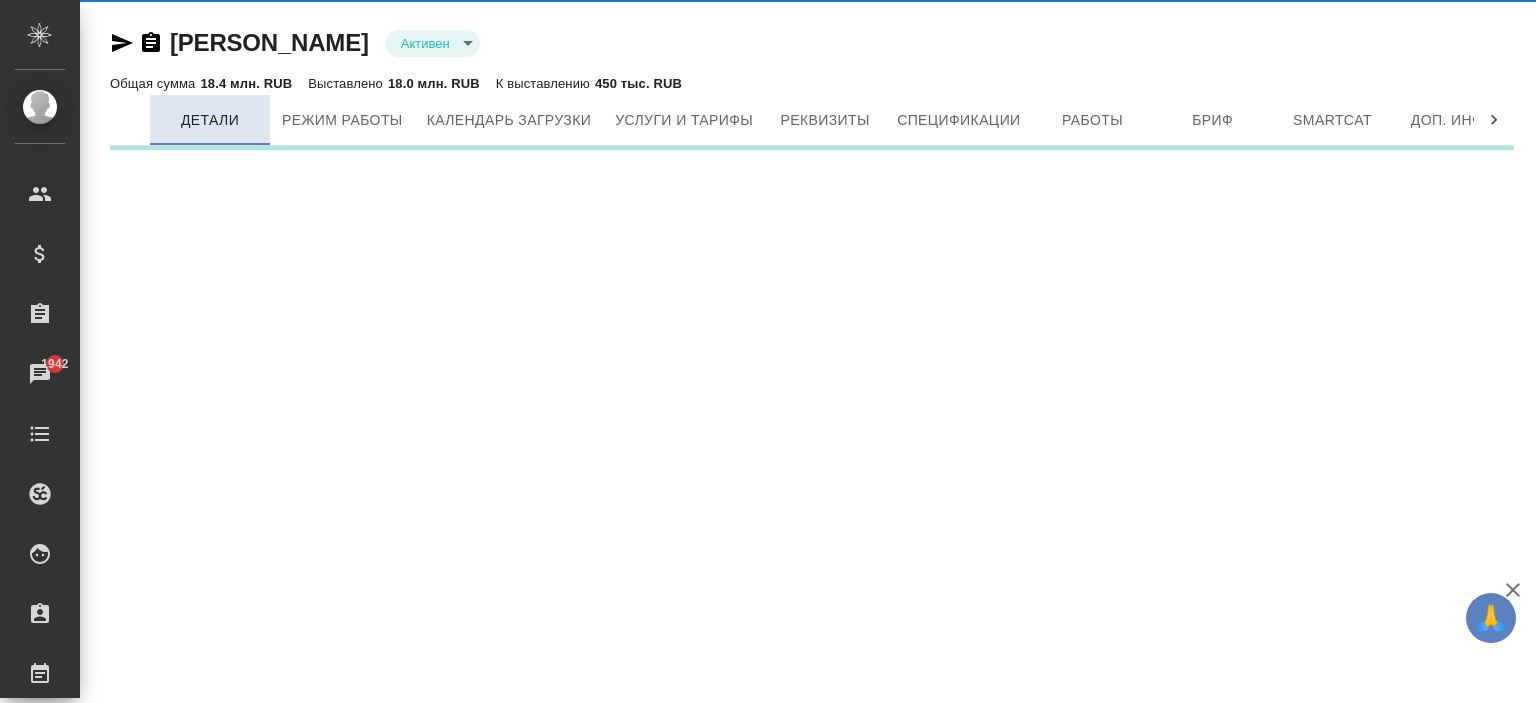 click on "Детали" at bounding box center [210, 120] 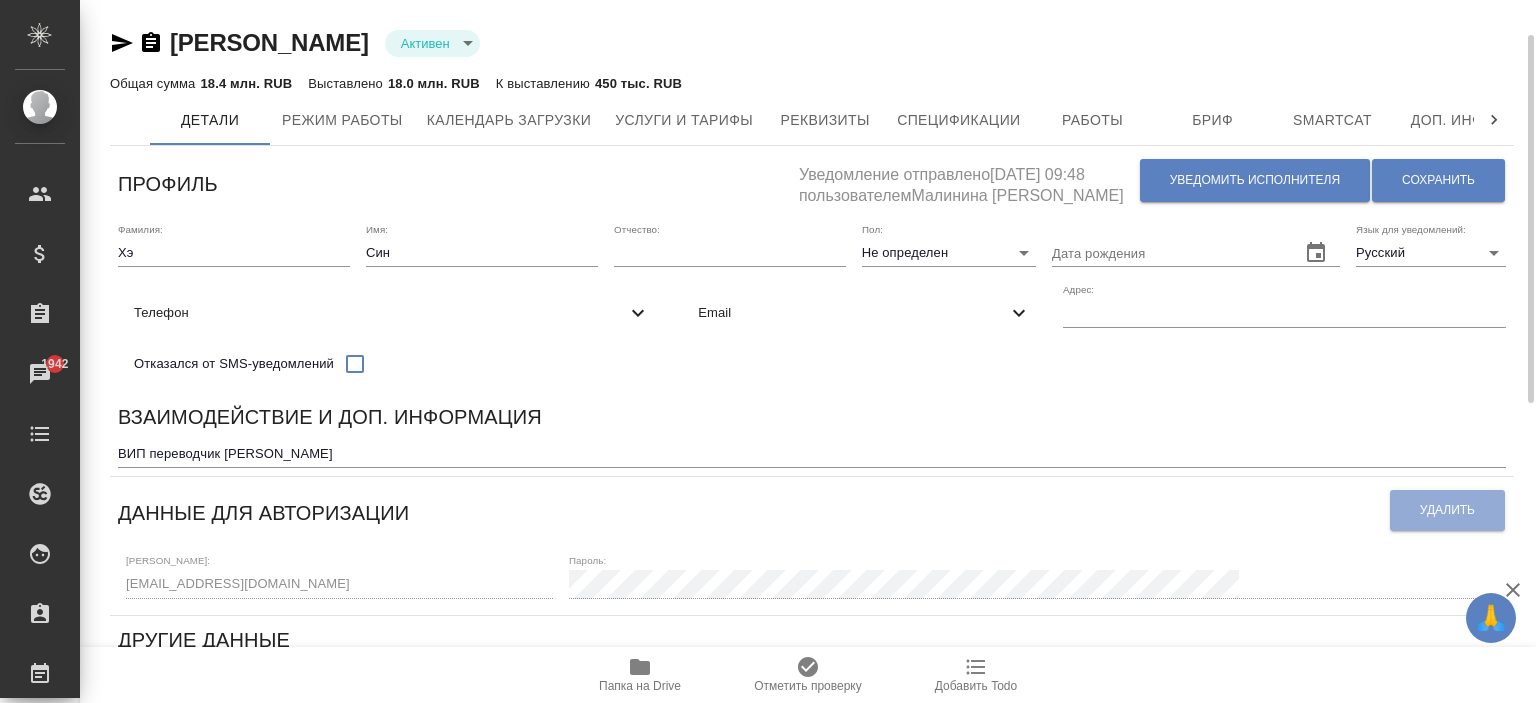 scroll, scrollTop: 0, scrollLeft: 0, axis: both 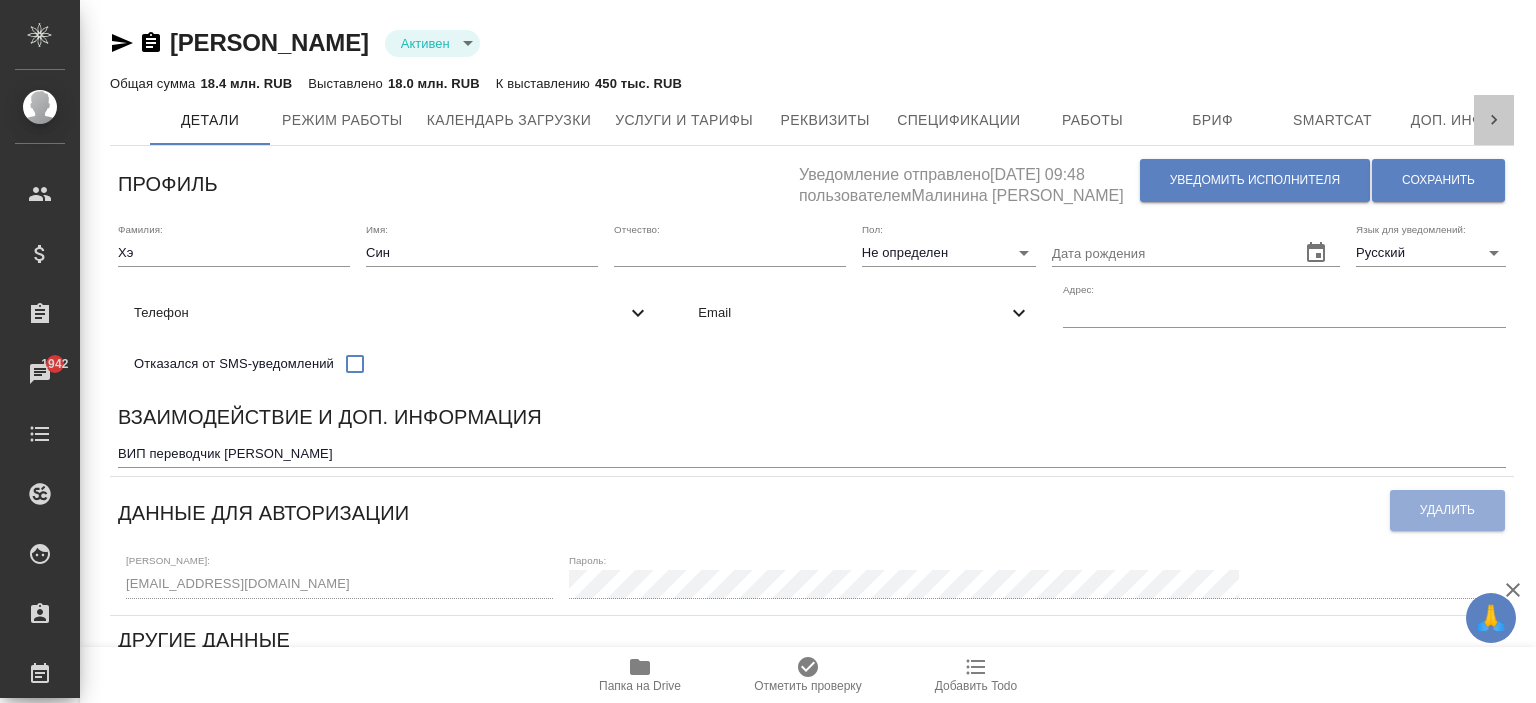 click 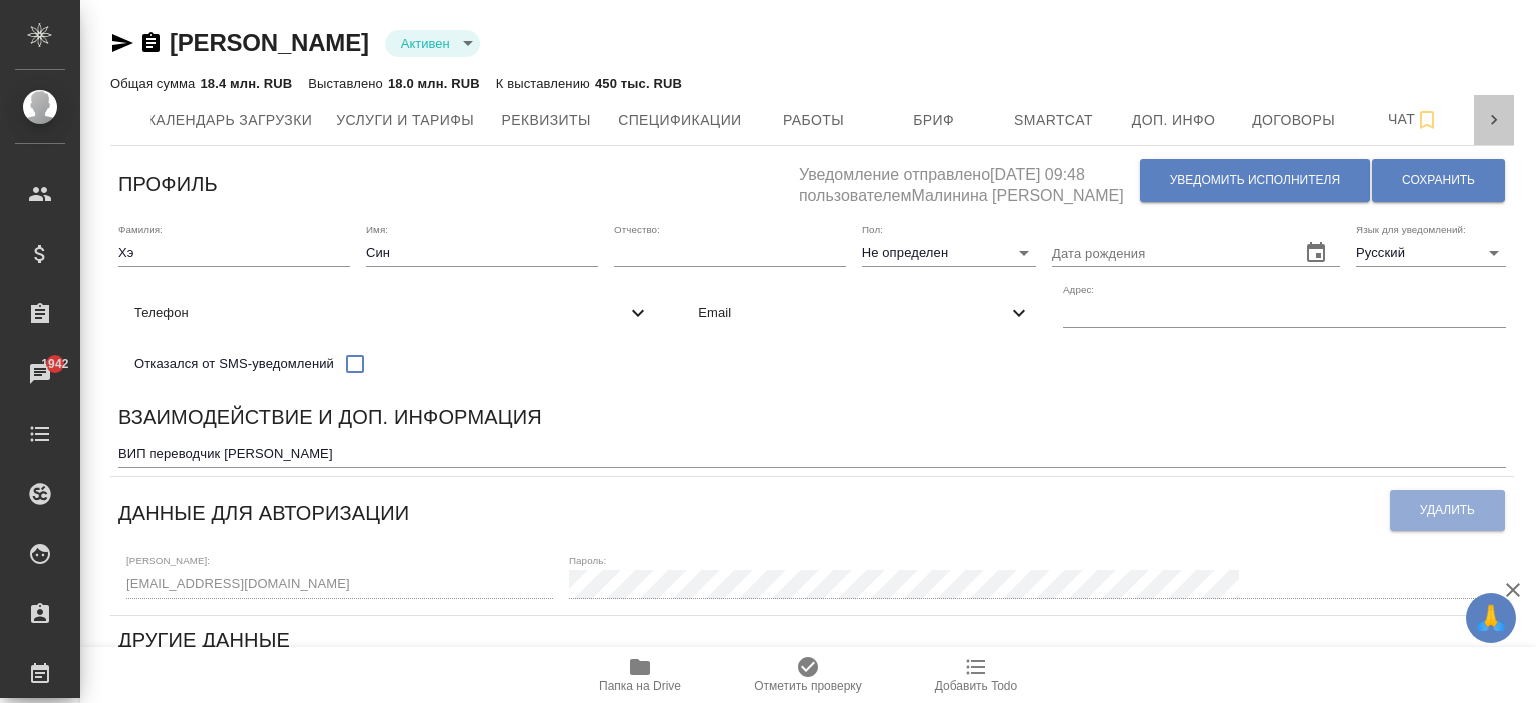click 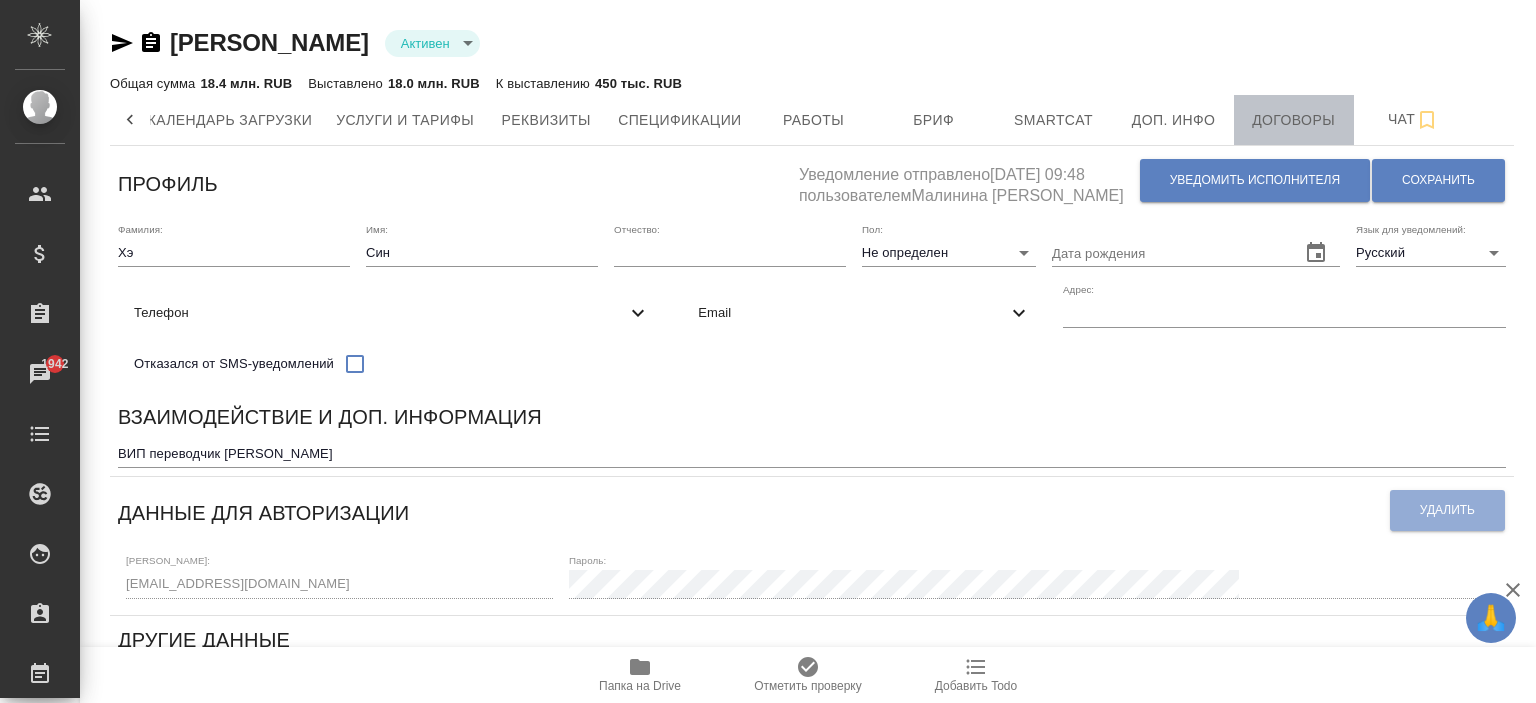 click on "Договоры" at bounding box center (1294, 120) 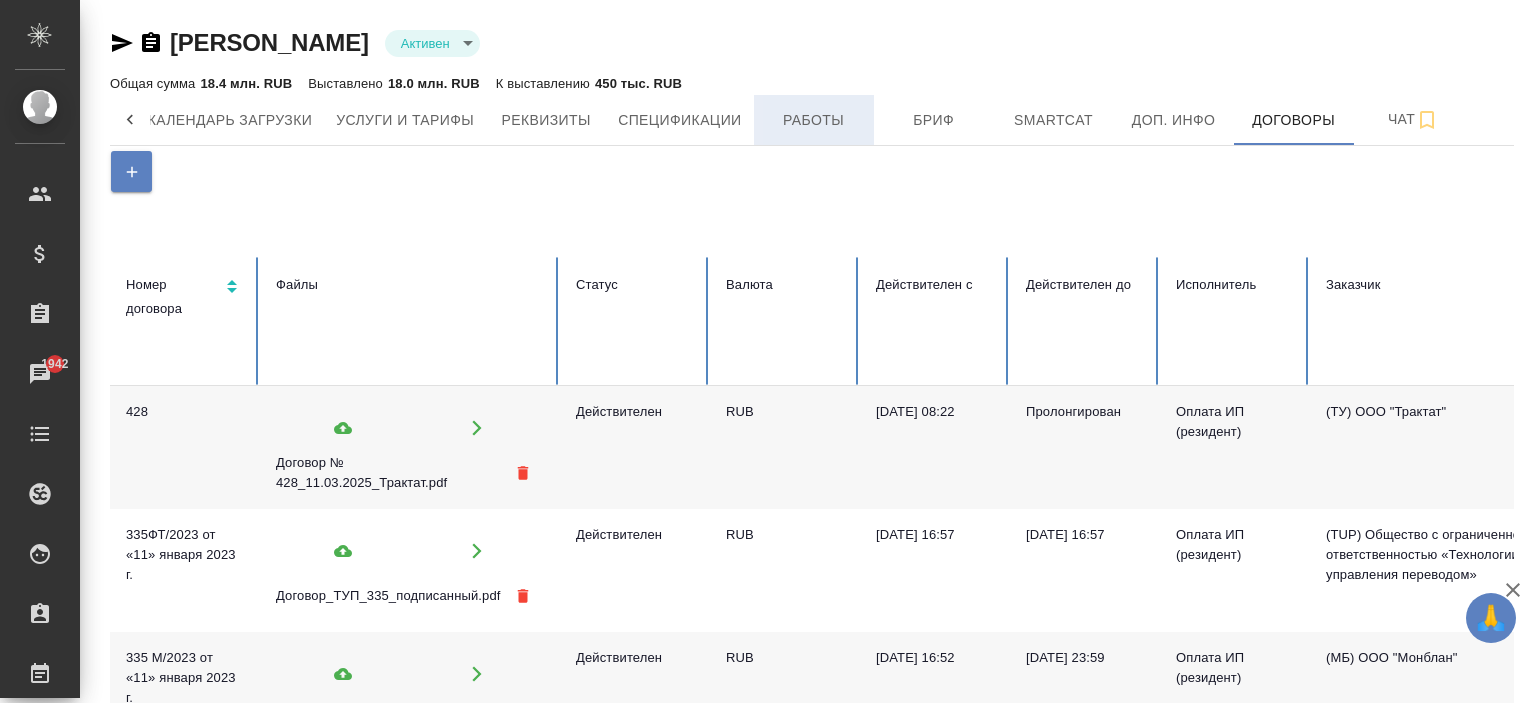 click on "Работы" at bounding box center [814, 120] 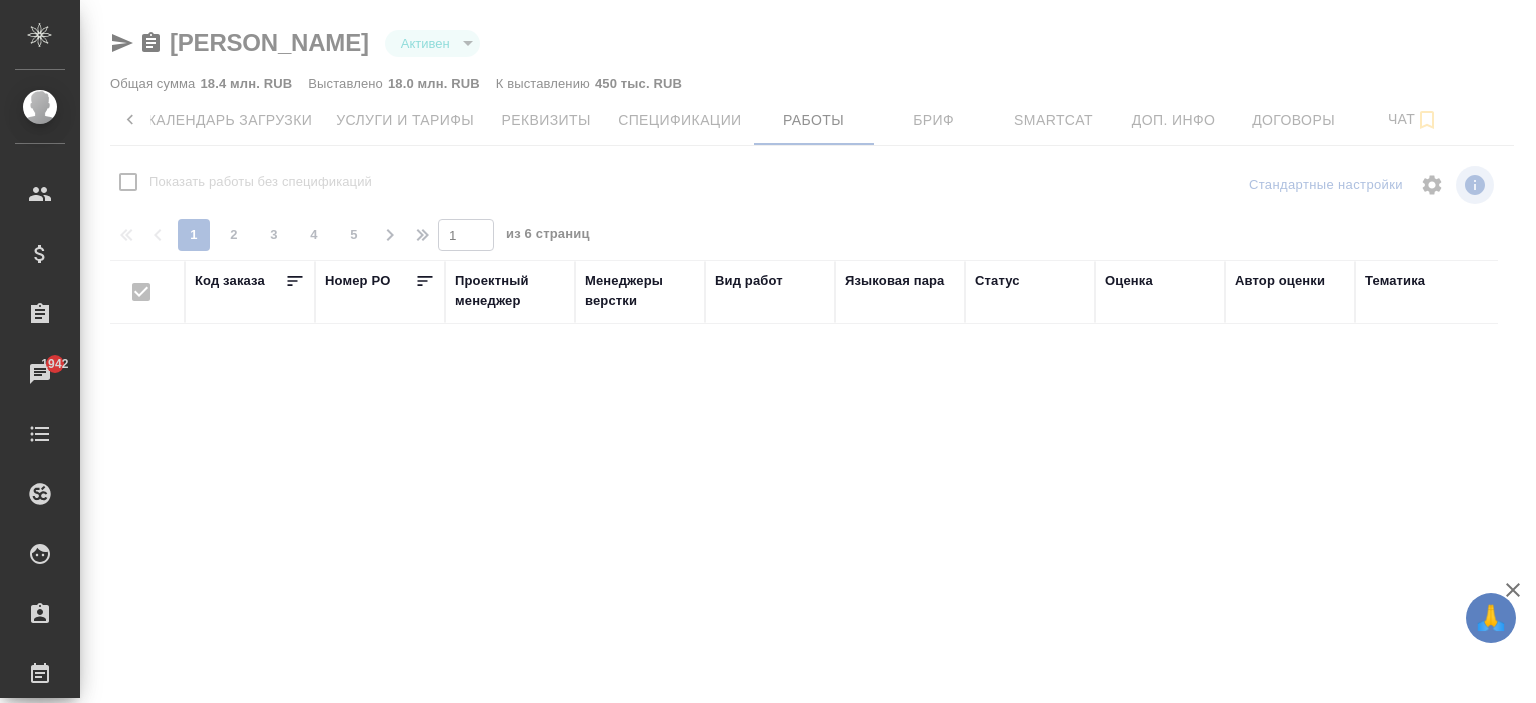 checkbox on "false" 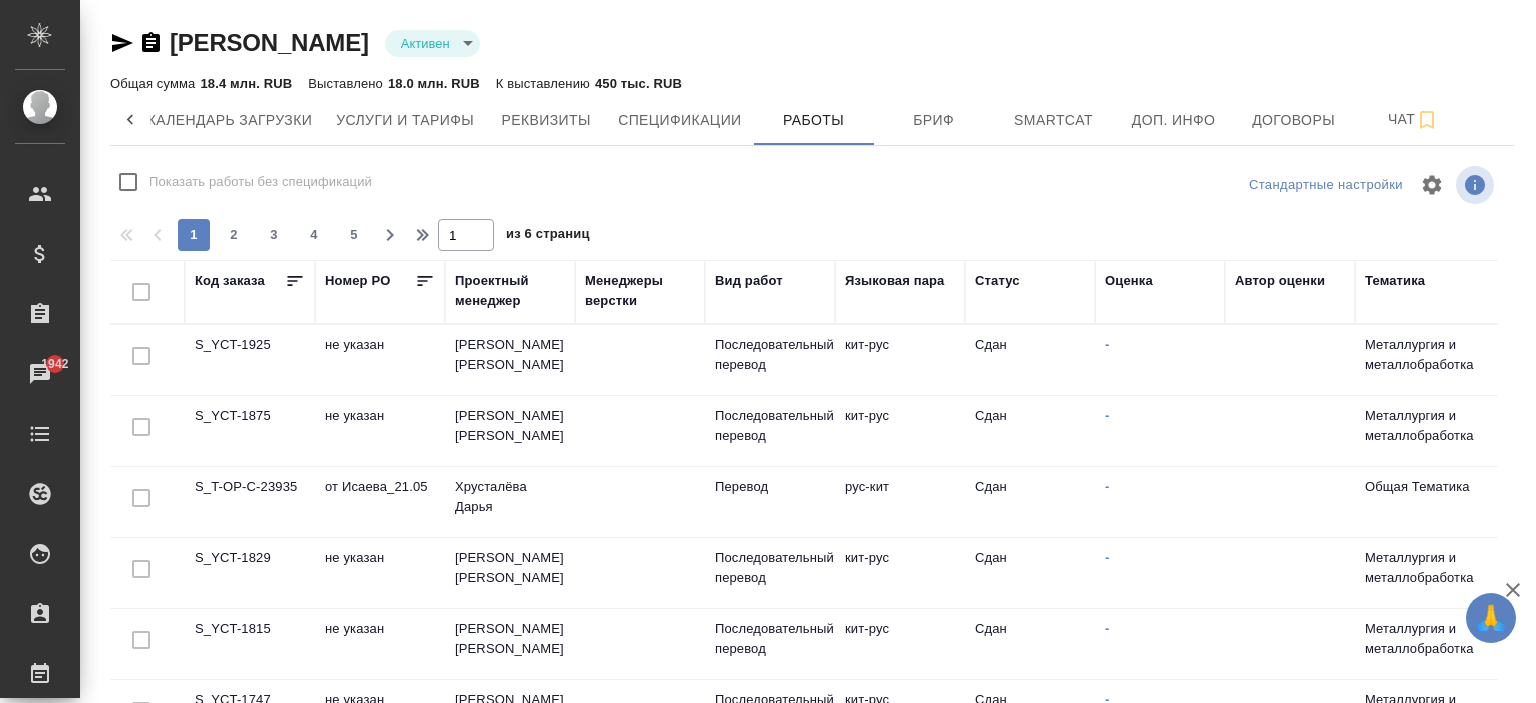 click on "Код заказа" at bounding box center (230, 284) 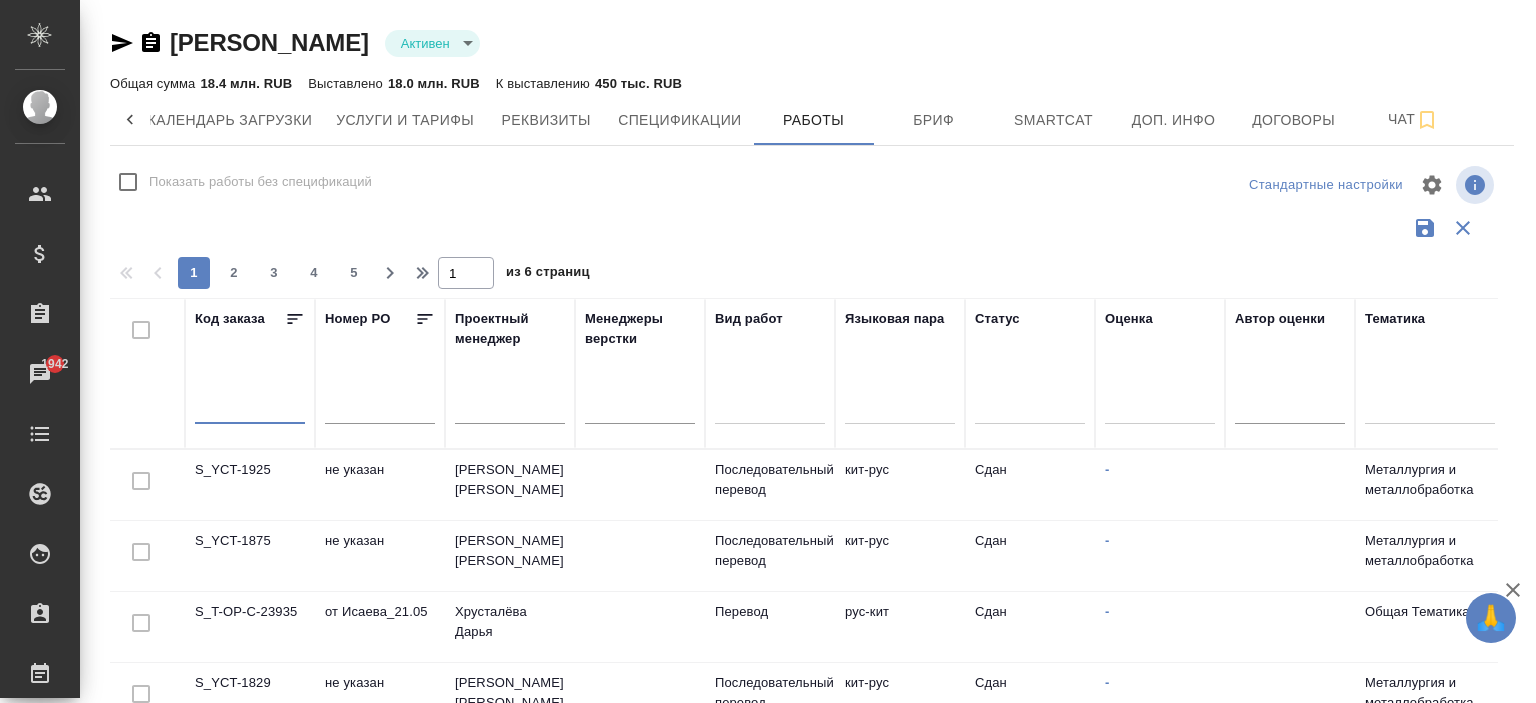 paste on "S_YCT-1925" 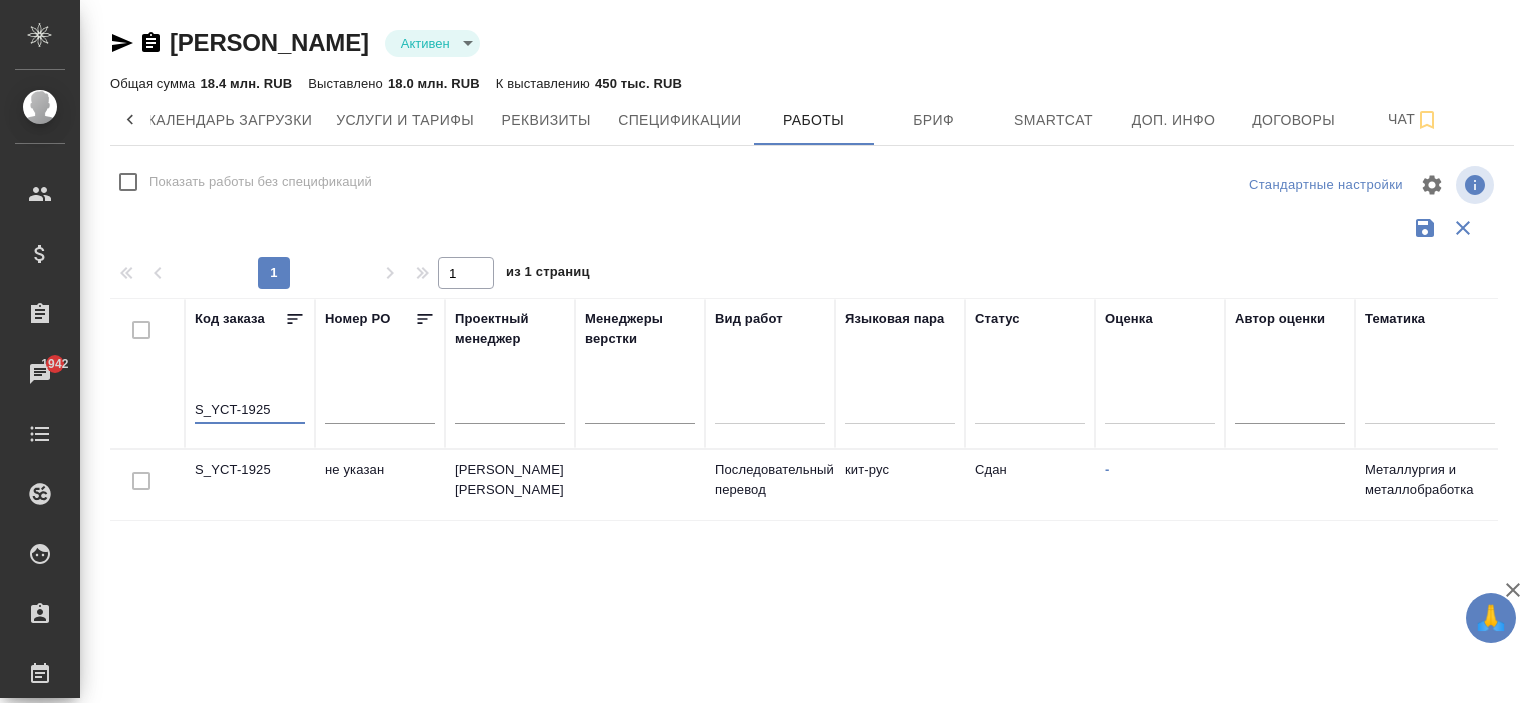 type on "S_YCT-1925" 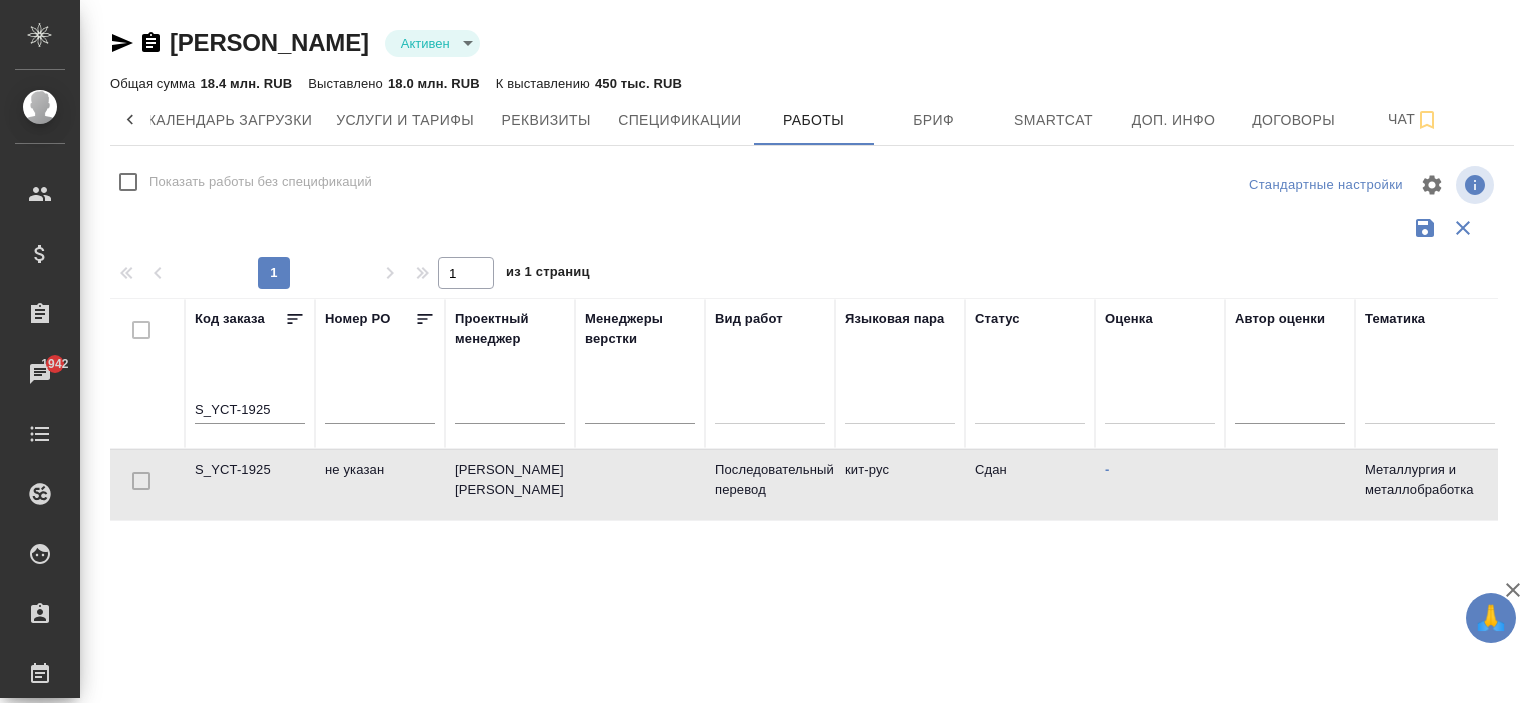 click on "S_YCT-1925" at bounding box center [250, 485] 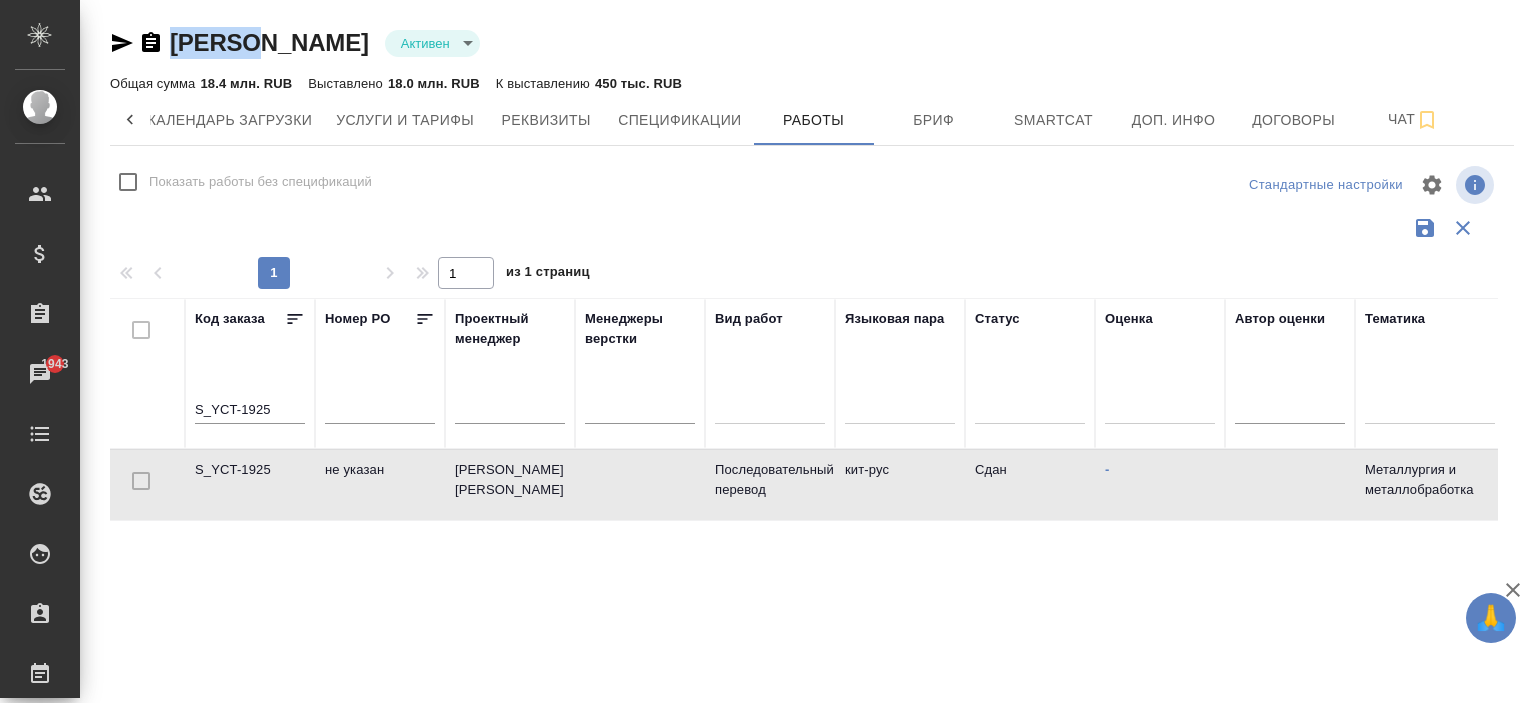 drag, startPoint x: 254, startPoint y: 37, endPoint x: 167, endPoint y: 51, distance: 88.11924 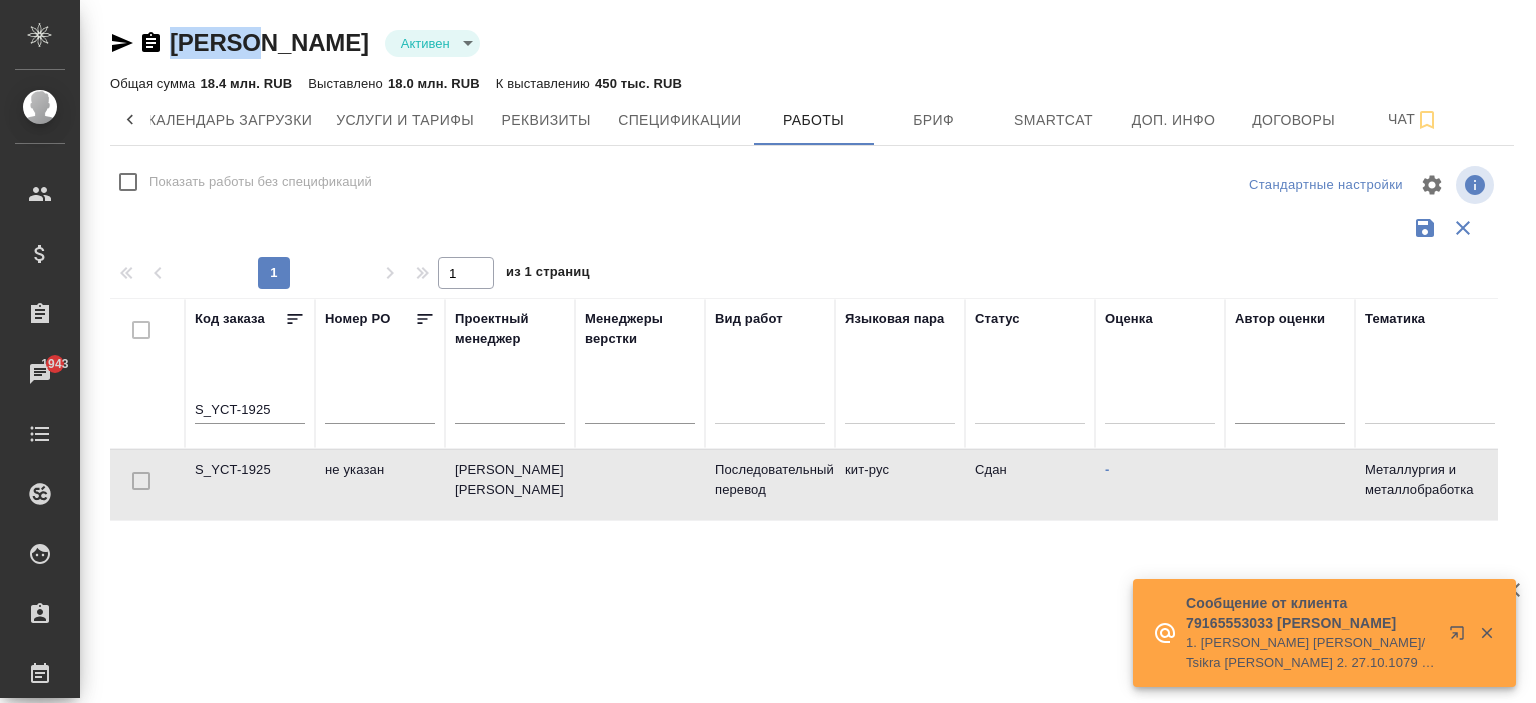 click at bounding box center [130, 120] 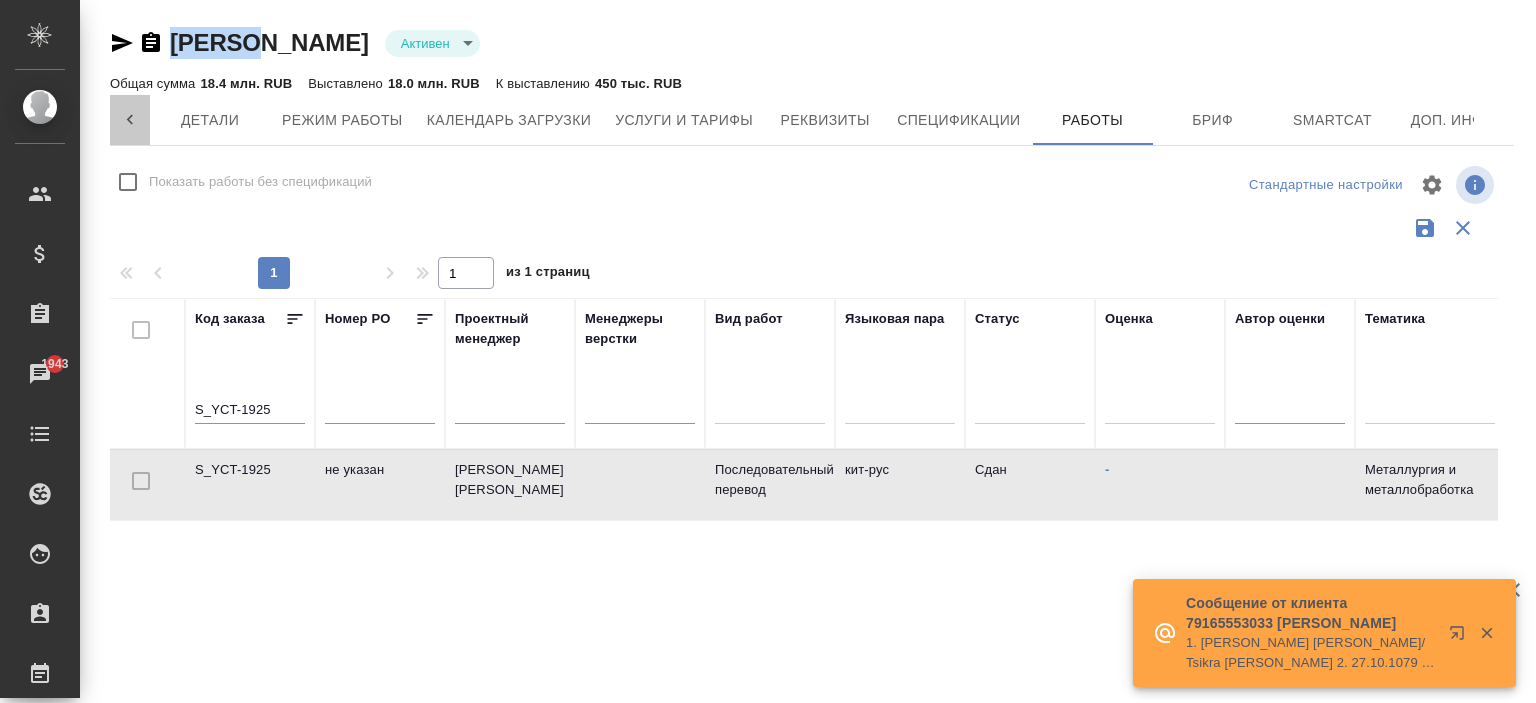 click at bounding box center [130, 120] 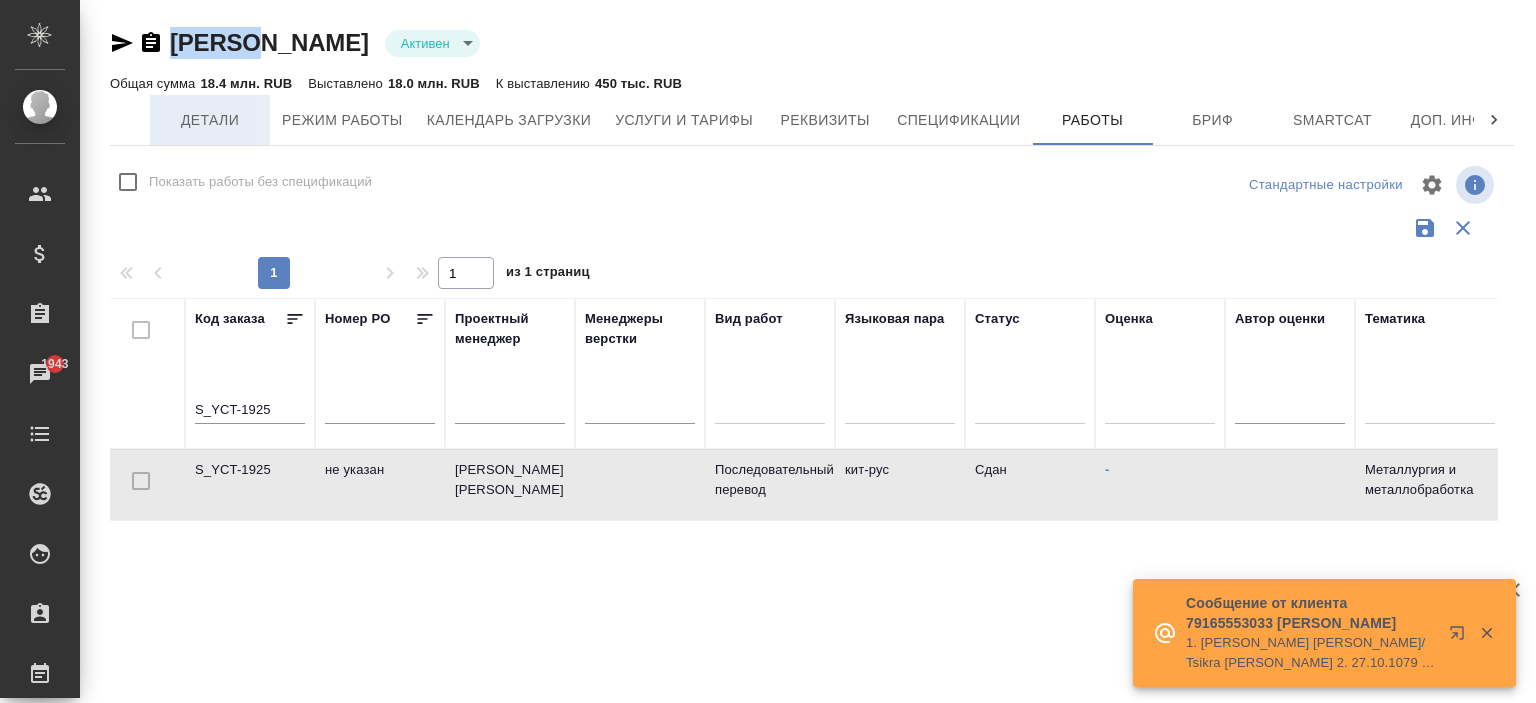 click on "Детали" at bounding box center [210, 120] 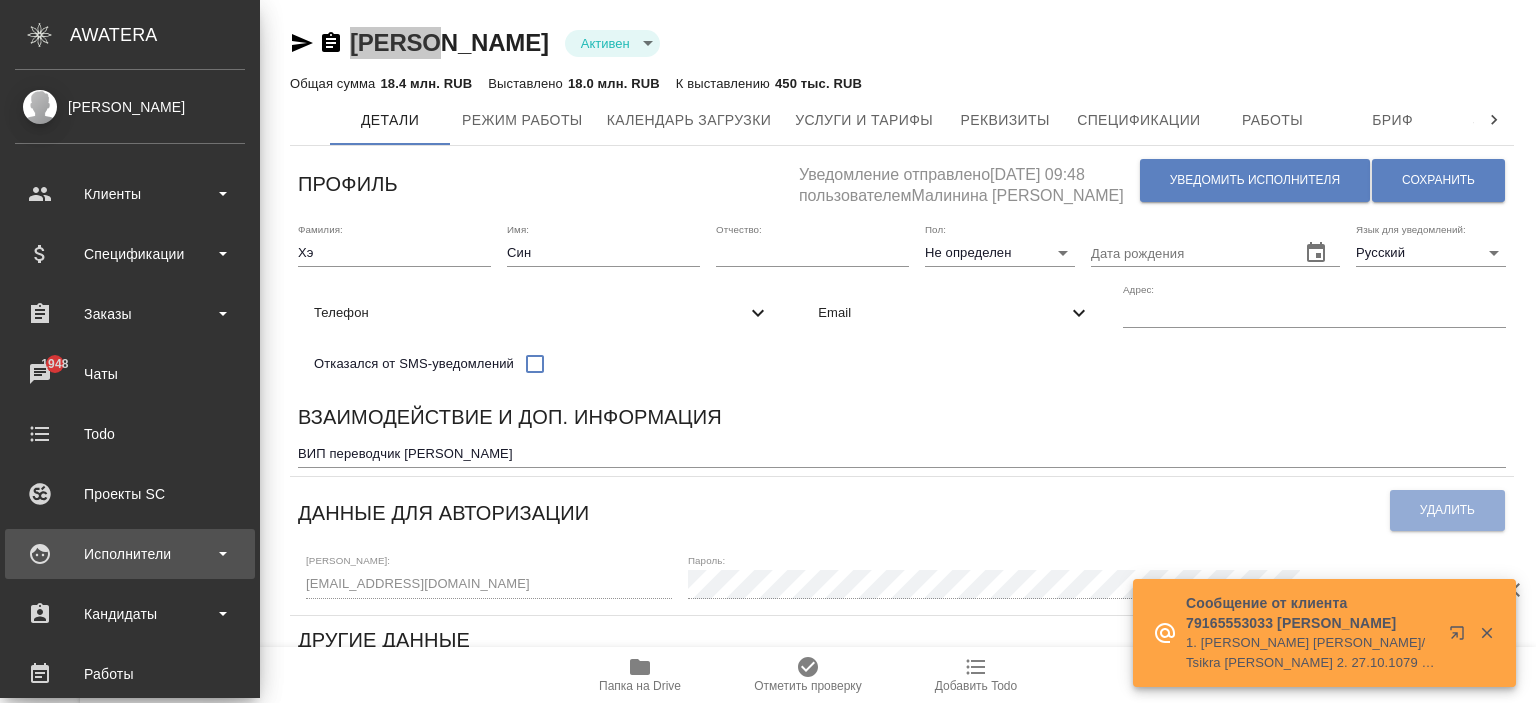 scroll, scrollTop: 200, scrollLeft: 0, axis: vertical 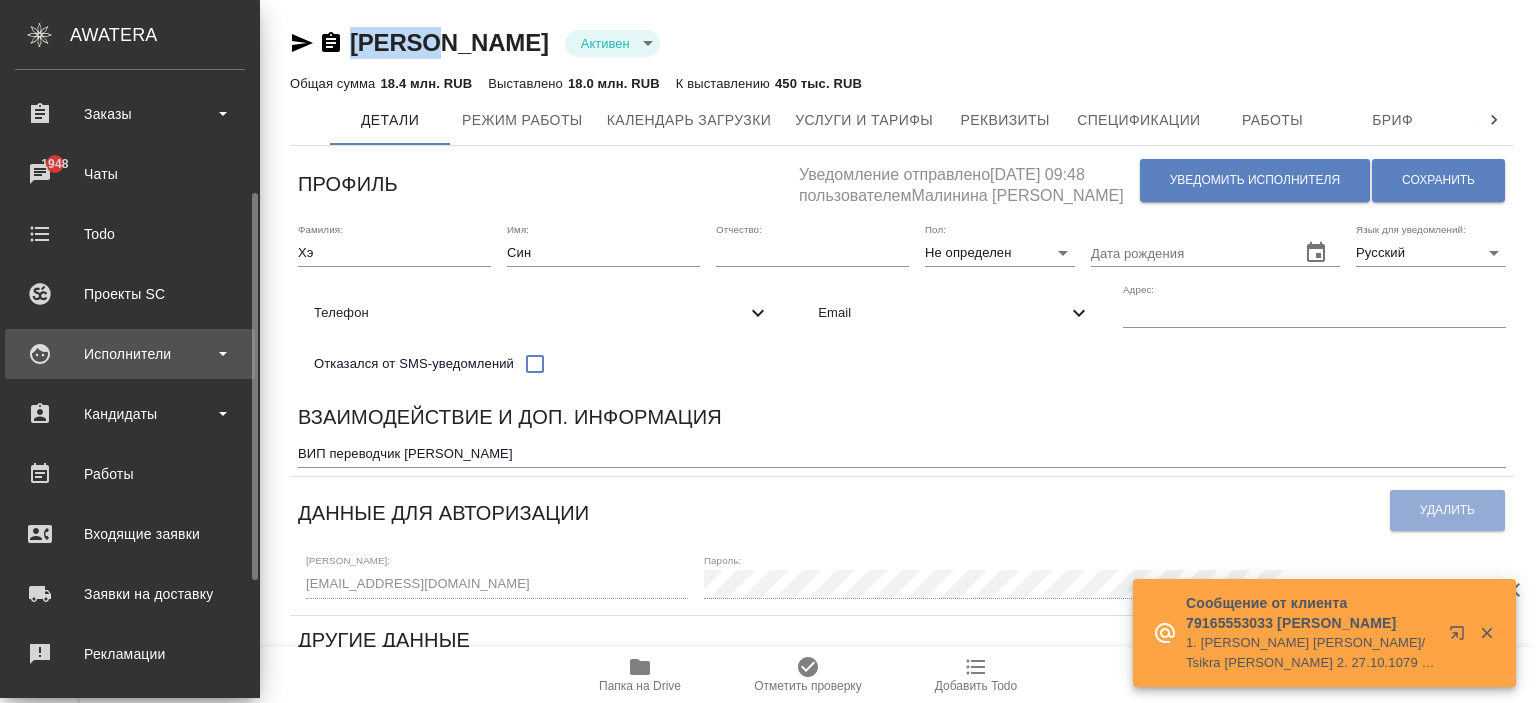 click on "Исполнители" at bounding box center [130, 354] 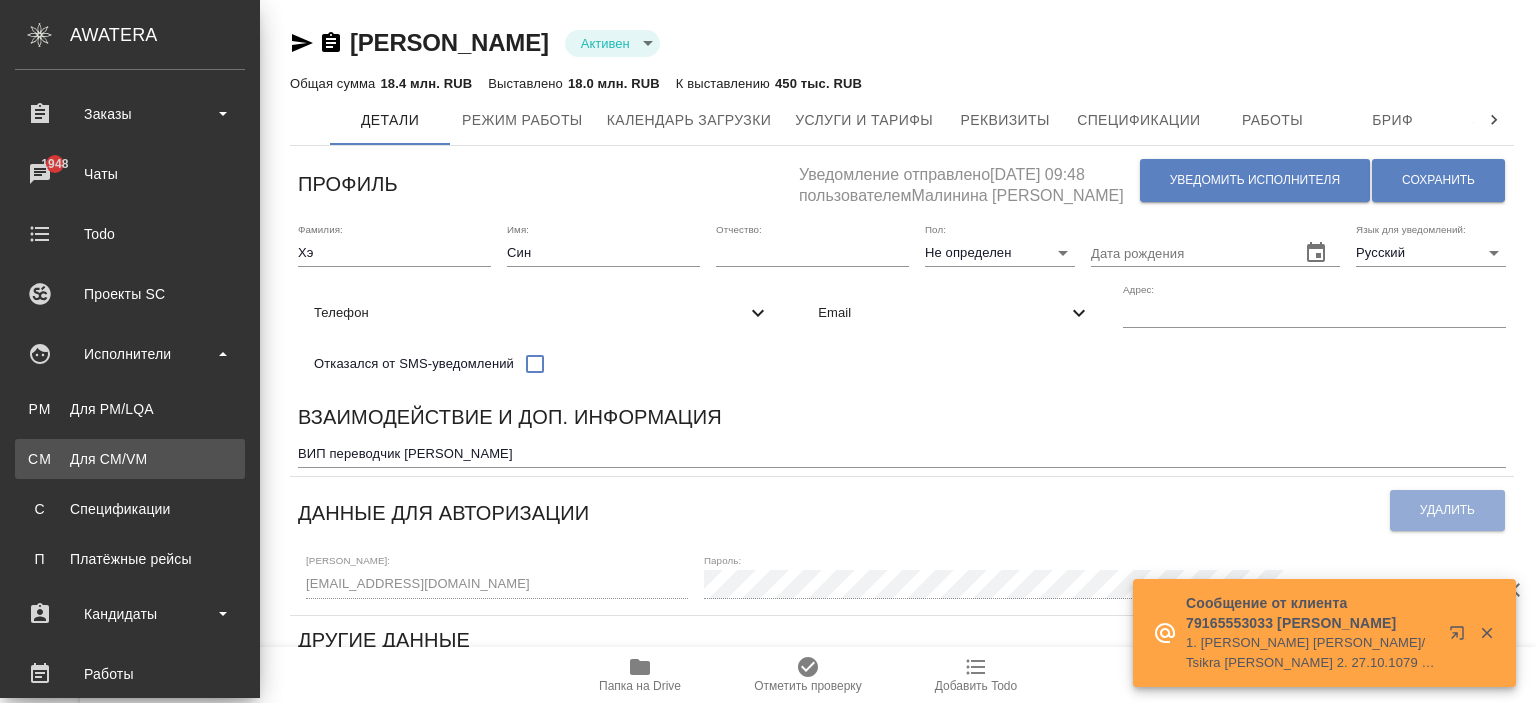 click on "CM Для CM/VM" at bounding box center [130, 459] 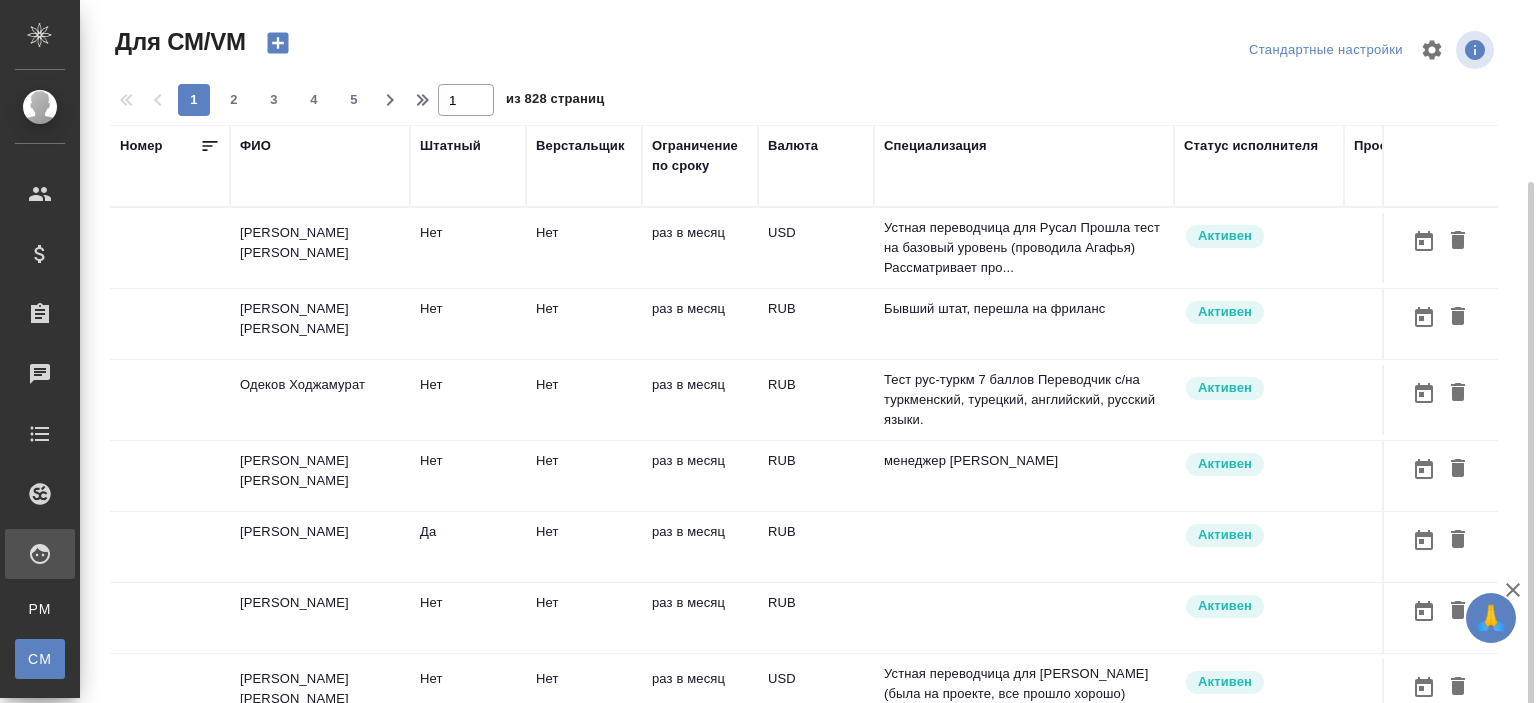 scroll, scrollTop: 152, scrollLeft: 0, axis: vertical 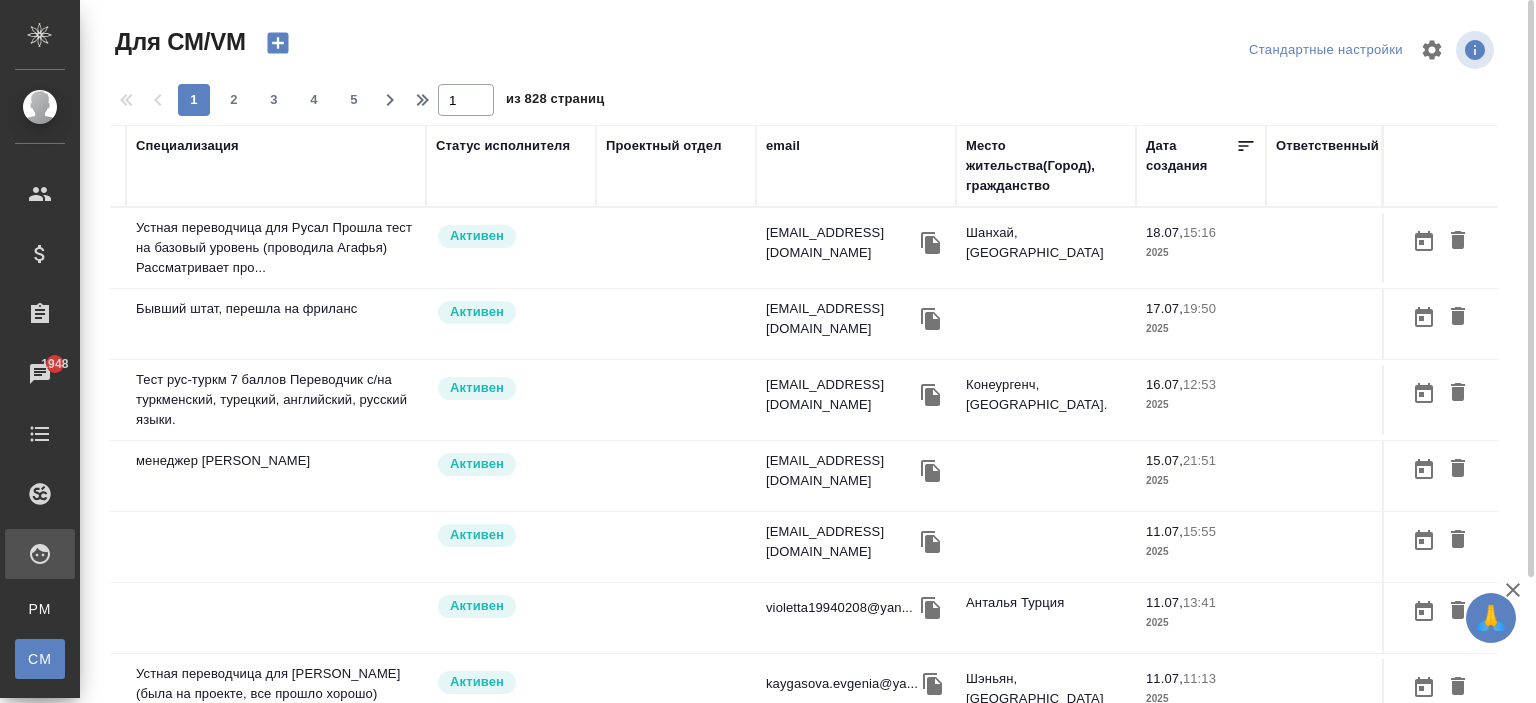 click on "email" at bounding box center (856, 146) 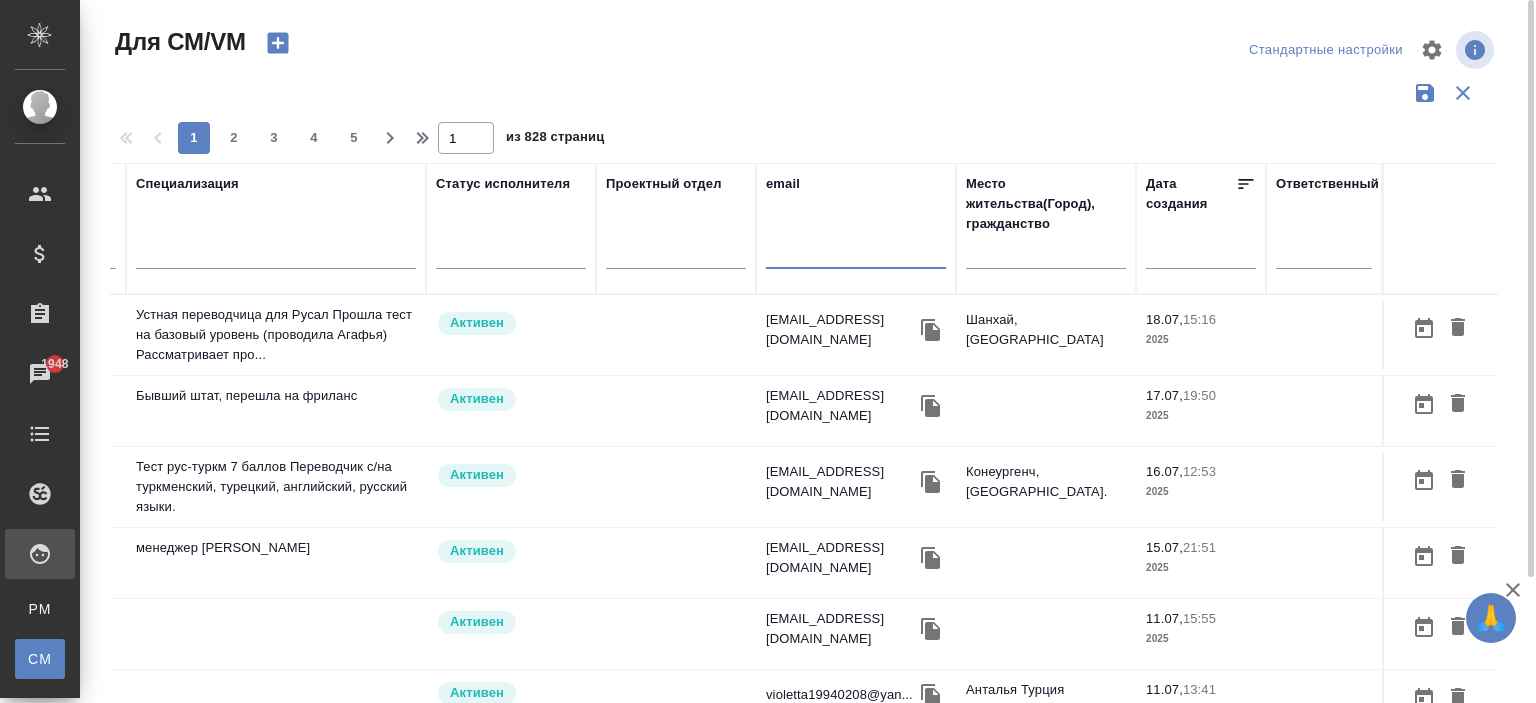 paste on "e.makarova@awatera.com" 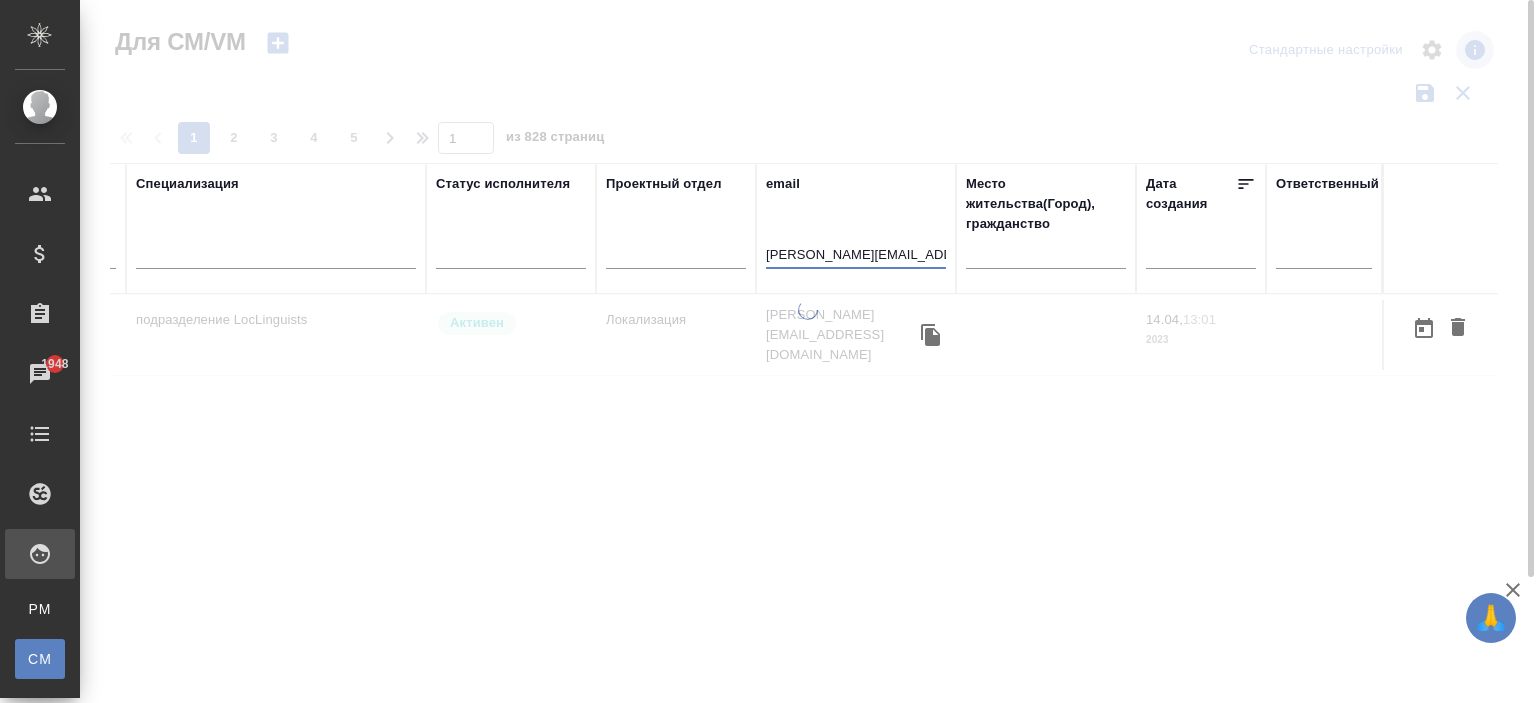 scroll, scrollTop: 0, scrollLeft: 748, axis: horizontal 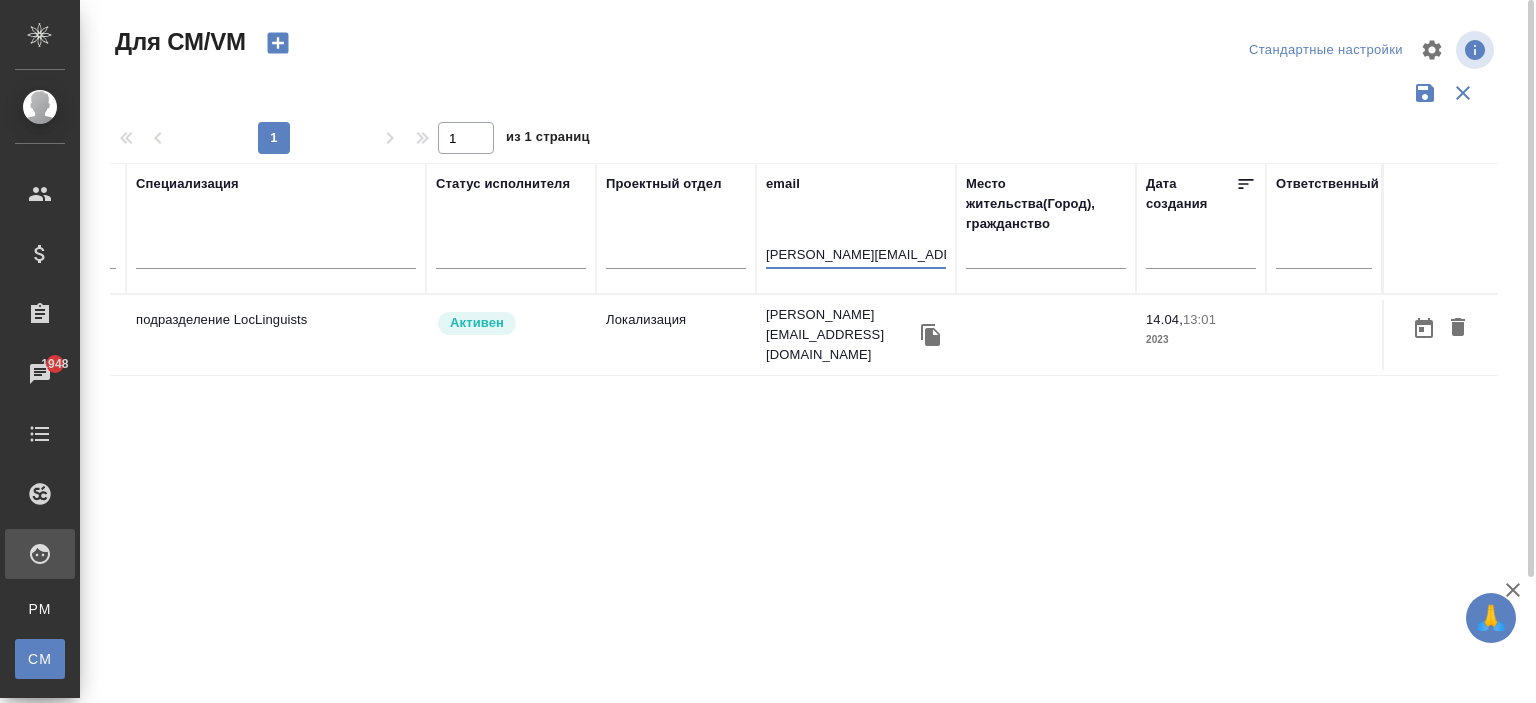 type on "e.makarova@awatera.com" 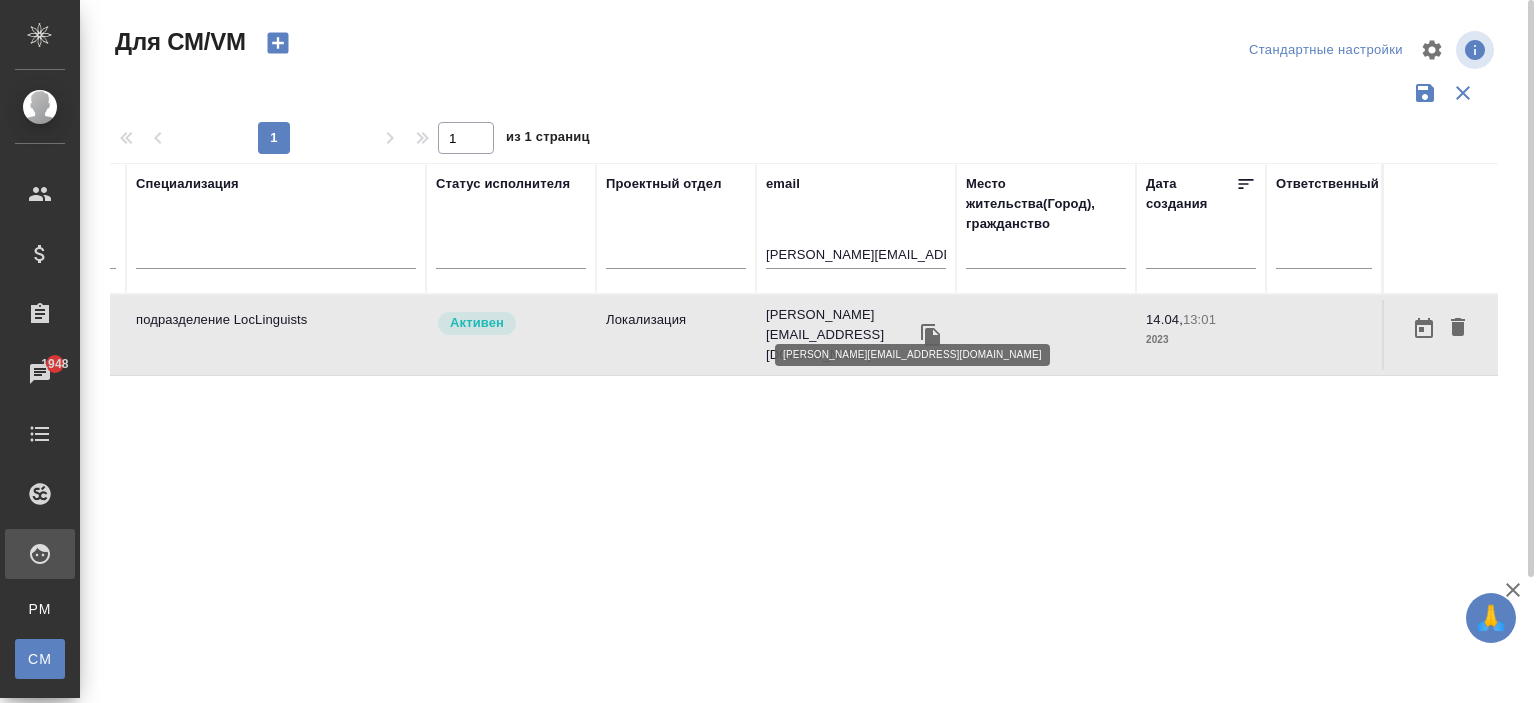 click on "e.makarova@awatera.com" at bounding box center [841, 335] 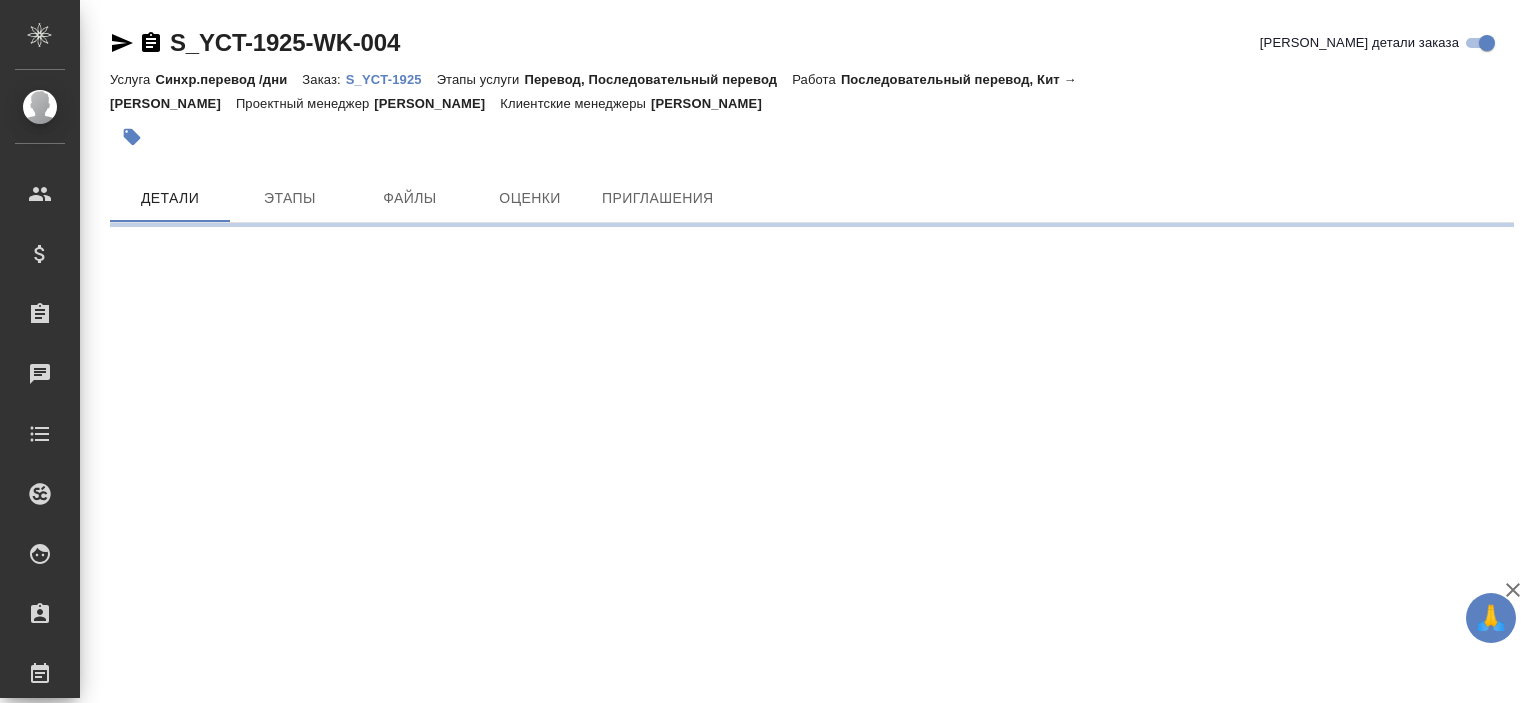 scroll, scrollTop: 0, scrollLeft: 0, axis: both 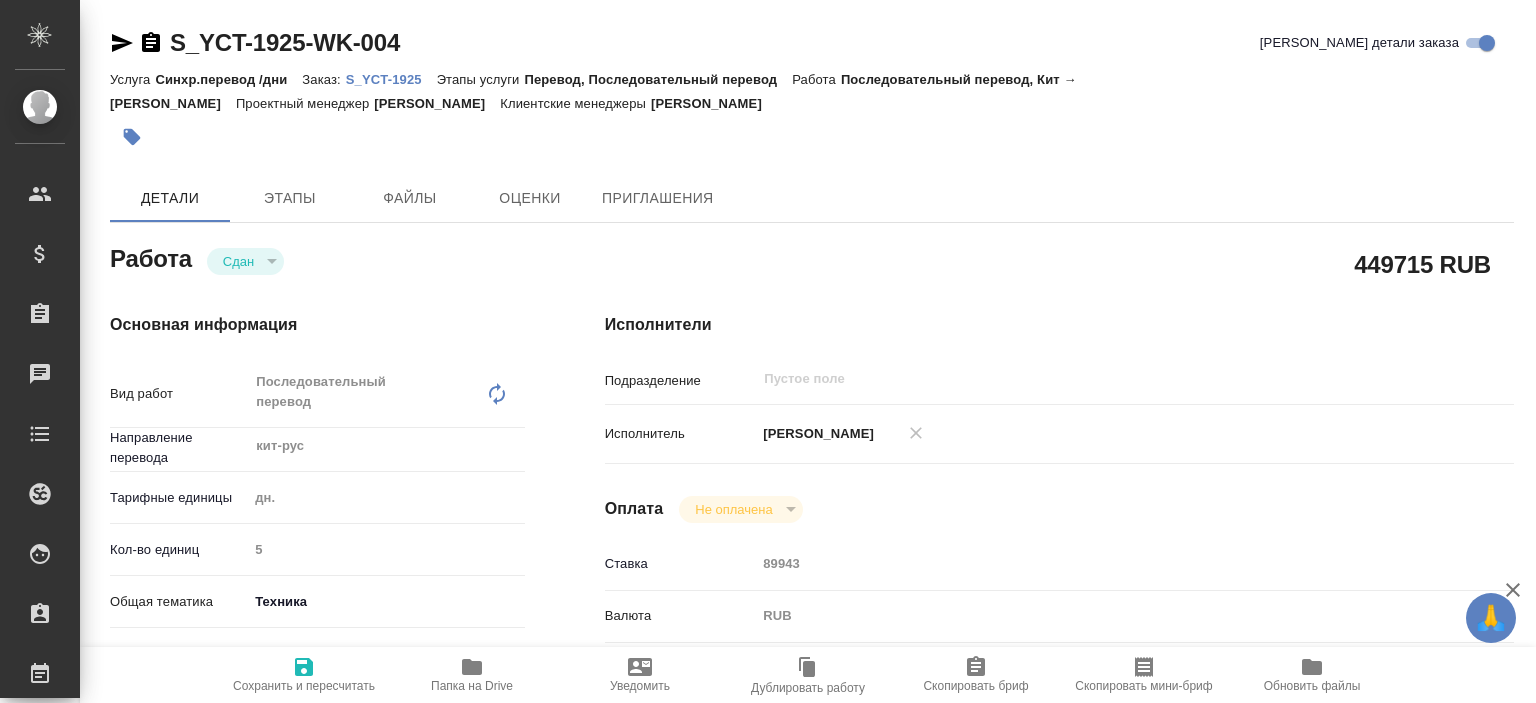 type on "x" 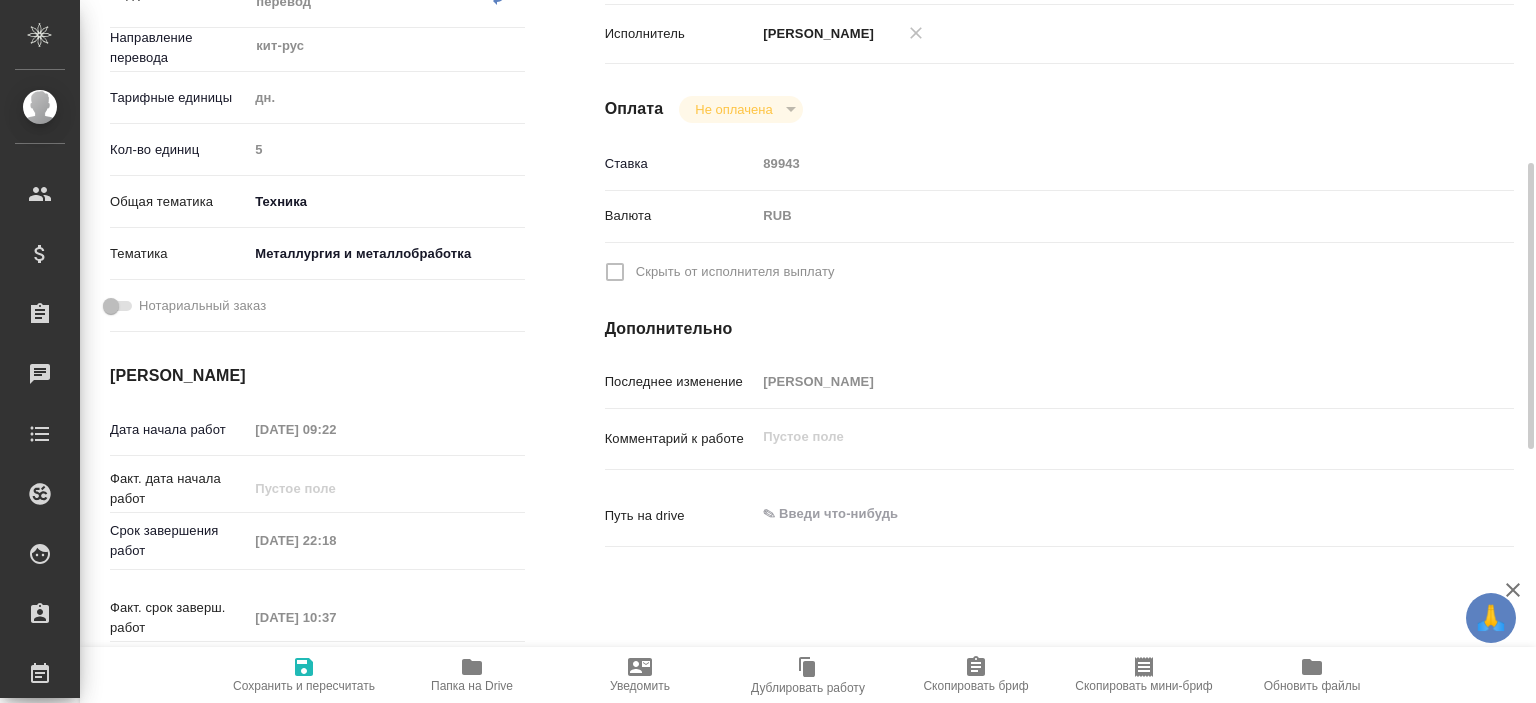 type on "x" 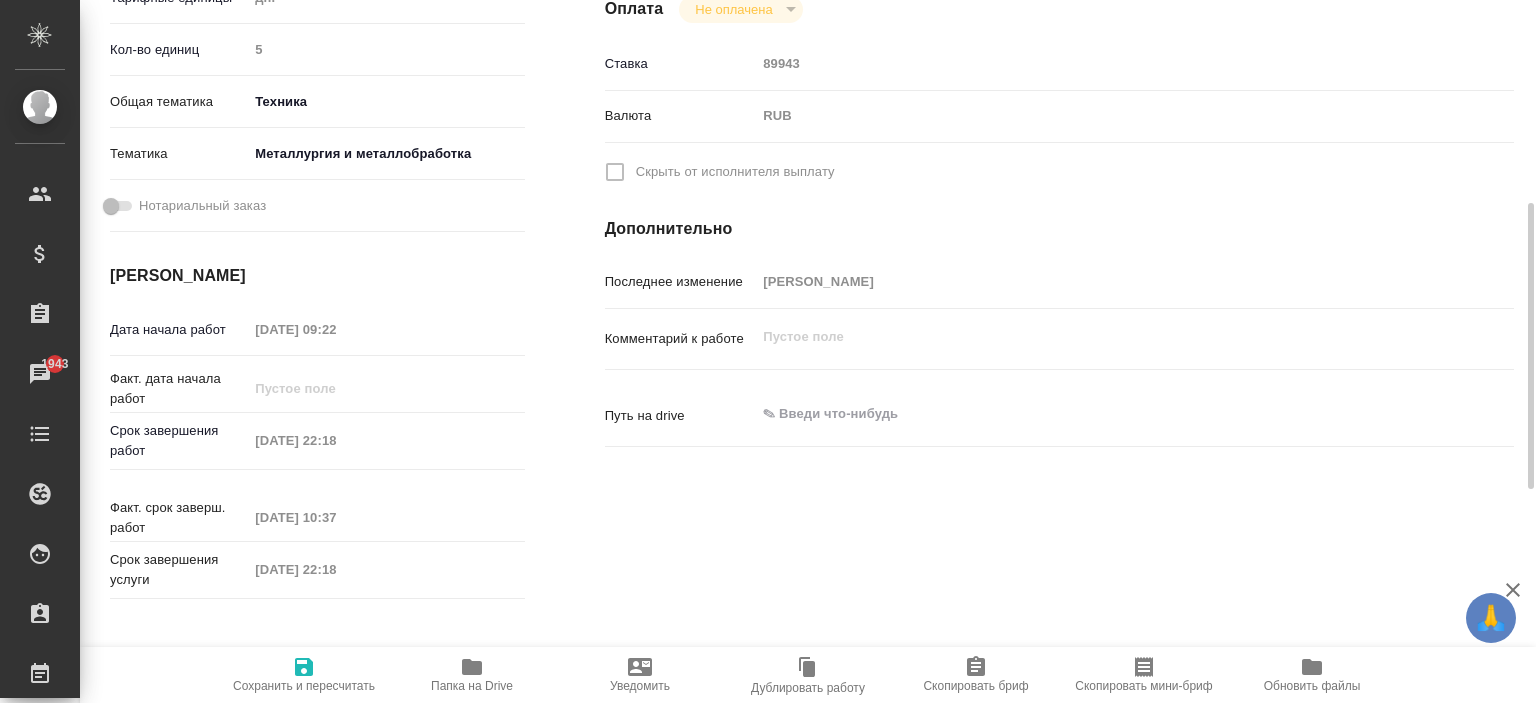 scroll, scrollTop: 0, scrollLeft: 0, axis: both 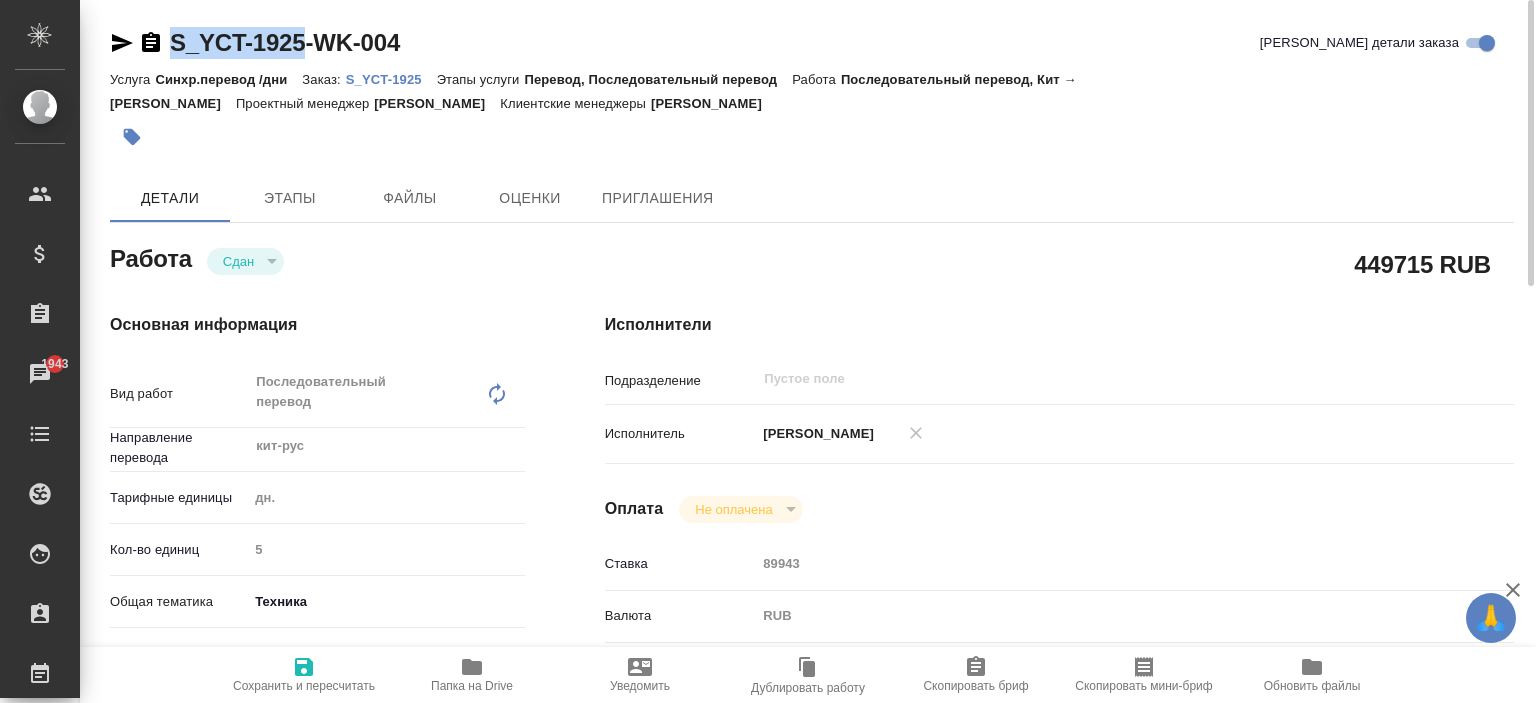 drag, startPoint x: 168, startPoint y: 38, endPoint x: 304, endPoint y: 31, distance: 136.18002 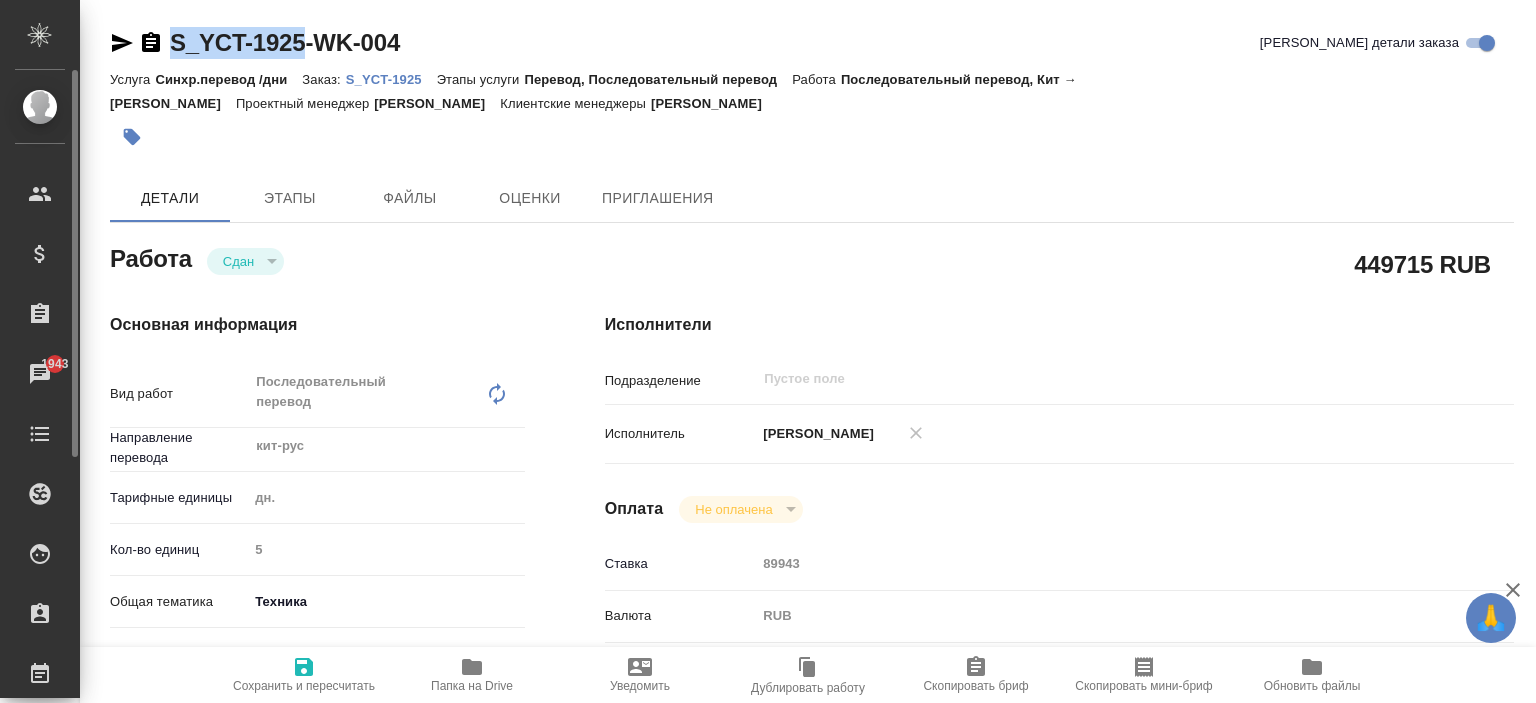 type on "x" 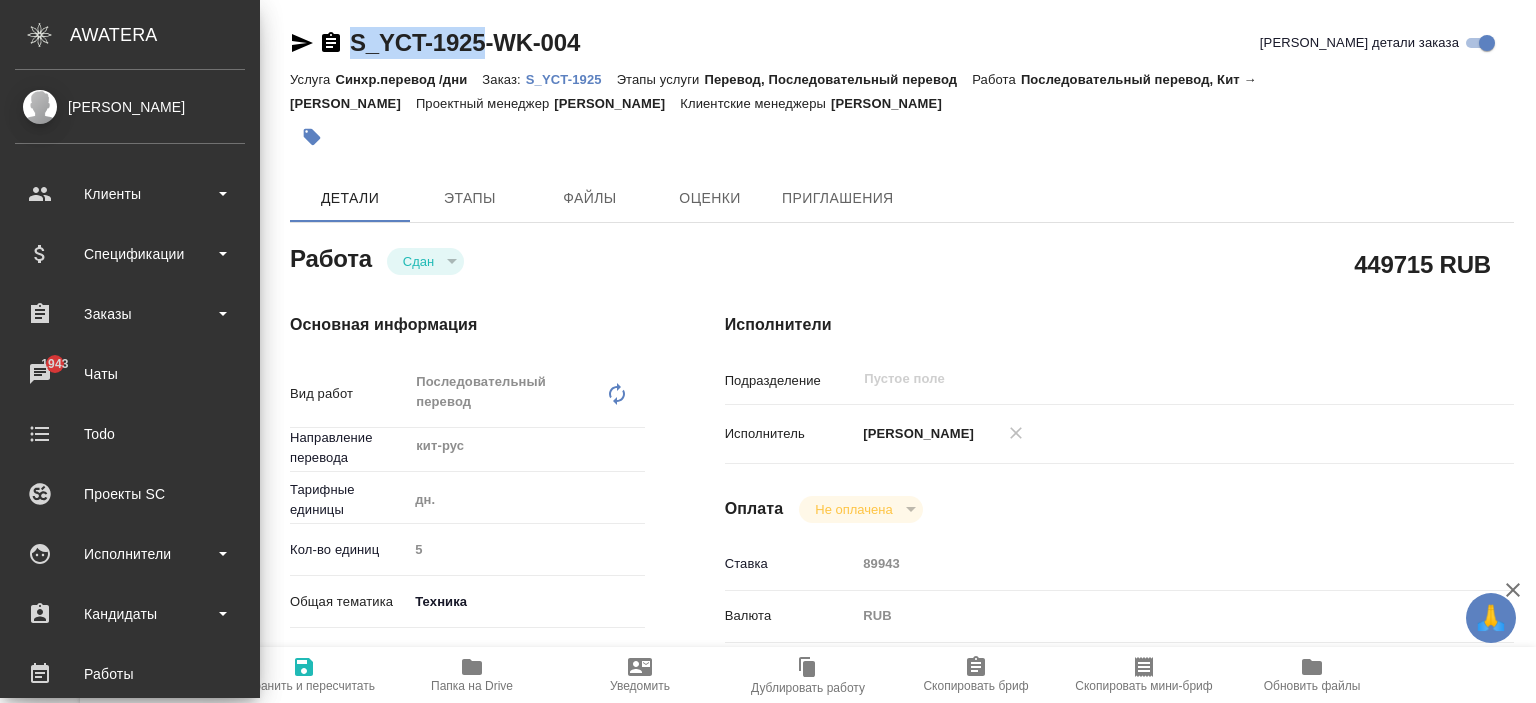 type on "x" 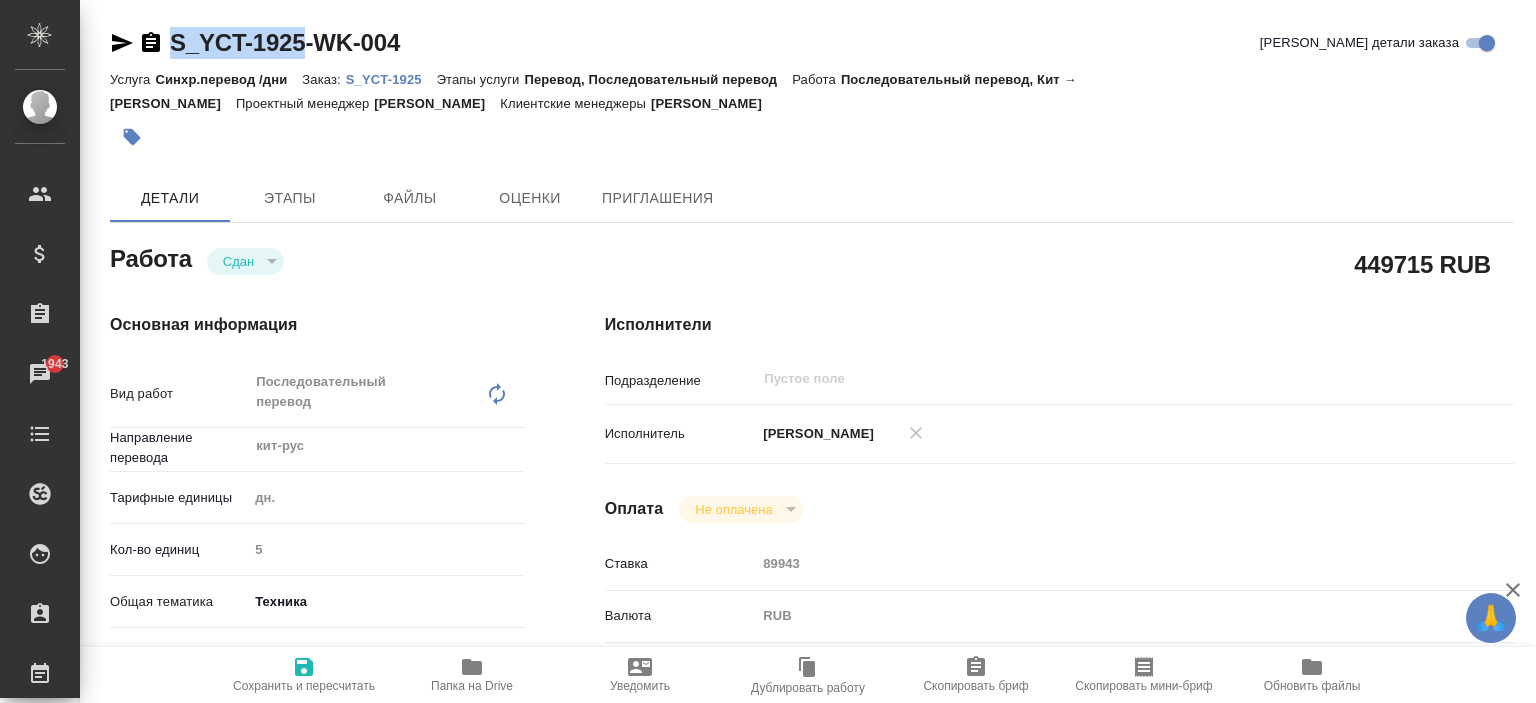 copy on "S_YCT-1925" 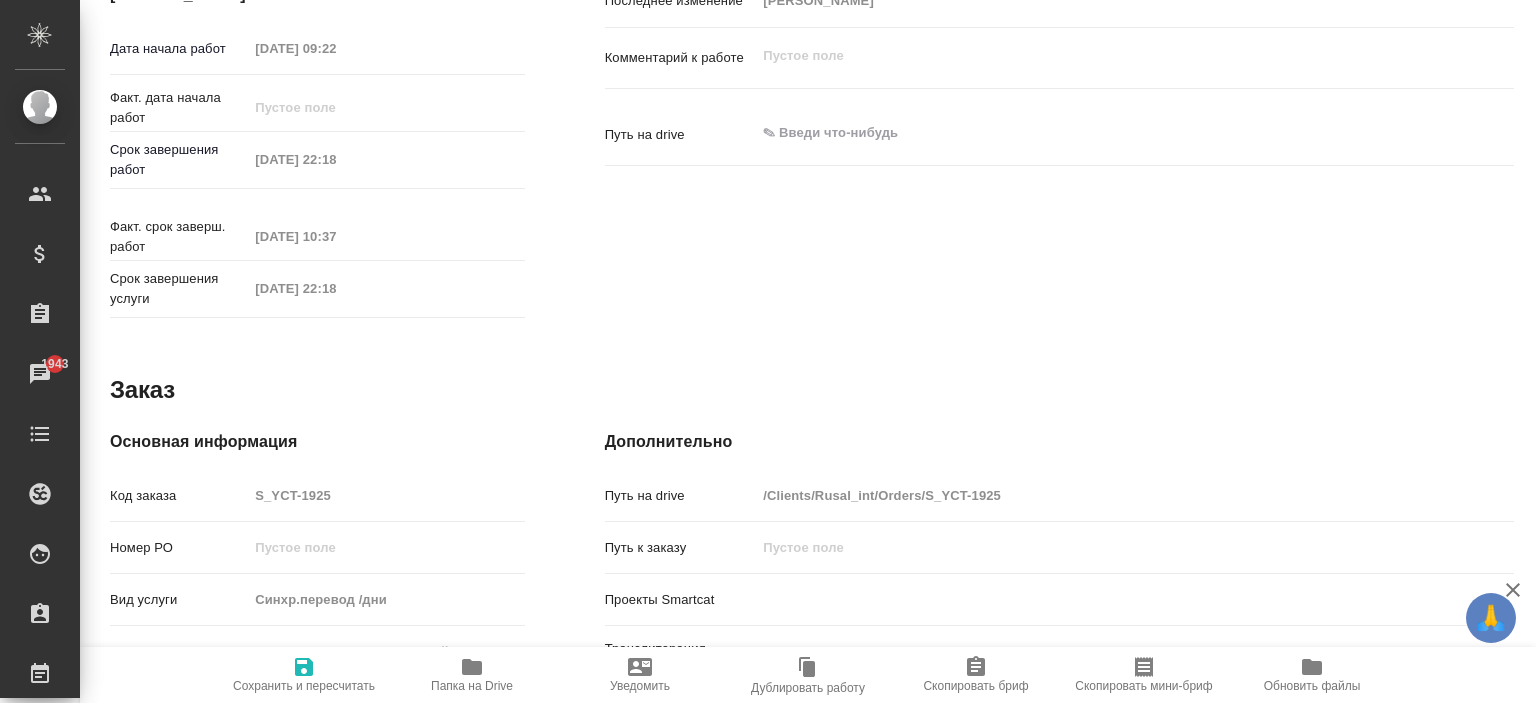 scroll, scrollTop: 81, scrollLeft: 0, axis: vertical 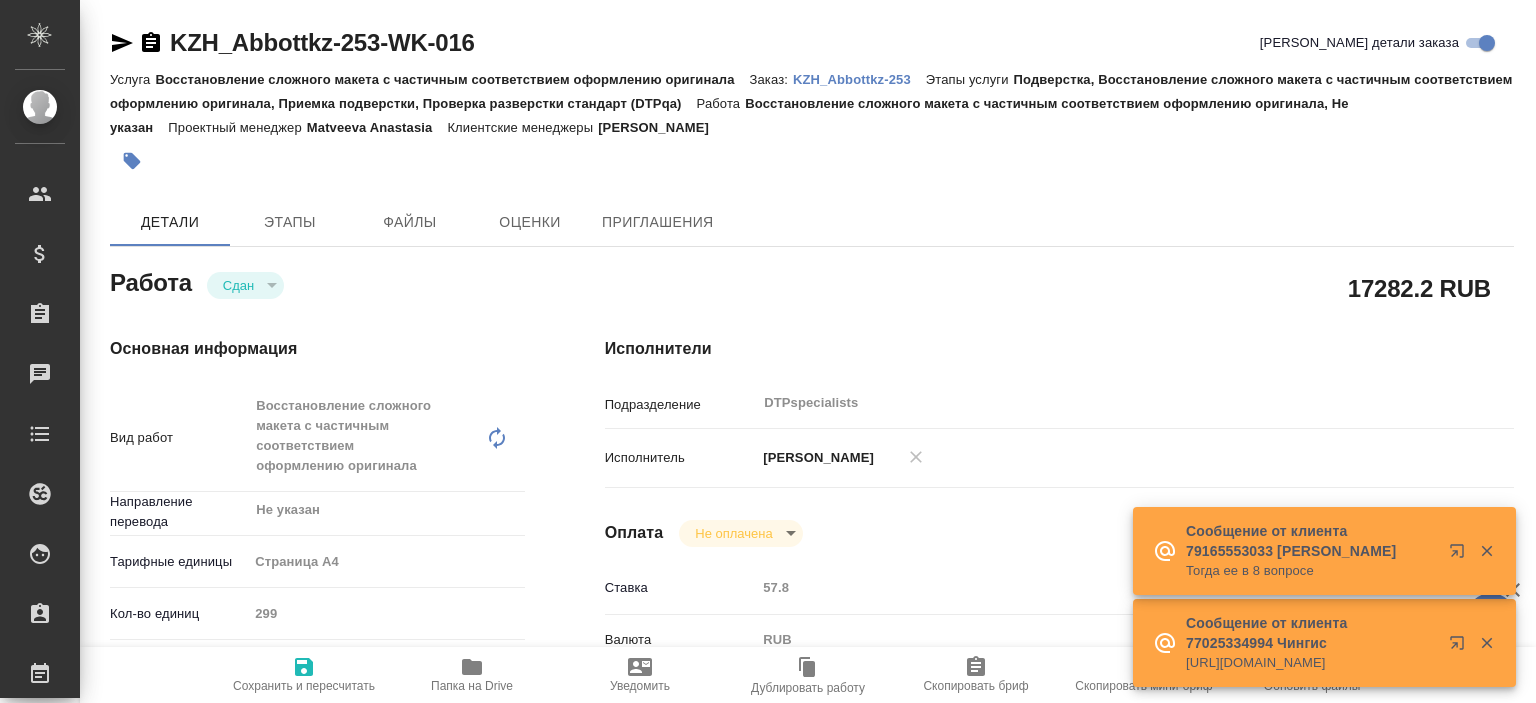 type on "x" 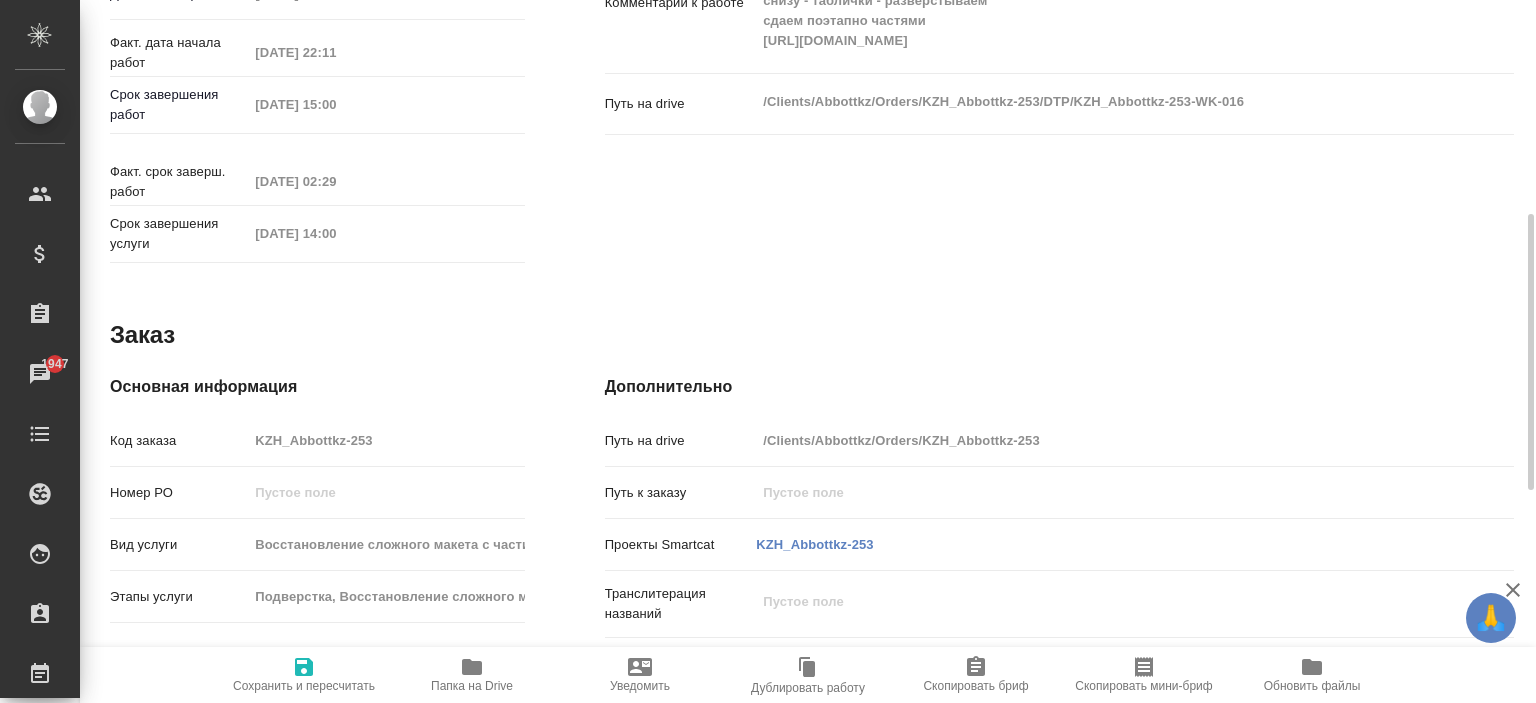 scroll, scrollTop: 800, scrollLeft: 0, axis: vertical 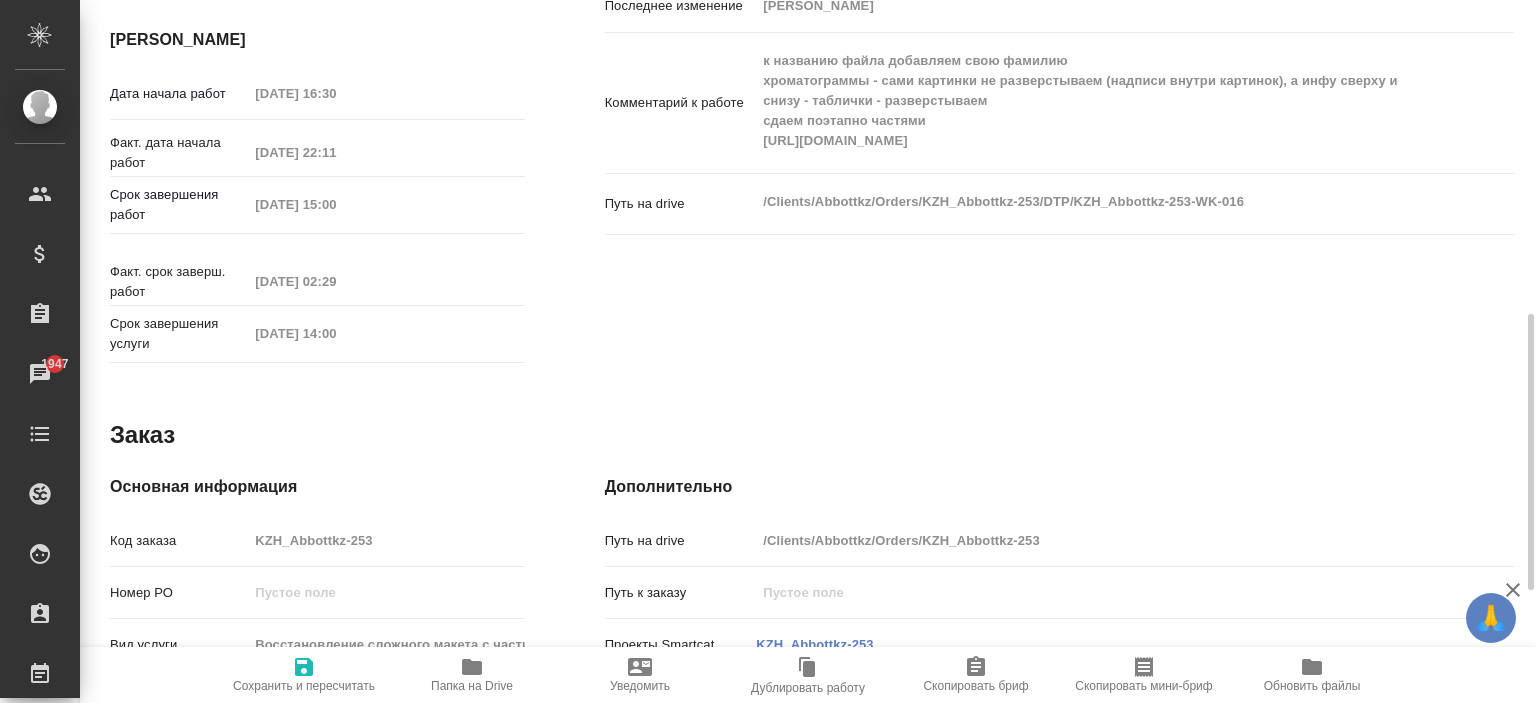 click on "Срок завершения работ [DATE] 15:00" 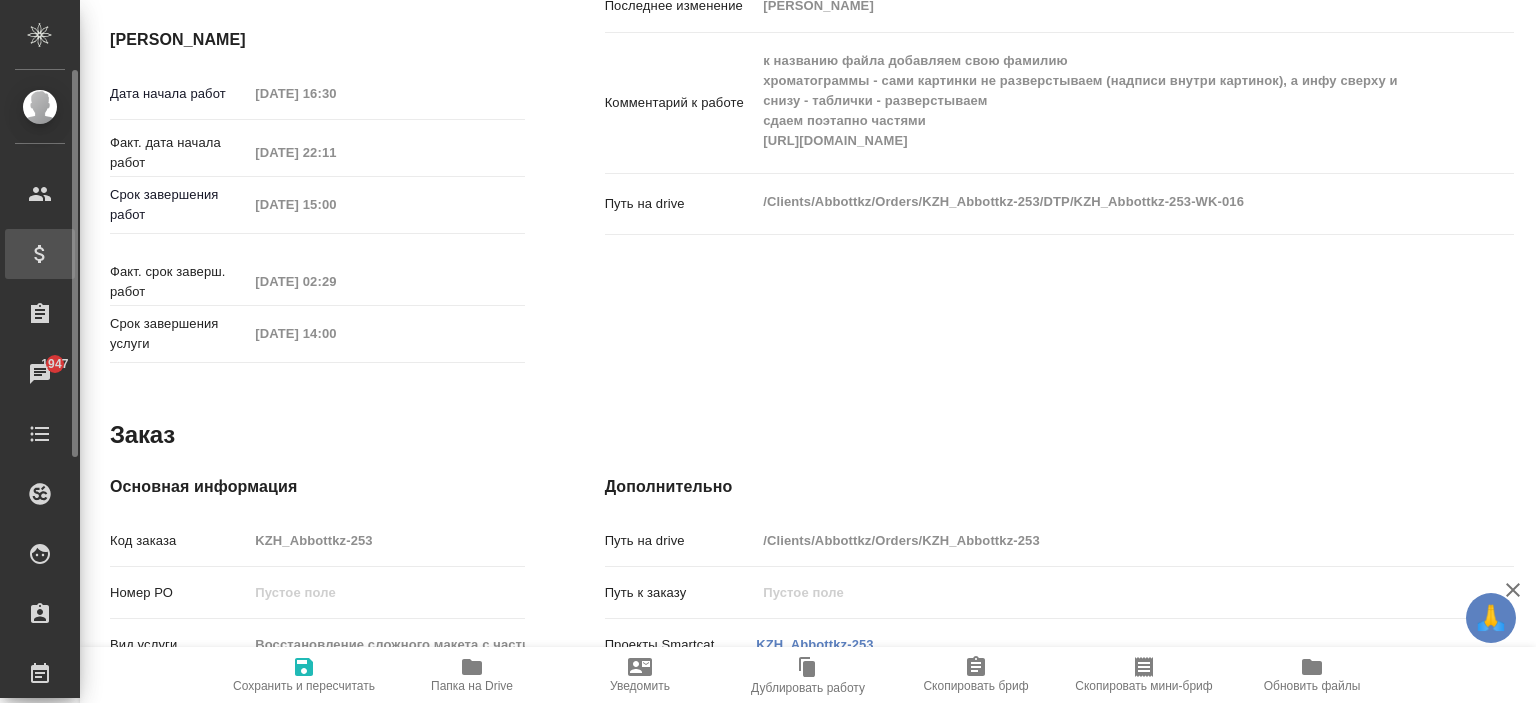 type on "x" 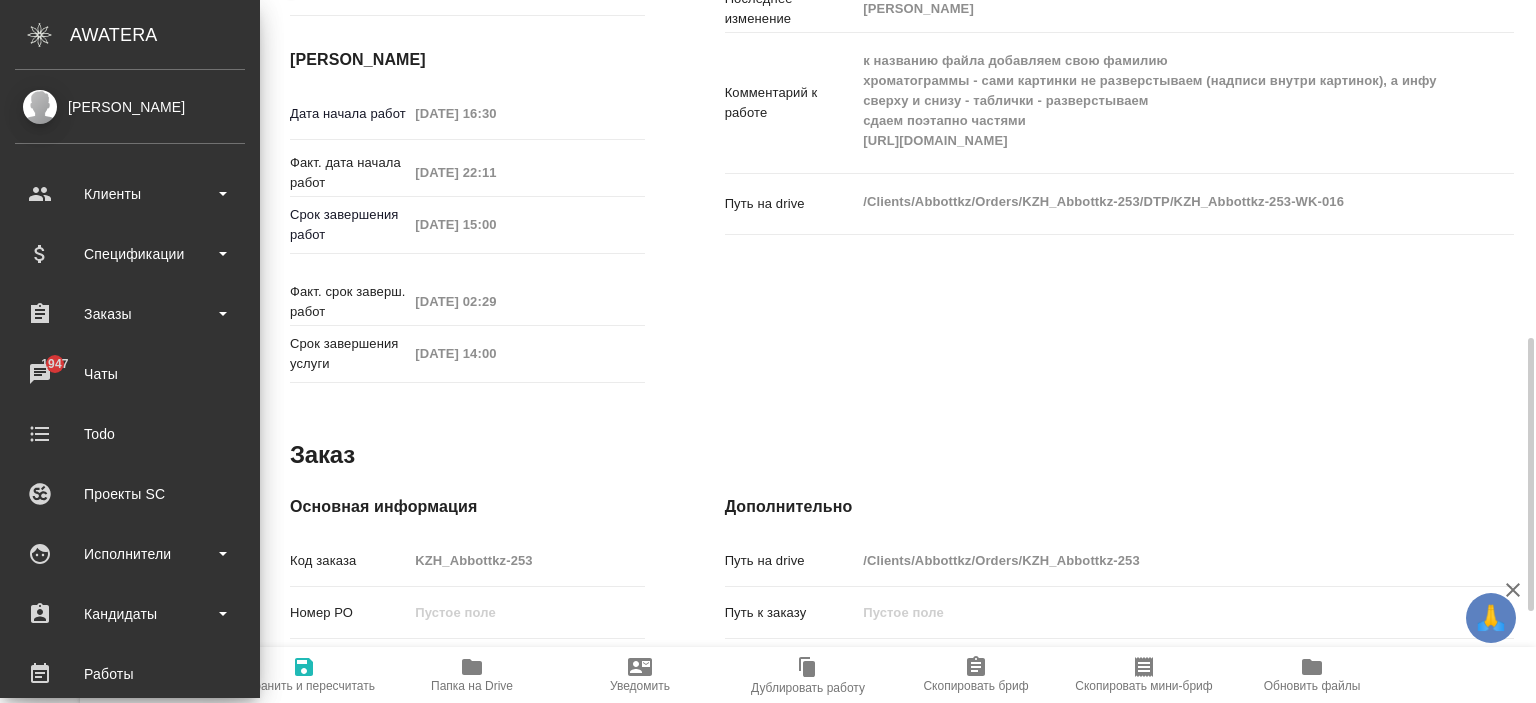 type on "x" 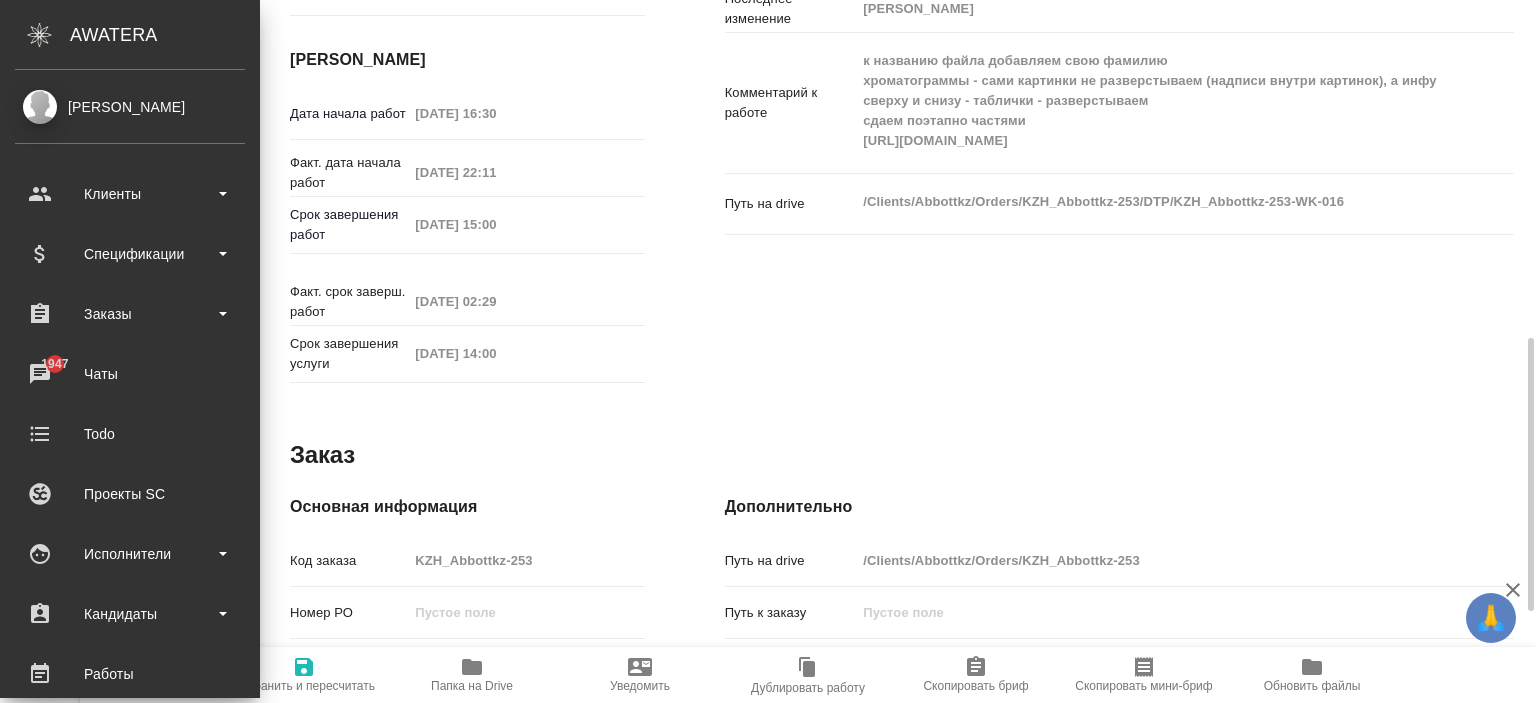 type on "x" 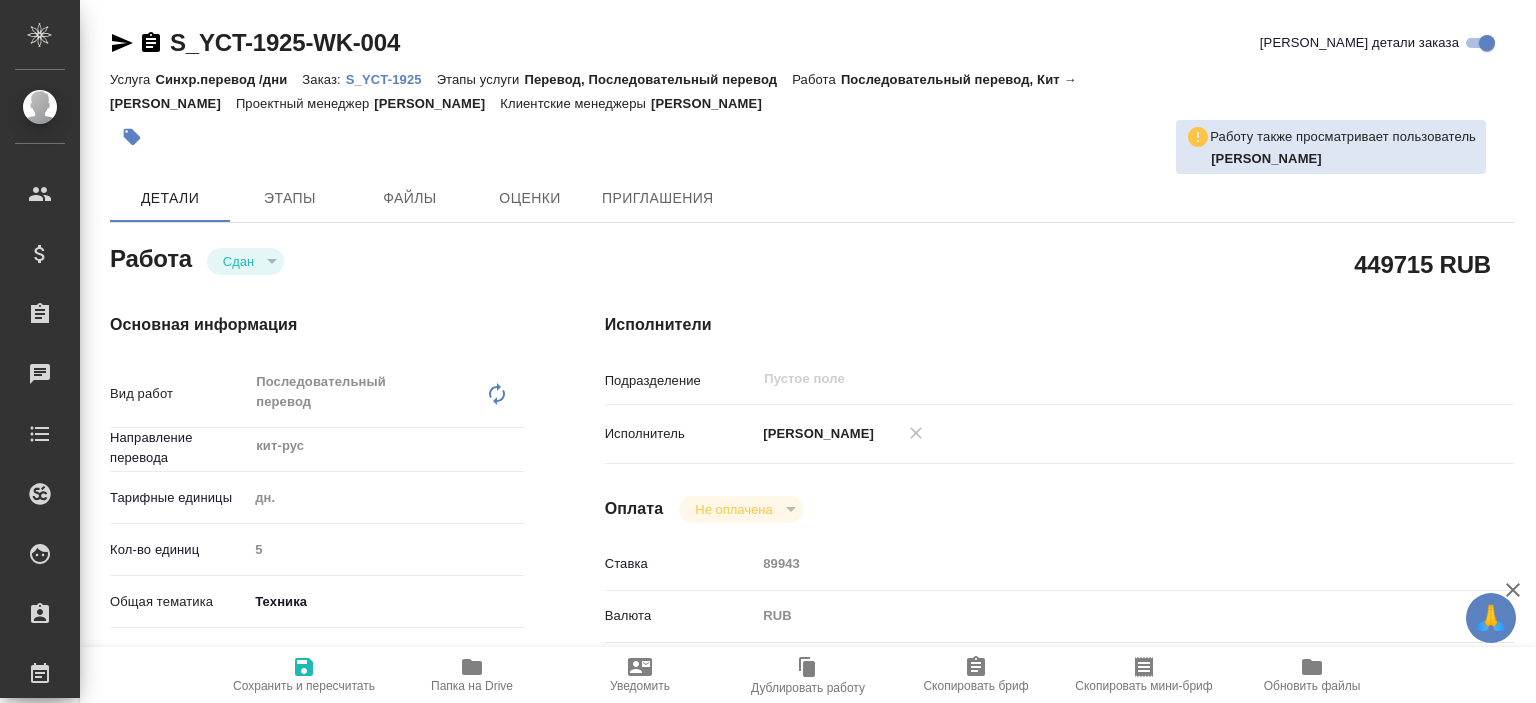 type on "x" 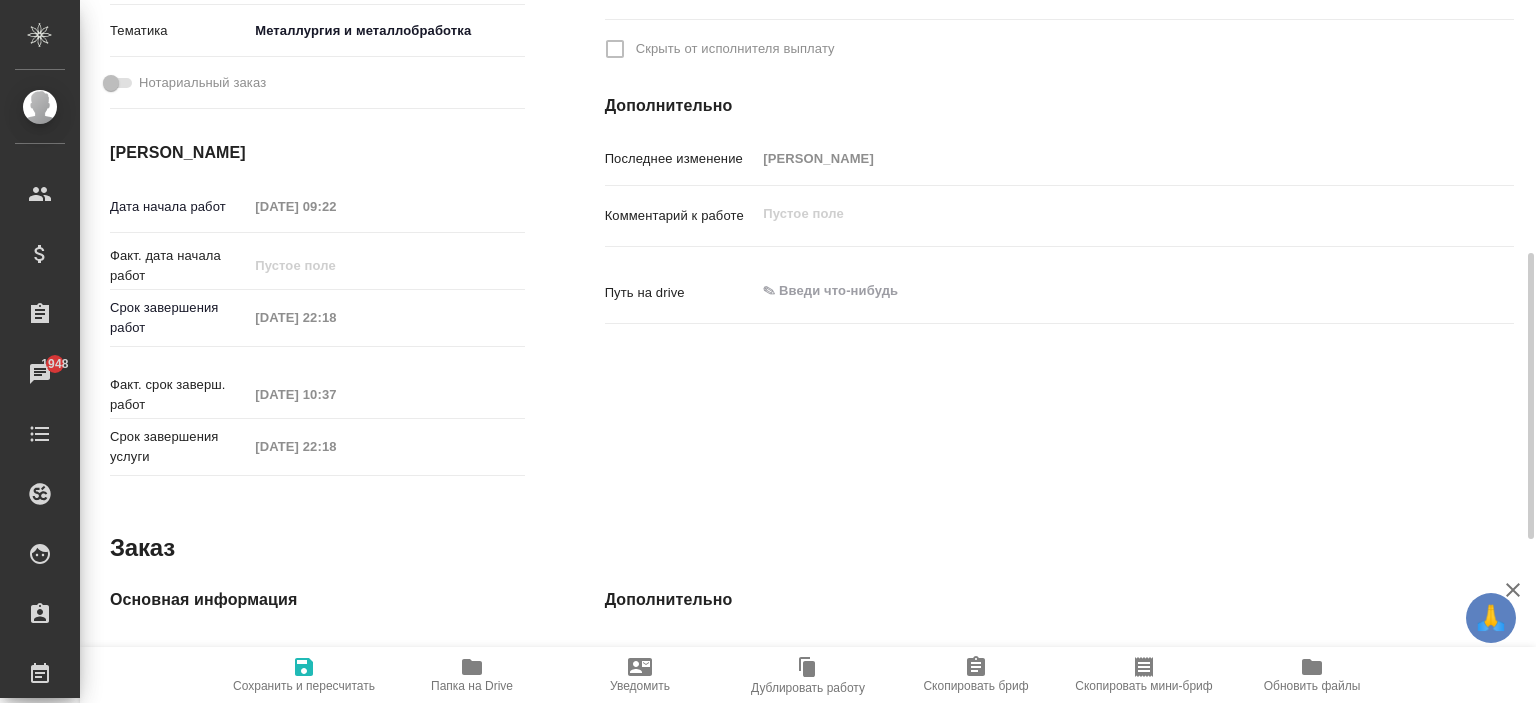 scroll, scrollTop: 23, scrollLeft: 0, axis: vertical 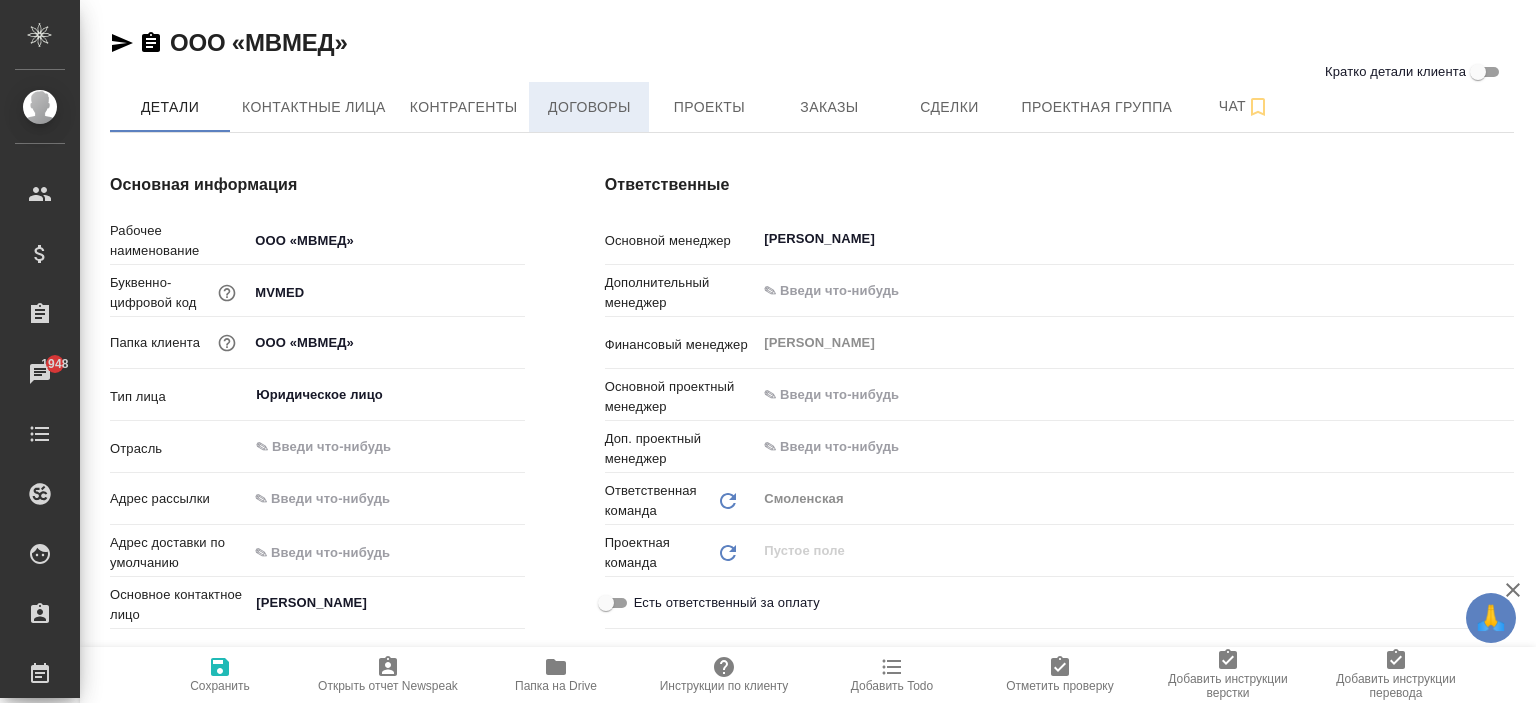 click on "Договоры" at bounding box center [589, 107] 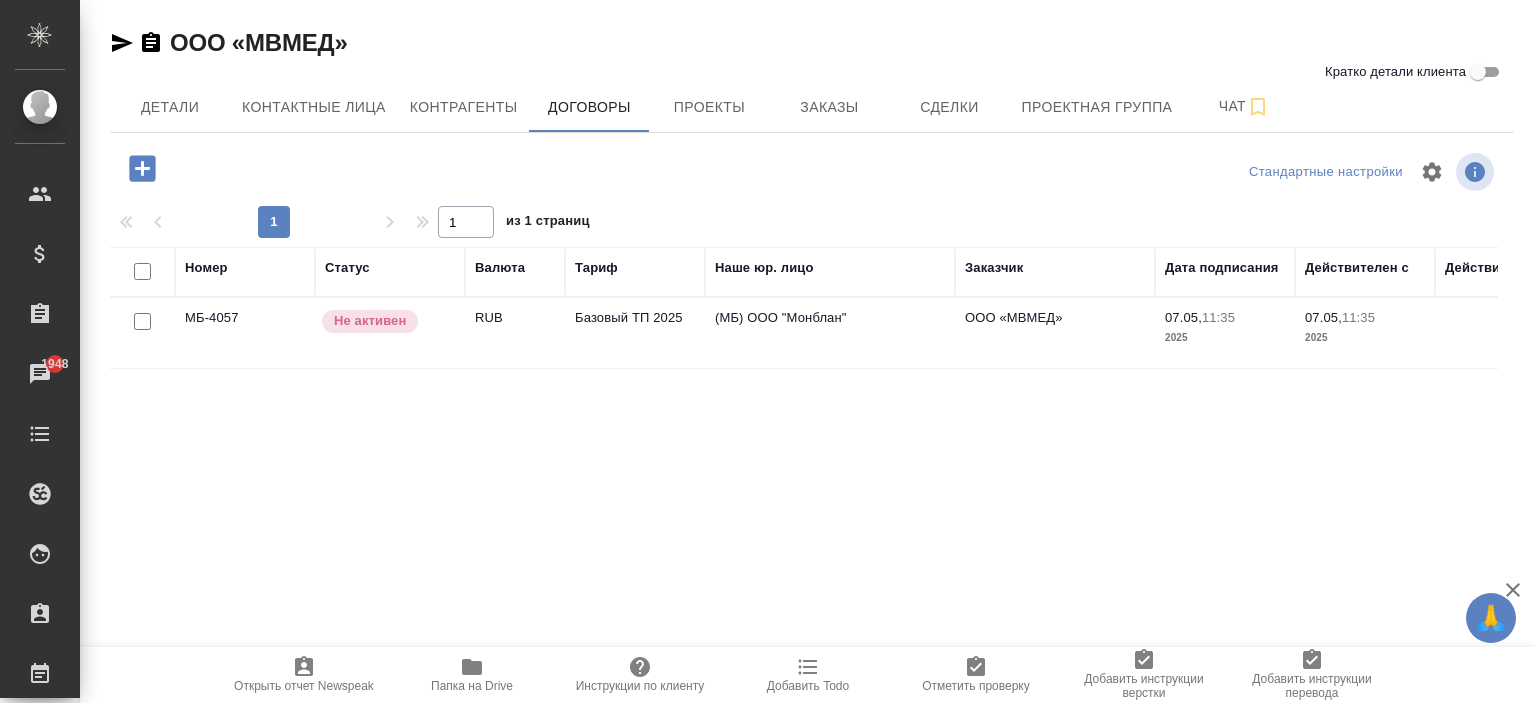 click on "Базовый ТП 2025" at bounding box center [635, 333] 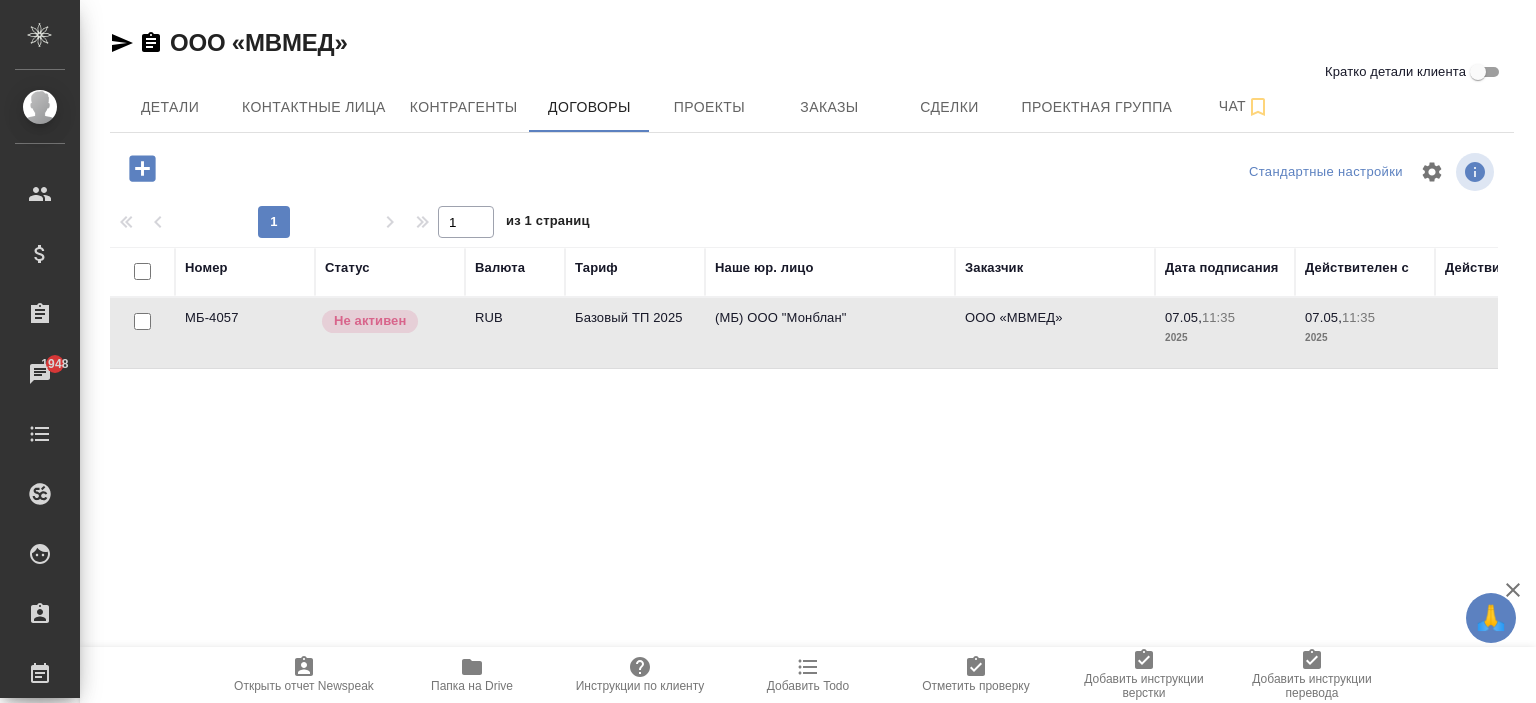 click on "Базовый ТП 2025" at bounding box center [635, 333] 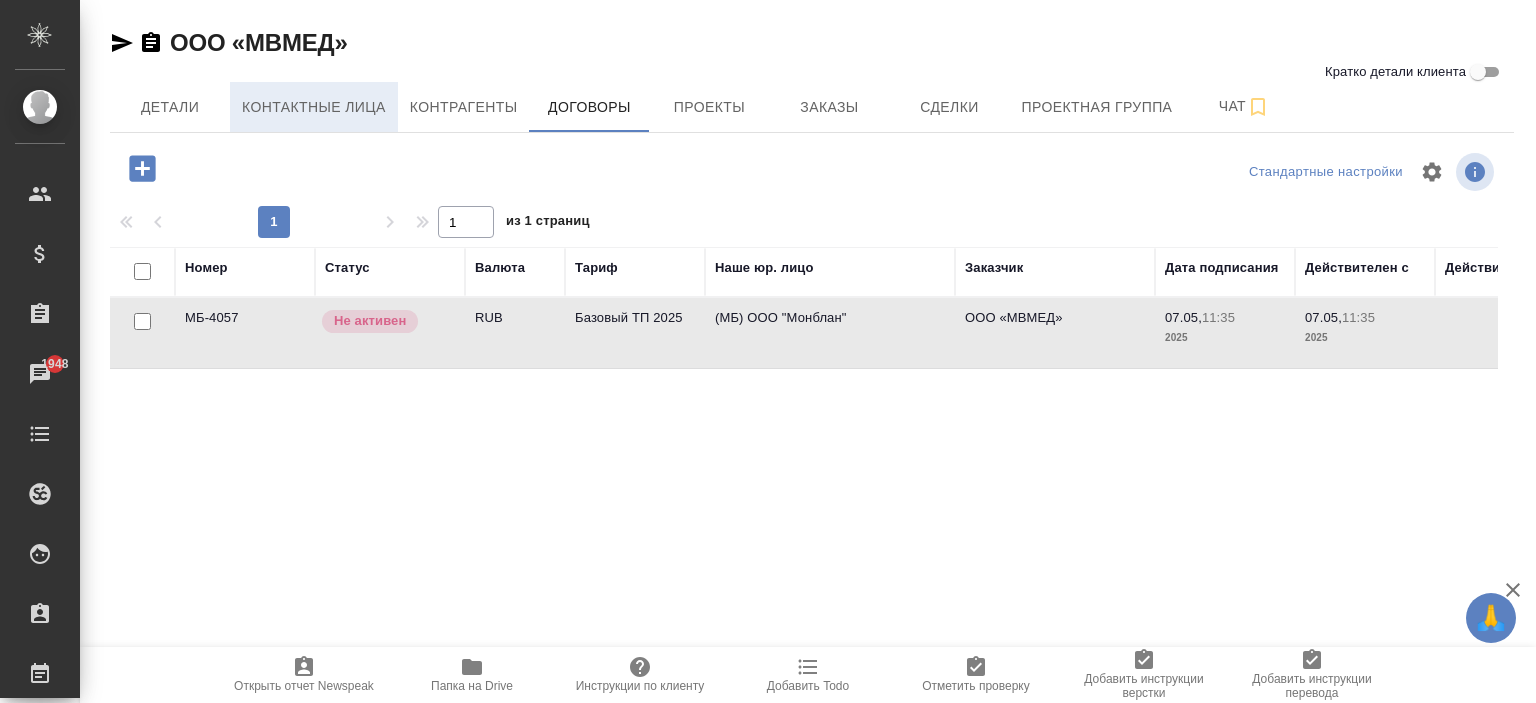 click on "Контактные лица" at bounding box center [314, 107] 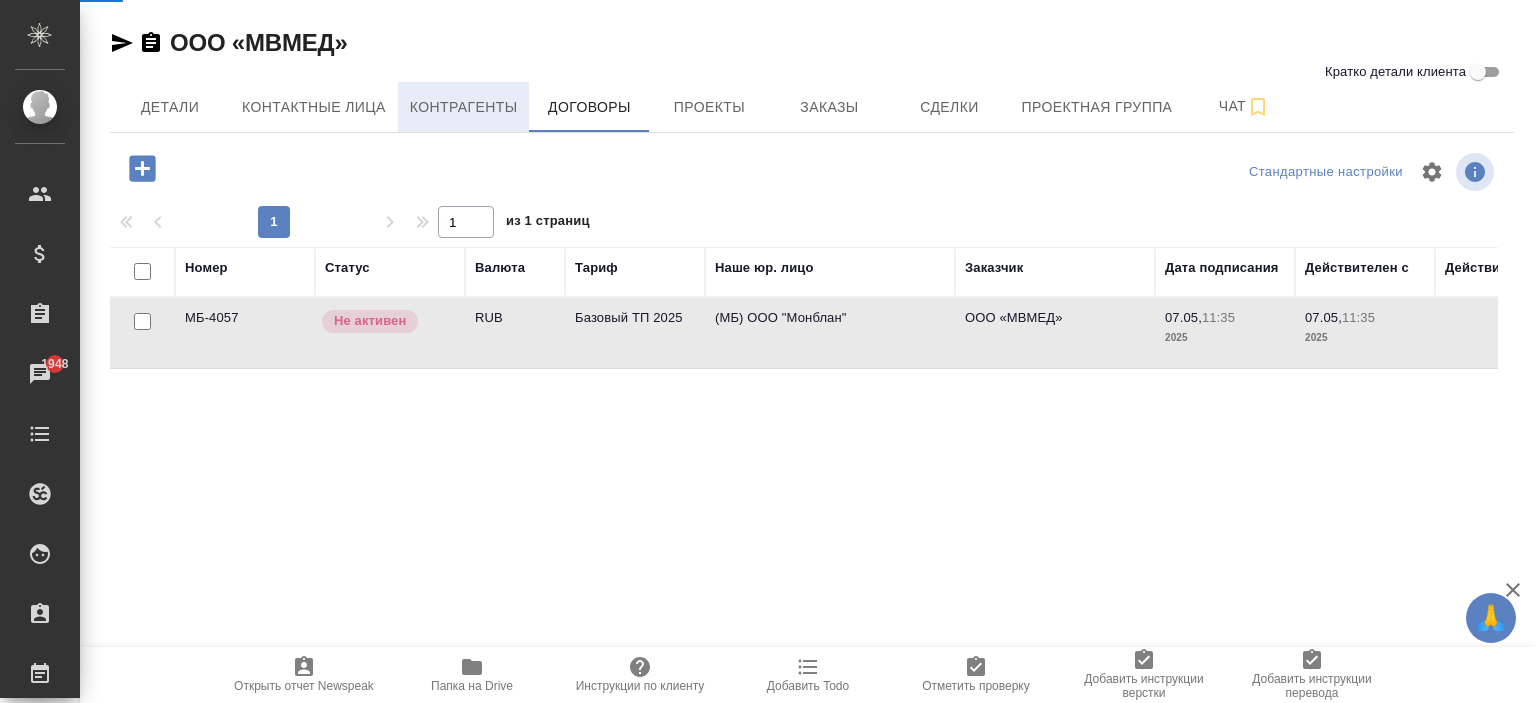 click at bounding box center [589, 131] 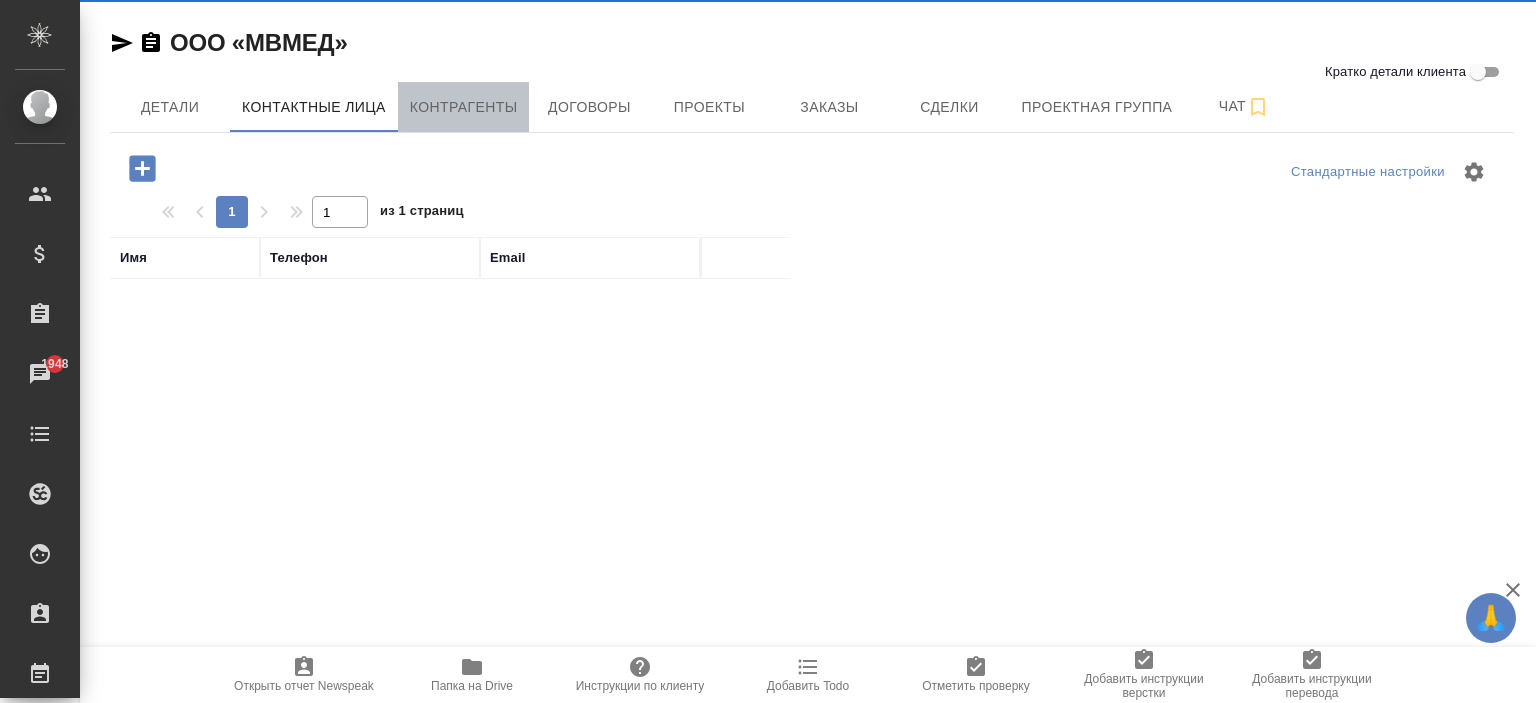 click on "ООО «МВМЕД» Кратко детали клиента Детали Контактные лица Контрагенты Договоры Проекты Заказы Сделки Проектная группа Чат Стандартные настройки 1 1 из 1 страниц Имя Телефон Email   Открыть отчет Newspeak Папка на Drive Инструкции по клиенту Добавить Todo Отметить проверку Добавить инструкции верстки Добавить инструкции перевода" at bounding box center (812, 539) 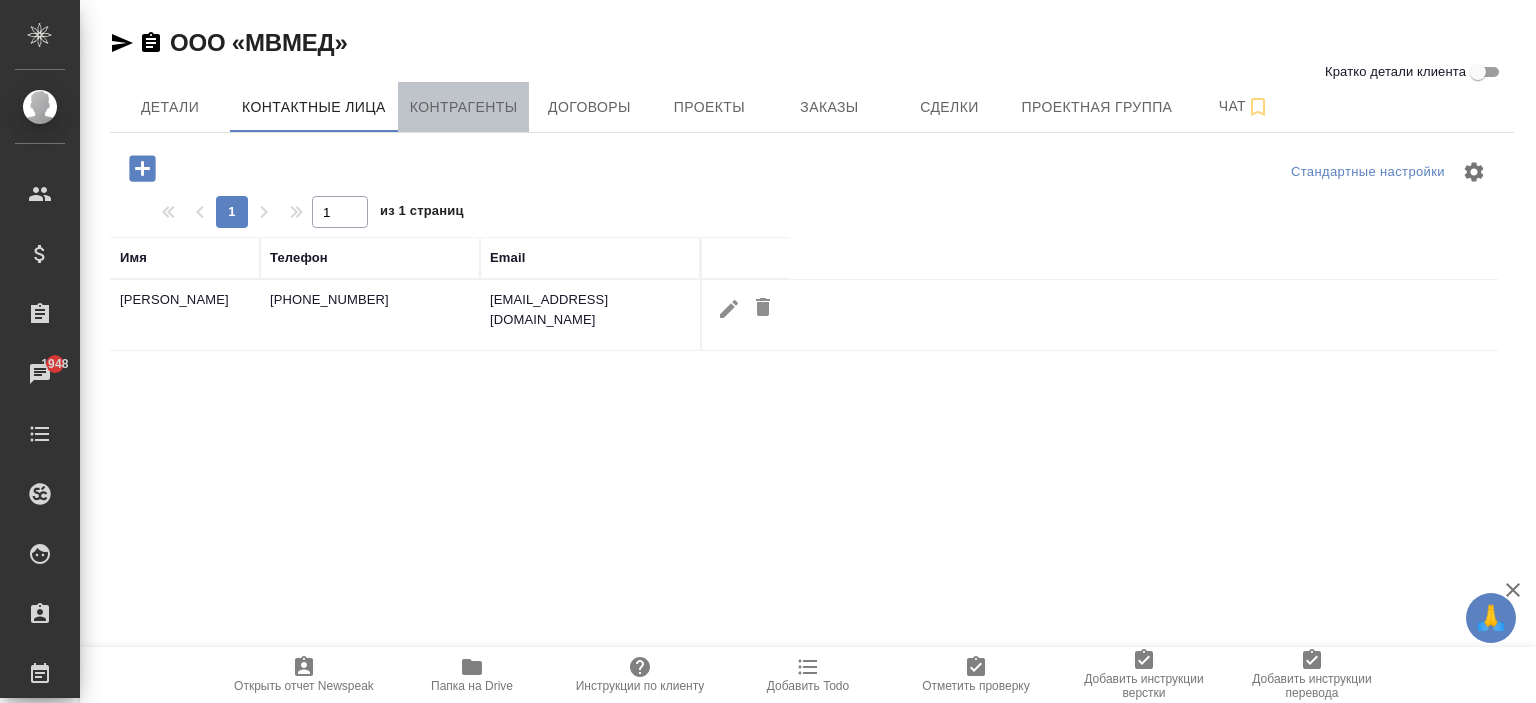 click on "Контрагенты" at bounding box center (464, 107) 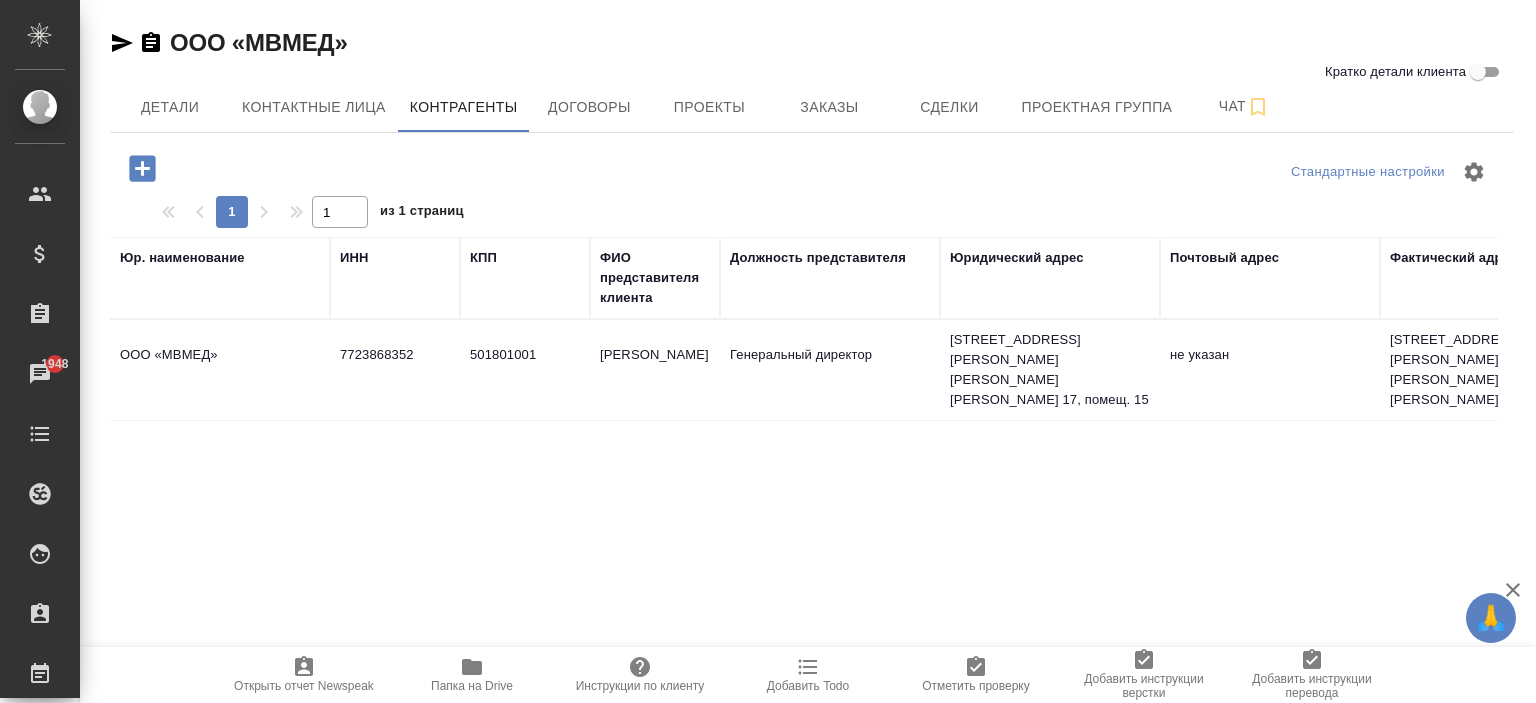 click on "ООО «МВМЕД»" at bounding box center [220, 370] 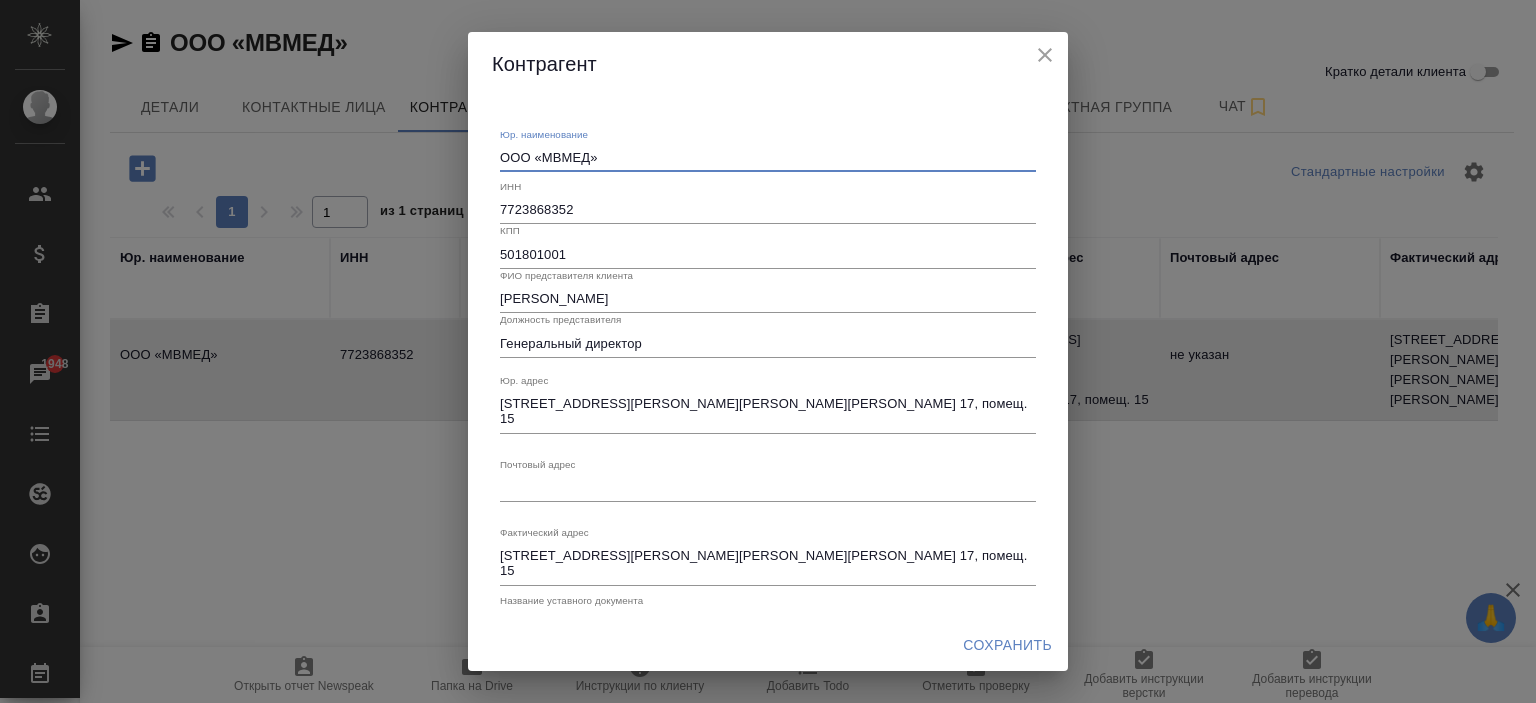 drag, startPoint x: 591, startPoint y: 161, endPoint x: 545, endPoint y: 159, distance: 46.043457 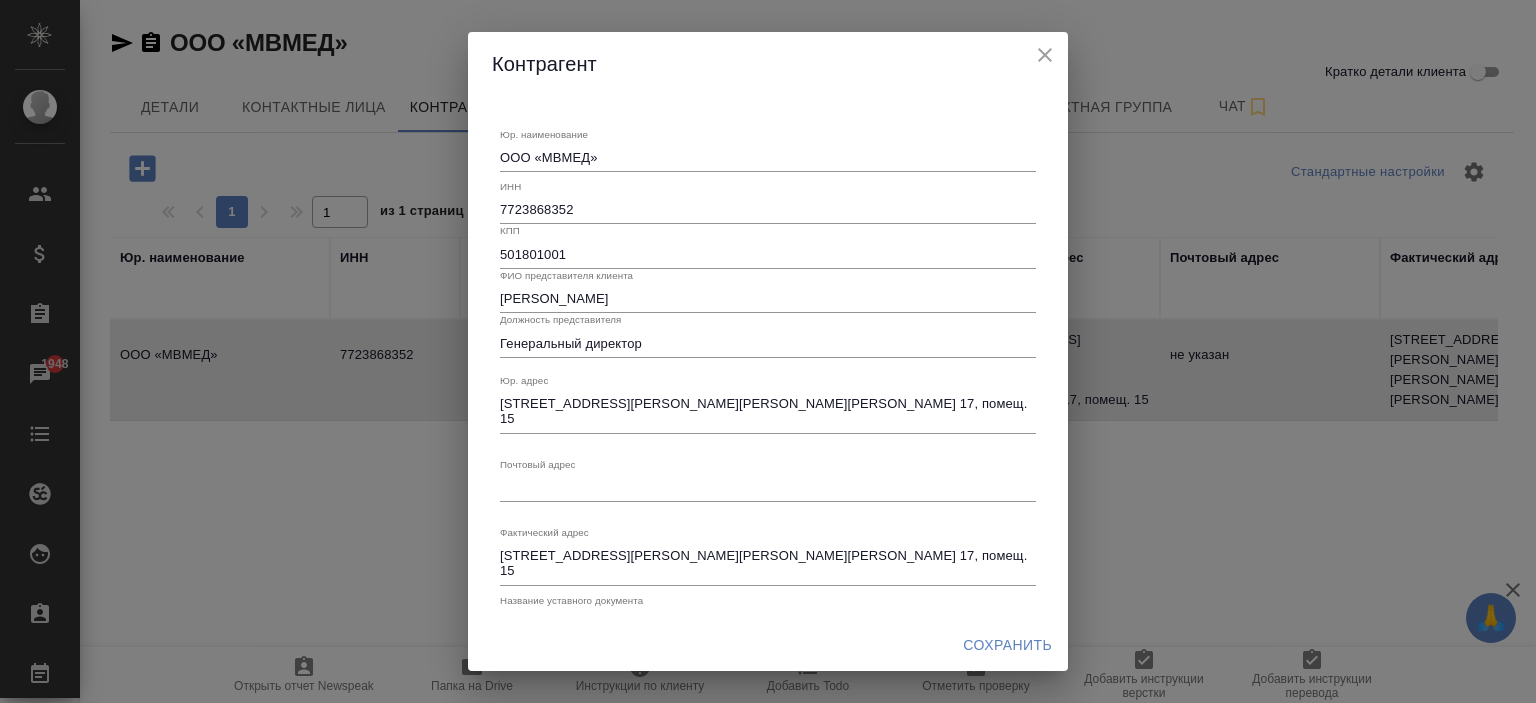 drag, startPoint x: 574, startPoint y: 147, endPoint x: 552, endPoint y: 145, distance: 22.090721 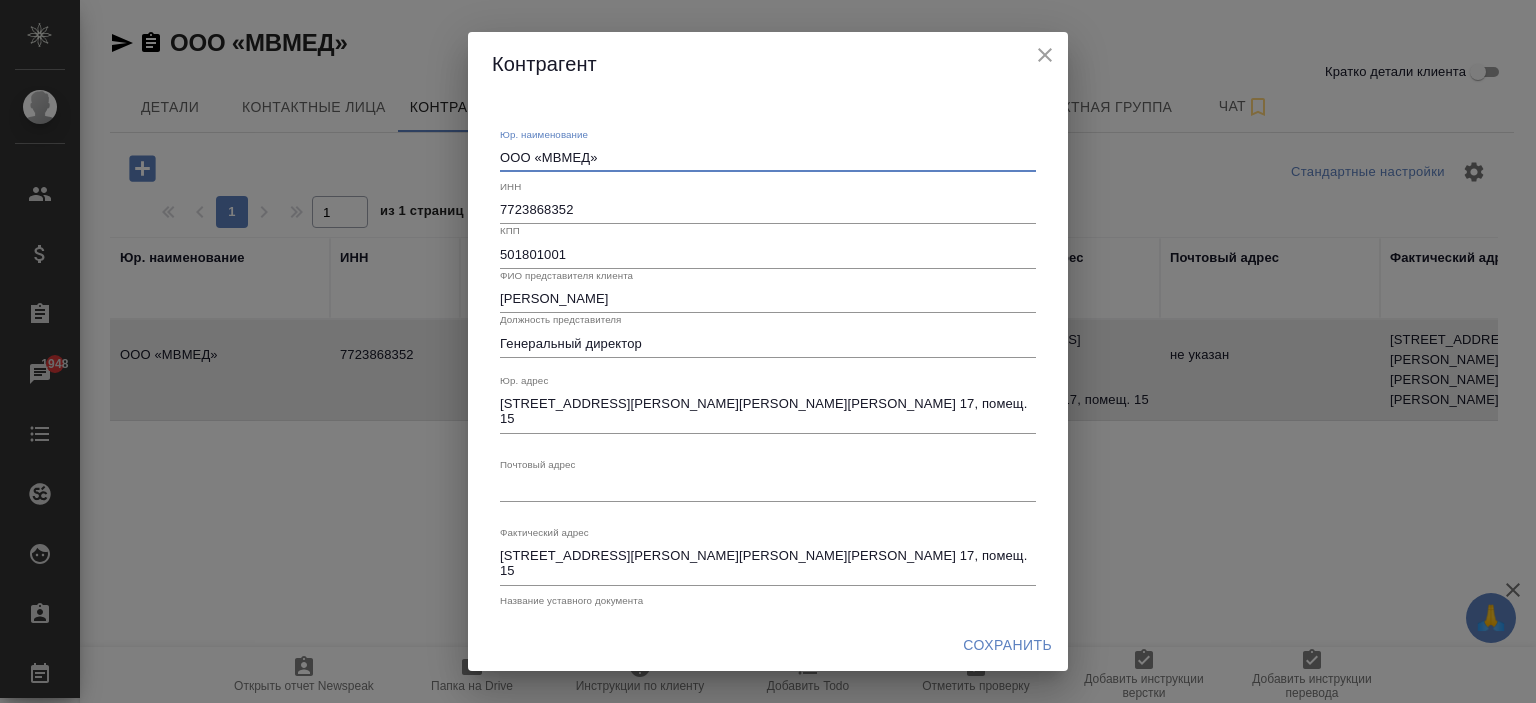 click 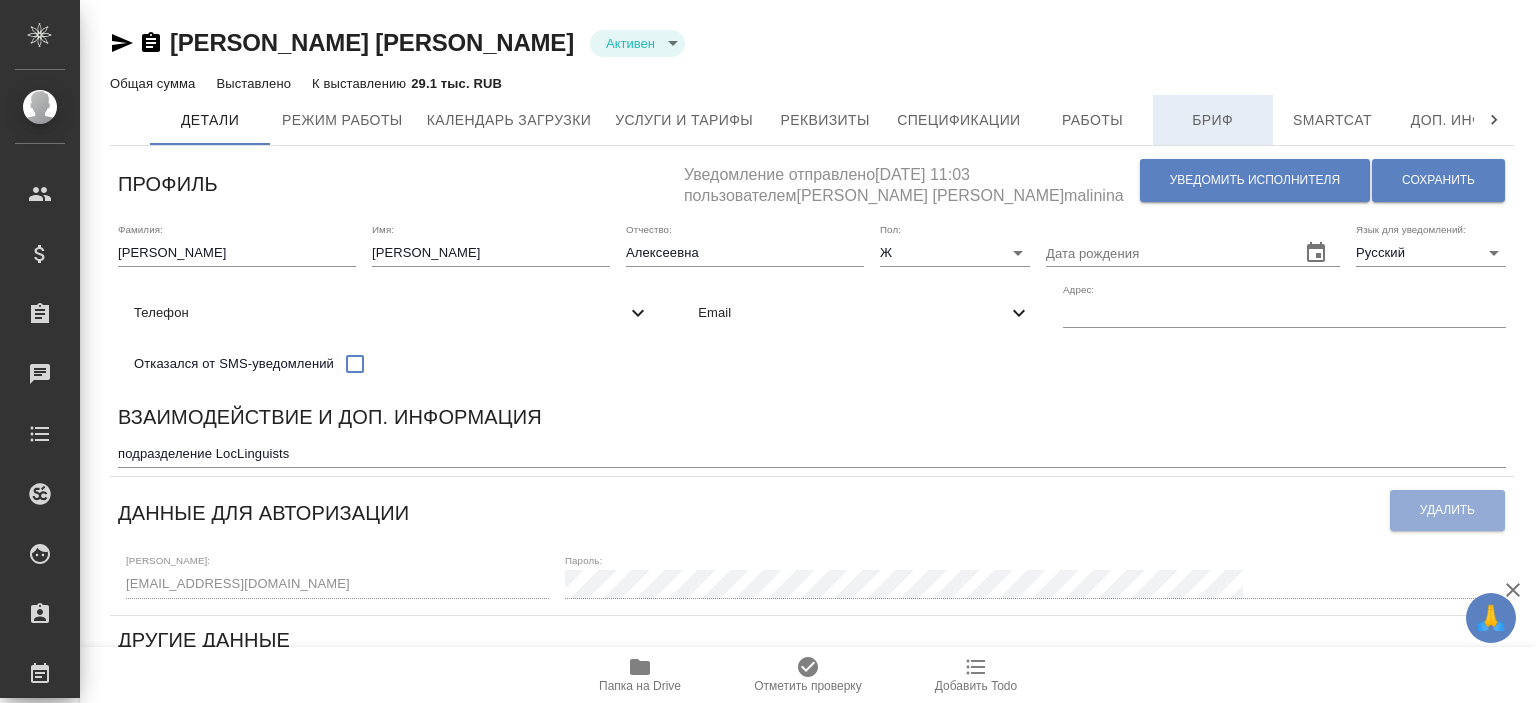 scroll, scrollTop: 0, scrollLeft: 0, axis: both 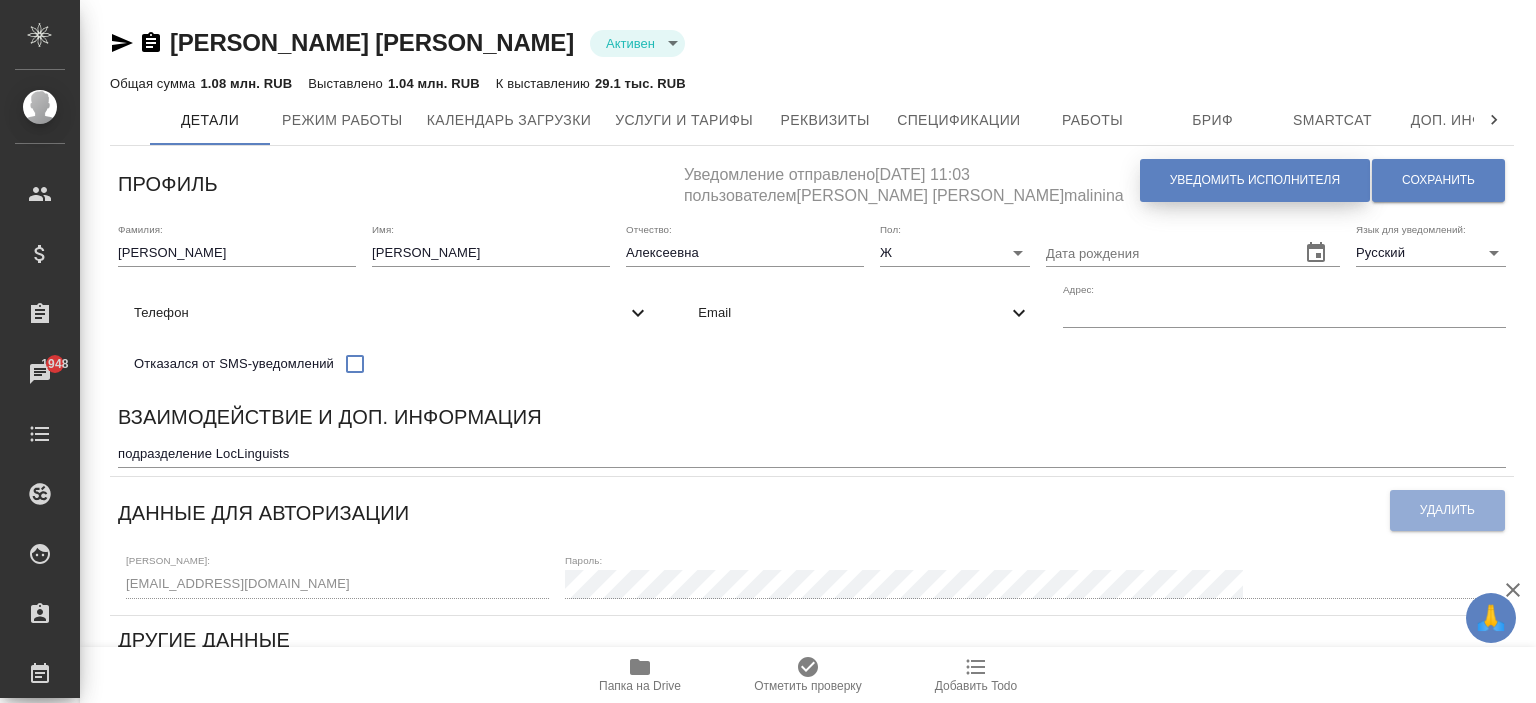 click on "Уведомить исполнителя" at bounding box center (1255, 180) 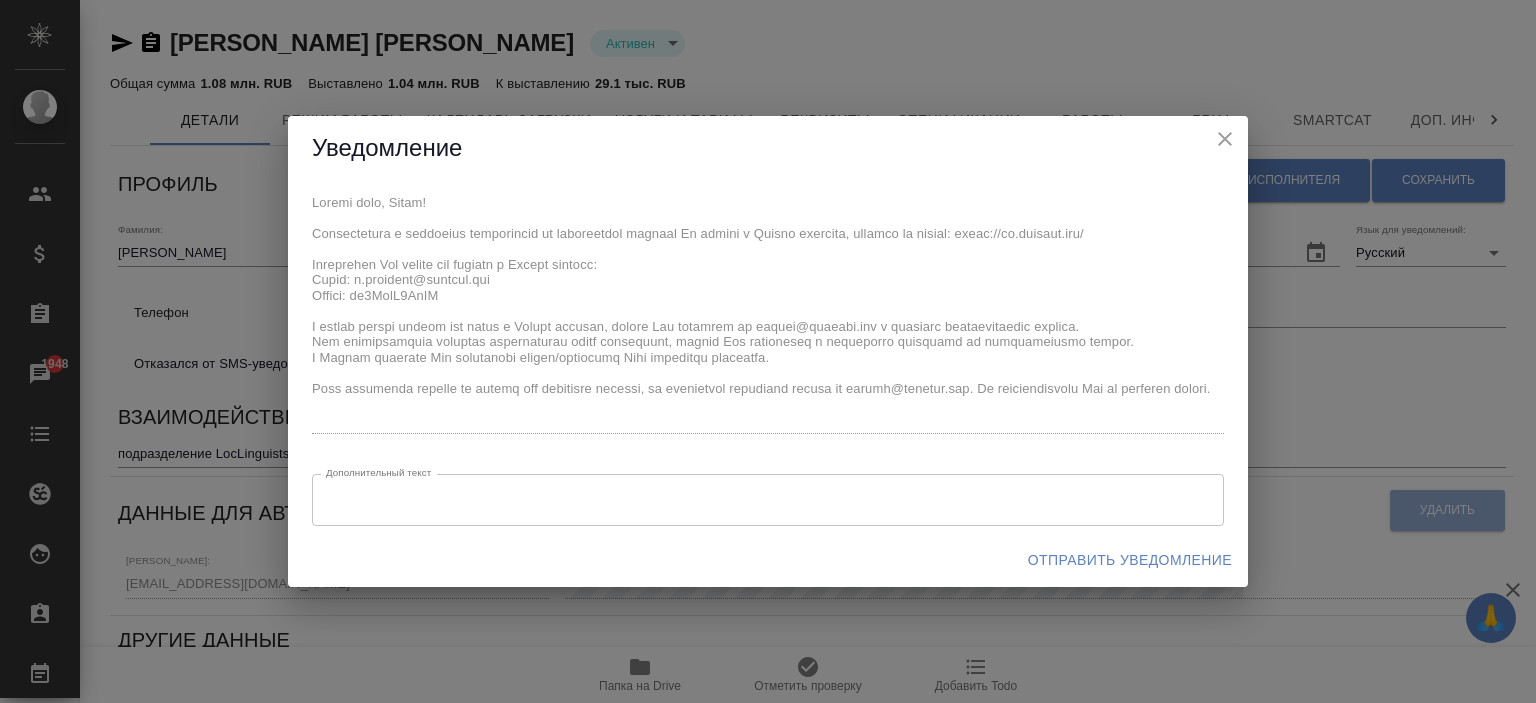 click on "Отправить уведомление" at bounding box center (1130, 560) 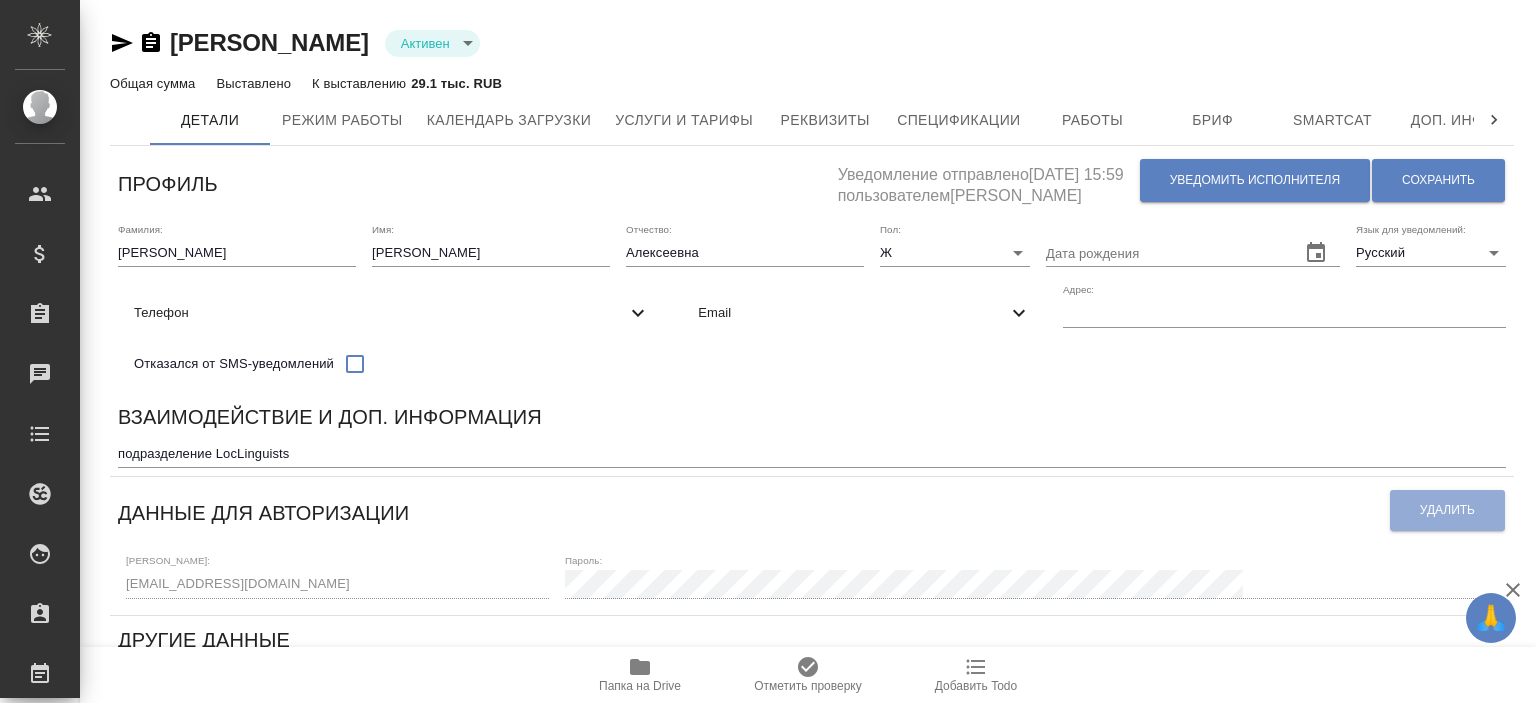 scroll, scrollTop: 0, scrollLeft: 0, axis: both 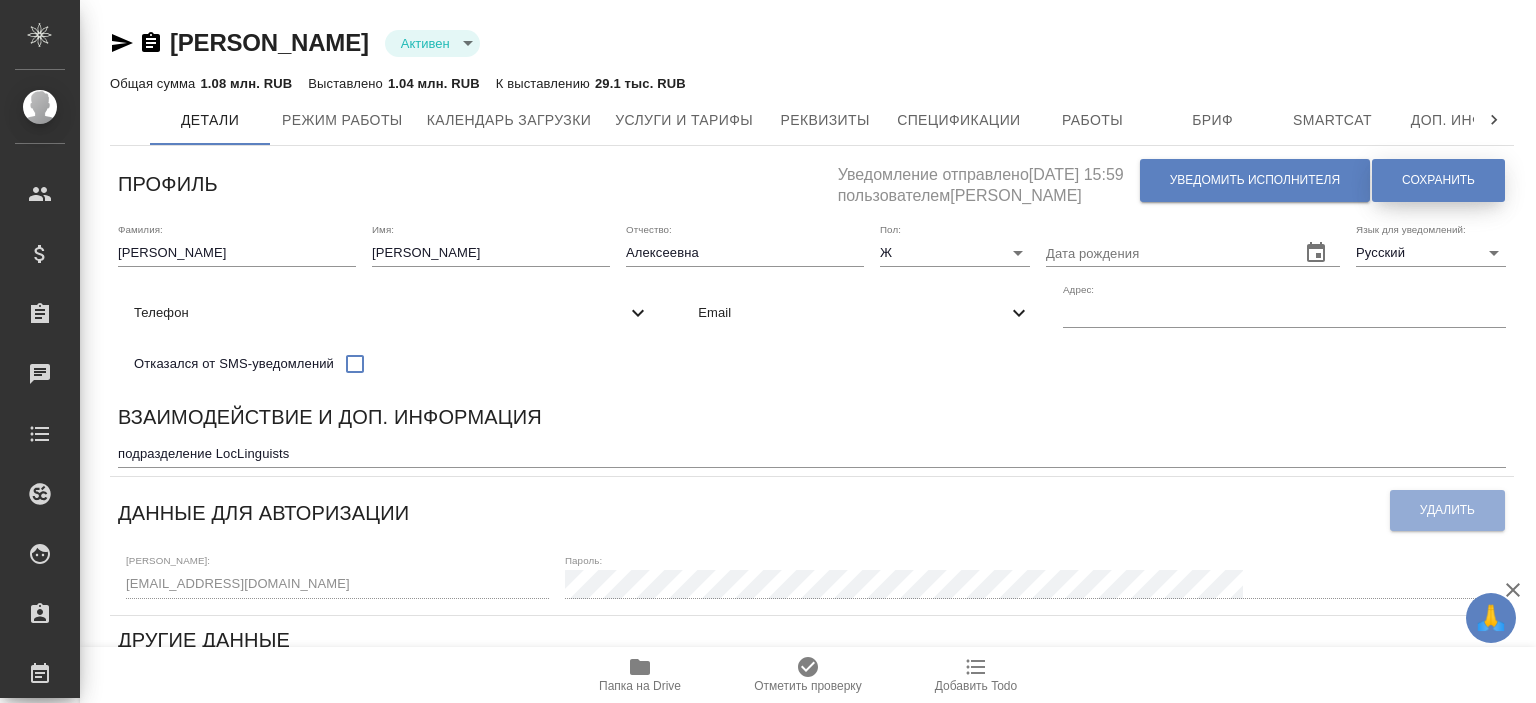 click on "Сохранить" at bounding box center [1438, 180] 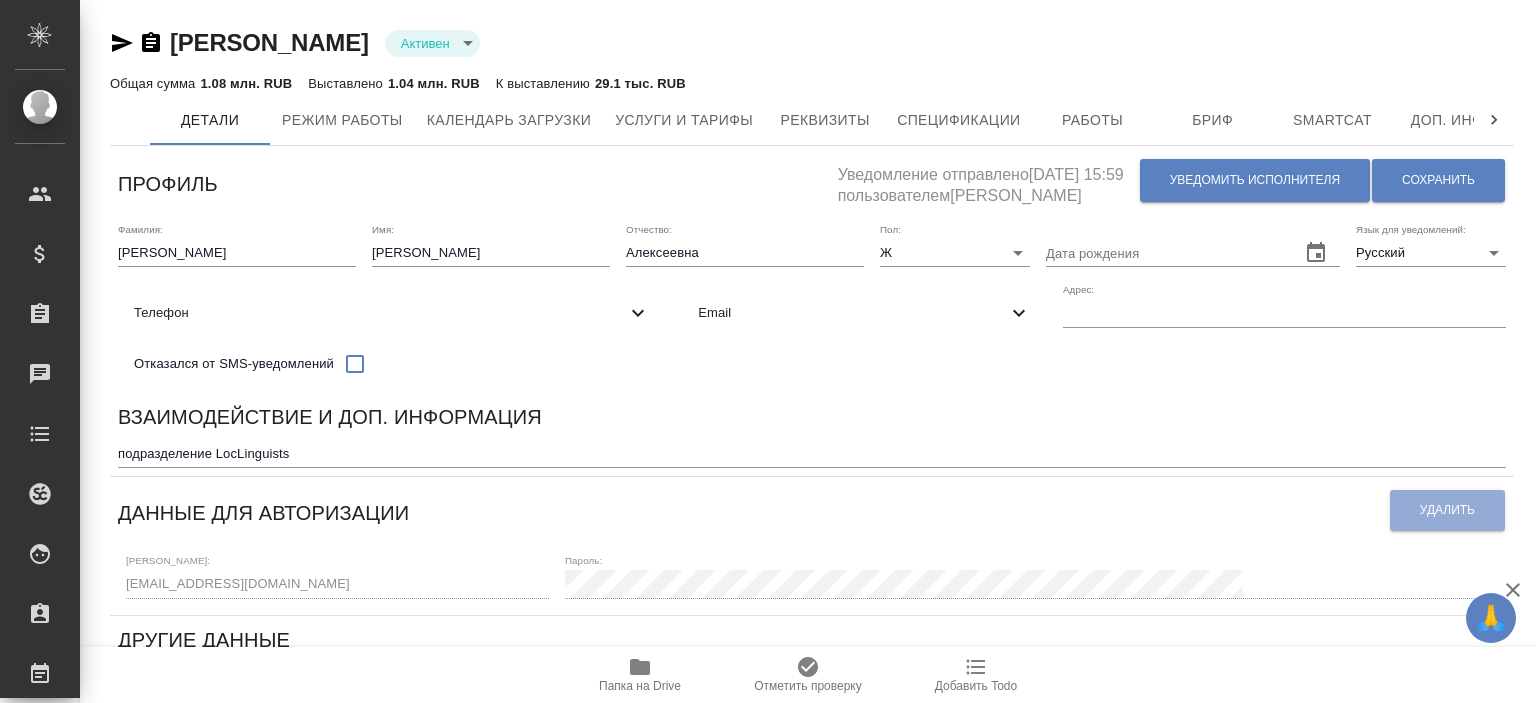 scroll, scrollTop: 0, scrollLeft: 0, axis: both 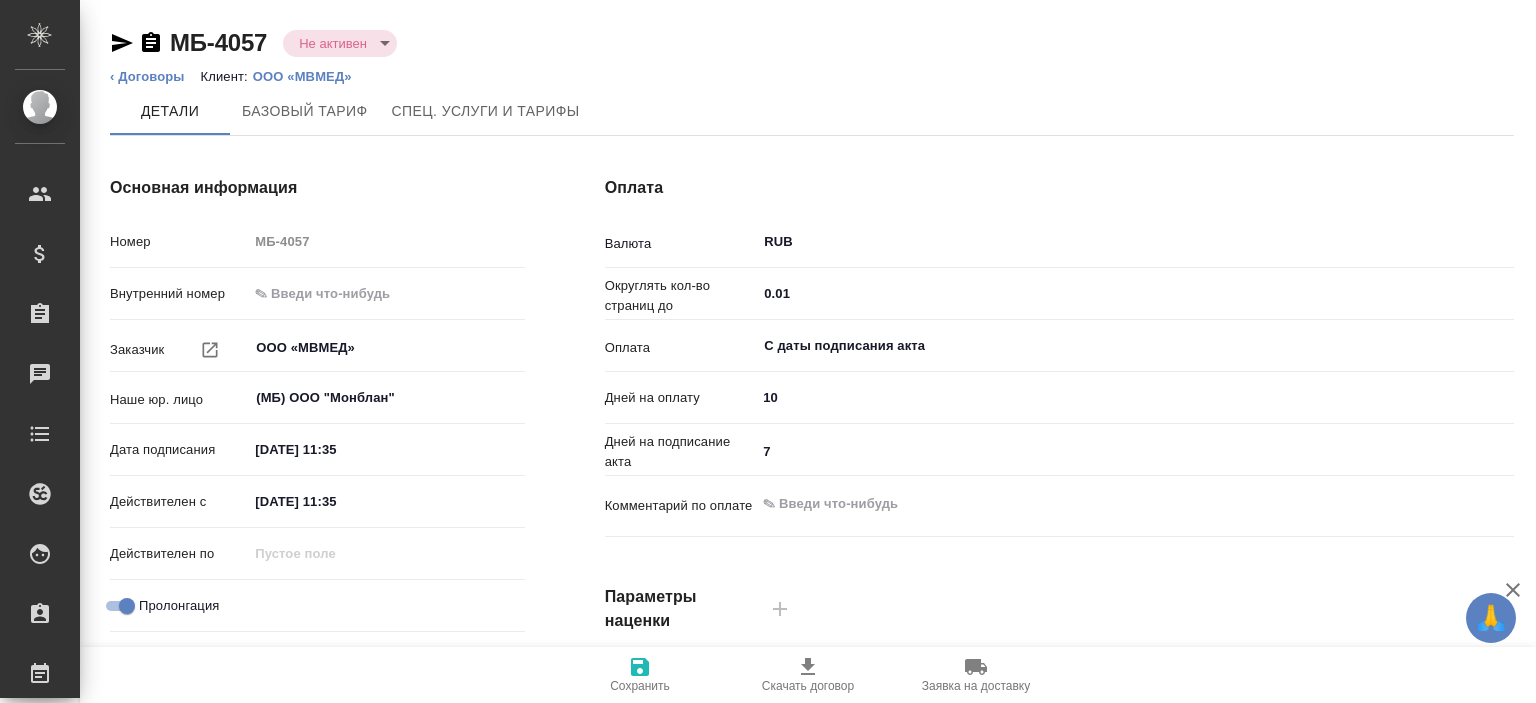 type on "Базовый ТП 2025" 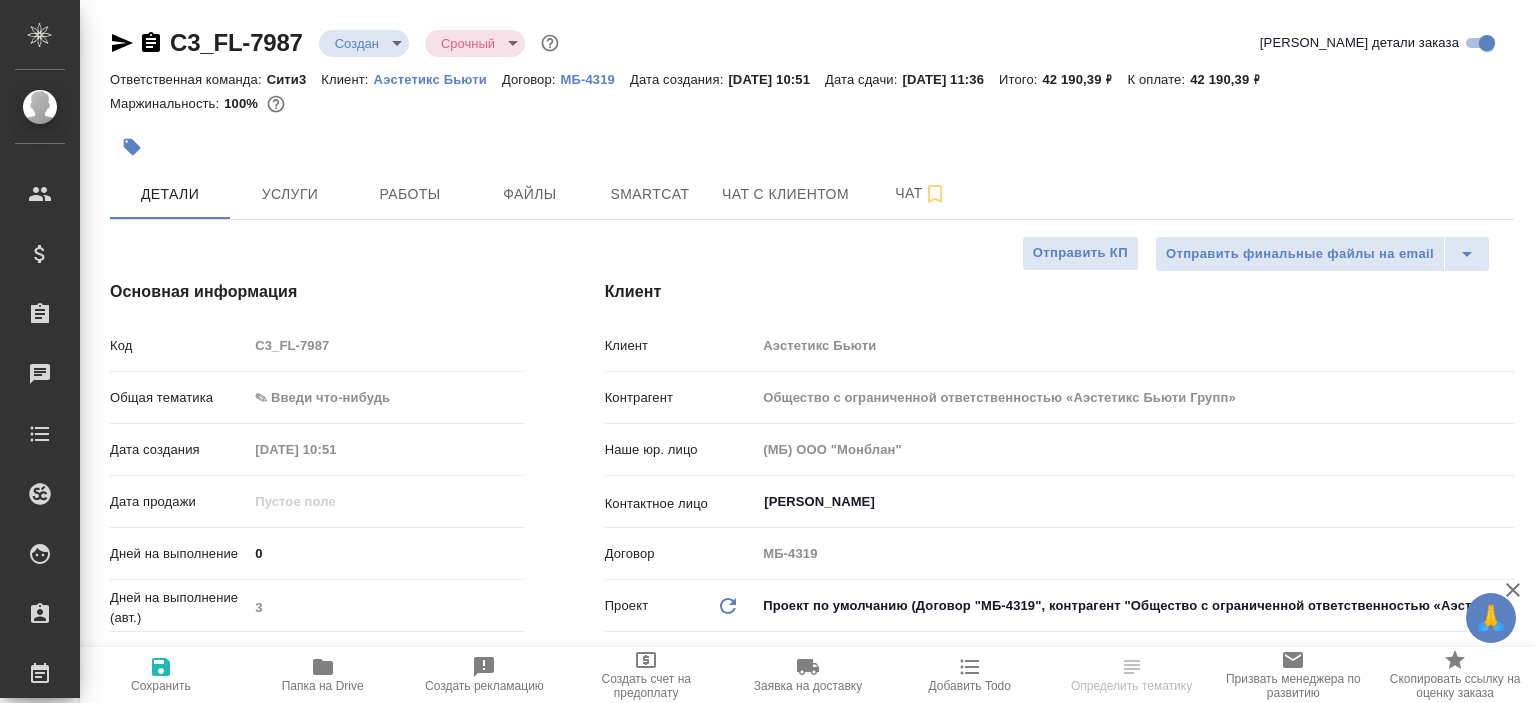 select on "RU" 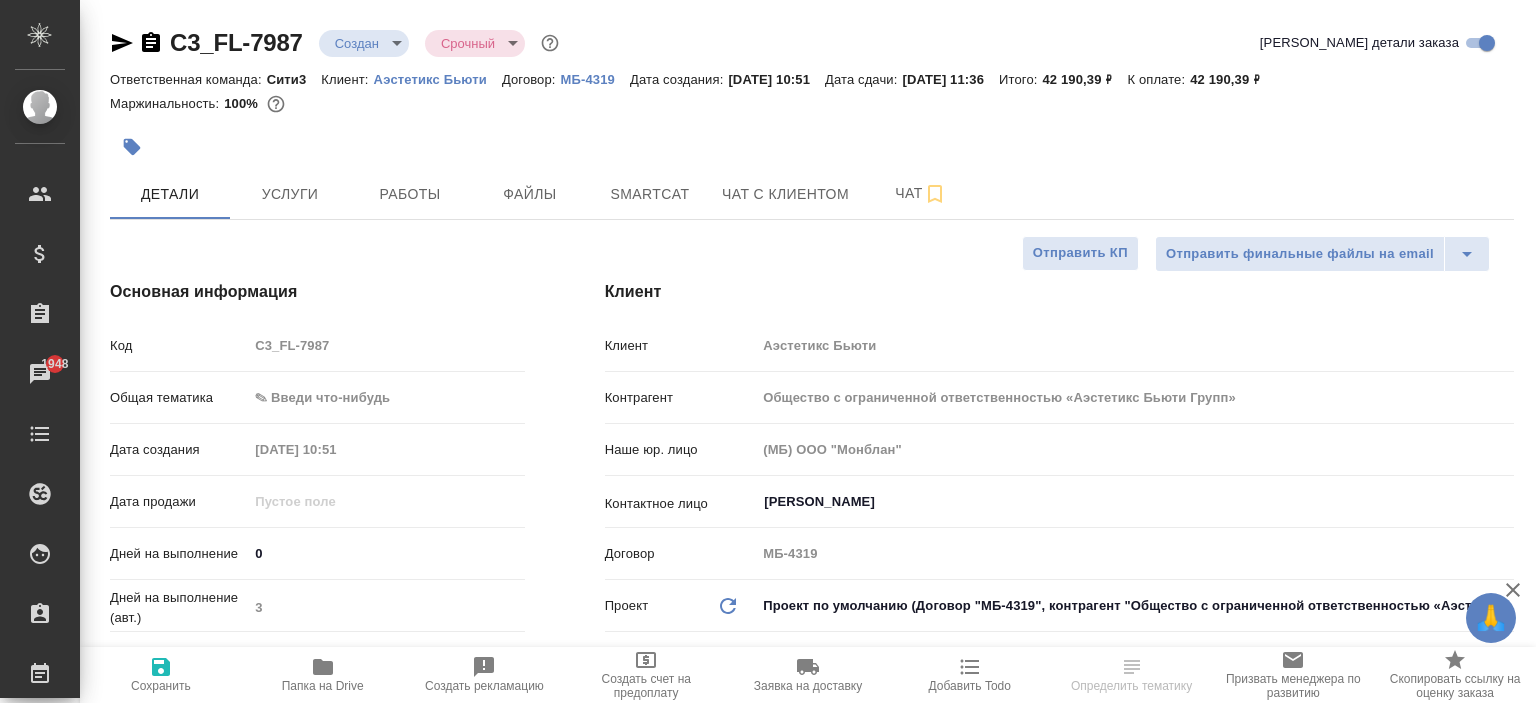 select on "RU" 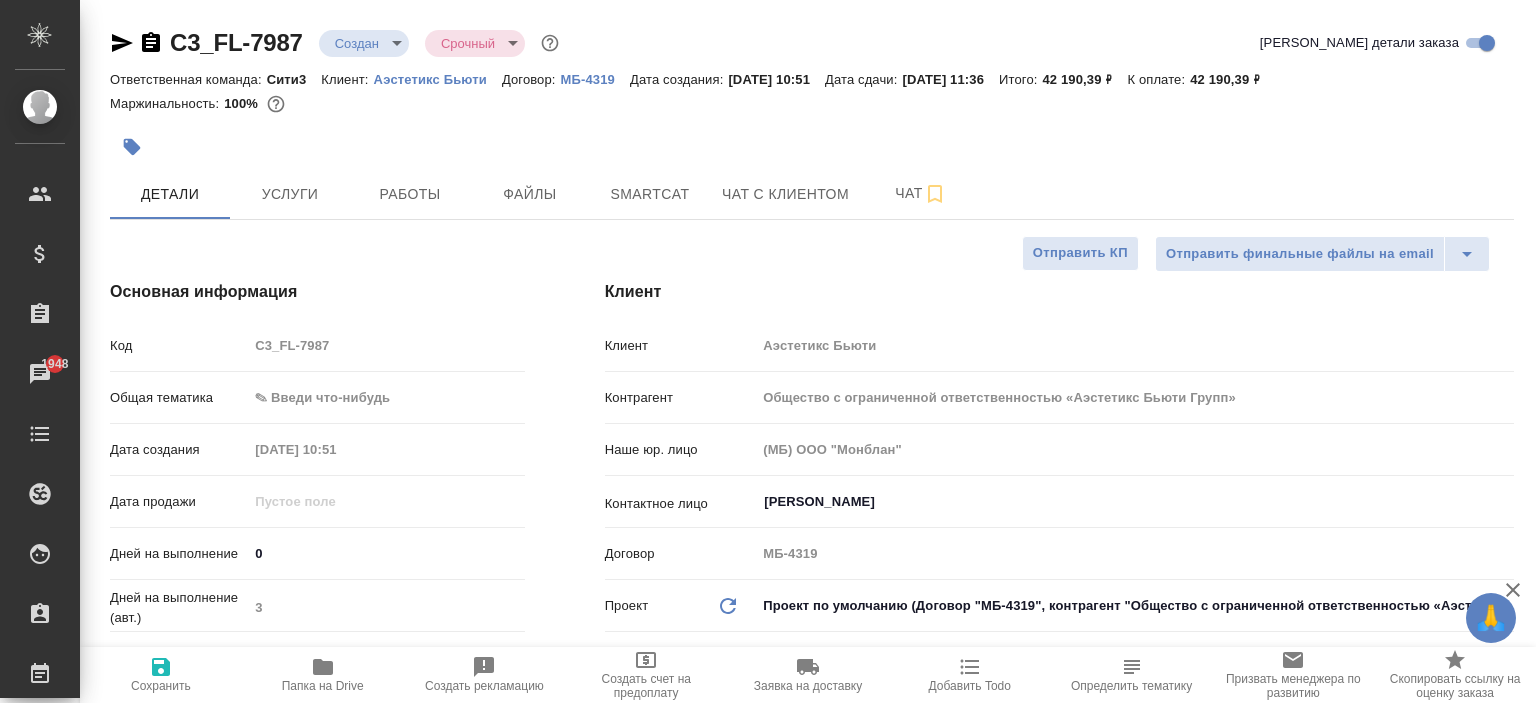 type on "x" 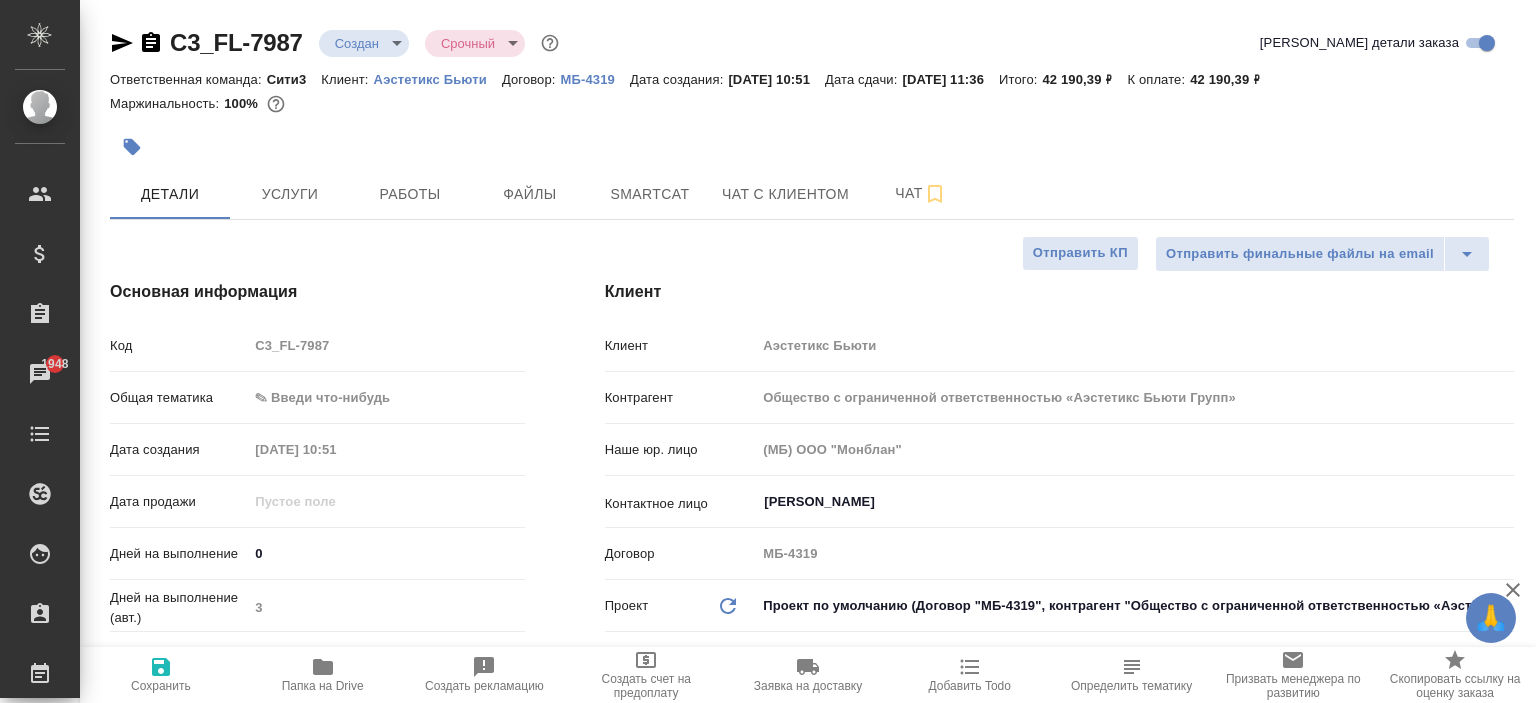 type on "x" 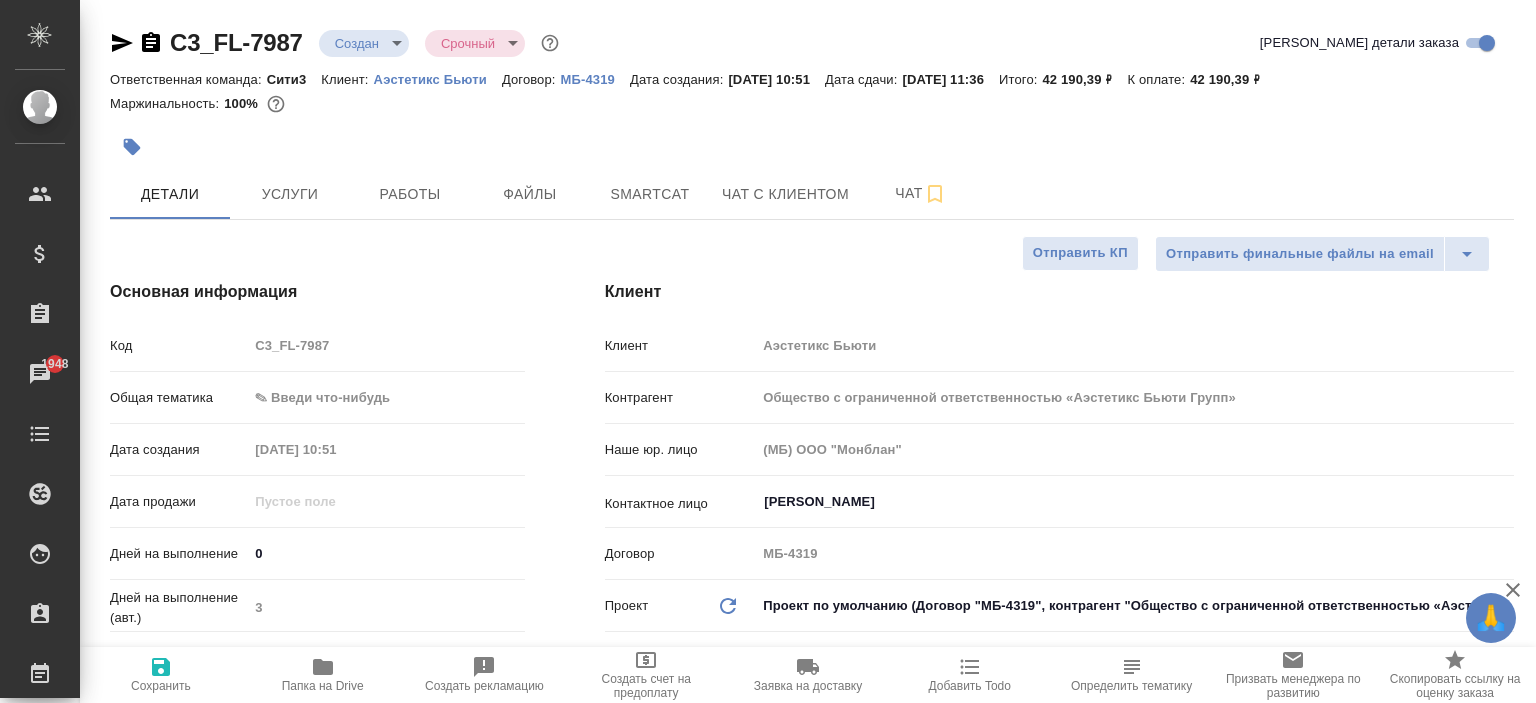 type on "x" 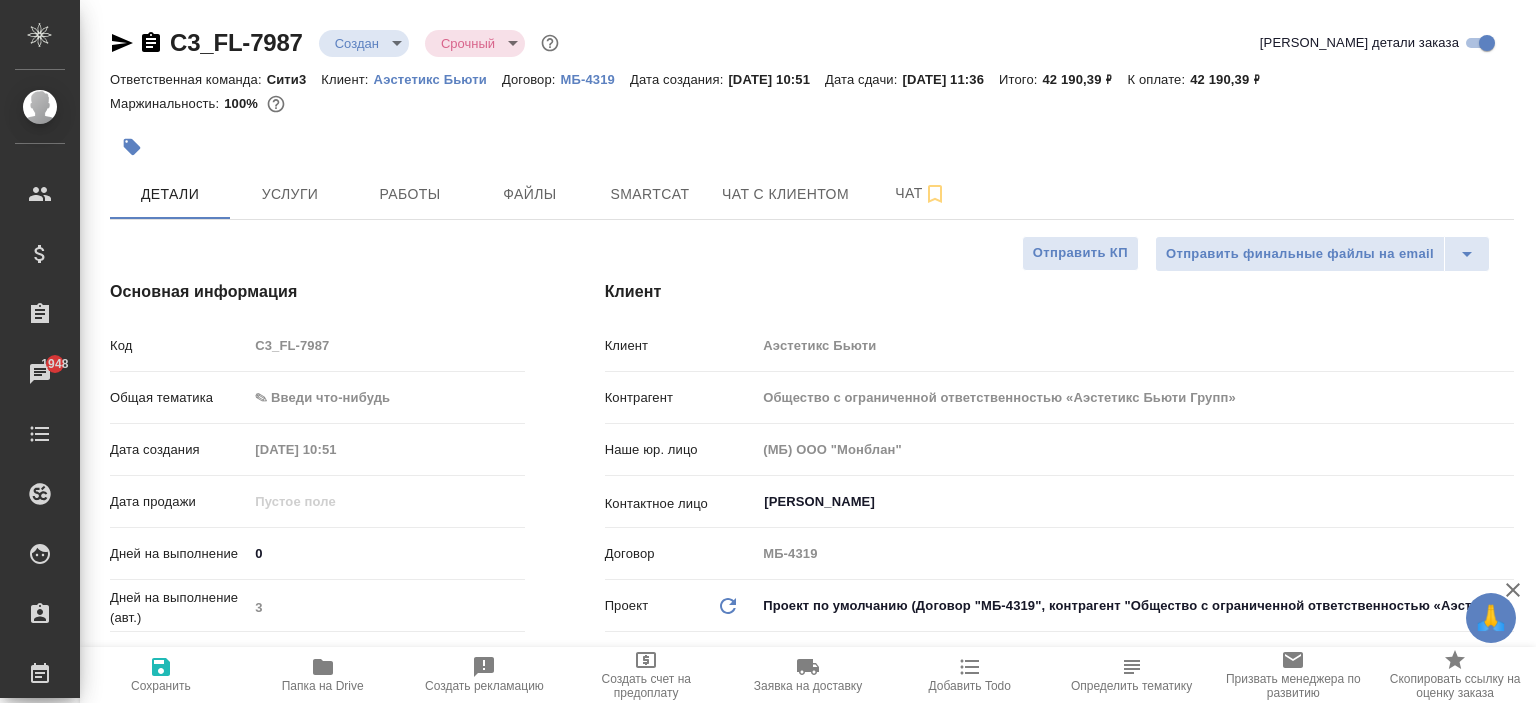 type on "x" 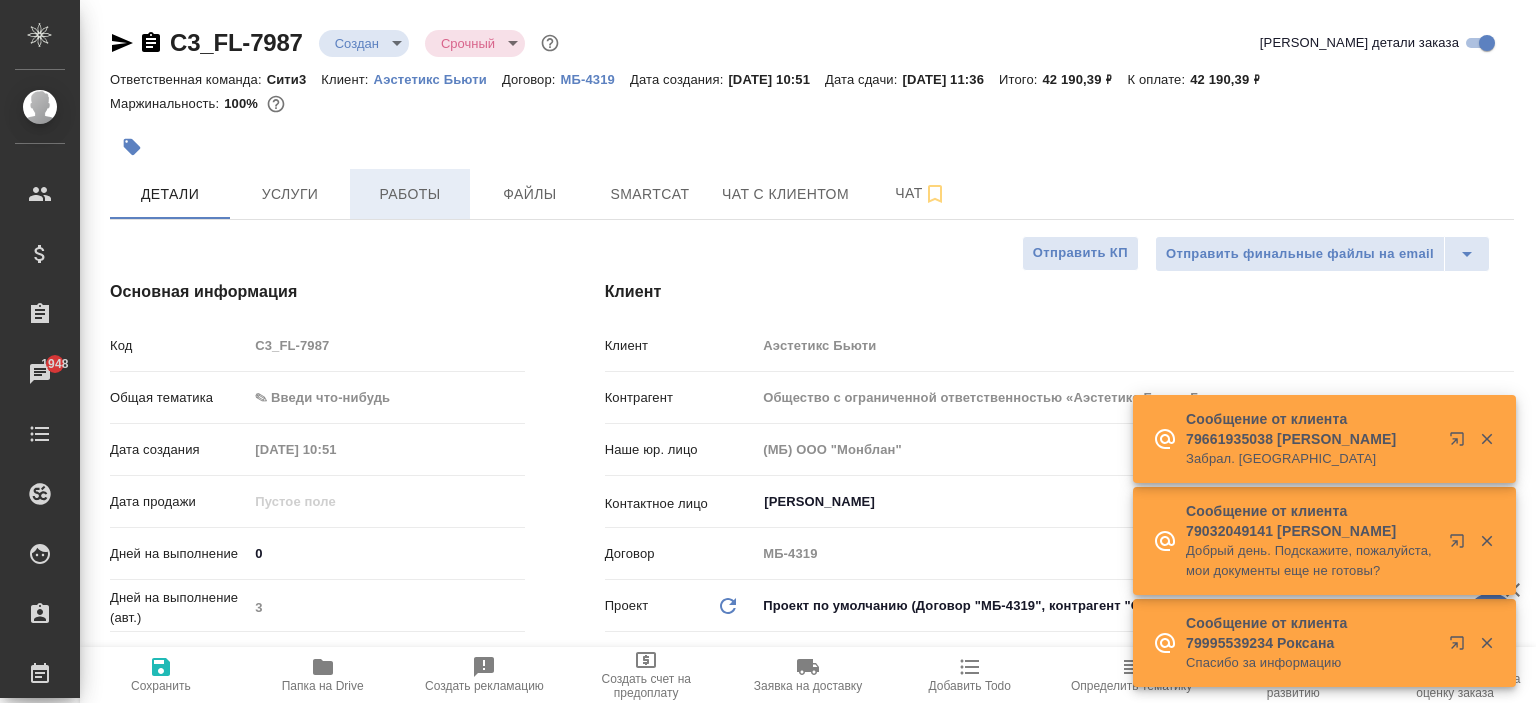 click on "Работы" at bounding box center (410, 194) 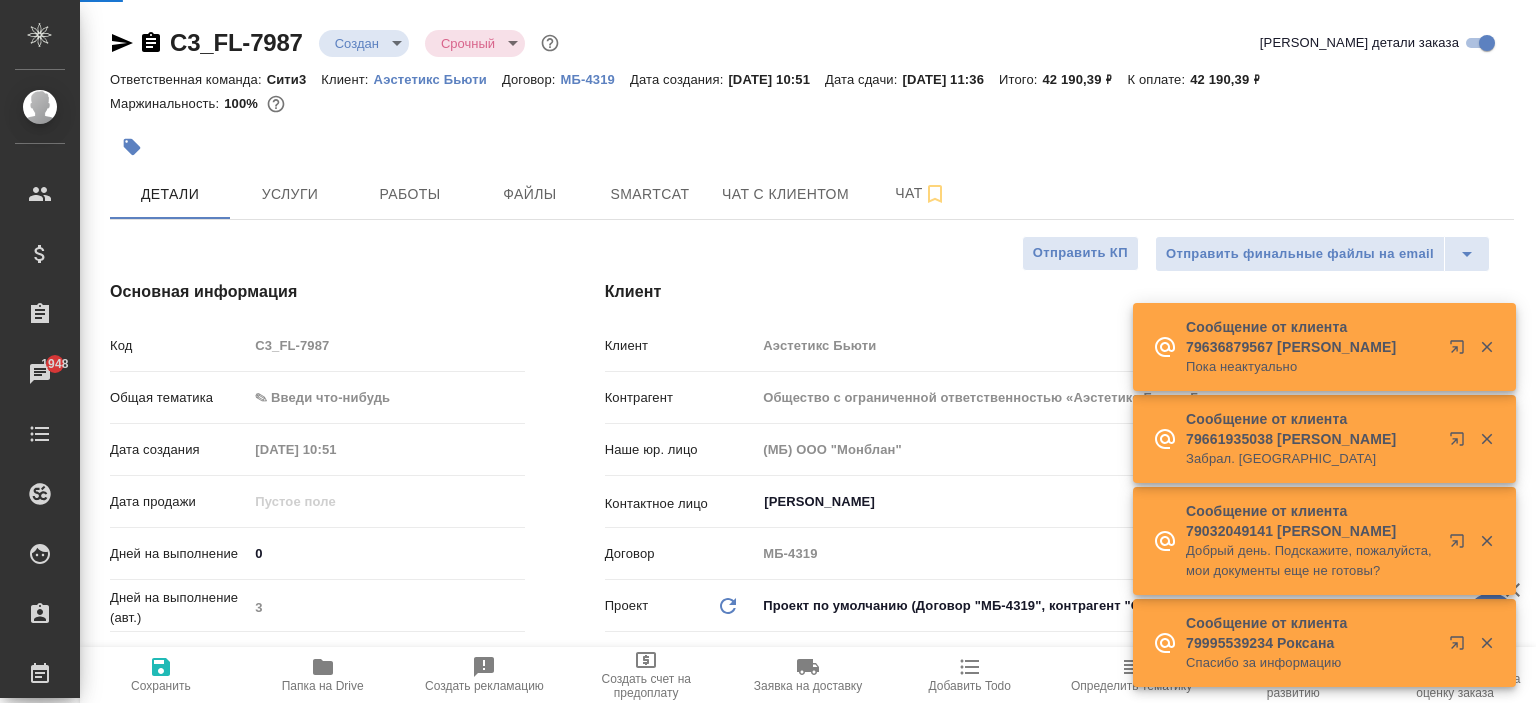click on "Ответственная команда: Сити3 Клиент: Аэстетикс Бьюти Договор: МБ-4319 Дата создания: 09.07.2025, 10:51 Дата сдачи: 10.07.2025, 11:36 Итого: 42 190,39 ₽ К оплате: 42 190,39 ₽" at bounding box center [812, 79] 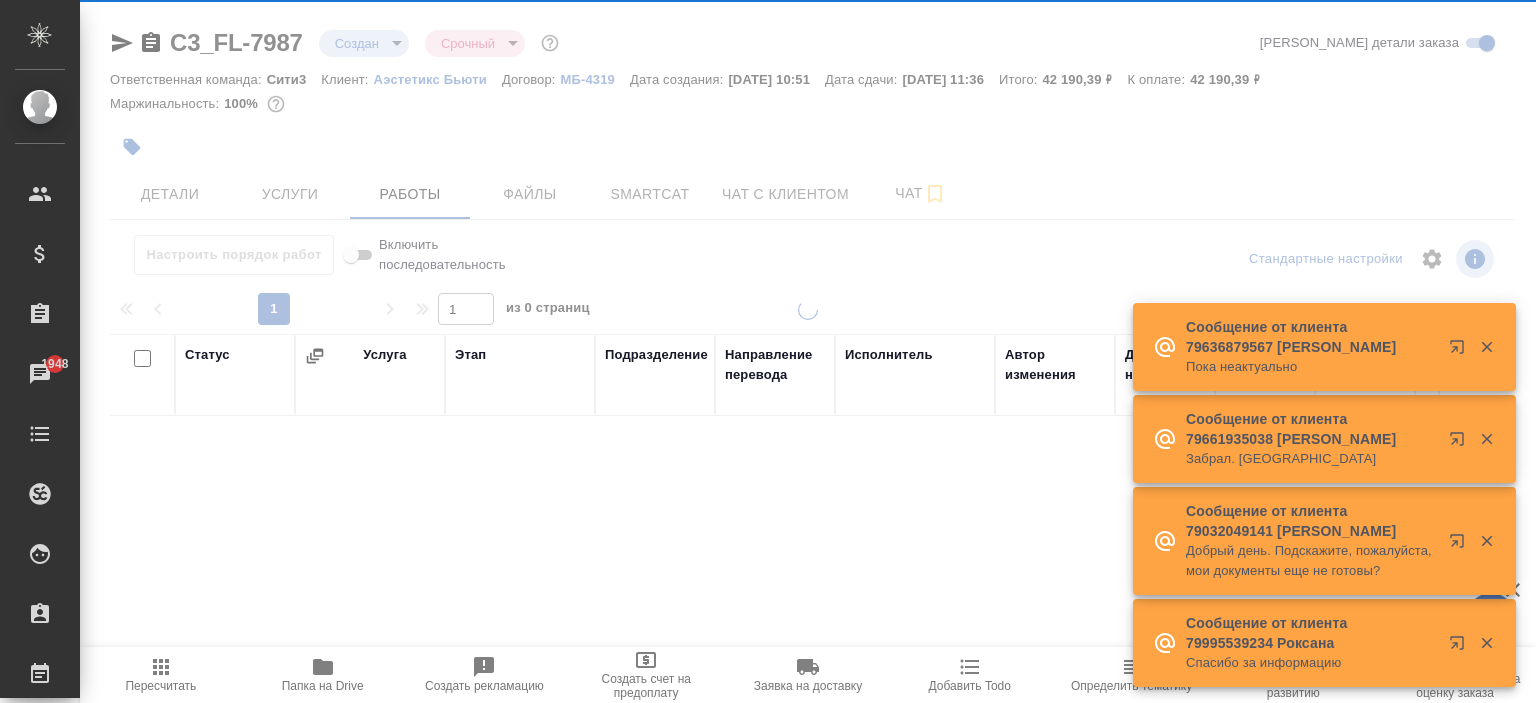 click at bounding box center (808, 351) 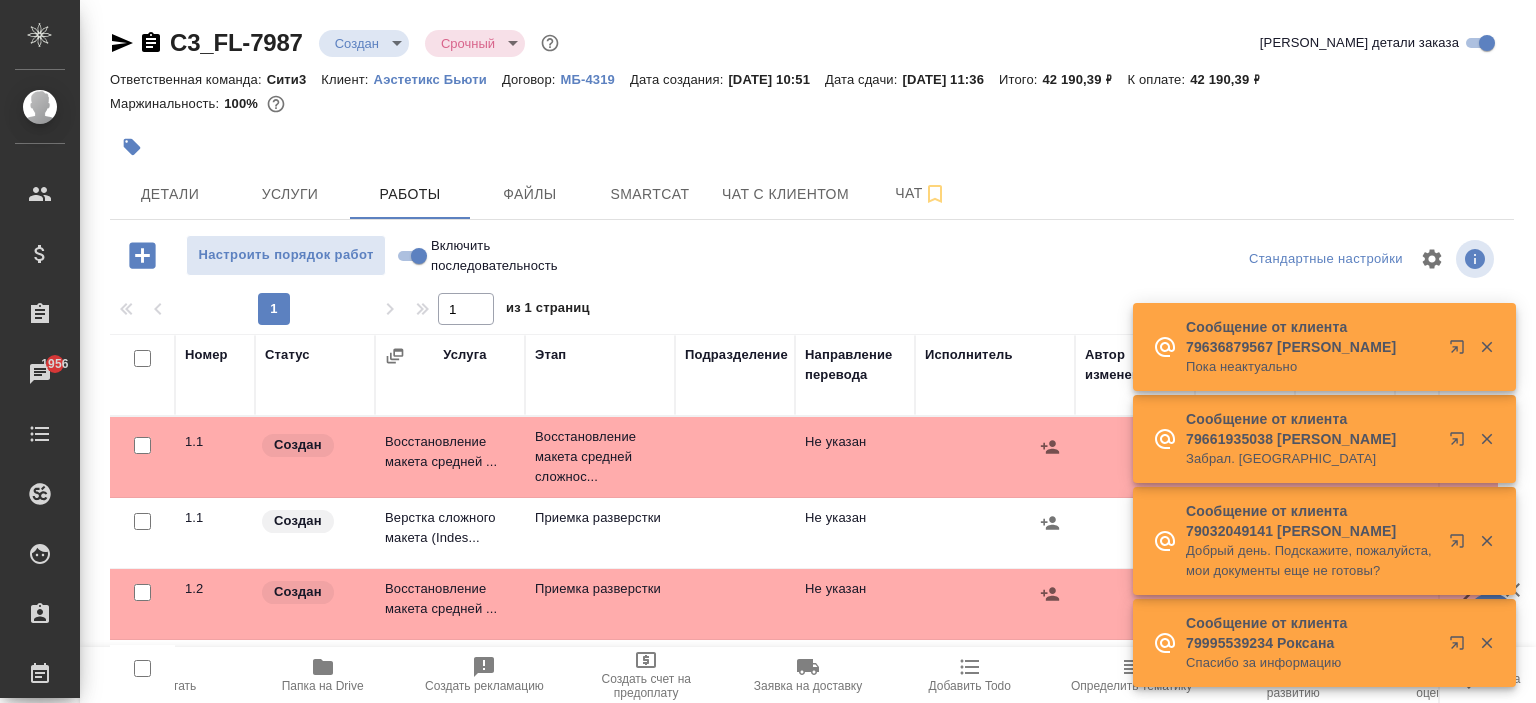 click on "Аэстетикс Бьюти" at bounding box center [438, 79] 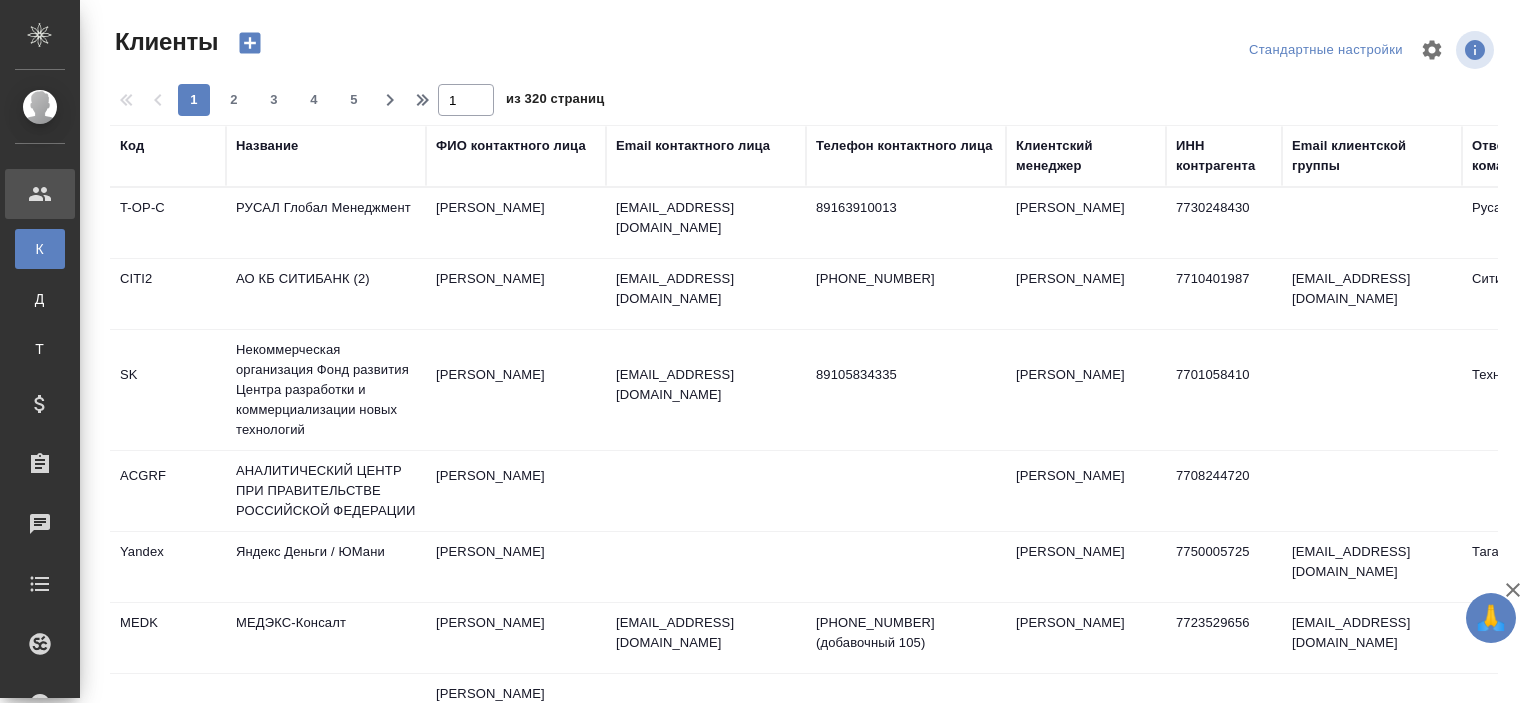 select on "RU" 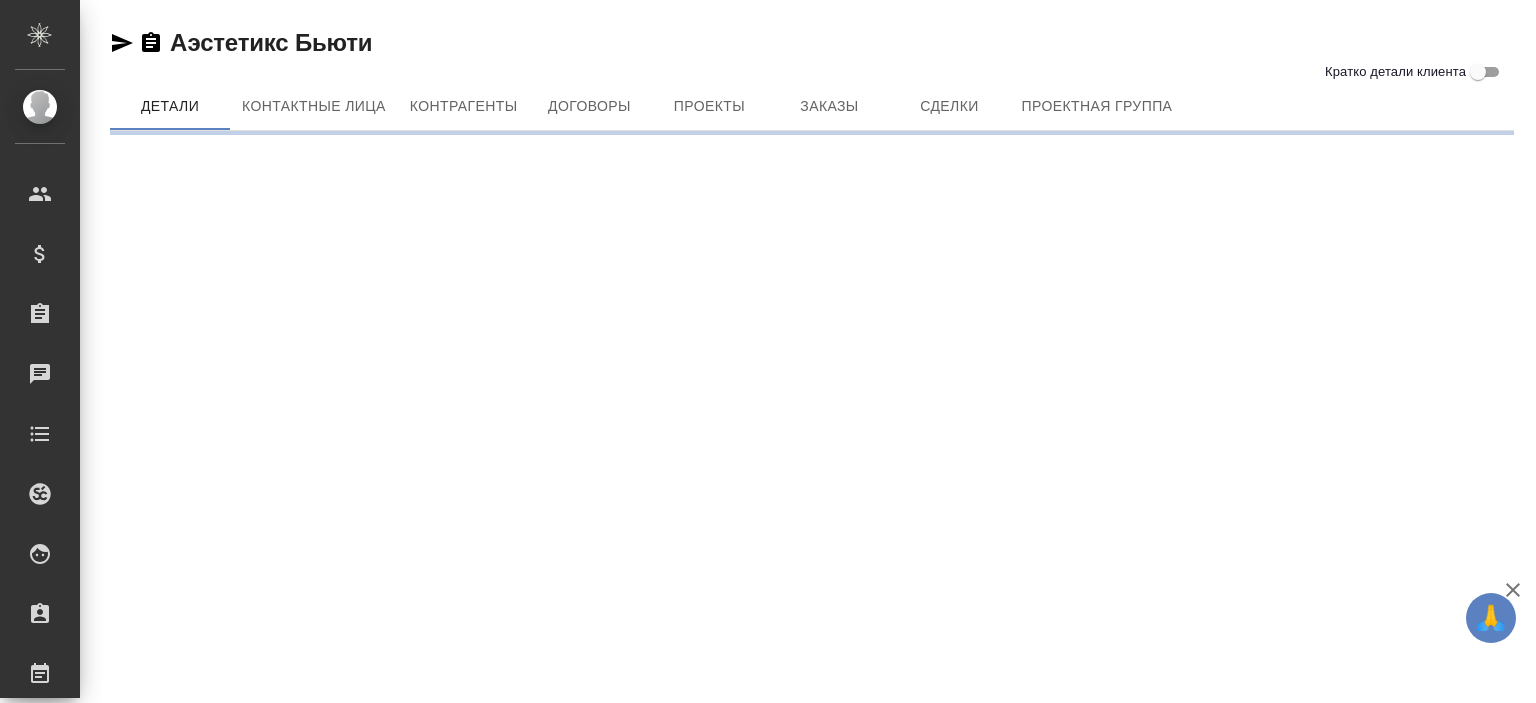 scroll, scrollTop: 0, scrollLeft: 0, axis: both 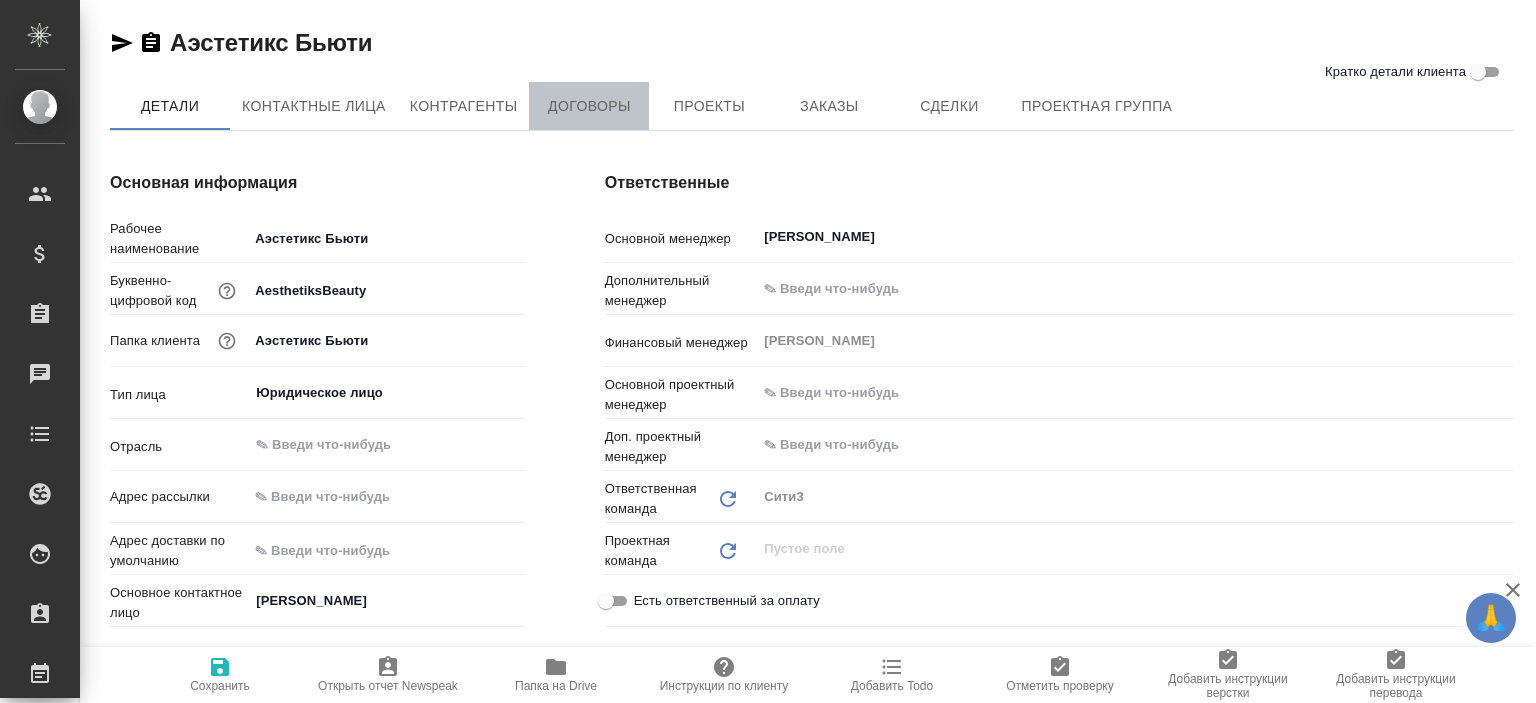 click on "Договоры" at bounding box center [589, 106] 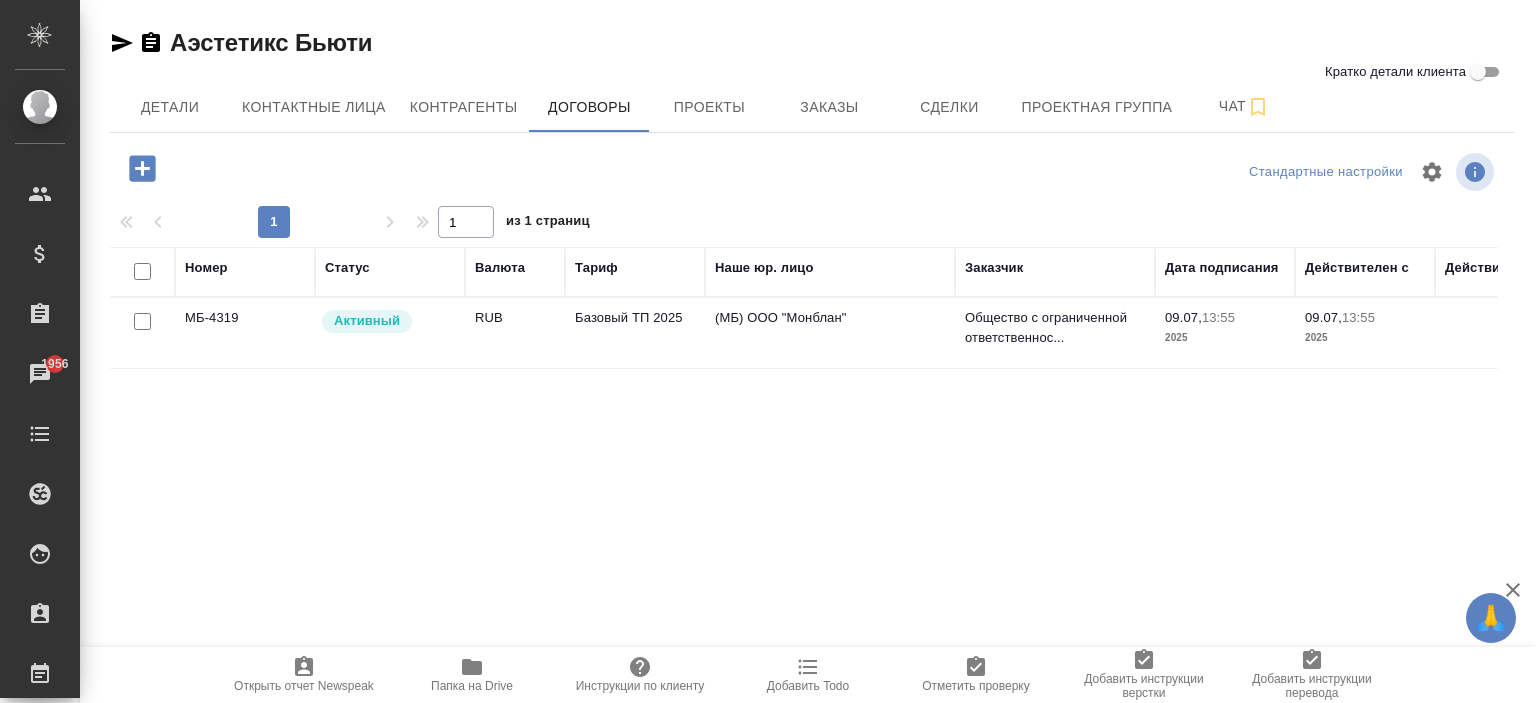 click on "Общество с ограниченной ответственнос..." at bounding box center (1055, 328) 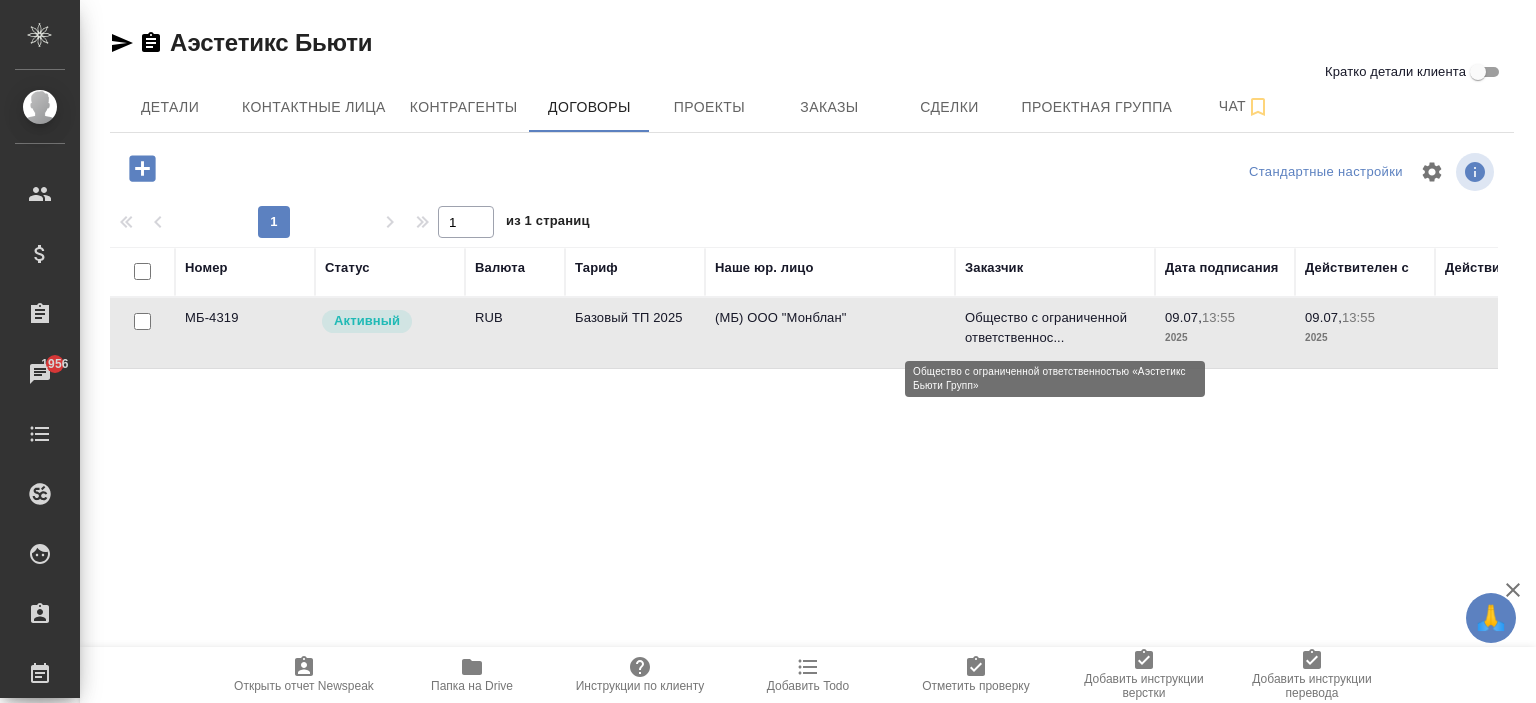 click on "Общество с ограниченной ответственнос..." at bounding box center (1055, 328) 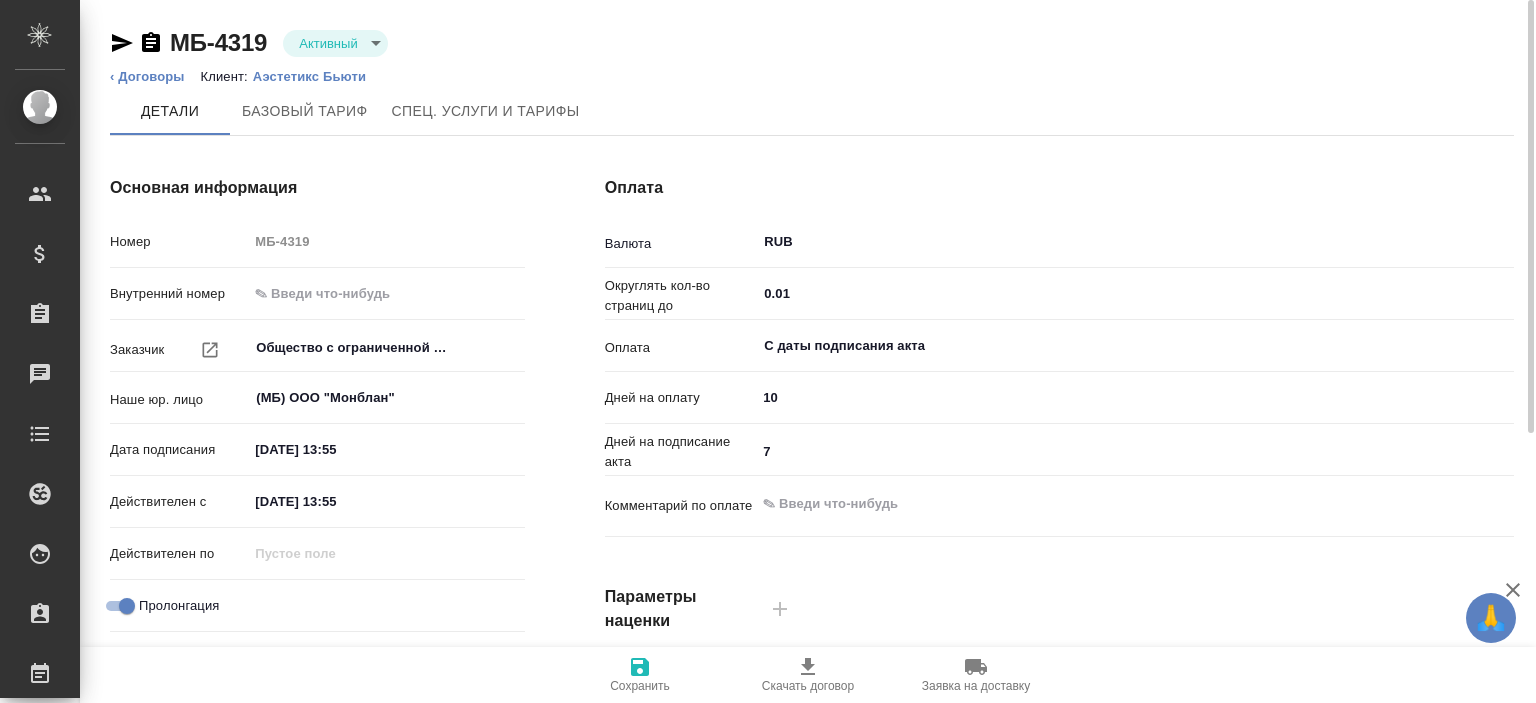 scroll, scrollTop: 0, scrollLeft: 0, axis: both 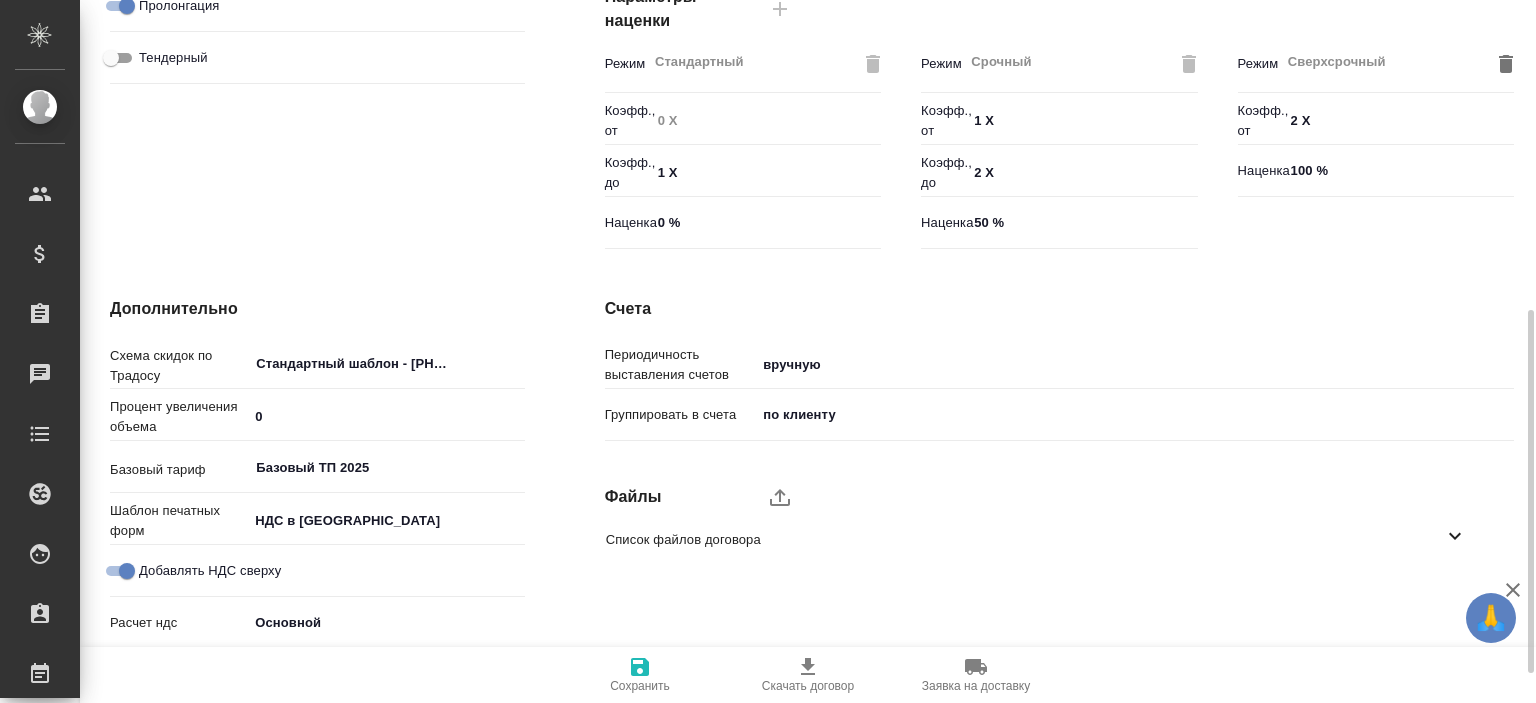 click on "Список файлов договора" at bounding box center [1044, 539] 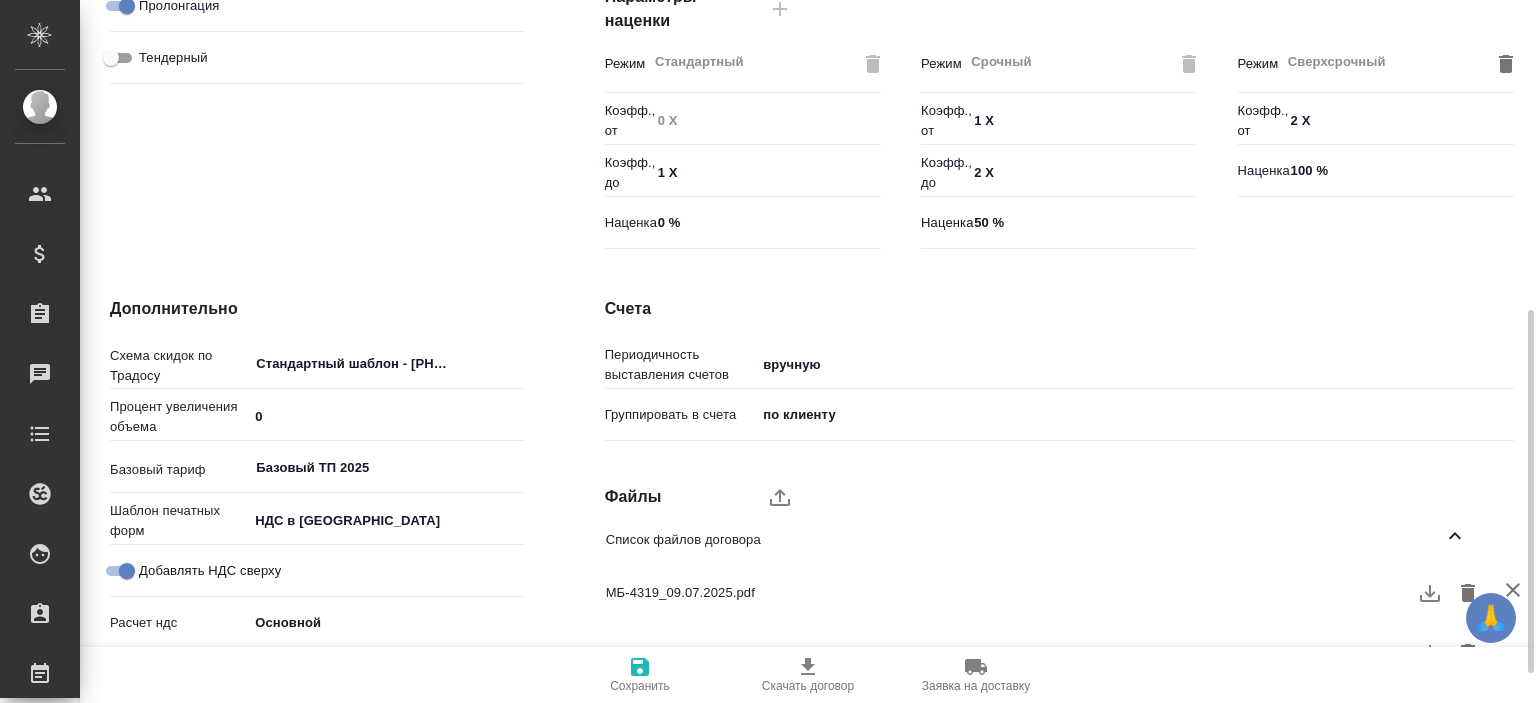 scroll, scrollTop: 657, scrollLeft: 0, axis: vertical 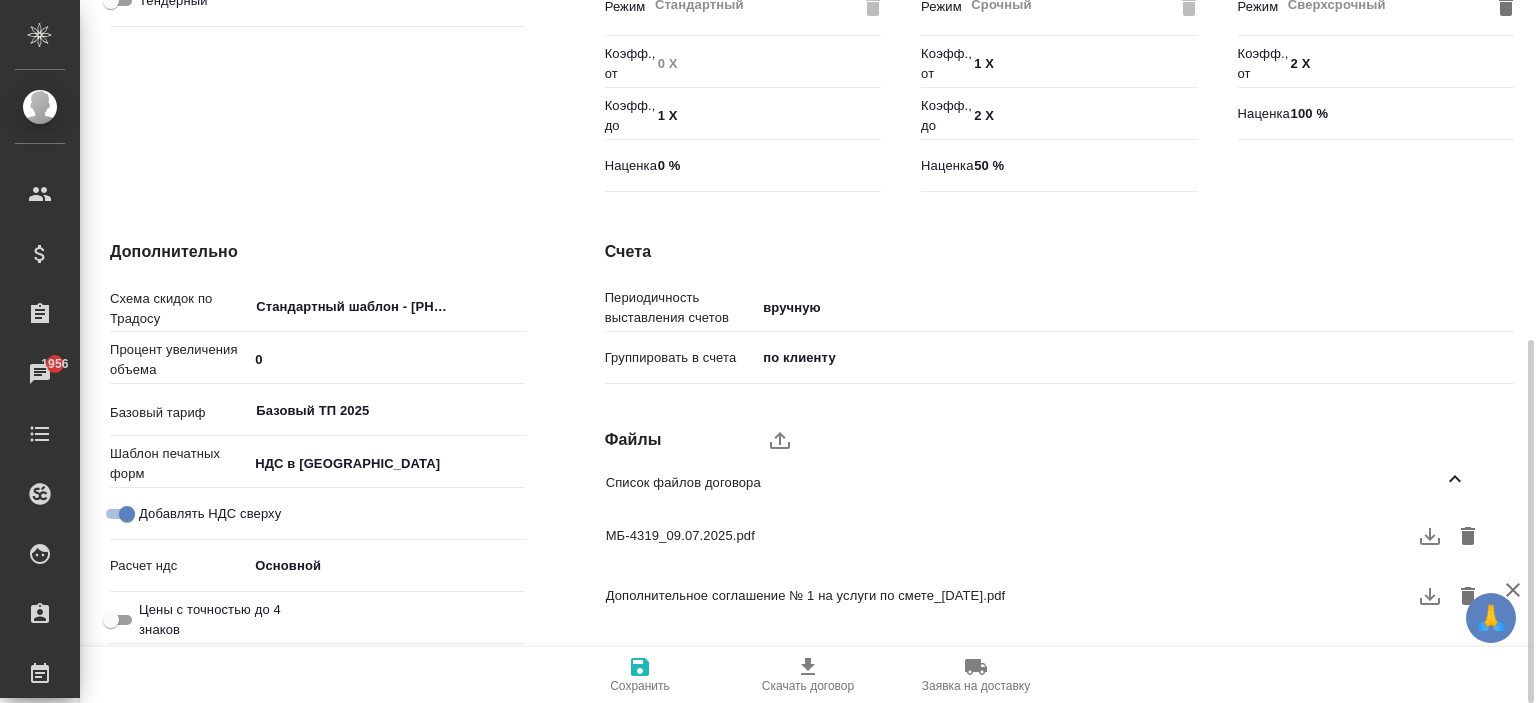 click 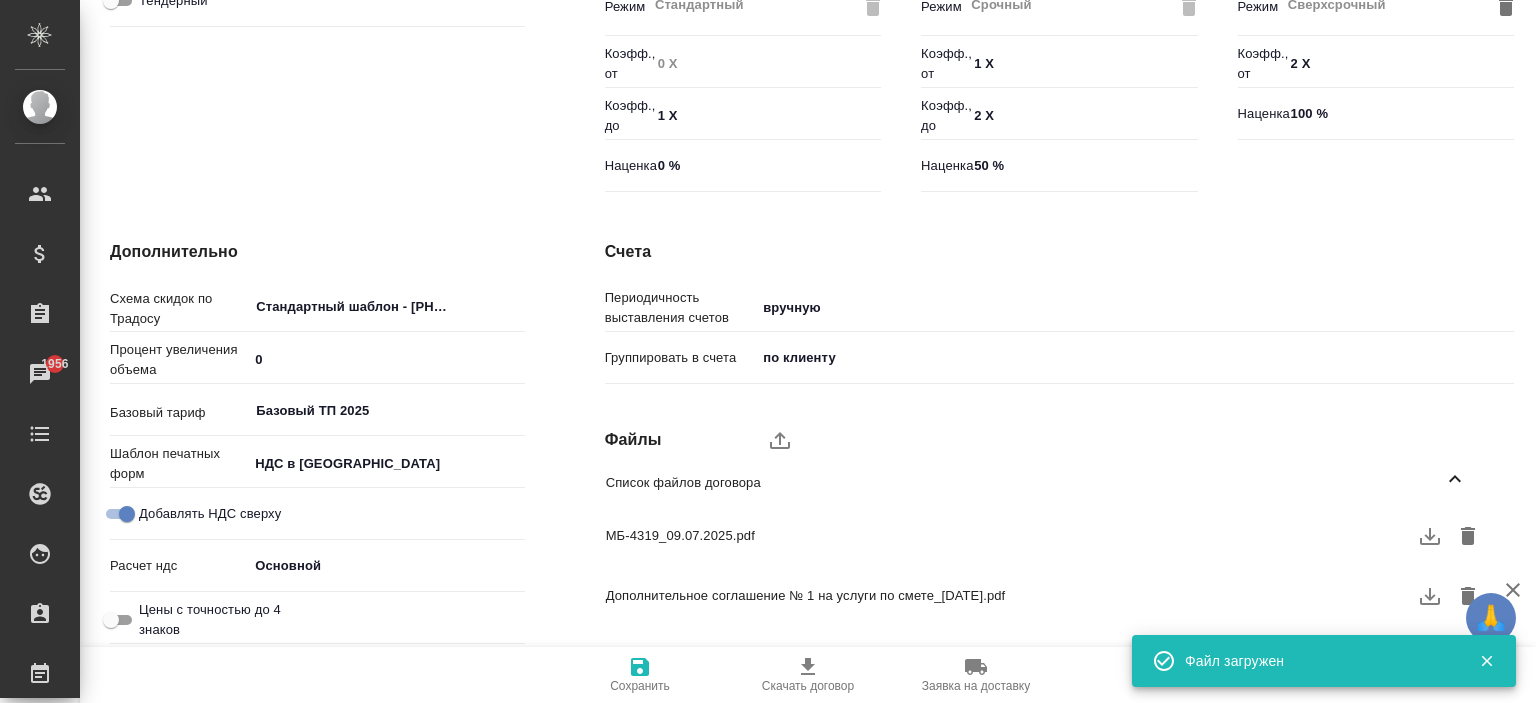 click 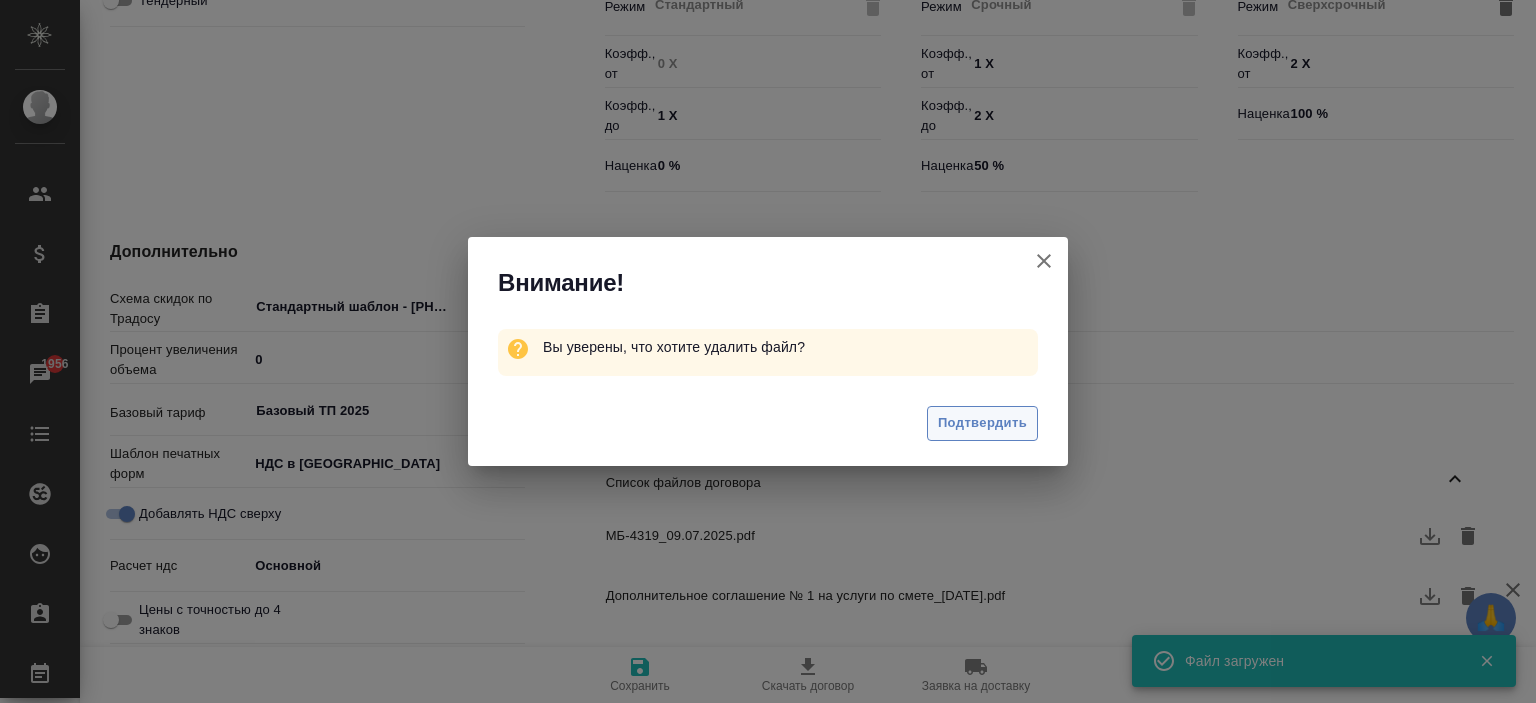 click on "Подтвердить" at bounding box center [982, 423] 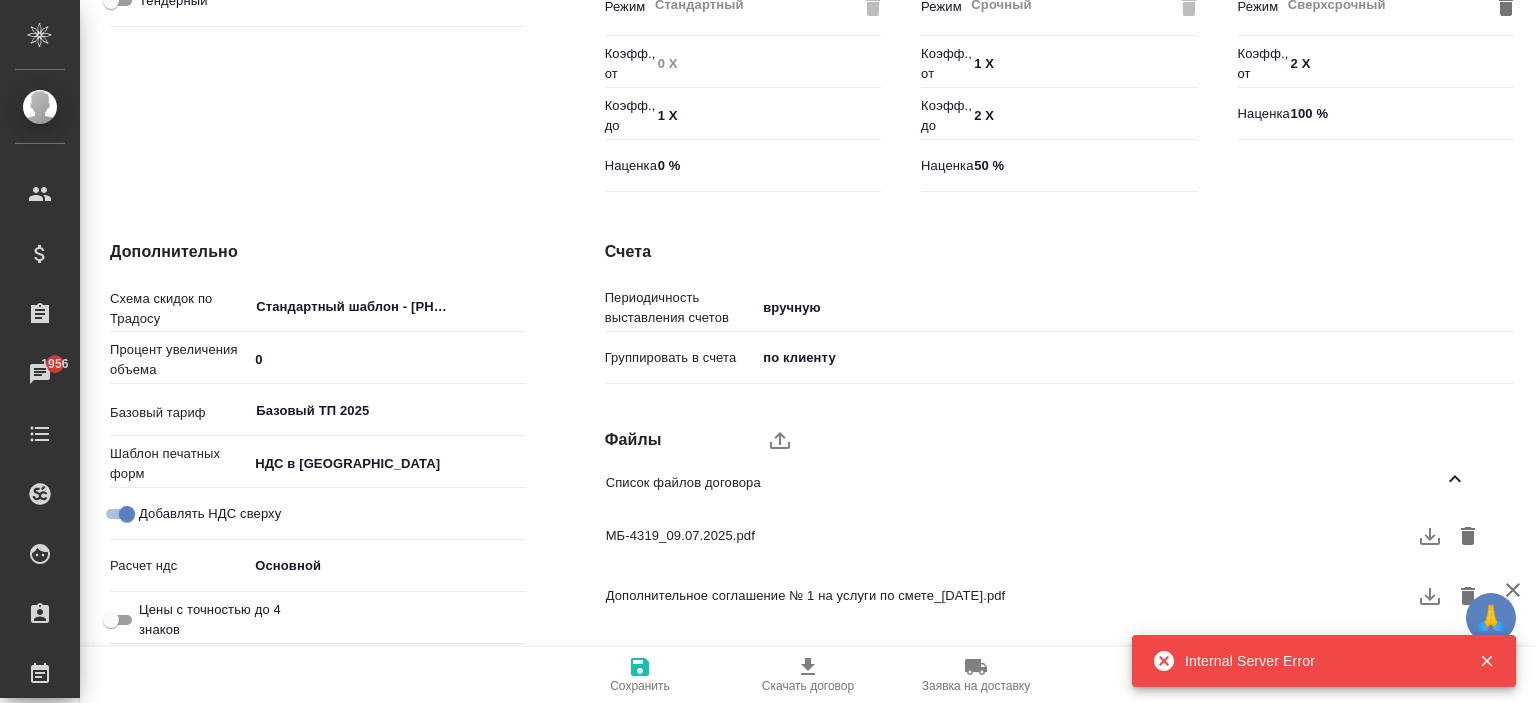 click on "🙏" at bounding box center (1491, 618) 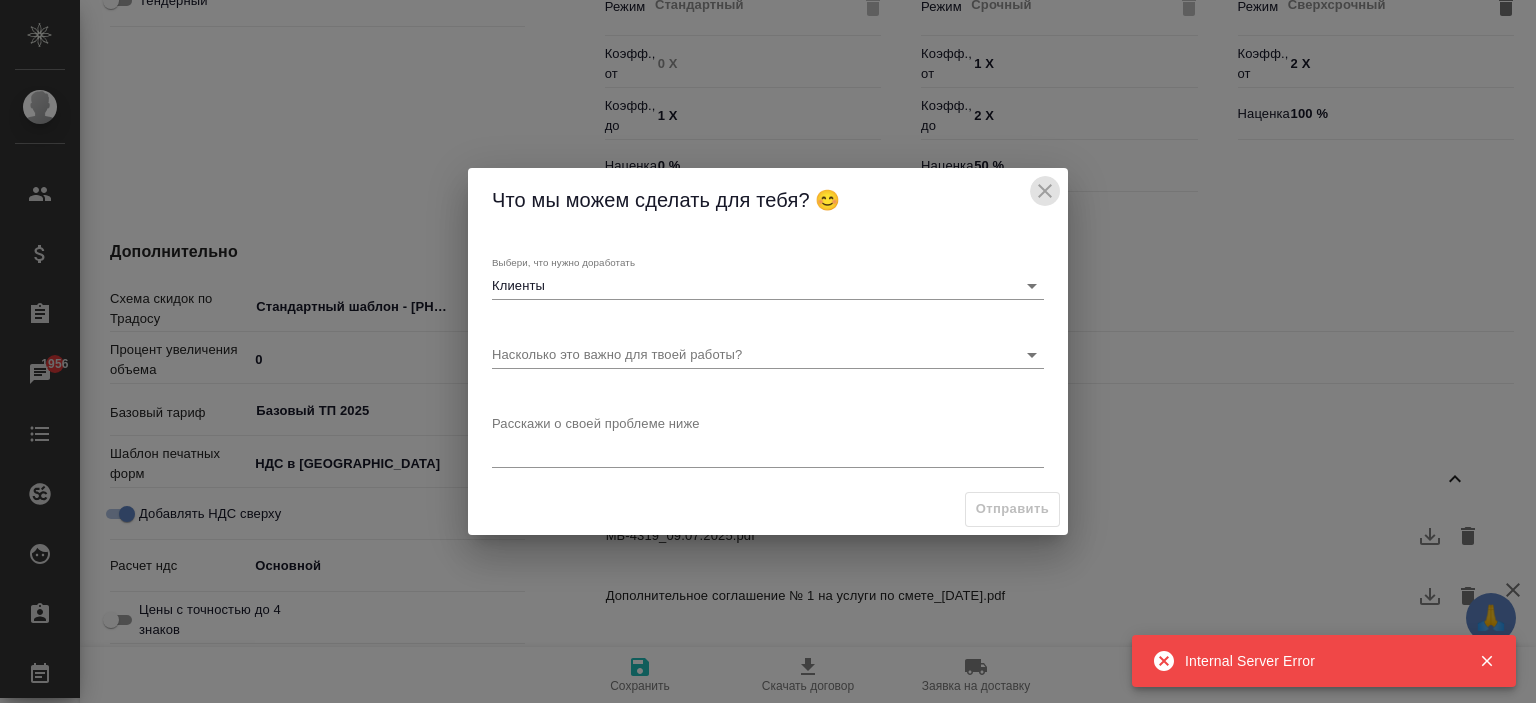 click 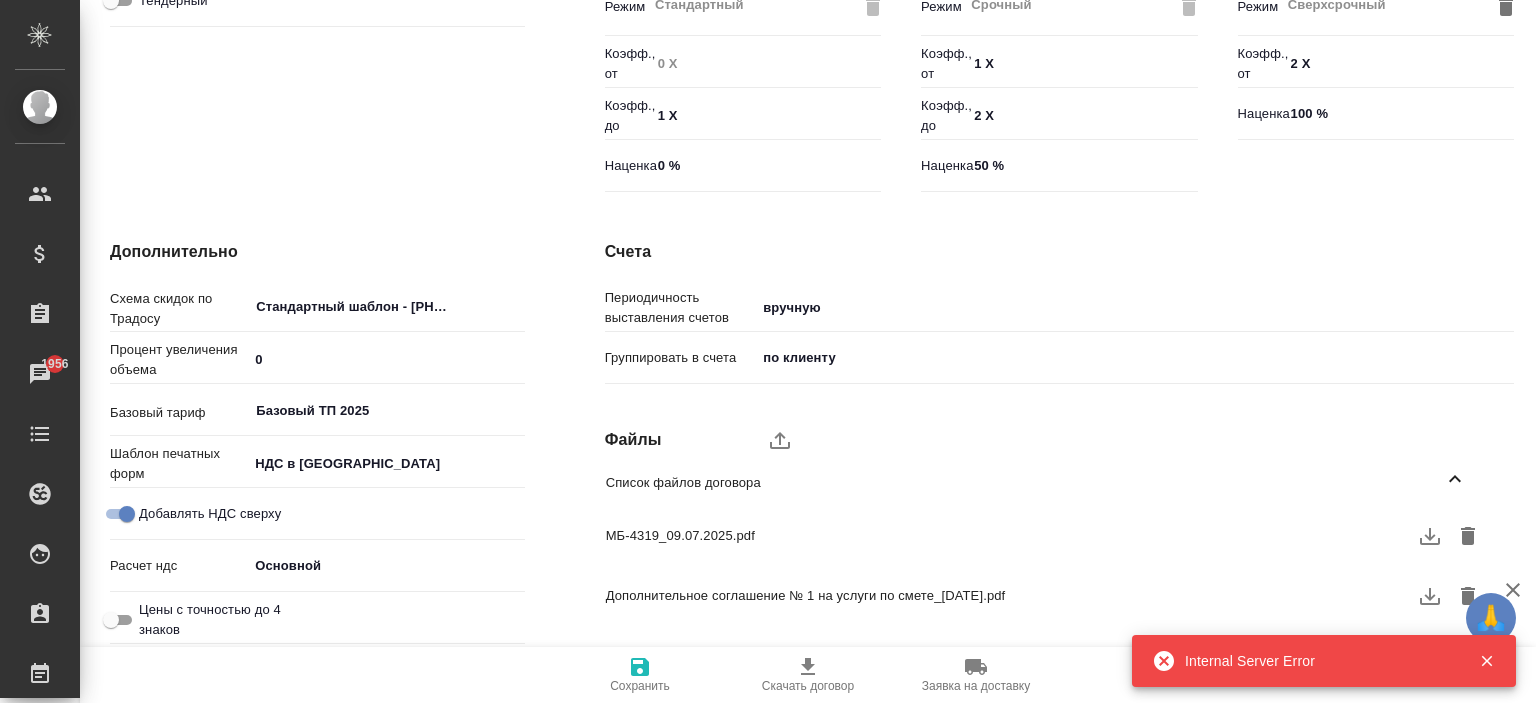 click 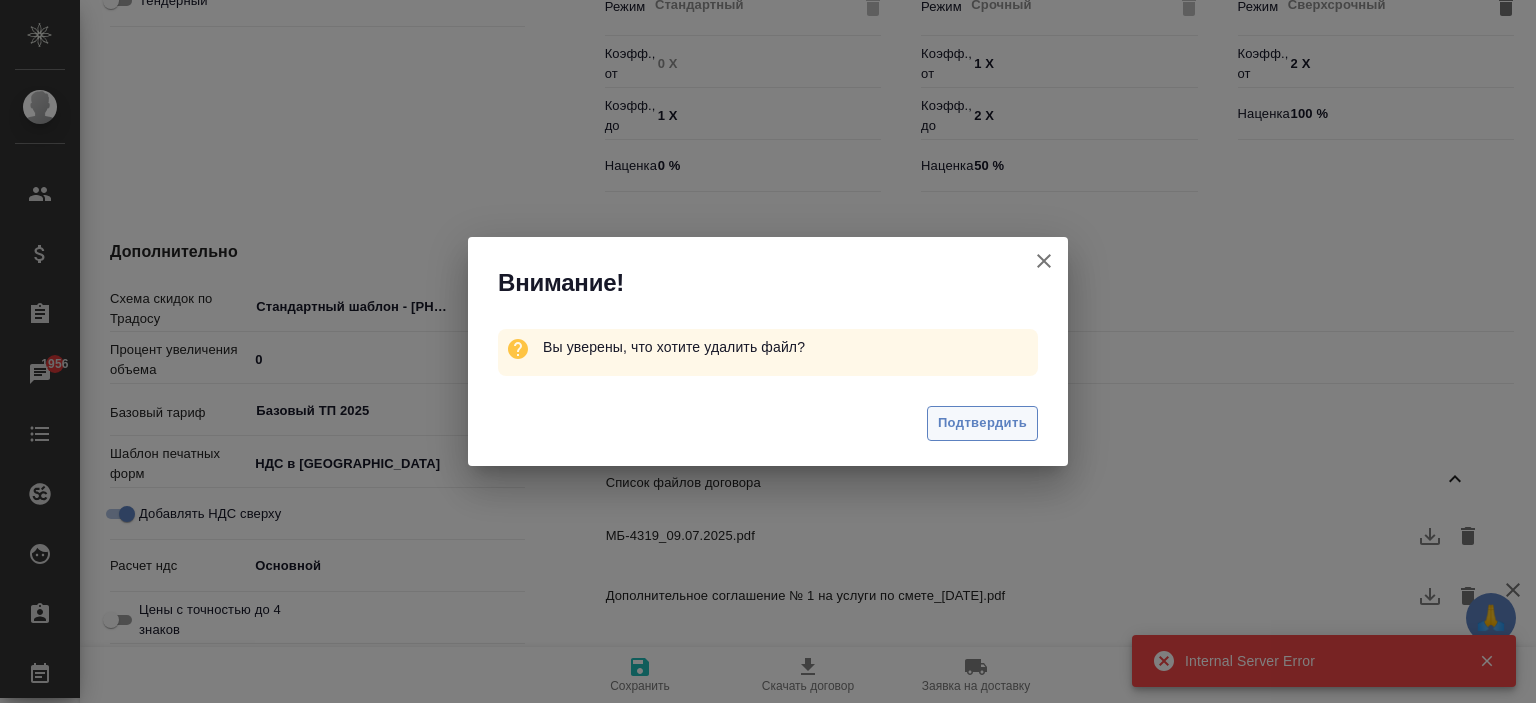 click on "Подтвердить" at bounding box center (982, 423) 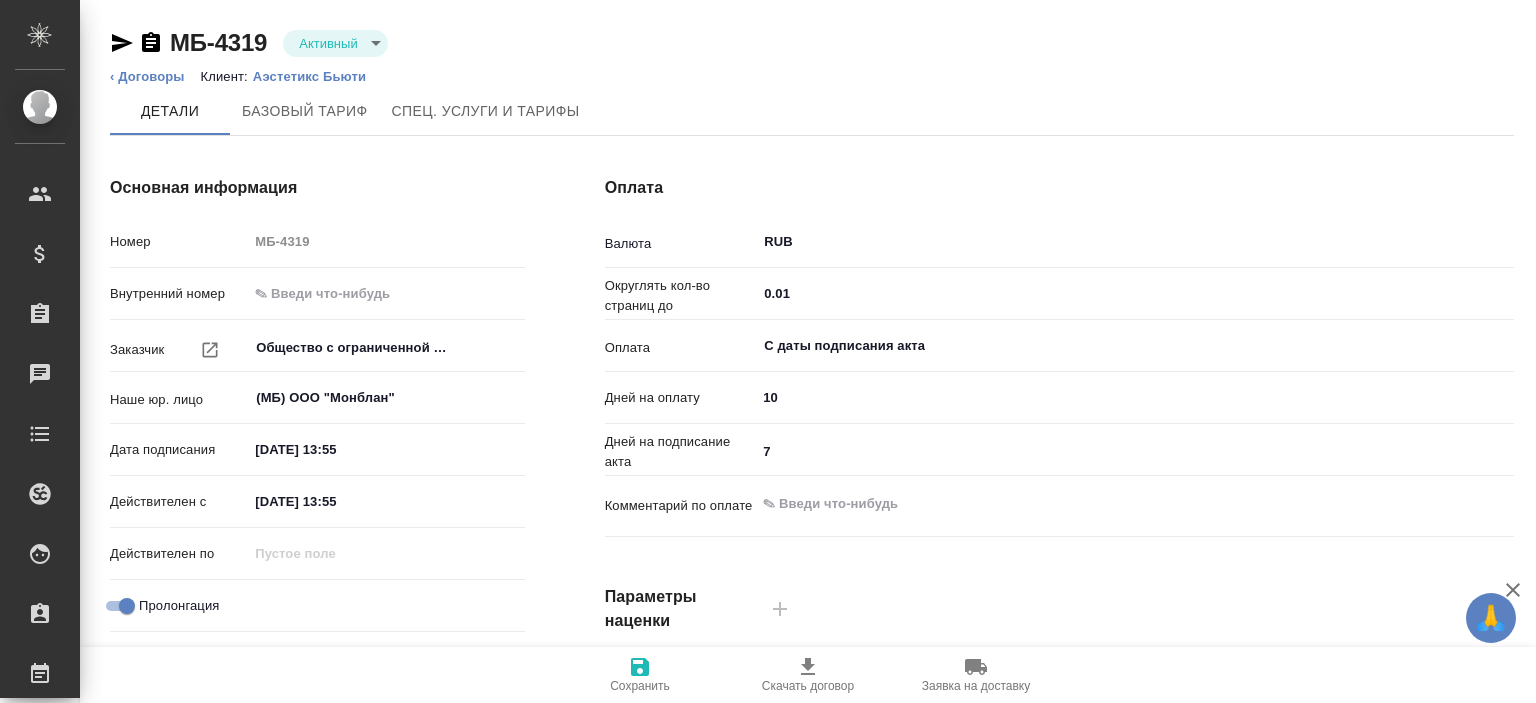 scroll, scrollTop: 0, scrollLeft: 0, axis: both 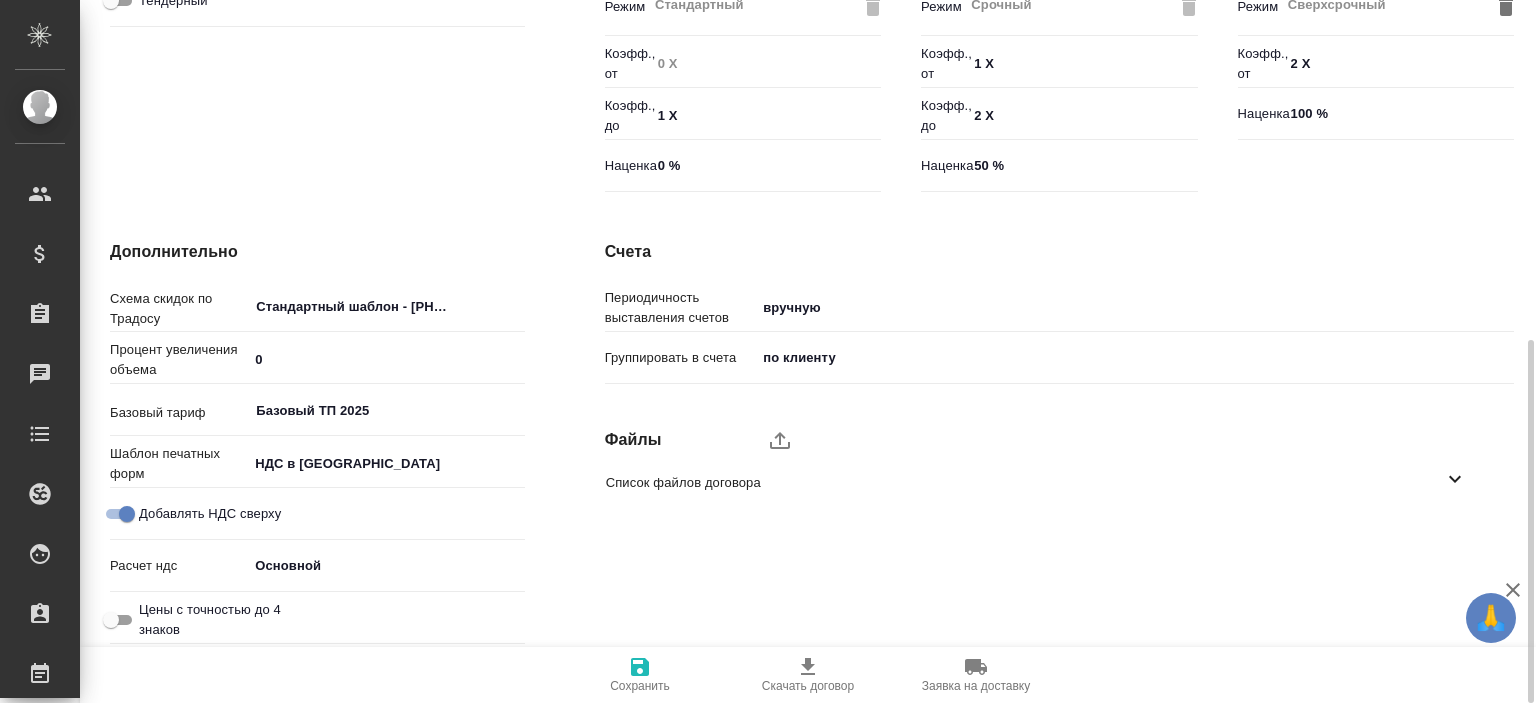 click on "Список файлов договора" at bounding box center (1044, 482) 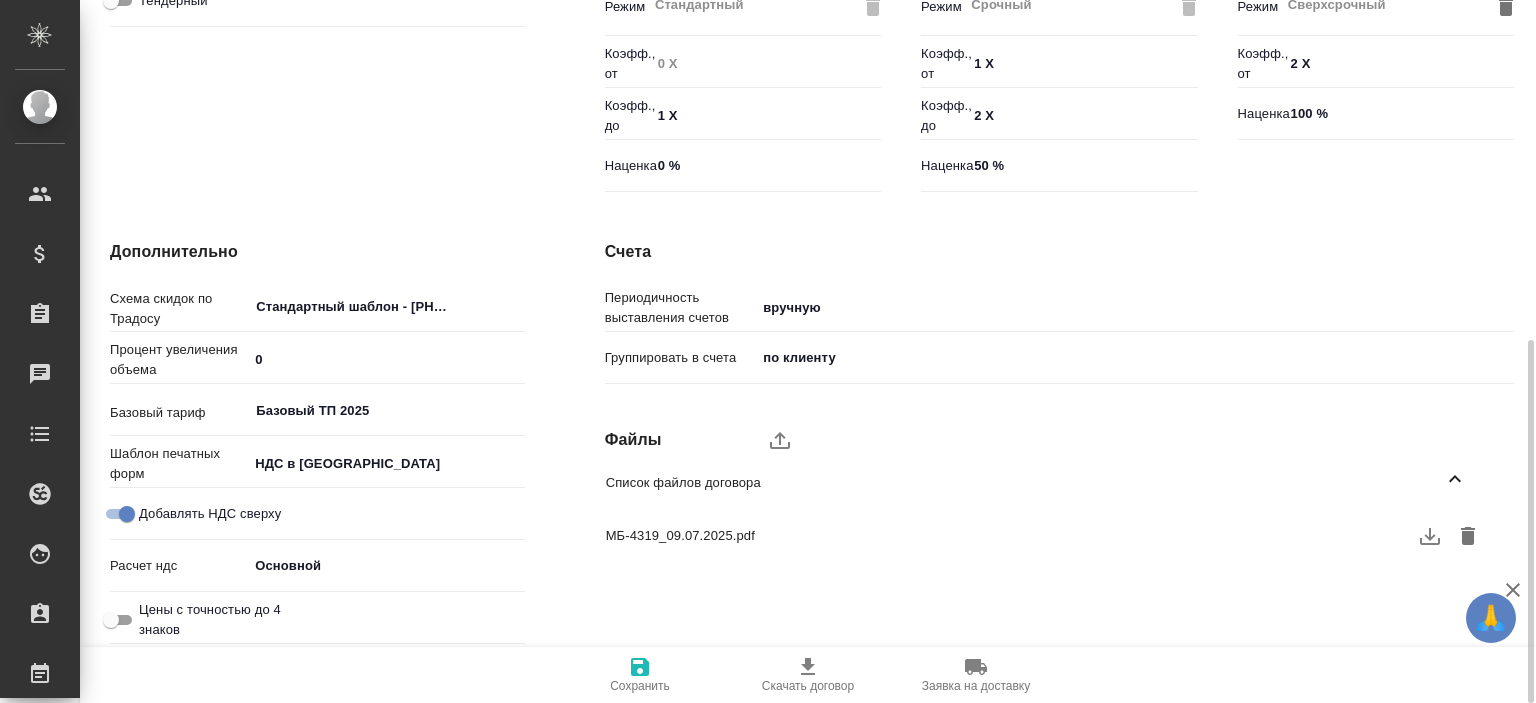 click on "Сохранить" at bounding box center (640, 674) 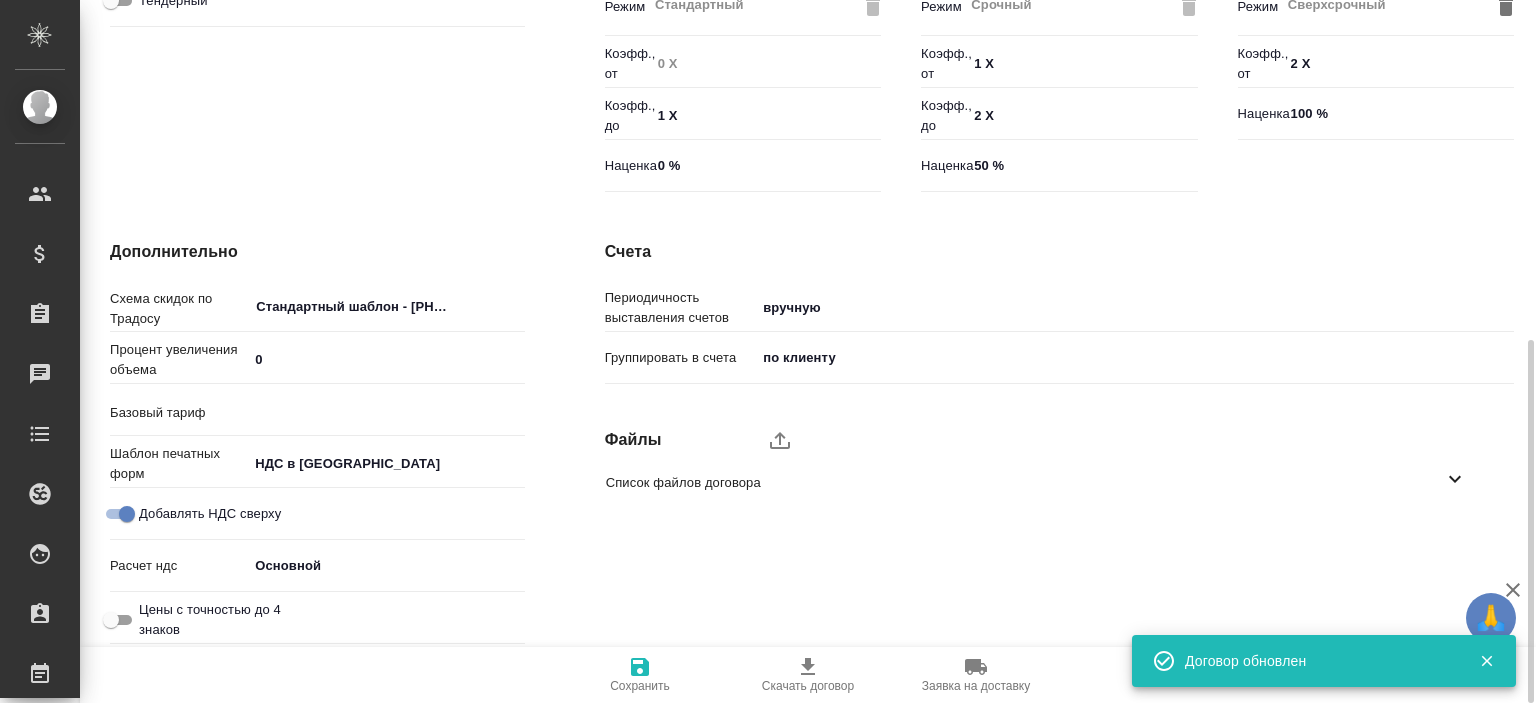 type on "Базовый ТП 2025" 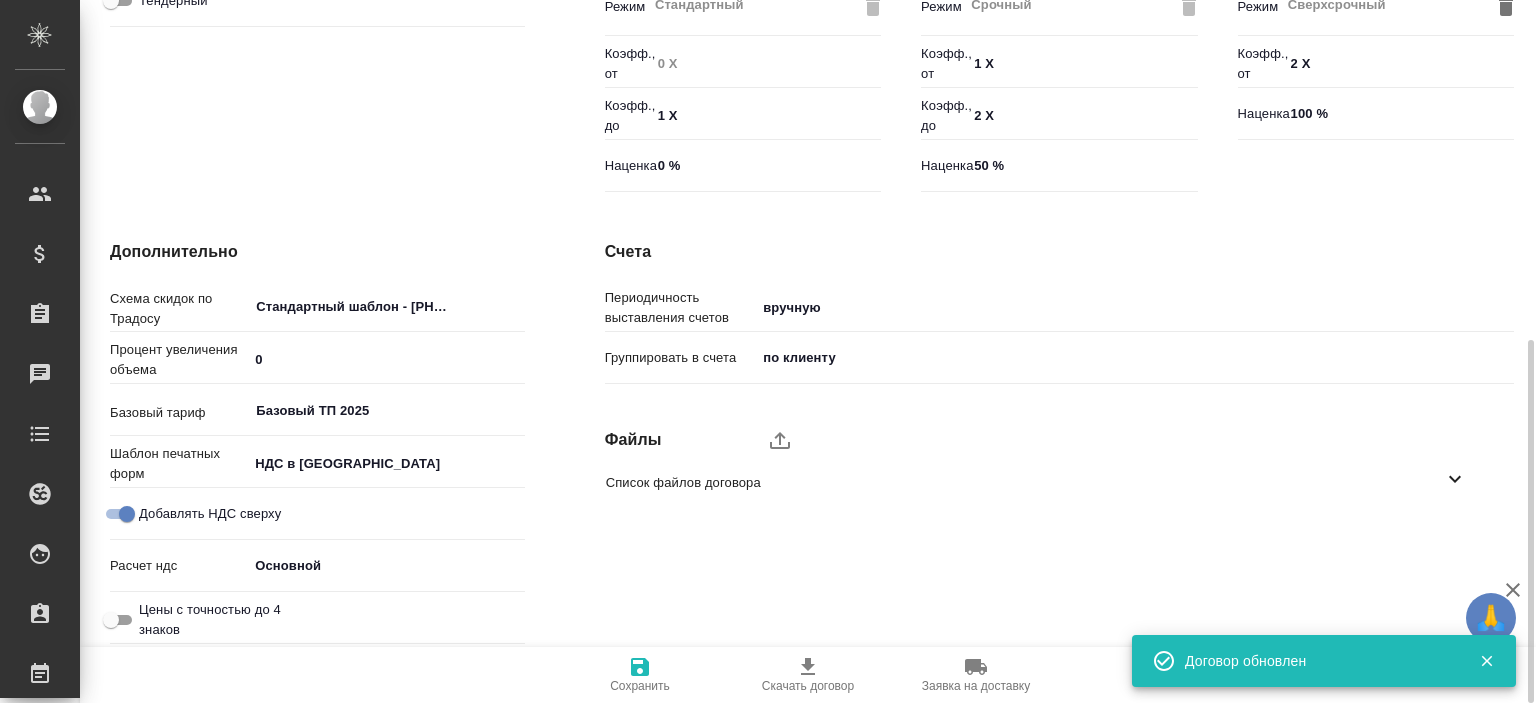 scroll, scrollTop: 0, scrollLeft: 0, axis: both 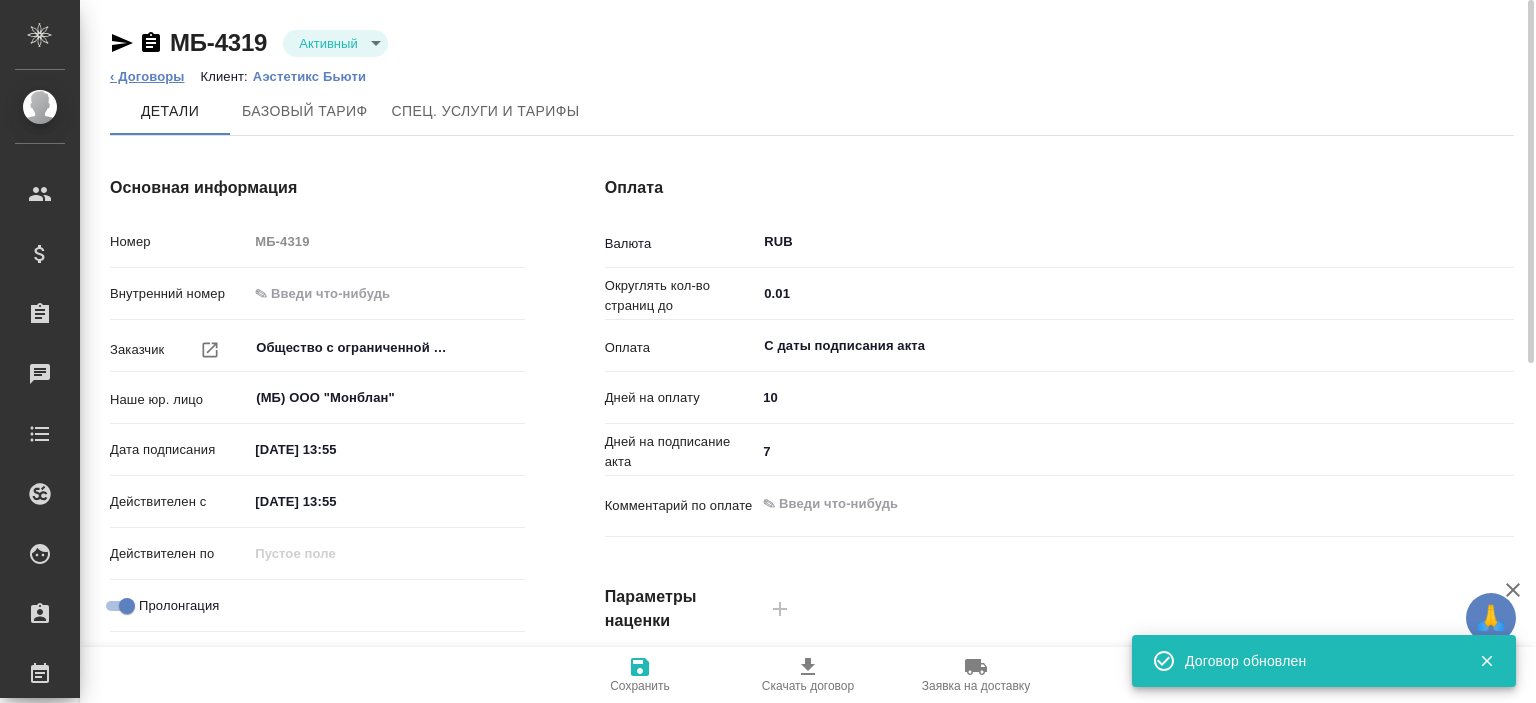 click on "‹ Договоры" at bounding box center (147, 76) 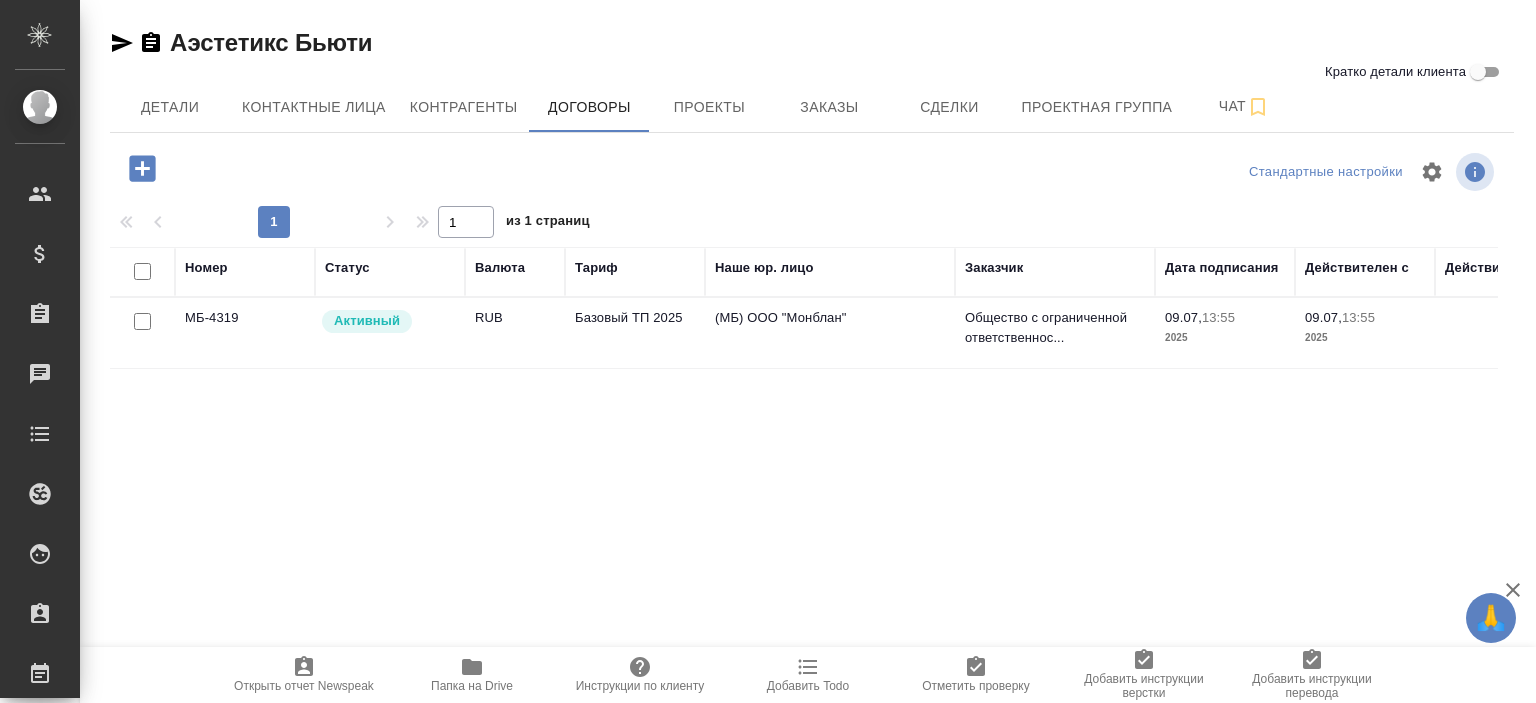 scroll, scrollTop: 0, scrollLeft: 0, axis: both 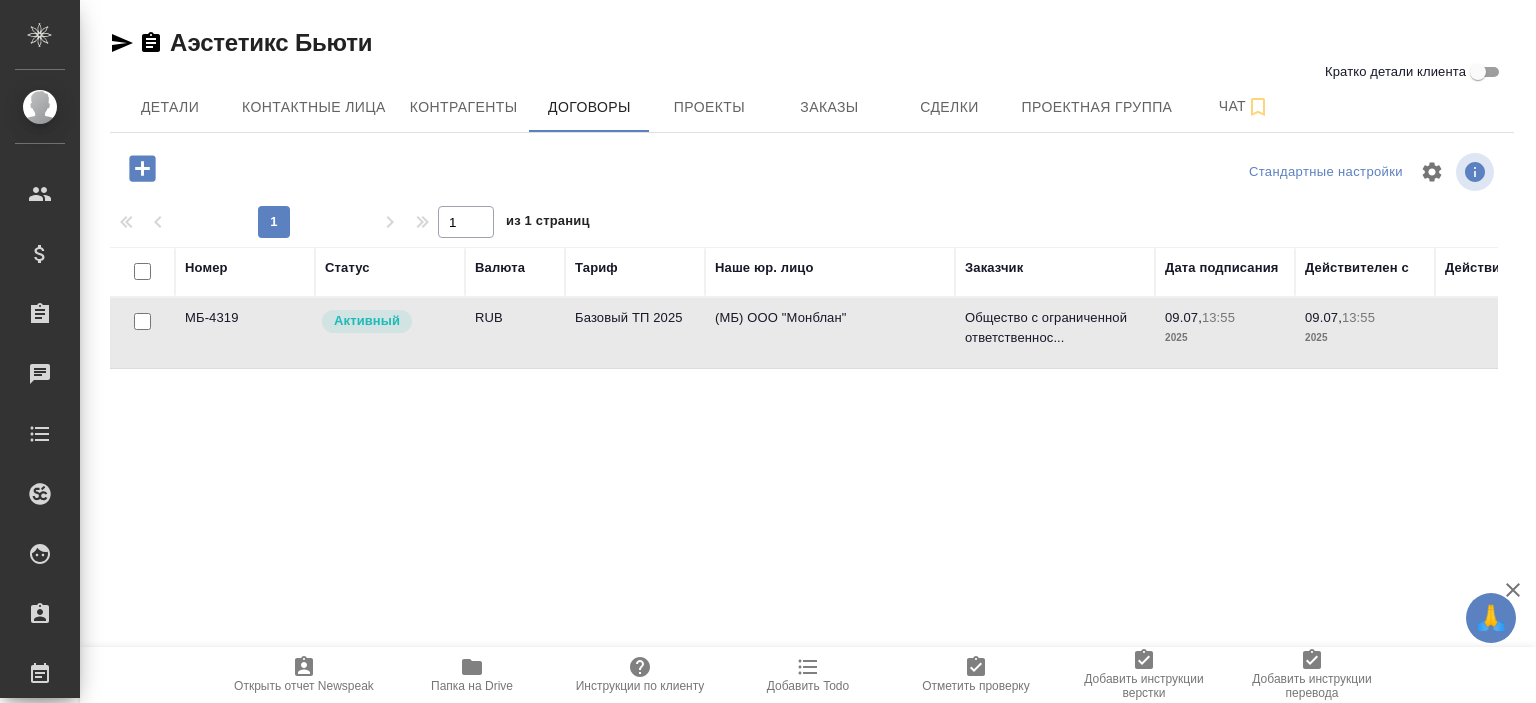 click on "МБ-4319" at bounding box center (245, 333) 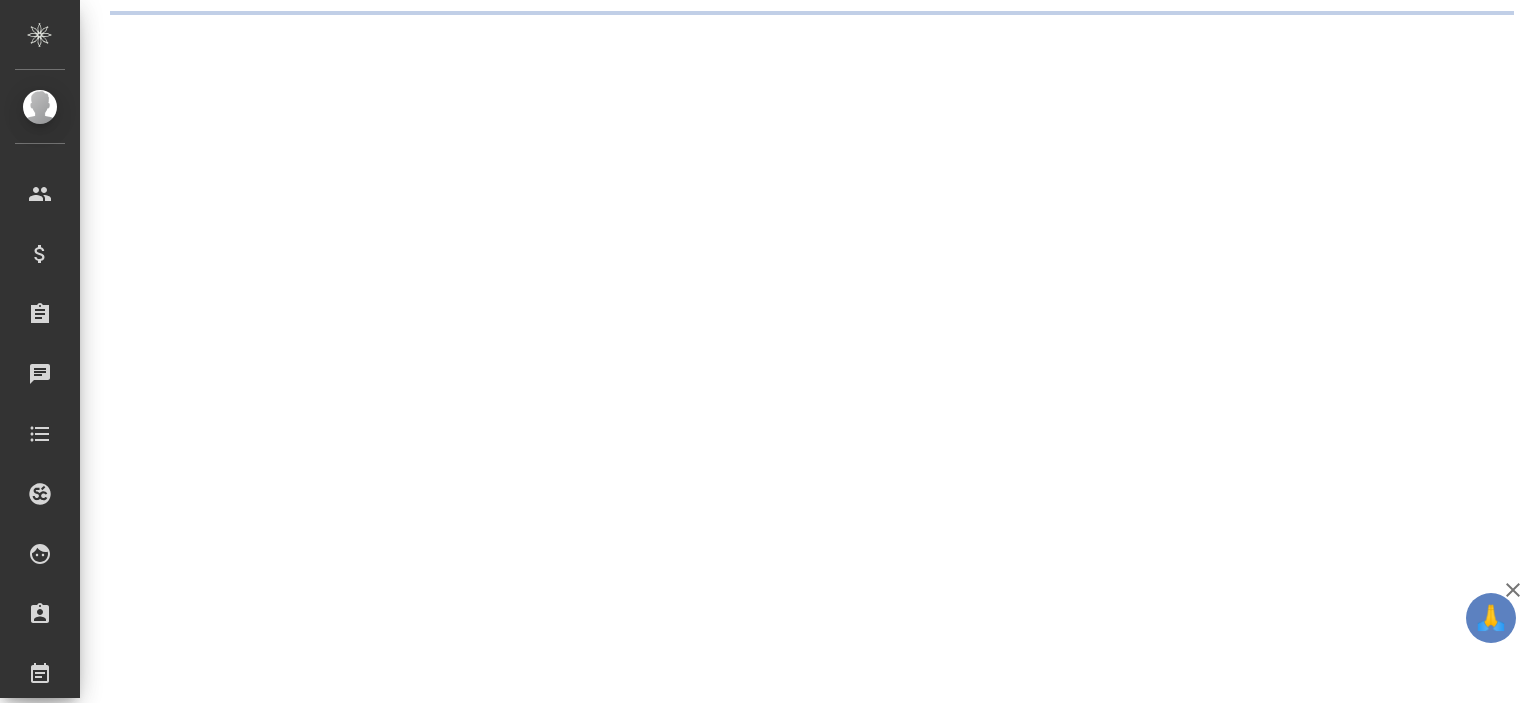 scroll, scrollTop: 0, scrollLeft: 0, axis: both 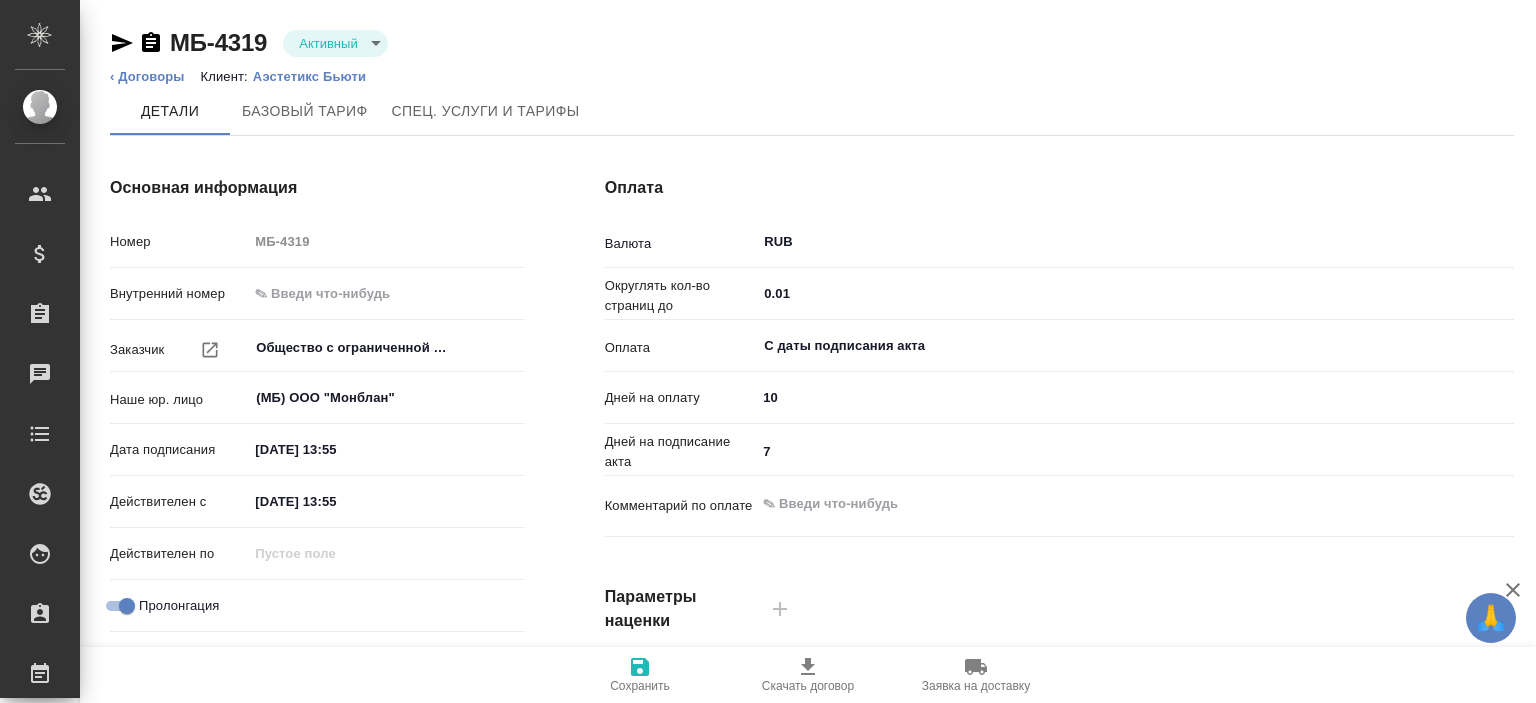 type on "Базовый ТП 2025" 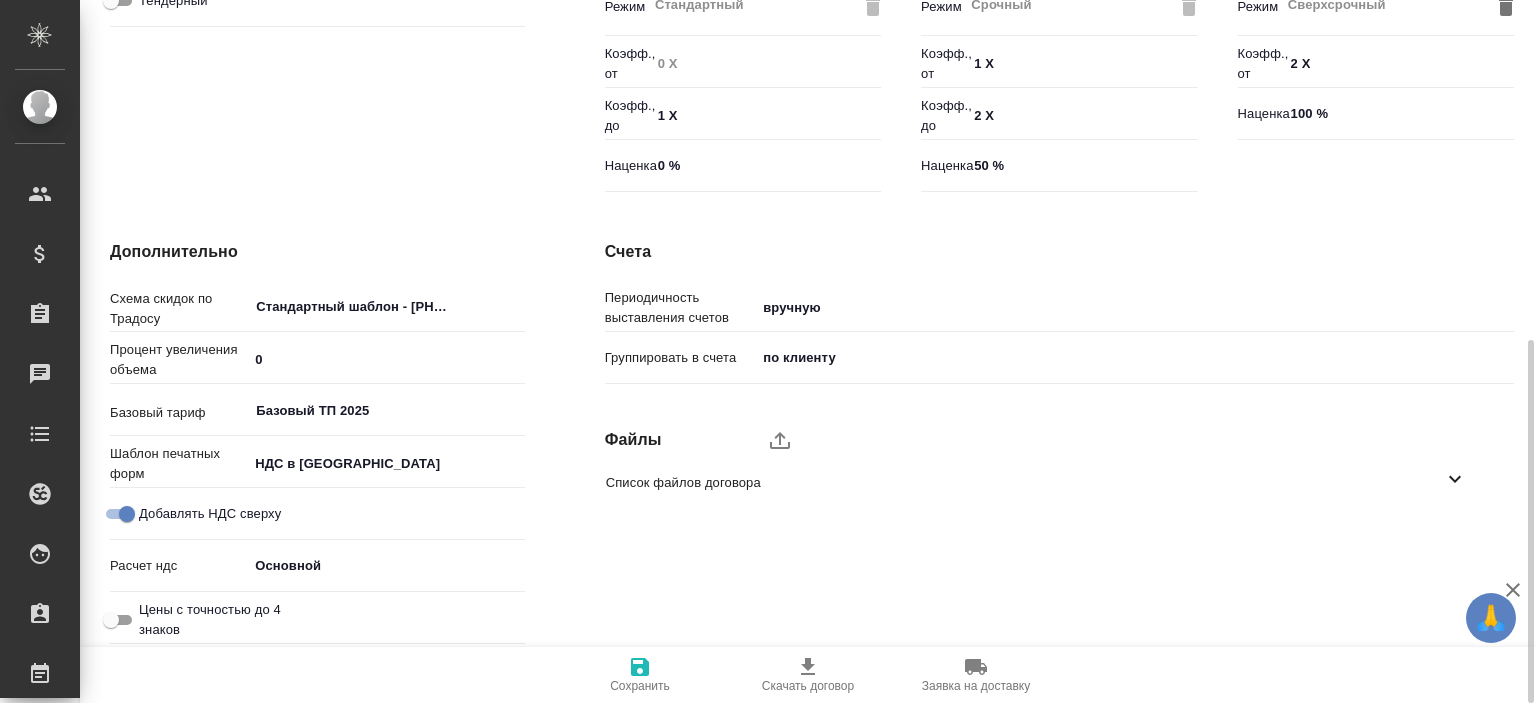 click on "Список файлов договора" at bounding box center [1024, 483] 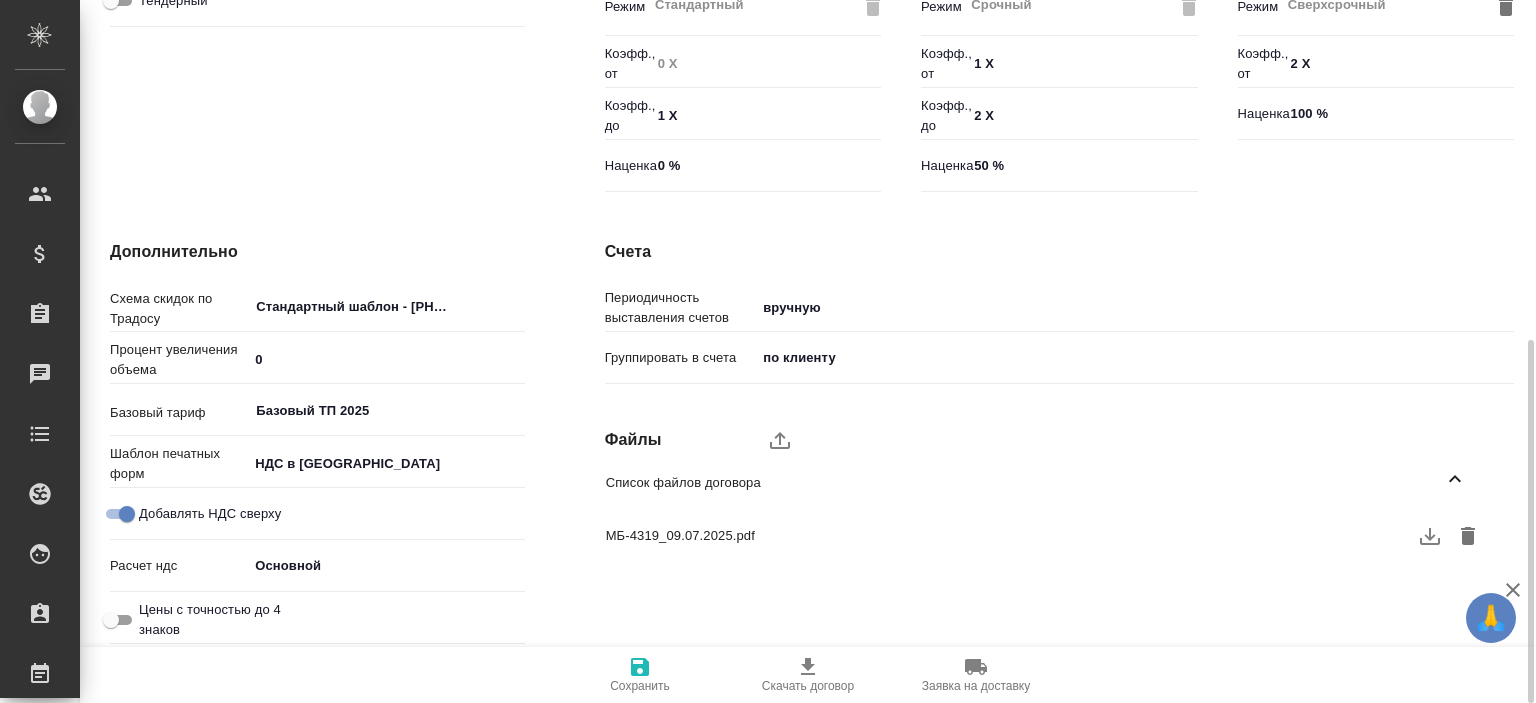 click 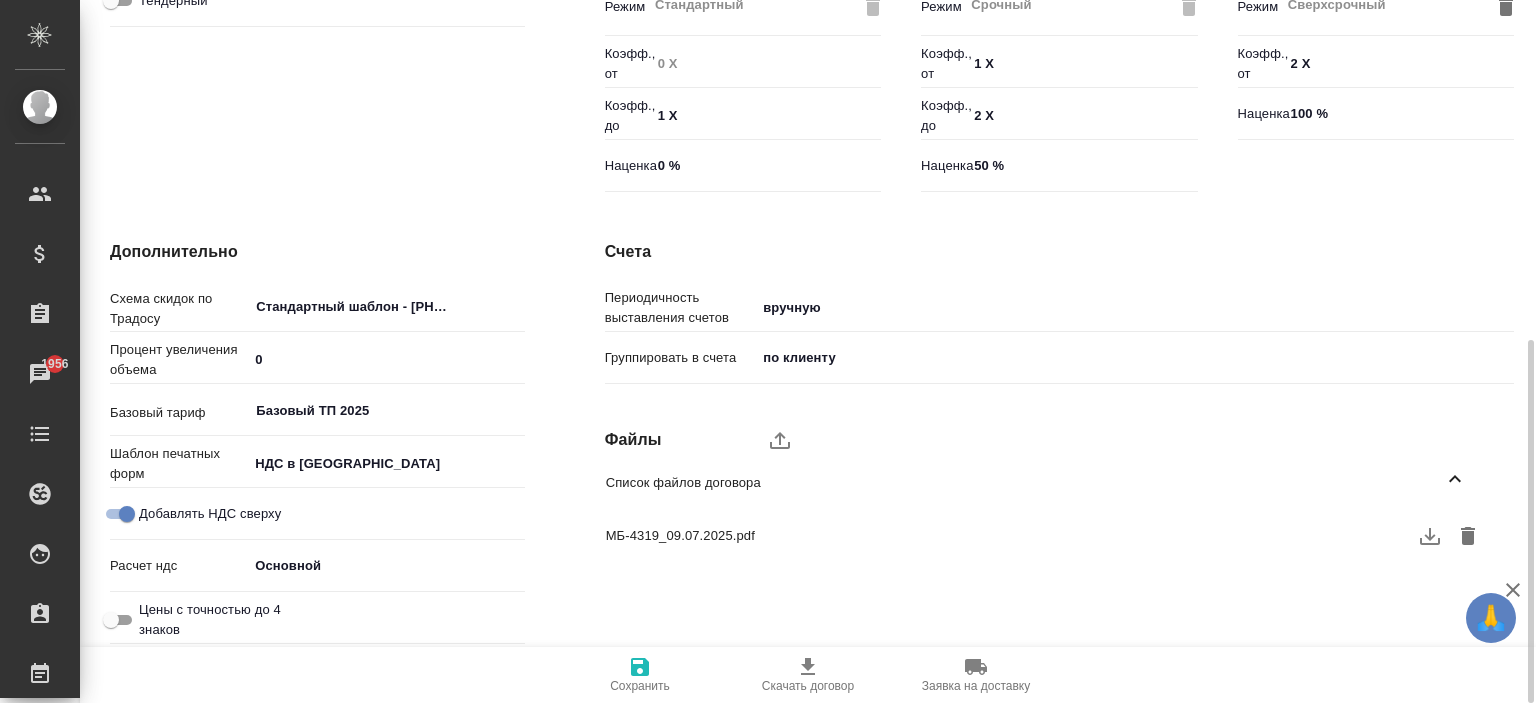 type on "x" 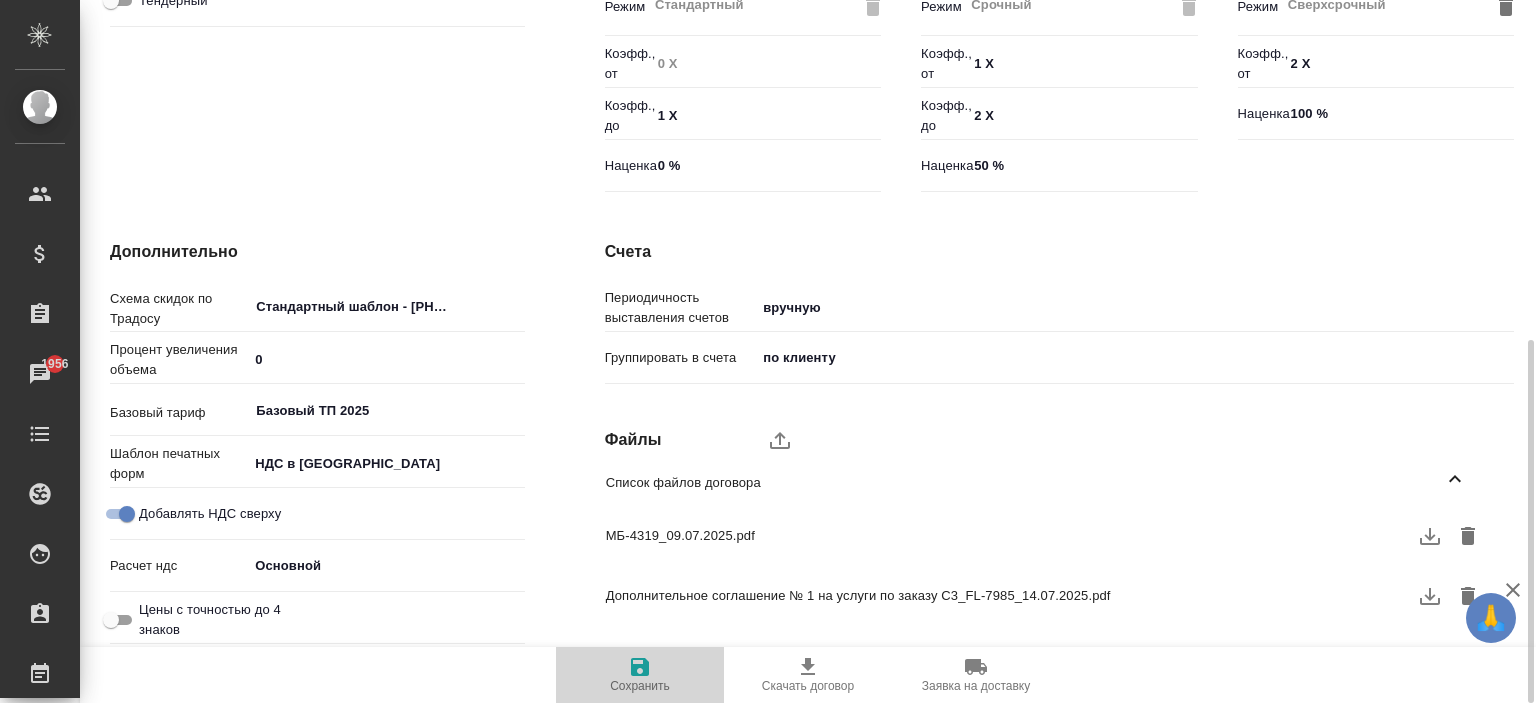 click on "Сохранить" at bounding box center [640, 675] 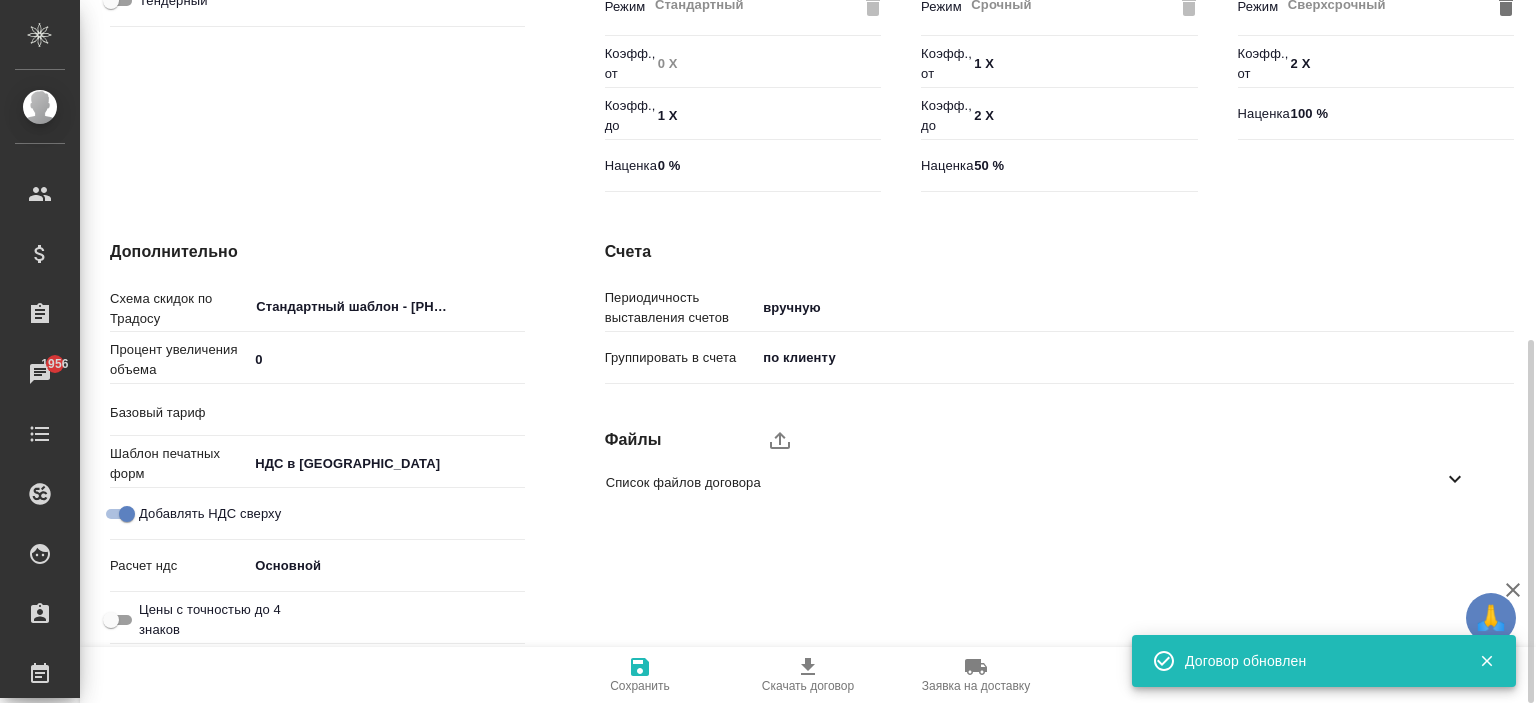 type on "Базовый ТП 2025" 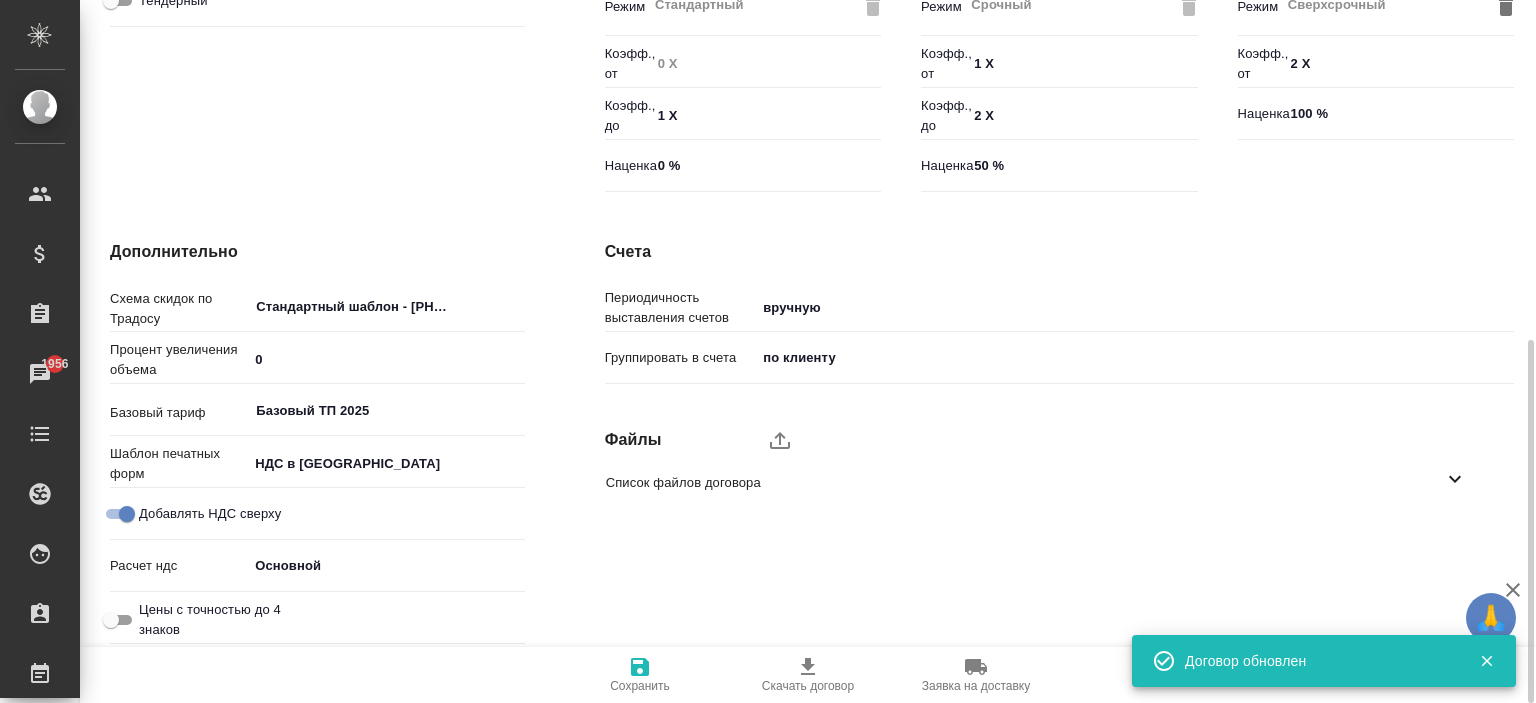 click 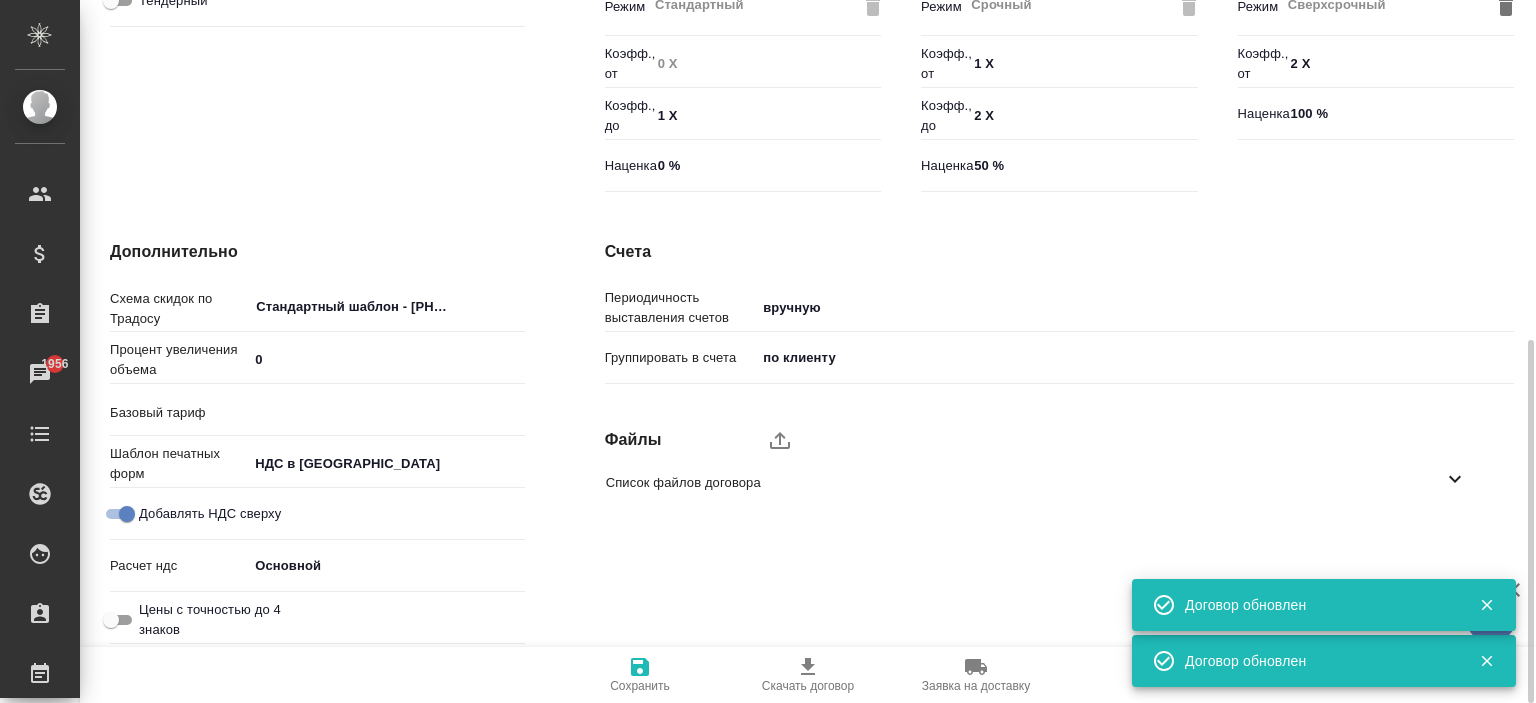 type on "Базовый ТП 2025" 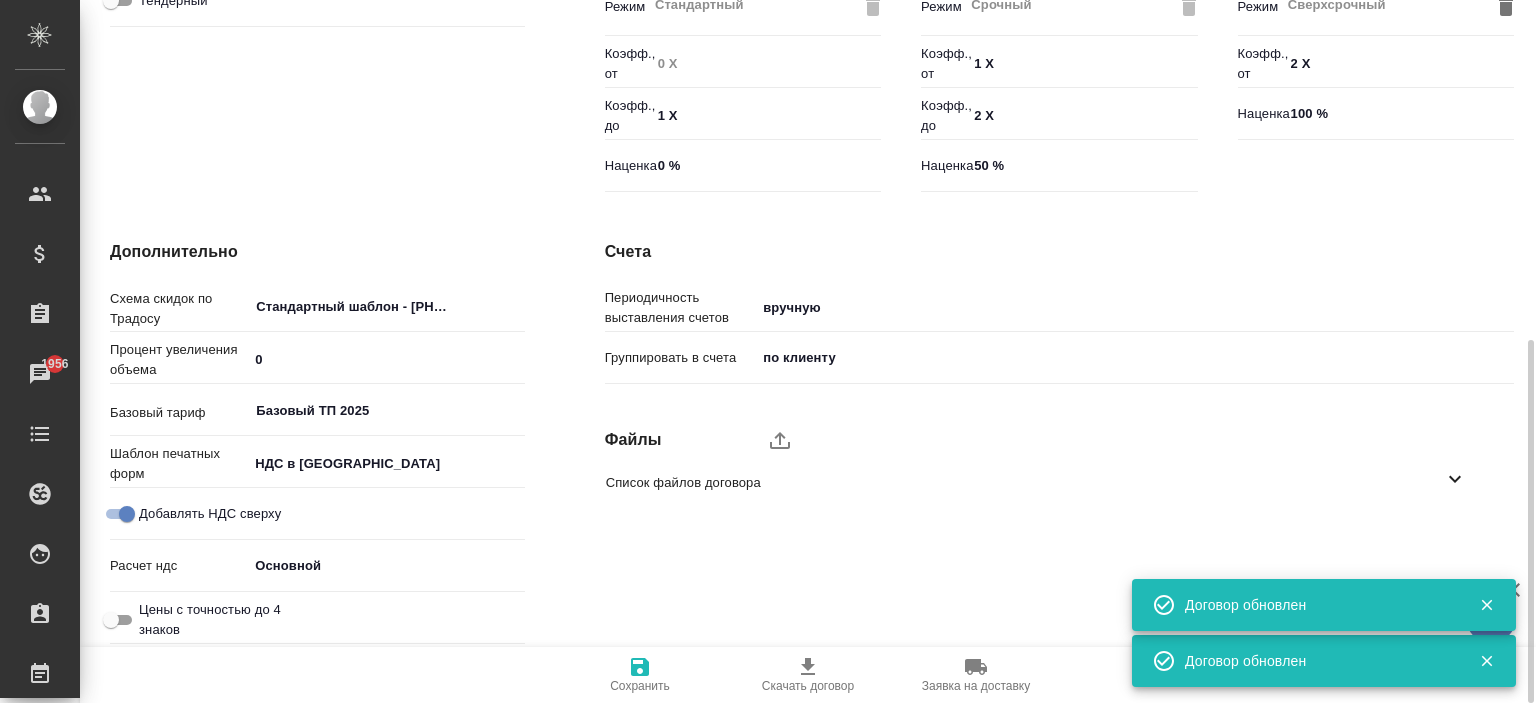 click on "Список файлов договора" at bounding box center [1024, 483] 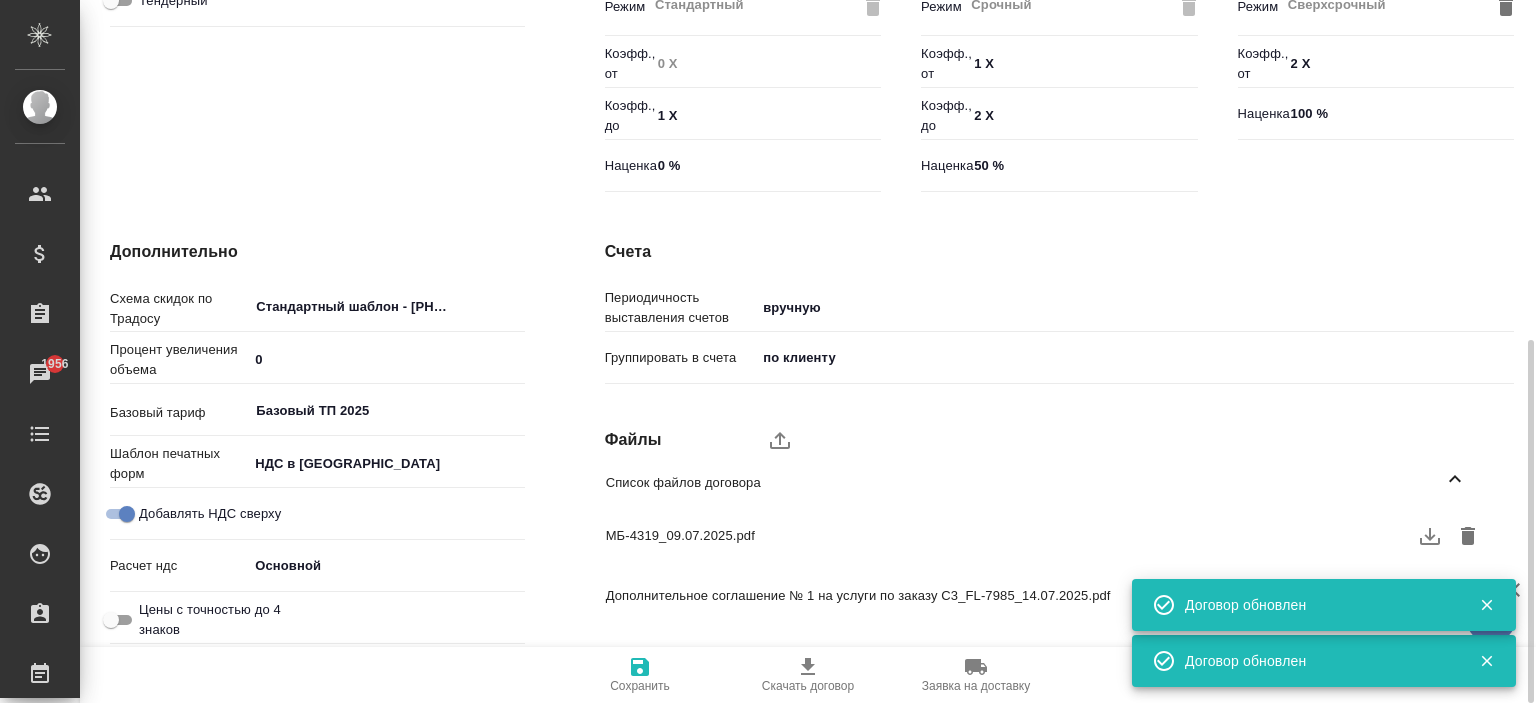 click on "Сохранить" at bounding box center [640, 686] 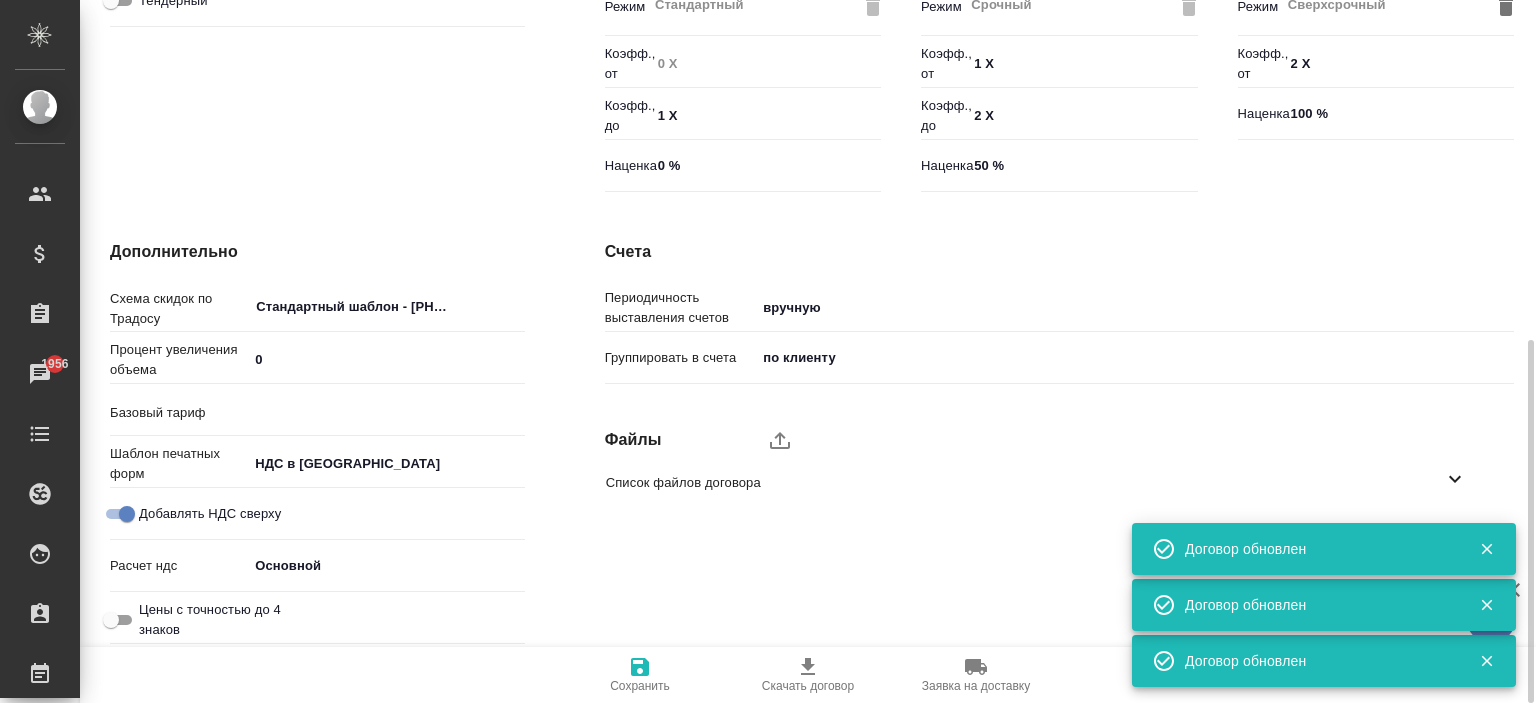 type on "Базовый ТП 2025" 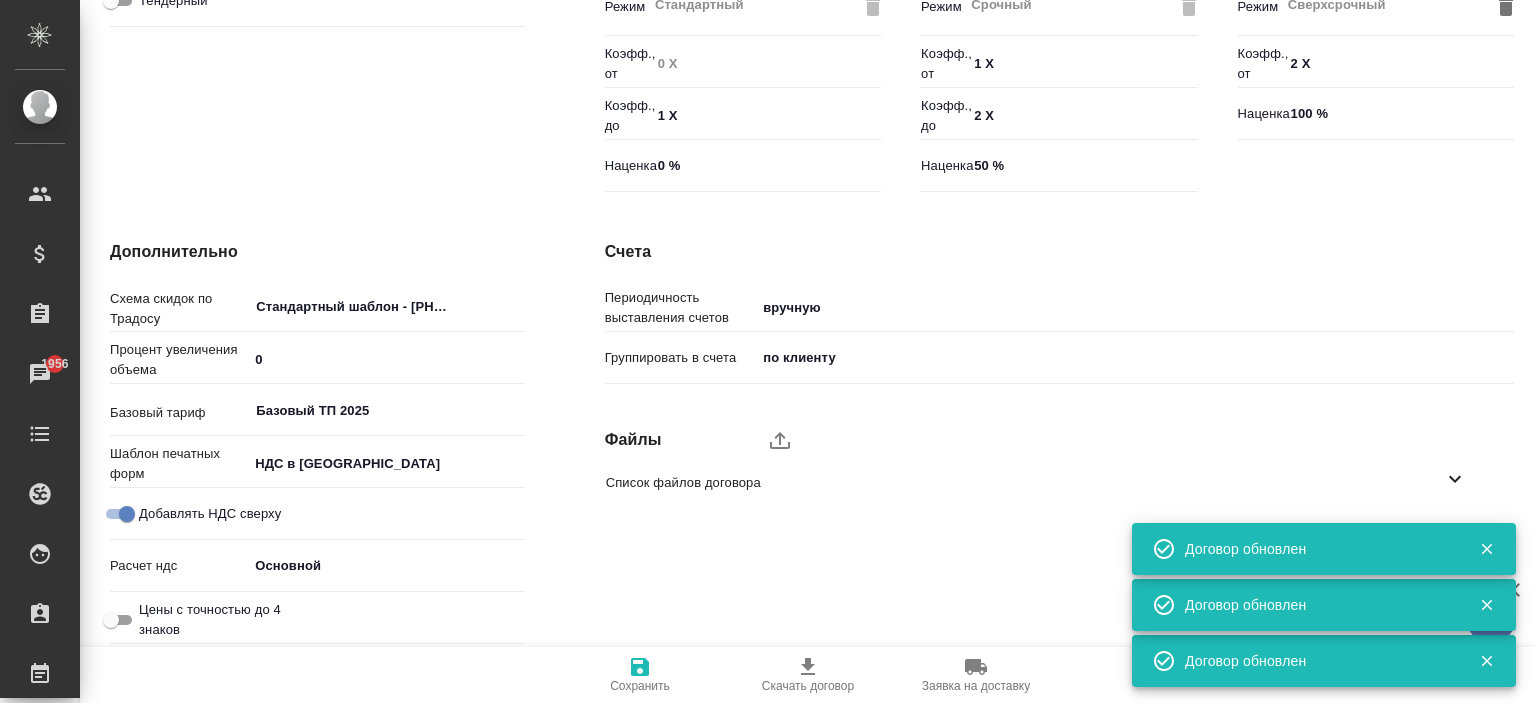scroll, scrollTop: 0, scrollLeft: 0, axis: both 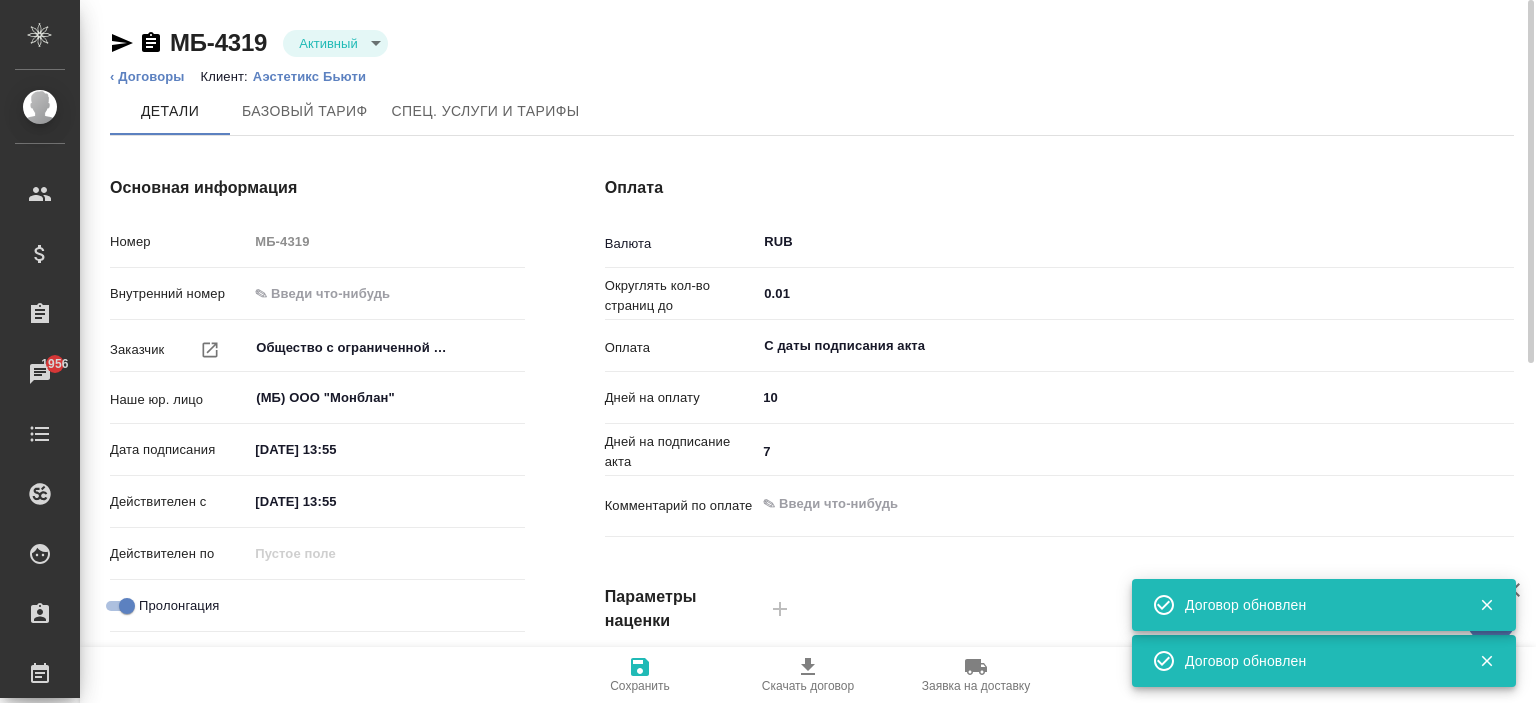 click on "‹ Договоры" at bounding box center (147, 77) 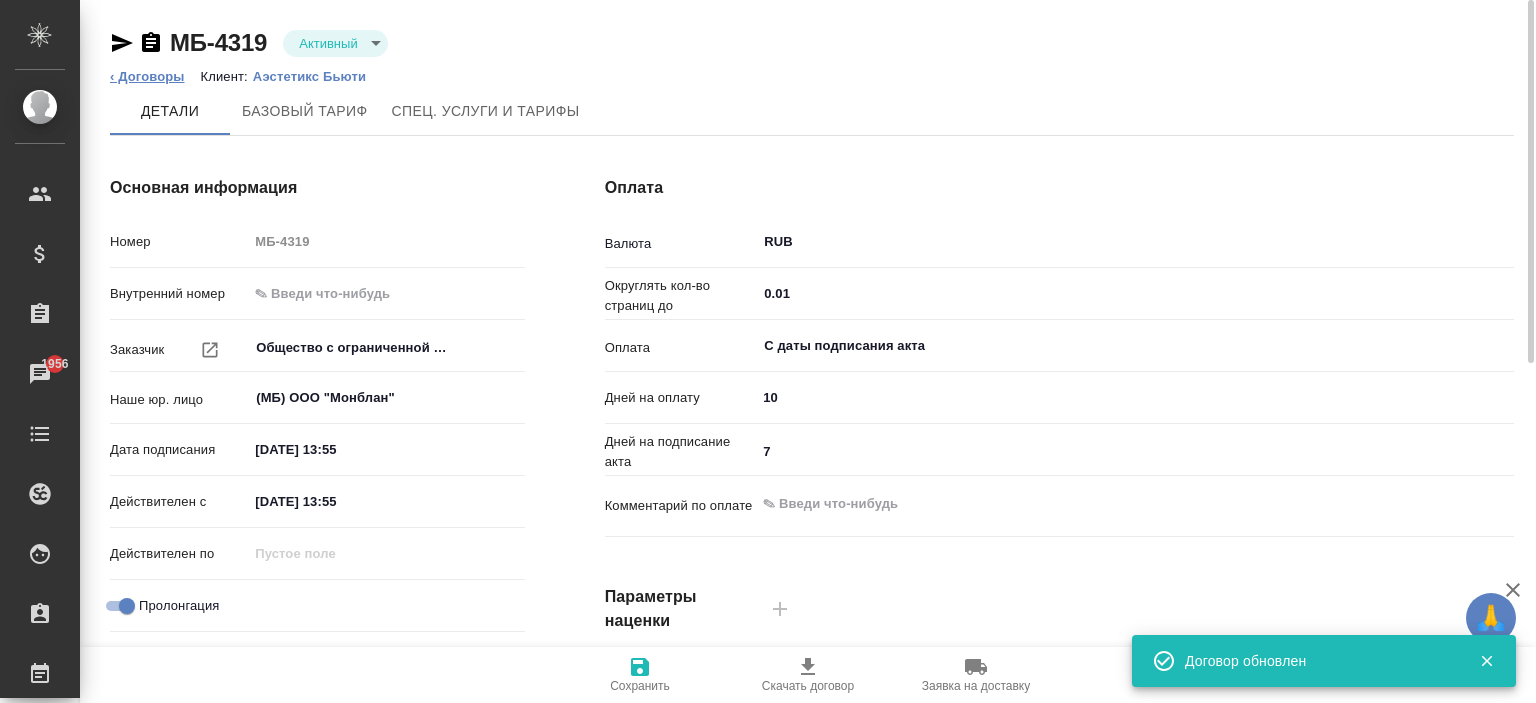 click on "‹ Договоры" at bounding box center (147, 76) 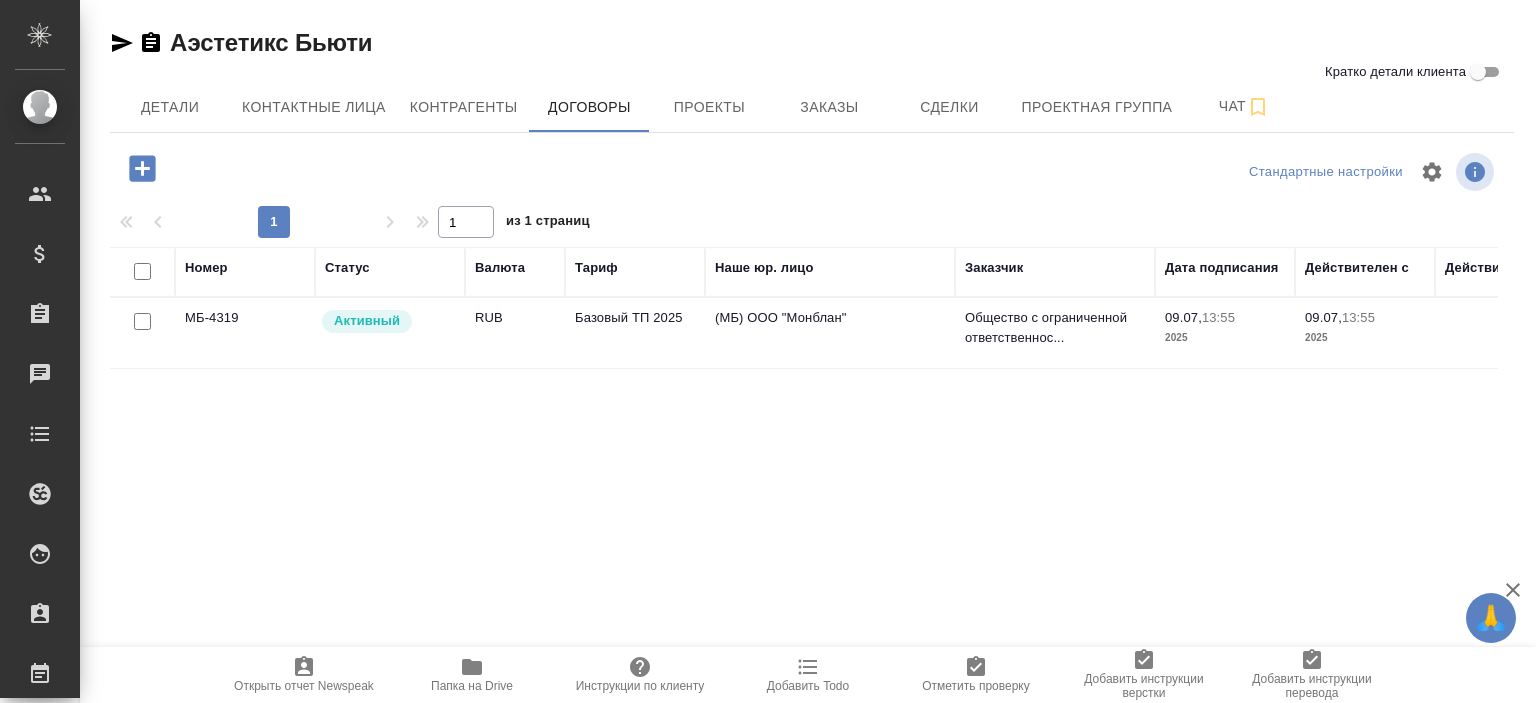 scroll, scrollTop: 0, scrollLeft: 0, axis: both 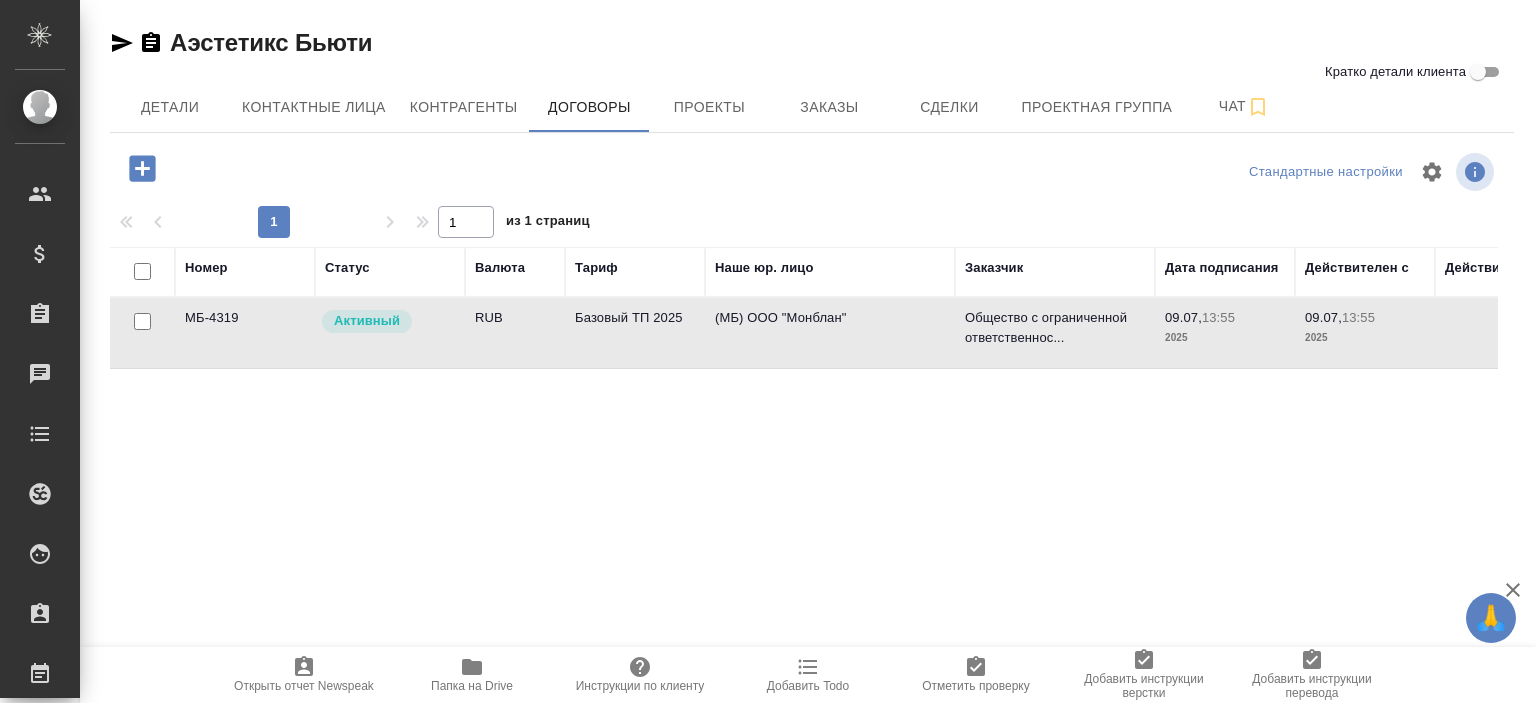 click on "МБ-4319" at bounding box center [245, 333] 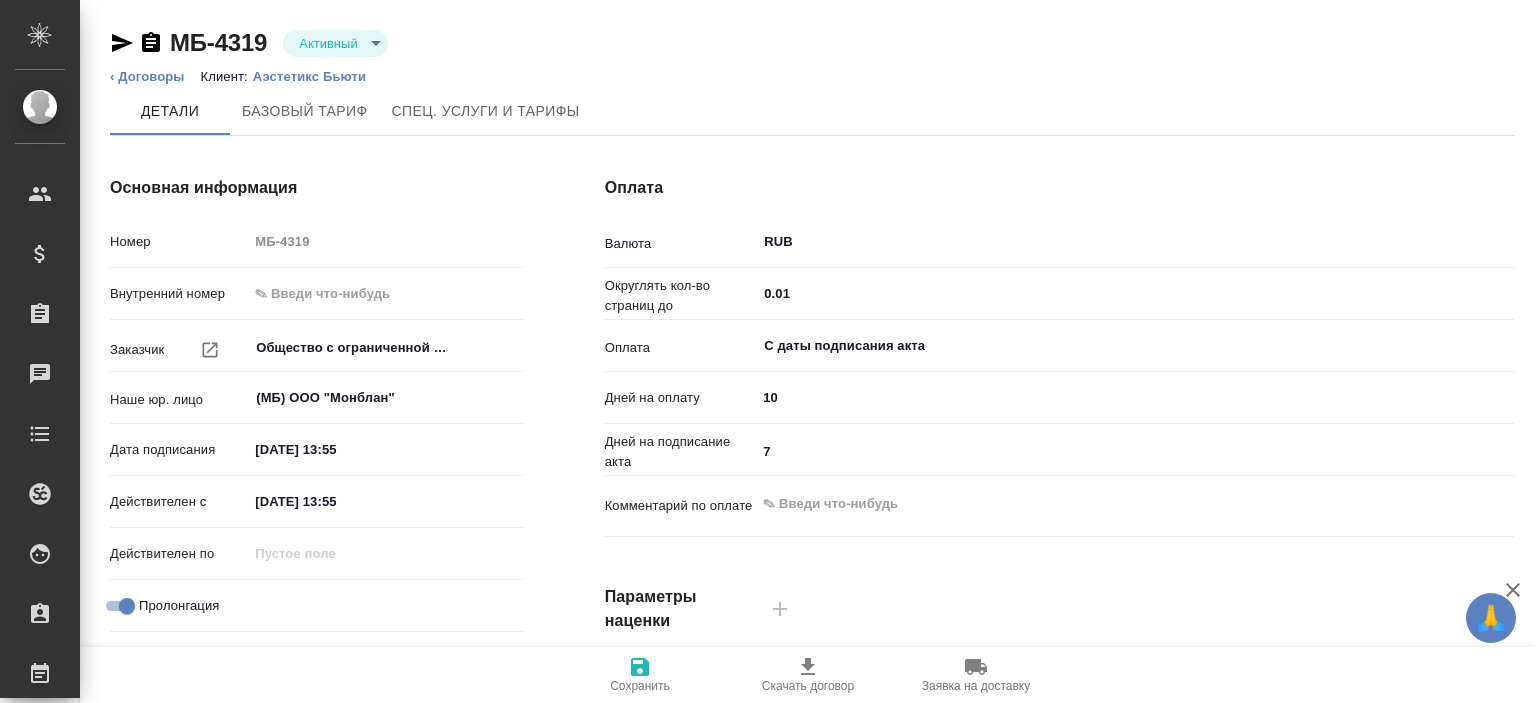scroll, scrollTop: 0, scrollLeft: 0, axis: both 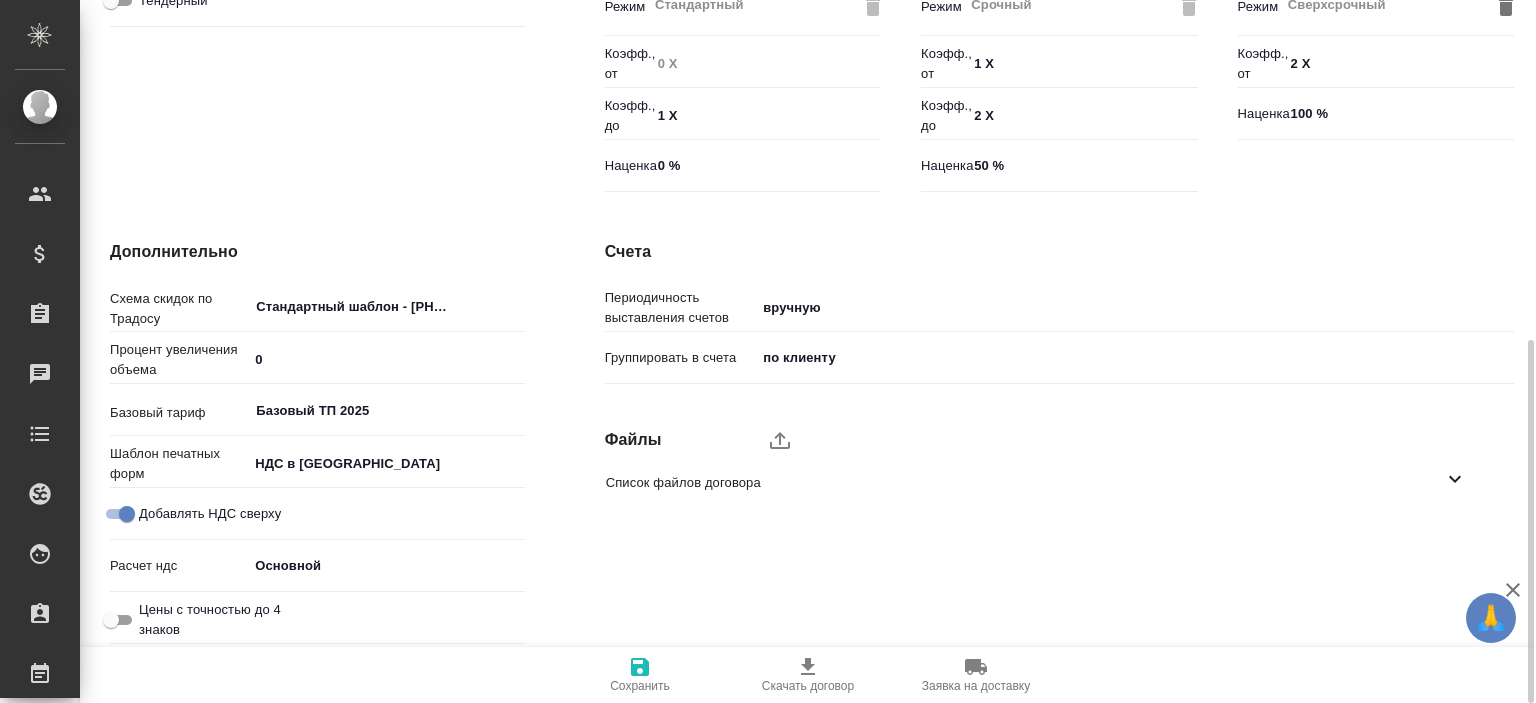 click on "Список файлов договора" at bounding box center [1044, 482] 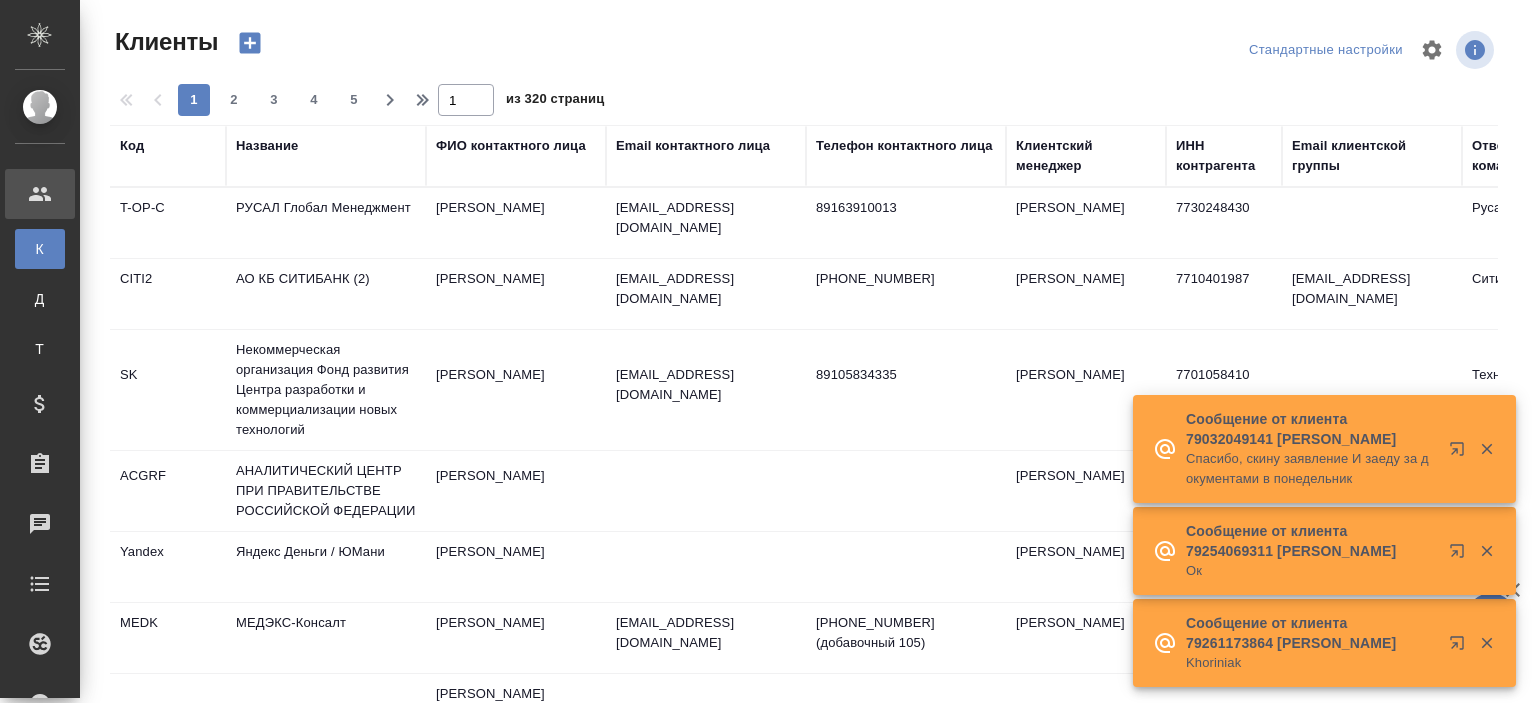 select on "RU" 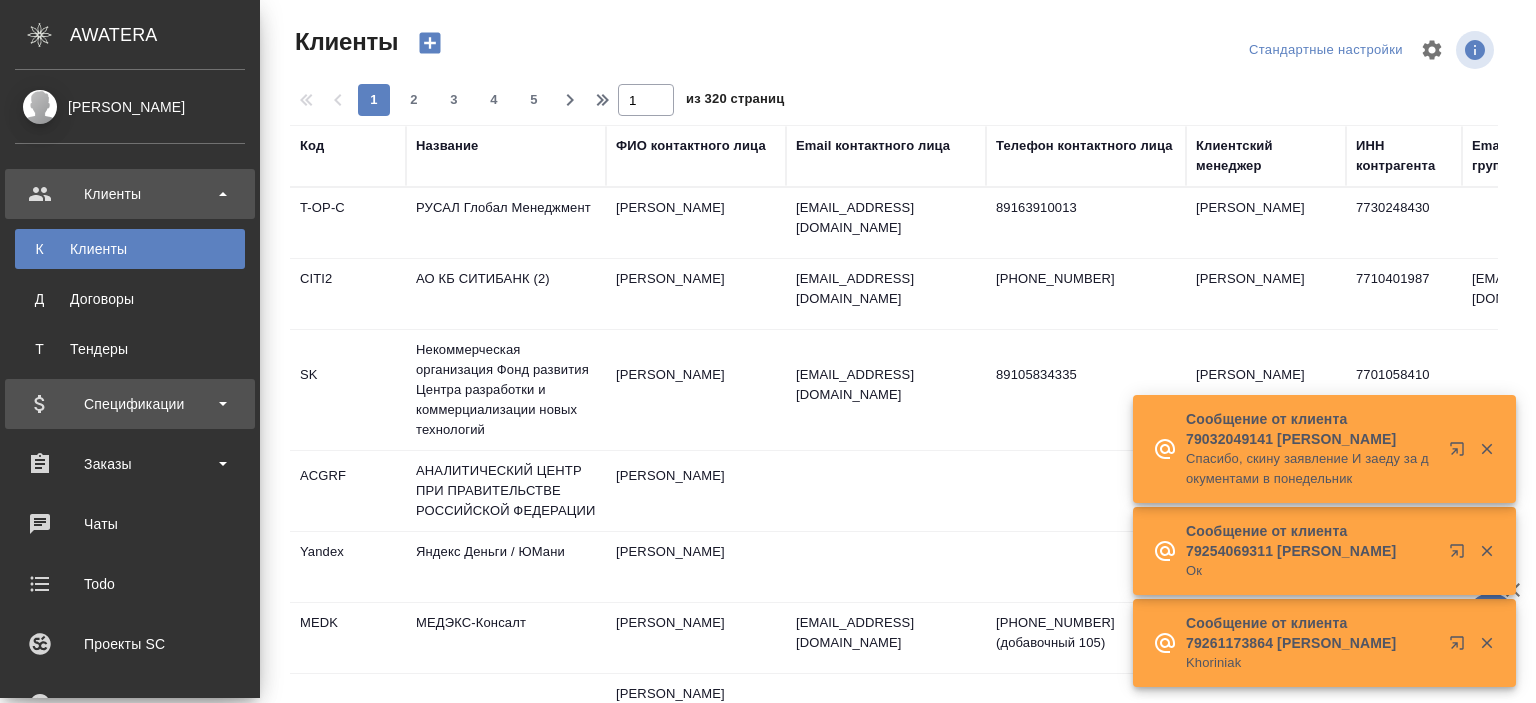 scroll, scrollTop: 300, scrollLeft: 0, axis: vertical 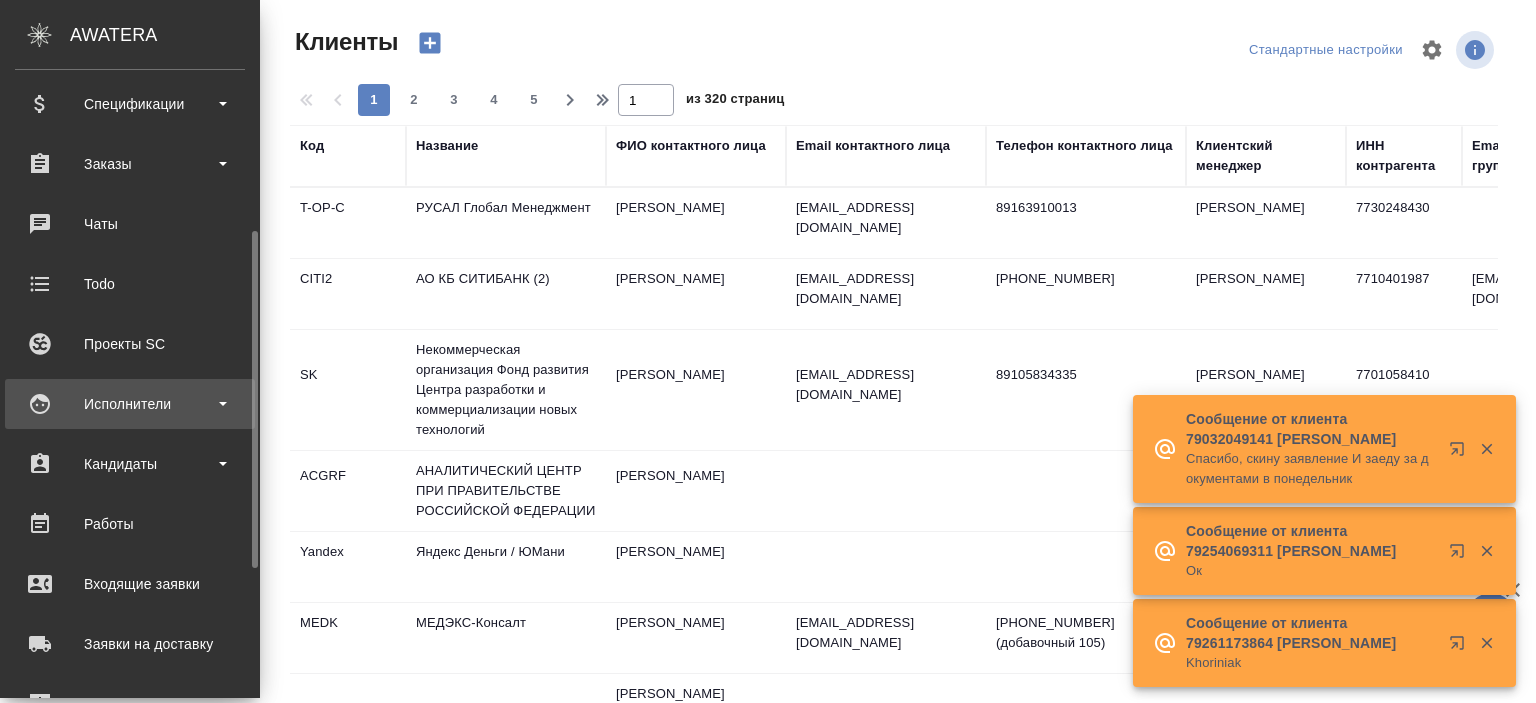 click on "Исполнители" at bounding box center [130, 404] 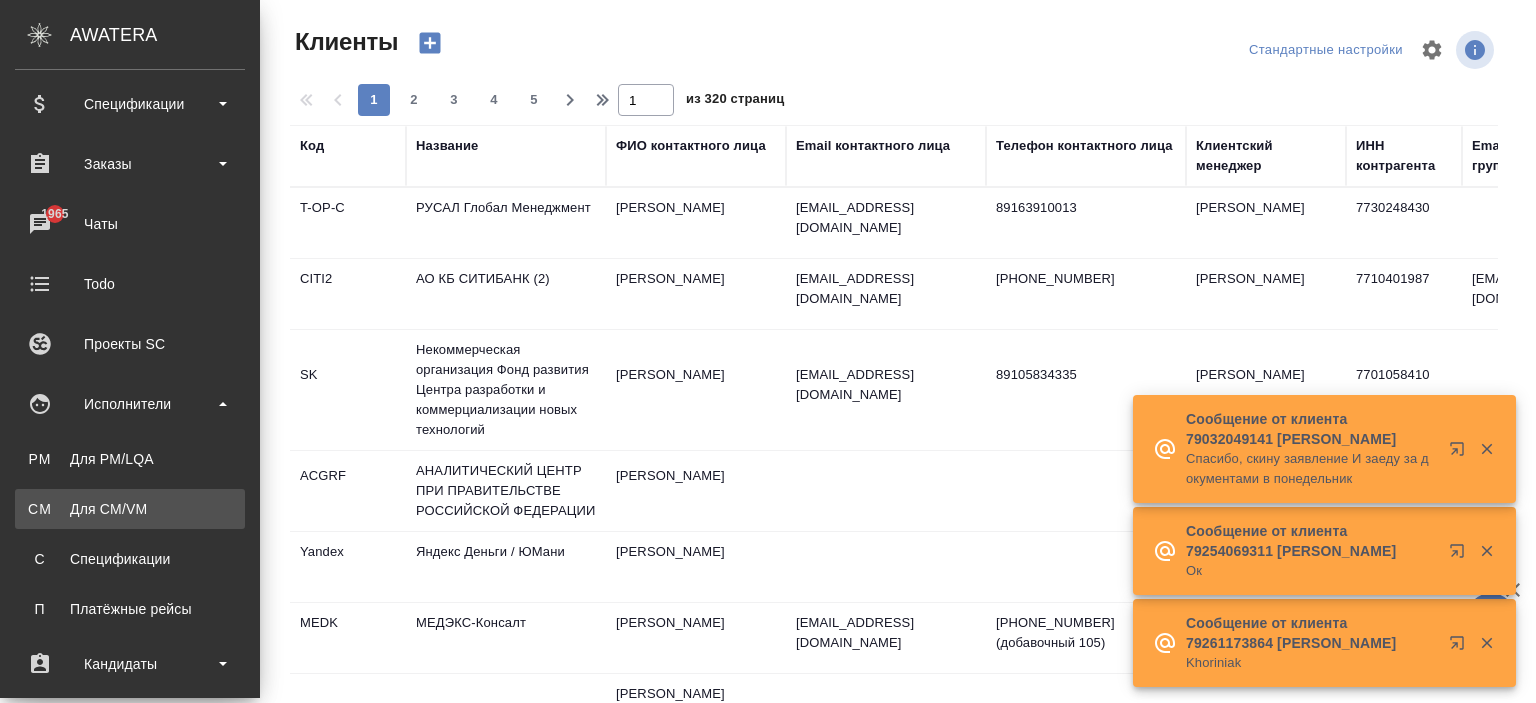 click on "CM Для CM/VM" at bounding box center [130, 509] 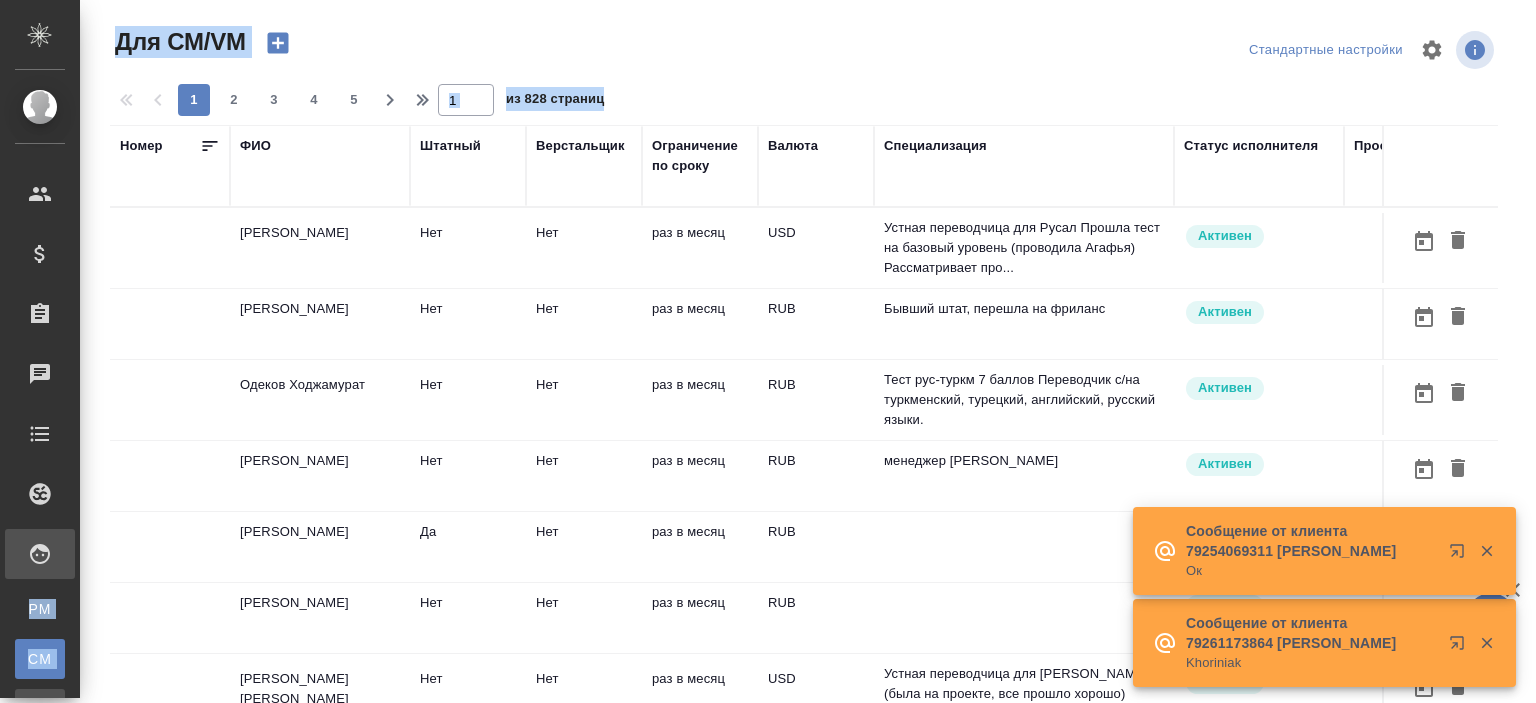click on "Спецификации" at bounding box center [15, 709] 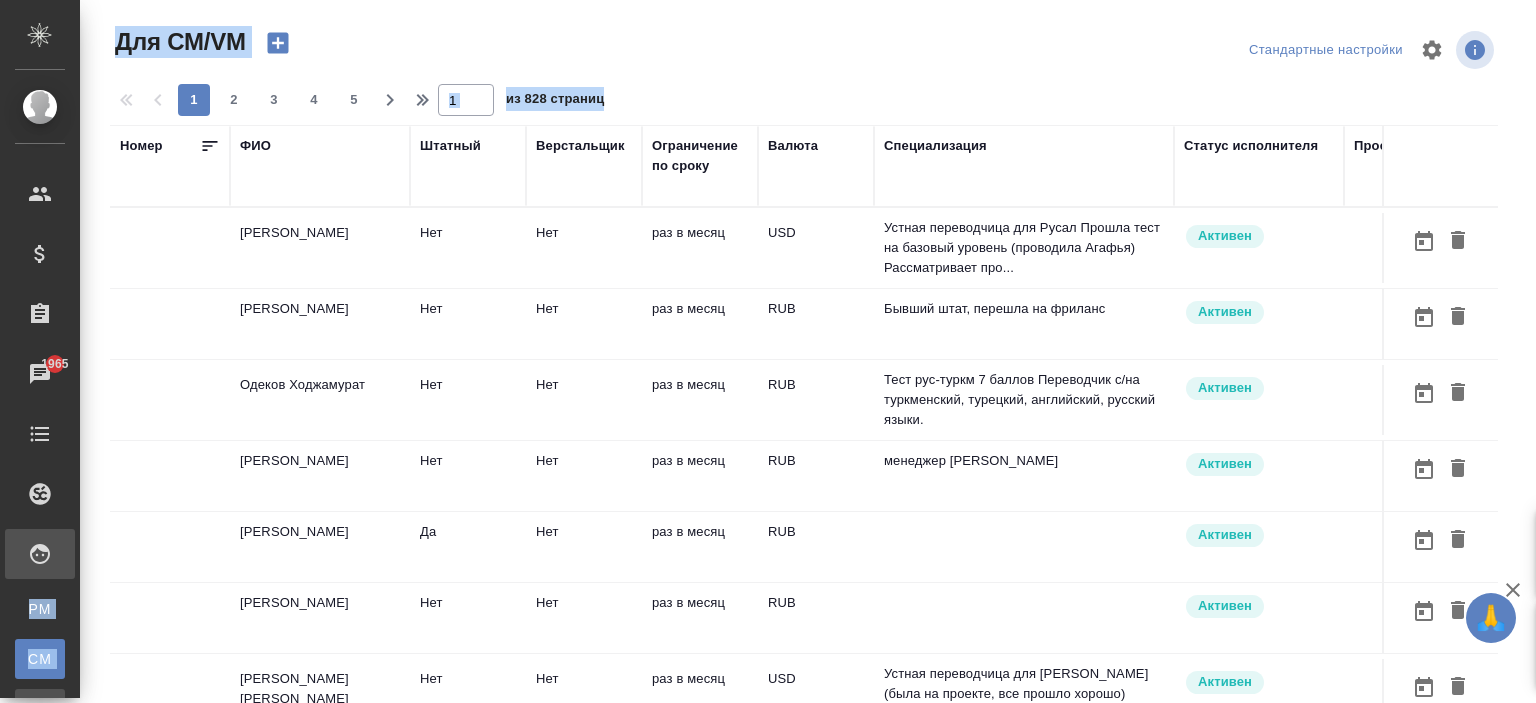 scroll, scrollTop: 100, scrollLeft: 0, axis: vertical 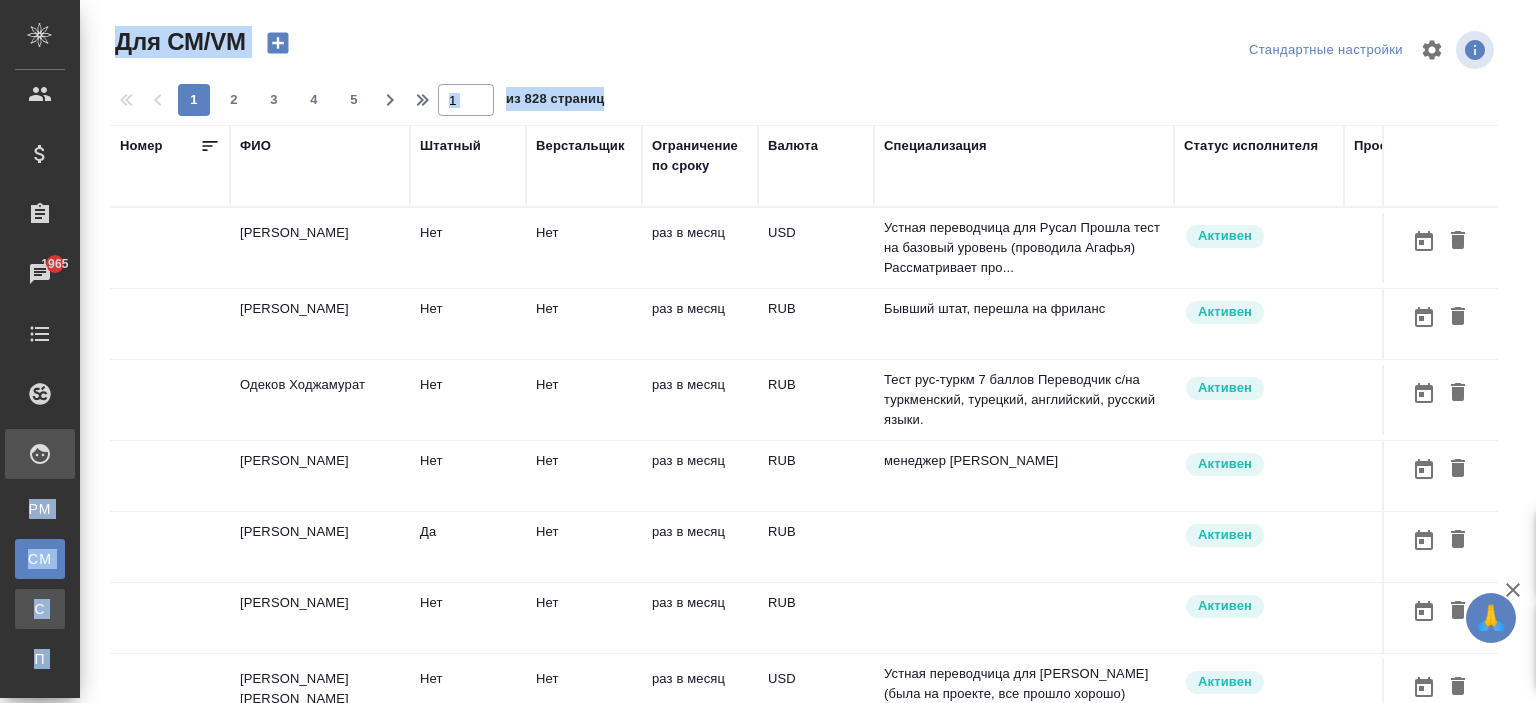 click on "Для СМ/VM Стандартные настройки 1 2 3 4 5 1 из 828 страниц Номер ФИО Штатный Верстальщик Ограничение по сроку Валюта Специализация Статус исполнителя Проектный отдел email Место жительства(Город), гражданство Дата создания Ответственный   Сдобникова  Галина Нет Нет раз в месяц USD Устная переводчица для Русал
Прошла тест на базовый уровень (проводила Агафья)
Рассматривает про... Активен 2722965860@qq.com Шанхай, РФ 18.07,  15:16 2025 Романова Татьяна Нет Нет раз в месяц RUB Бывший штат, перешла на фриланс Активен tarom08@gmail.com 17.07,  19:50 2025 Одеков Ходжамурат Нет Нет раз в месяц RUB Активен RUB" at bounding box center [812, 428] 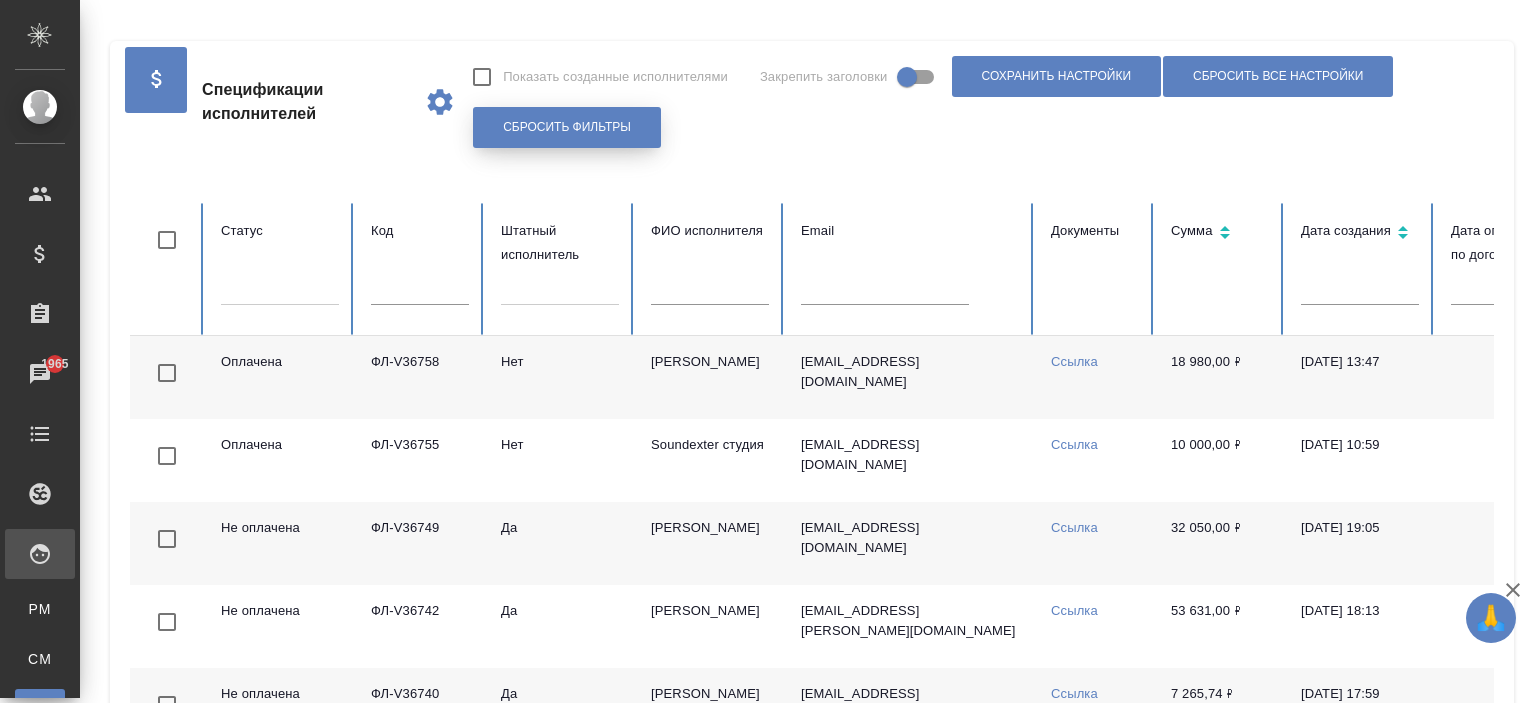 click on "Сбросить фильтры" at bounding box center [567, 127] 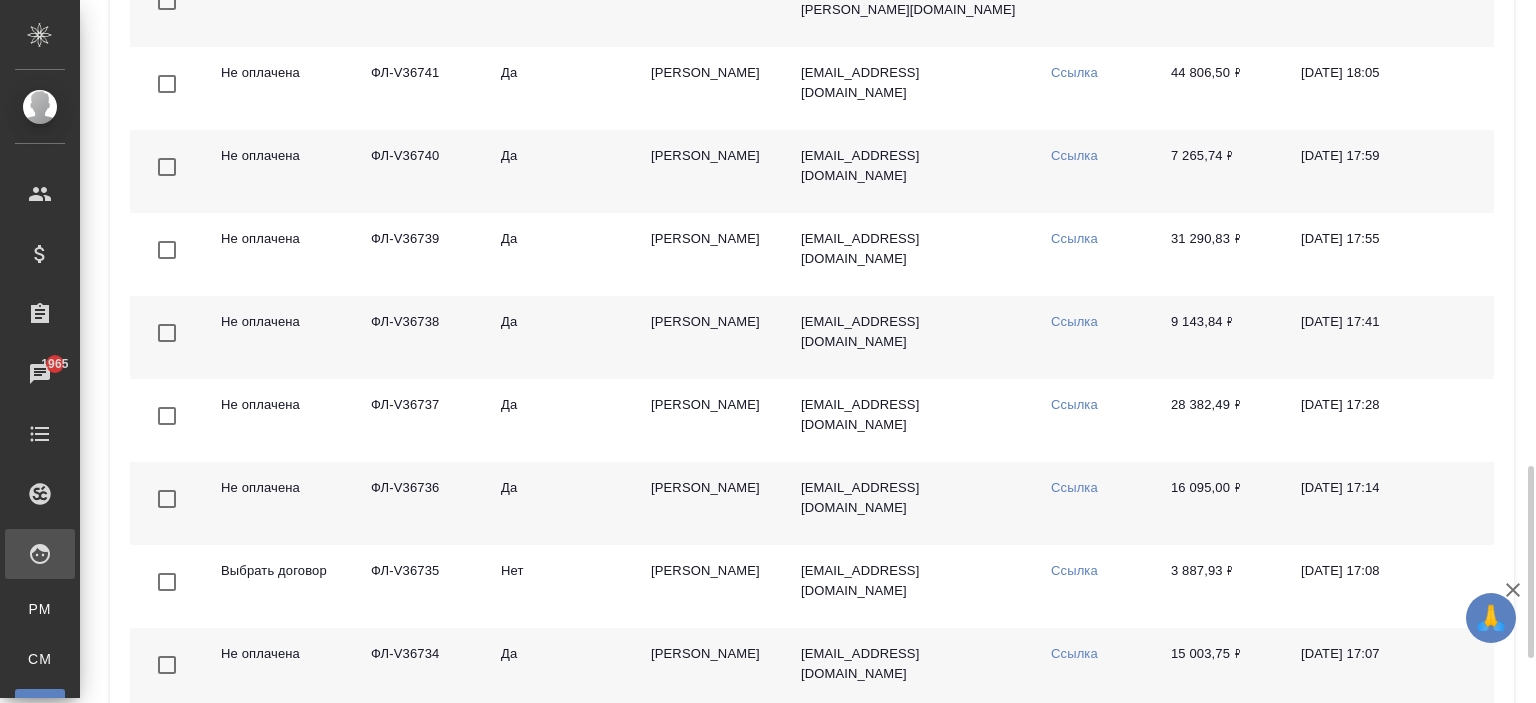 scroll, scrollTop: 1863, scrollLeft: 0, axis: vertical 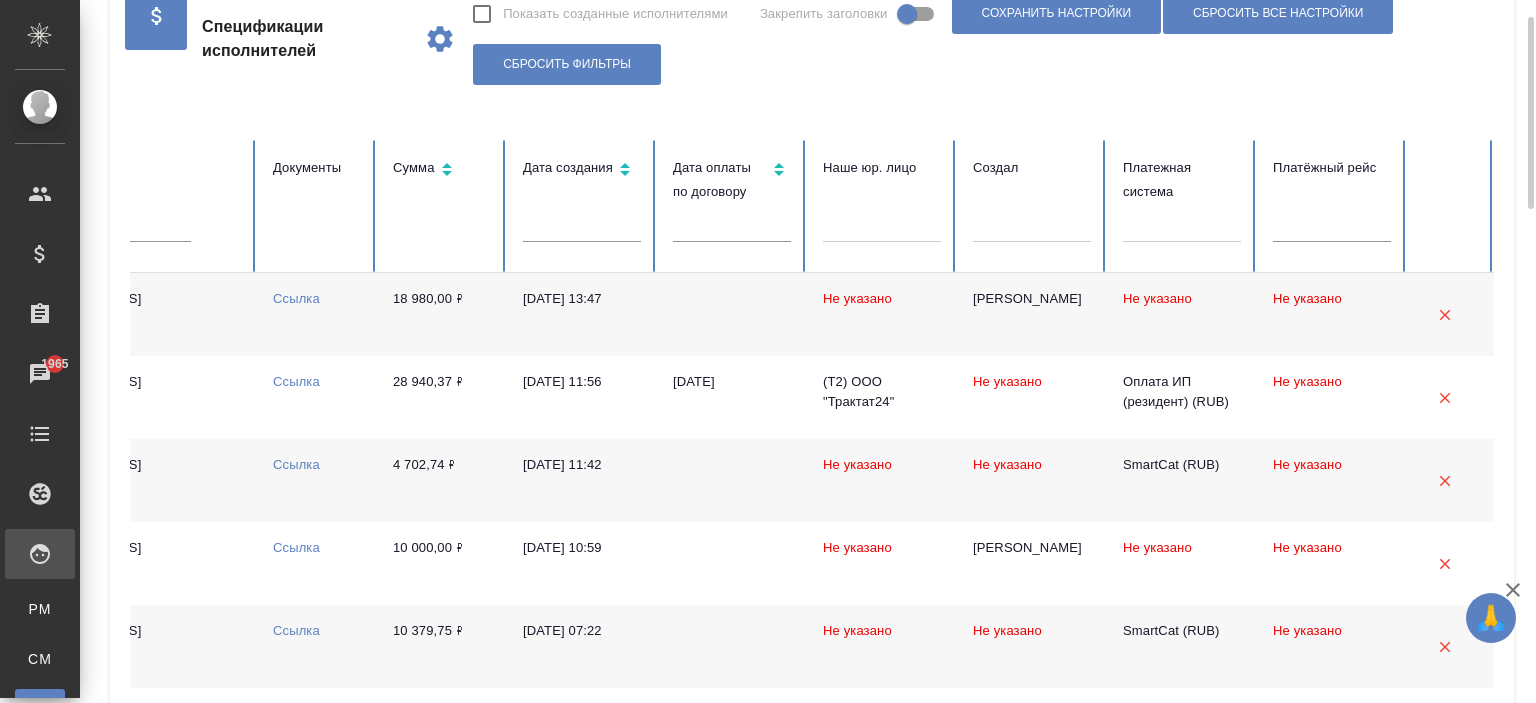 click at bounding box center (1182, 222) 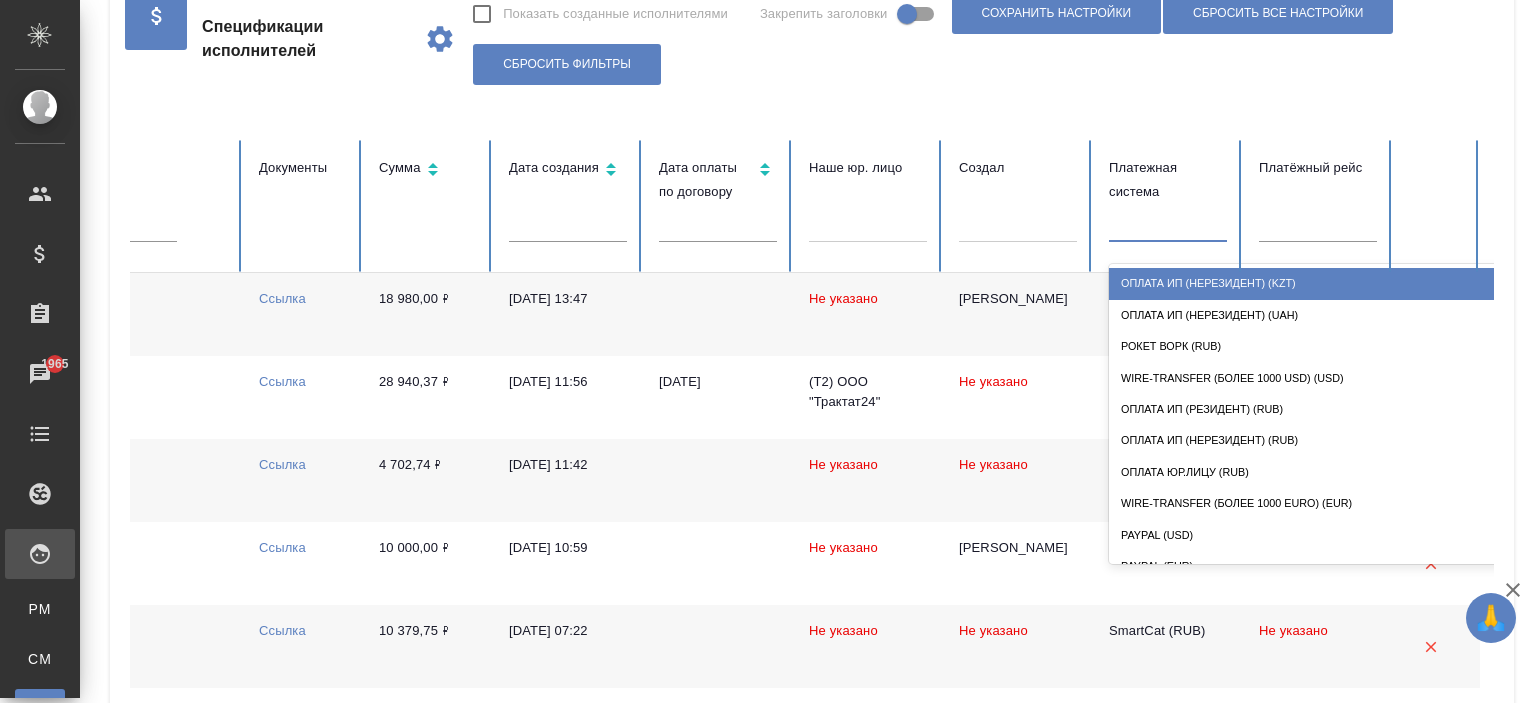 click on "Оплата ИП (нерезидент) (KZT)" at bounding box center (1309, 283) 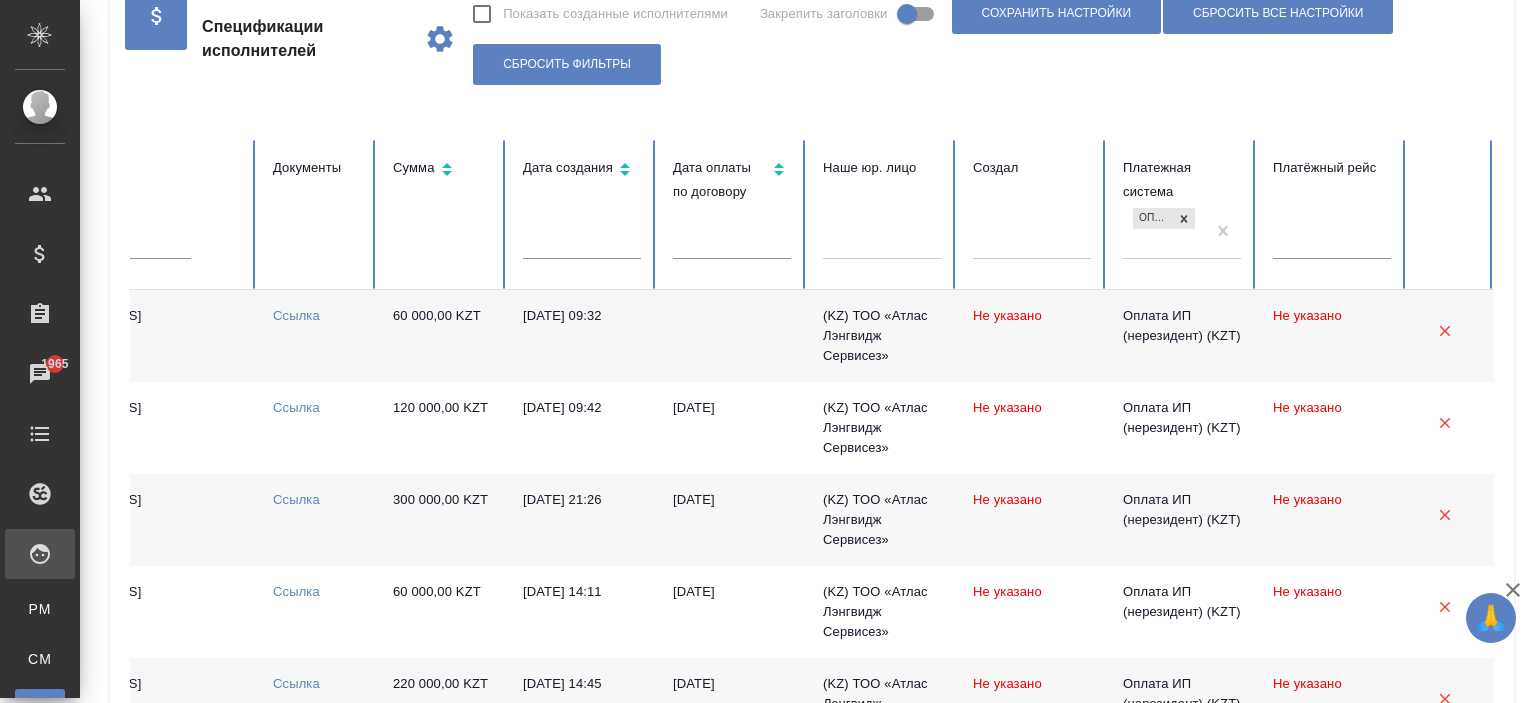 click on "Оплата ИП (нерезидент) (KZT)" at bounding box center (1164, 231) 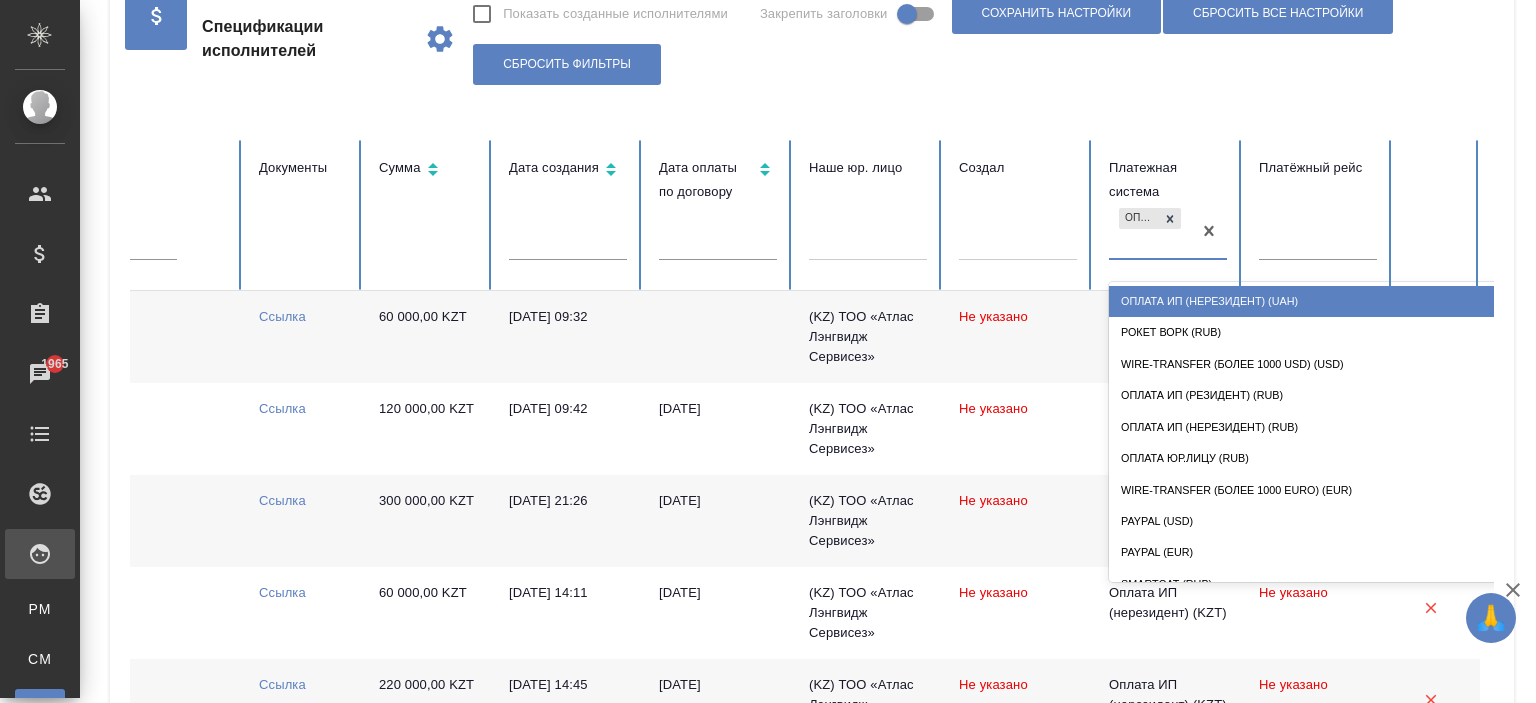 click on "Оплата ИП (нерезидент) (UAH)" at bounding box center (1309, 301) 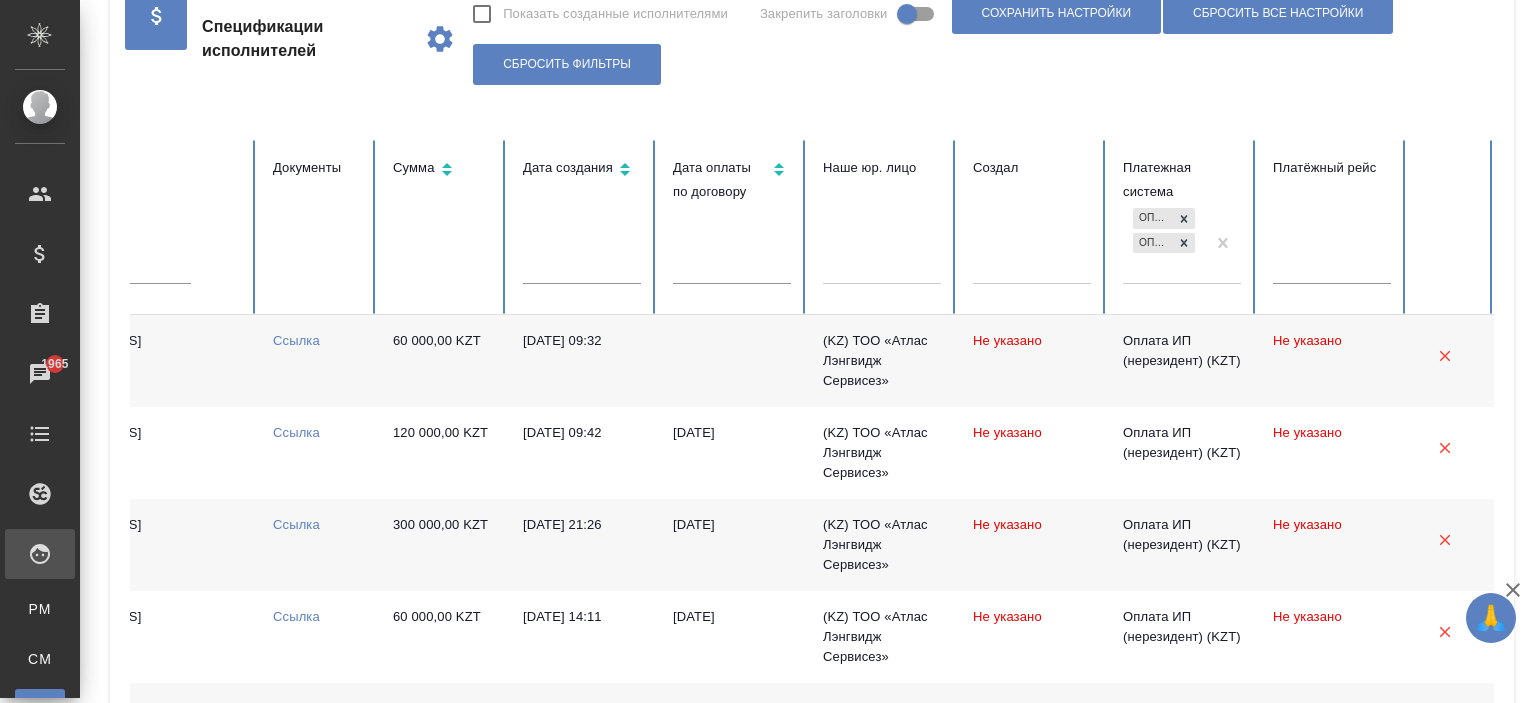 click on "Оплата ИП (нерезидент) (KZT) Оплата ИП (нерезидент) (UAH)" at bounding box center (1164, 243) 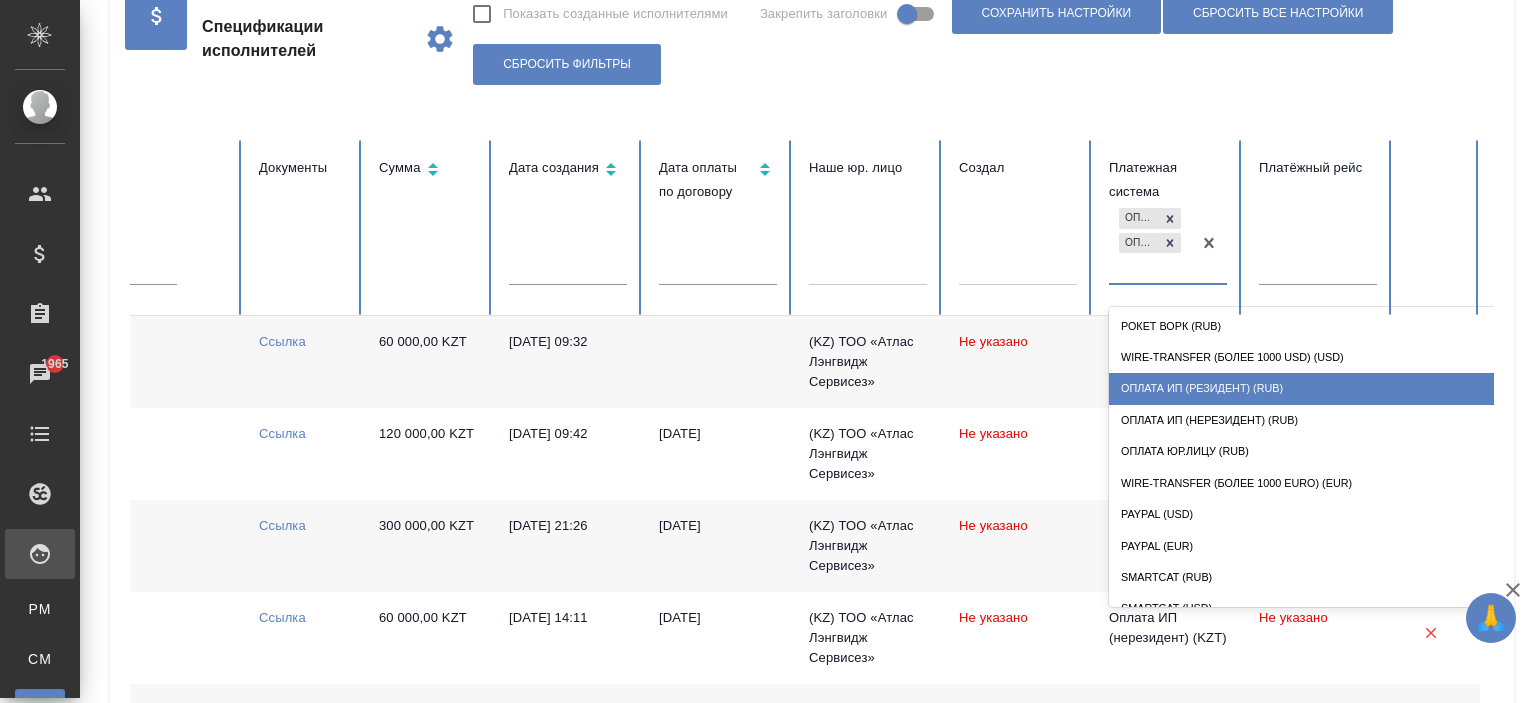 click on "Оплата ИП (резидент) (RUB)" at bounding box center [1309, 388] 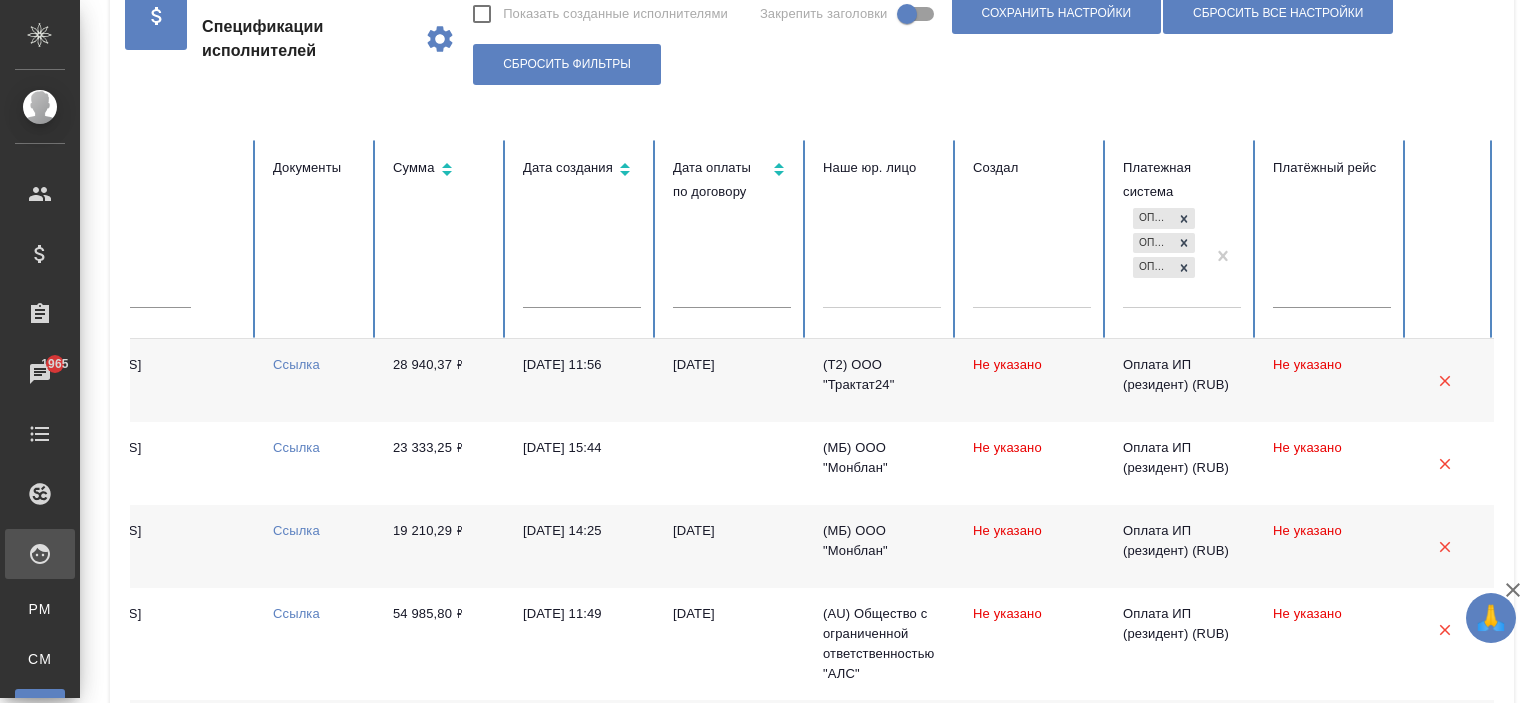 click on "Оплата ИП (нерезидент) (KZT) Оплата ИП (нерезидент) (UAH) Оплата ИП (резидент) (RUB)" at bounding box center (1164, 255) 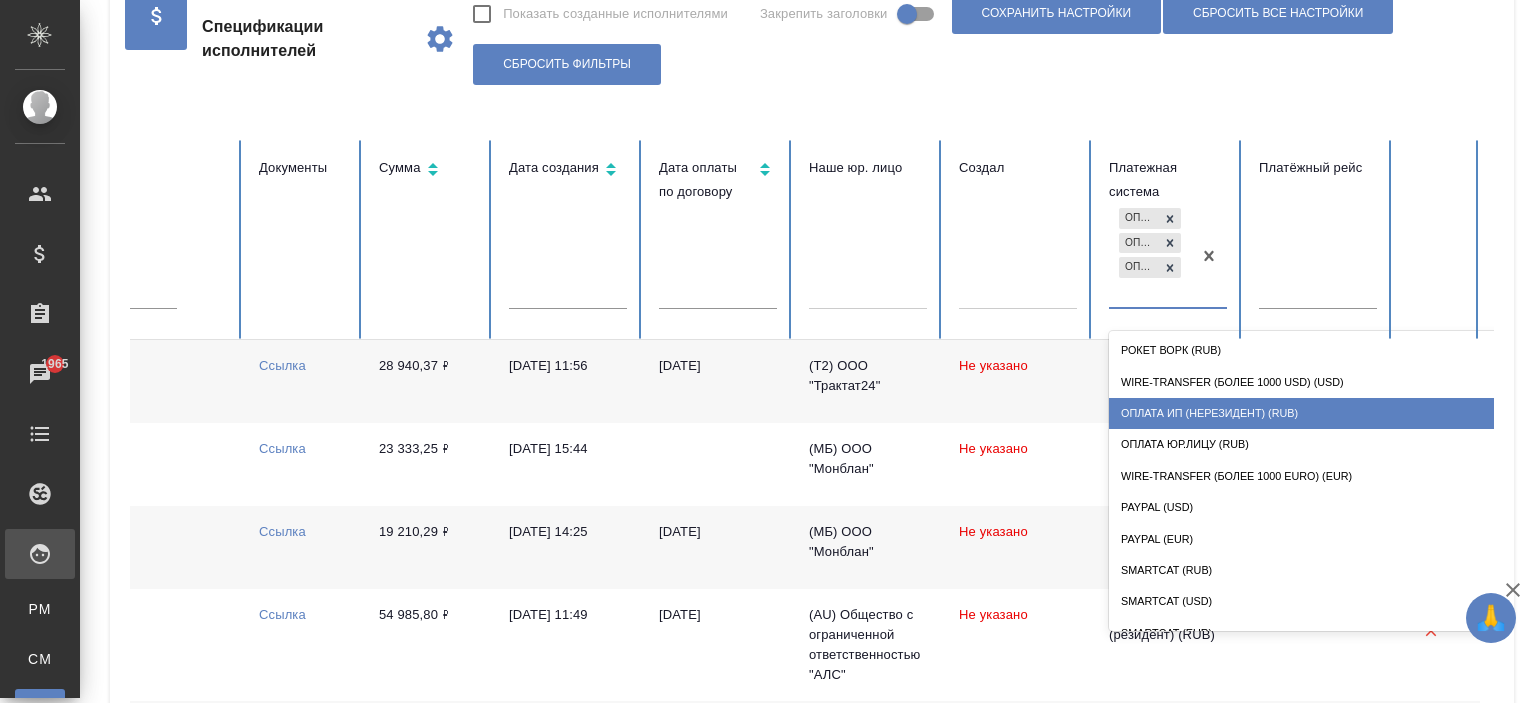 click on "Оплата ИП (нерезидент) (RUB)" at bounding box center (1309, 413) 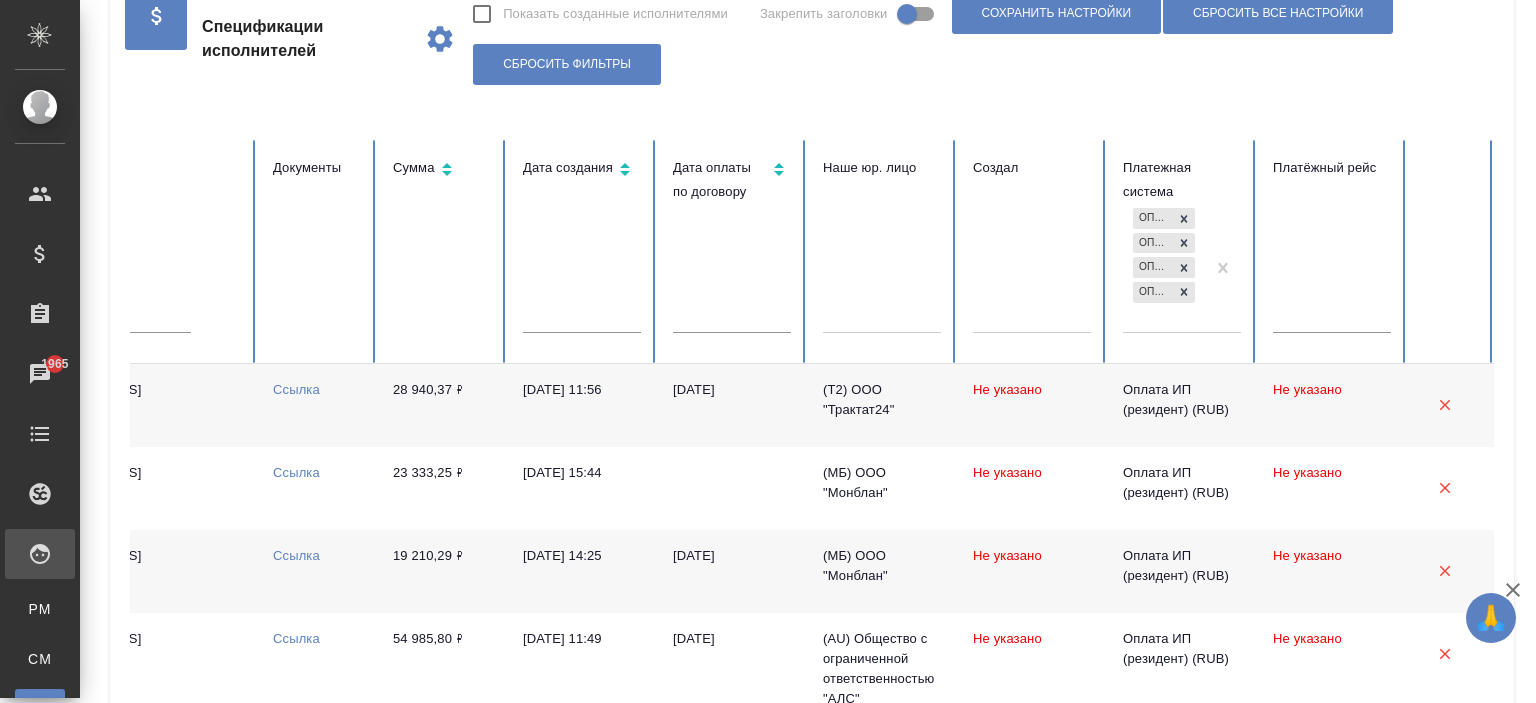 click on "Оплата ИП (нерезидент) (RUB)" at bounding box center (1153, 292) 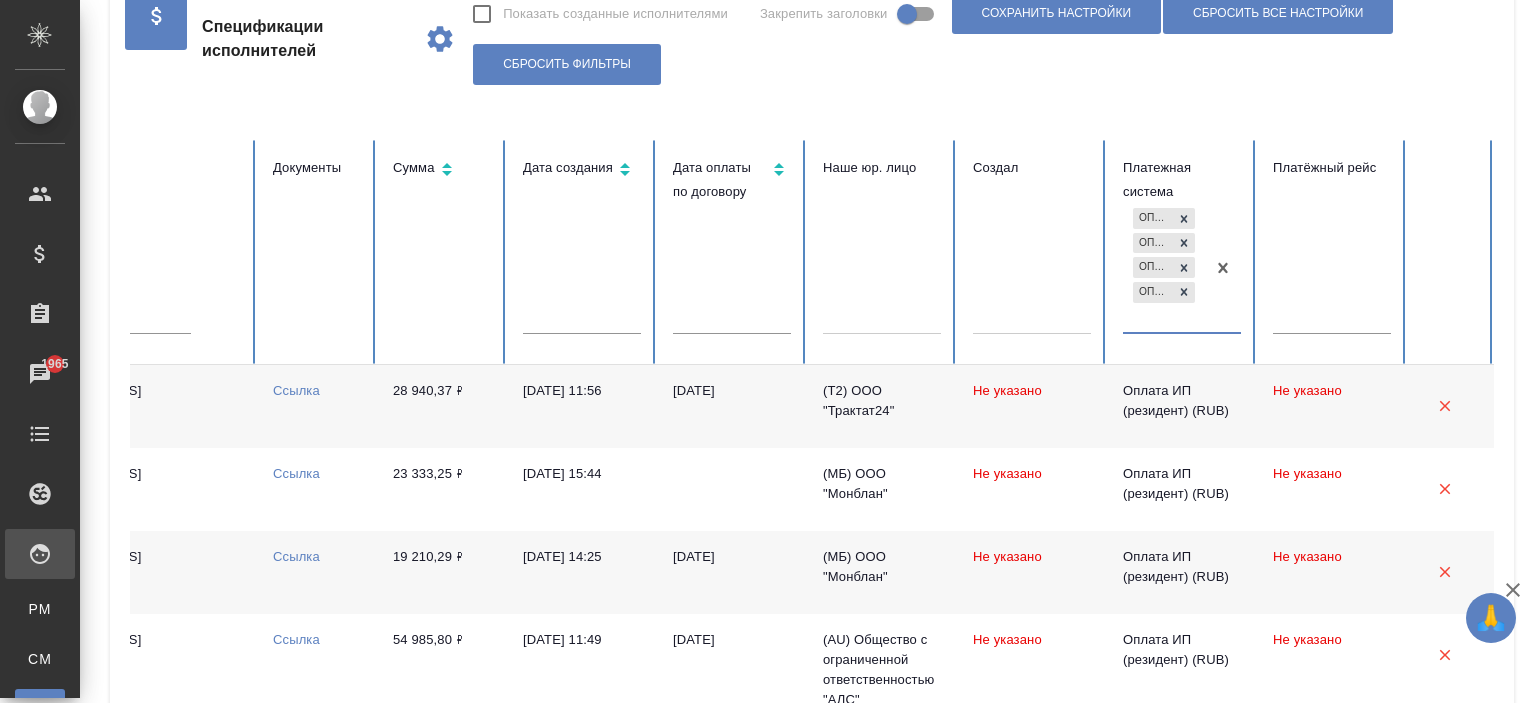 click on "Оплата ИП (нерезидент) (RUB)" at bounding box center (1153, 292) 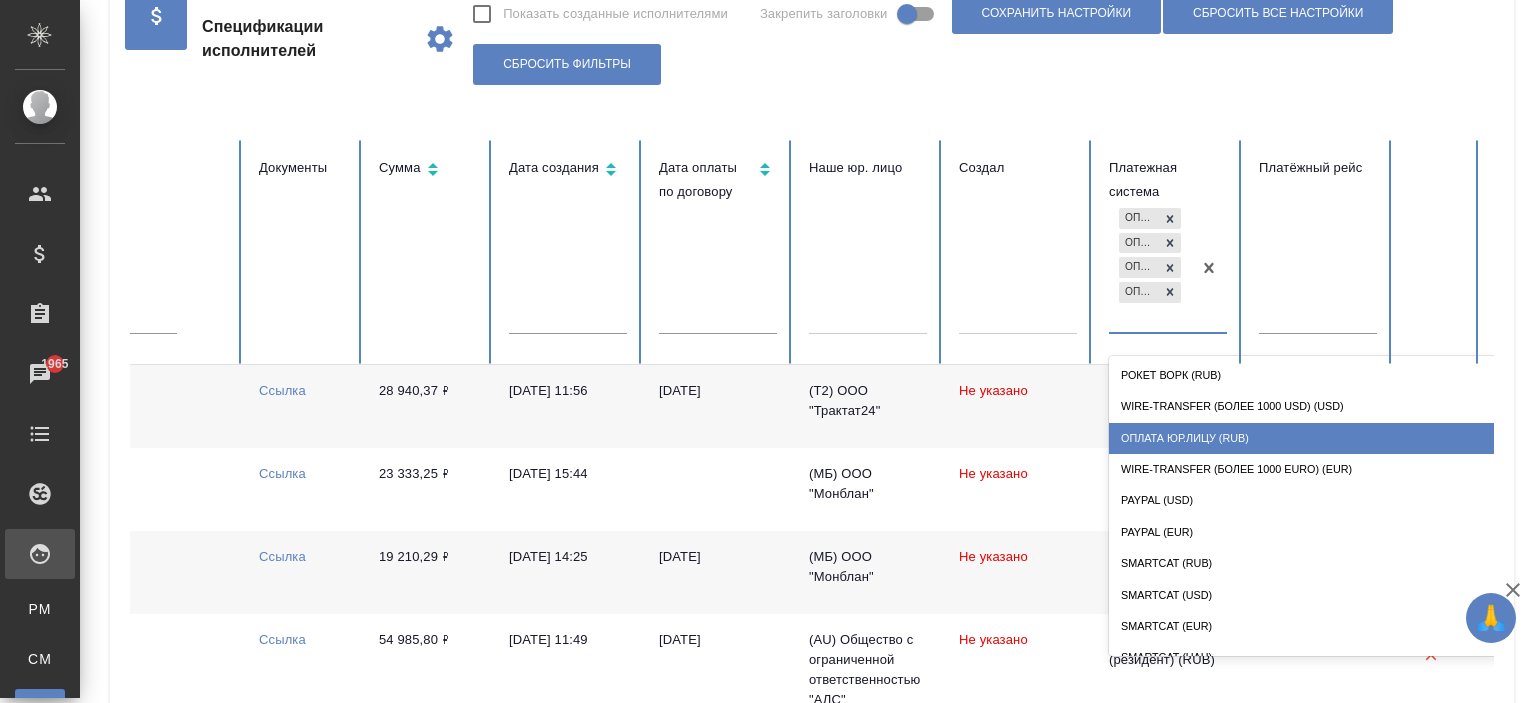 click on "Оплата Юр.лицу (RUB)" at bounding box center [1309, 438] 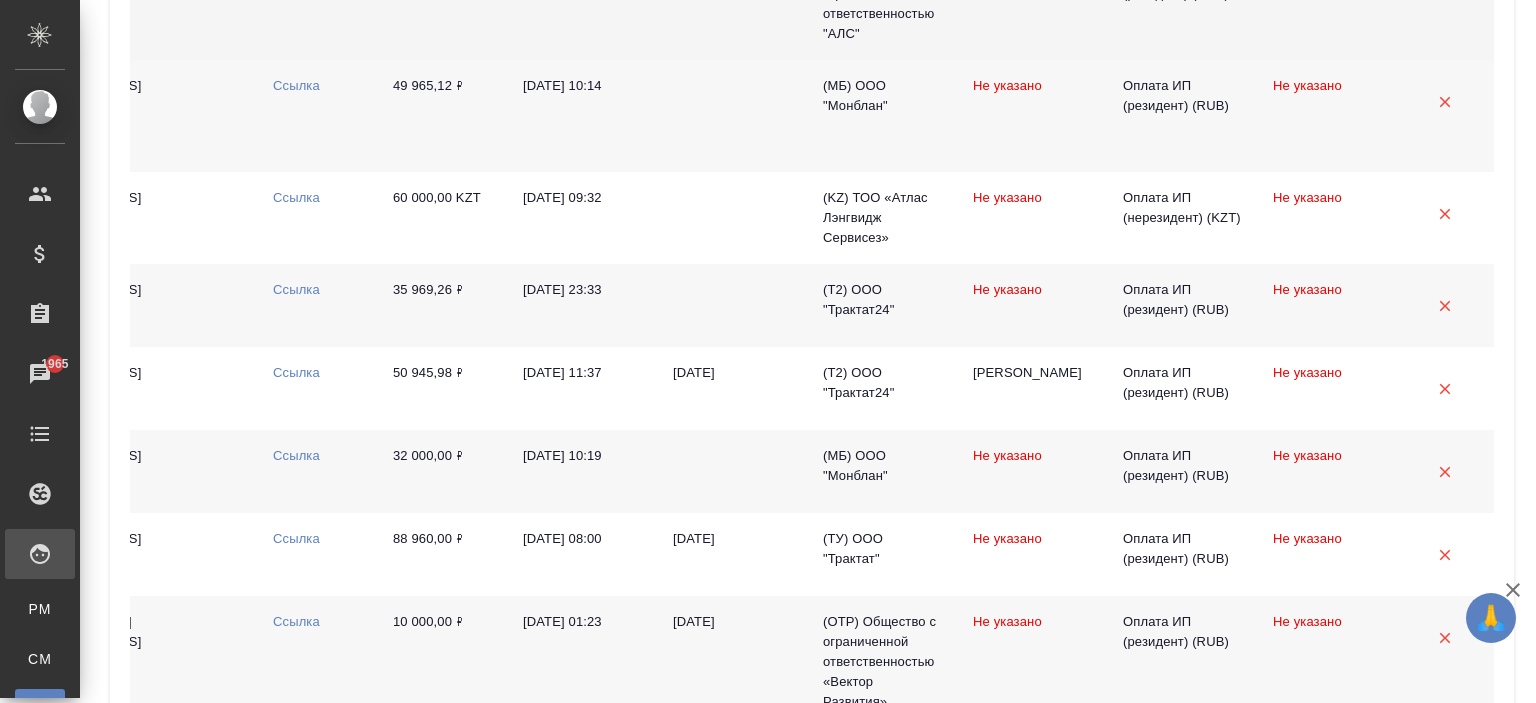 scroll, scrollTop: 352, scrollLeft: 0, axis: vertical 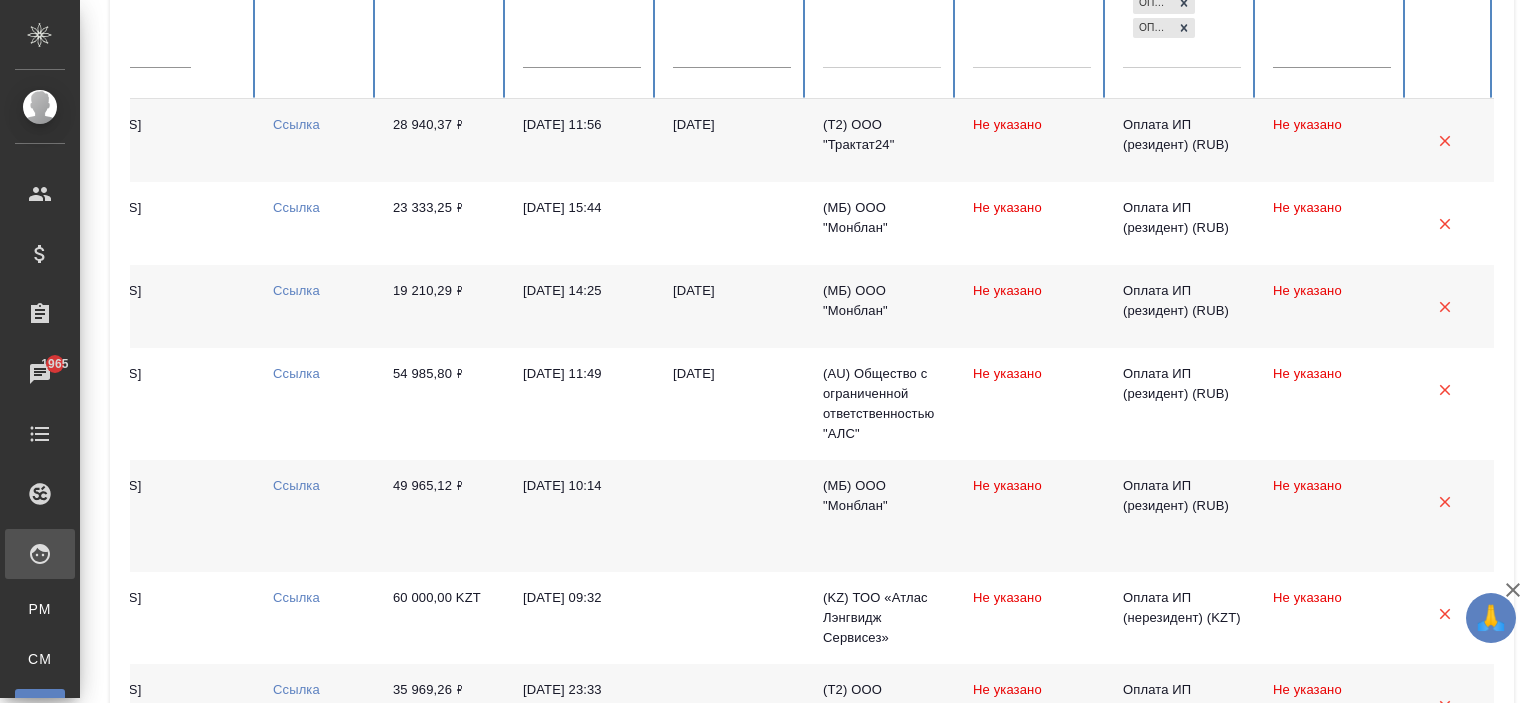 click on "Оплата ИП (нерезидент) (KZT) Оплата ИП (нерезидент) (UAH) Оплата ИП (резидент) (RUB) Оплата ИП (нерезидент) (RUB) Оплата Юр.лицу (RUB)" at bounding box center [1164, -9] 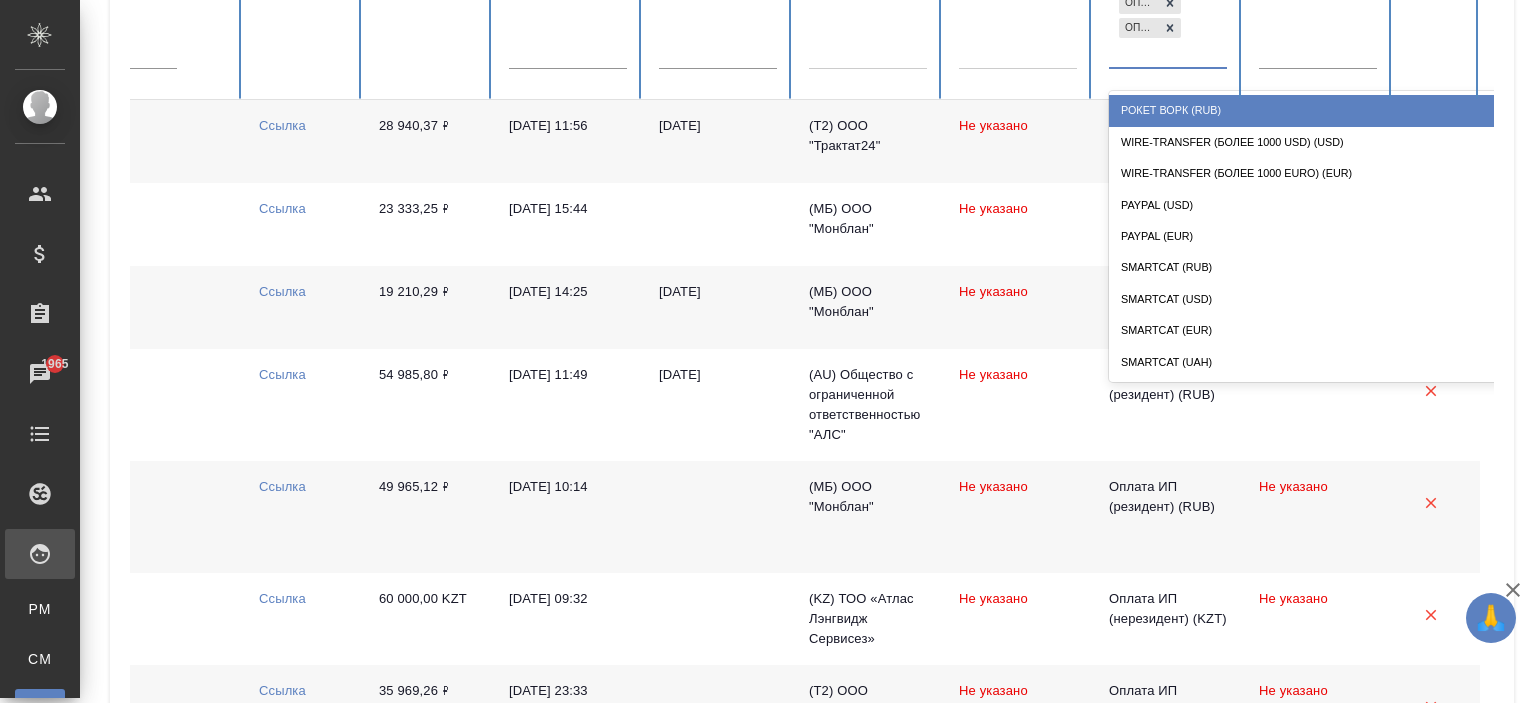 scroll, scrollTop: 352, scrollLeft: 0, axis: vertical 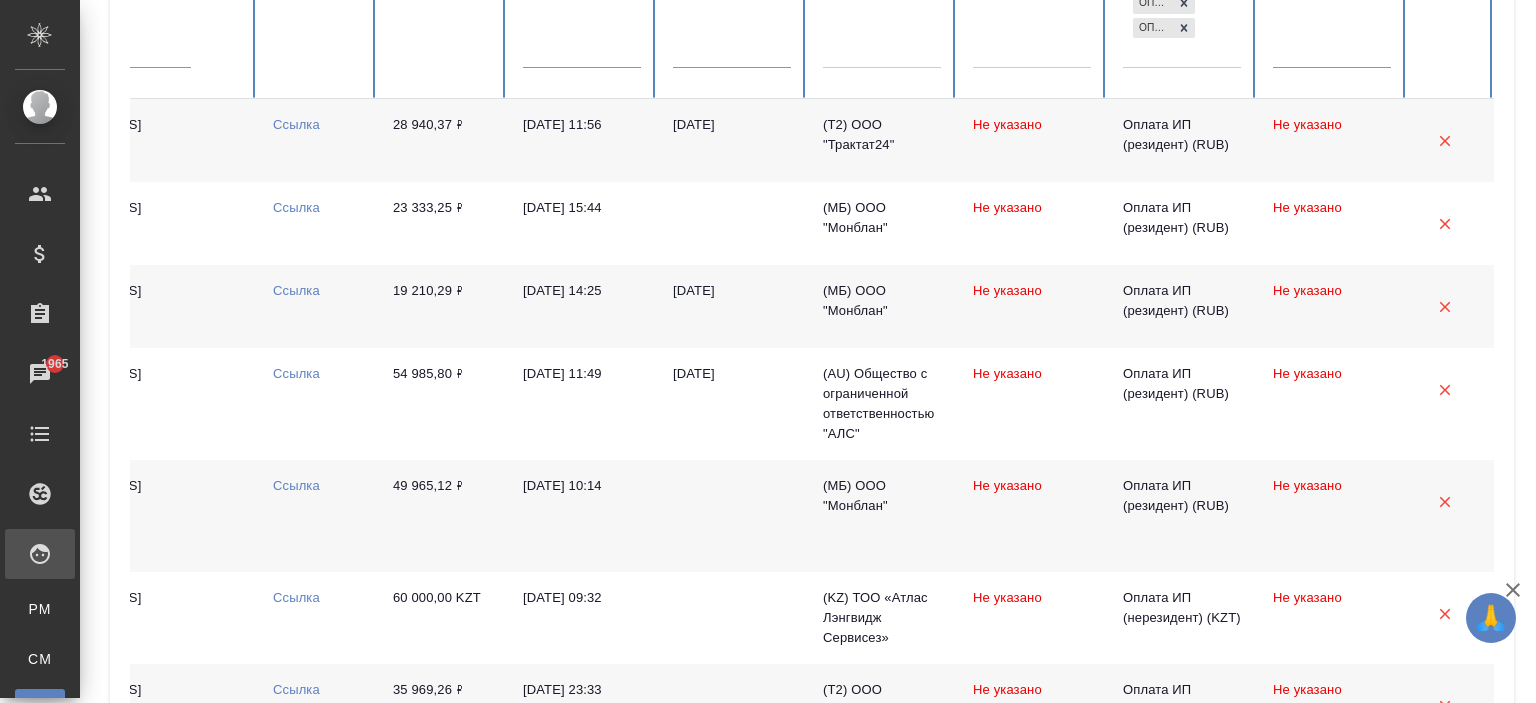 click on "Создал" at bounding box center [1032, -25] 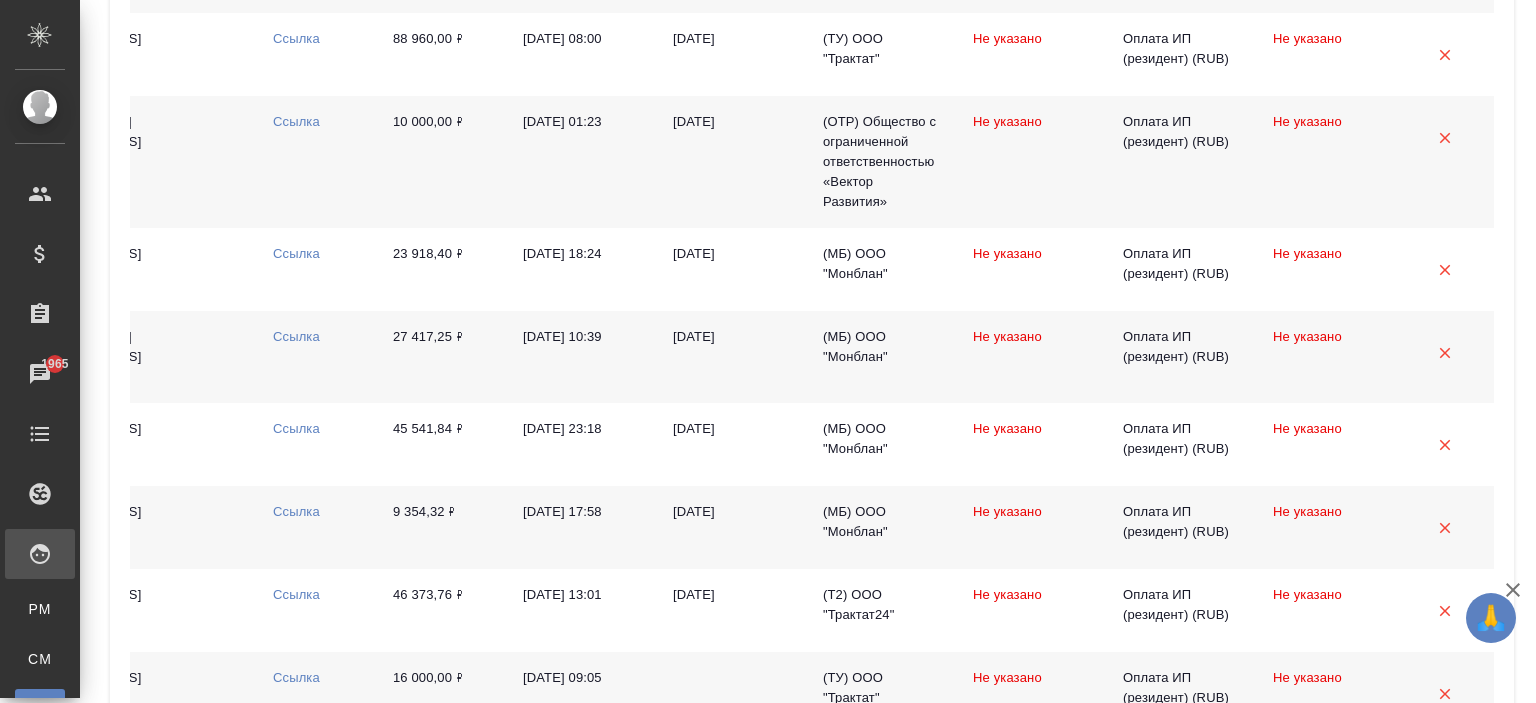 scroll, scrollTop: 2152, scrollLeft: 0, axis: vertical 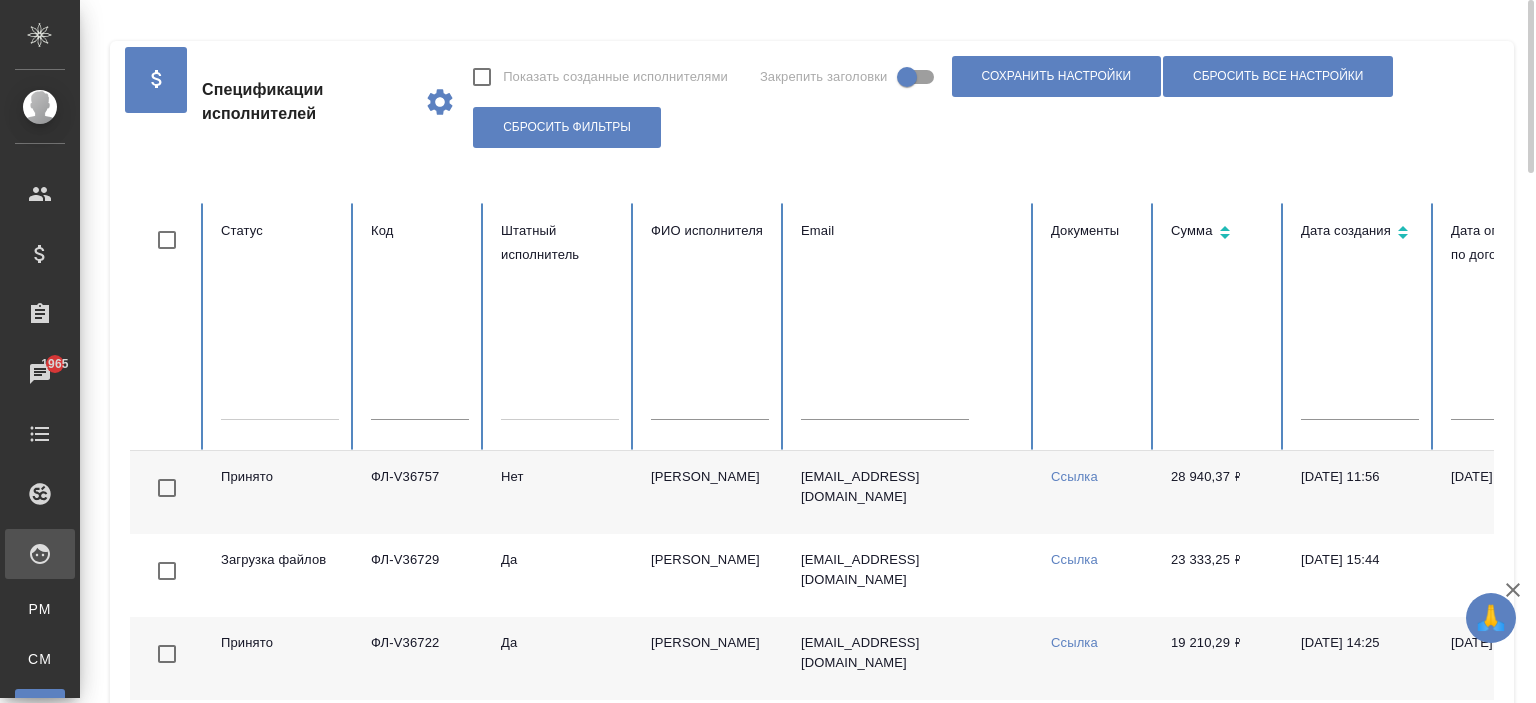 click at bounding box center [280, 401] 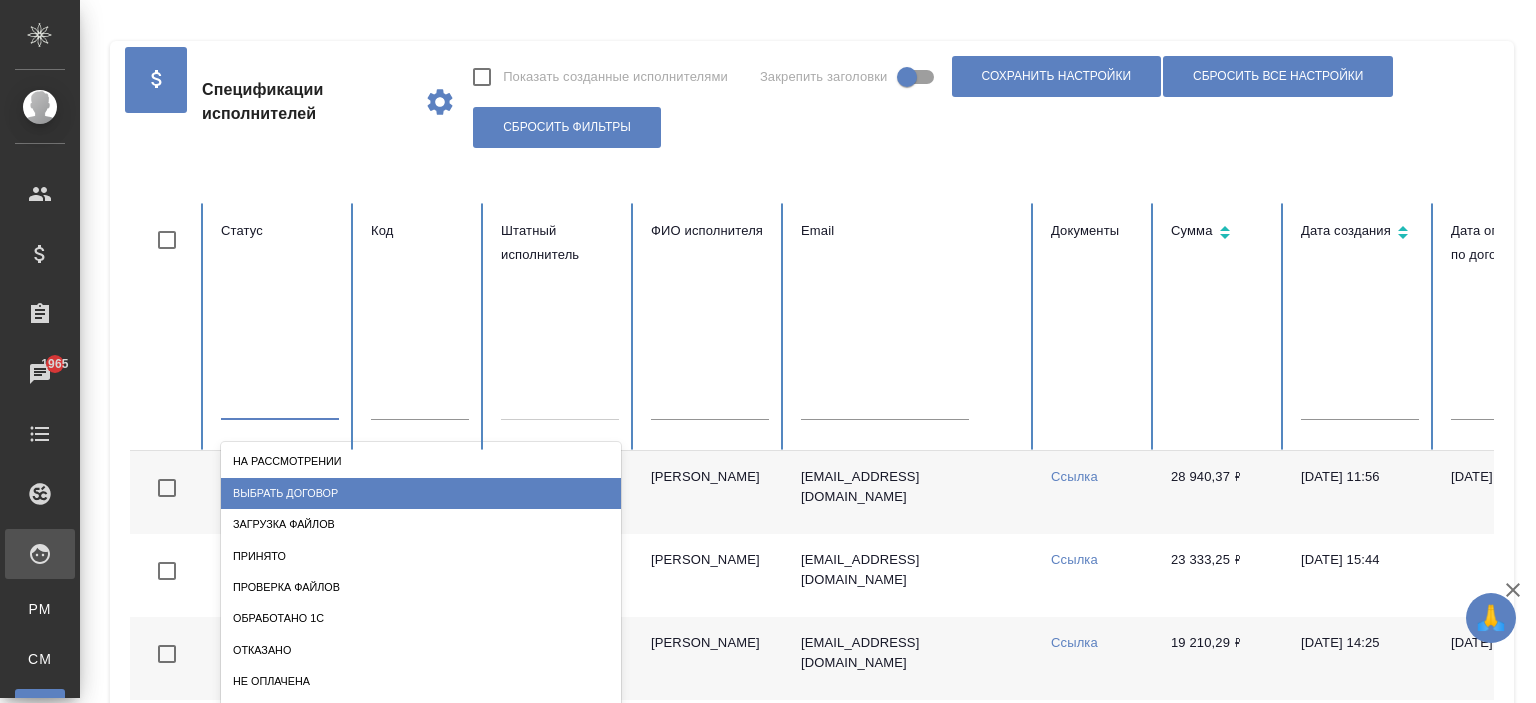 click on "Выбрать договор" at bounding box center (421, 493) 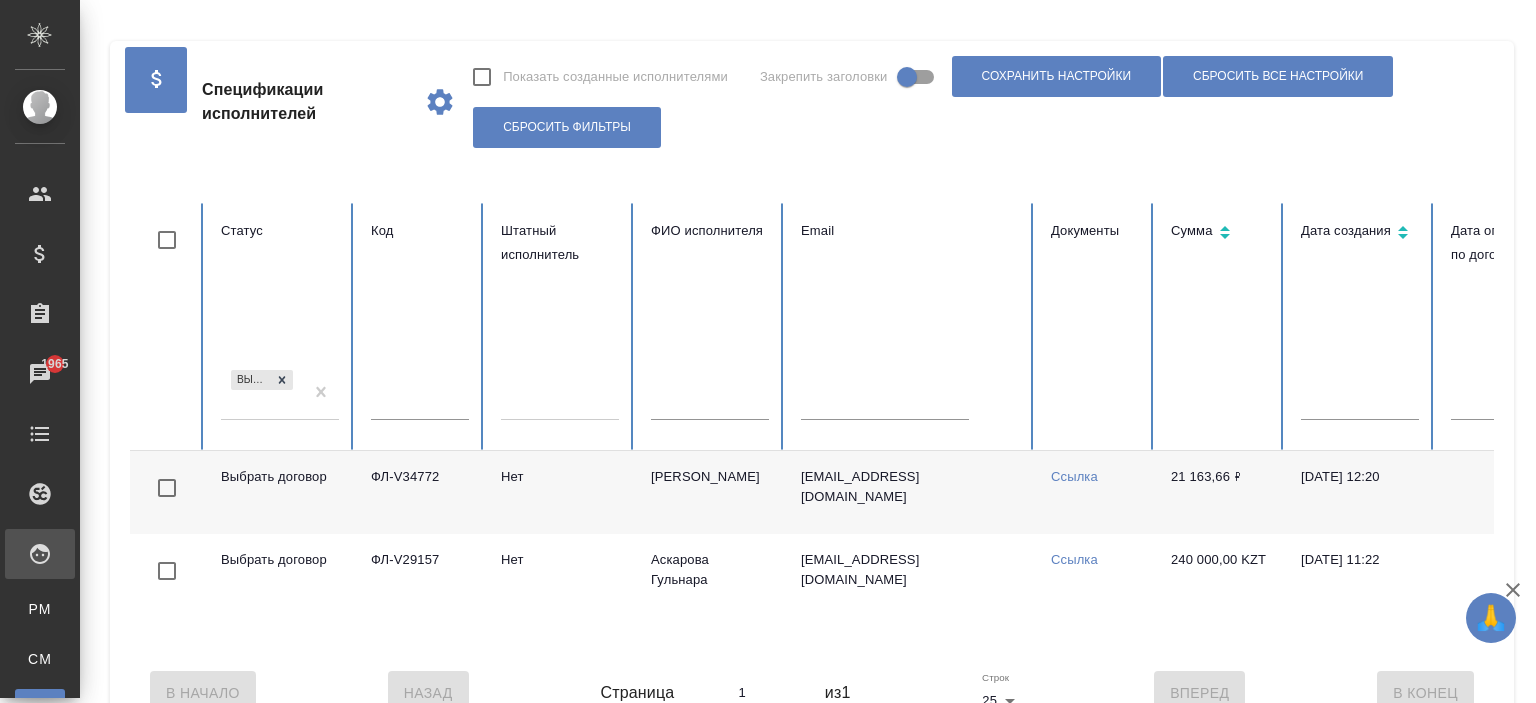 click on "Выбрать договор" at bounding box center [280, 400] 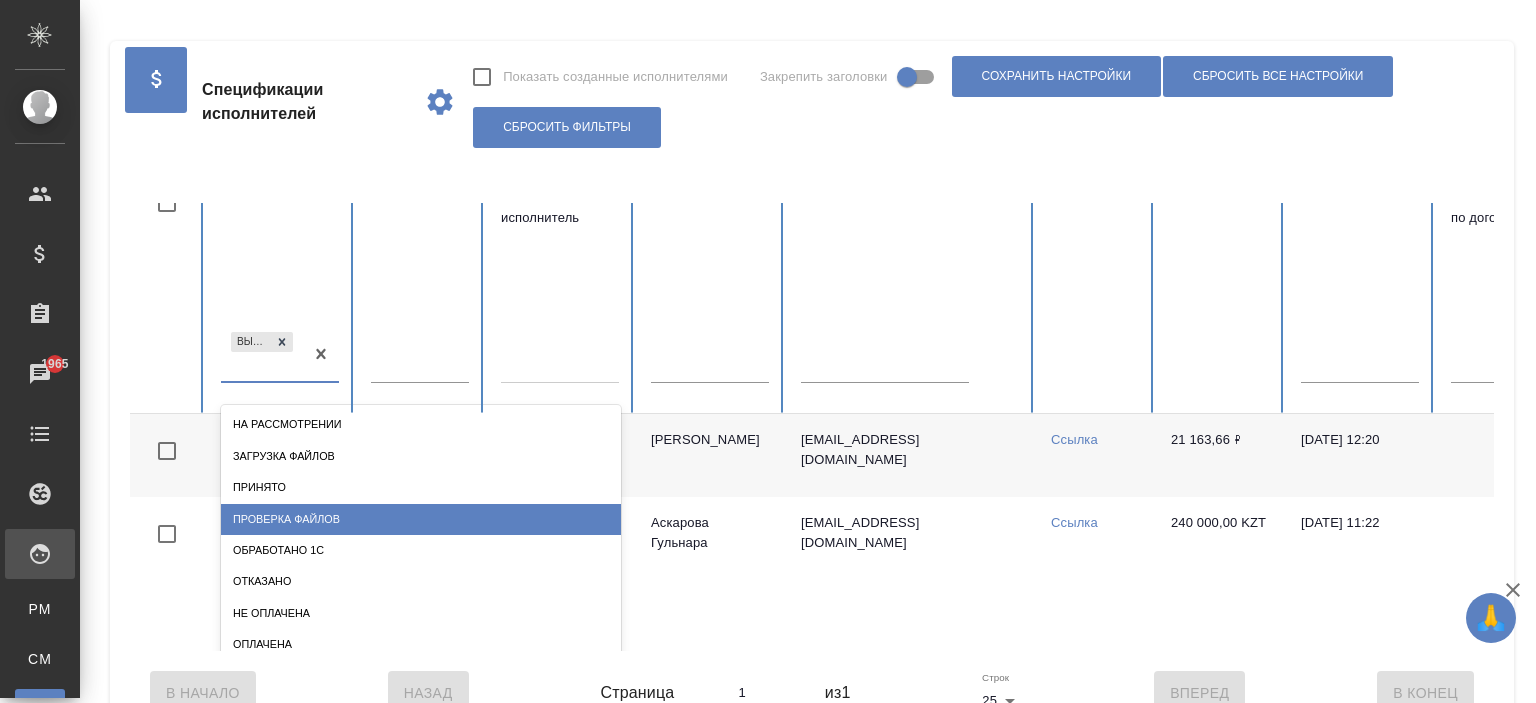 click on "Проверка файлов" at bounding box center [421, 519] 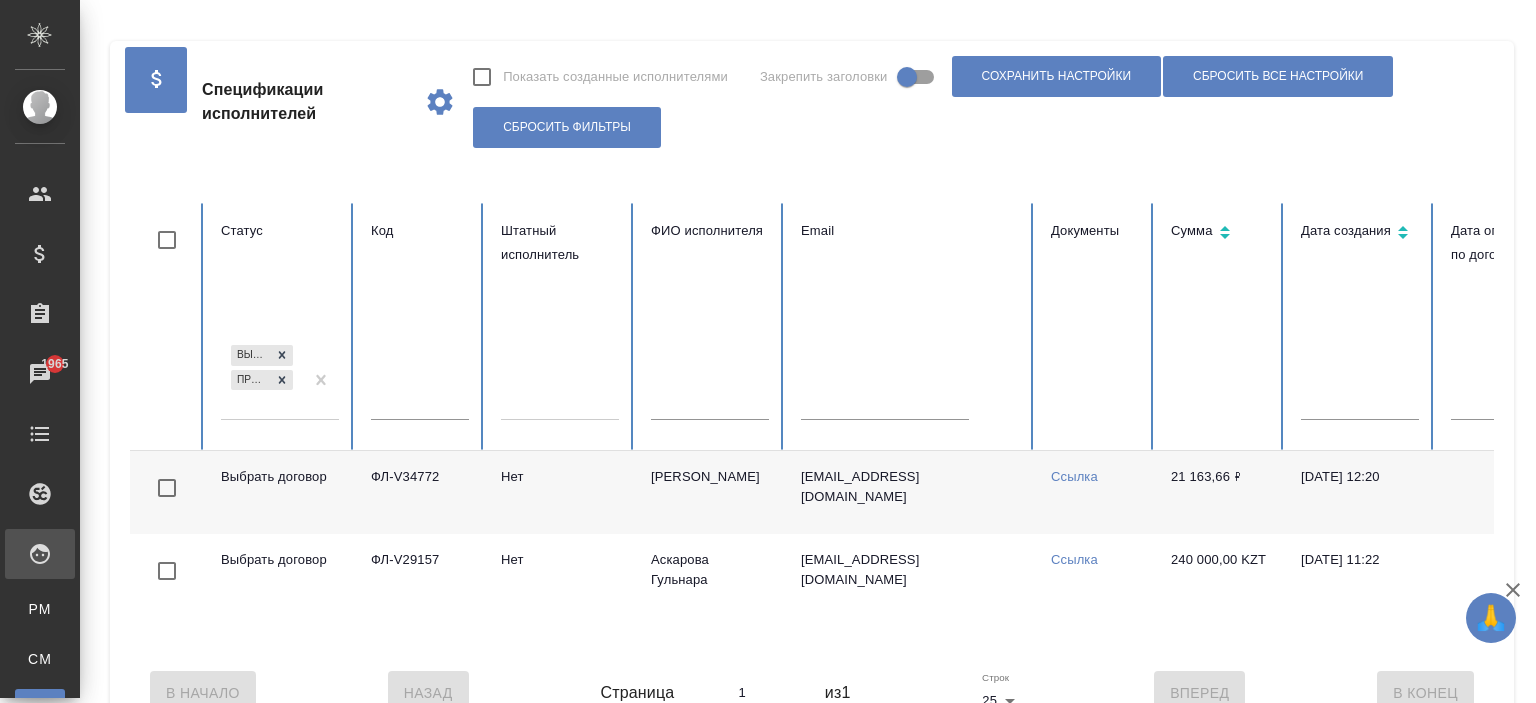 scroll, scrollTop: 0, scrollLeft: 0, axis: both 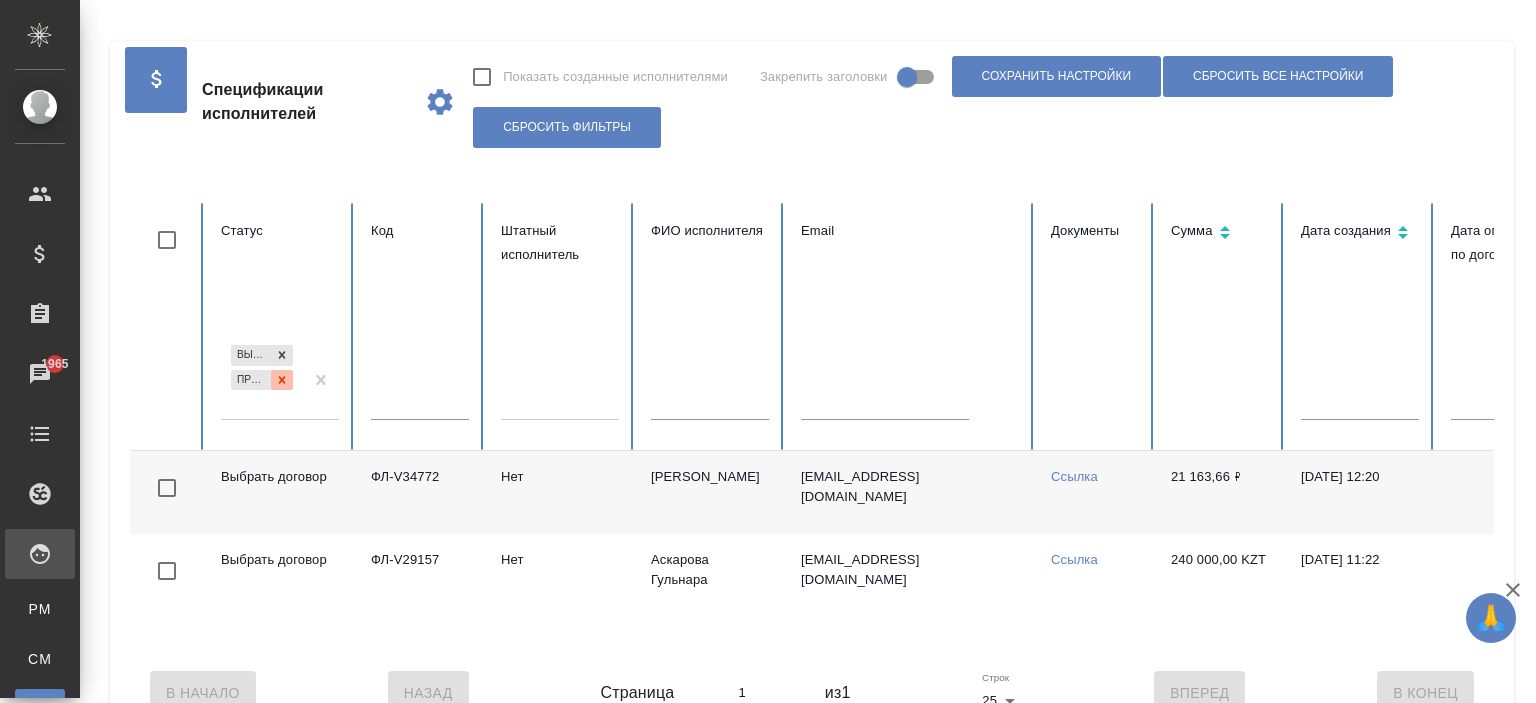 click at bounding box center (282, 380) 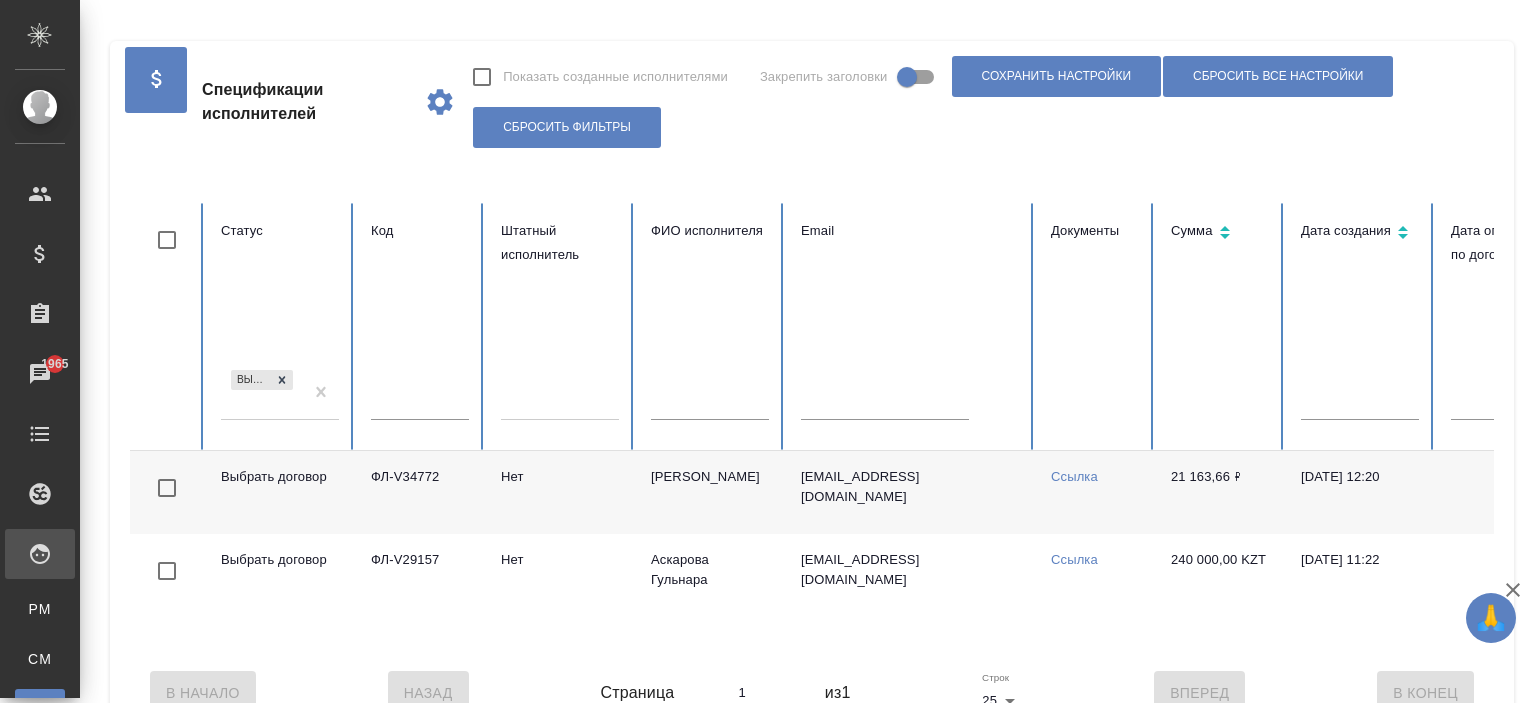 click on "Статус Выбрать договор" at bounding box center (280, 327) 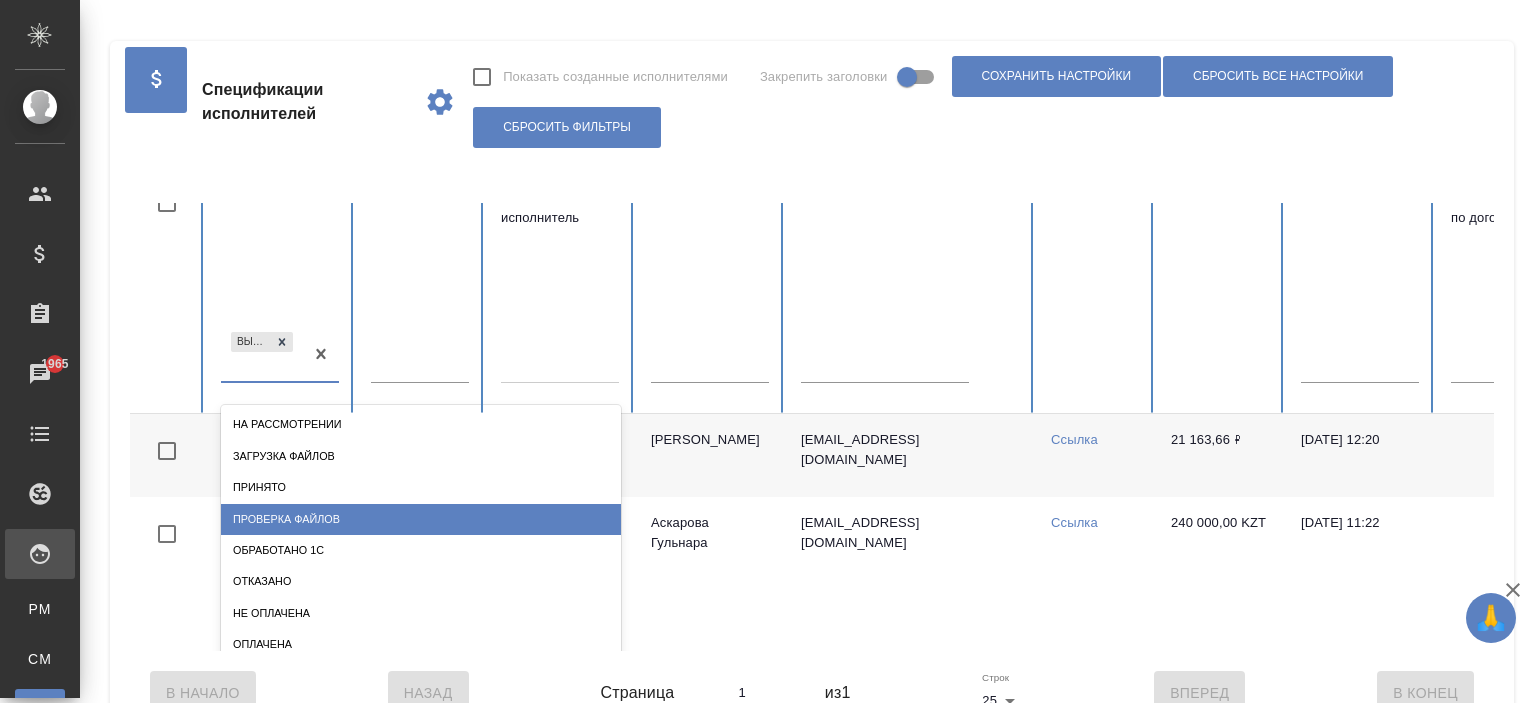 click on "Проверка файлов" at bounding box center [421, 519] 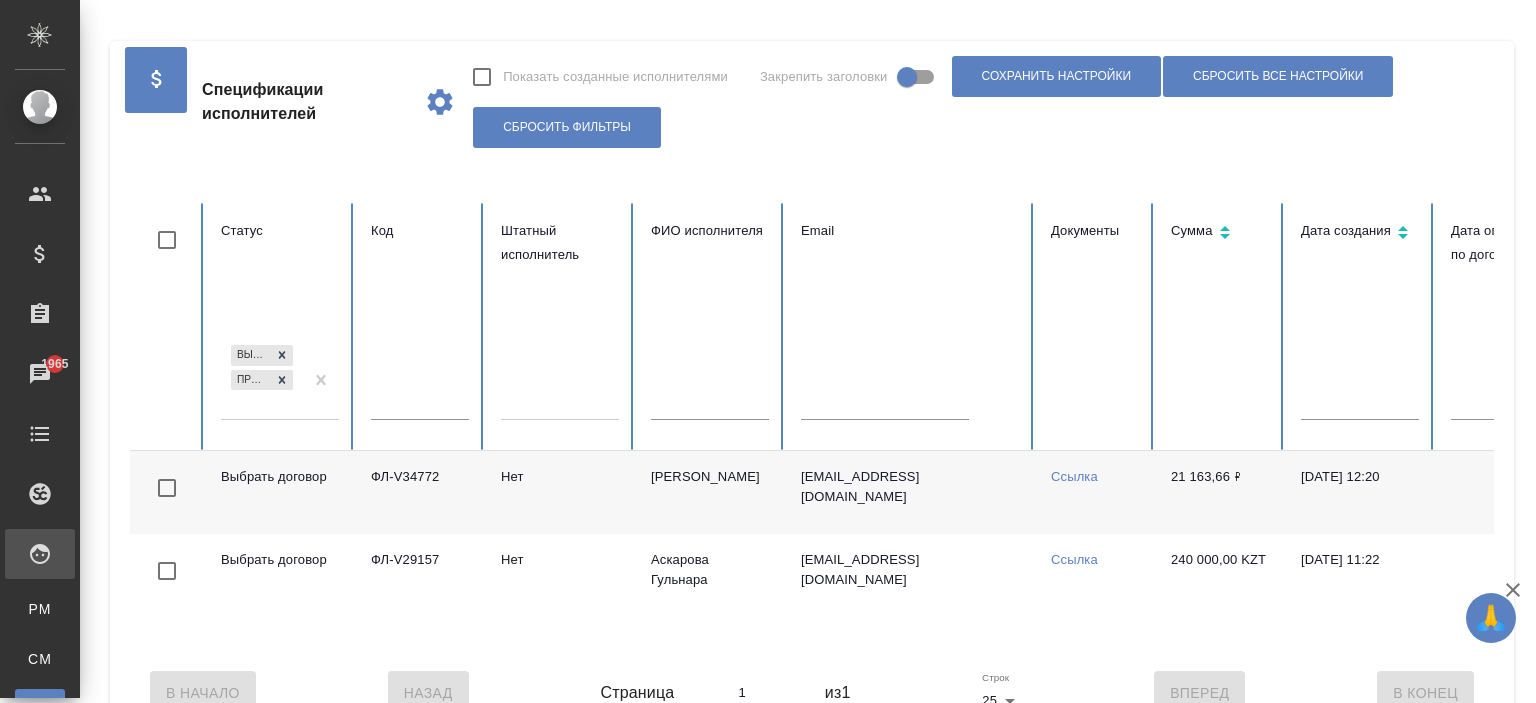 scroll, scrollTop: 0, scrollLeft: 0, axis: both 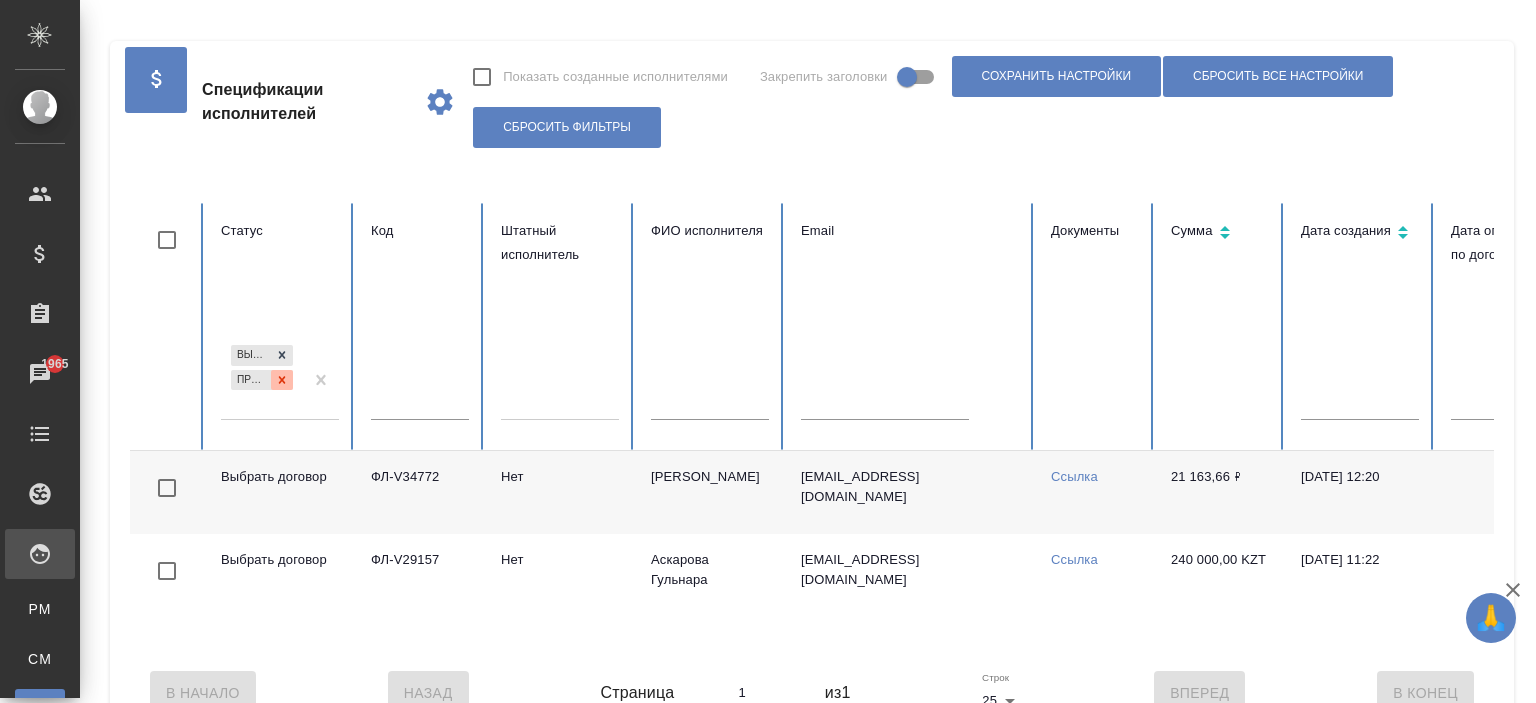 click 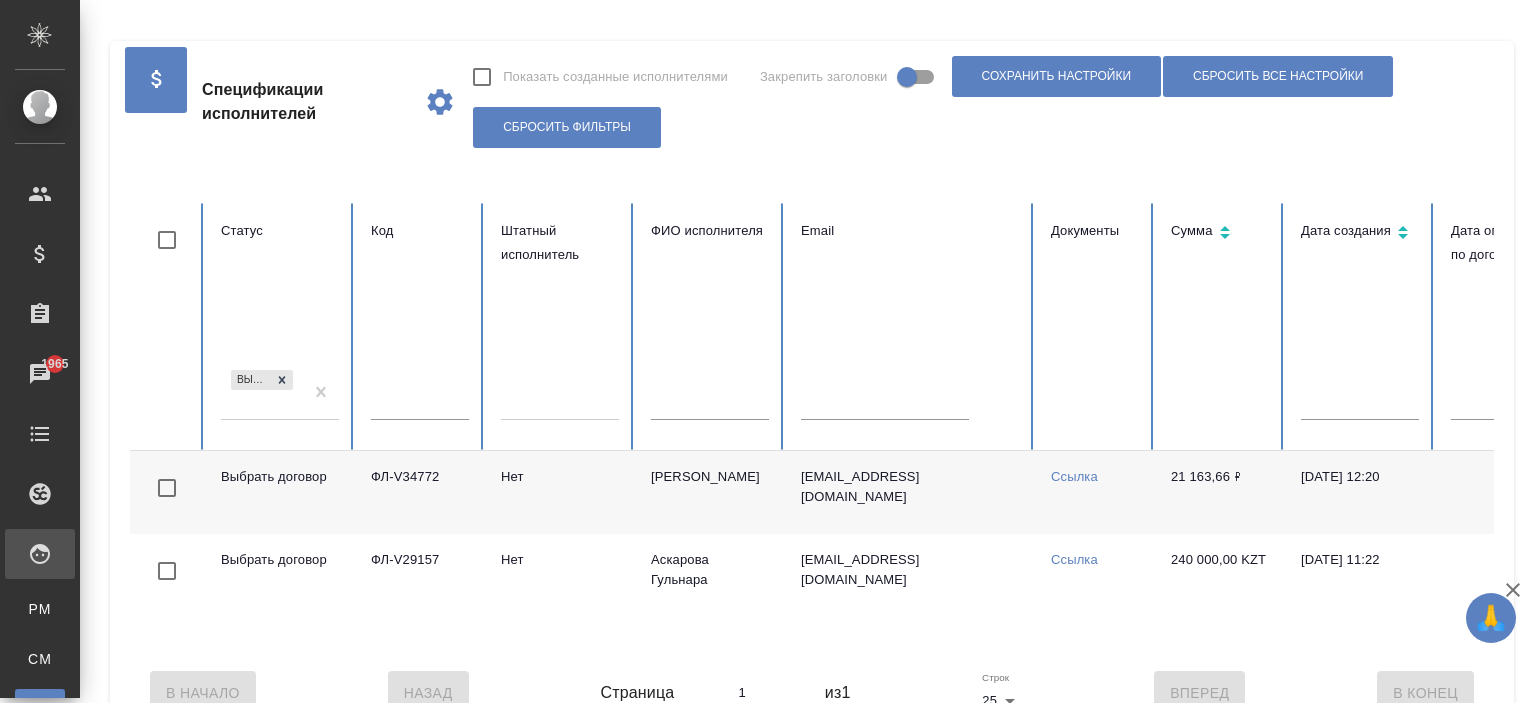 click on "Статус Выбрать договор" at bounding box center (280, 327) 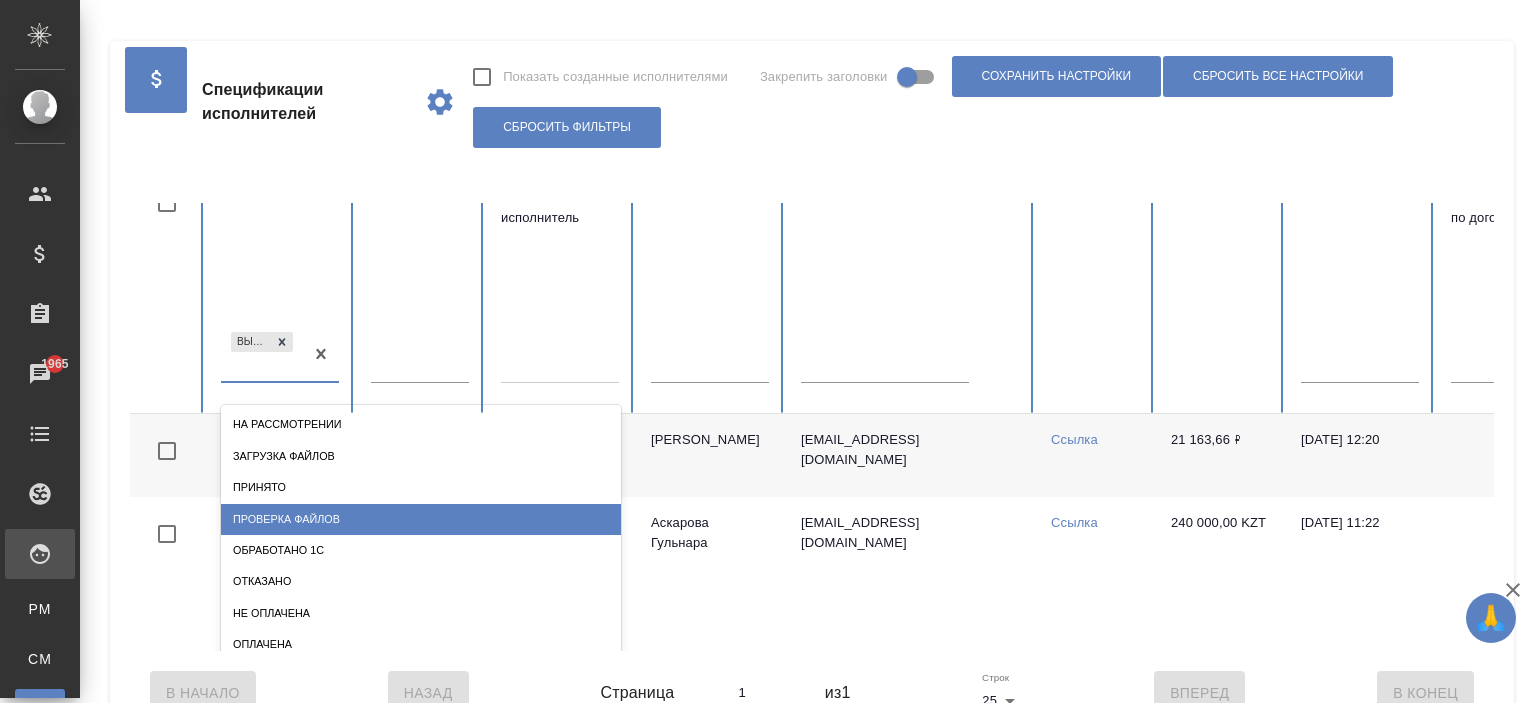 drag, startPoint x: 328, startPoint y: 549, endPoint x: 332, endPoint y: 526, distance: 23.345236 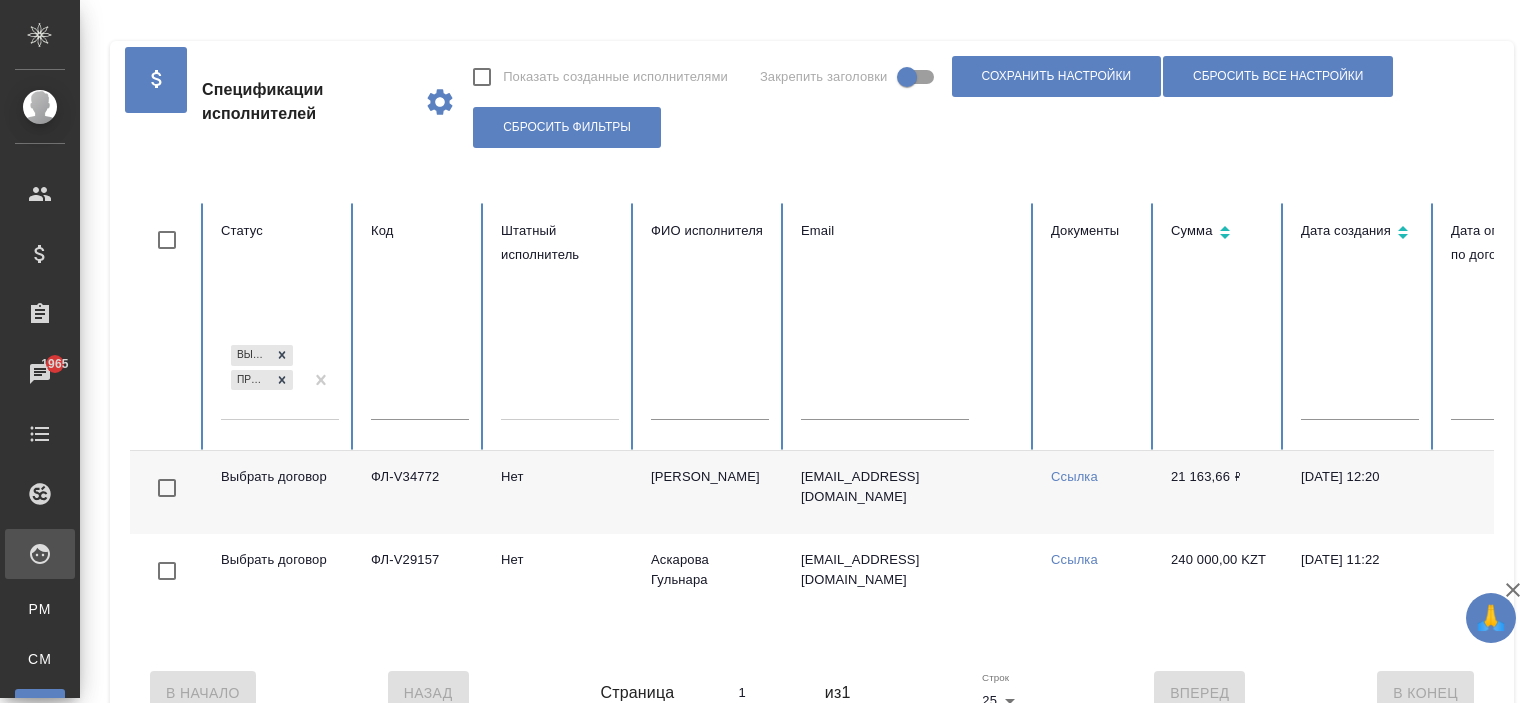 scroll, scrollTop: 0, scrollLeft: 0, axis: both 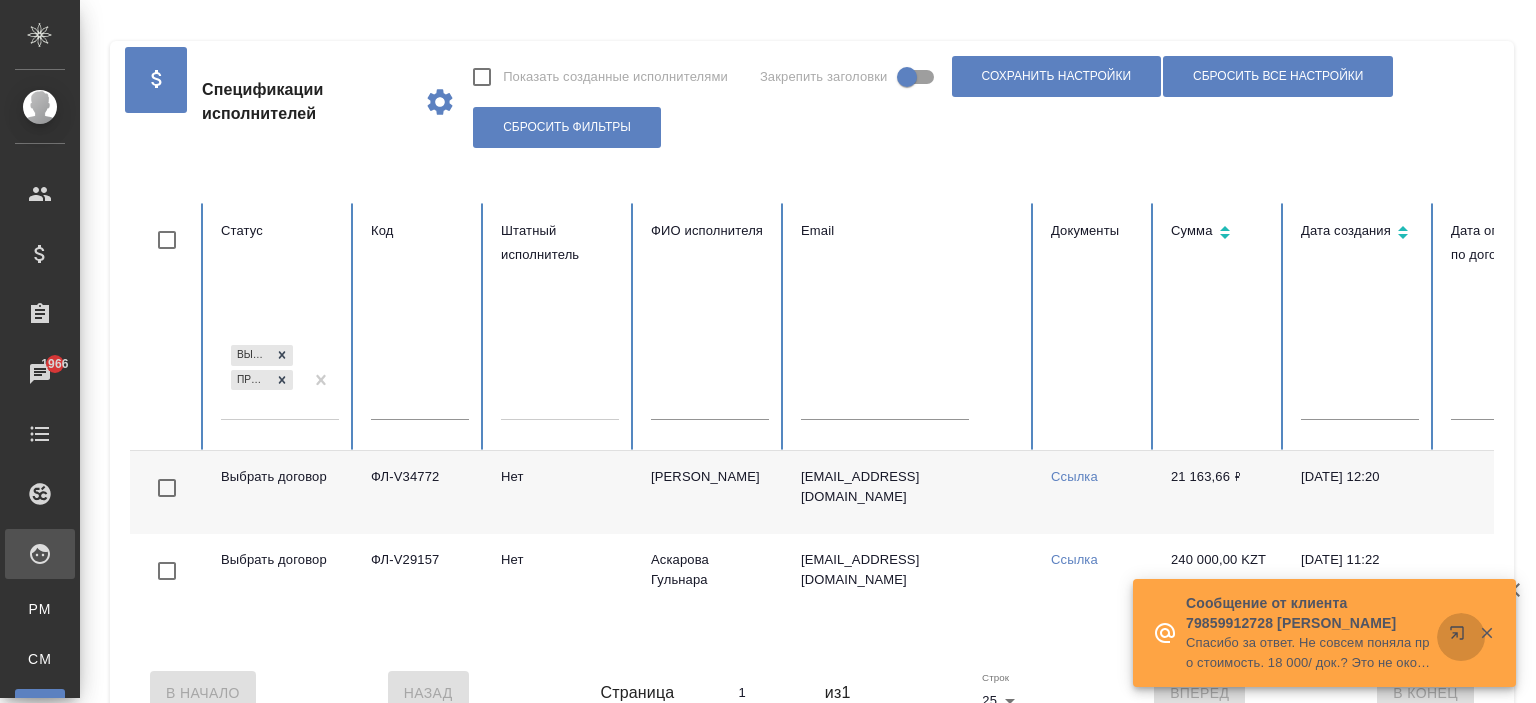 click 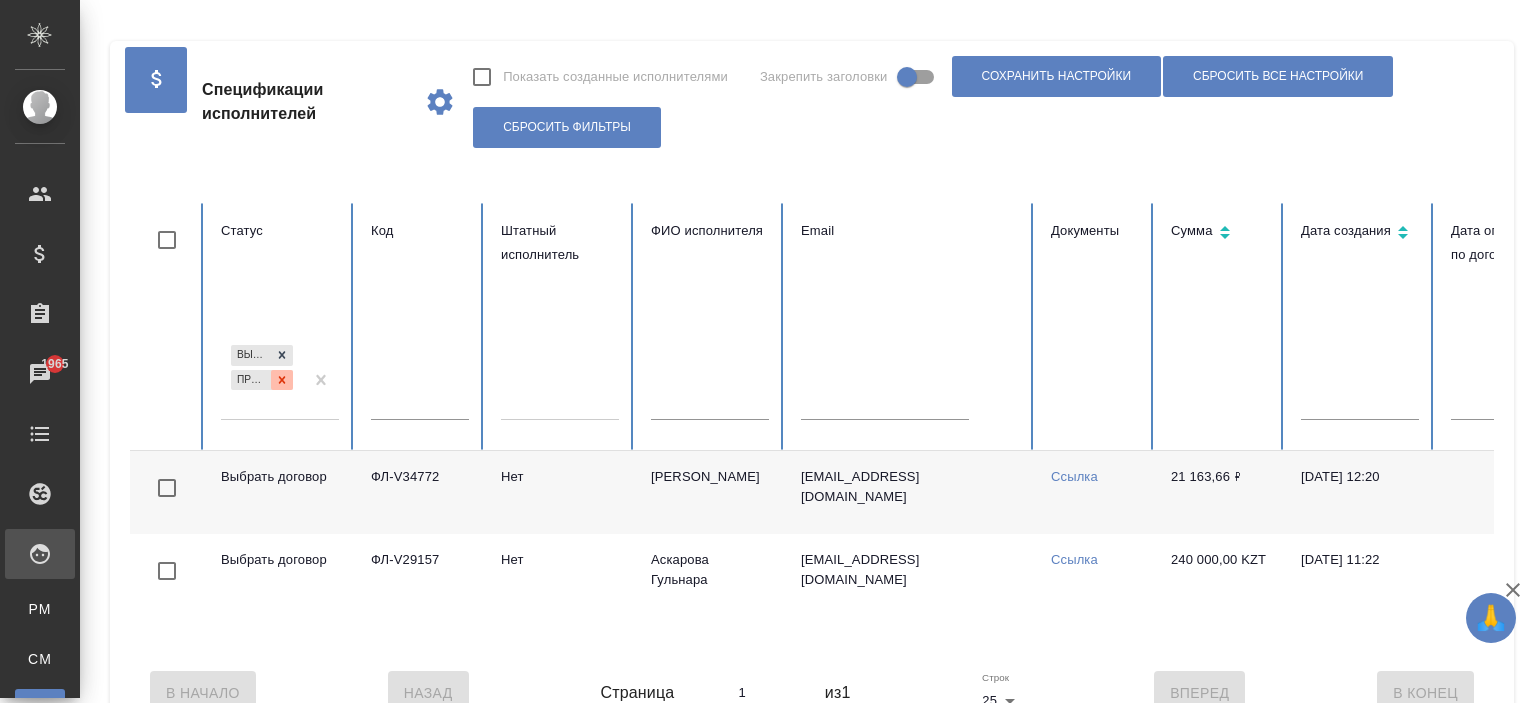 click at bounding box center [282, 380] 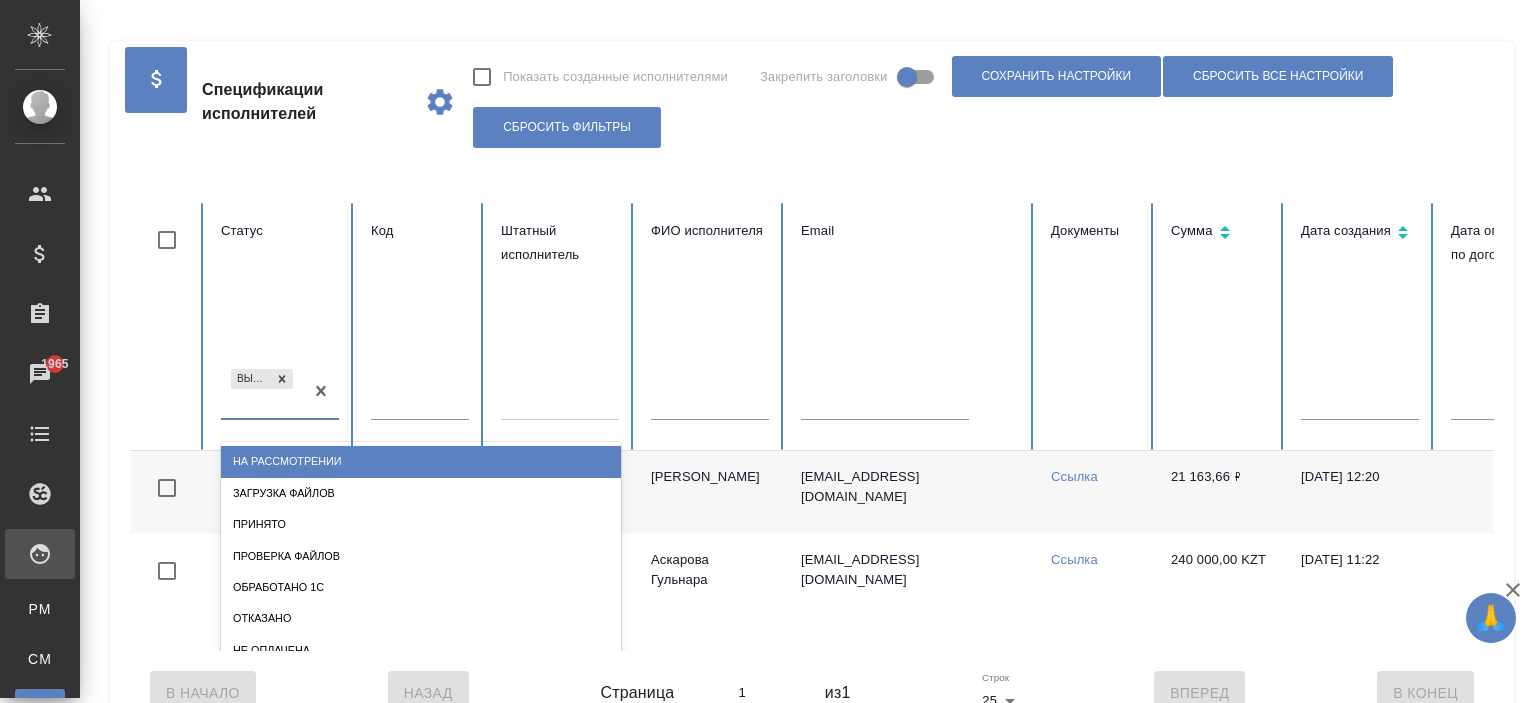 click on "option На рассмотрении focused, 1 of 10. 9 results available. Use Up and Down to choose options, press Enter to select the currently focused option, press Escape to exit the menu, press Tab to select the option and exit the menu. Выбрать договор На рассмотрении Загрузка файлов Принято Проверка файлов Обработано 1С Отказано Не оплачена Оплачена Списан" at bounding box center [280, 400] 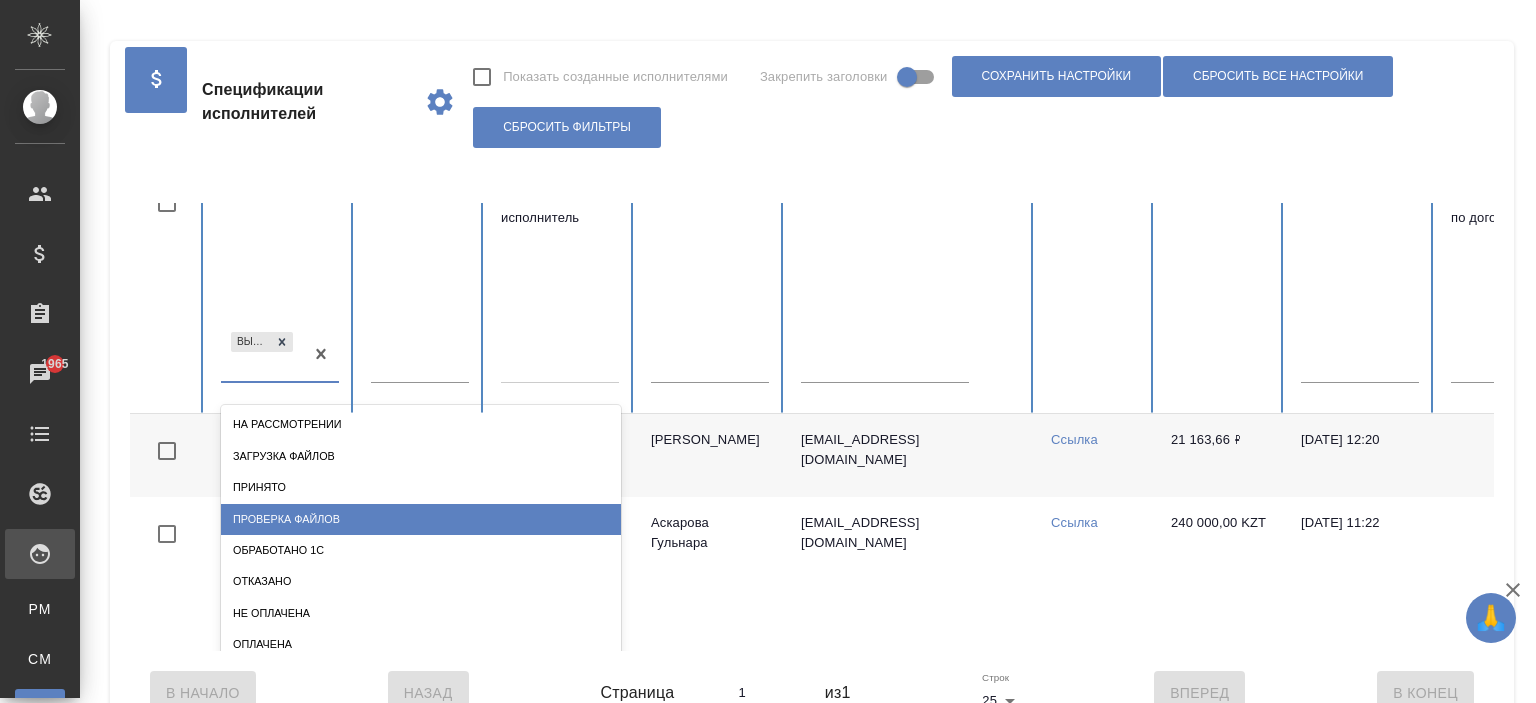 click on "Проверка файлов" at bounding box center (421, 519) 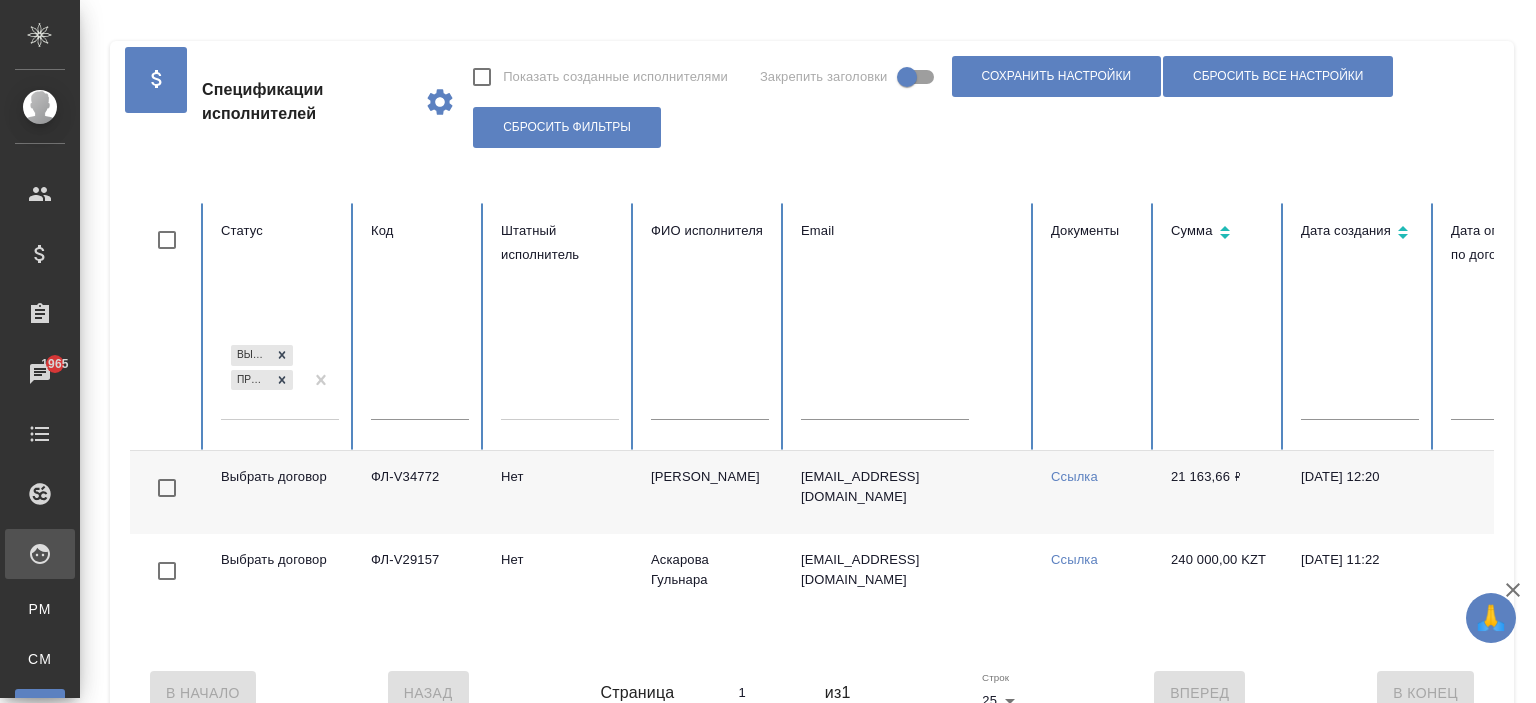scroll, scrollTop: 0, scrollLeft: 0, axis: both 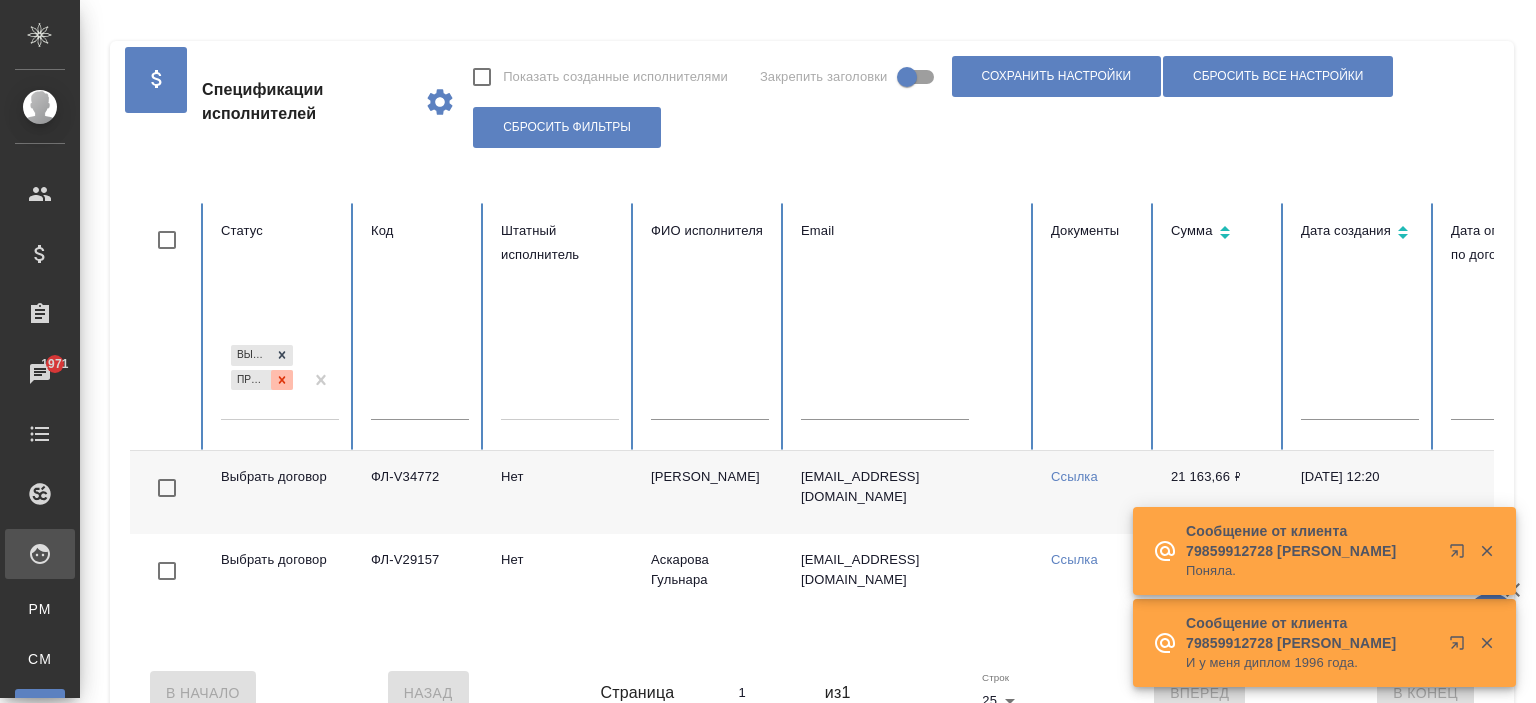 click 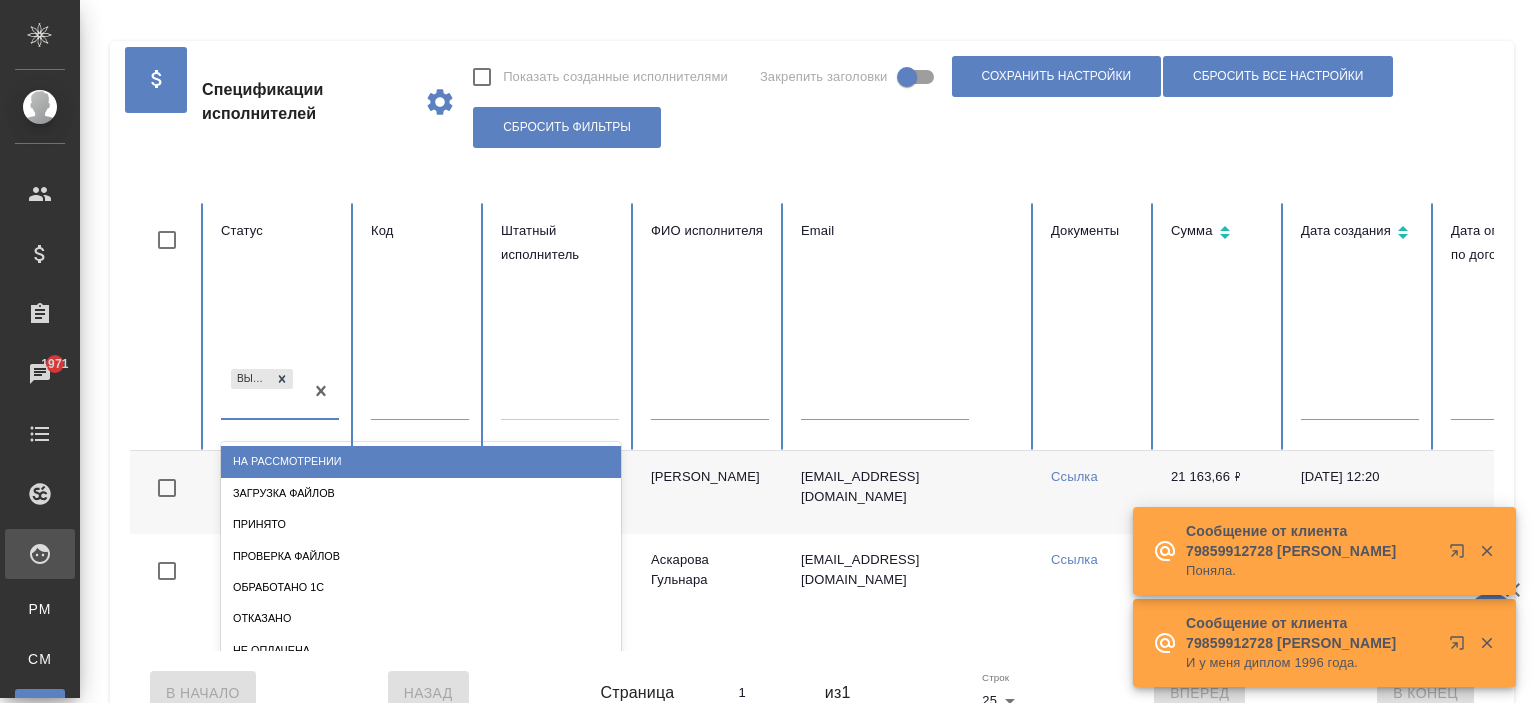 click on "option На рассмотрении focused, 1 of 10. 9 results available. Use Up and Down to choose options, press Enter to select the currently focused option, press Escape to exit the menu, press Tab to select the option and exit the menu. Выбрать договор На рассмотрении Загрузка файлов Принято Проверка файлов Обработано 1С Отказано Не оплачена Оплачена Списан" at bounding box center [280, 400] 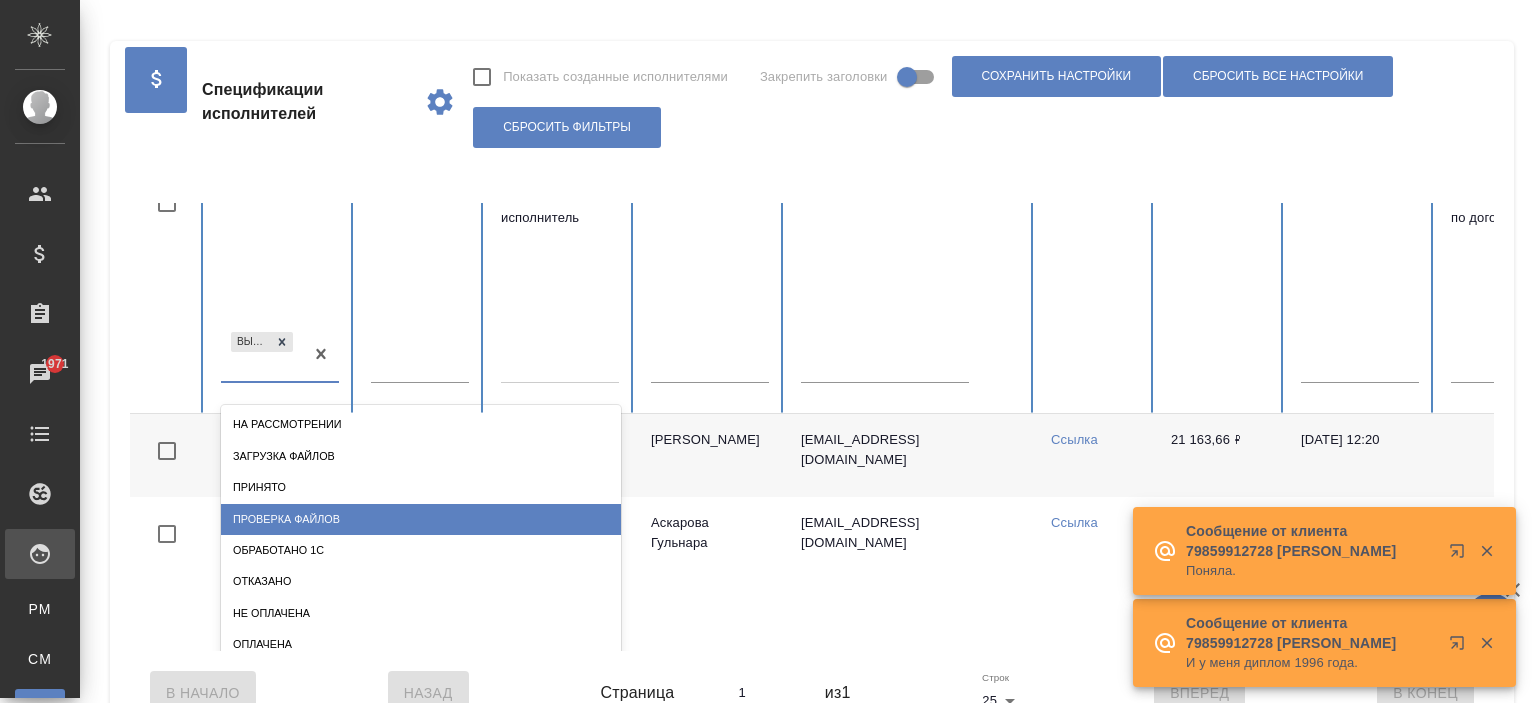 click on "Проверка файлов" at bounding box center (421, 519) 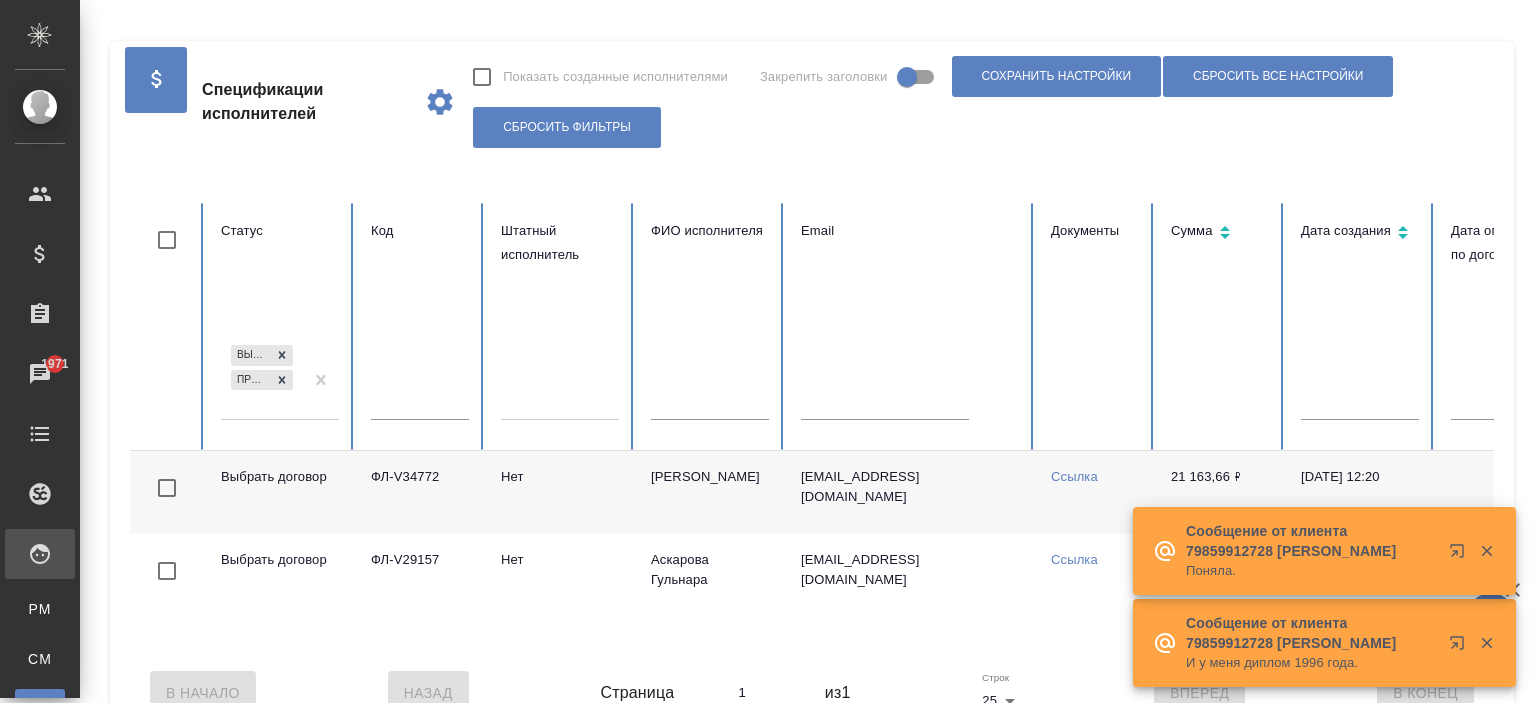 scroll, scrollTop: 0, scrollLeft: 0, axis: both 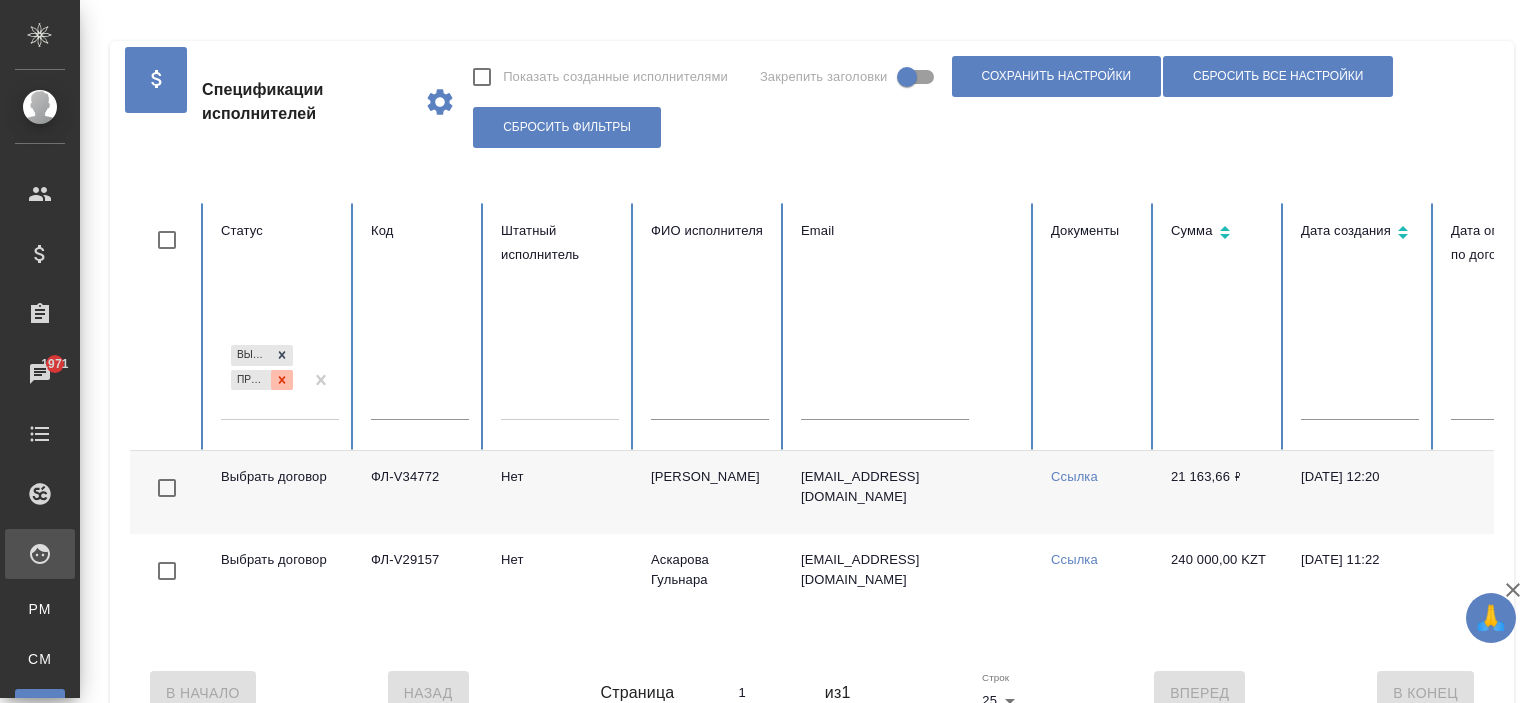 click 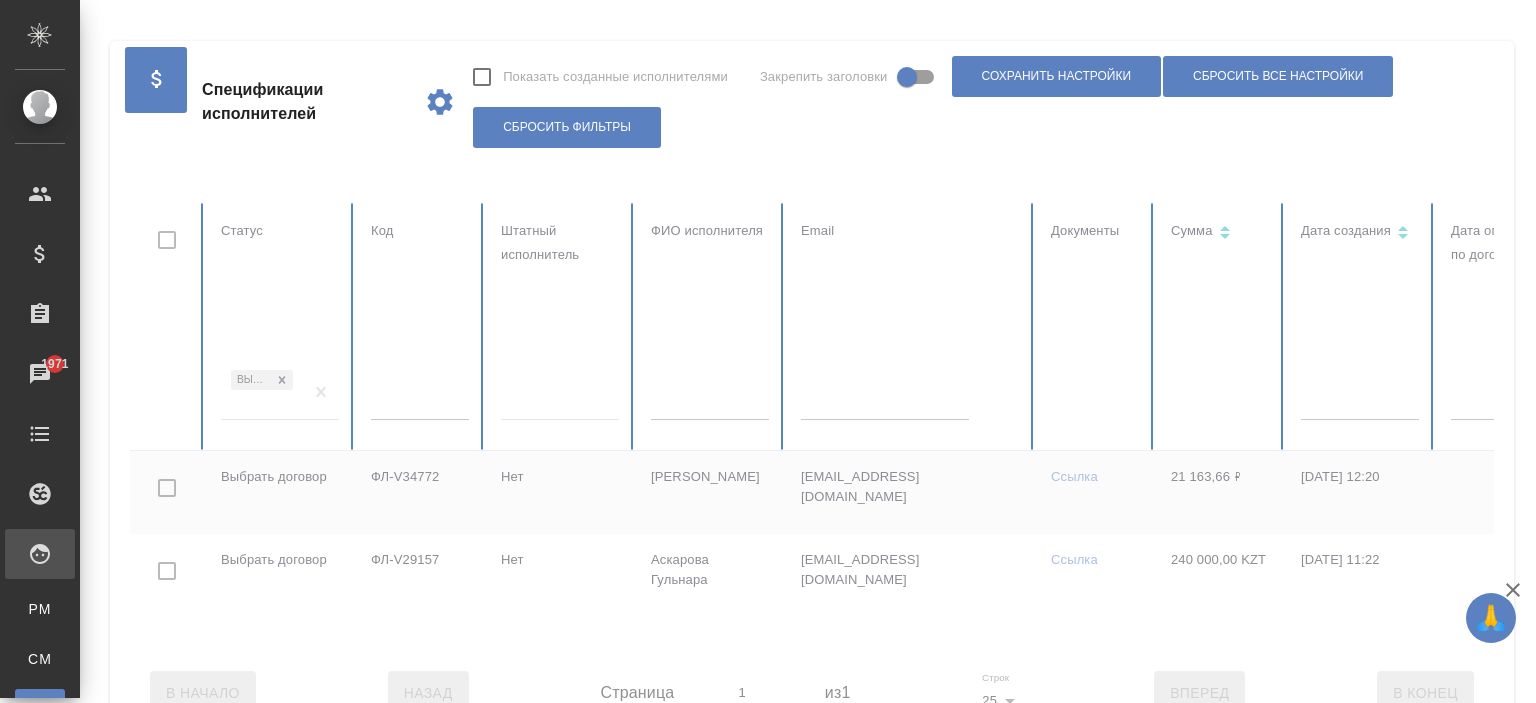 click at bounding box center [1201, 427] 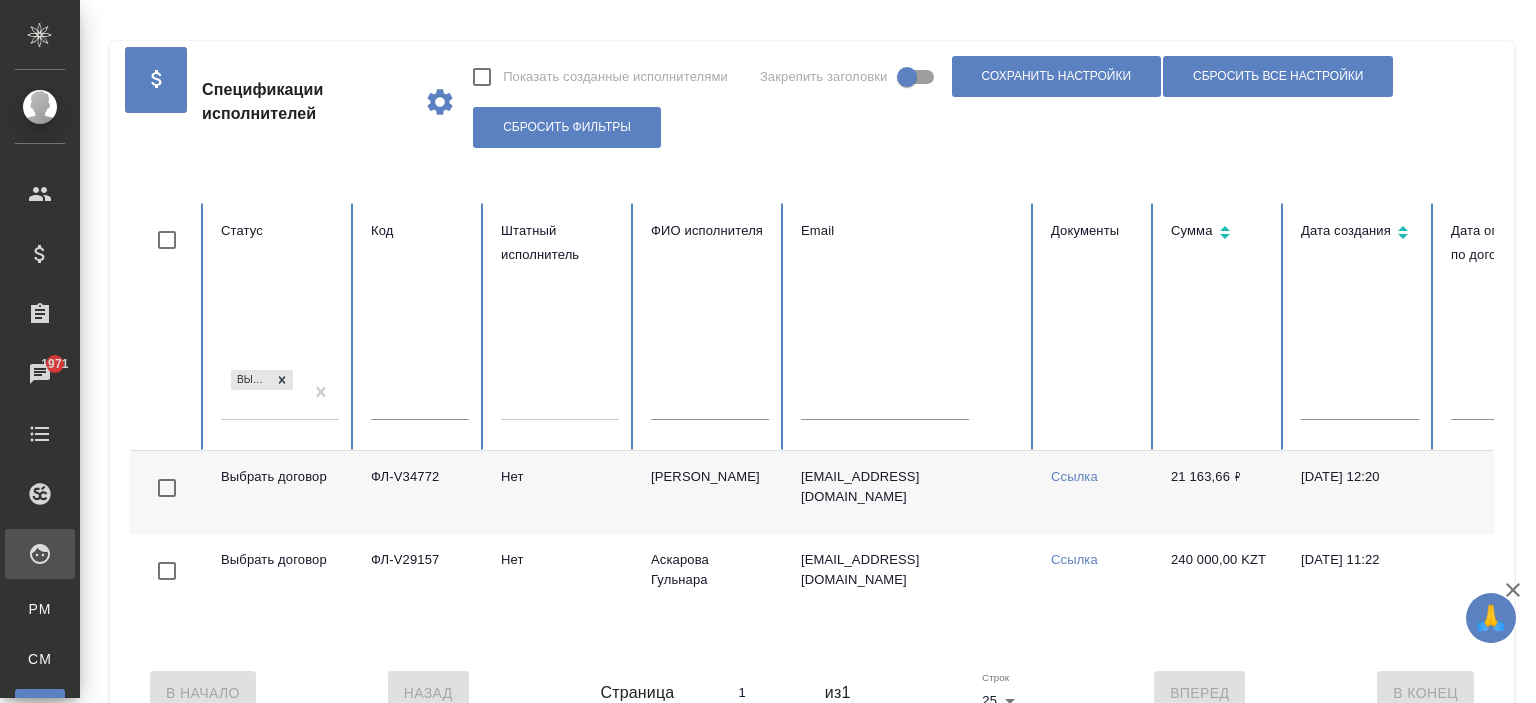 click on "Выбрать договор" at bounding box center (280, 400) 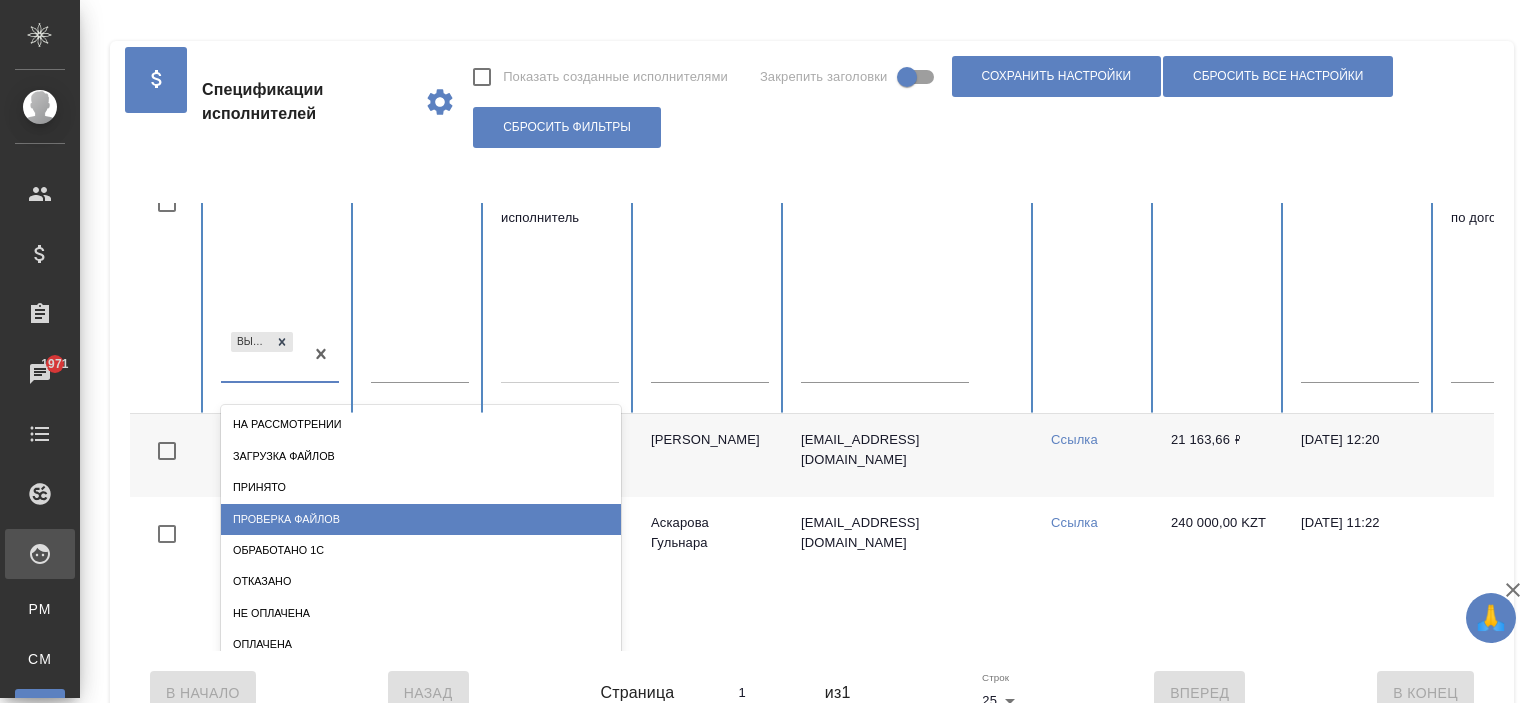 click on "Проверка файлов" at bounding box center (421, 519) 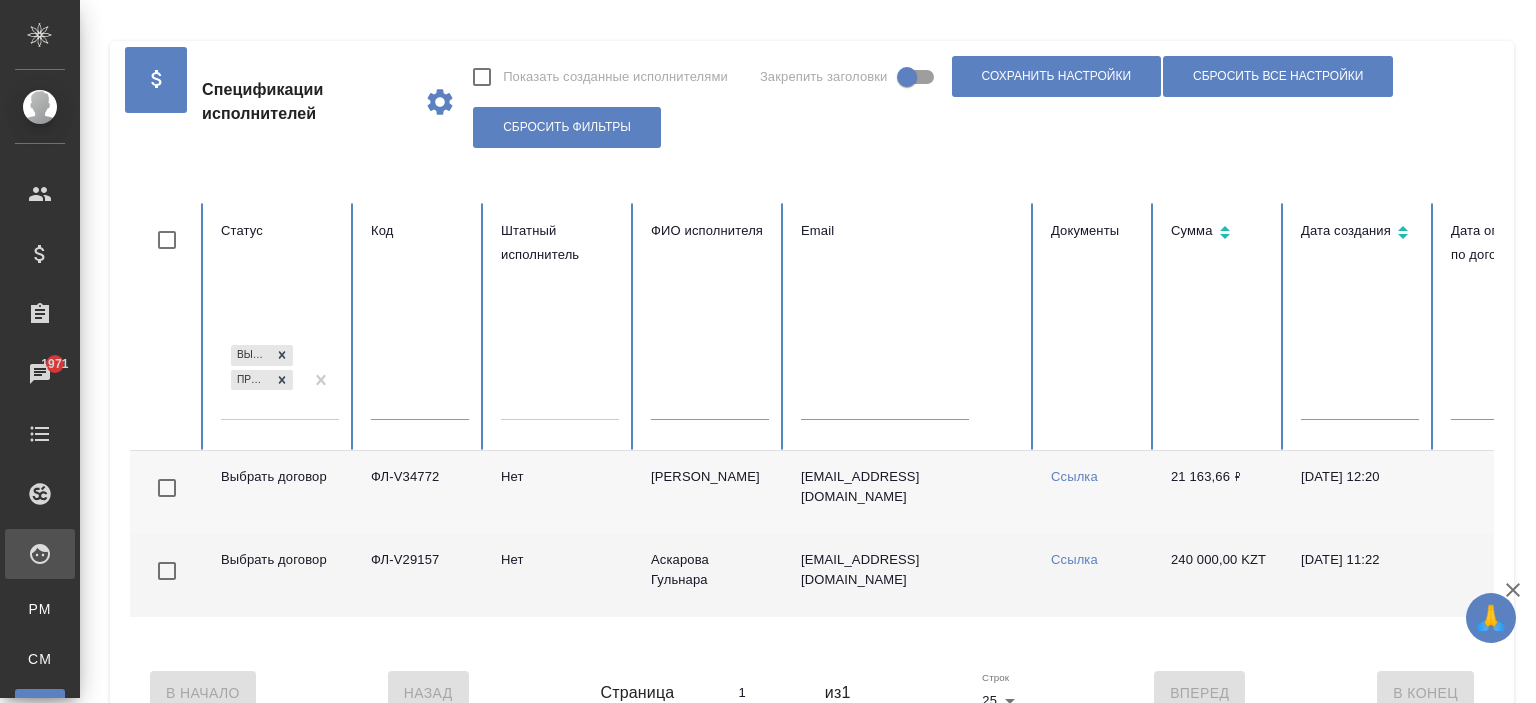 scroll, scrollTop: 0, scrollLeft: 0, axis: both 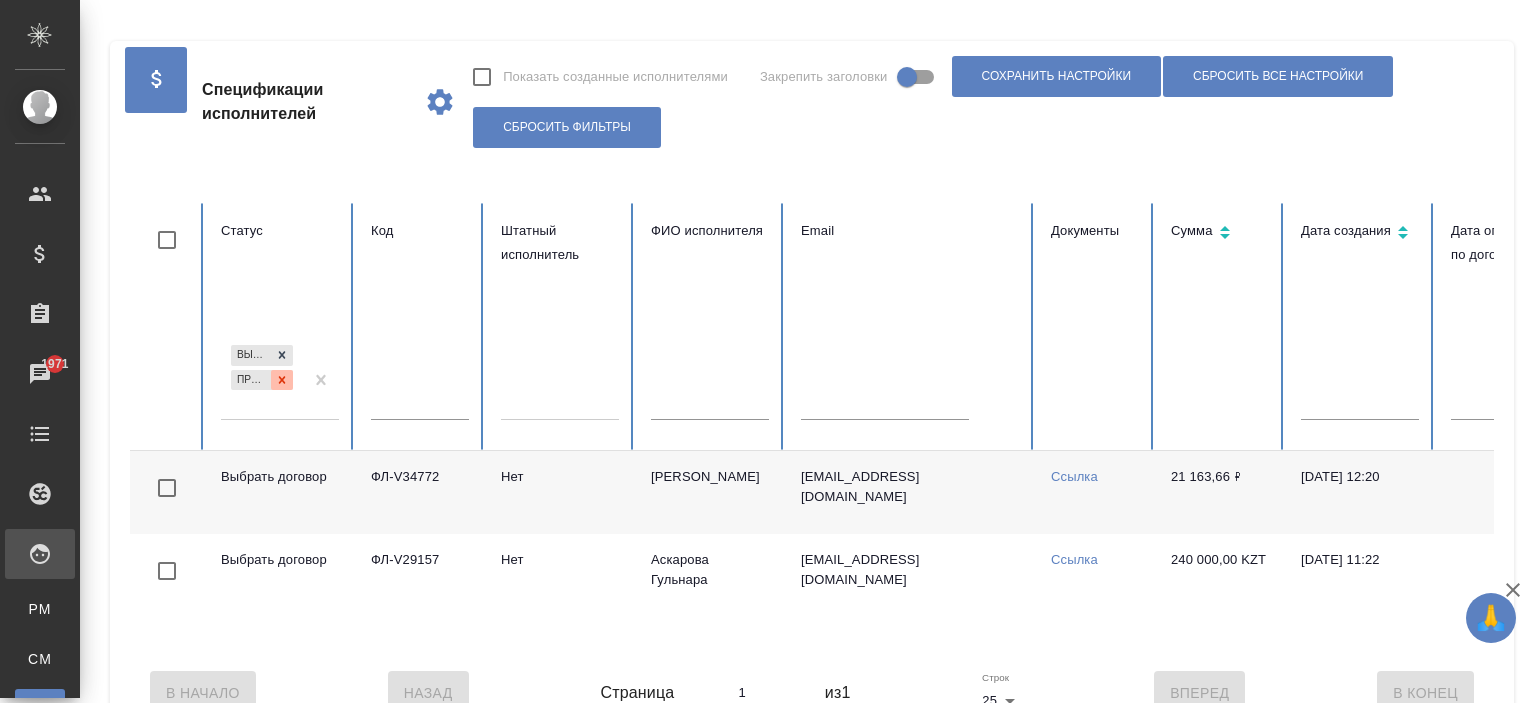 click 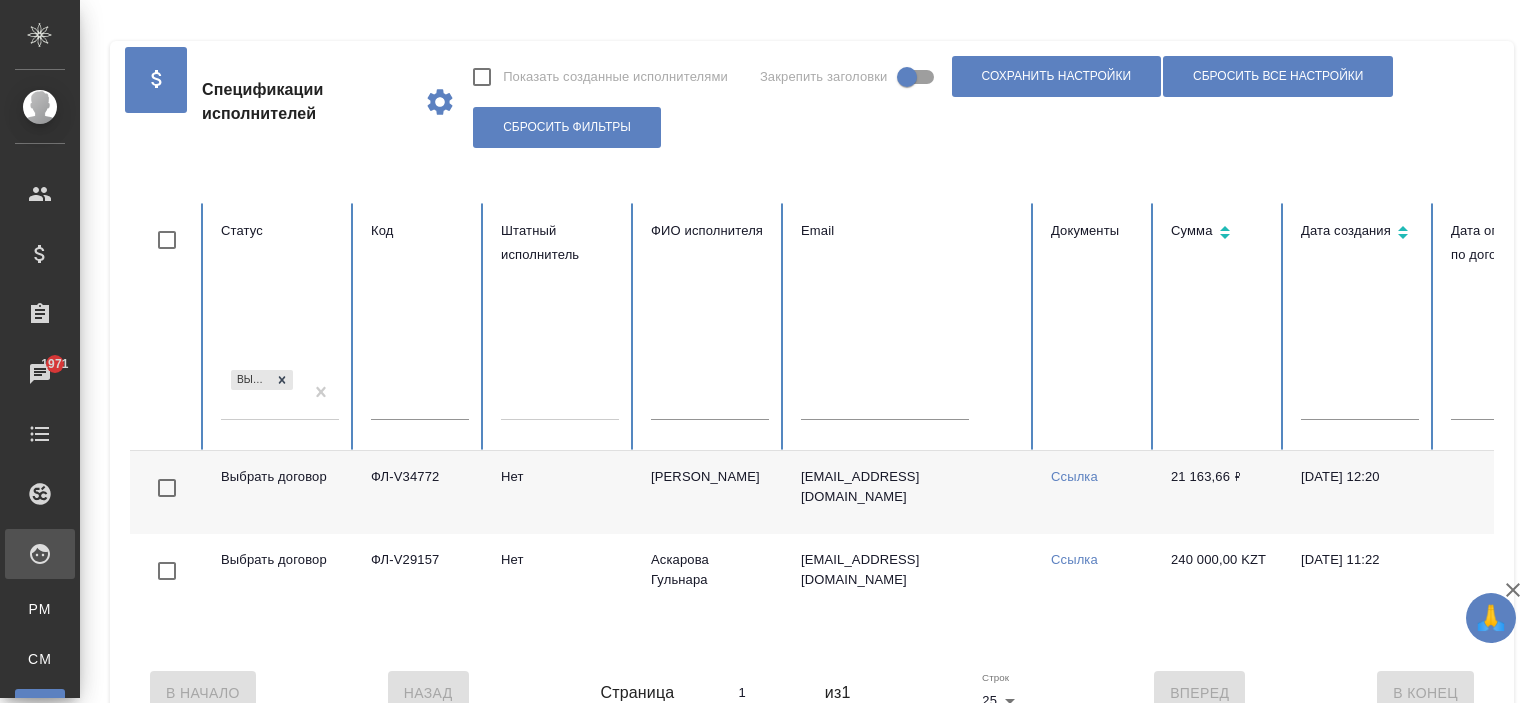 click on "Выбрать договор" at bounding box center (280, 400) 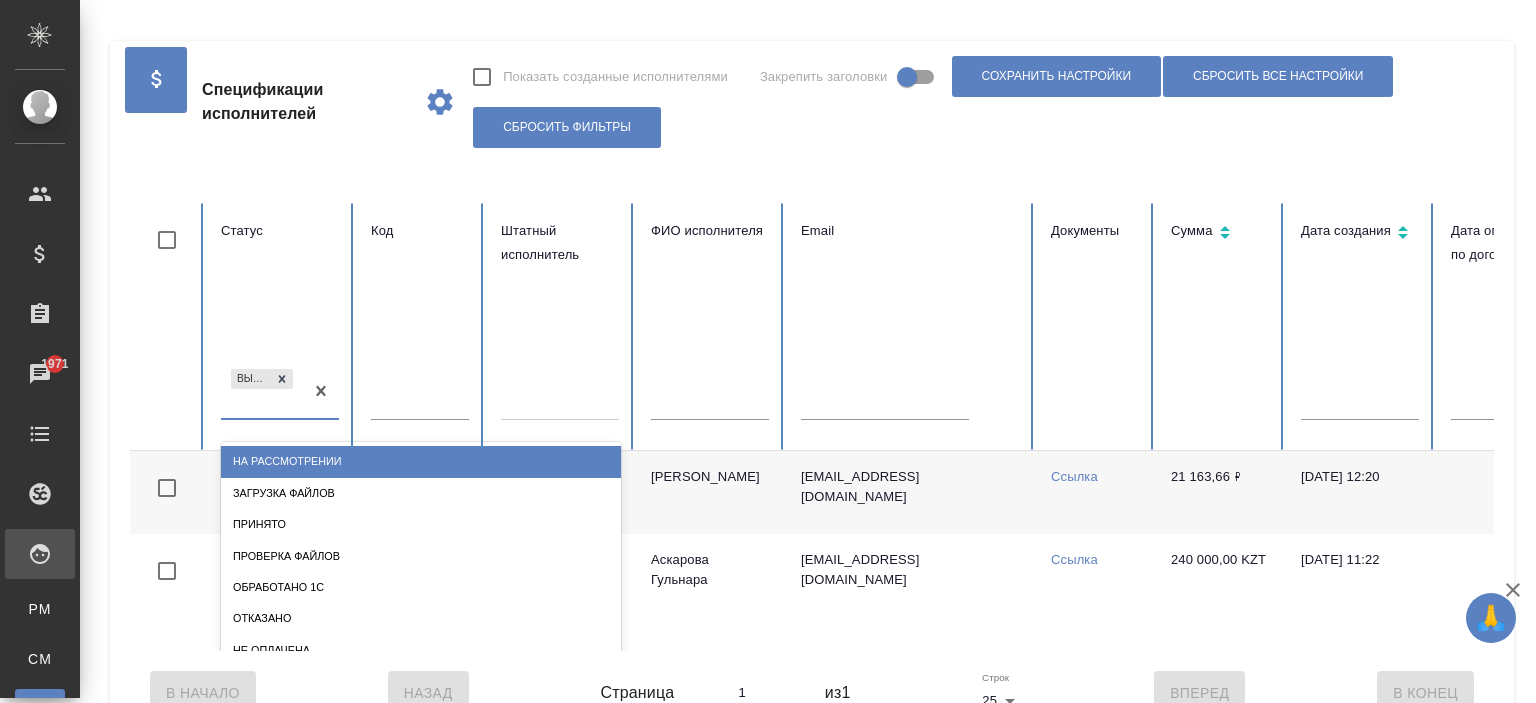 scroll, scrollTop: 37, scrollLeft: 0, axis: vertical 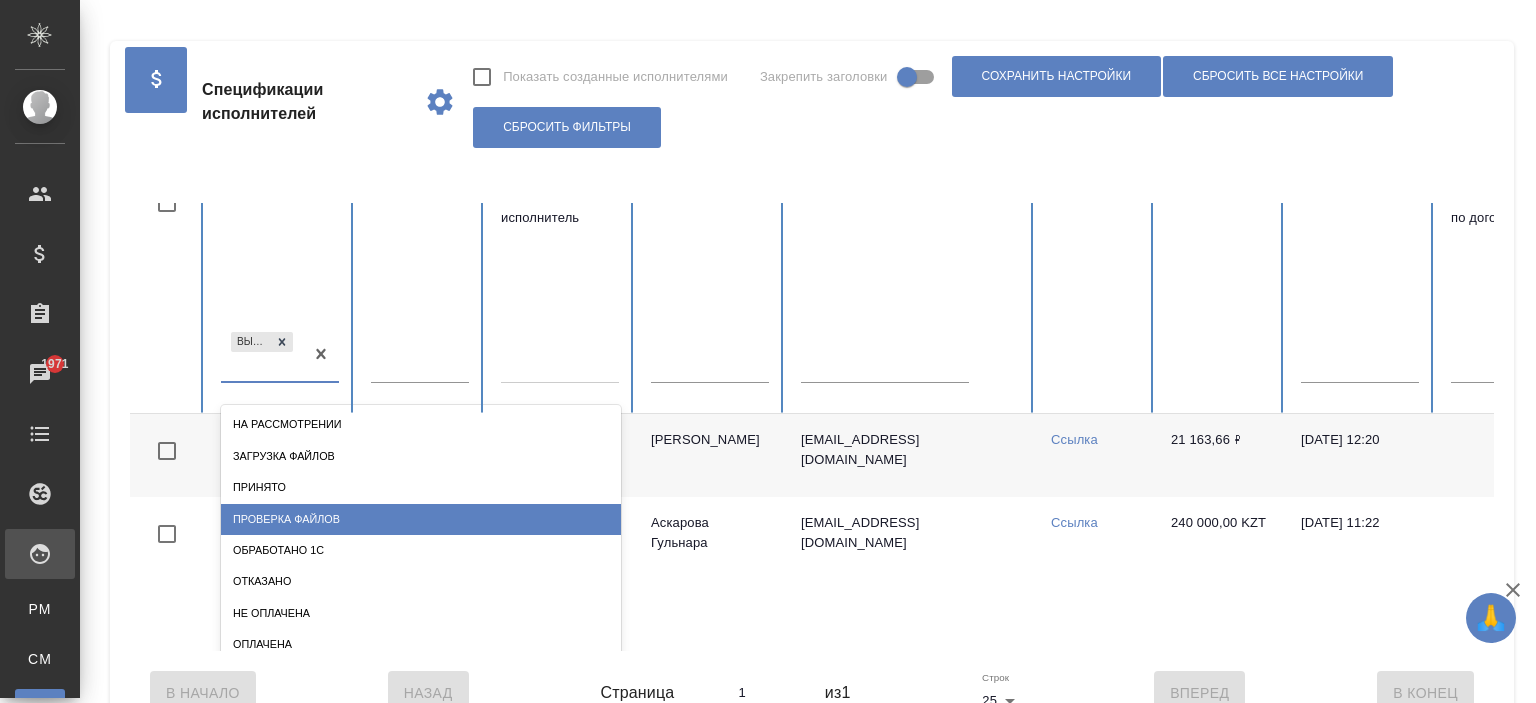 click on "Проверка файлов" at bounding box center (421, 519) 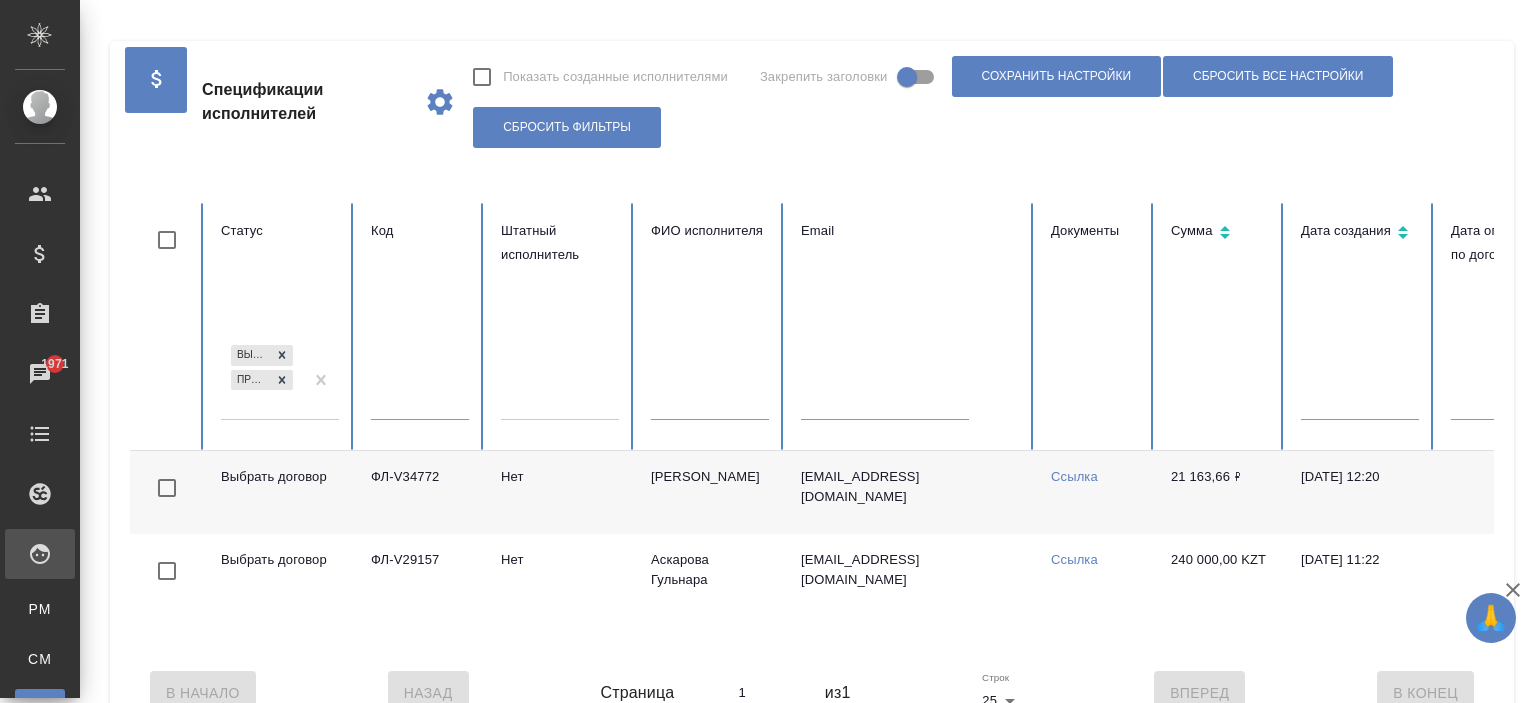 scroll, scrollTop: 0, scrollLeft: 0, axis: both 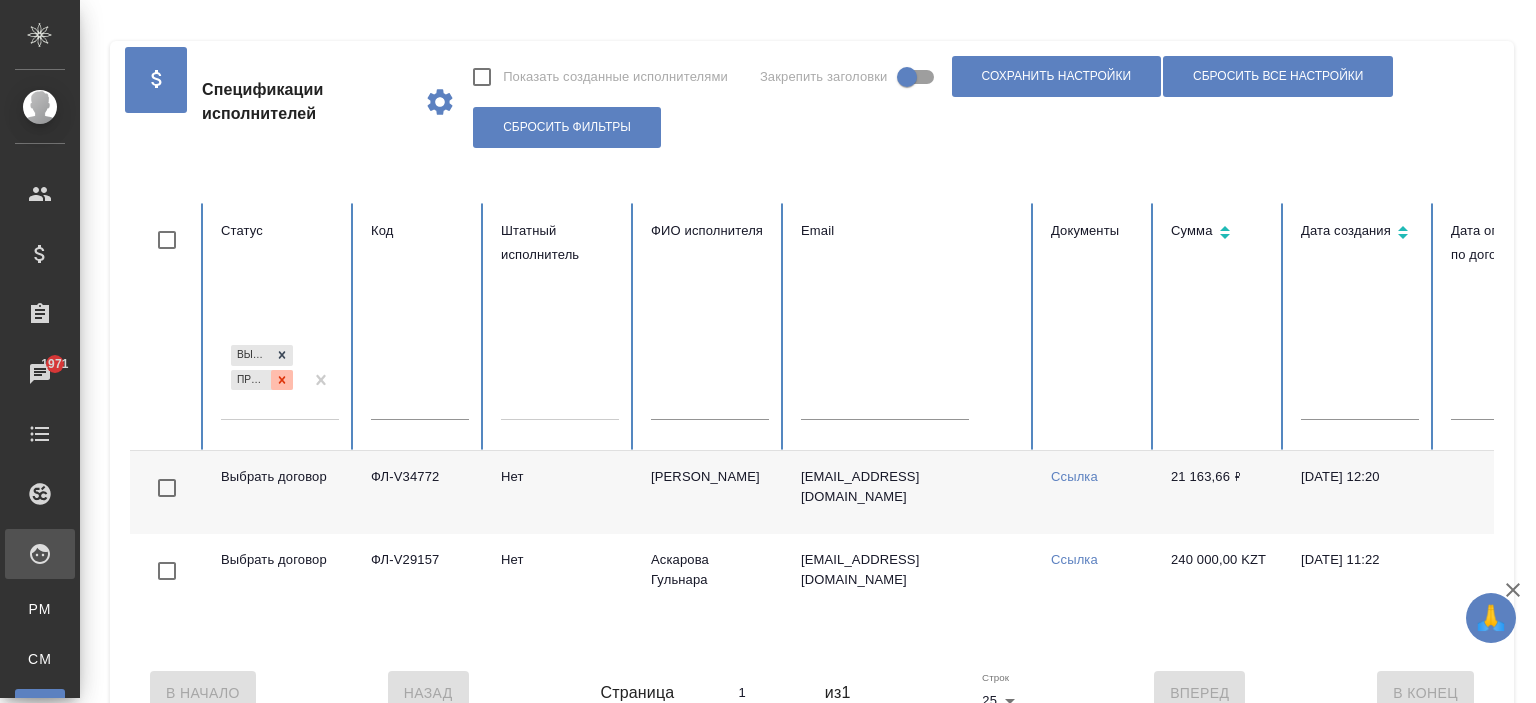 click 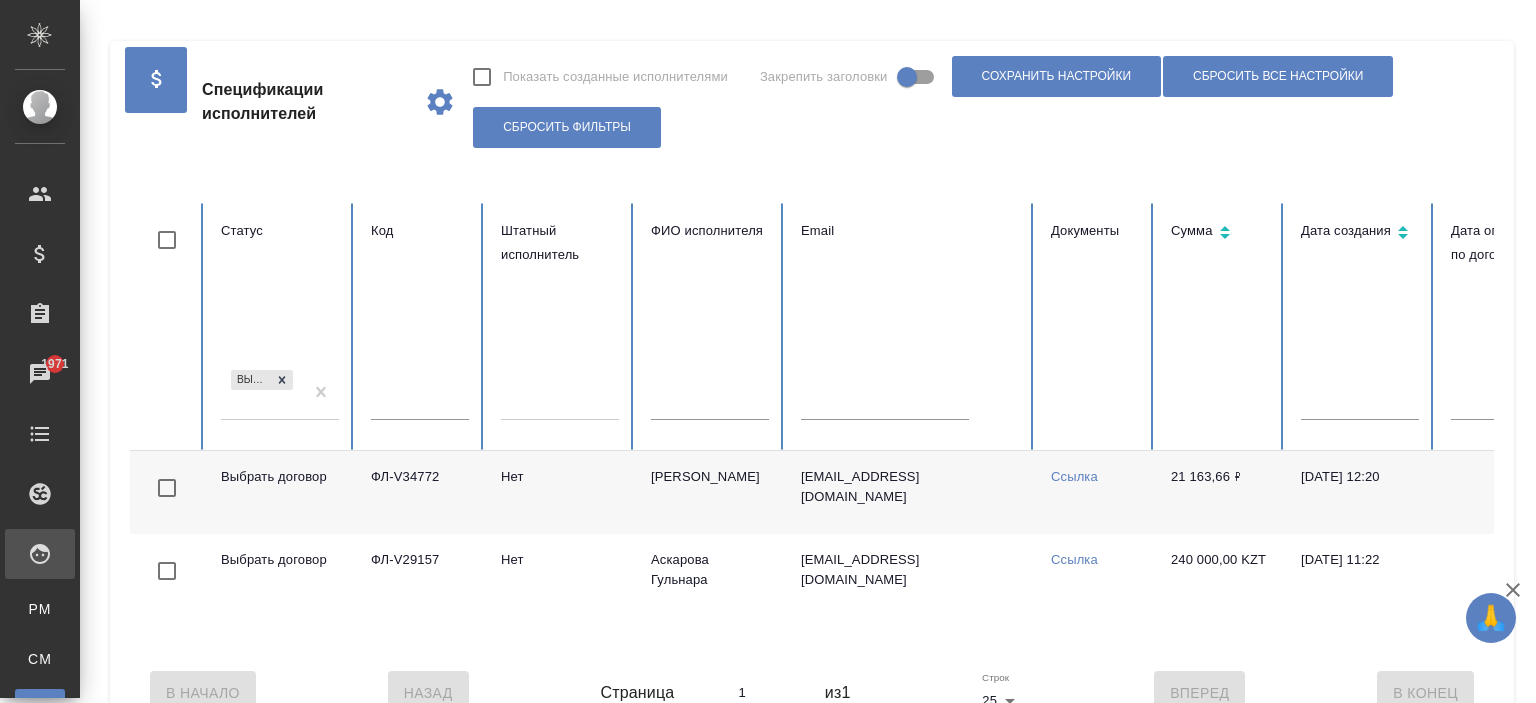 scroll, scrollTop: 37, scrollLeft: 0, axis: vertical 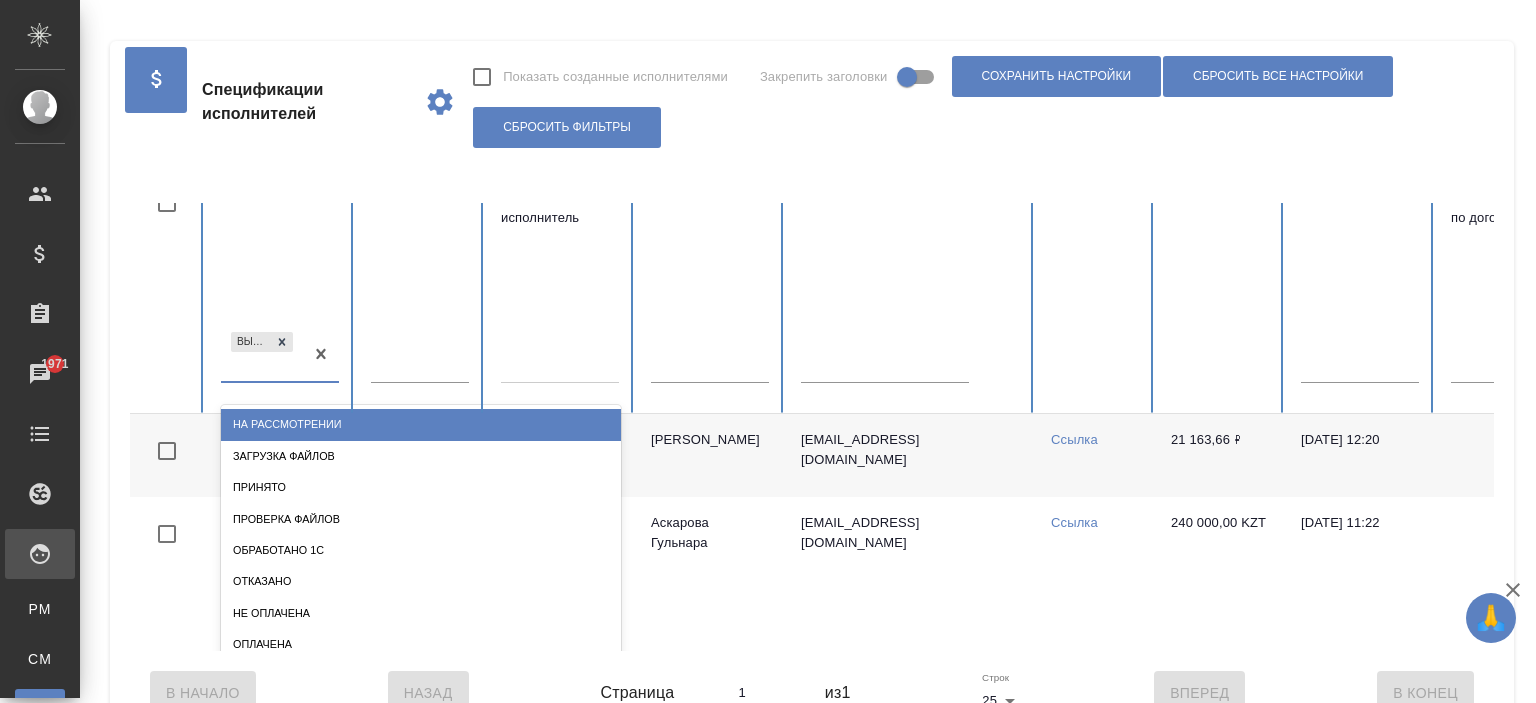 click on "Статус      option На рассмотрении focused, 1 of 10. 9 results available. Use Up and Down to choose options, press Enter to select the currently focused option, press Escape to exit the menu, press Tab to select the option and exit the menu. Выбрать договор На рассмотрении Загрузка файлов Принято Проверка файлов Обработано 1С Отказано Не оплачена Оплачена Списан" at bounding box center (280, 290) 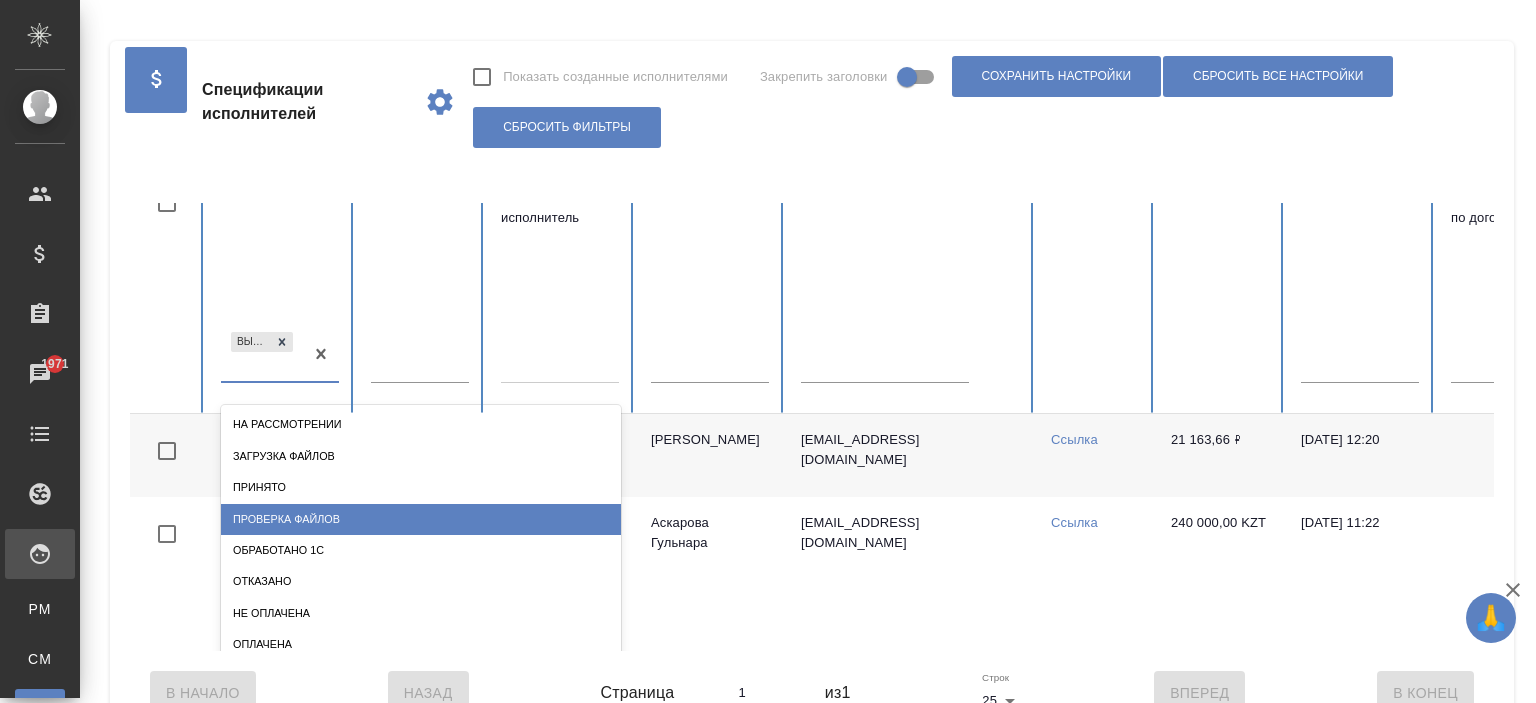 click on "Проверка файлов" at bounding box center [421, 519] 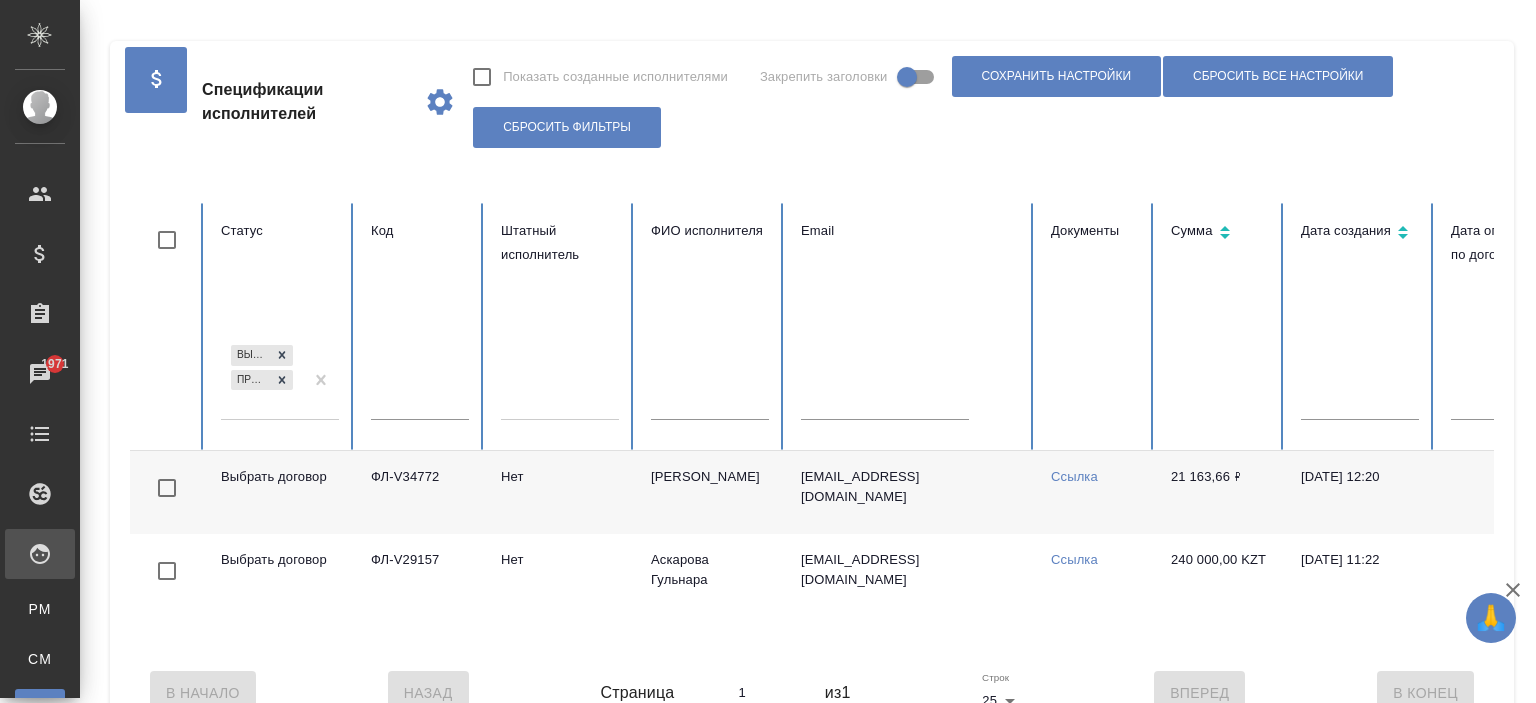 scroll, scrollTop: 0, scrollLeft: 0, axis: both 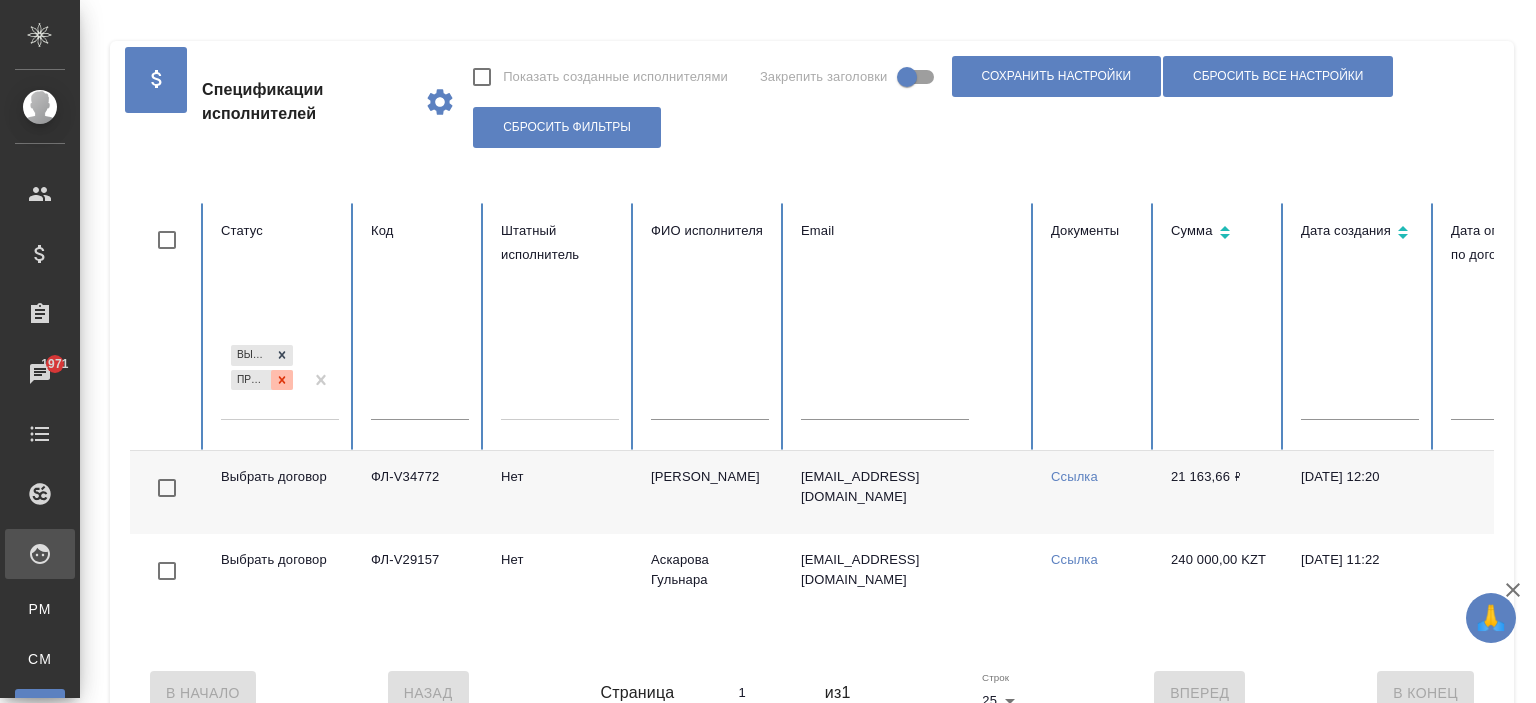 click at bounding box center [282, 380] 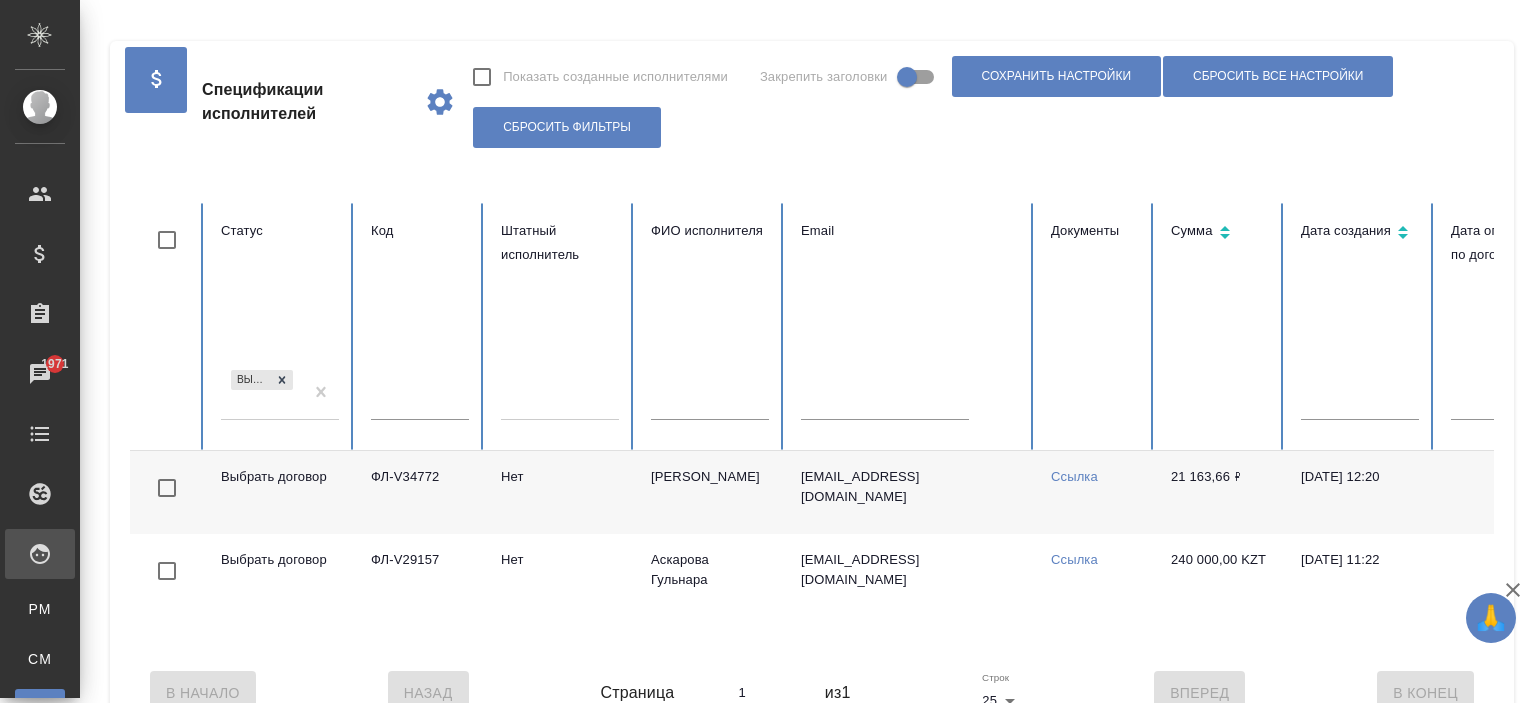 click on "Статус Выбрать договор" at bounding box center (280, 327) 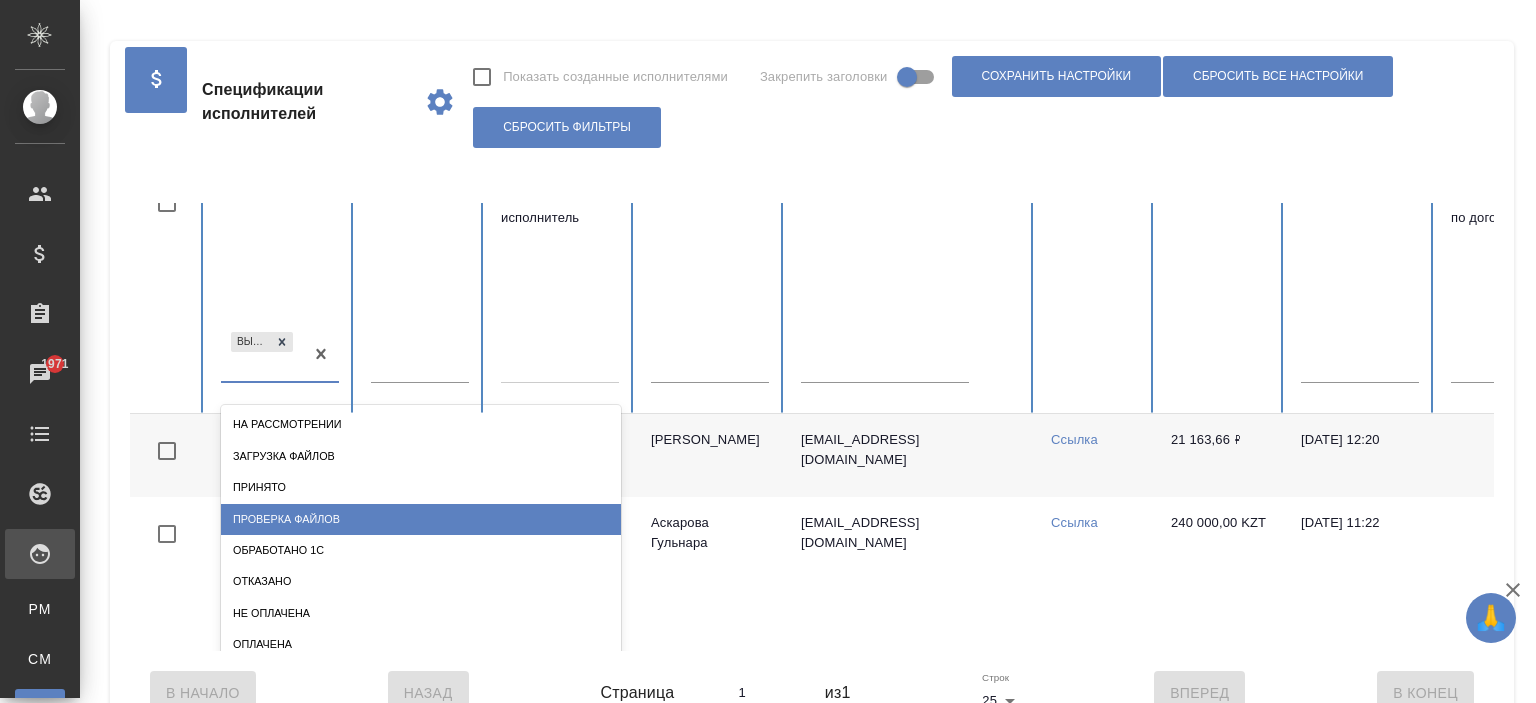 click on "Проверка файлов" at bounding box center (421, 519) 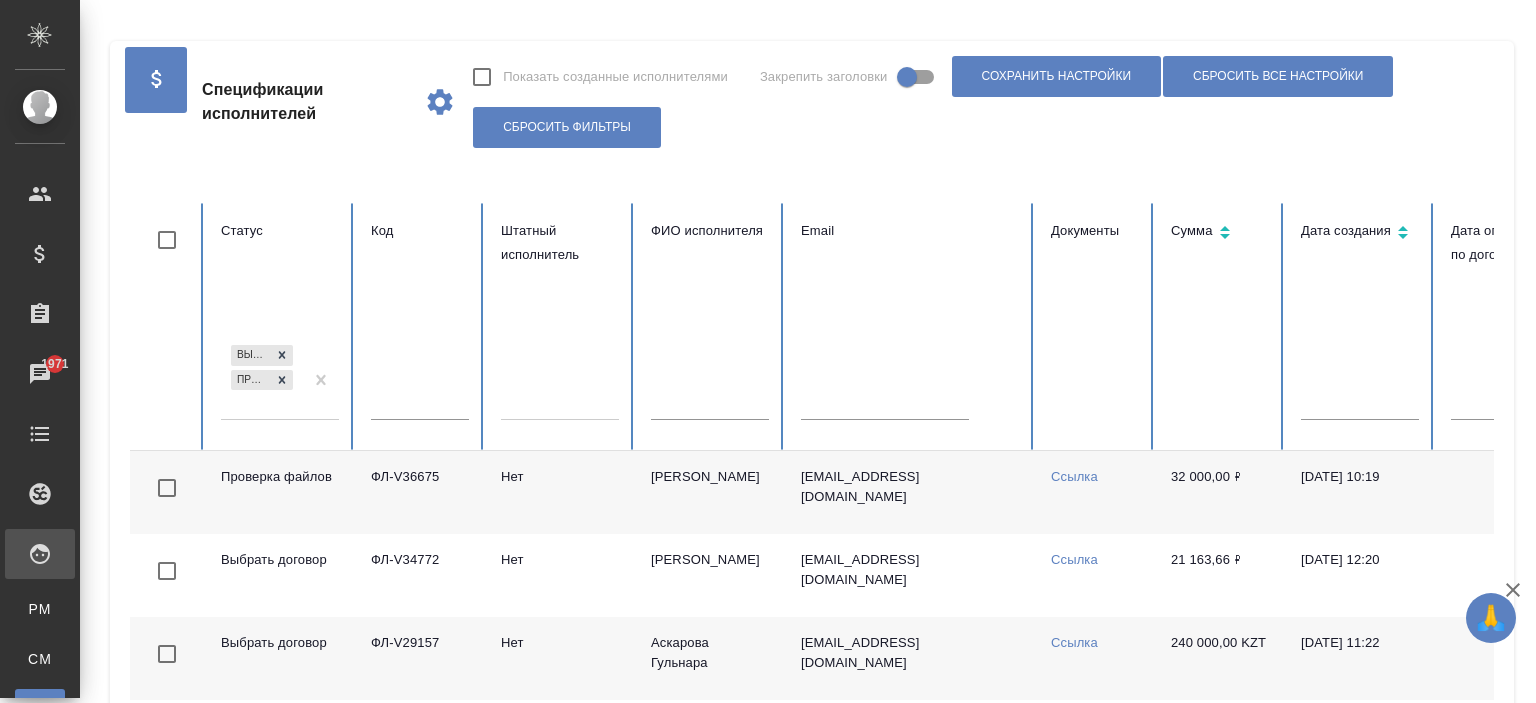 scroll, scrollTop: 100, scrollLeft: 0, axis: vertical 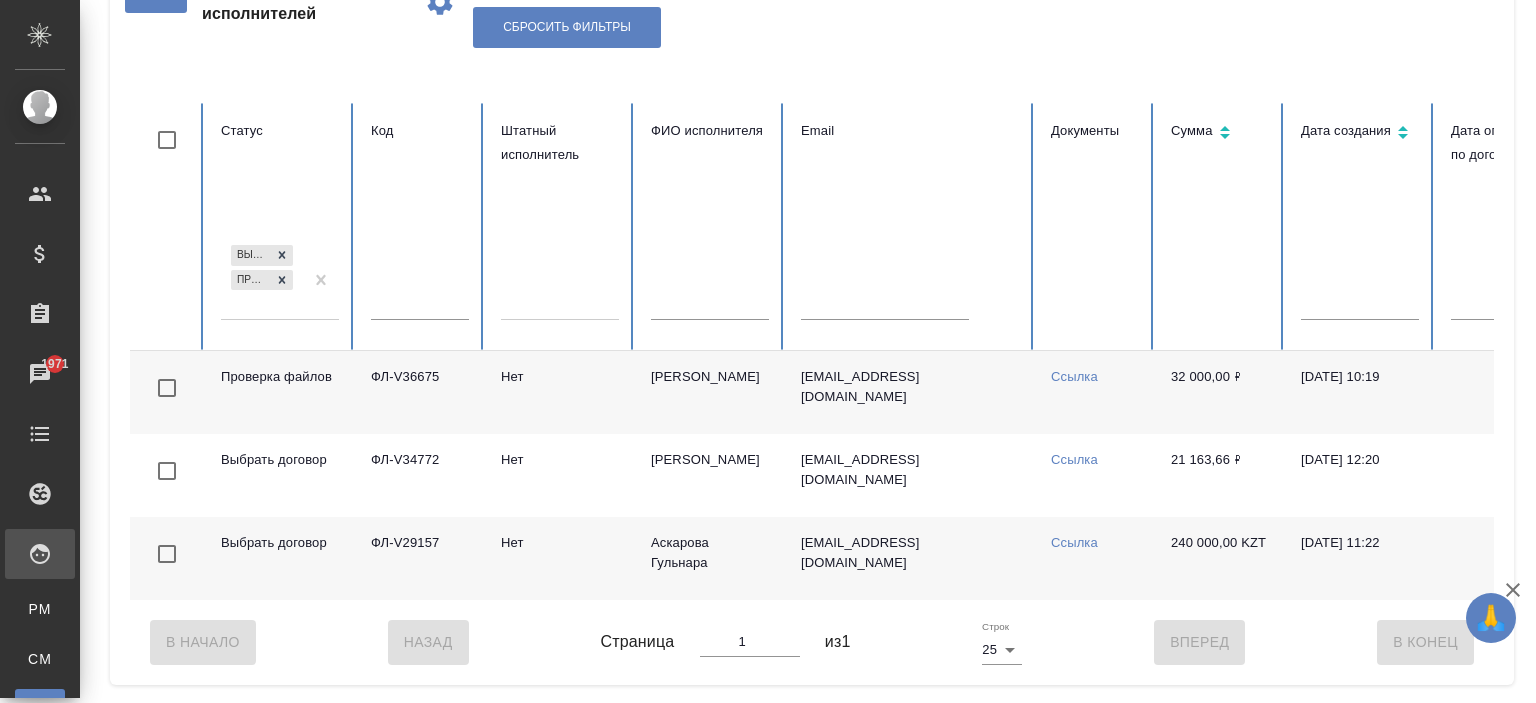 click on "Прозоров Александр" at bounding box center (710, 392) 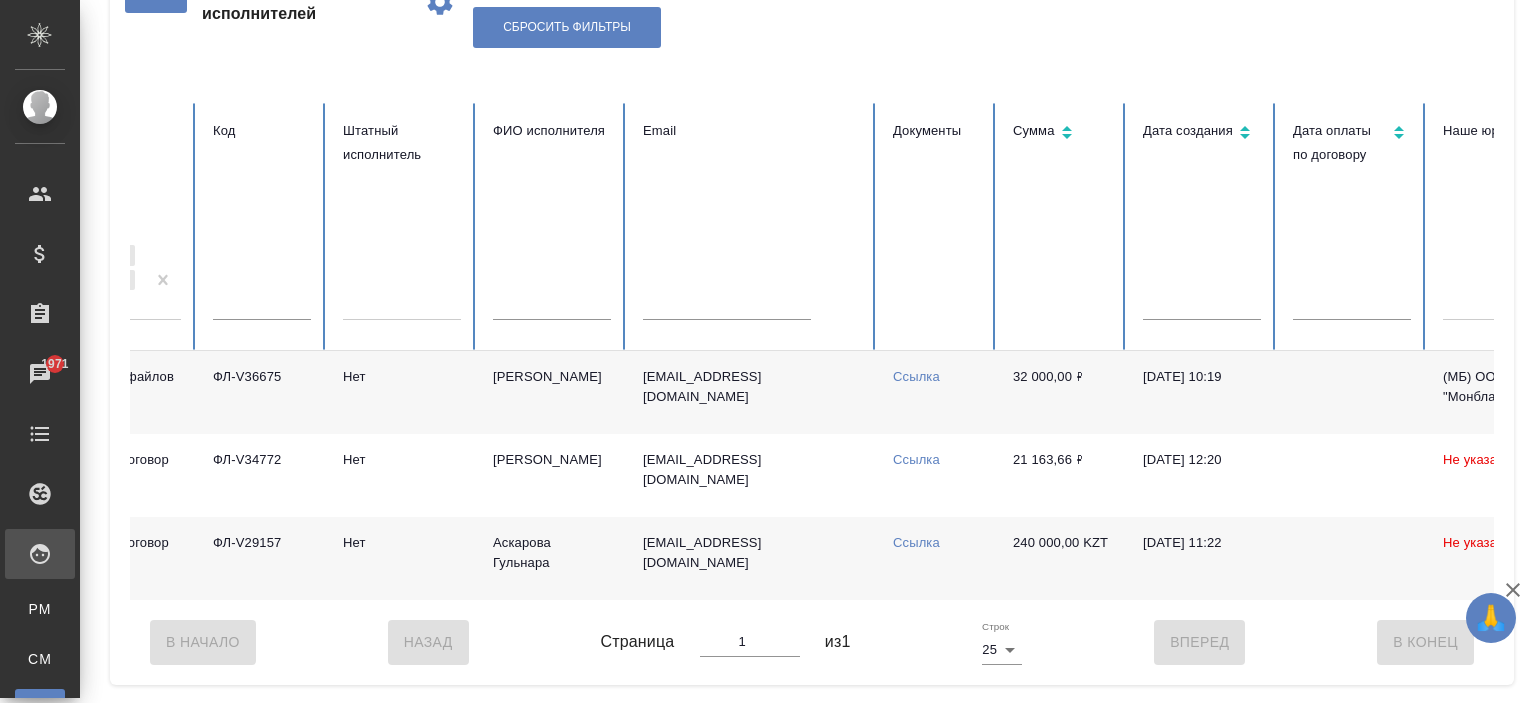 scroll, scrollTop: 0, scrollLeft: 172, axis: horizontal 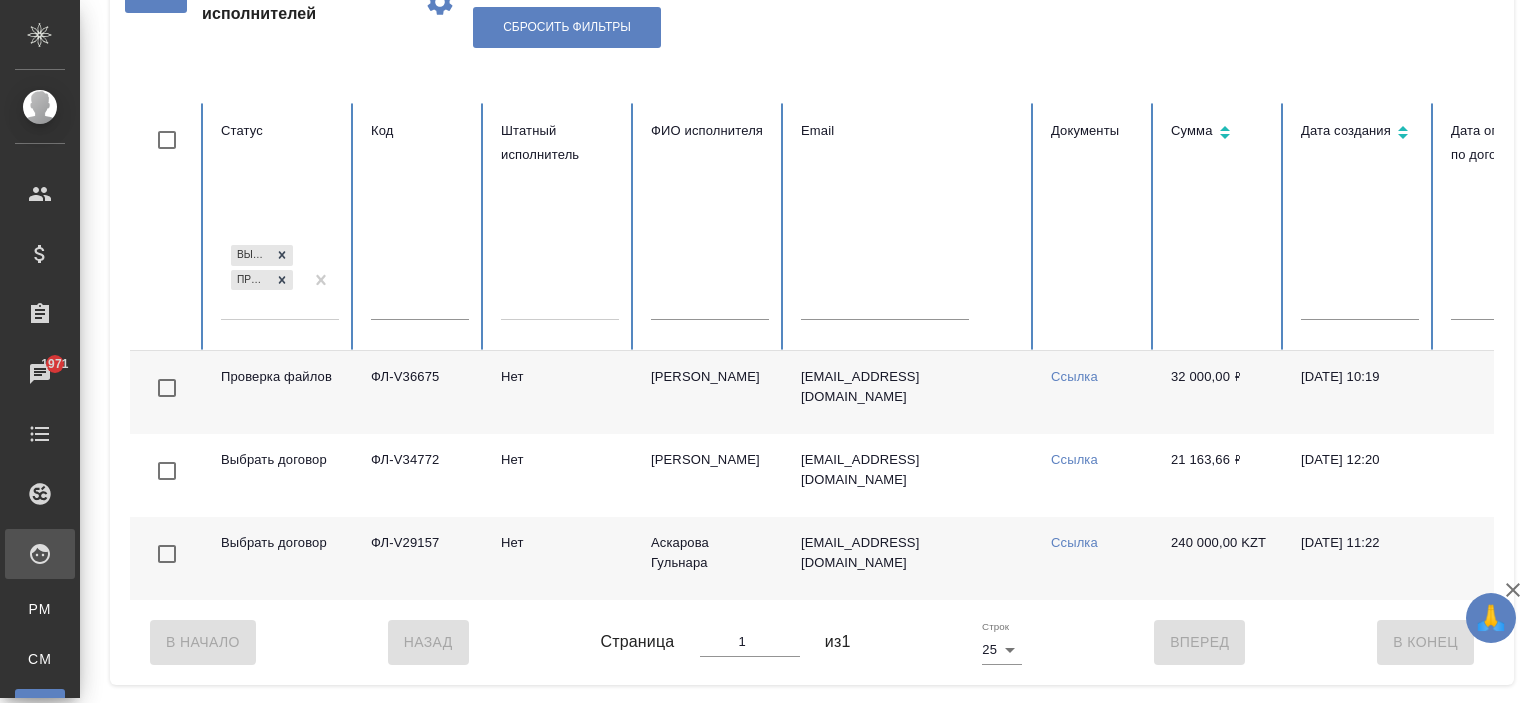 click on "Прозоров Александр" at bounding box center (710, 392) 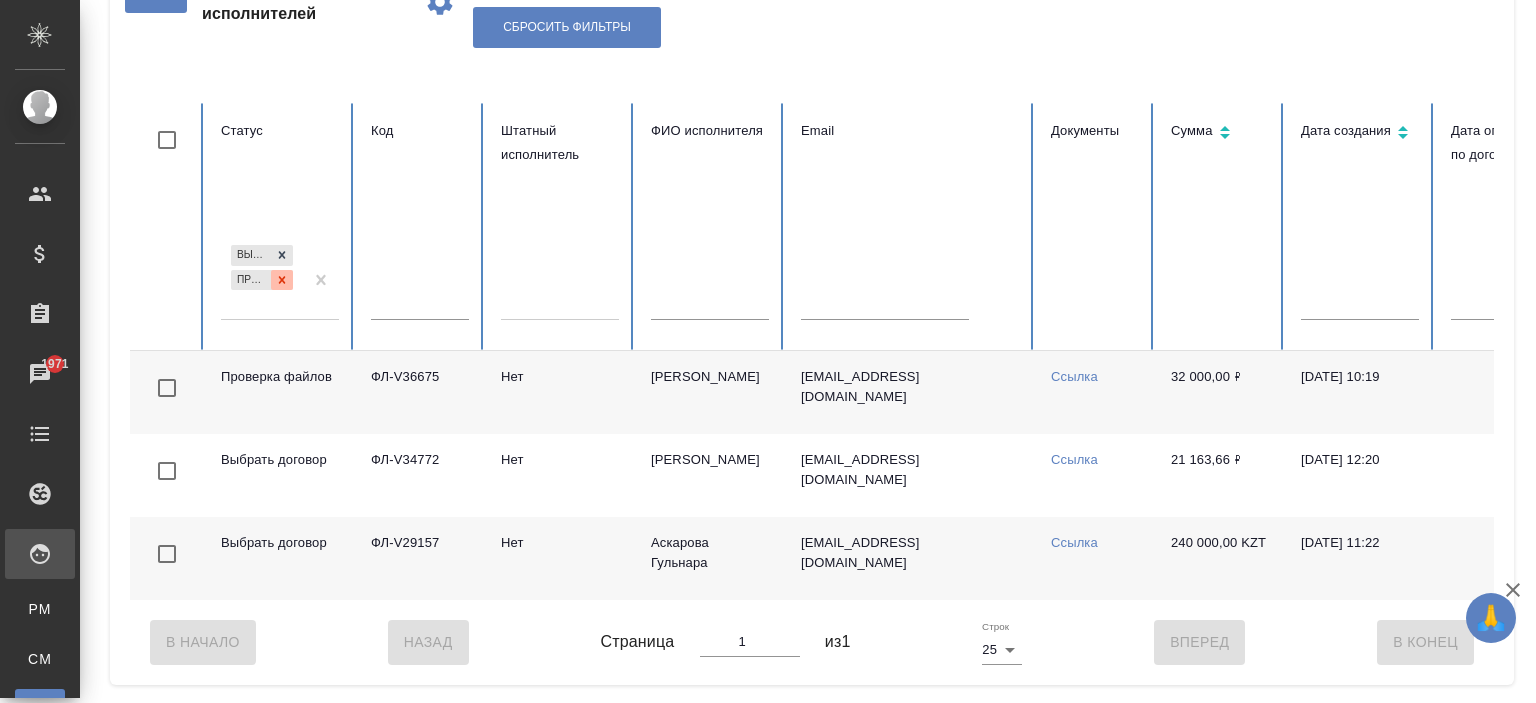 click at bounding box center [282, 280] 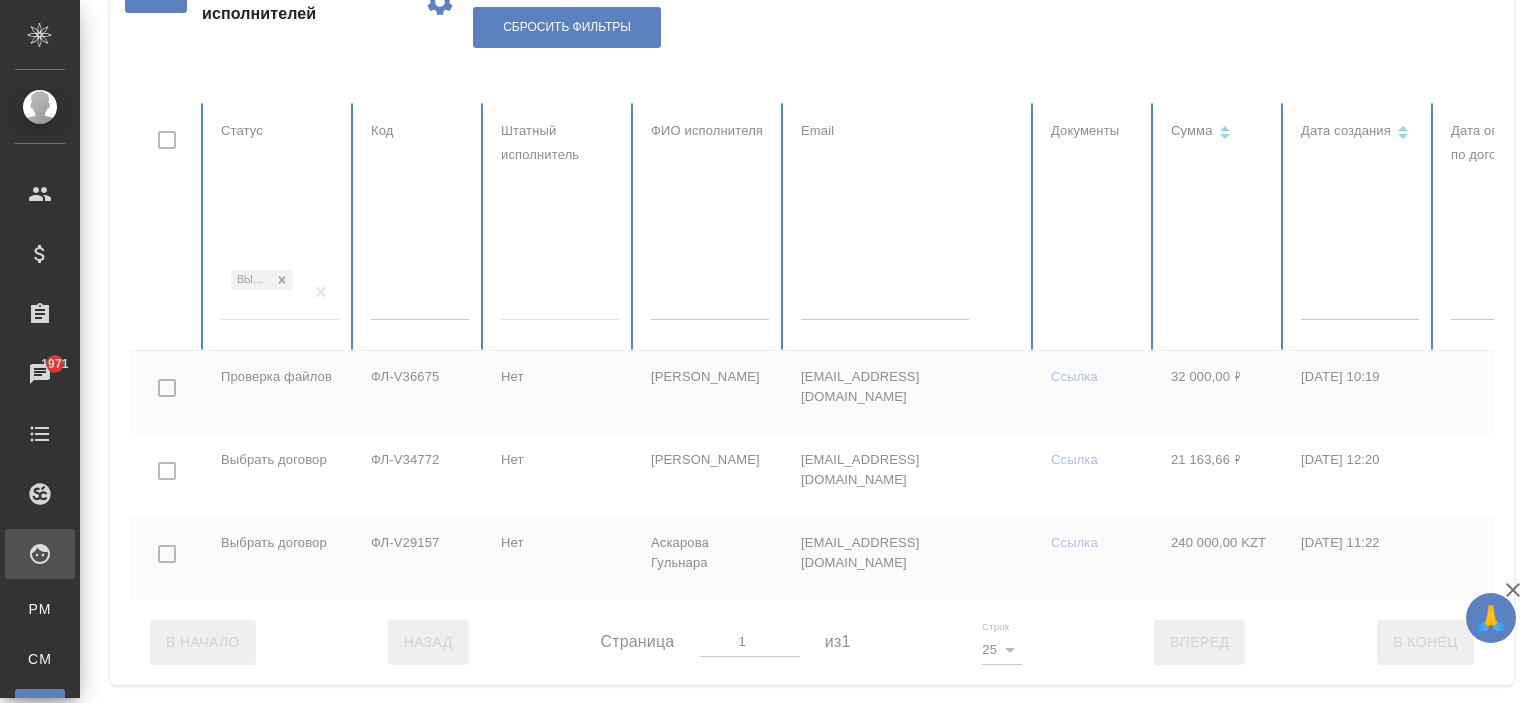 click at bounding box center (1201, 351) 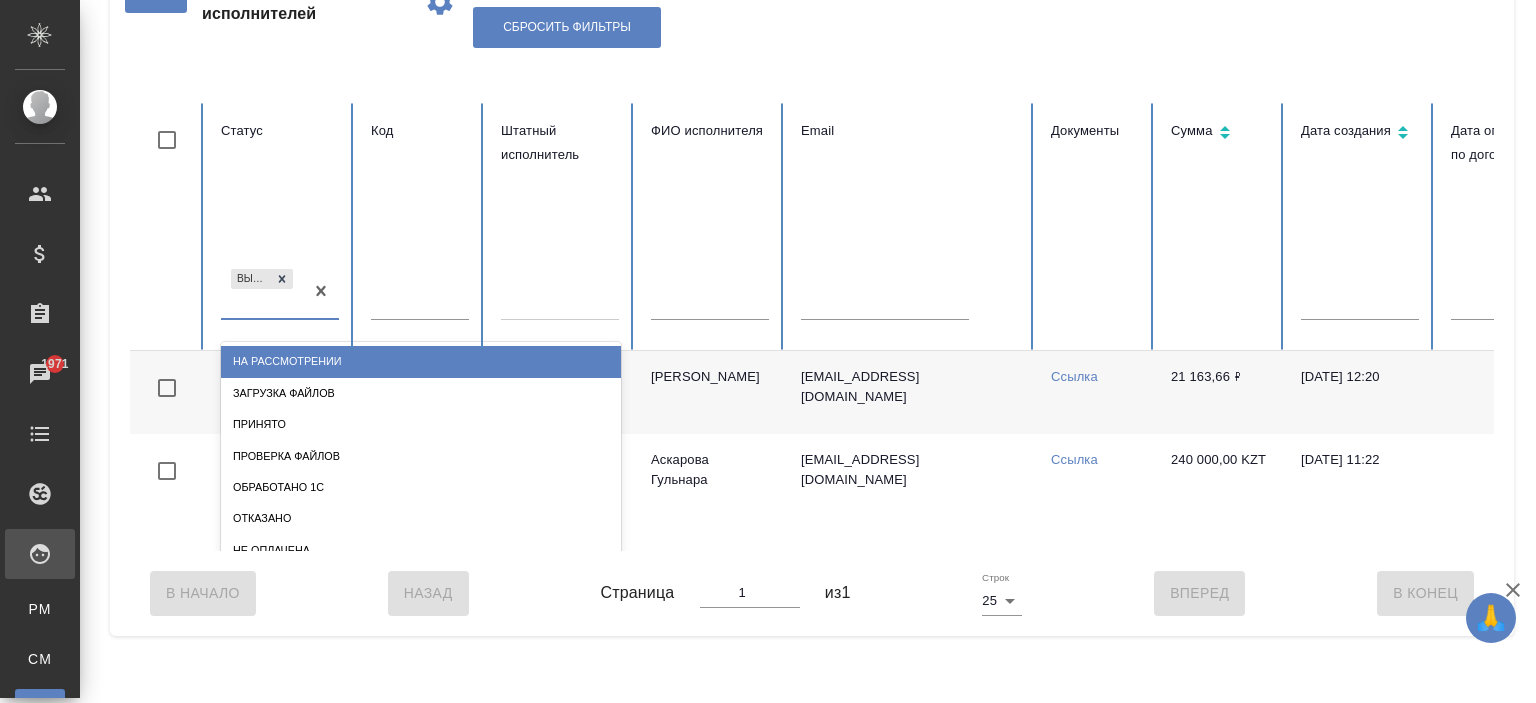 click on "Выбрать договор" at bounding box center [262, 292] 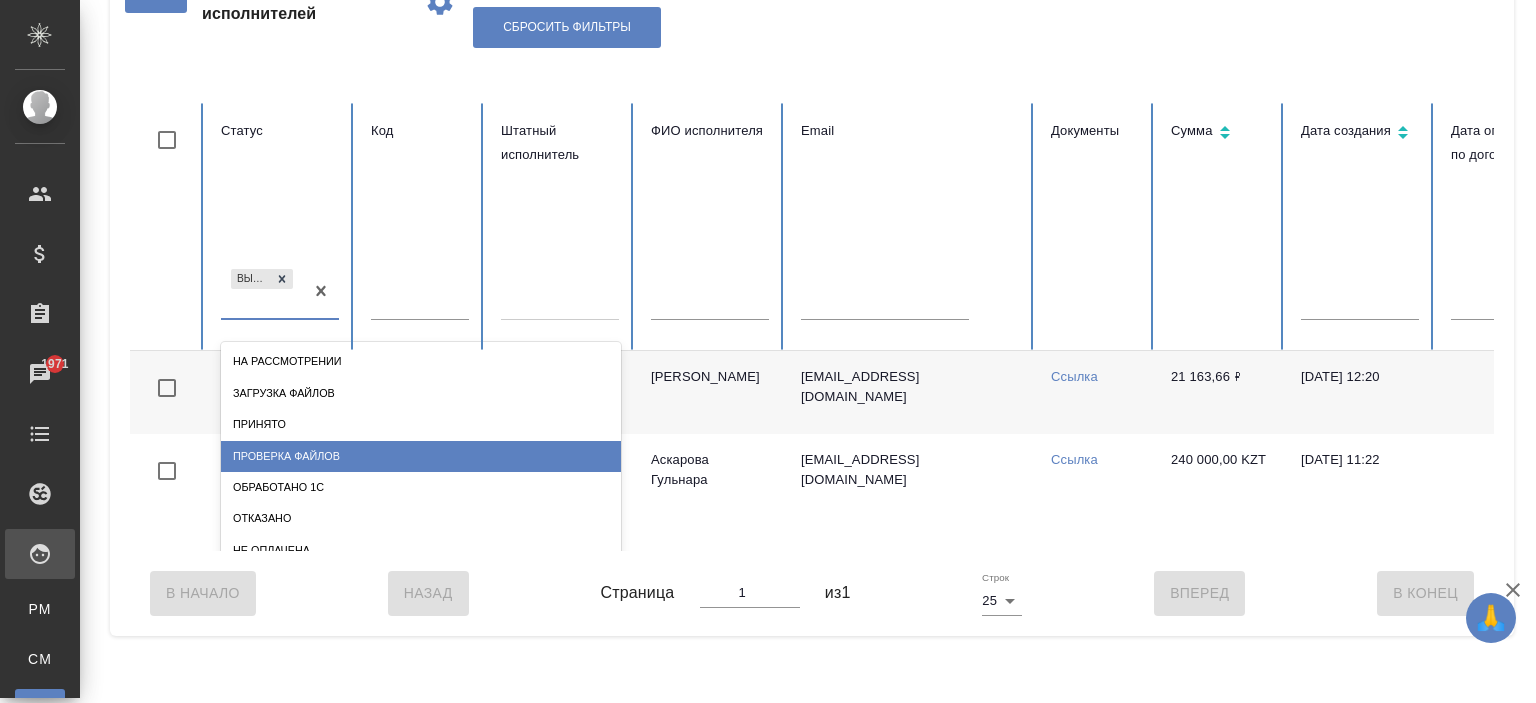 click on "Проверка файлов" at bounding box center (421, 456) 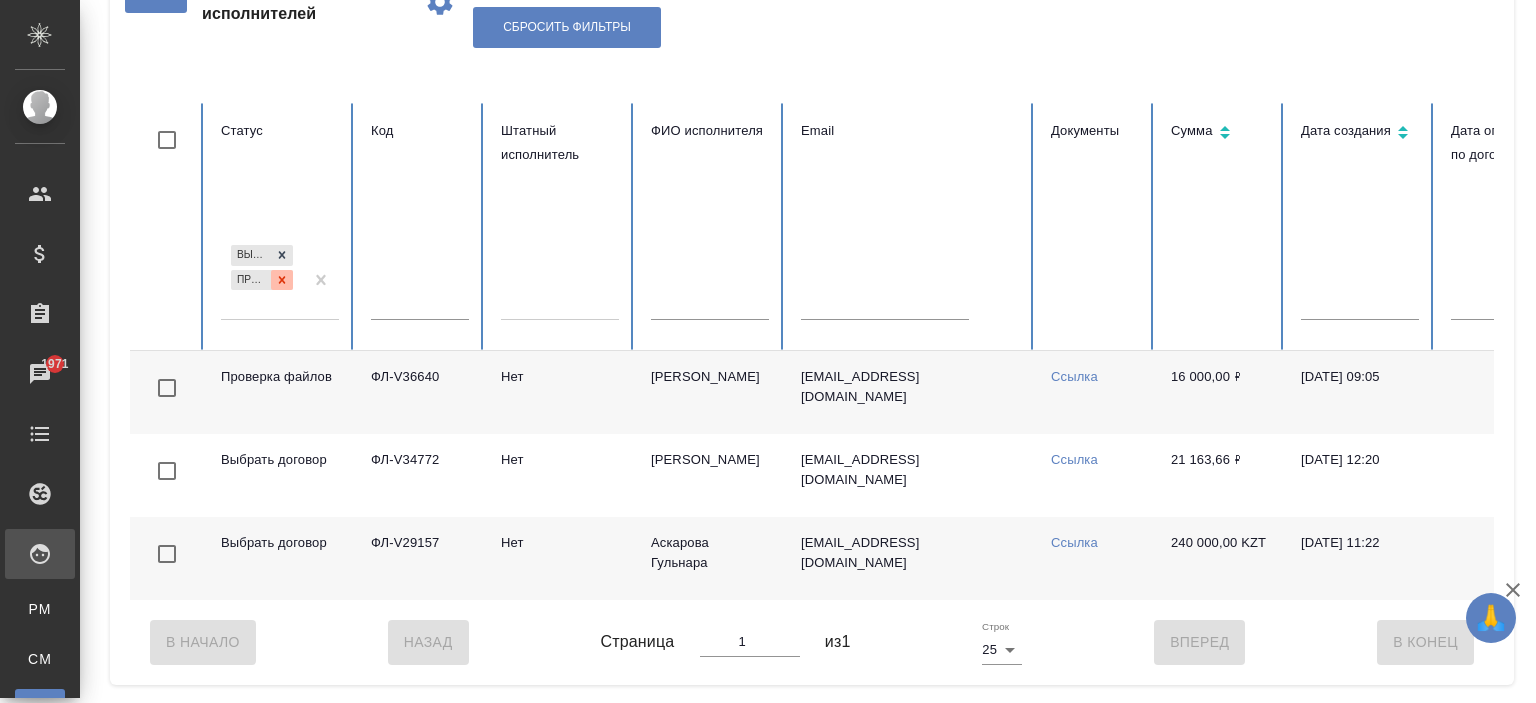 click 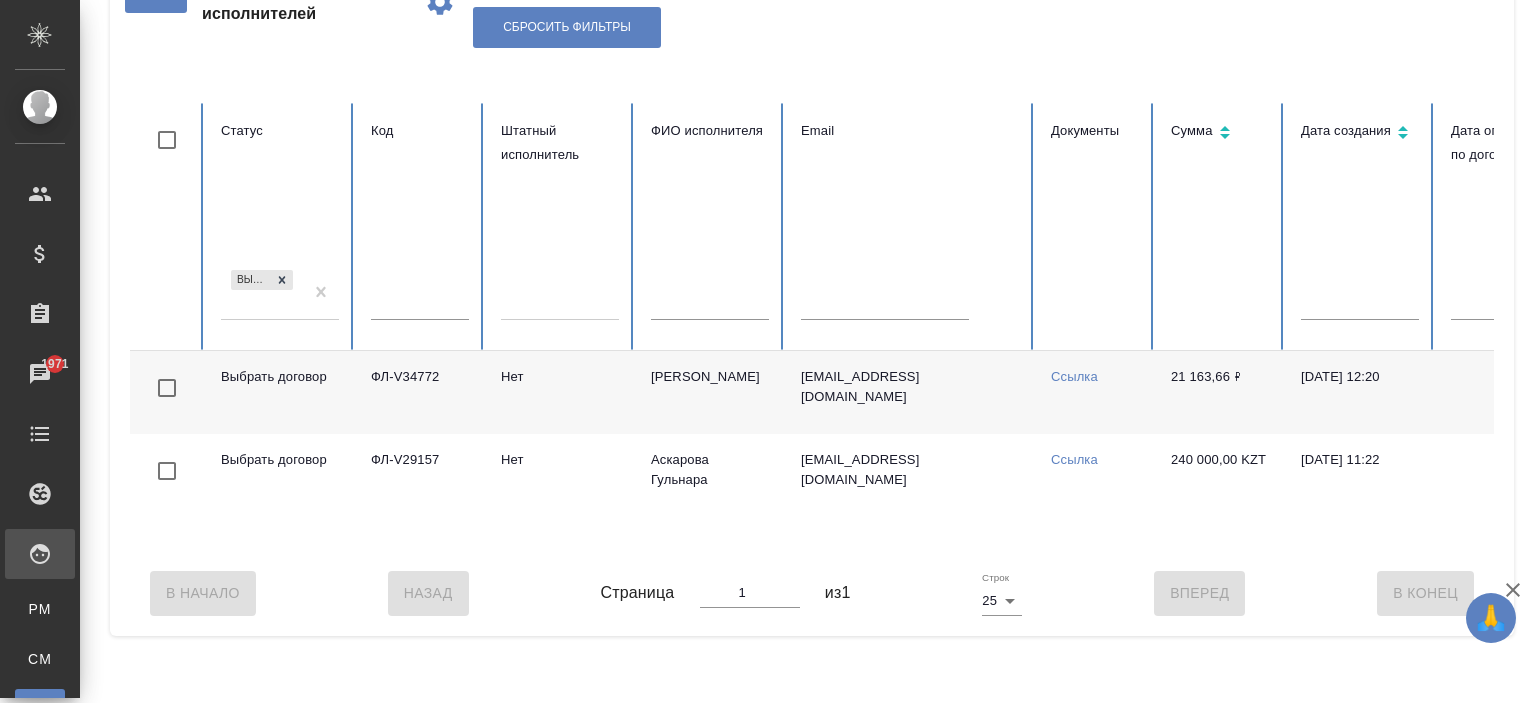 click on "Выбрать договор" at bounding box center (262, 293) 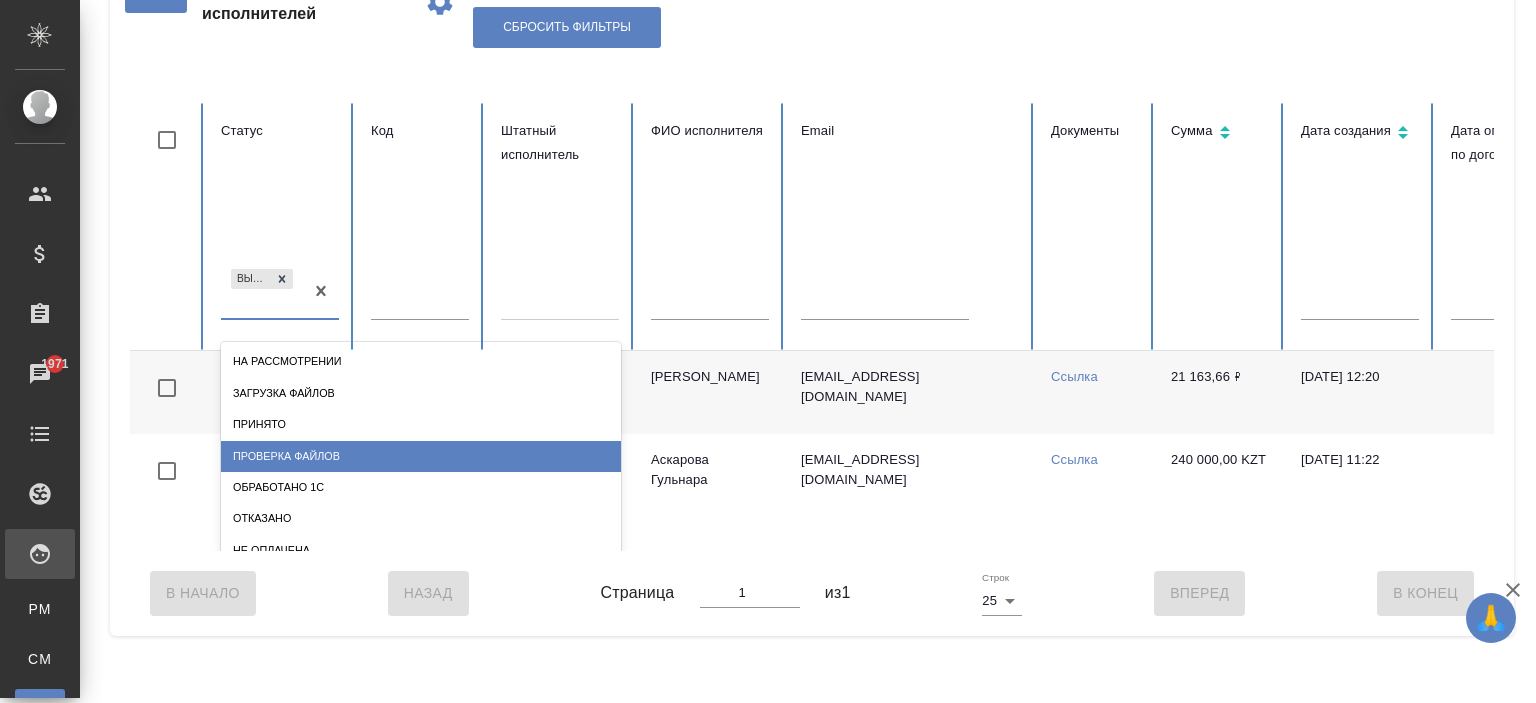 click on "Проверка файлов" at bounding box center [421, 456] 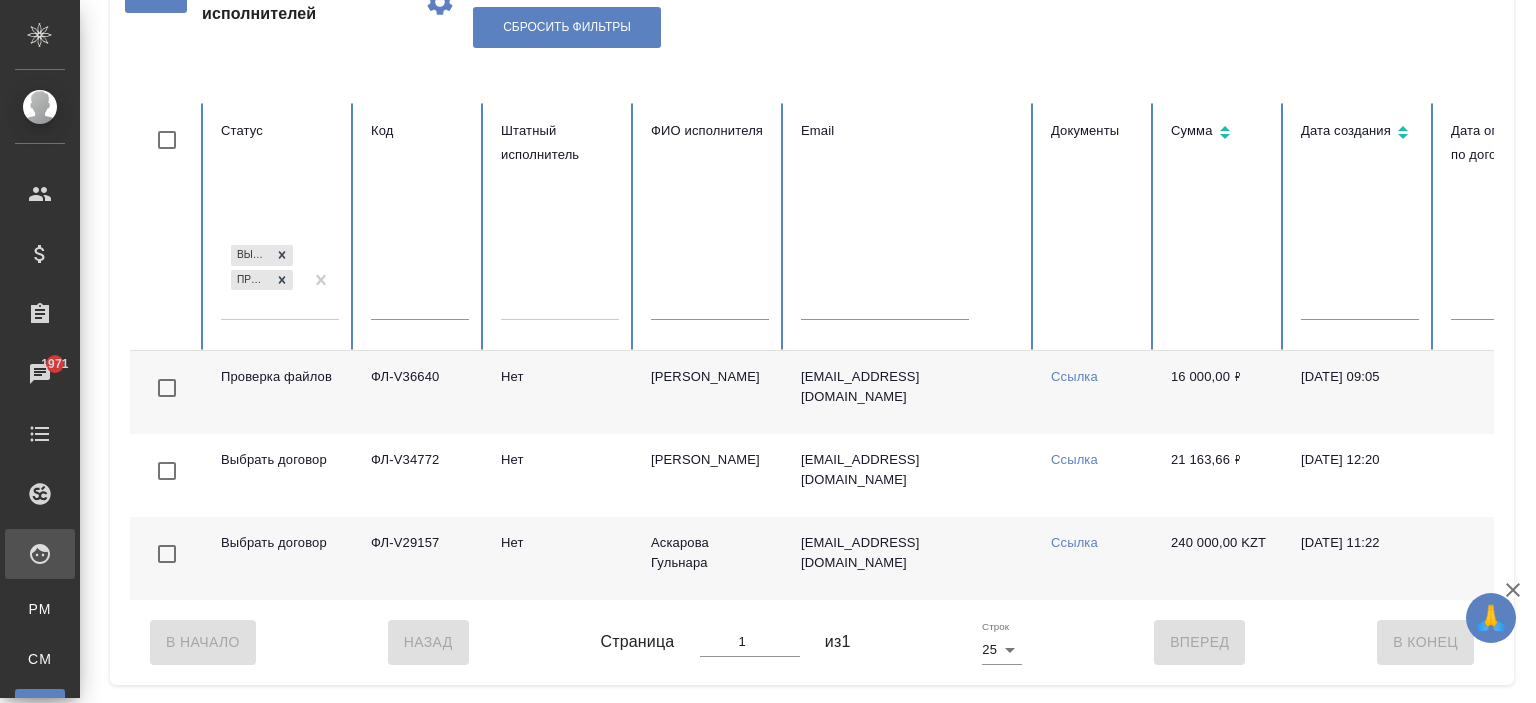 click on "Ссылка" at bounding box center [1074, 376] 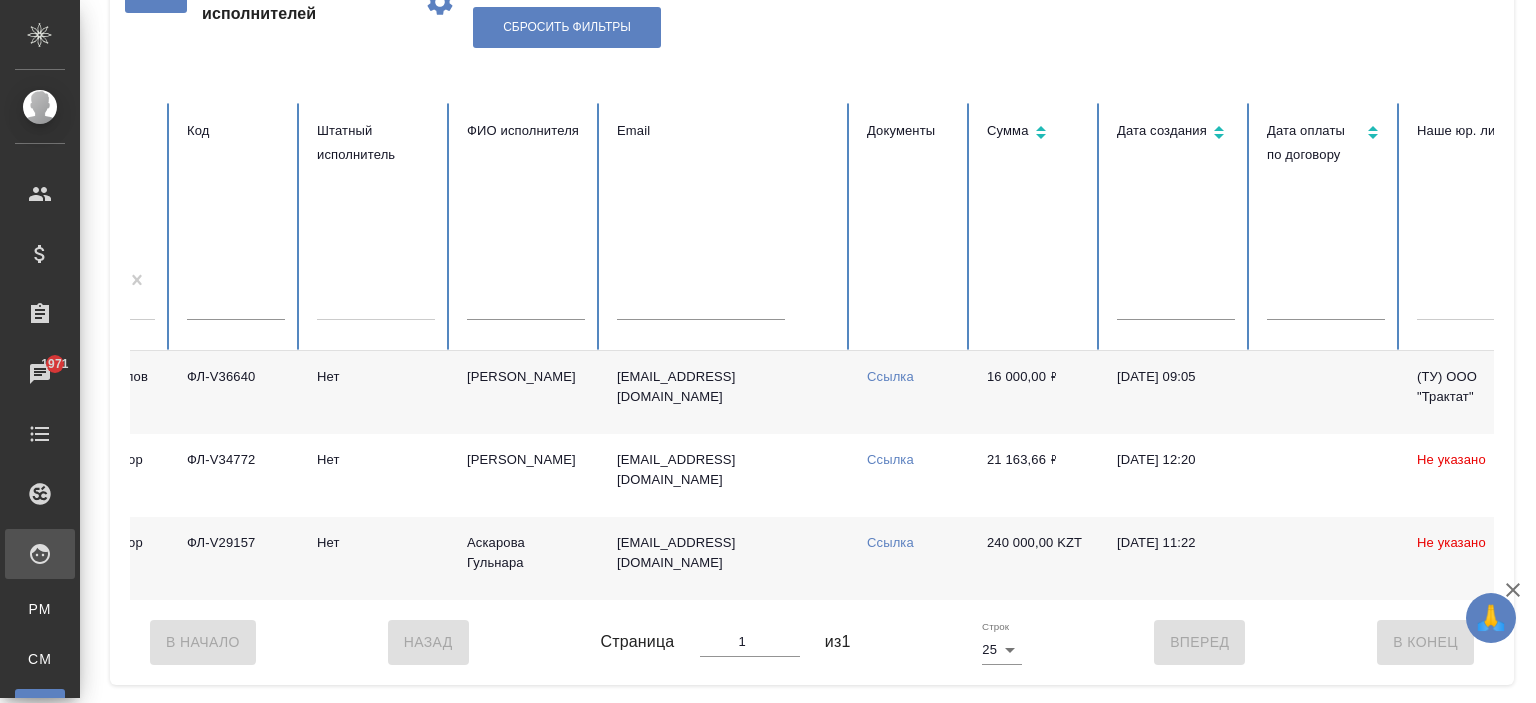 scroll, scrollTop: 0, scrollLeft: 220, axis: horizontal 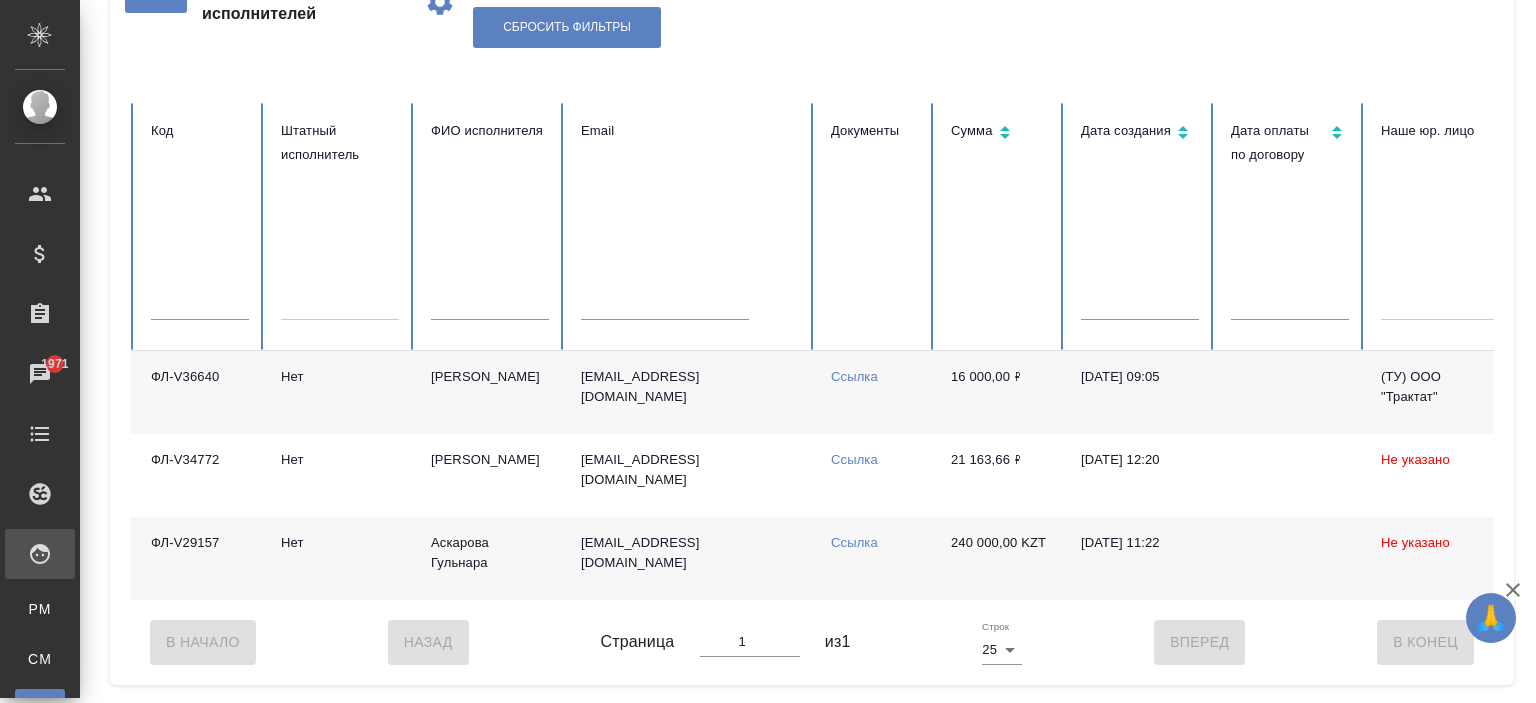 click on "s_prozorov94@mail.ru" at bounding box center (690, 392) 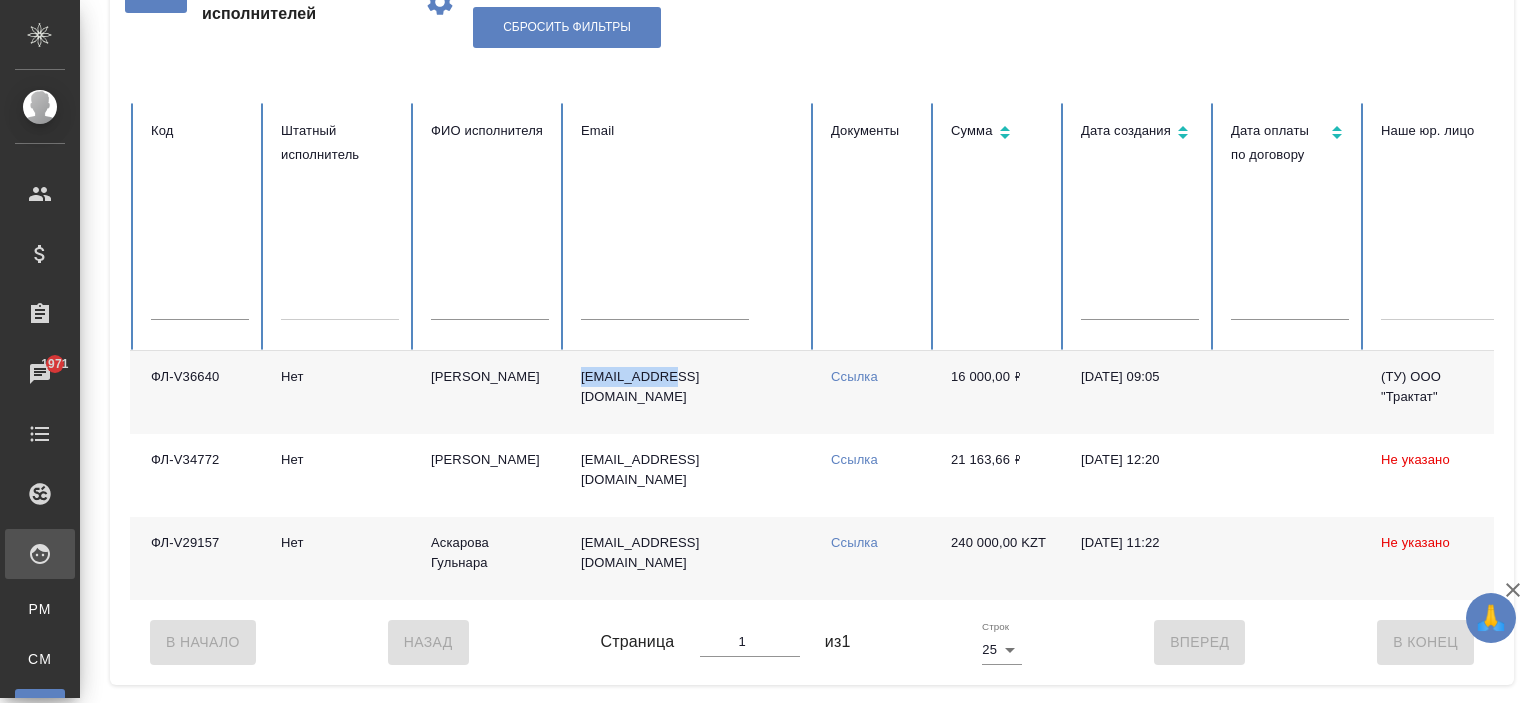 click on "s_prozorov94@mail.ru" at bounding box center (690, 392) 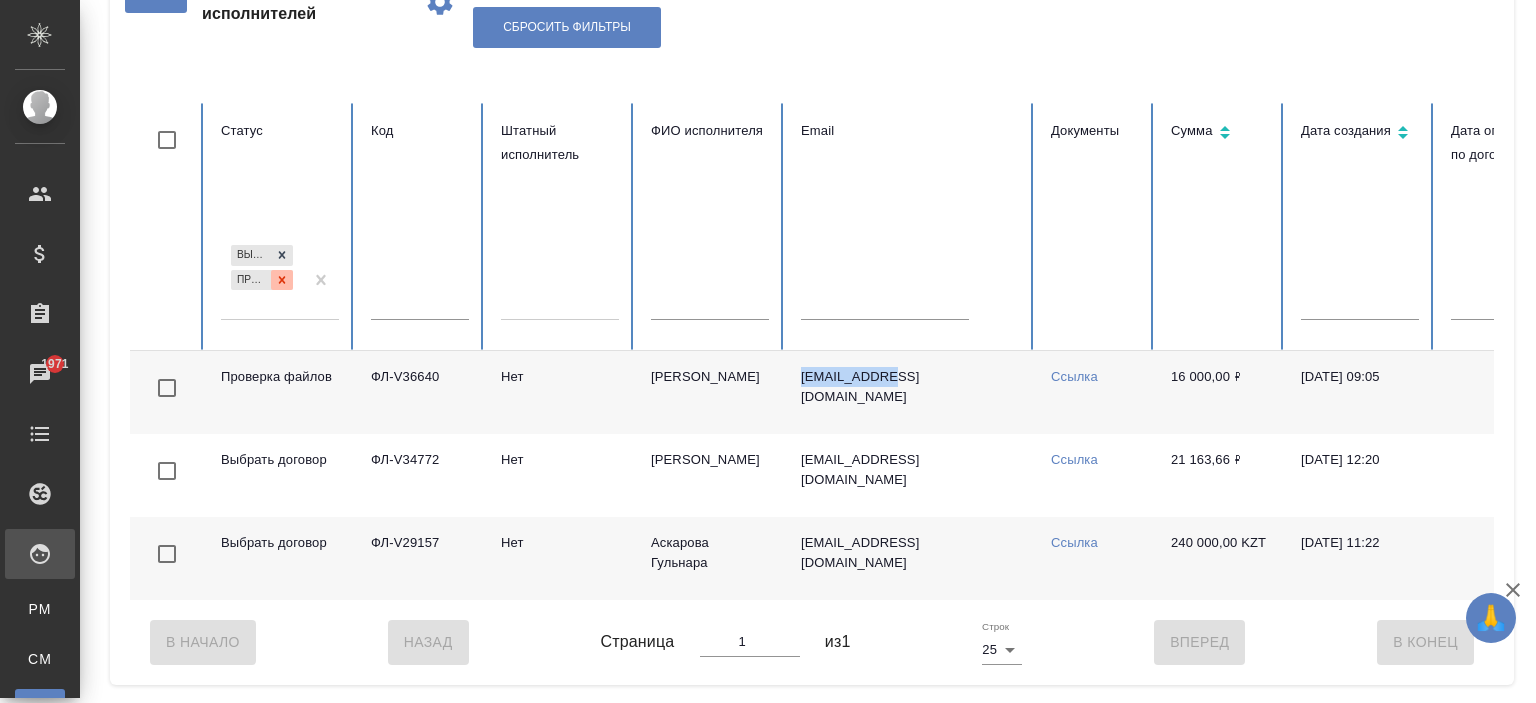 click at bounding box center [282, 280] 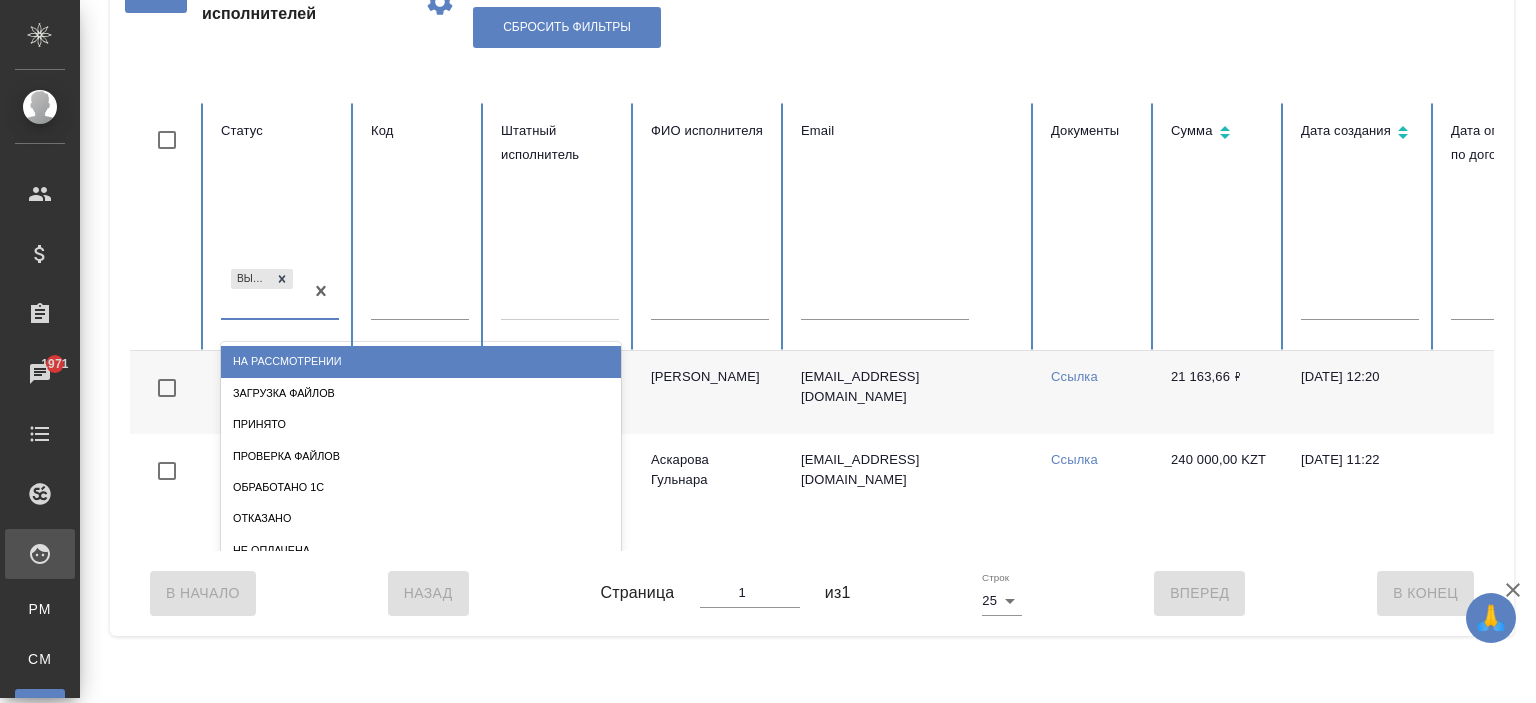 click on "Выбрать договор" at bounding box center (262, 292) 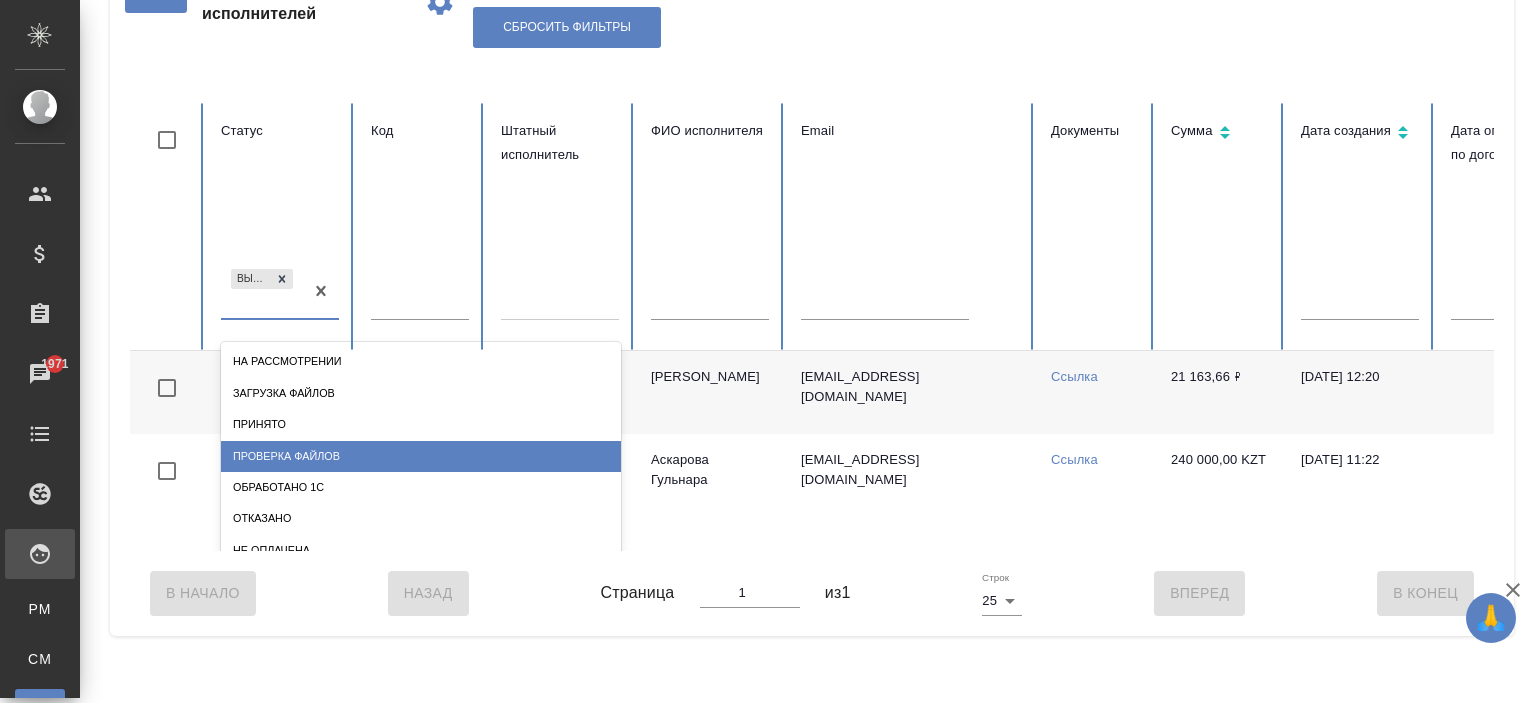 click on "Проверка файлов" at bounding box center (421, 456) 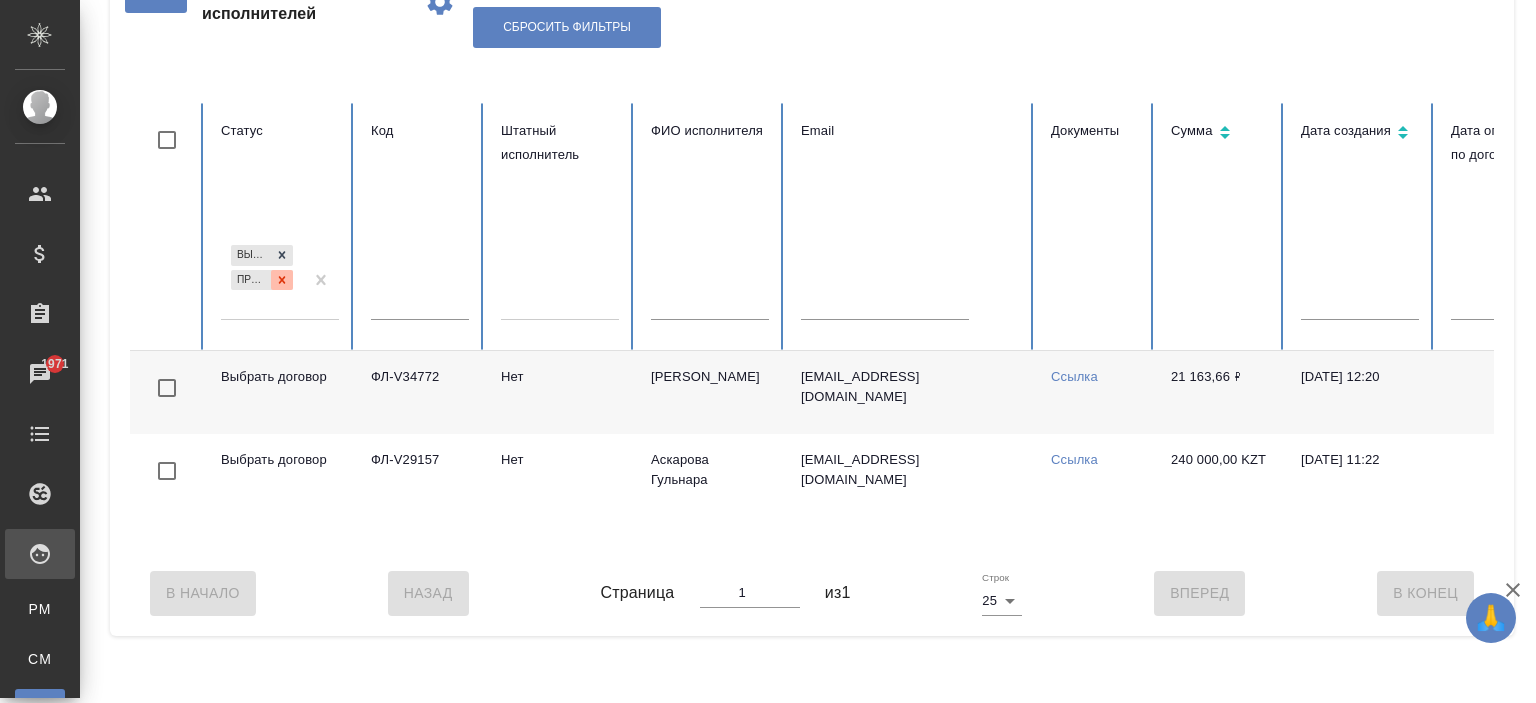 click 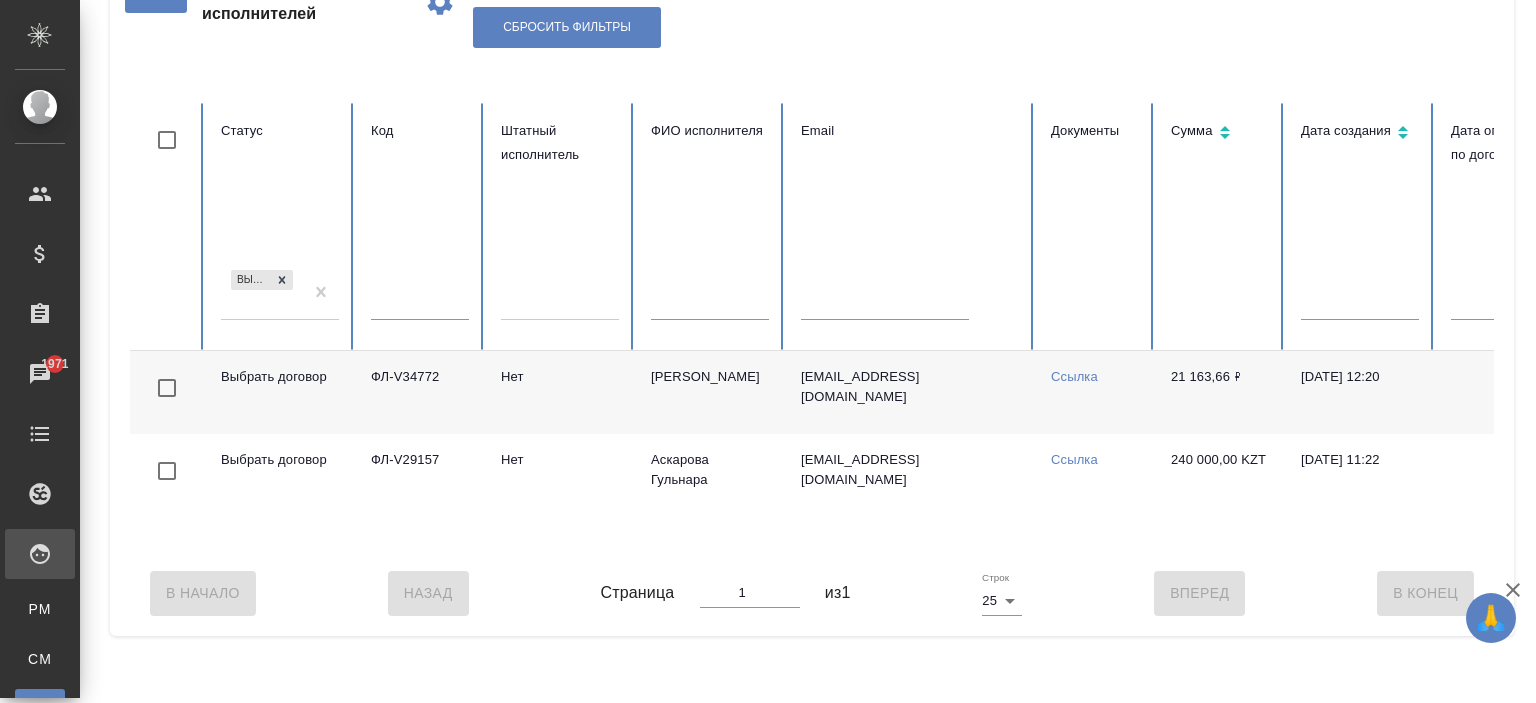 click on "Выбрать договор" at bounding box center (262, 293) 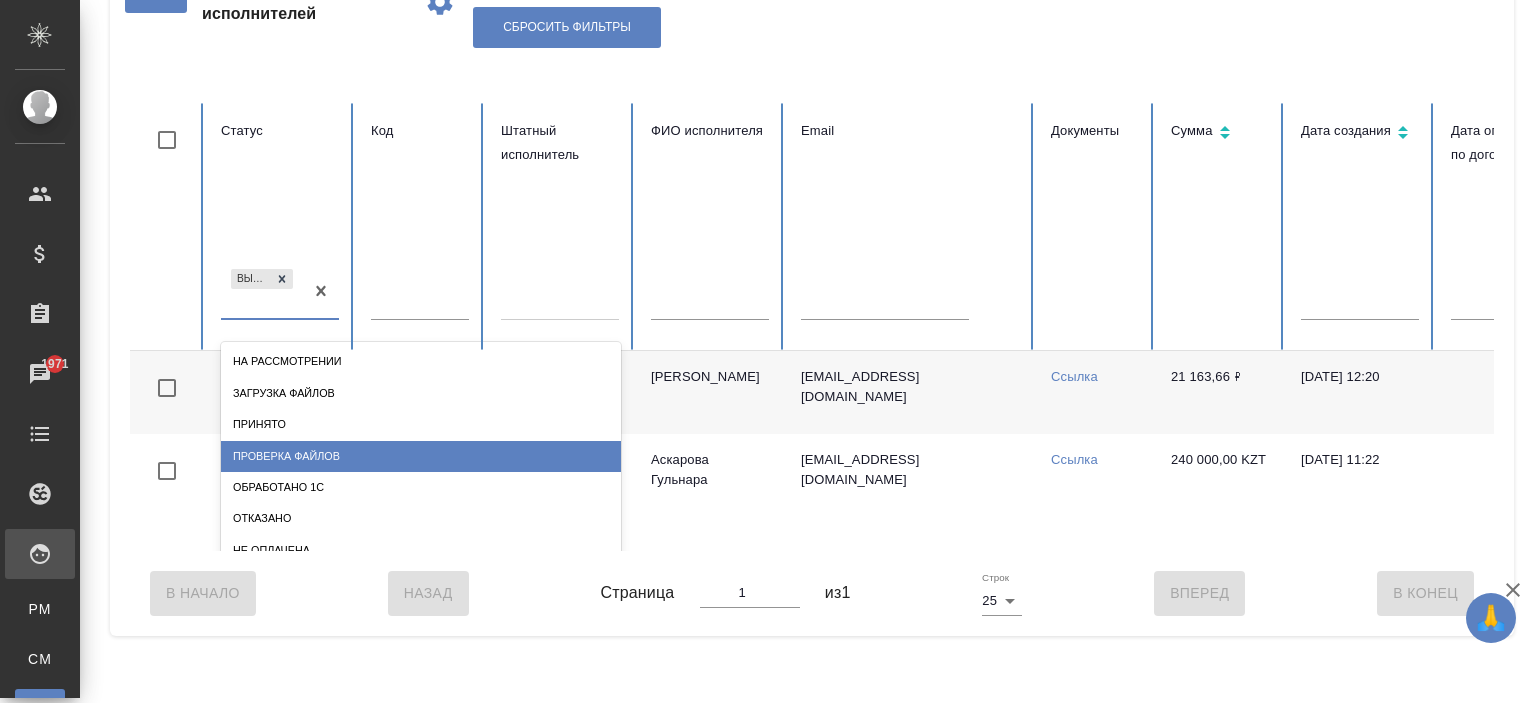 click on "Проверка файлов" at bounding box center [421, 456] 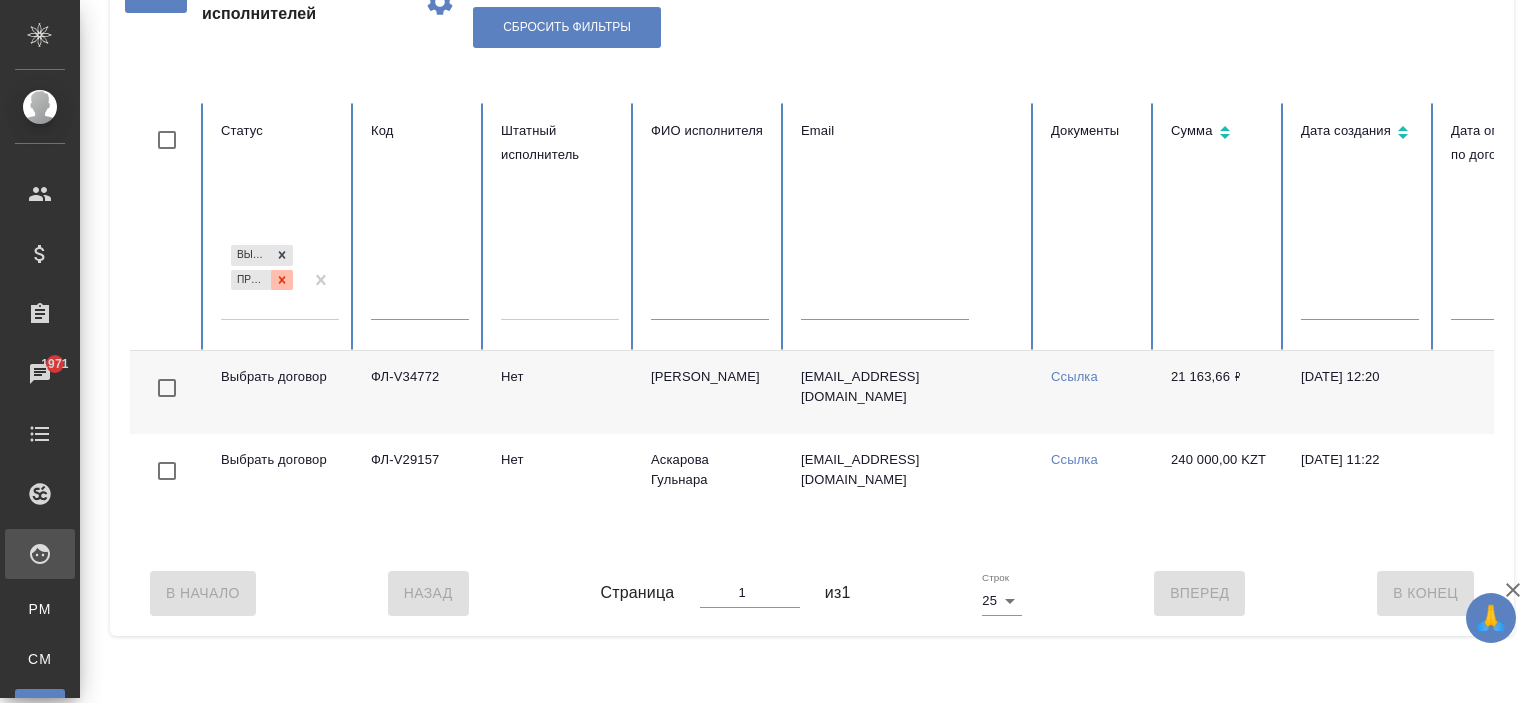 click 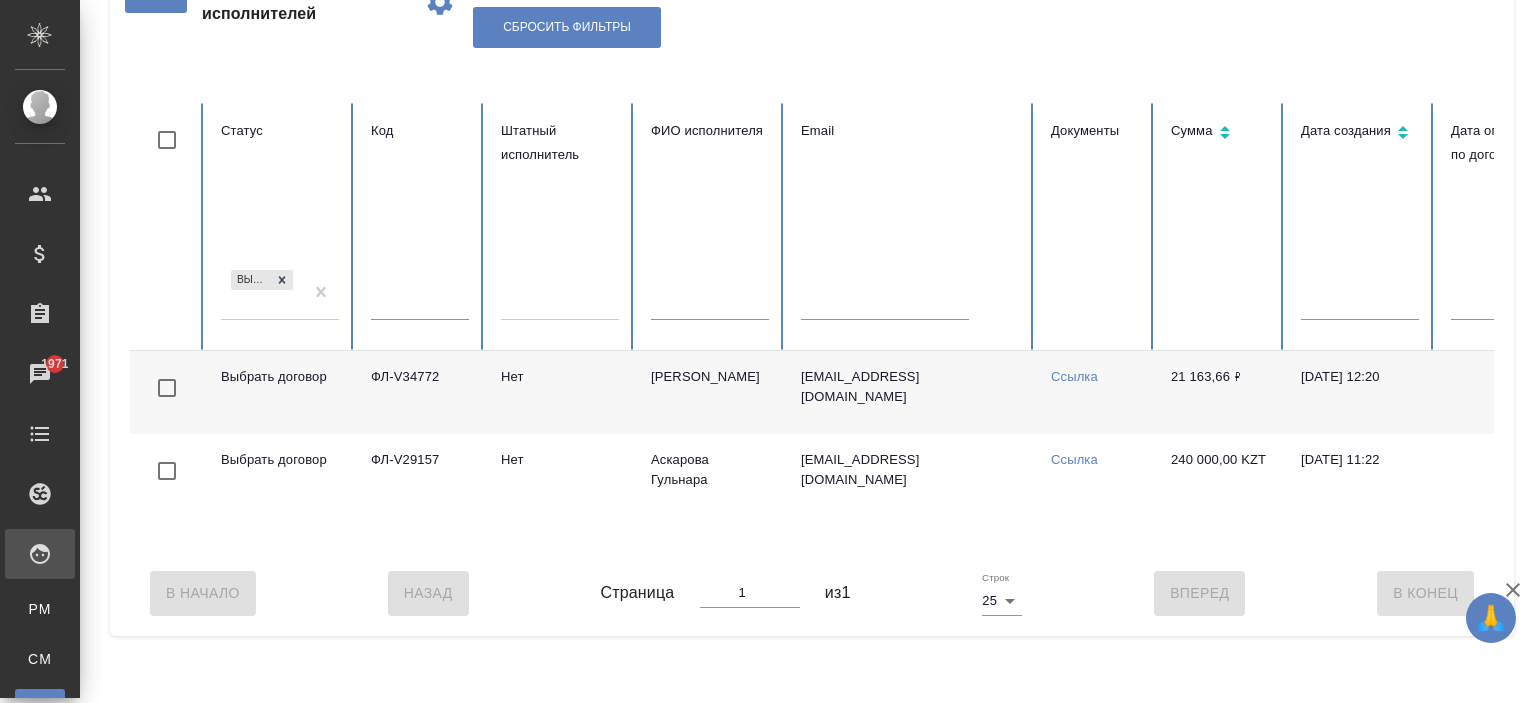 click on "Выбрать договор" at bounding box center [262, 293] 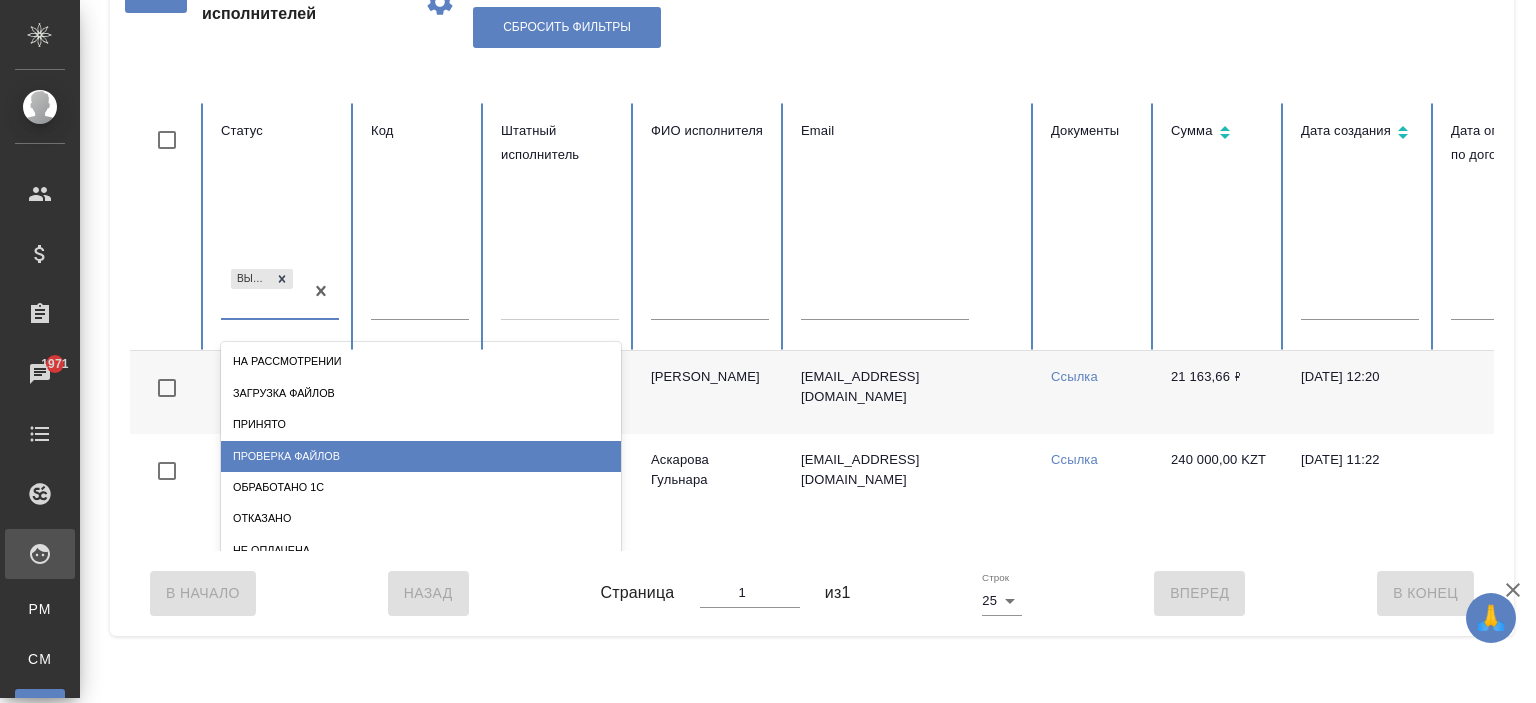 click on "Проверка файлов" at bounding box center (421, 456) 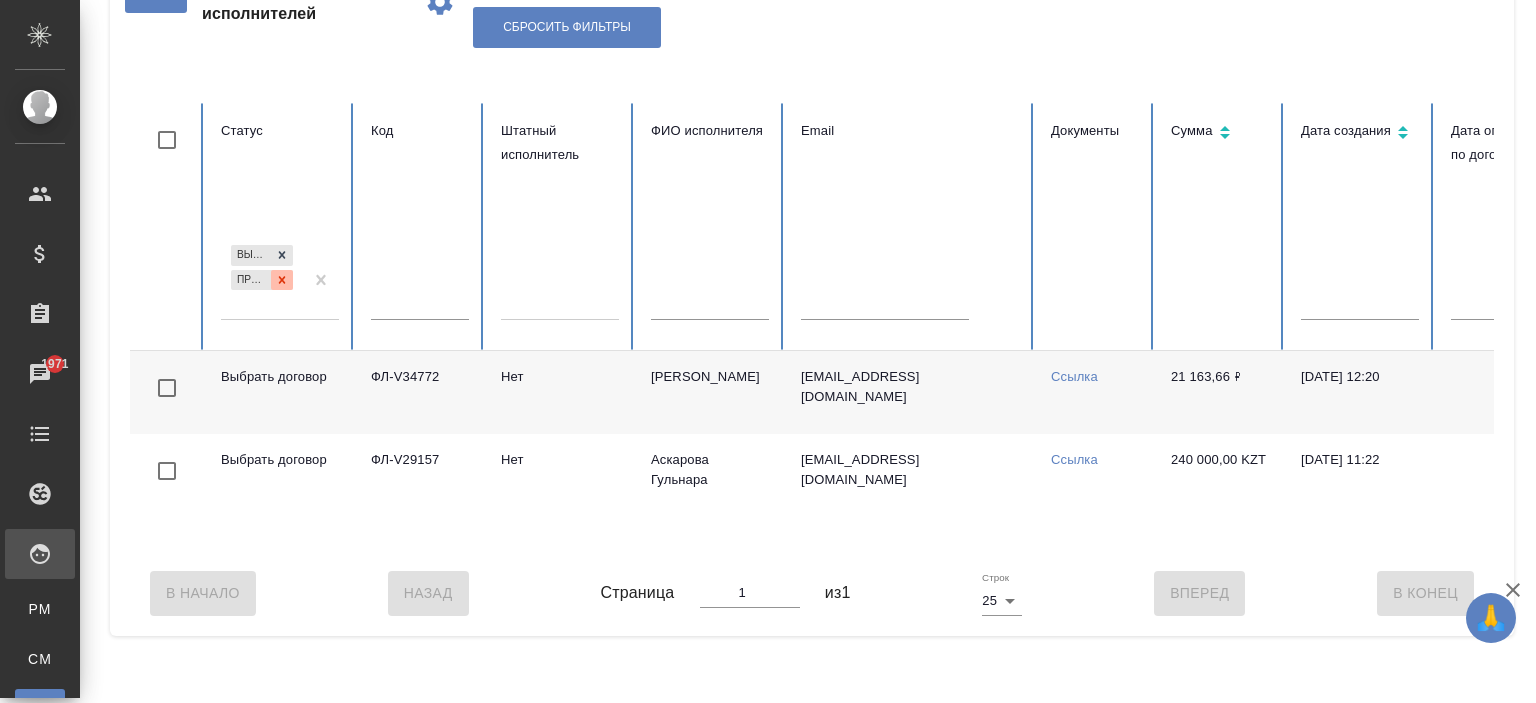 click 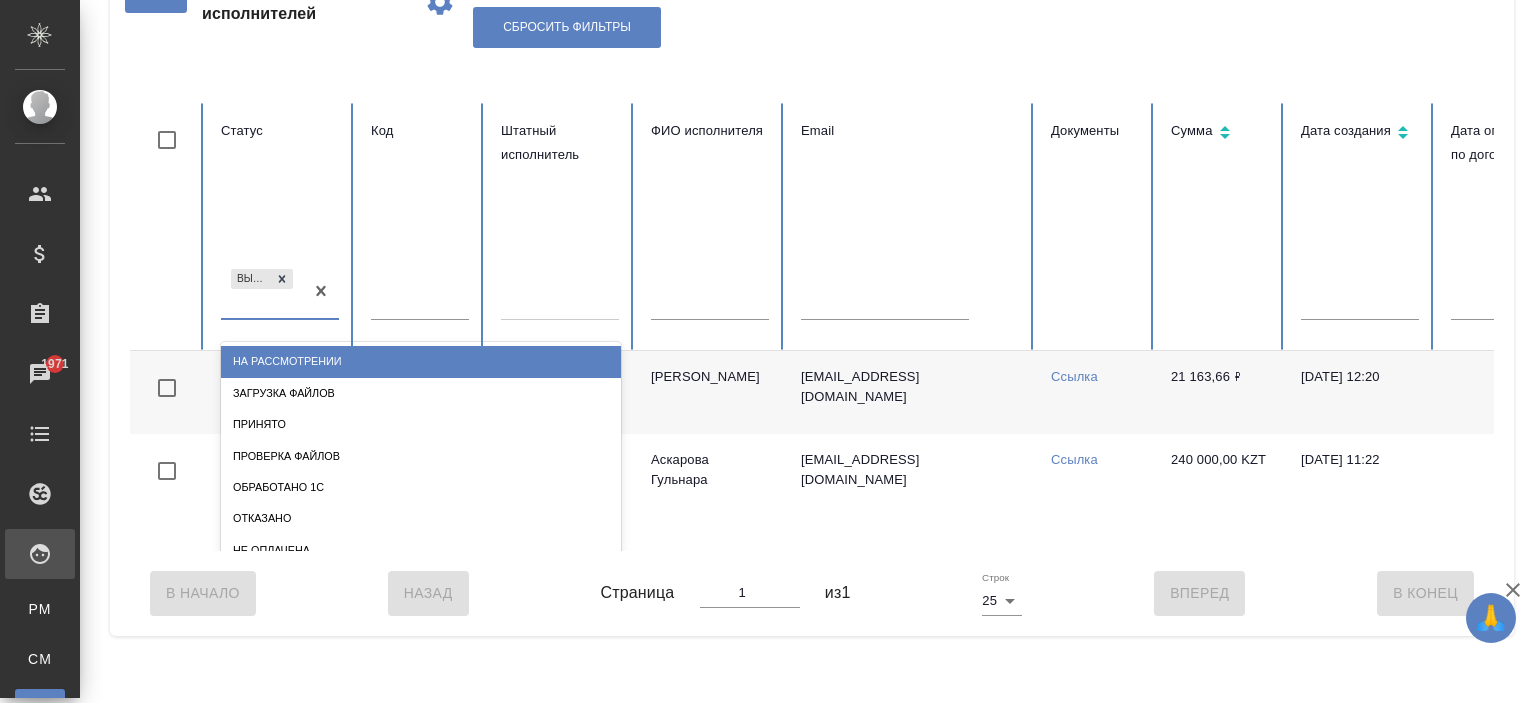 drag, startPoint x: 268, startPoint y: 296, endPoint x: 276, endPoint y: 323, distance: 28.160255 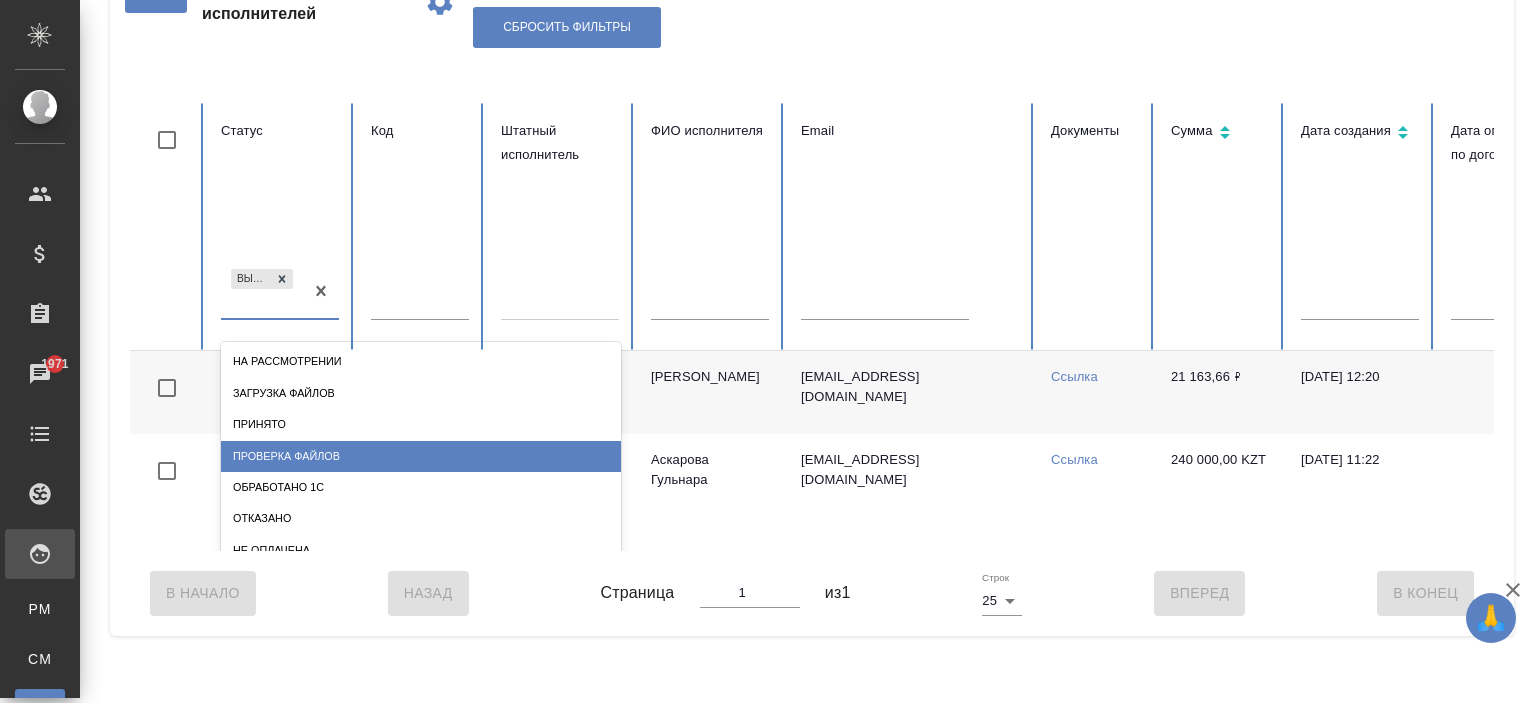 click on "Проверка файлов" at bounding box center [421, 456] 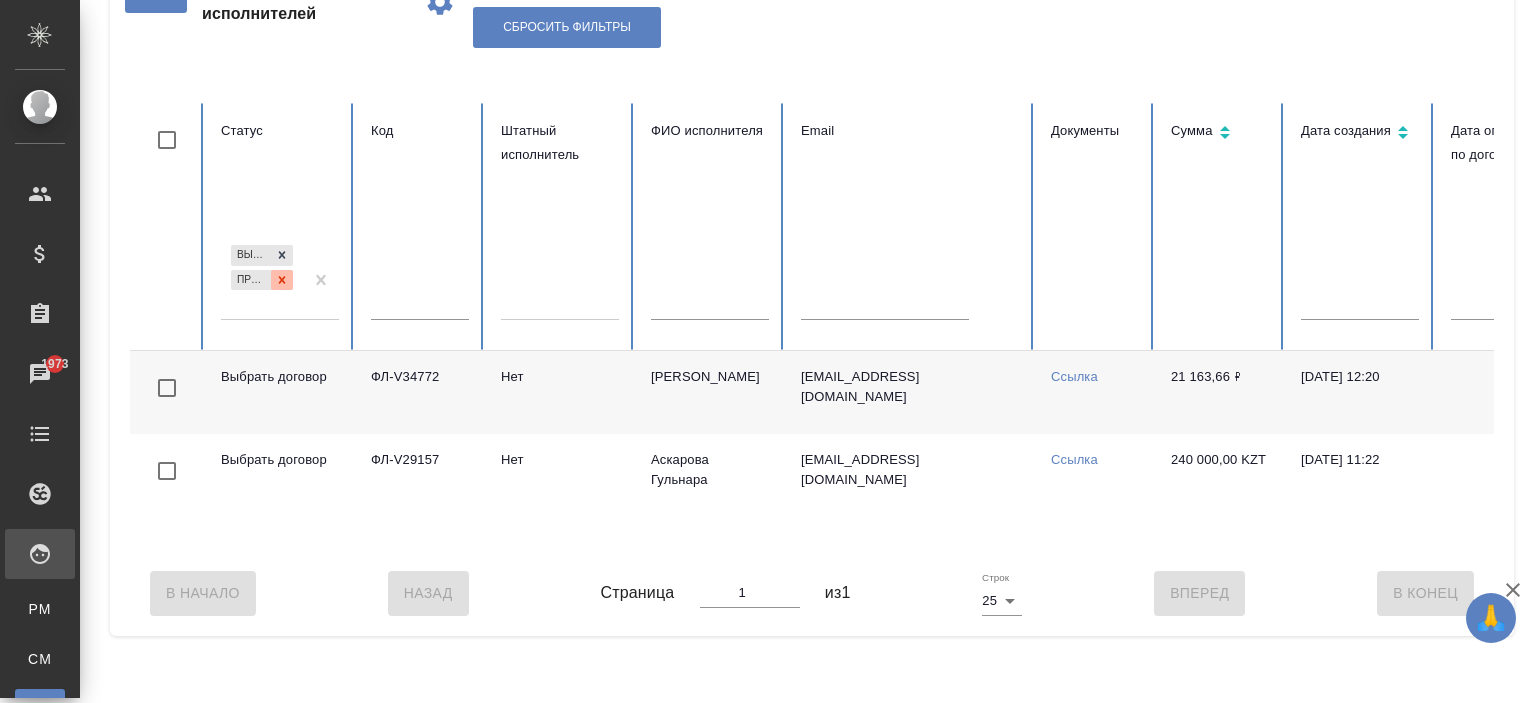 click 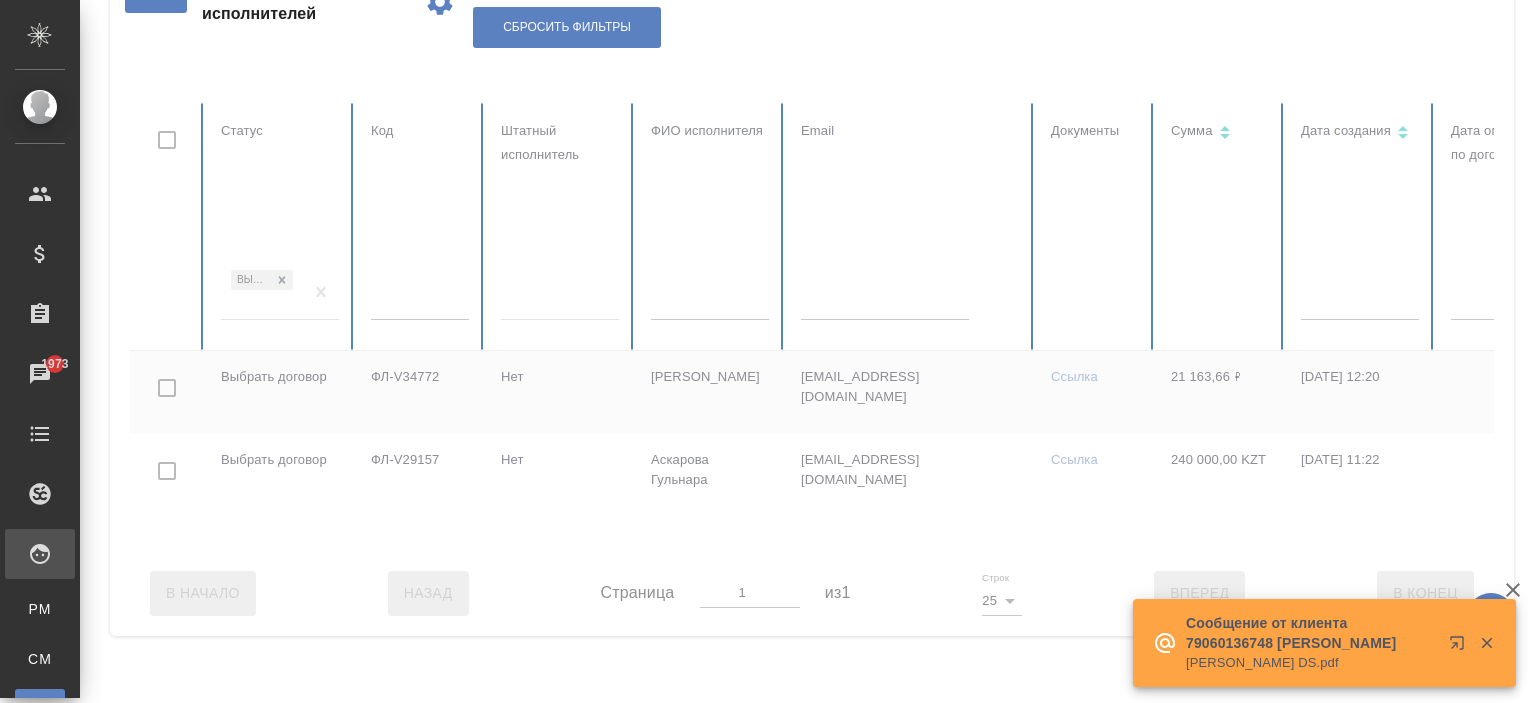 click on "Выбрать договор" at bounding box center [262, 293] 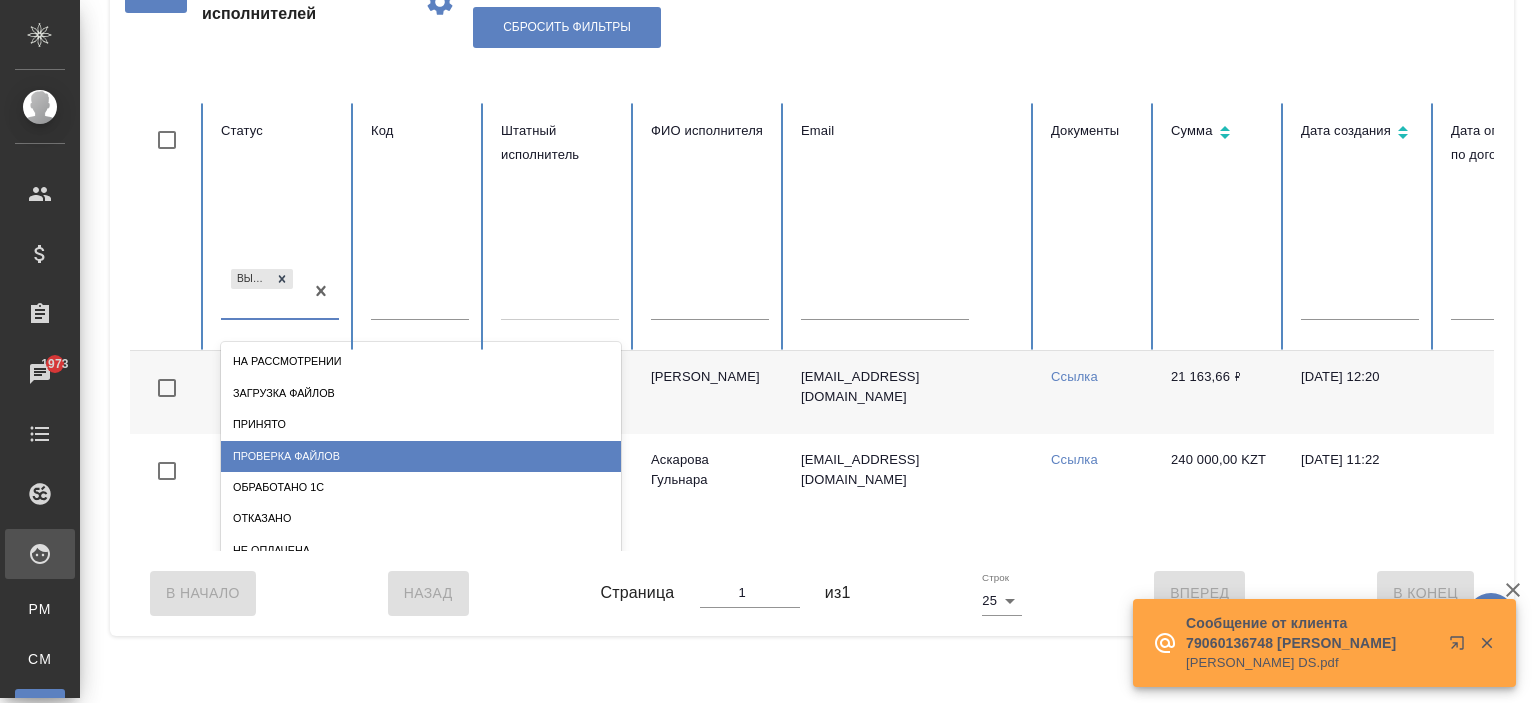click on "Проверка файлов" at bounding box center [421, 456] 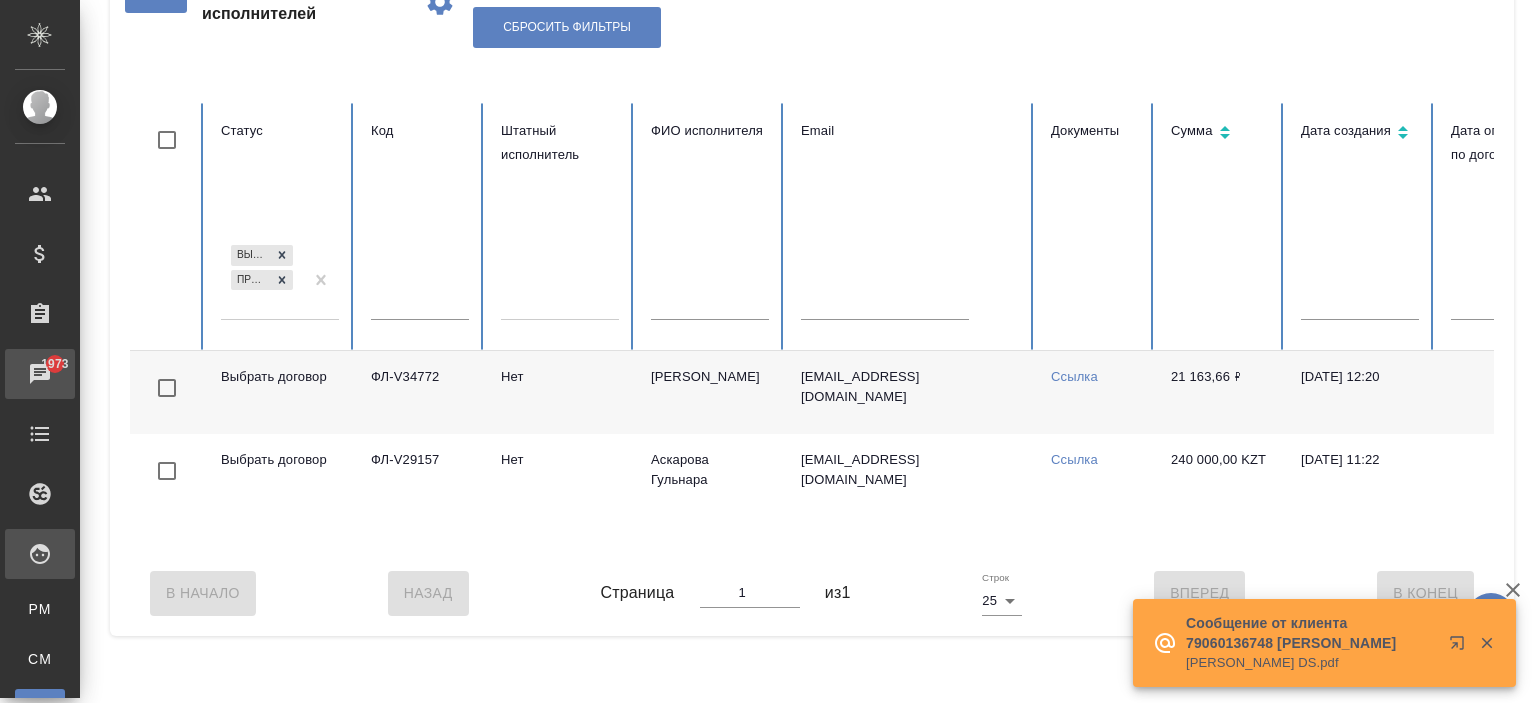 scroll, scrollTop: 58, scrollLeft: 0, axis: vertical 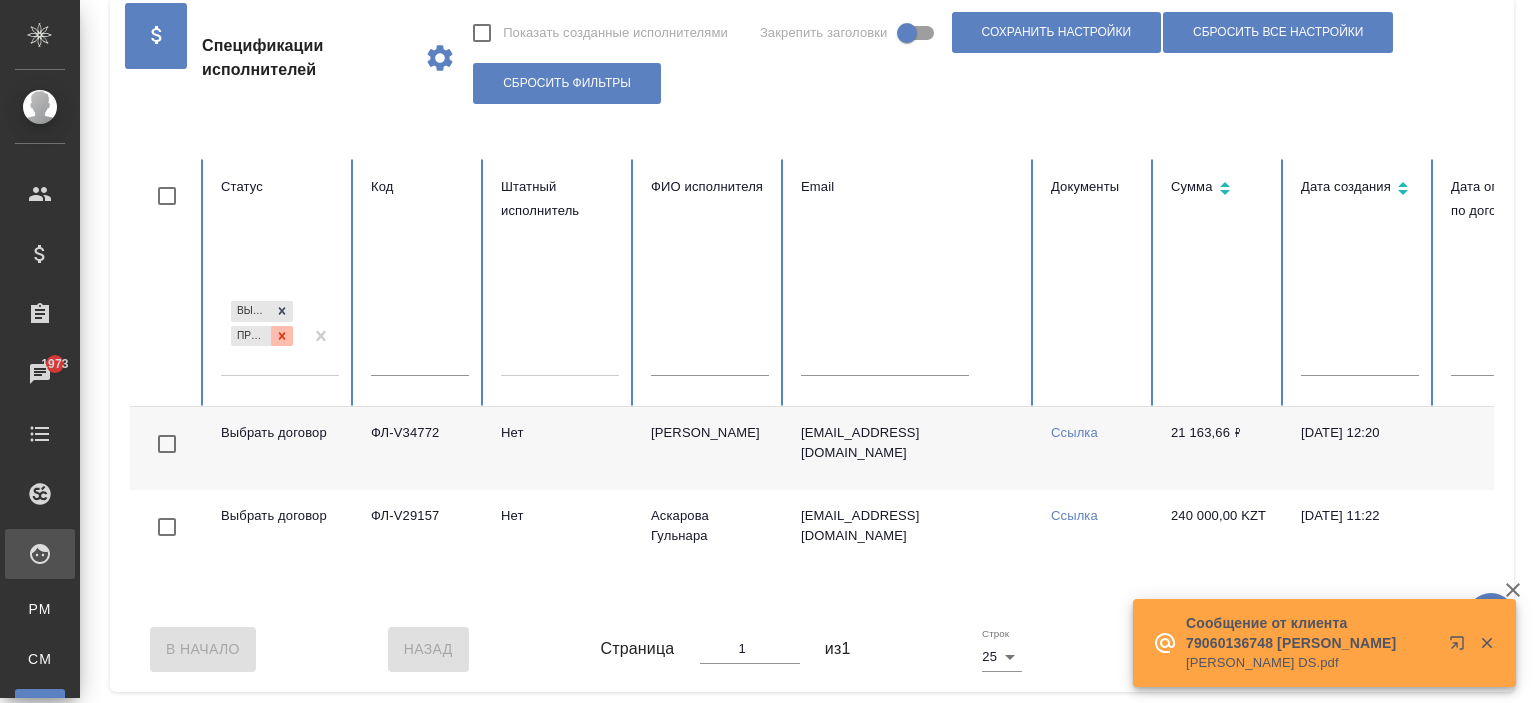 click at bounding box center (282, 336) 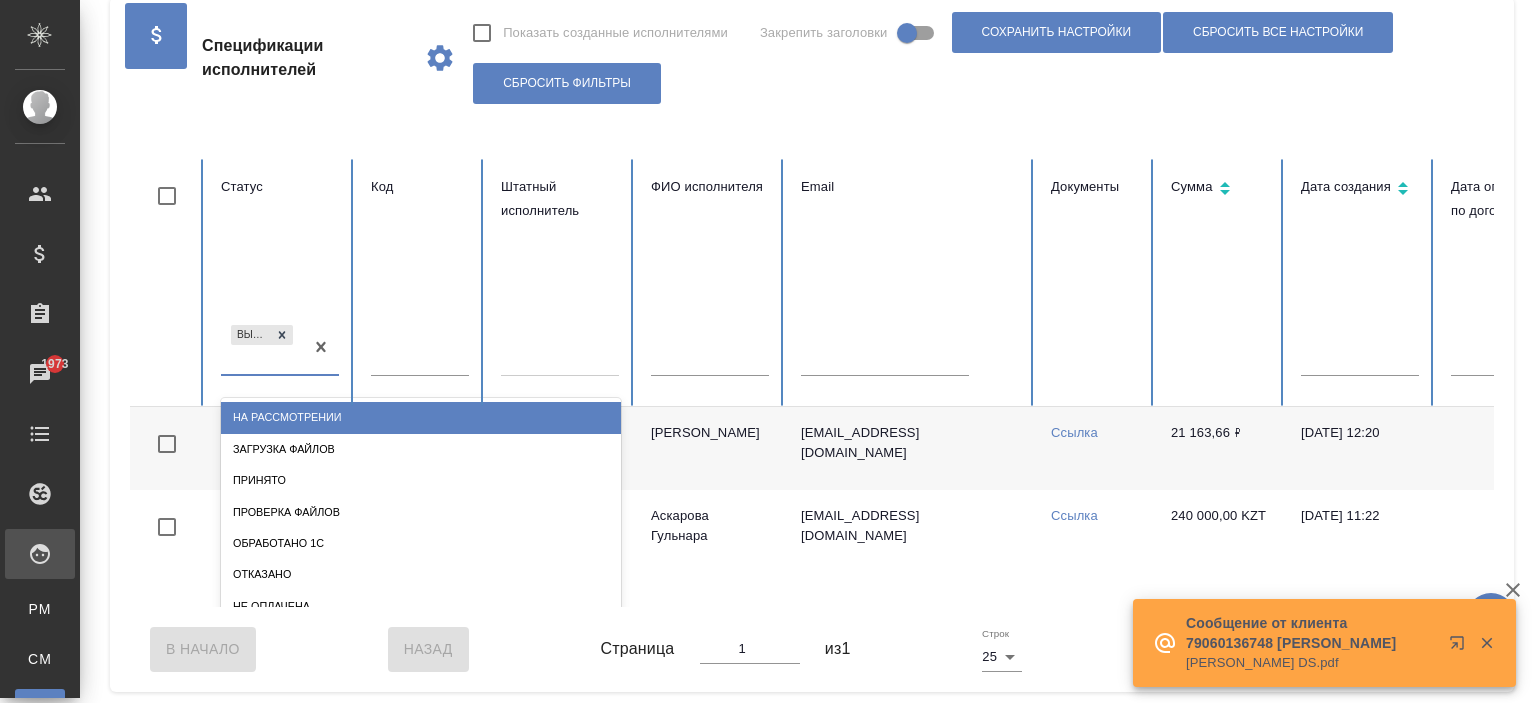 click on "Выбрать договор" at bounding box center (262, 348) 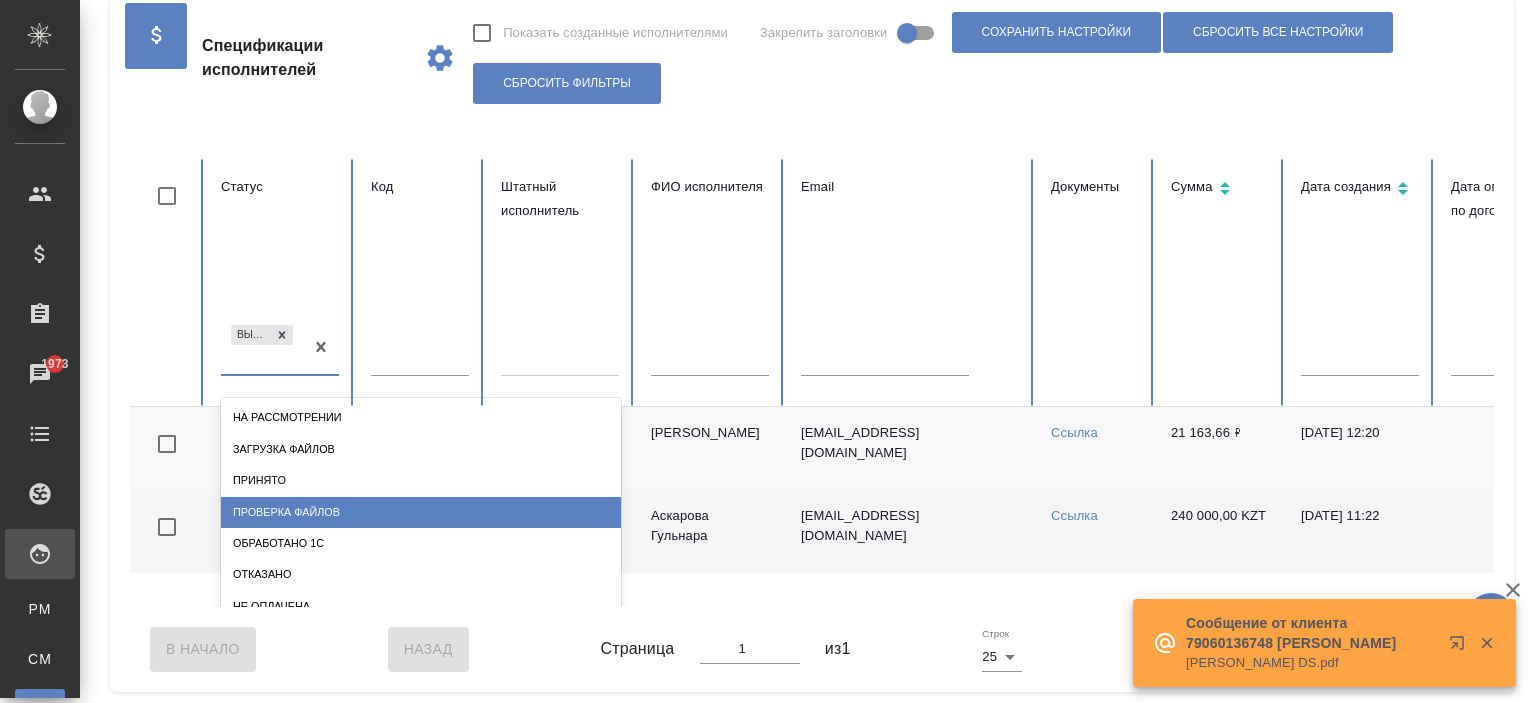 click on "Проверка файлов" at bounding box center [421, 512] 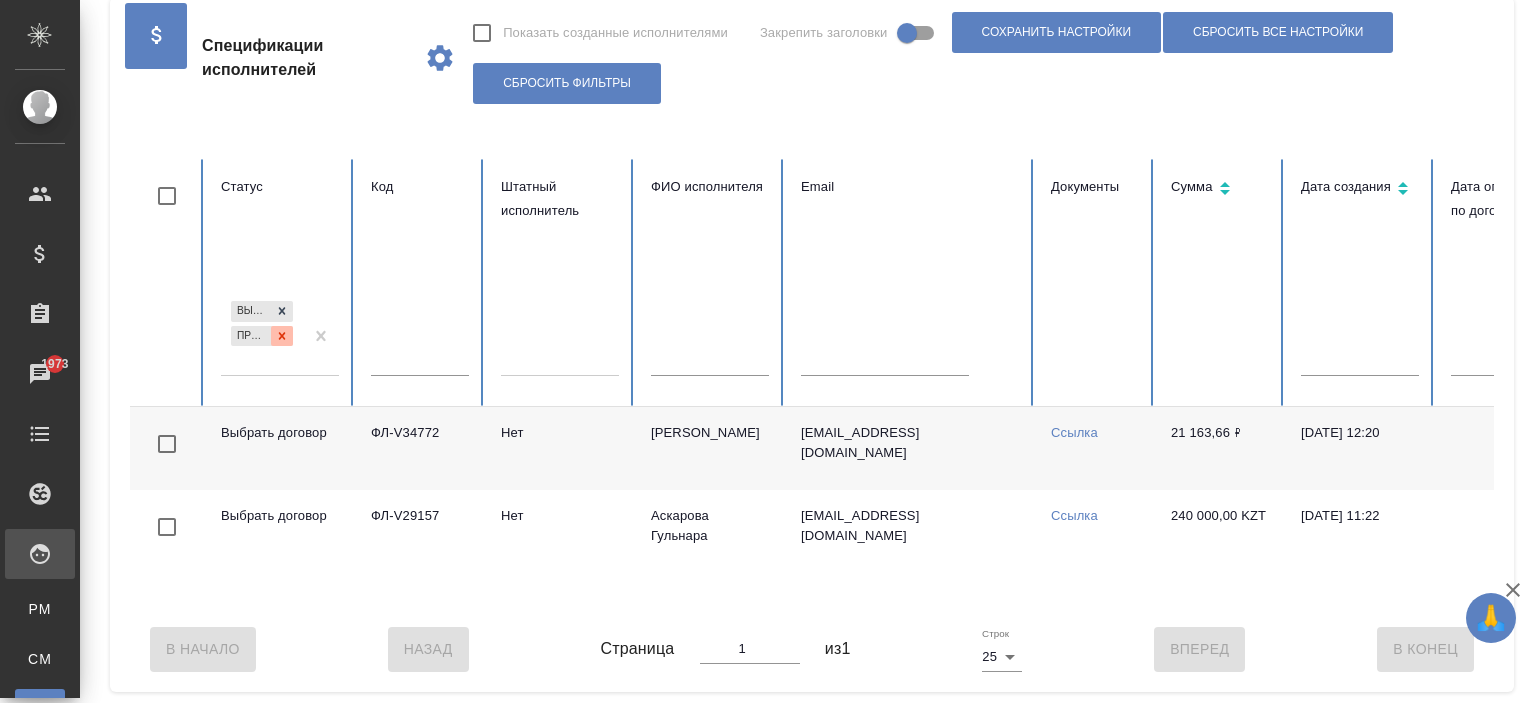 click at bounding box center (282, 336) 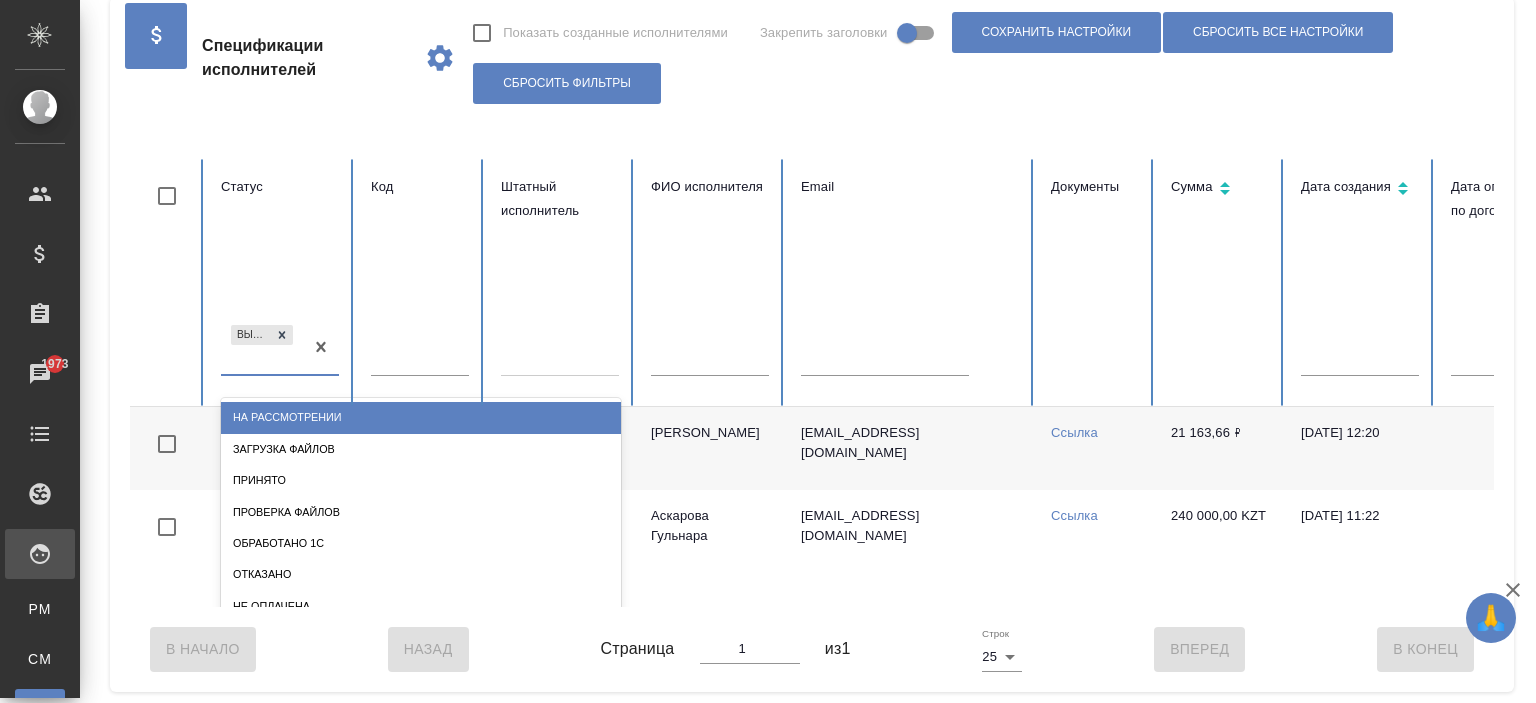click on "Выбрать договор" at bounding box center (262, 348) 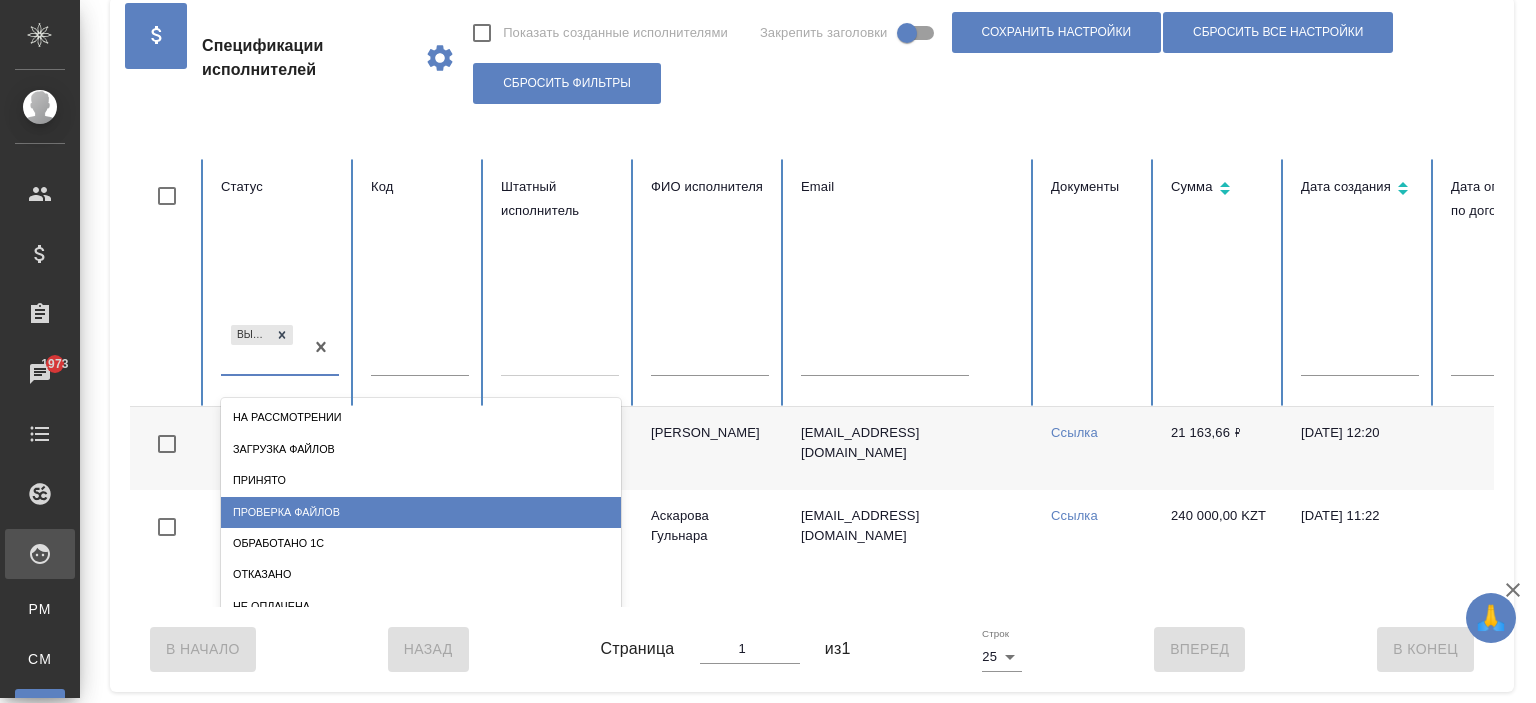 click on "Проверка файлов" at bounding box center [421, 512] 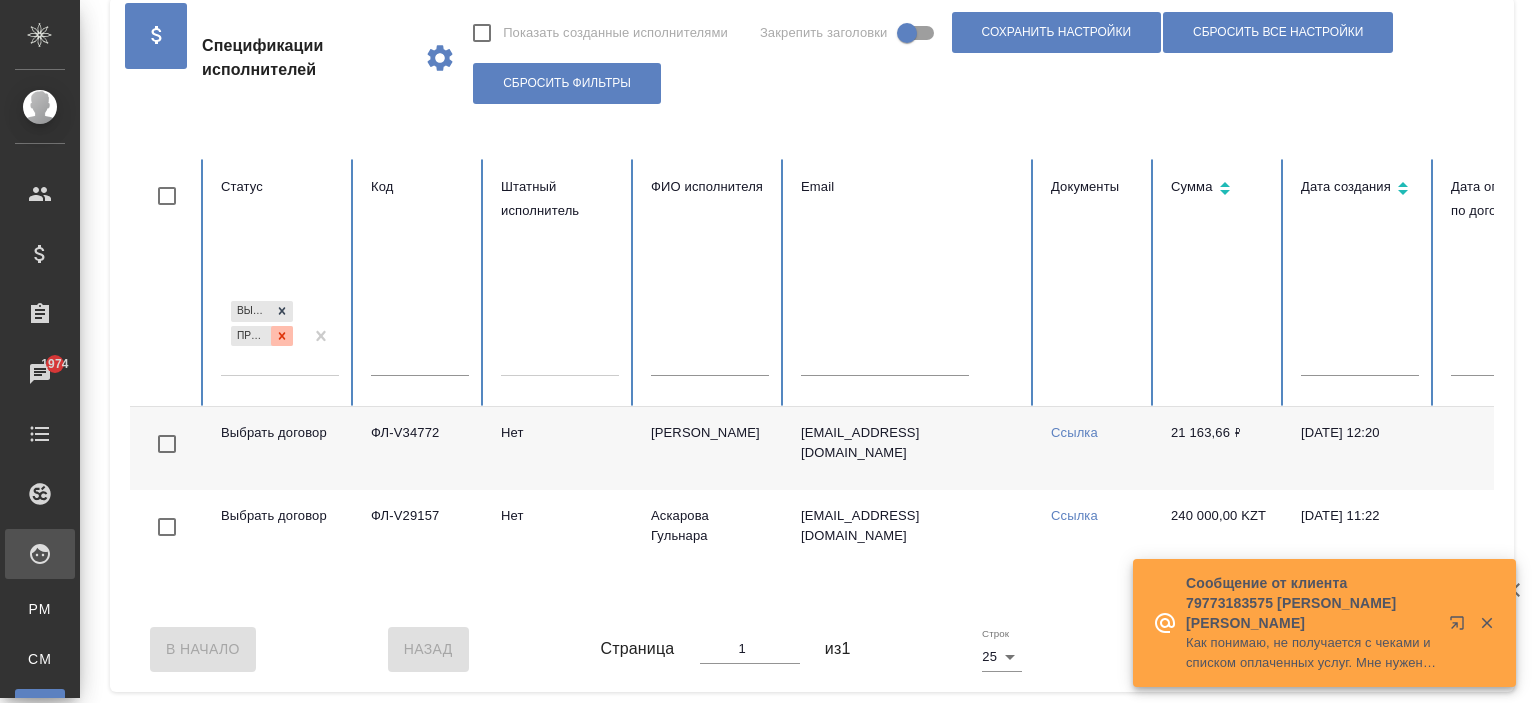 click 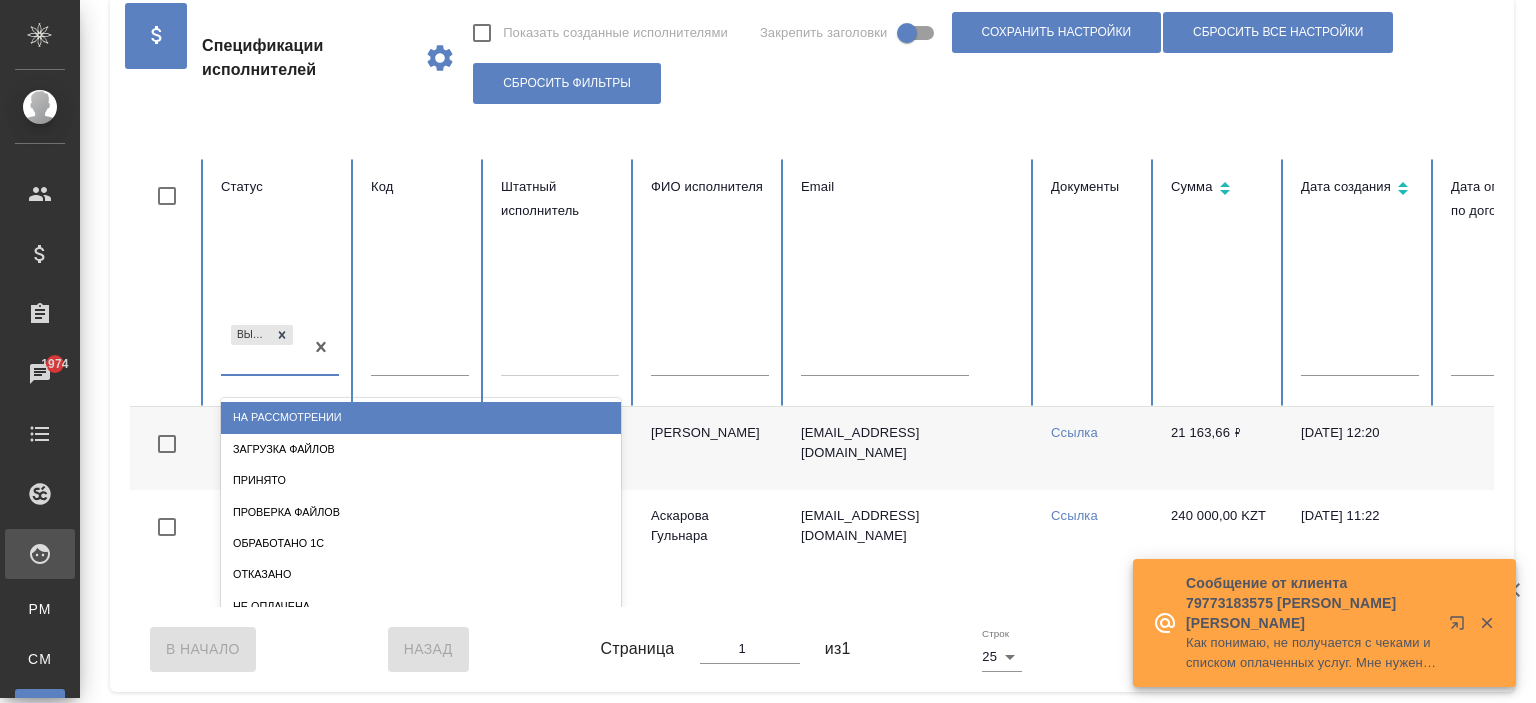 click on "Выбрать договор" at bounding box center [262, 348] 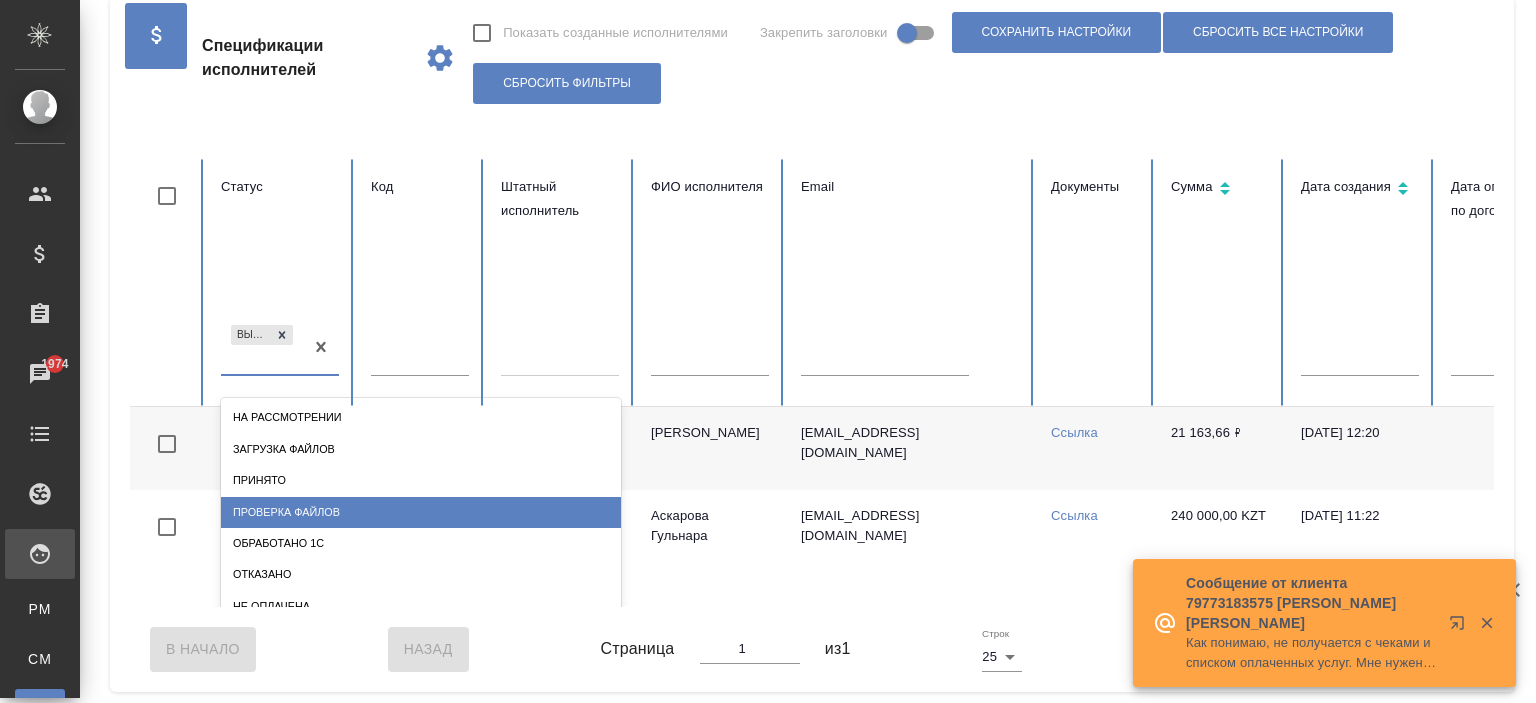 click on "Проверка файлов" at bounding box center (421, 512) 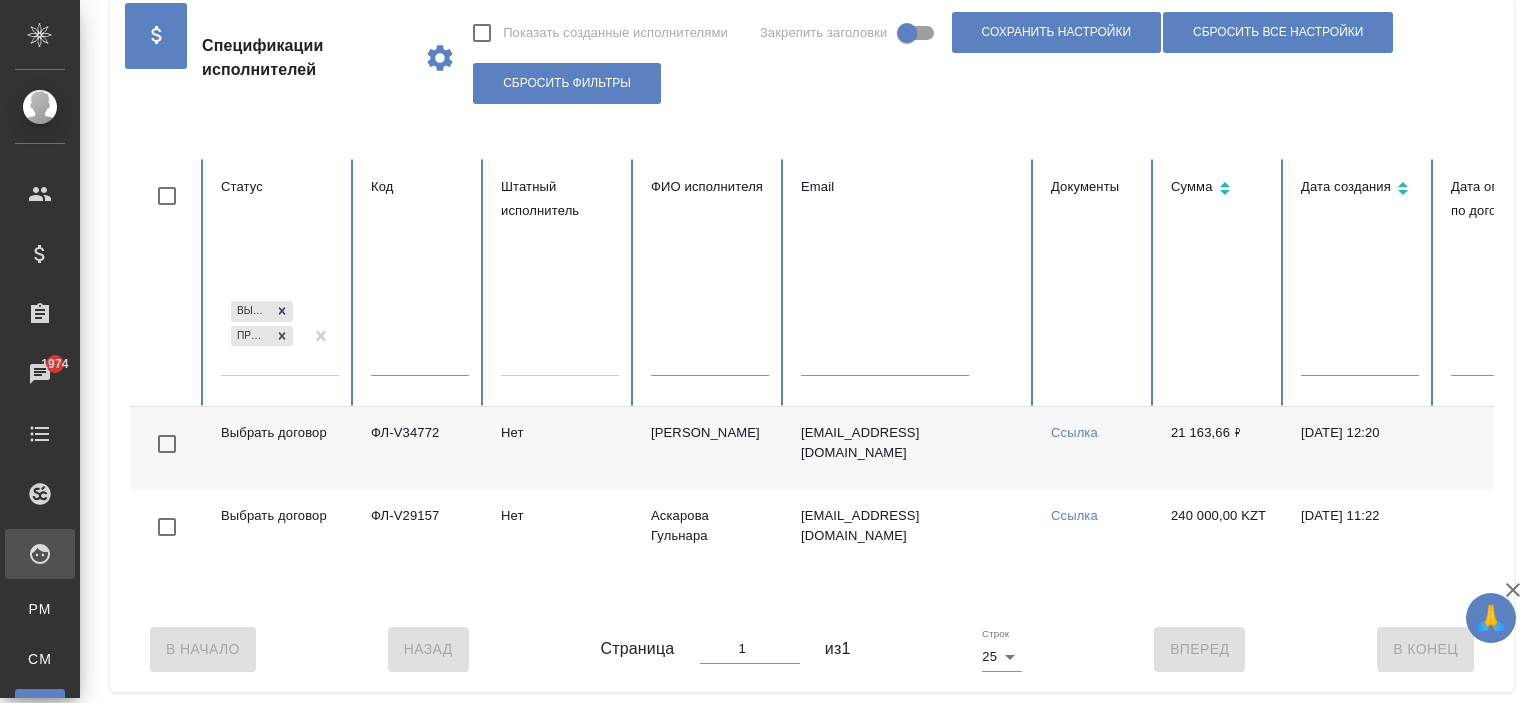 click on "Выбрать договор Проверка файлов" at bounding box center (262, 336) 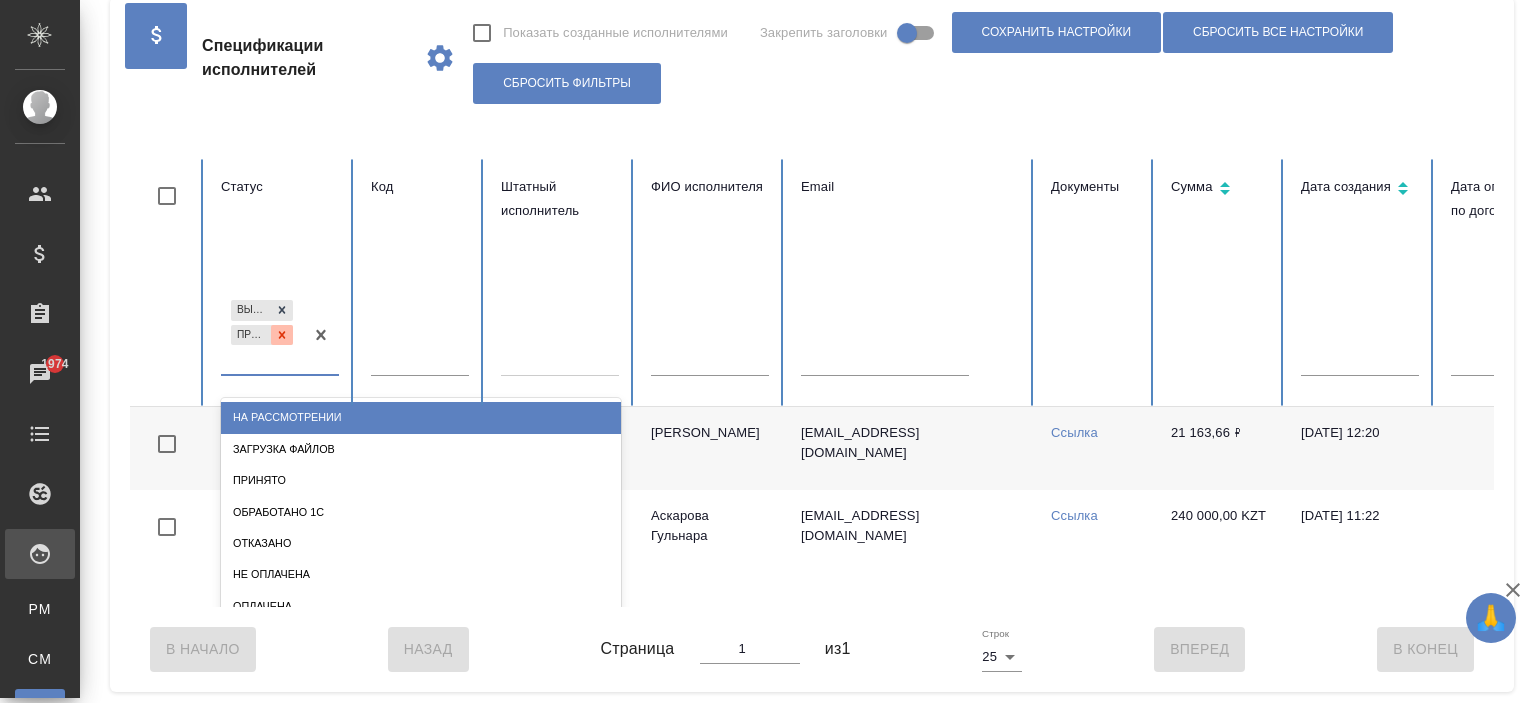 click 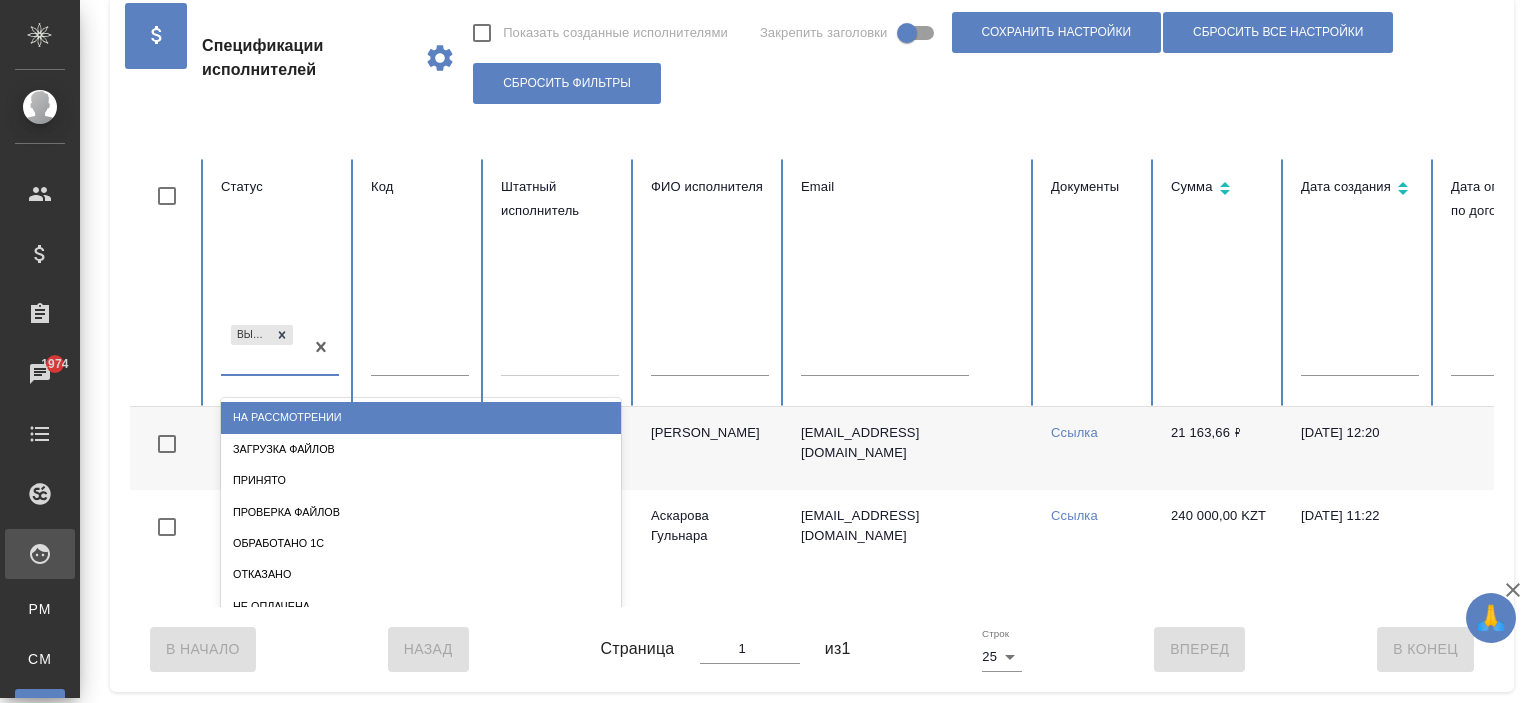 click on "Выбрать договор" at bounding box center [262, 348] 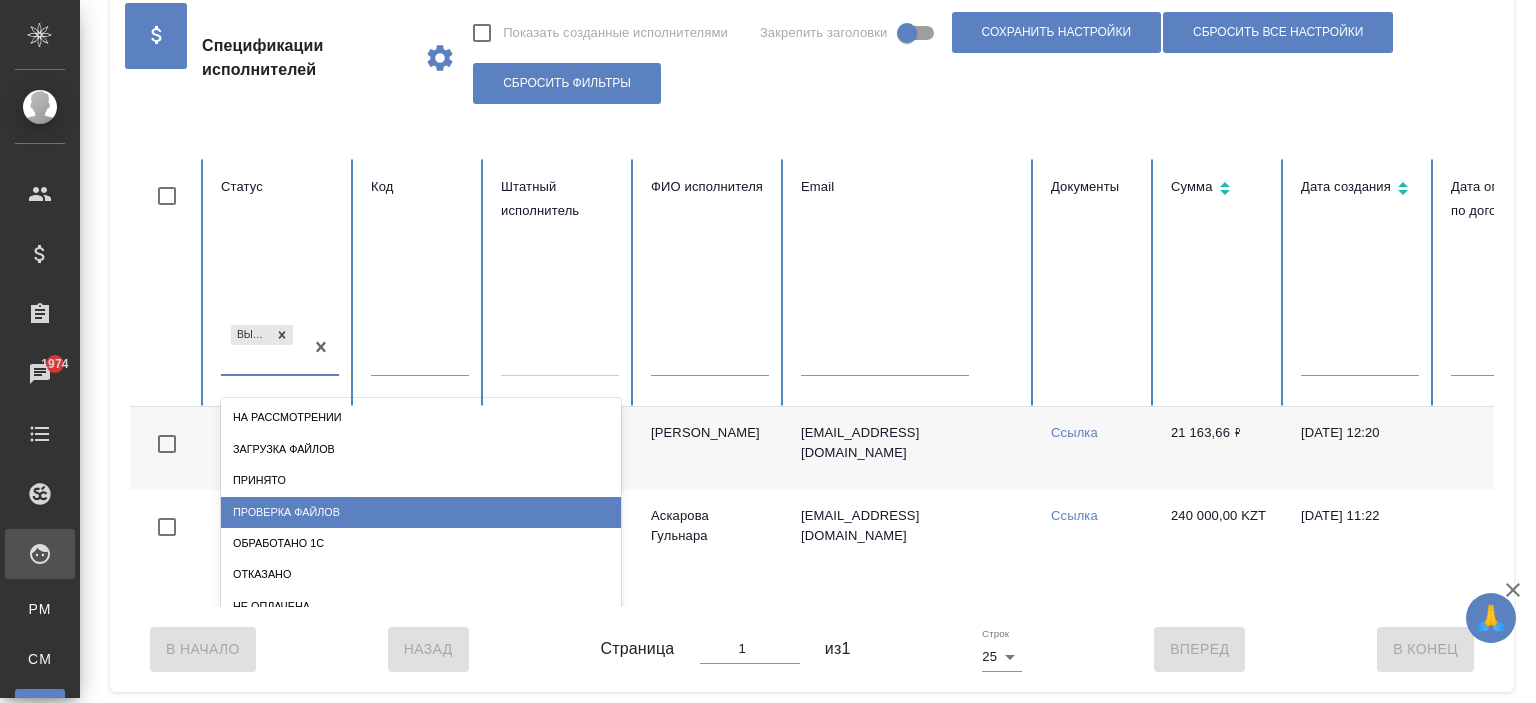 click on "Проверка файлов" at bounding box center [421, 512] 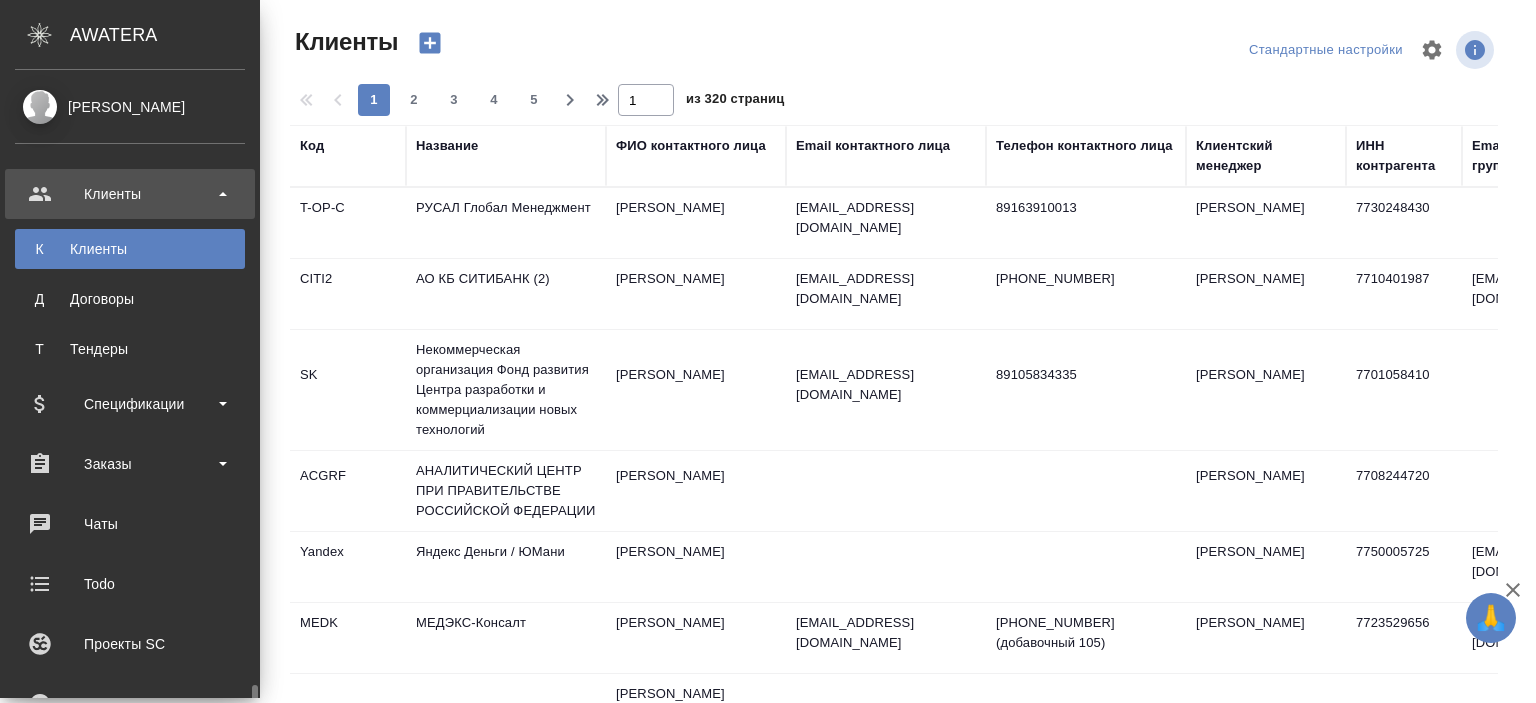 select on "RU" 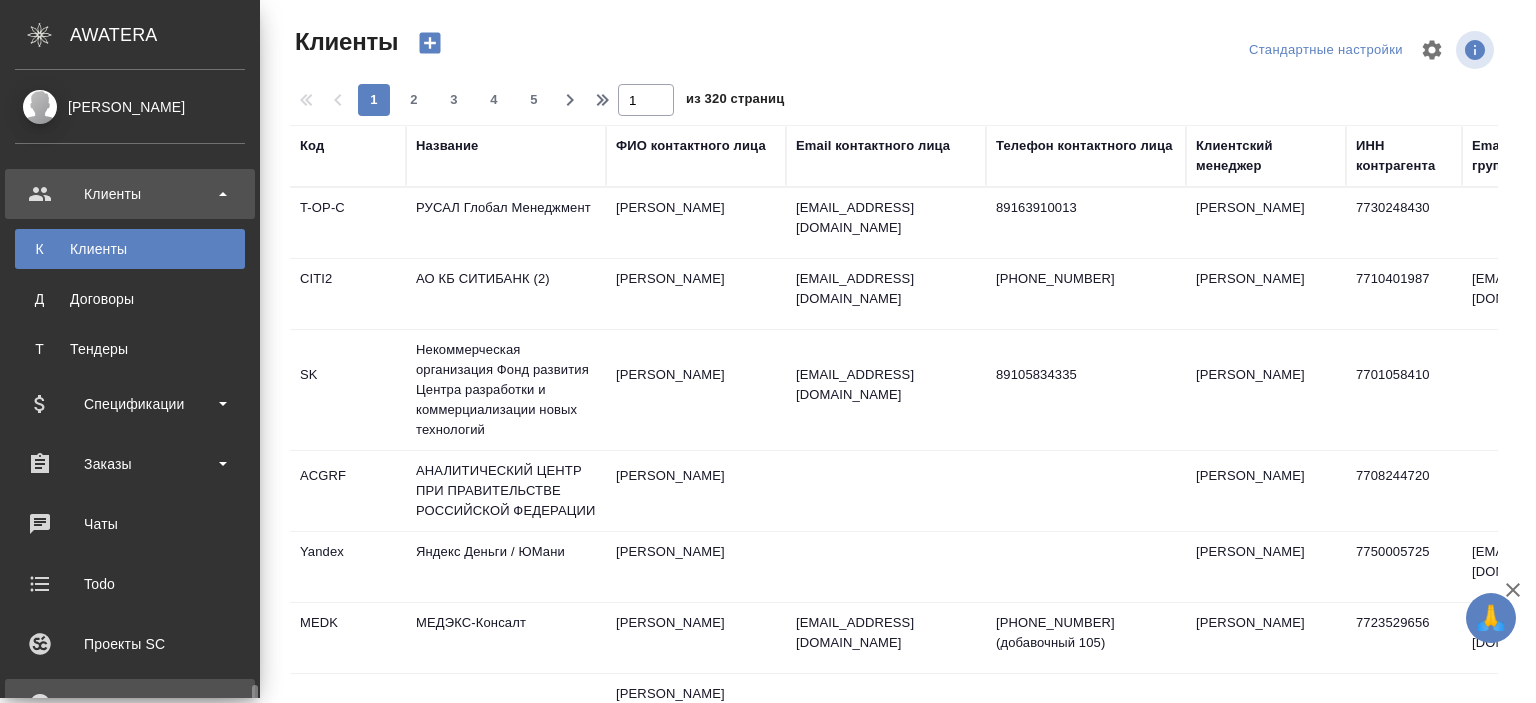 scroll, scrollTop: 0, scrollLeft: 0, axis: both 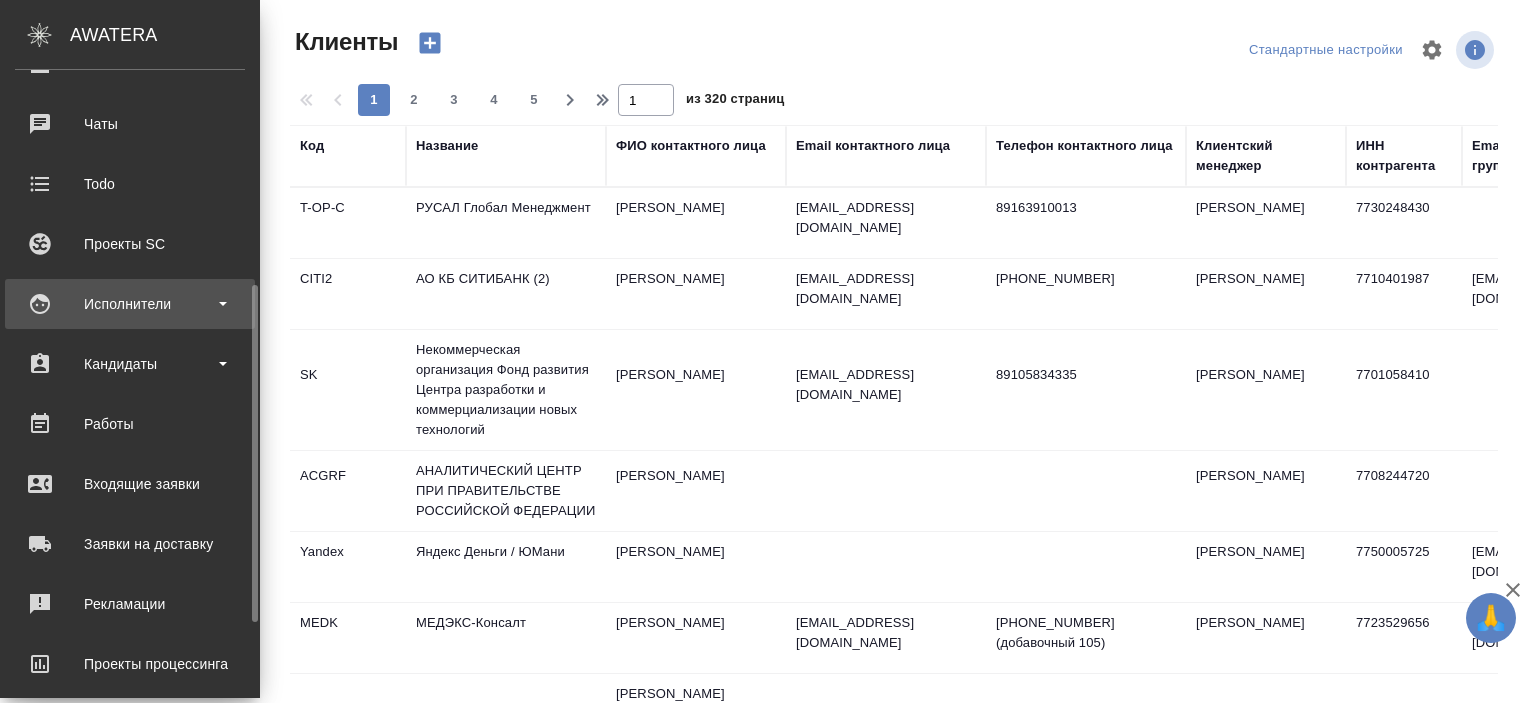 click on "Исполнители" at bounding box center (130, 304) 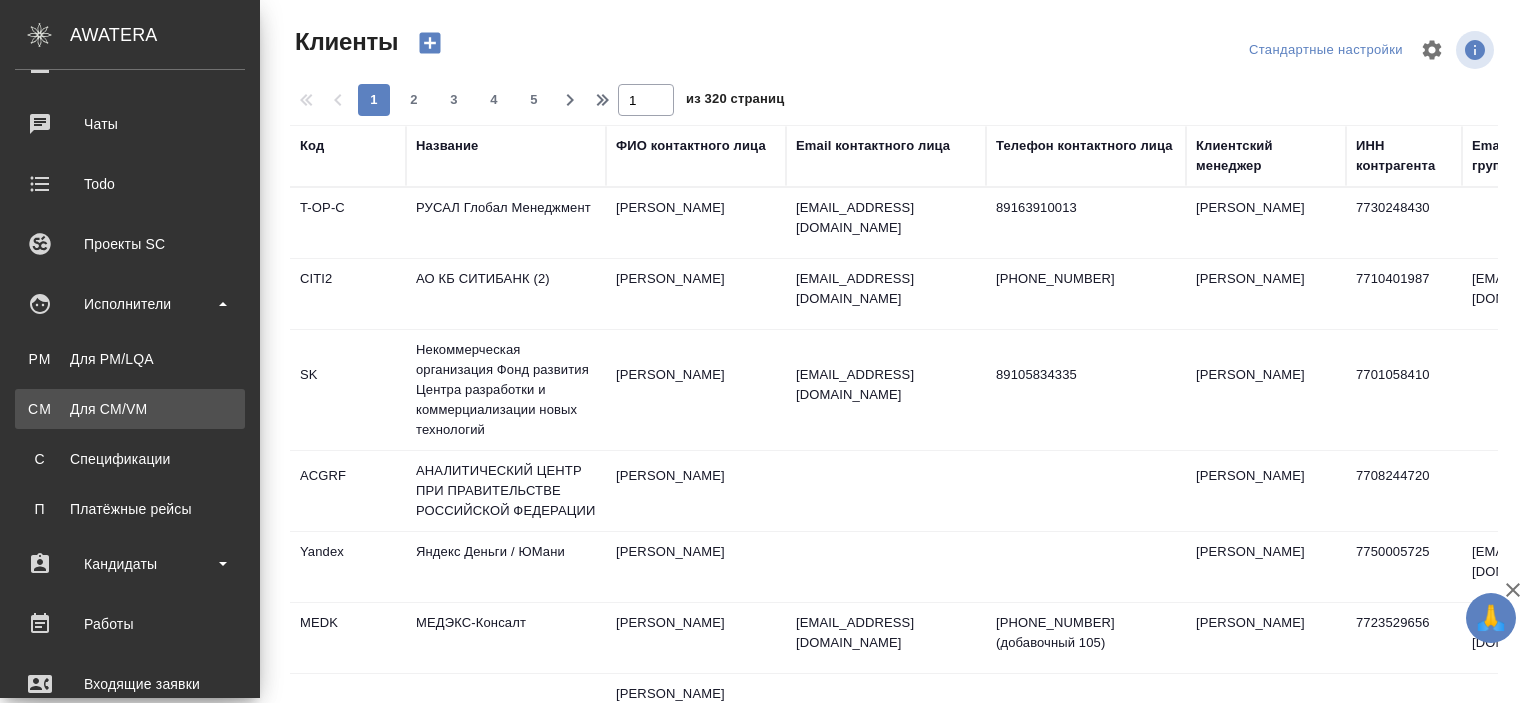 click on "Для CM/VM" at bounding box center (130, 409) 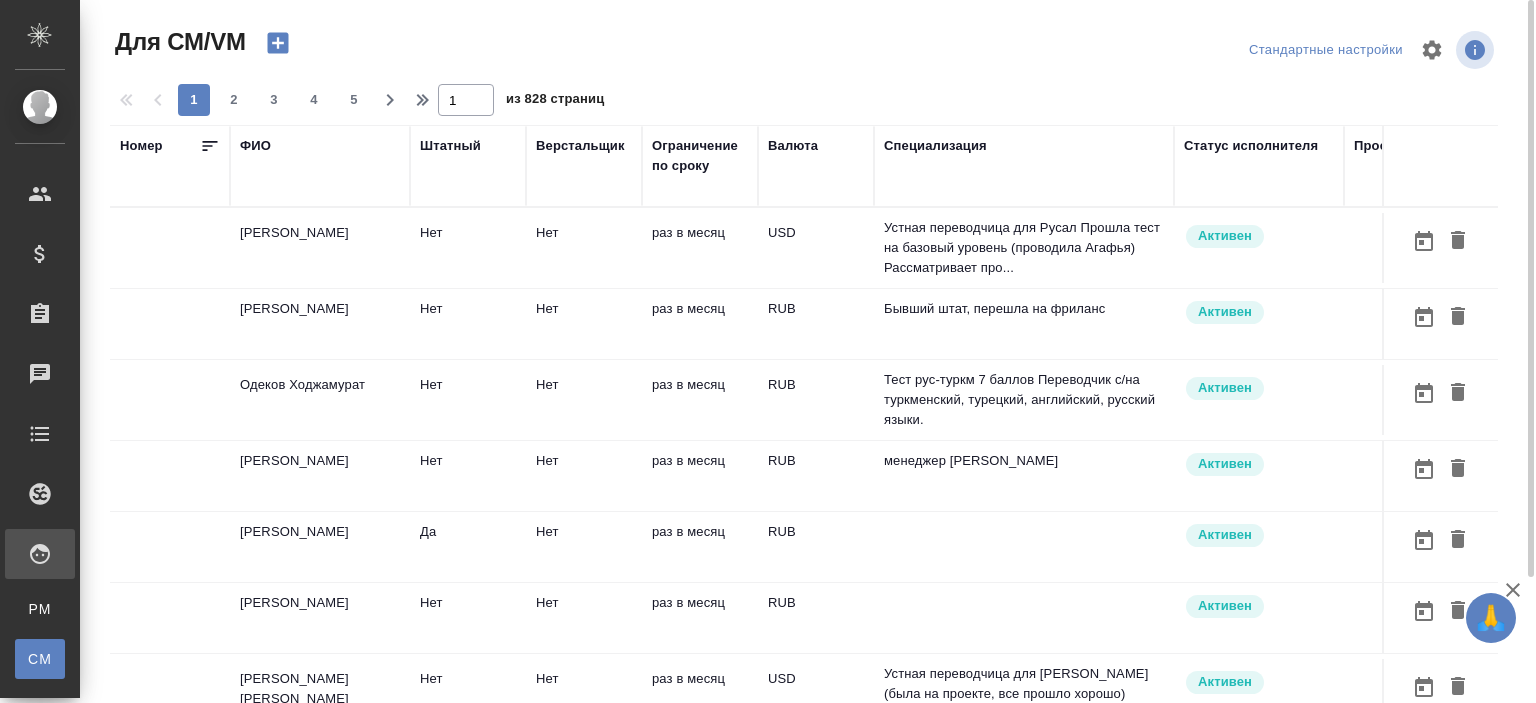 click on "ФИО" at bounding box center (320, 166) 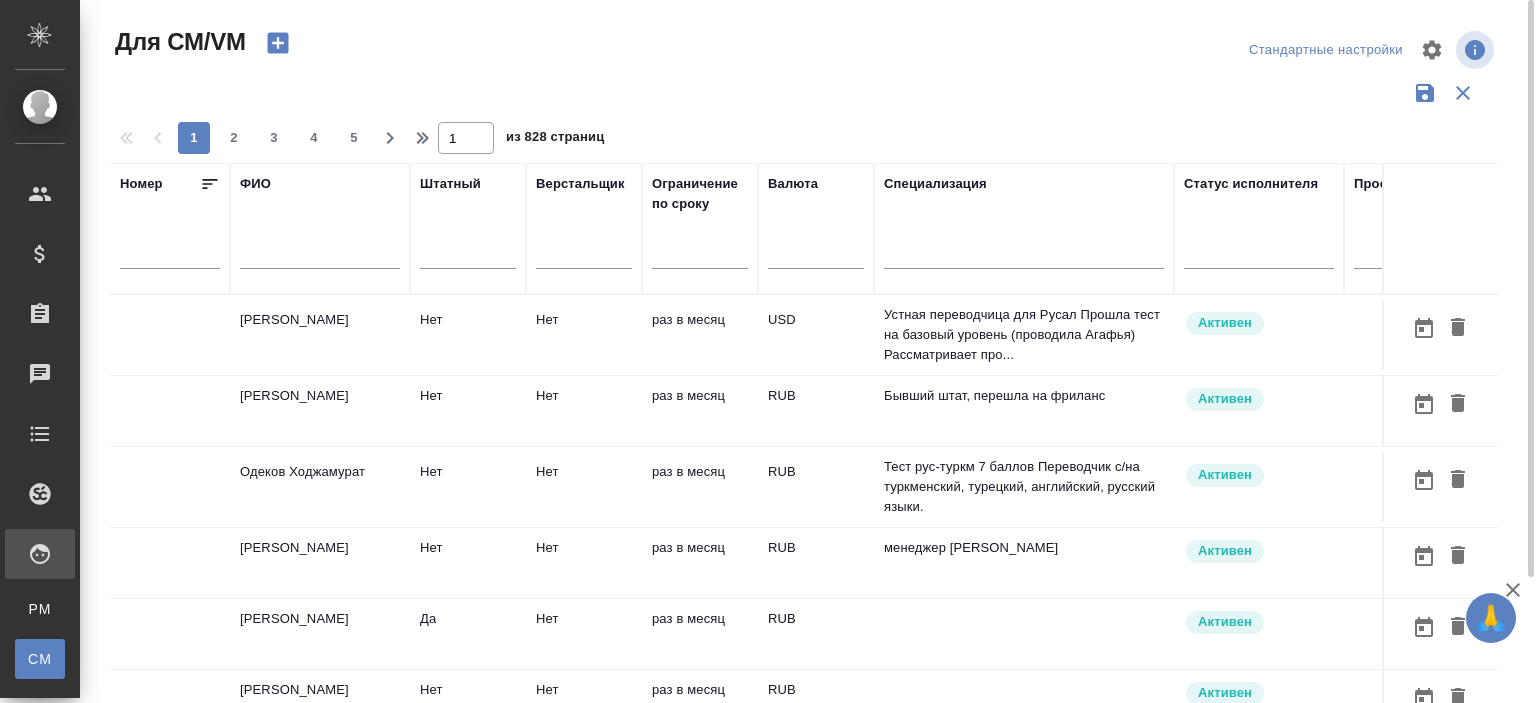 click at bounding box center [320, 258] 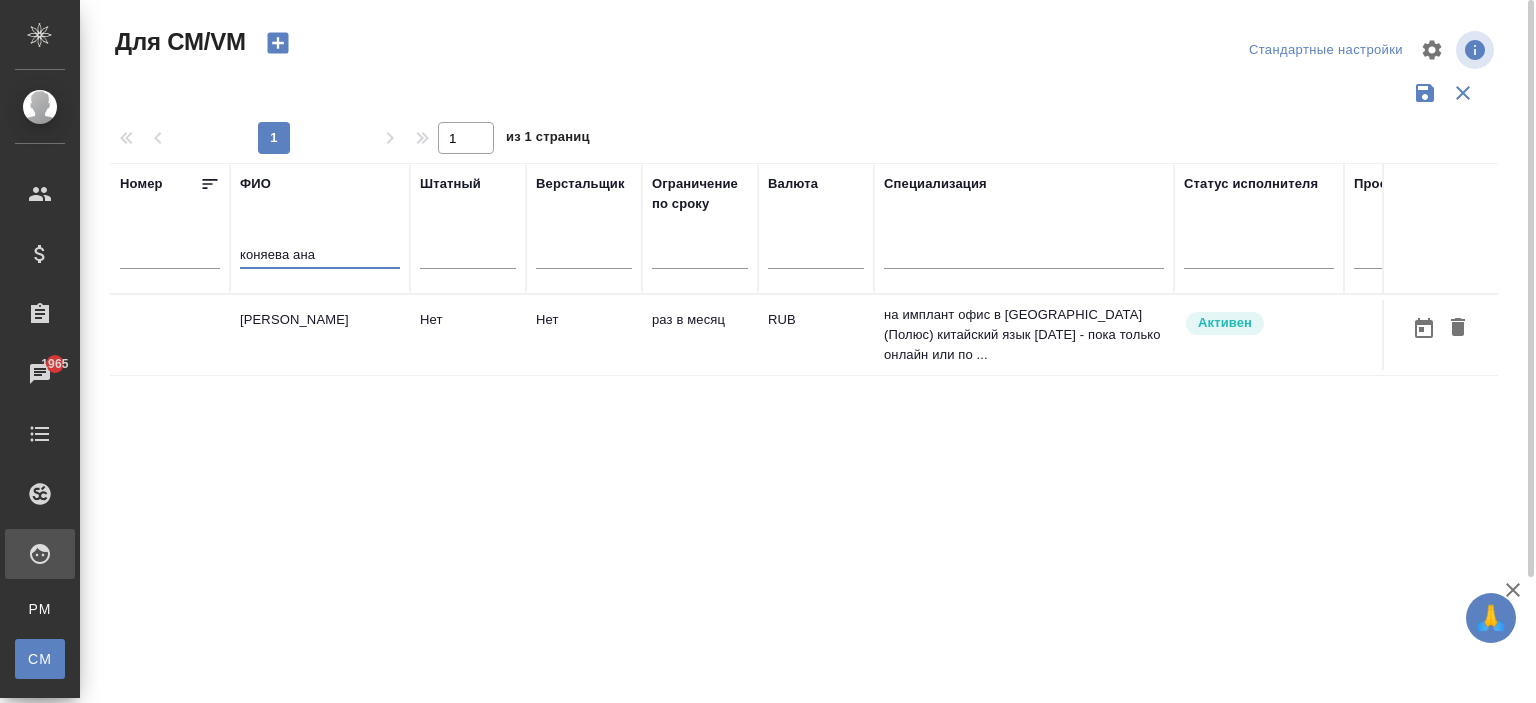 type on "коняева ана" 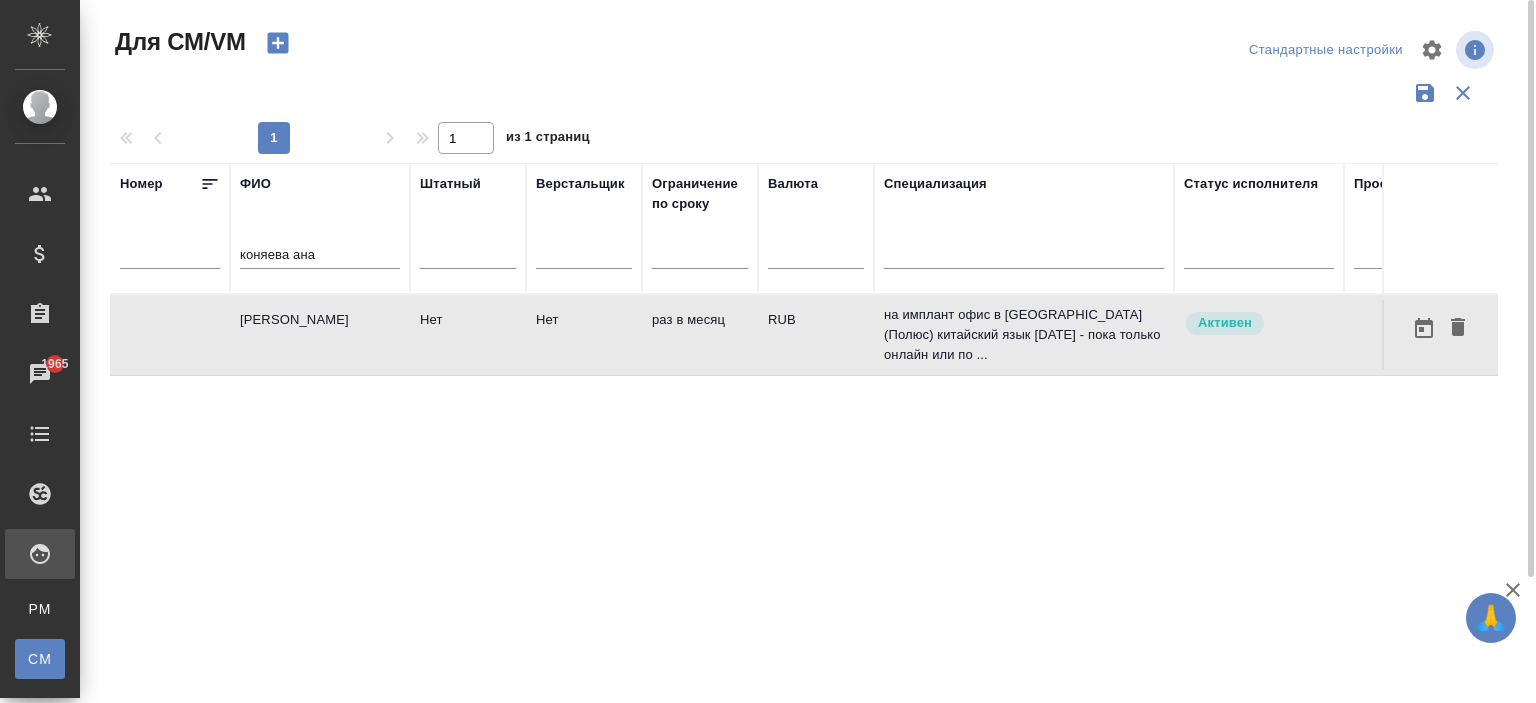 click on "[PERSON_NAME]" at bounding box center (320, 335) 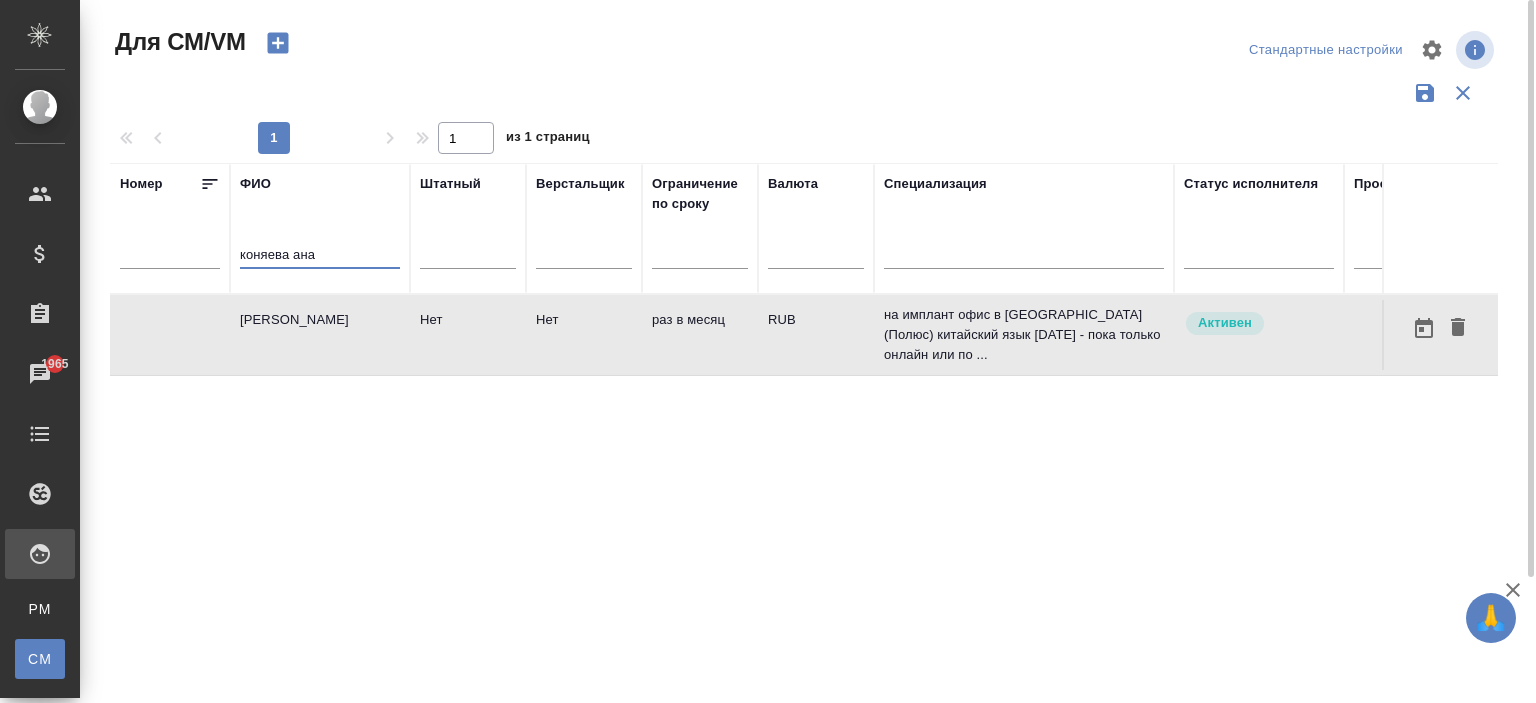 drag, startPoint x: 384, startPoint y: 243, endPoint x: 232, endPoint y: 244, distance: 152.0033 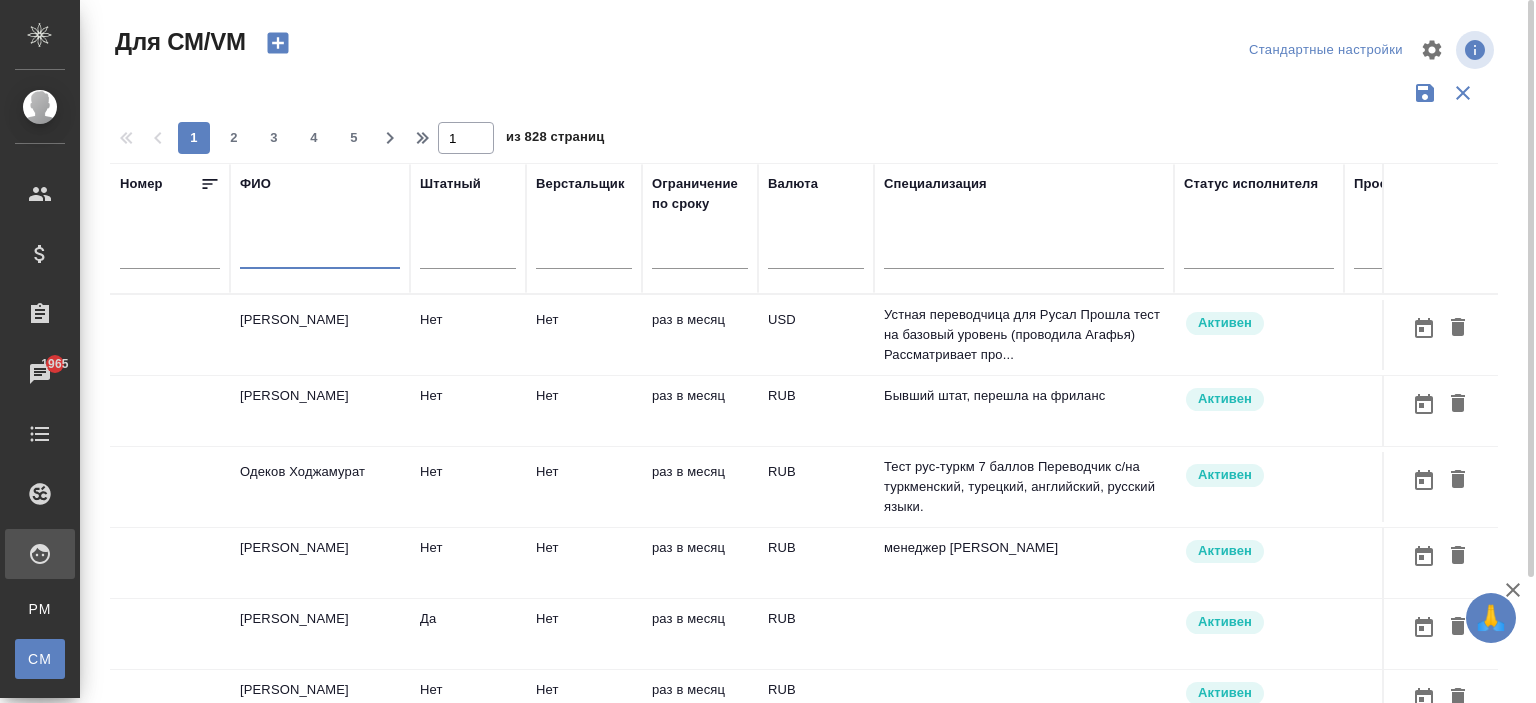 type 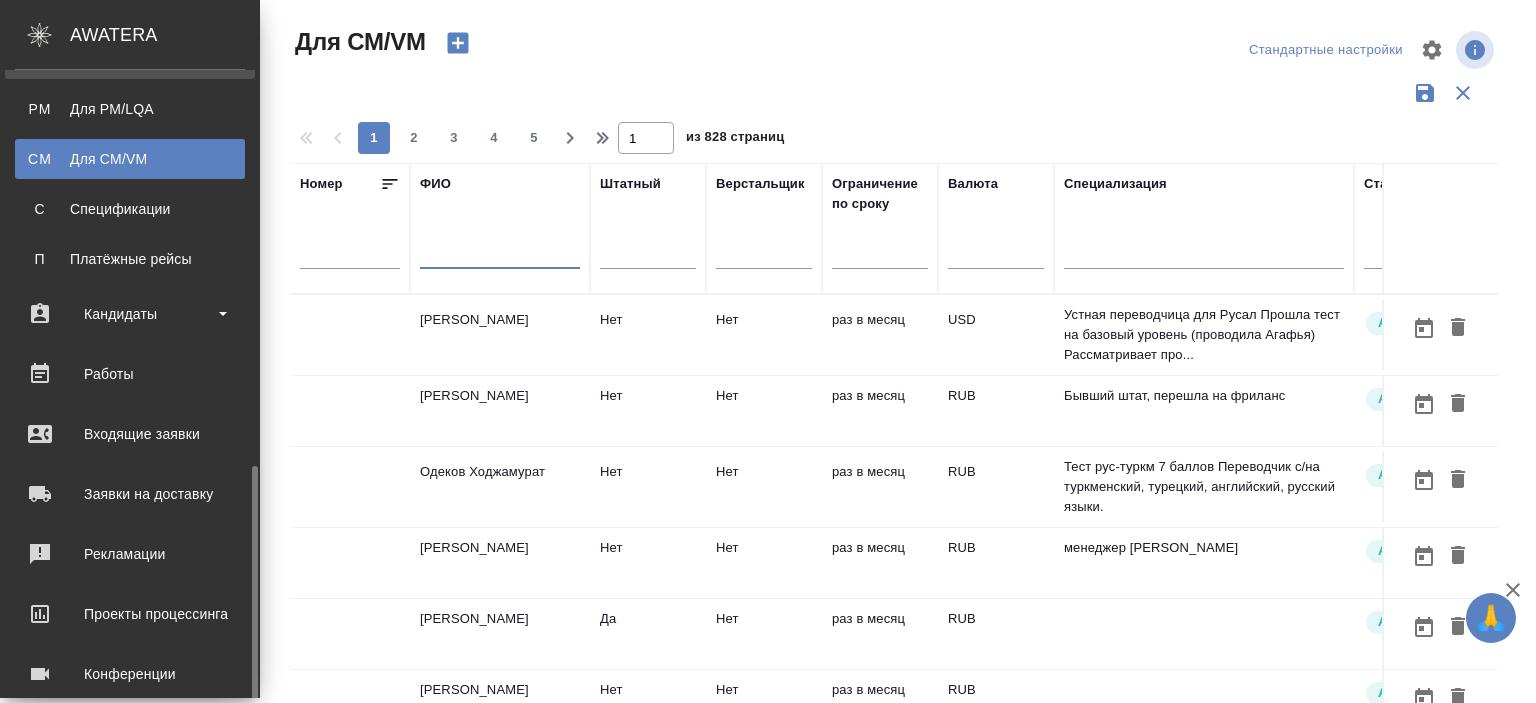 scroll, scrollTop: 591, scrollLeft: 0, axis: vertical 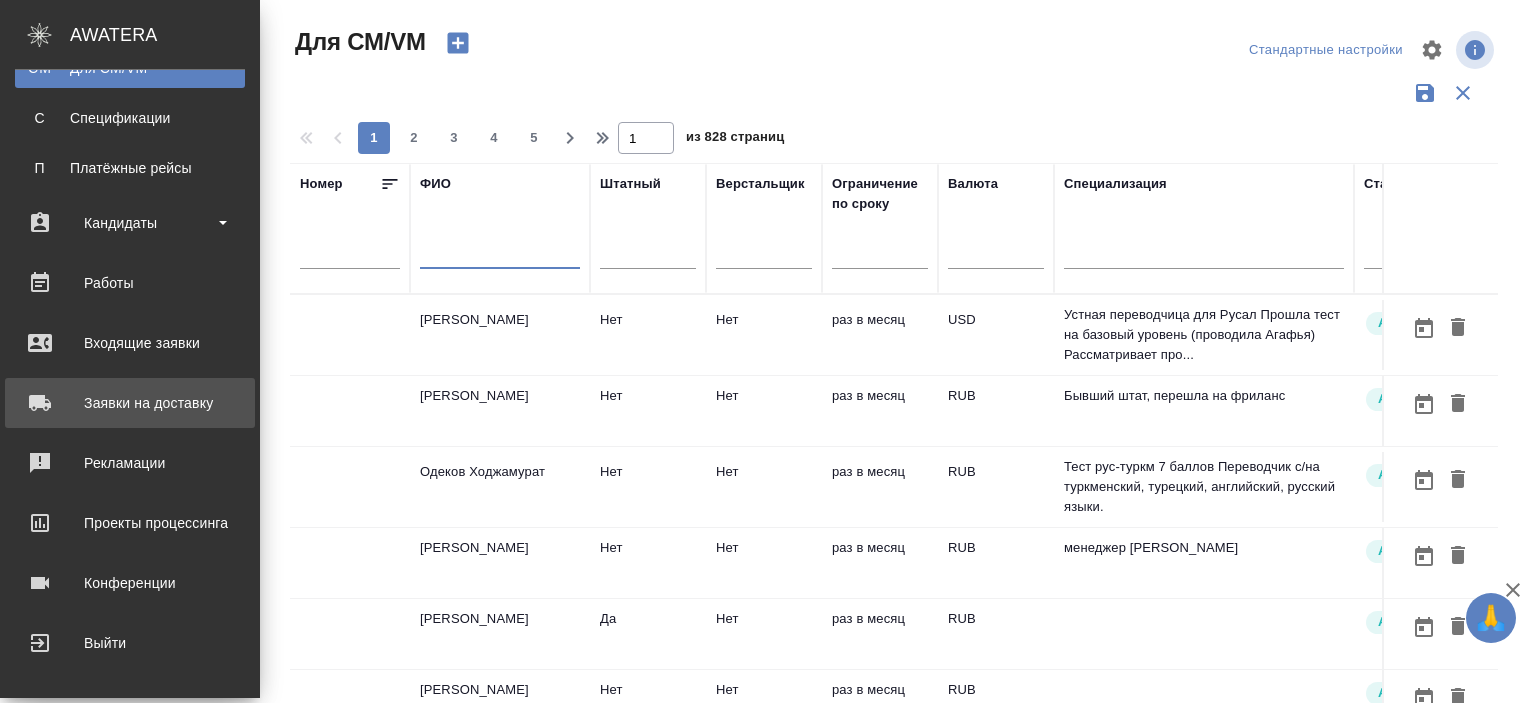 click on "Заявки на доставку" at bounding box center [130, 403] 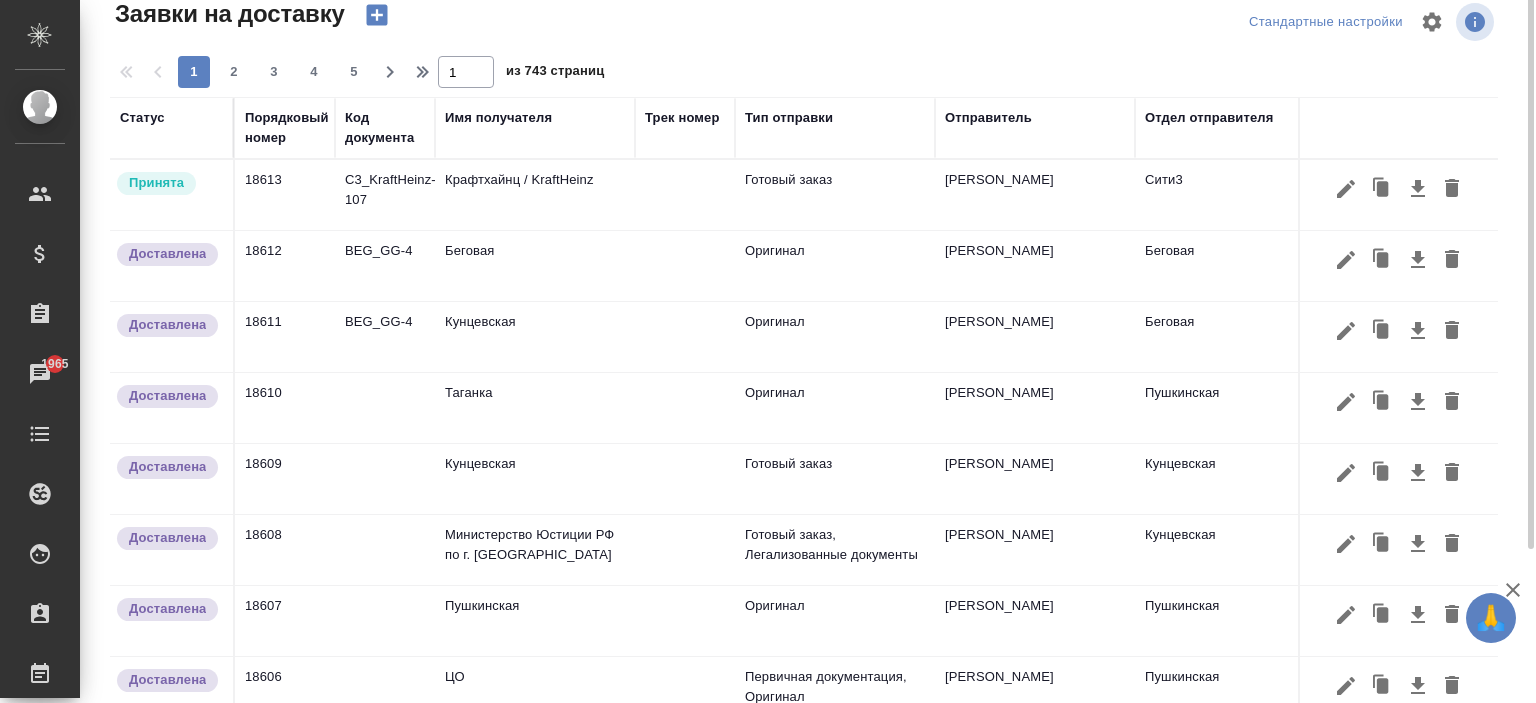 scroll, scrollTop: 0, scrollLeft: 0, axis: both 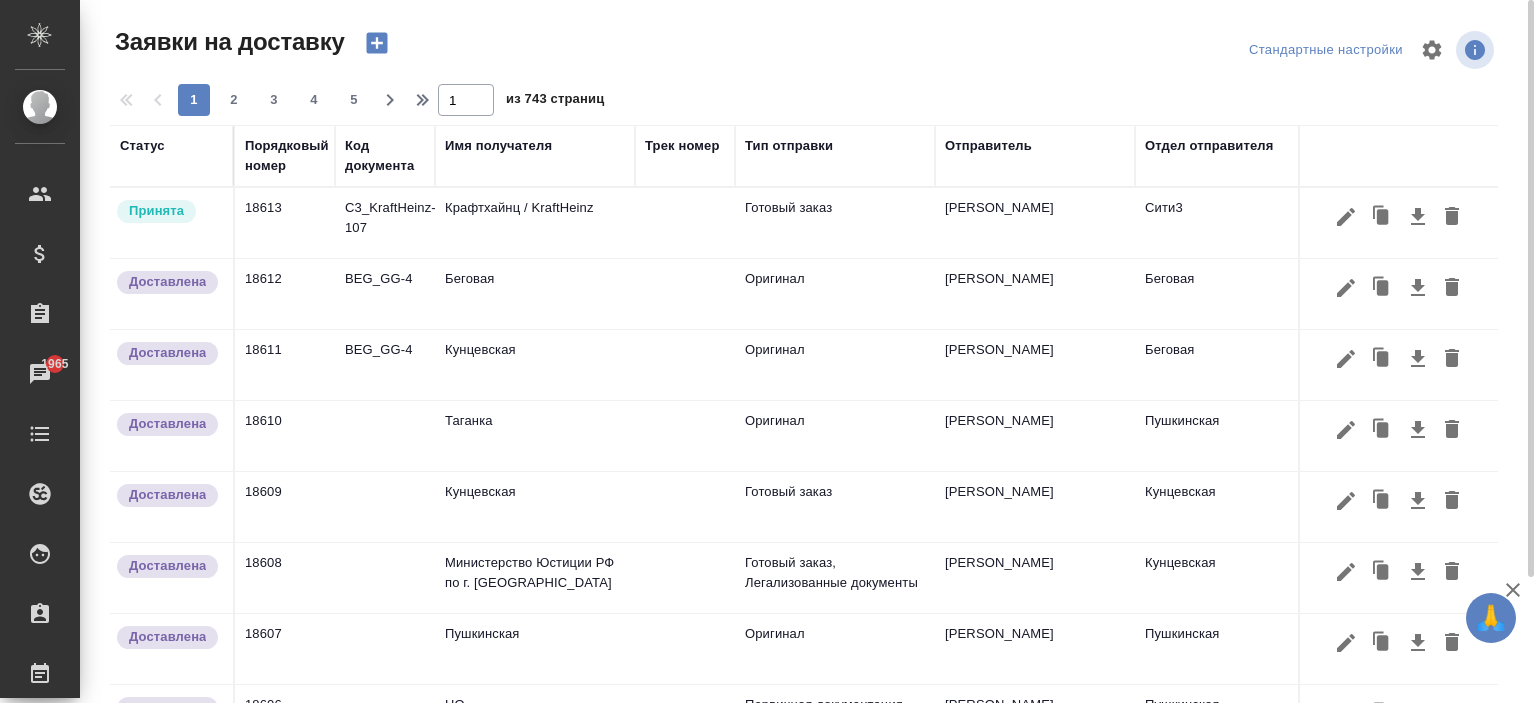 click on "Имя получателя" at bounding box center (498, 146) 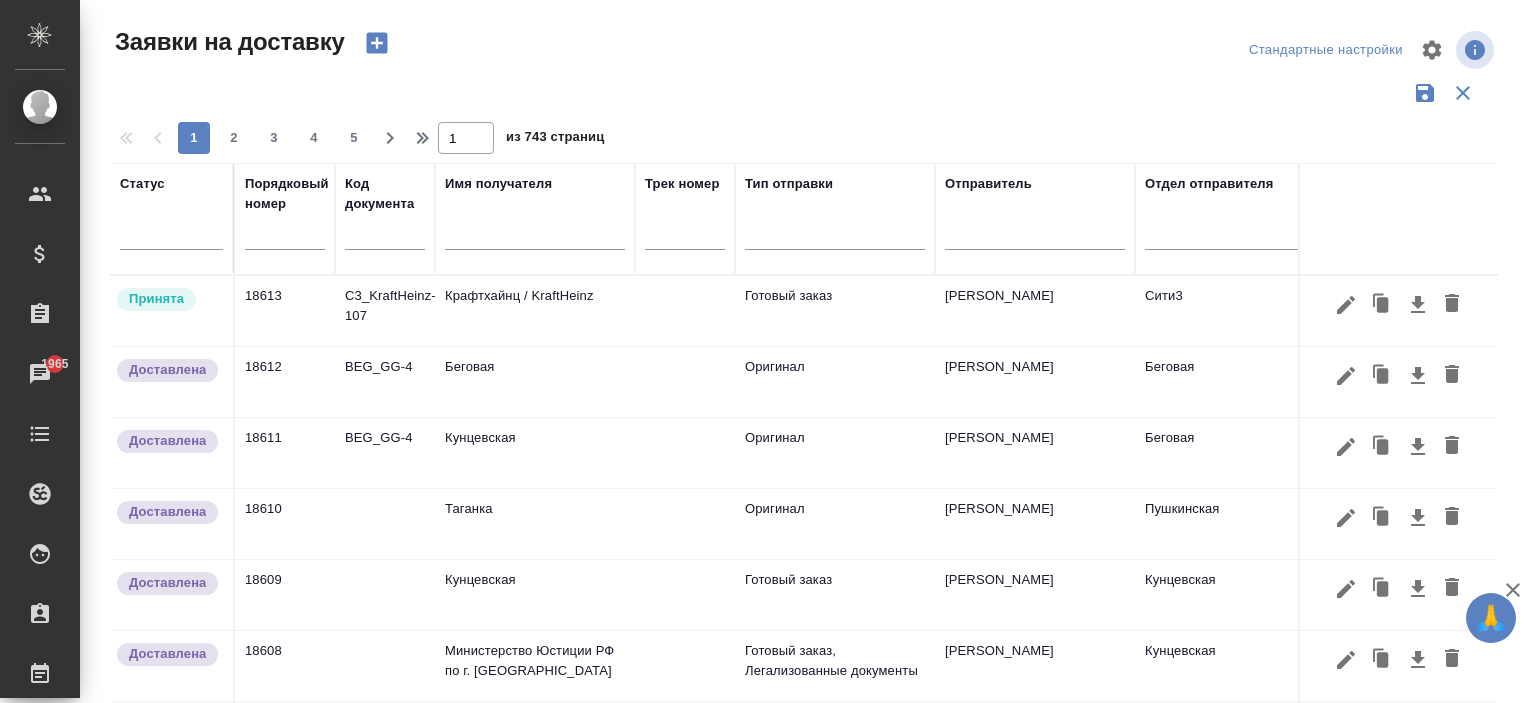 click at bounding box center [535, 236] 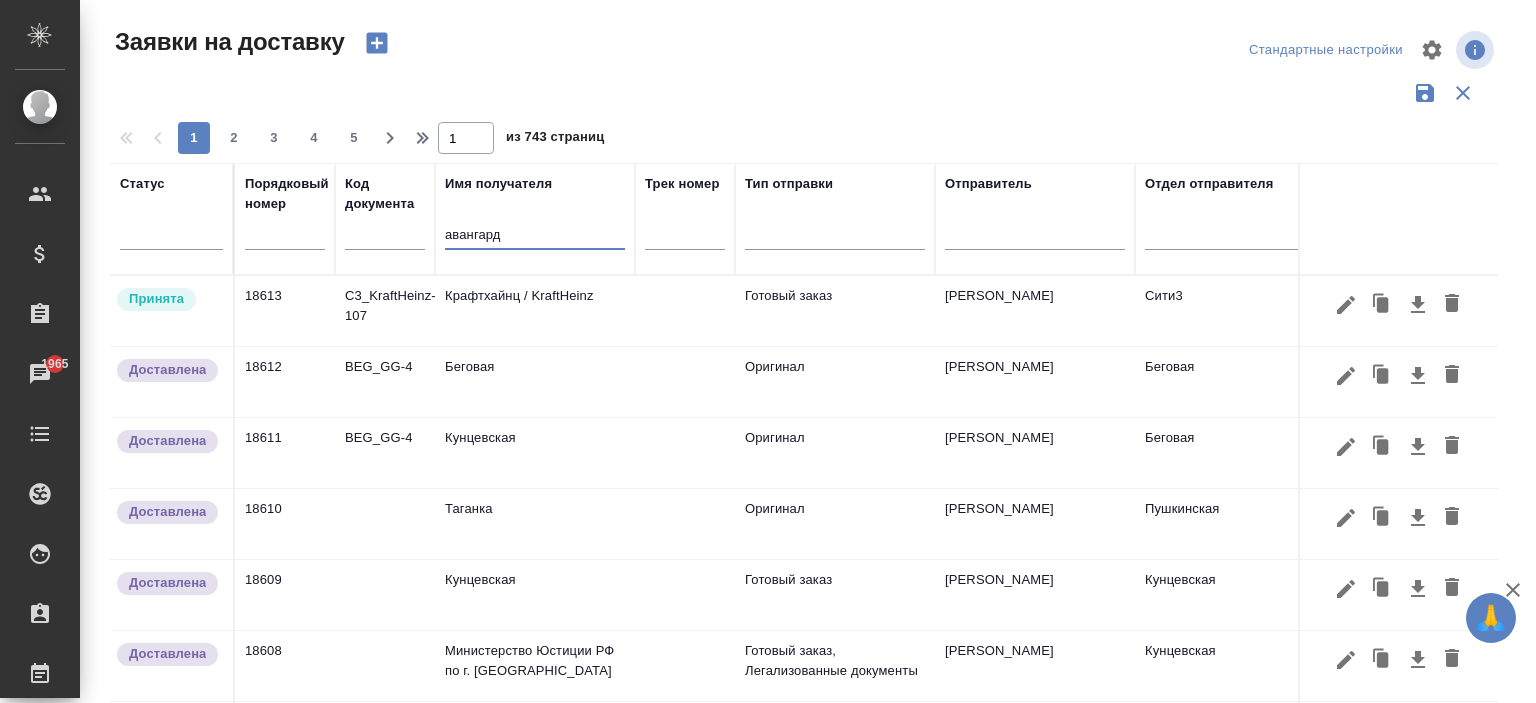 type on "авангард" 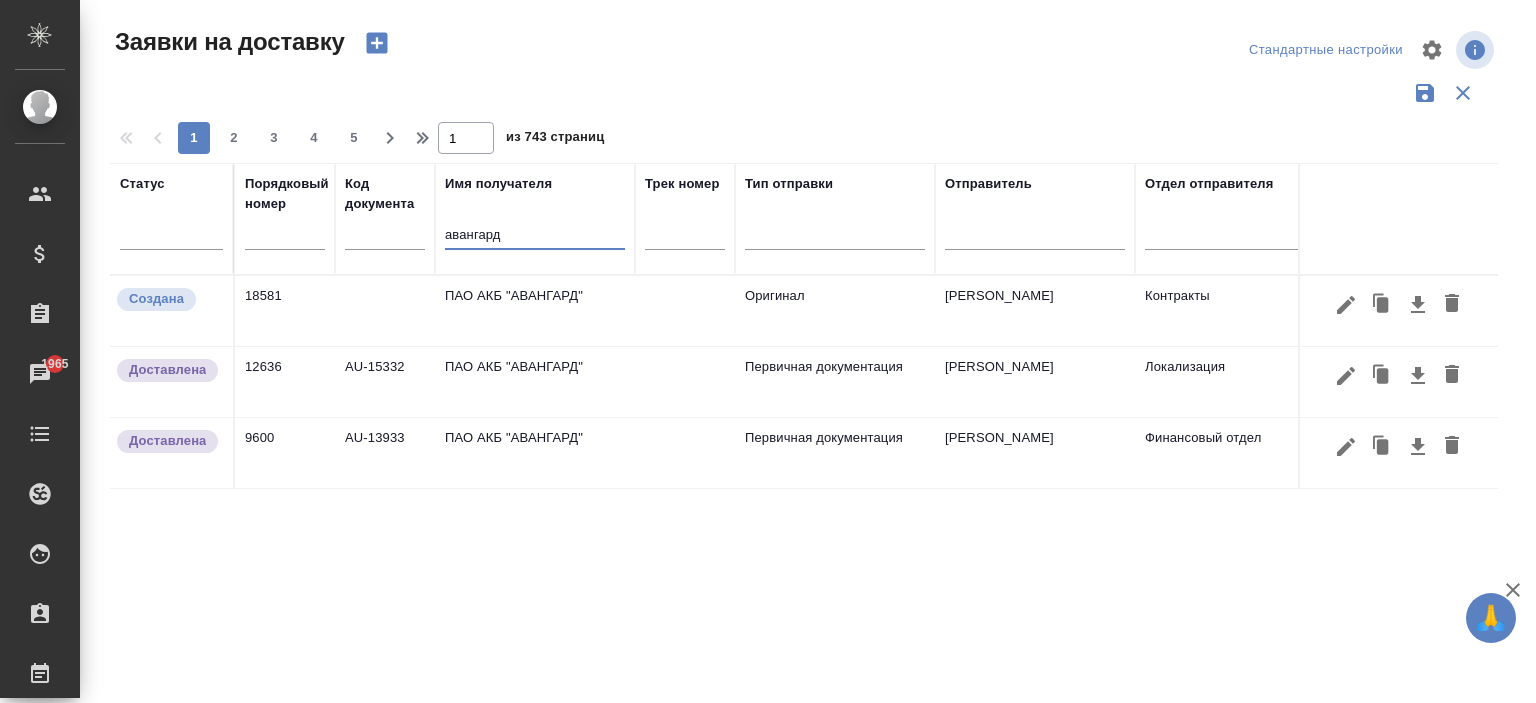 click on "ПАО АКБ "АВАНГАРД"" at bounding box center (535, 311) 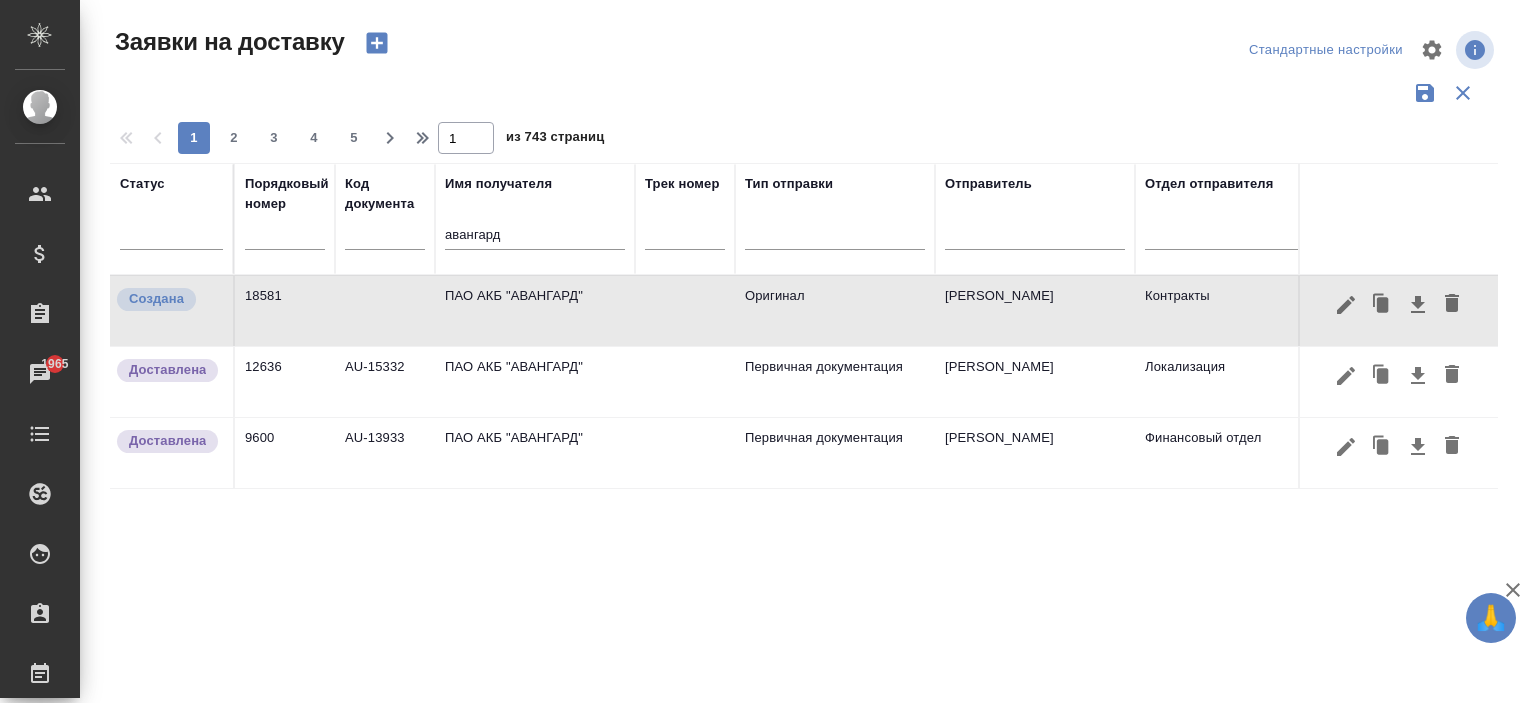 click on "ПАО АКБ "АВАНГАРД"" at bounding box center [535, 311] 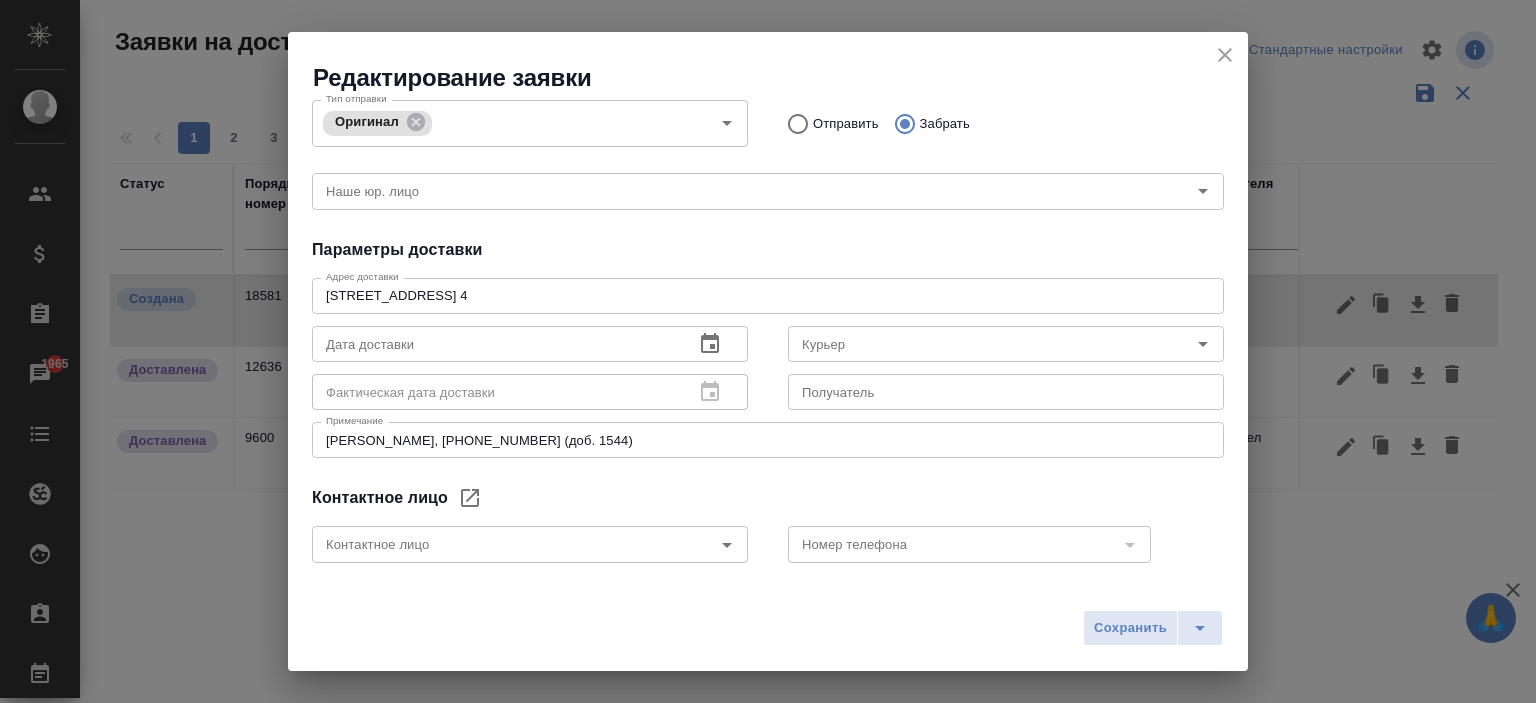 scroll, scrollTop: 485, scrollLeft: 0, axis: vertical 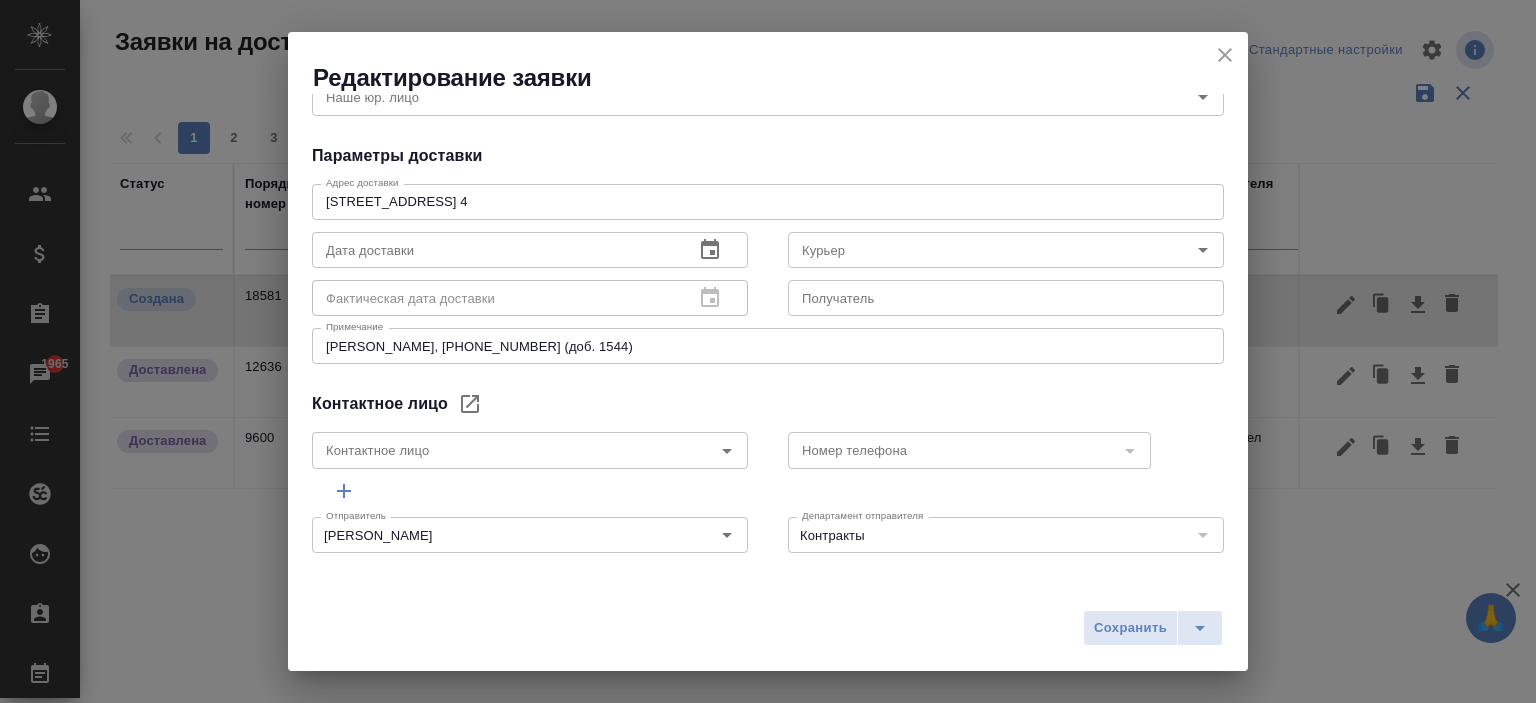 click 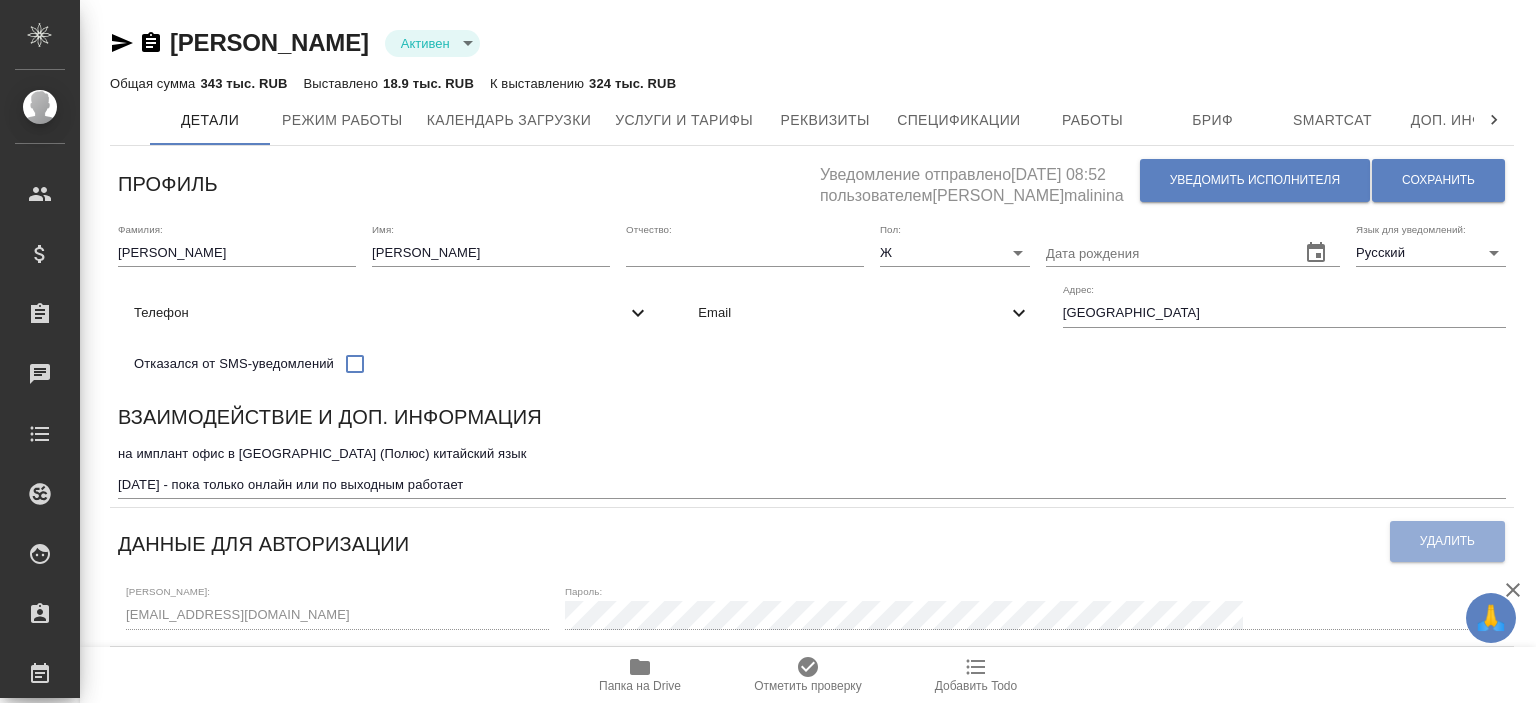 scroll, scrollTop: 0, scrollLeft: 0, axis: both 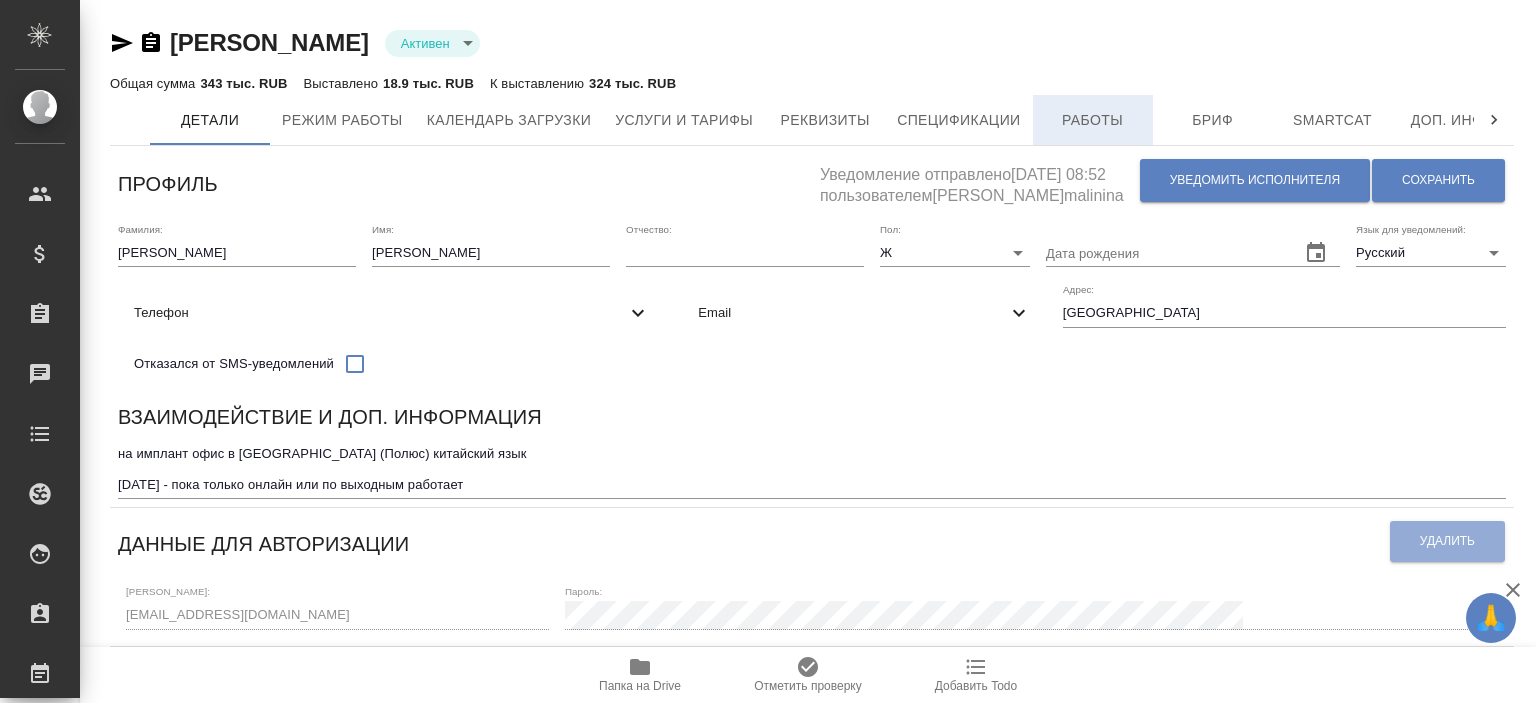 click on "Работы" at bounding box center (1093, 120) 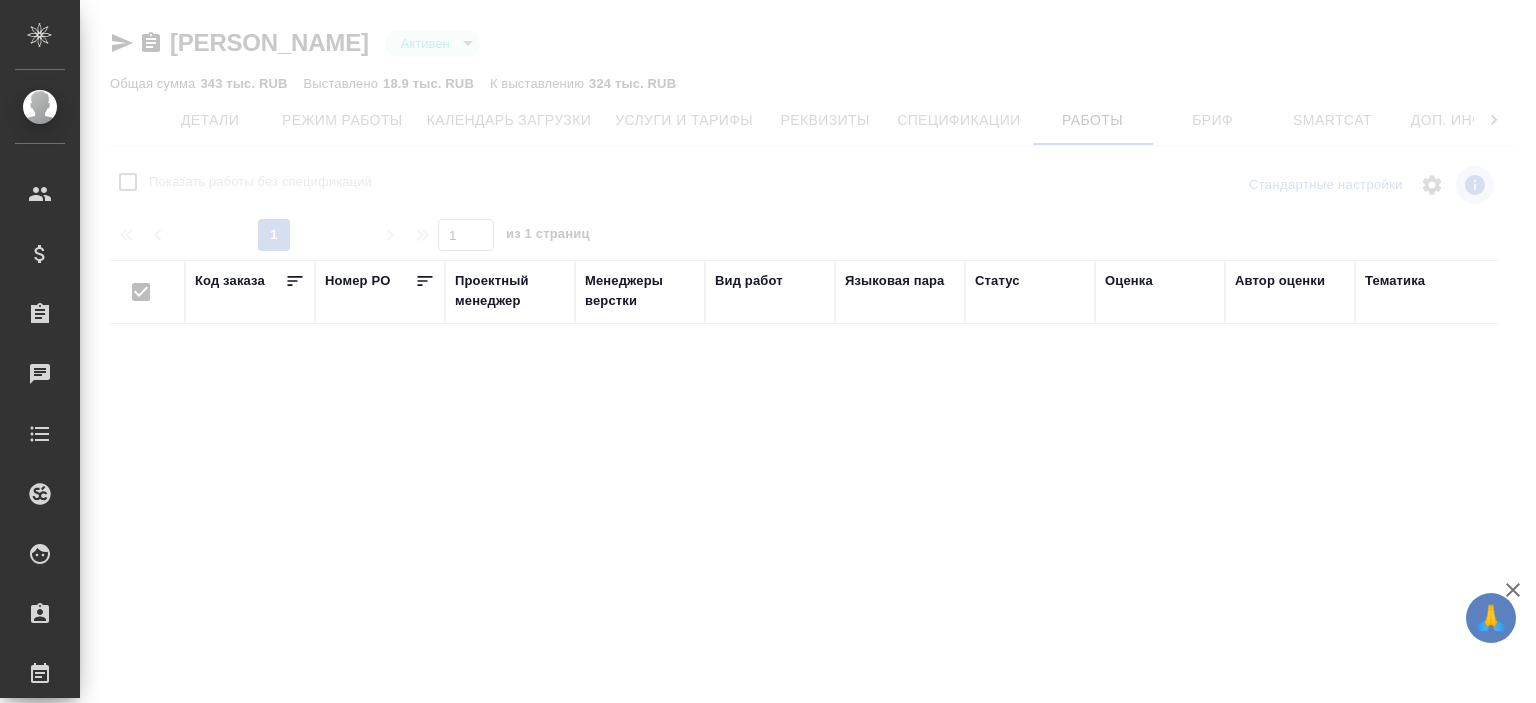 checkbox on "false" 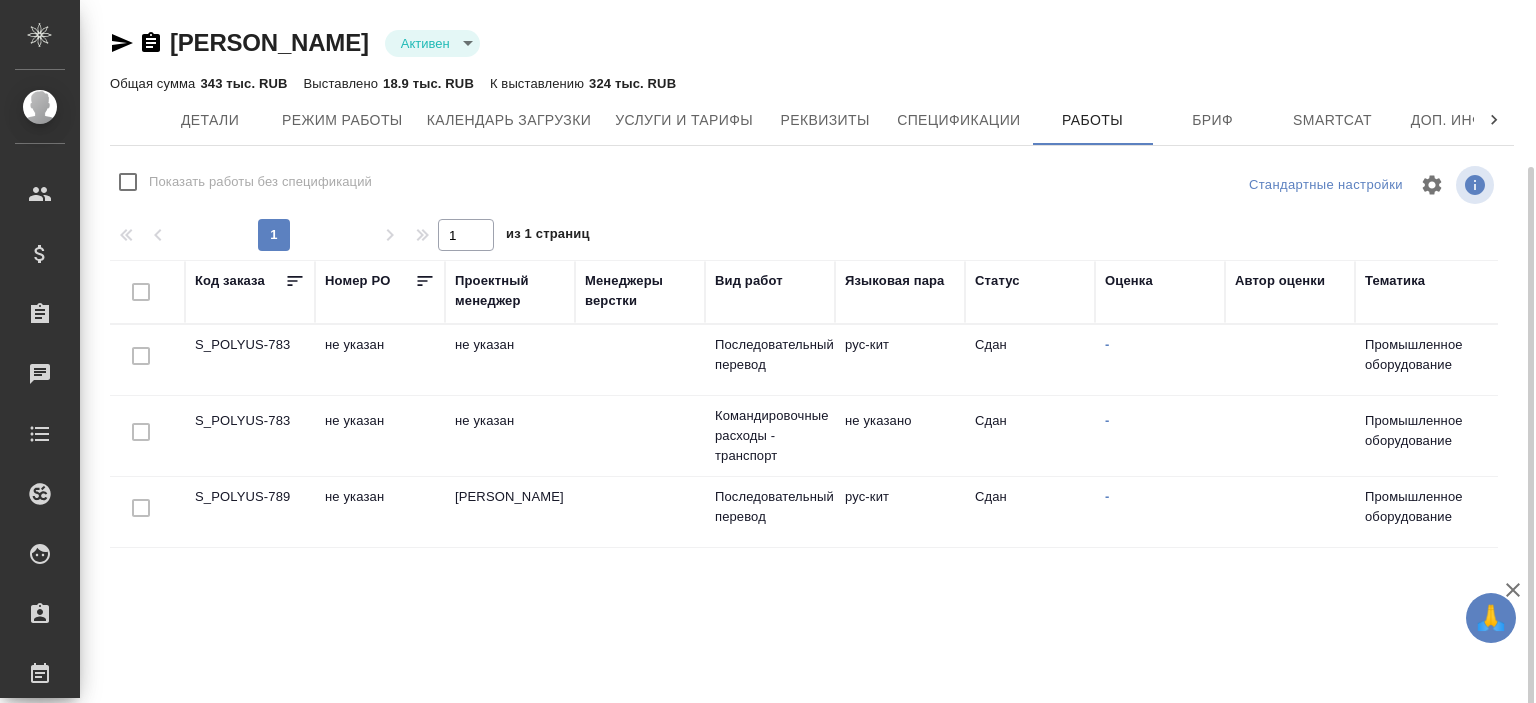 scroll, scrollTop: 88, scrollLeft: 0, axis: vertical 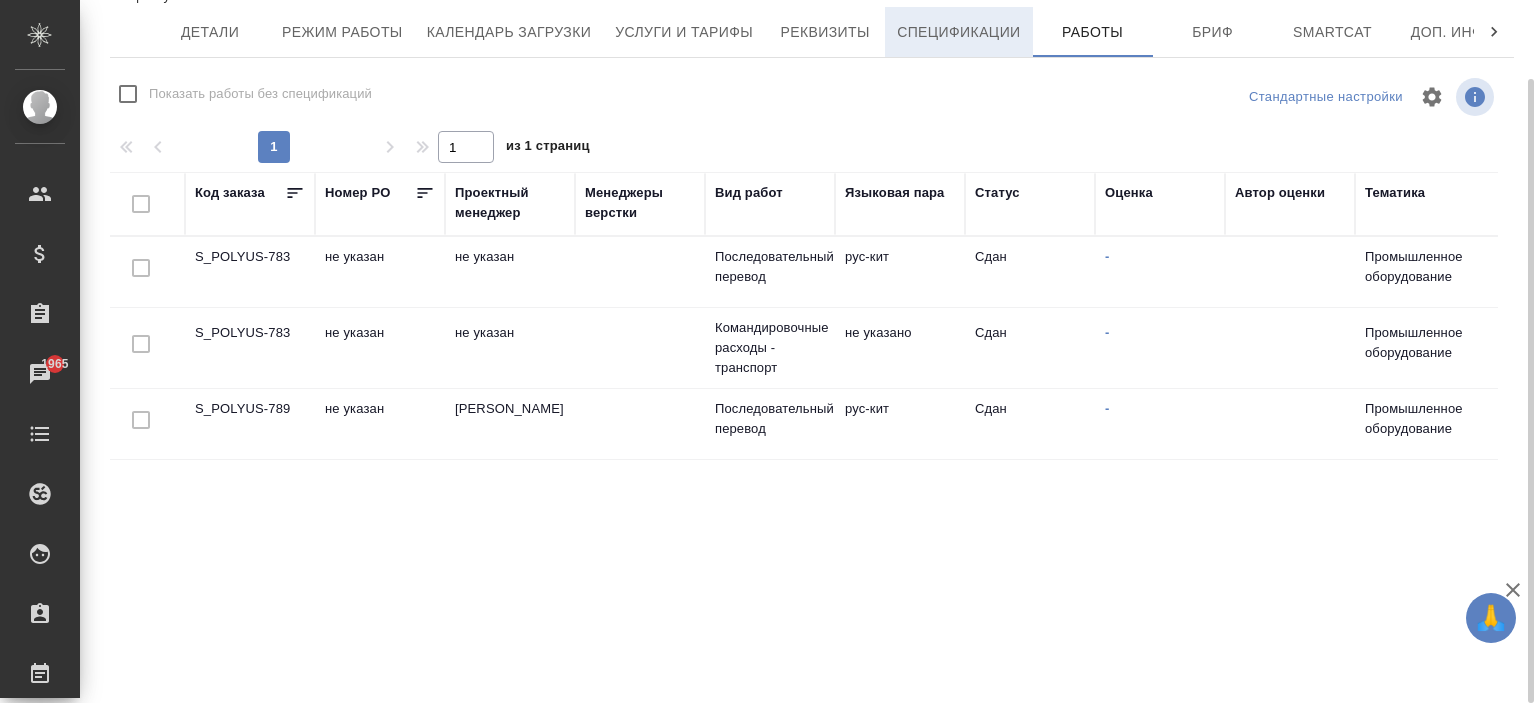 click on "Спецификации" at bounding box center [958, 32] 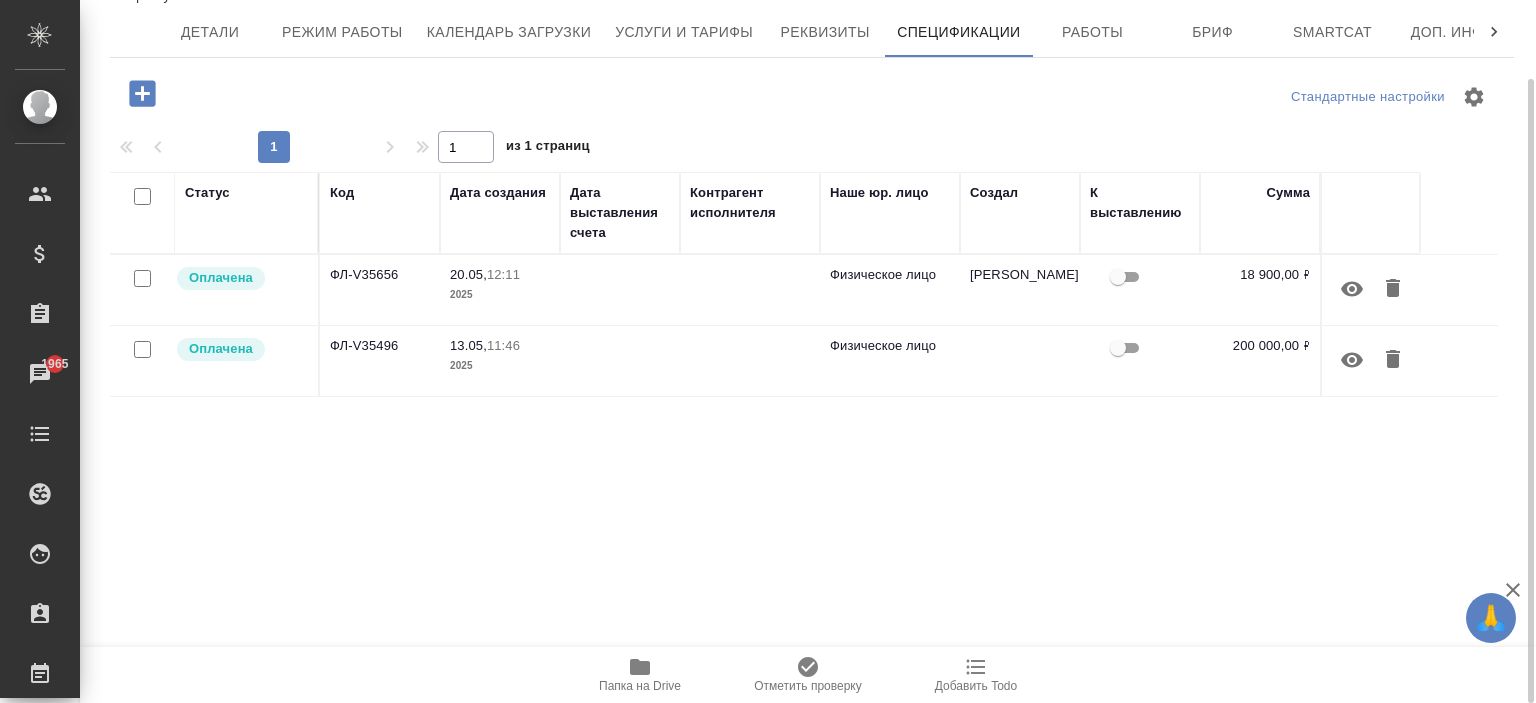 scroll, scrollTop: 0, scrollLeft: 0, axis: both 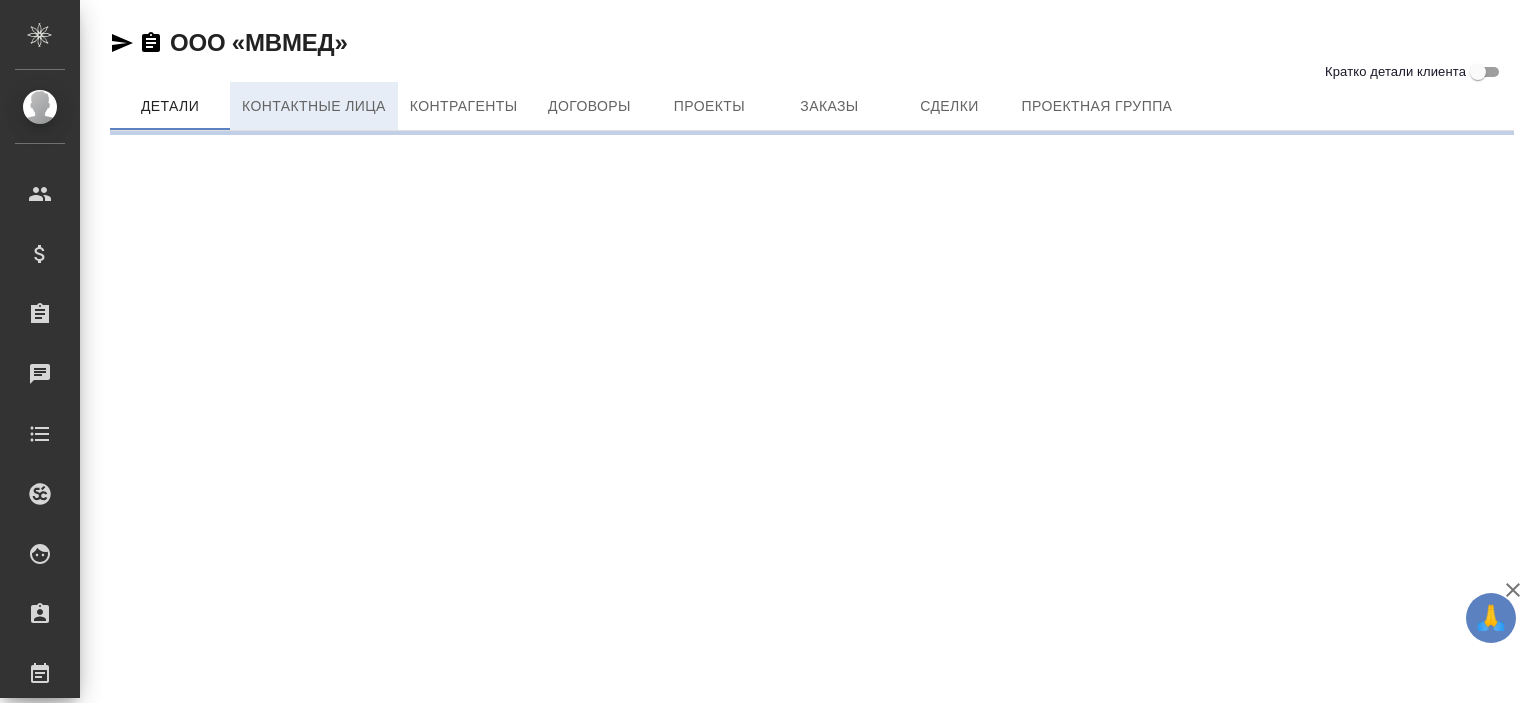 click on "Контактные лица" at bounding box center [314, 106] 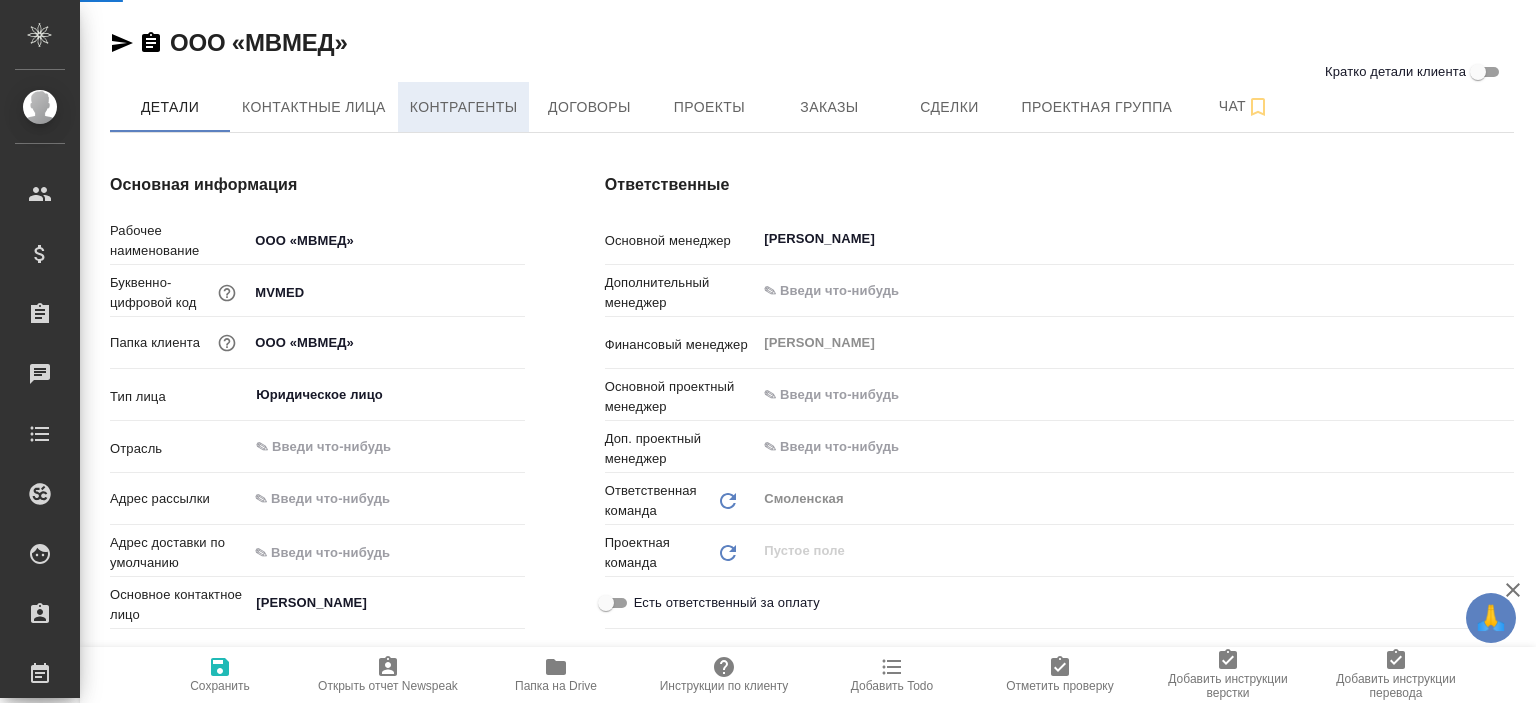 click on "Контрагенты" at bounding box center (464, 107) 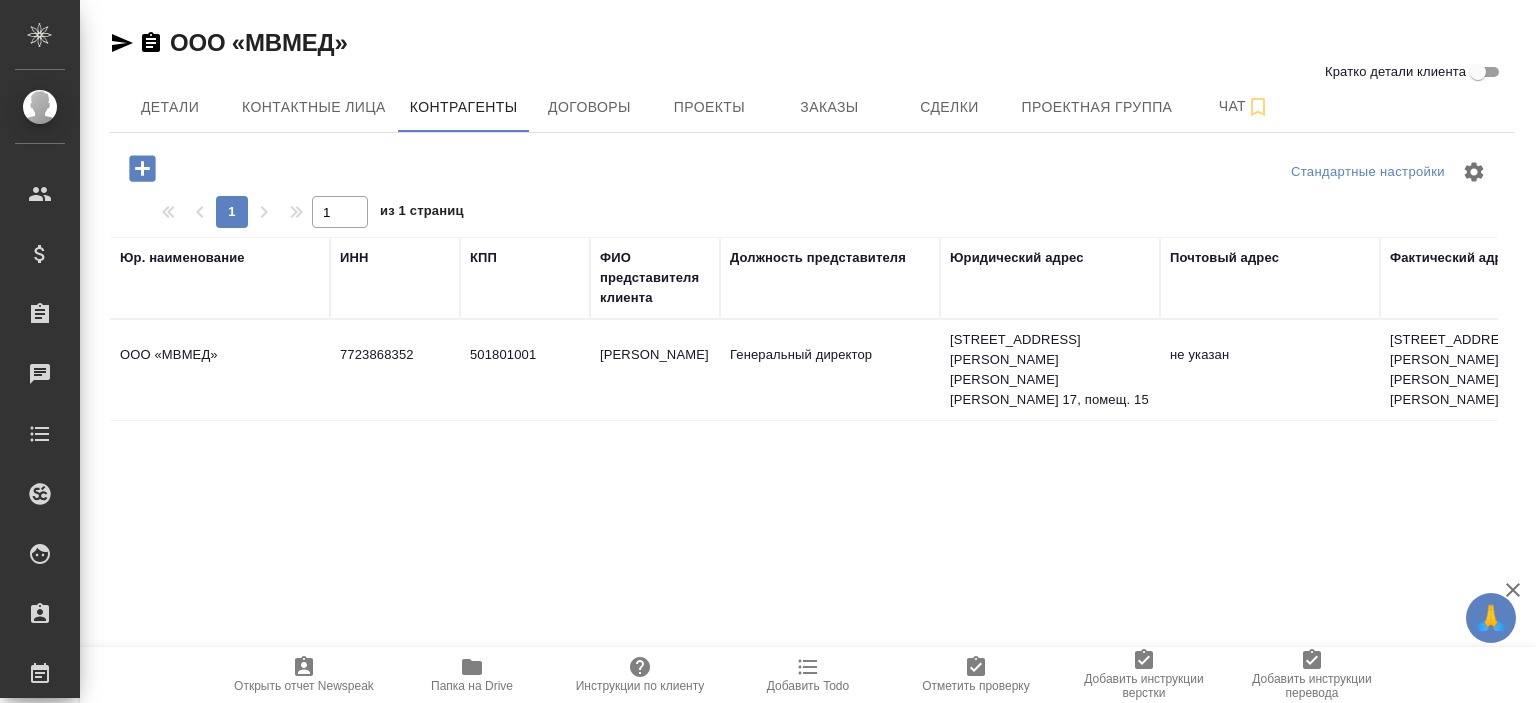 click on "501801001" at bounding box center [525, 370] 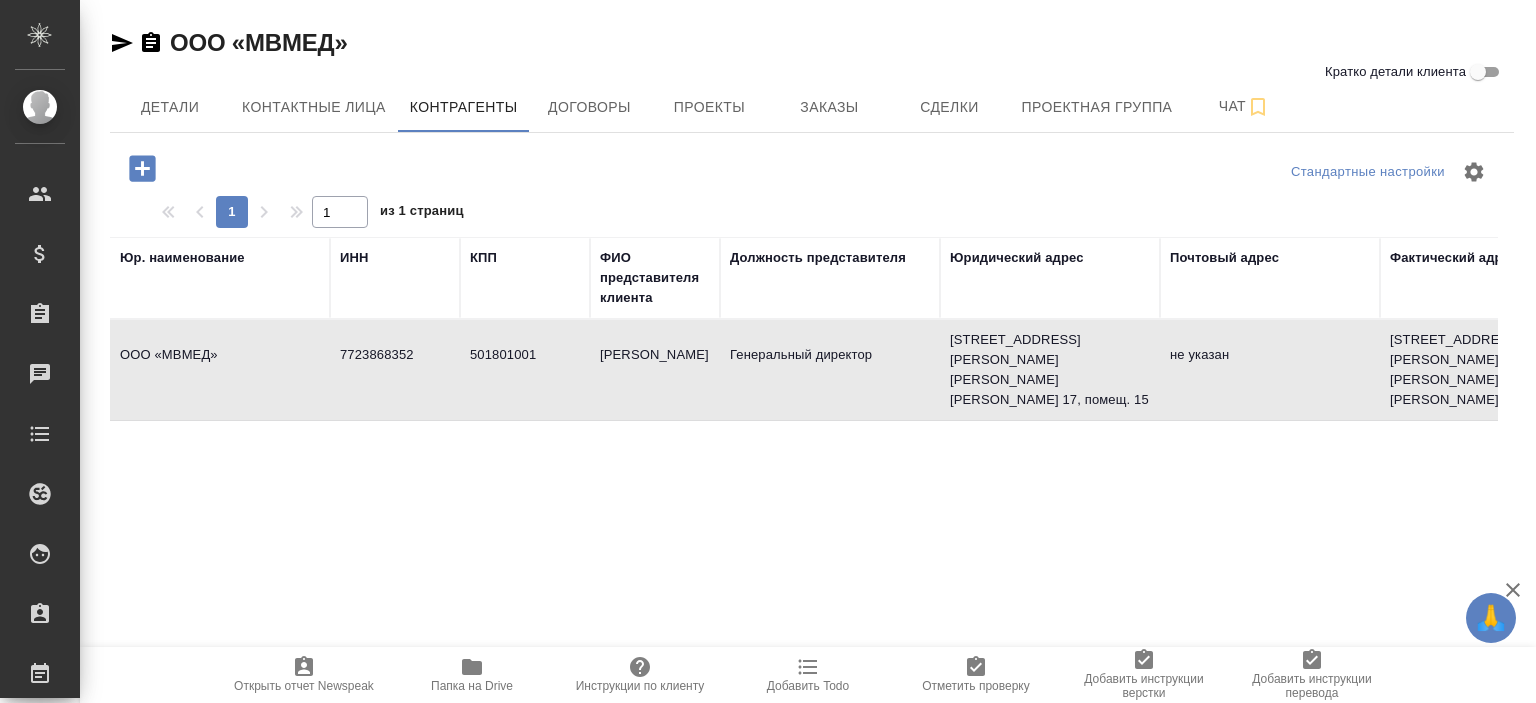 click on "501801001" at bounding box center (525, 370) 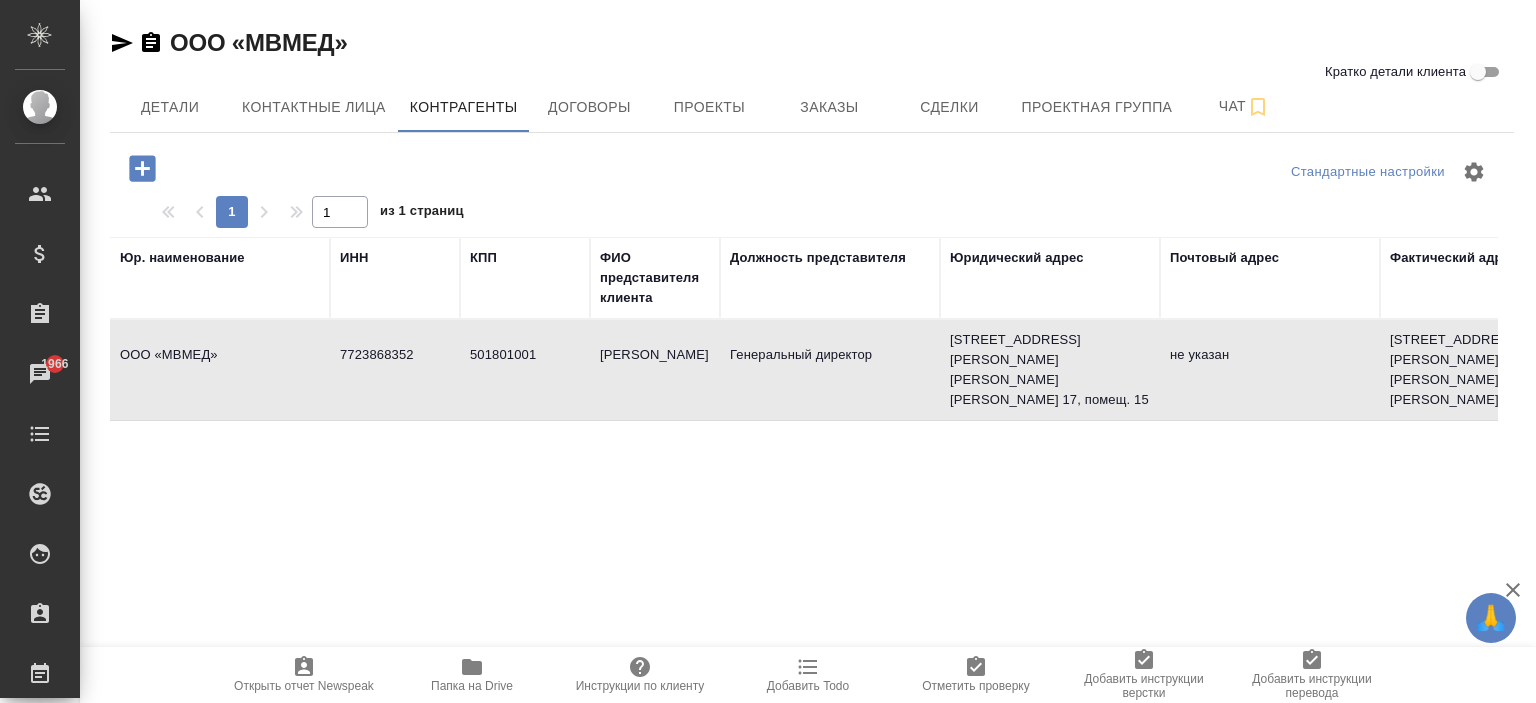 drag, startPoint x: 609, startPoint y: 207, endPoint x: 394, endPoint y: 189, distance: 215.75217 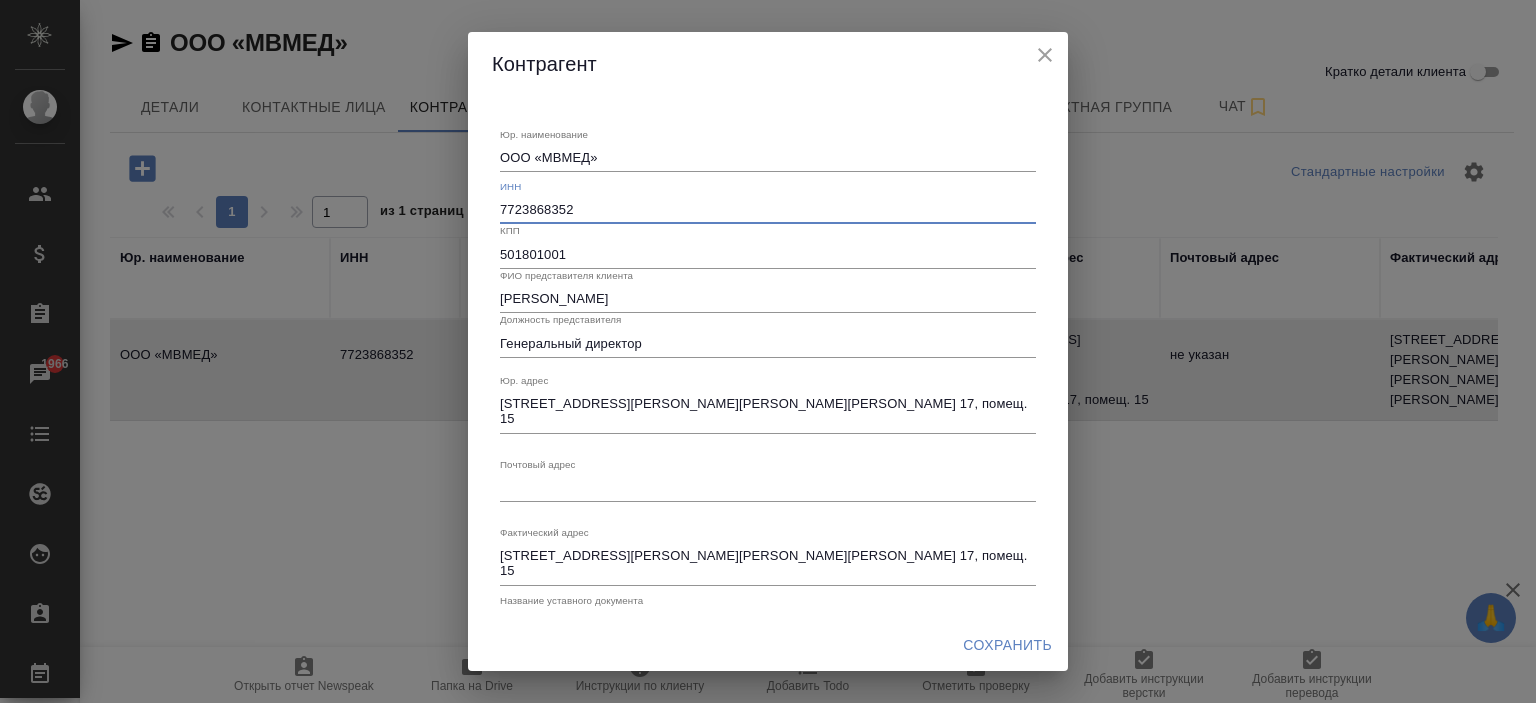 drag, startPoint x: 574, startPoint y: 208, endPoint x: 487, endPoint y: 201, distance: 87.28116 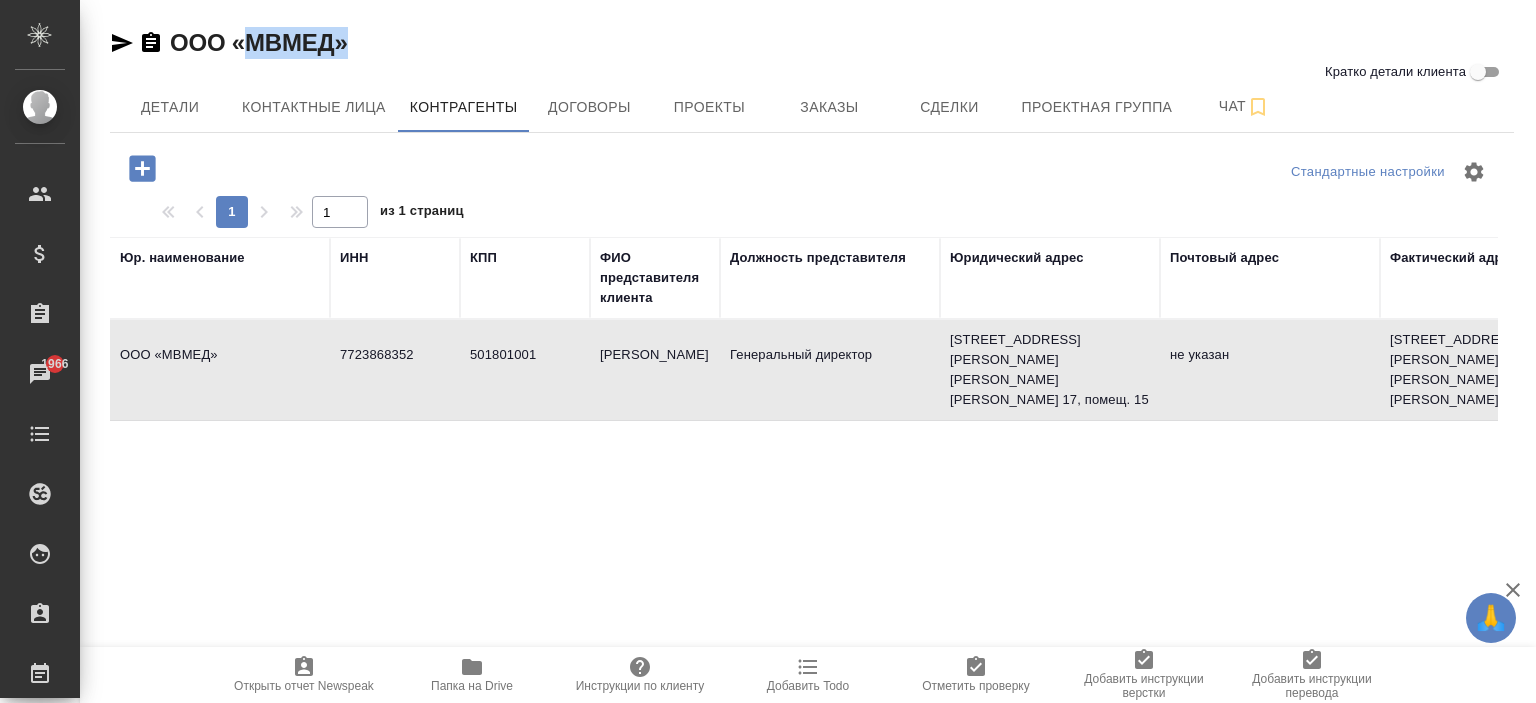 drag, startPoint x: 408, startPoint y: 47, endPoint x: 243, endPoint y: 50, distance: 165.02727 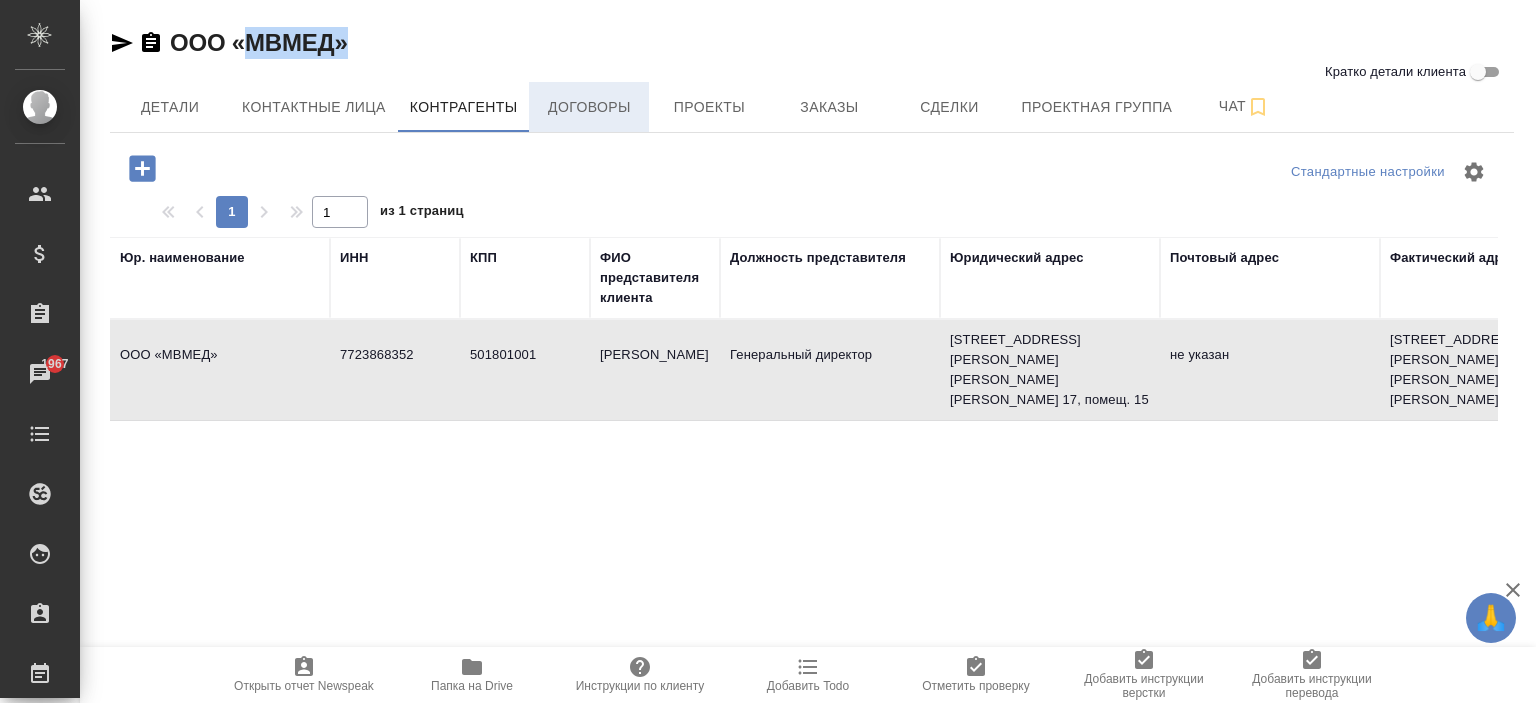 click on "Договоры" at bounding box center [589, 107] 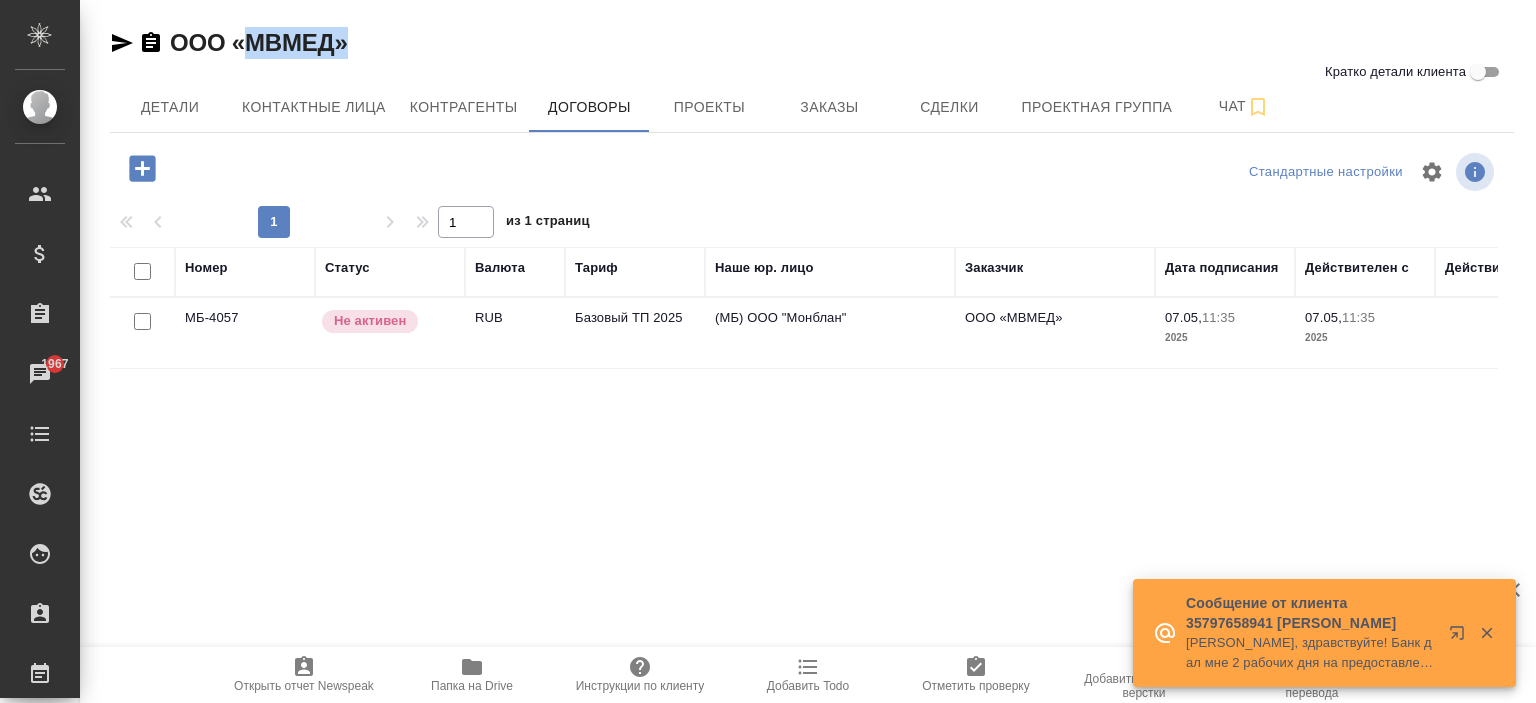 click on "Не активен" at bounding box center [390, 333] 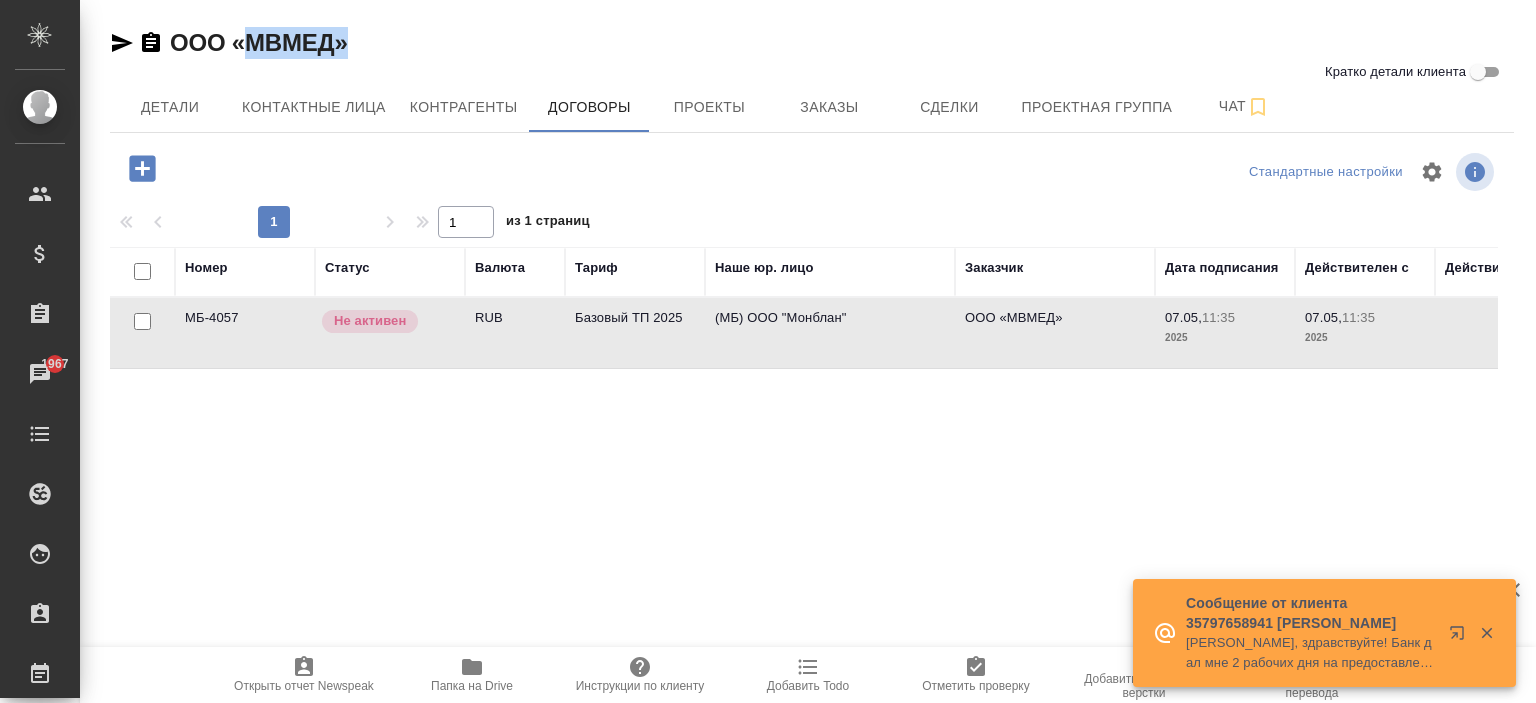click on "Не активен" at bounding box center [390, 333] 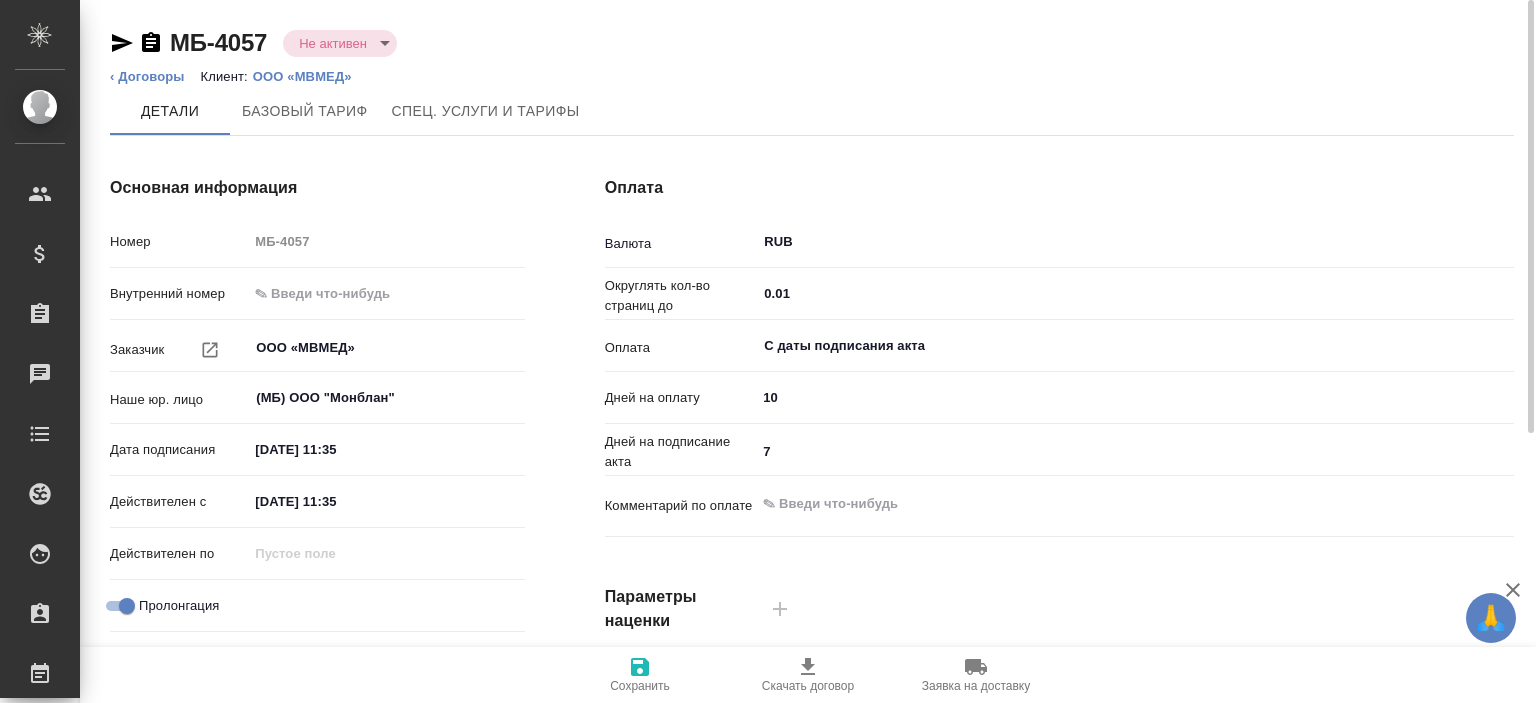 scroll, scrollTop: 0, scrollLeft: 0, axis: both 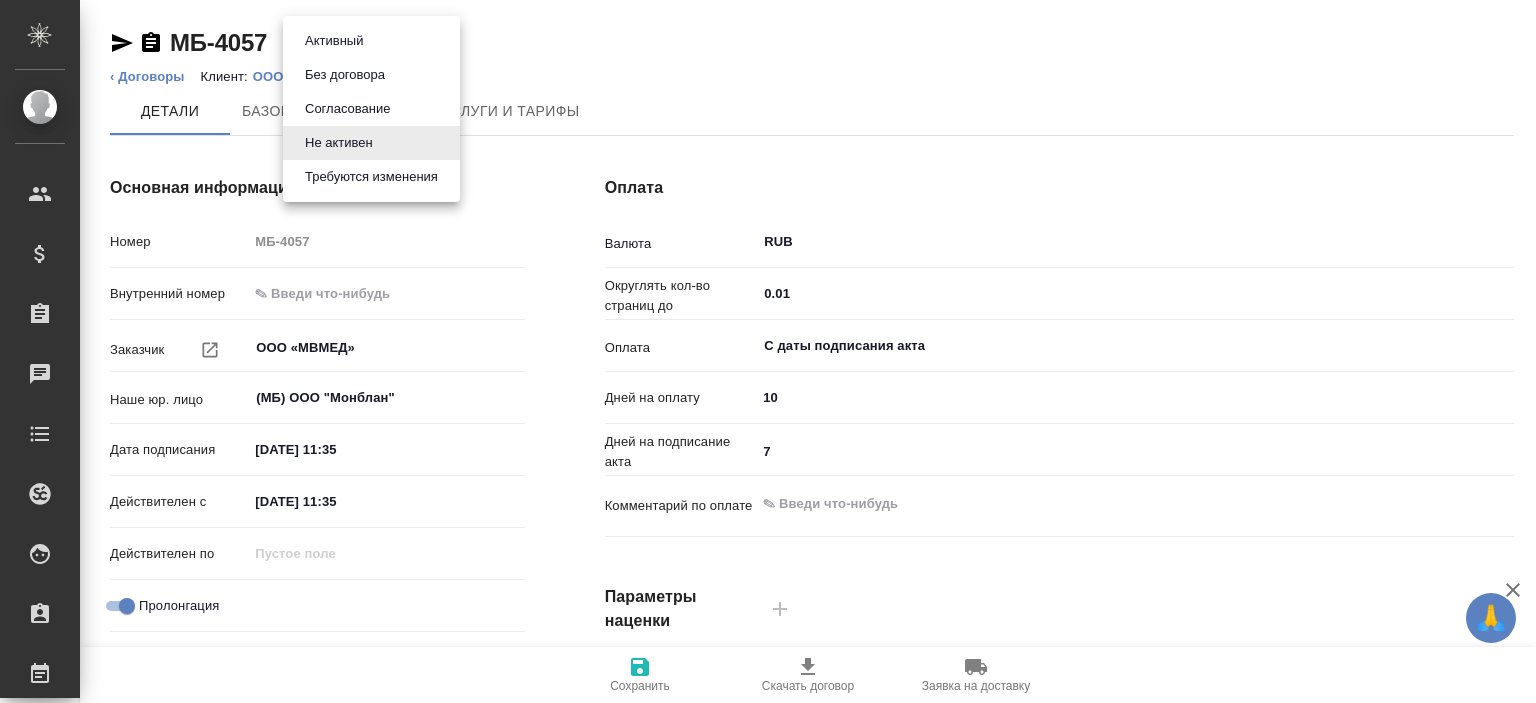 click on "Согласование" at bounding box center (334, 41) 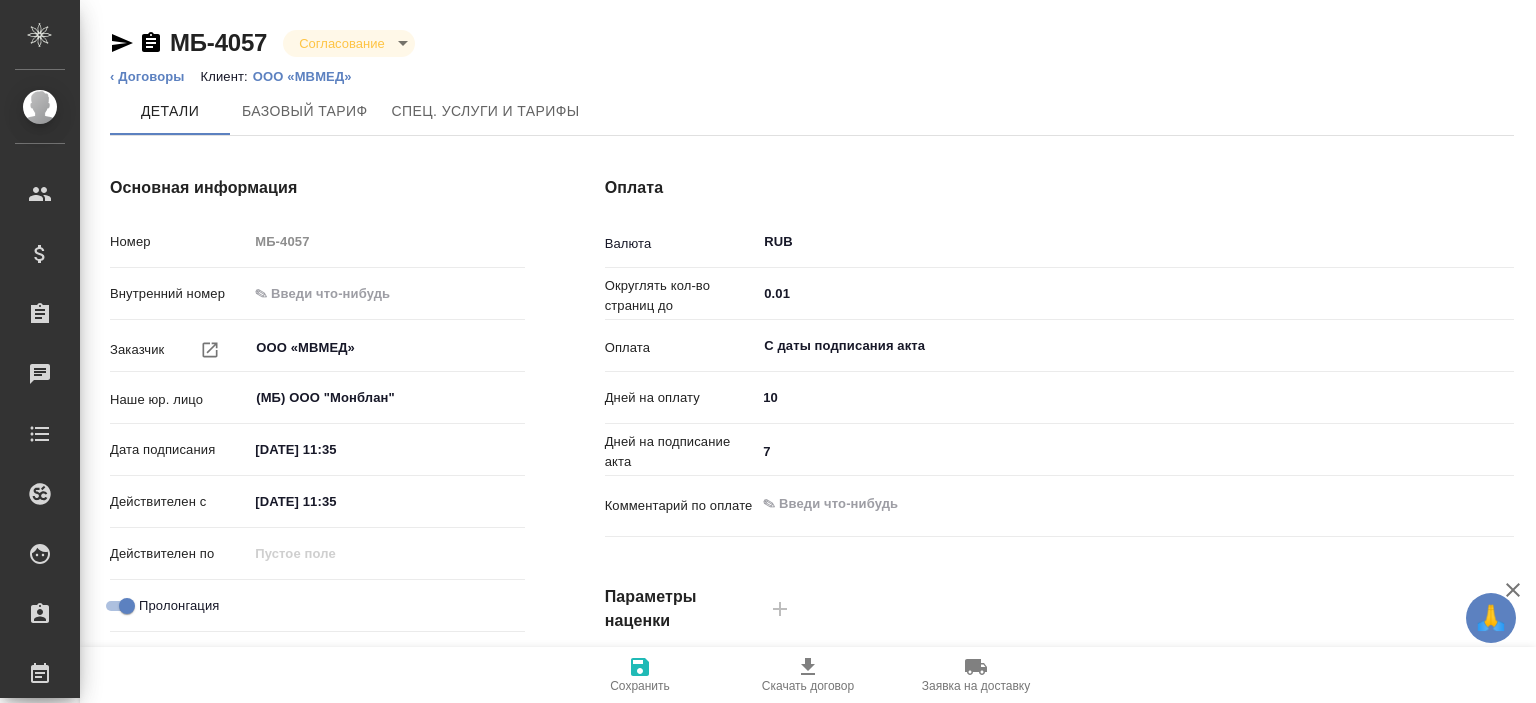 type on "Базовый ТП 2025" 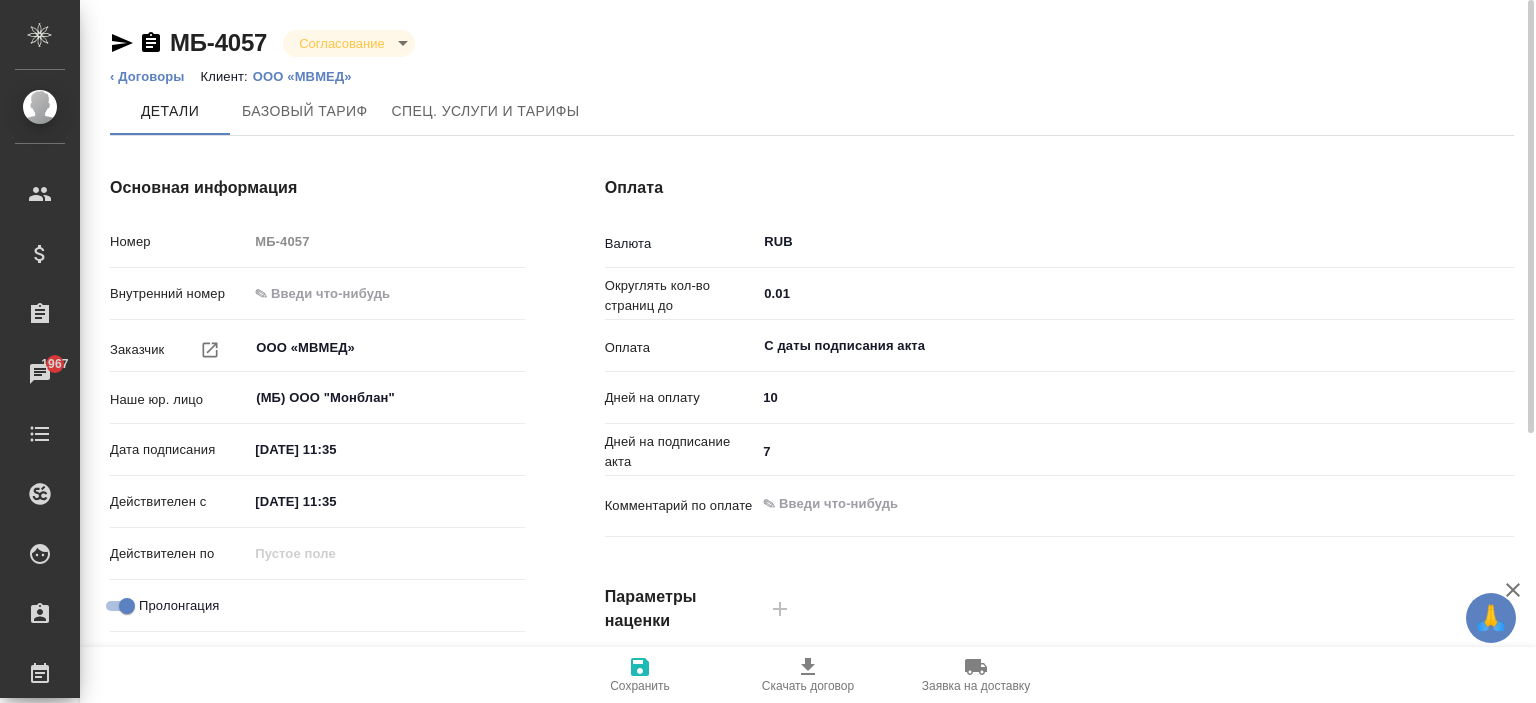 click 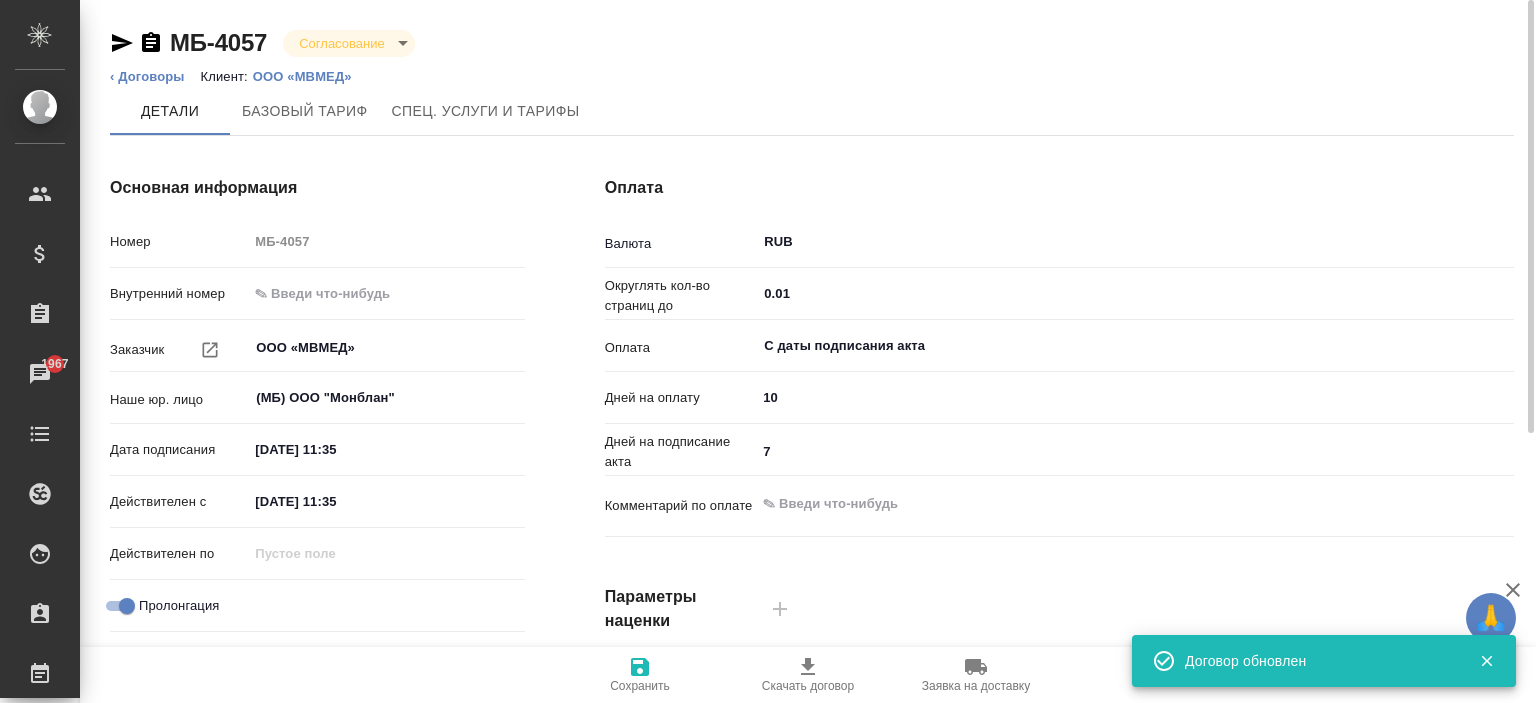type on "Базовый ТП 2025" 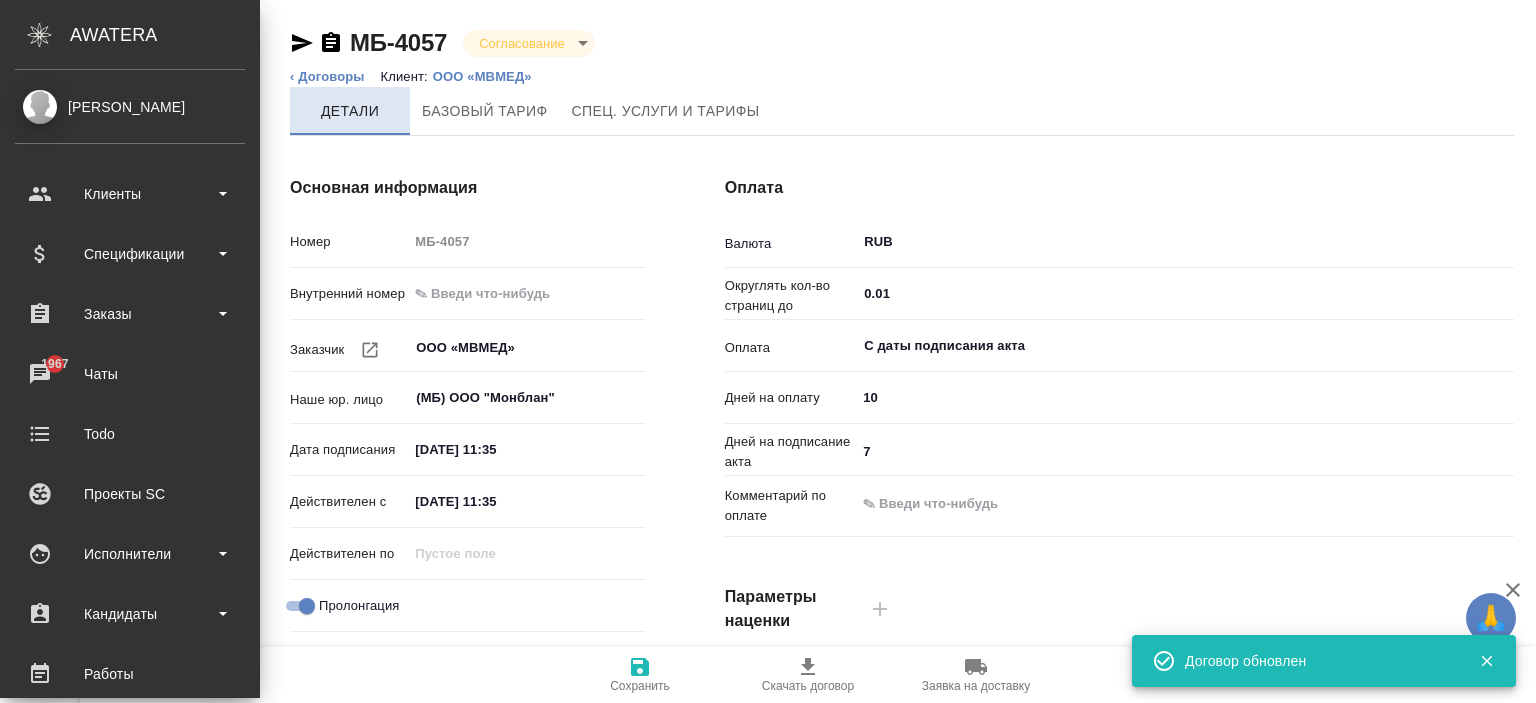 type on "x" 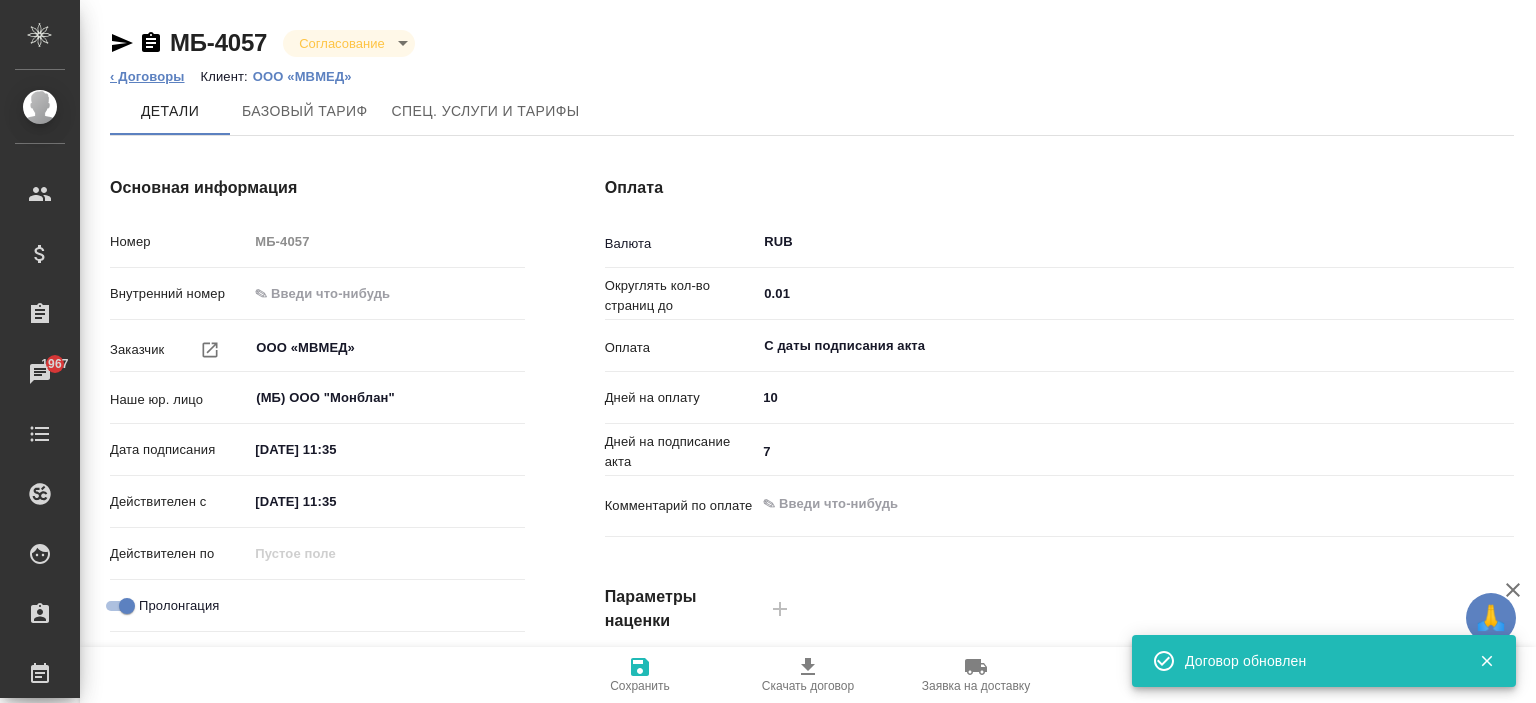 click on "‹ Договоры" at bounding box center (147, 76) 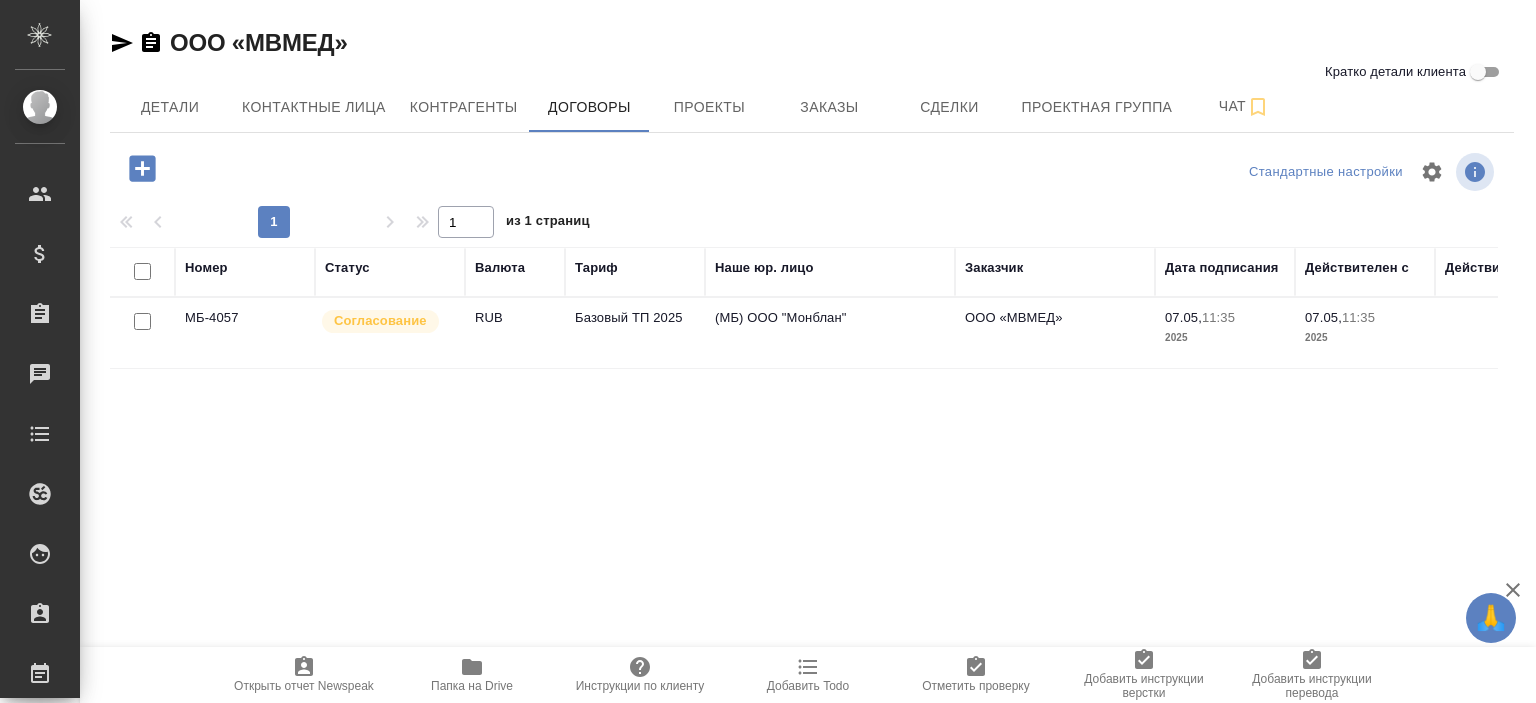 scroll, scrollTop: 0, scrollLeft: 0, axis: both 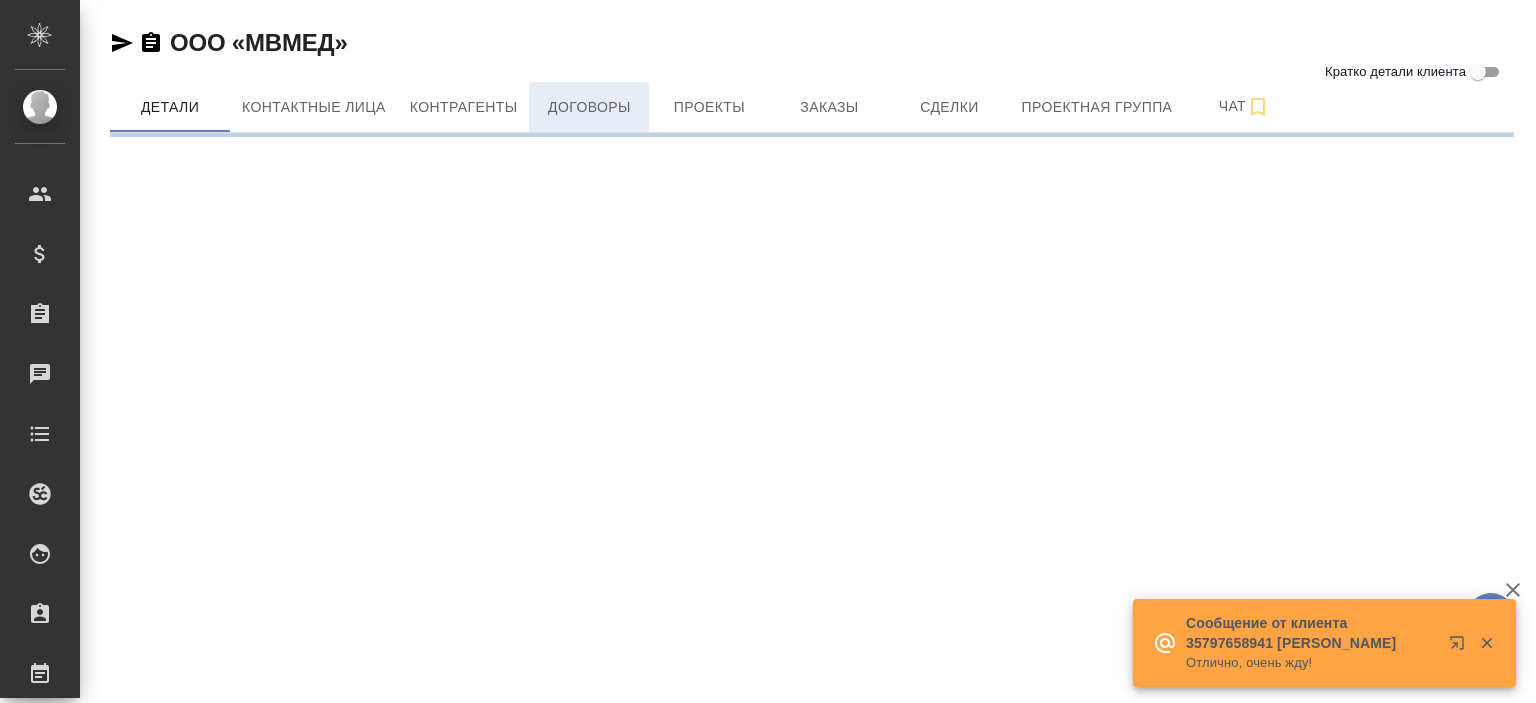 click on "Договоры" at bounding box center [589, 107] 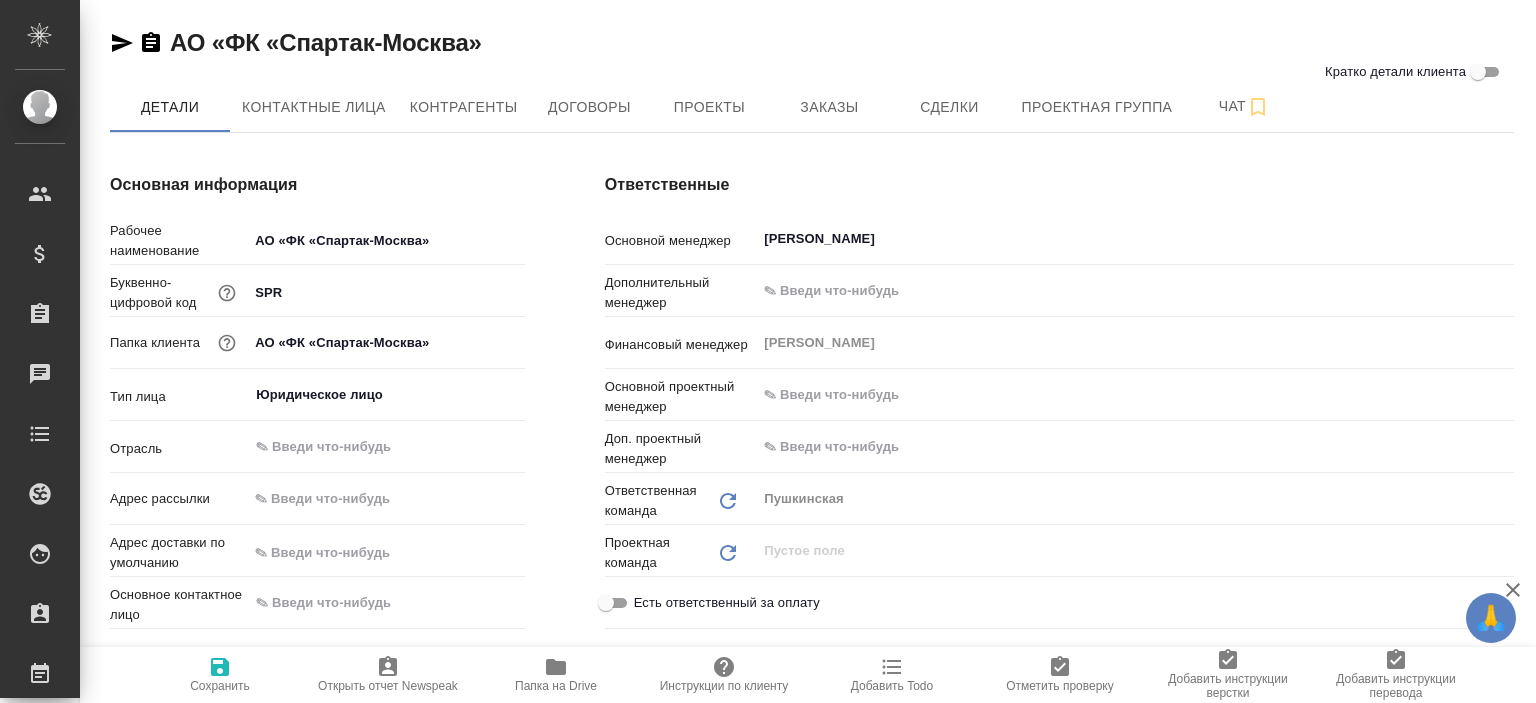 scroll, scrollTop: 0, scrollLeft: 0, axis: both 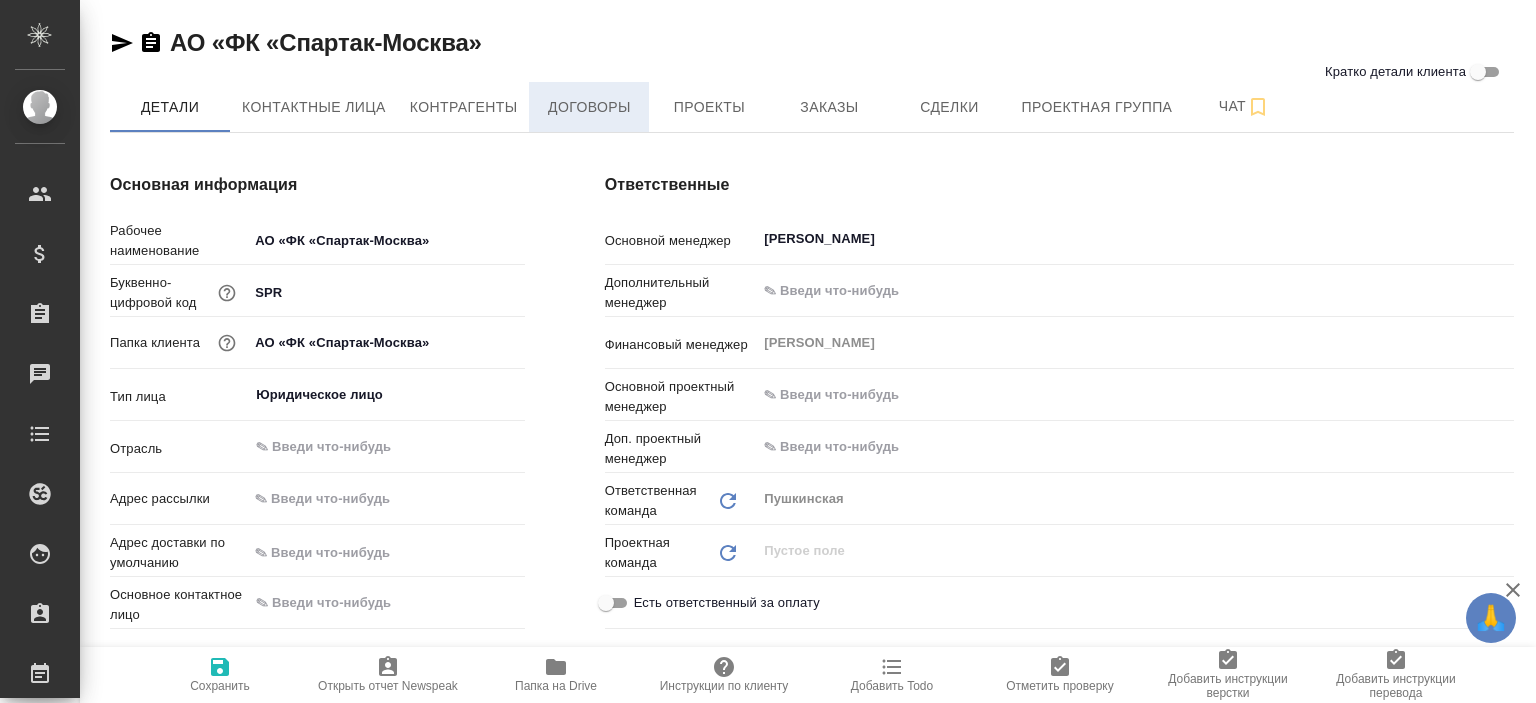 click on "Договоры" at bounding box center (589, 107) 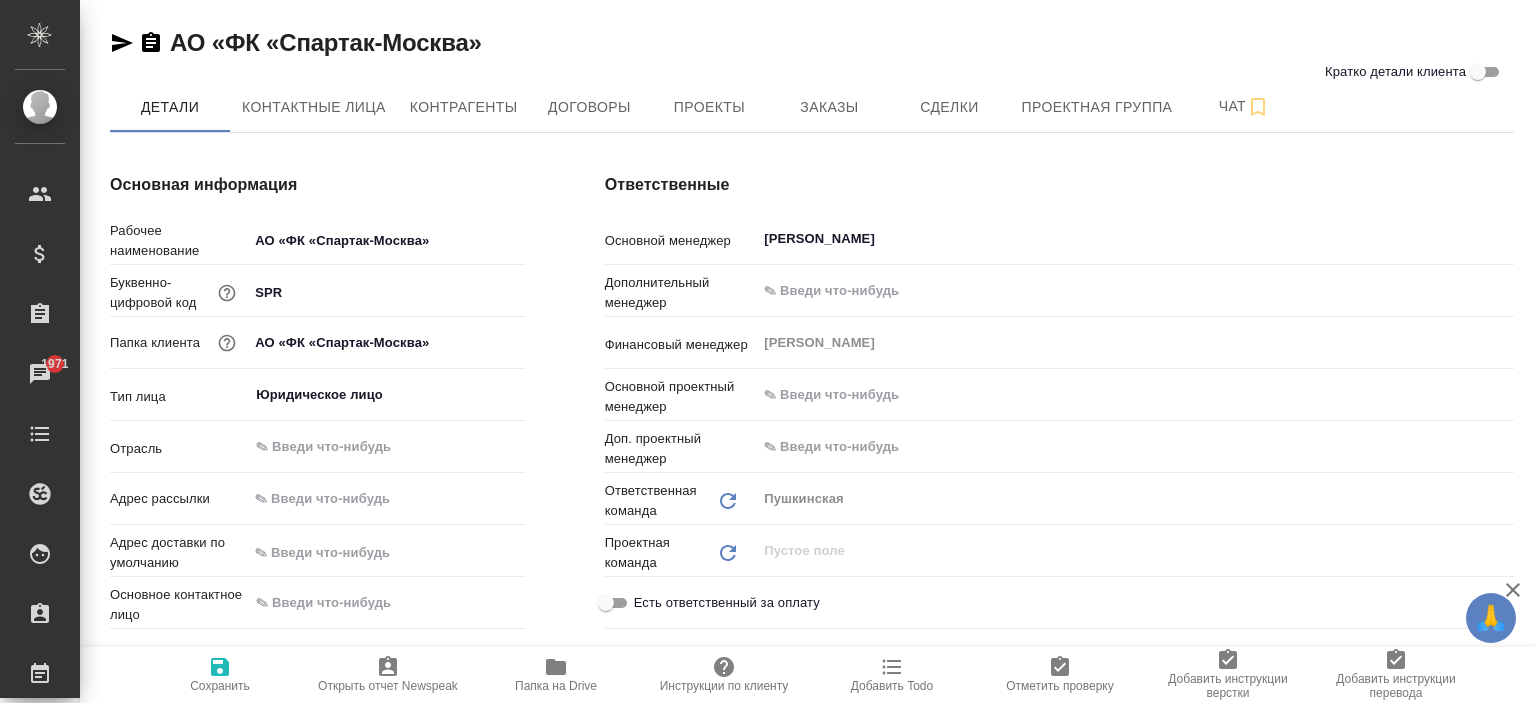 scroll, scrollTop: 0, scrollLeft: 0, axis: both 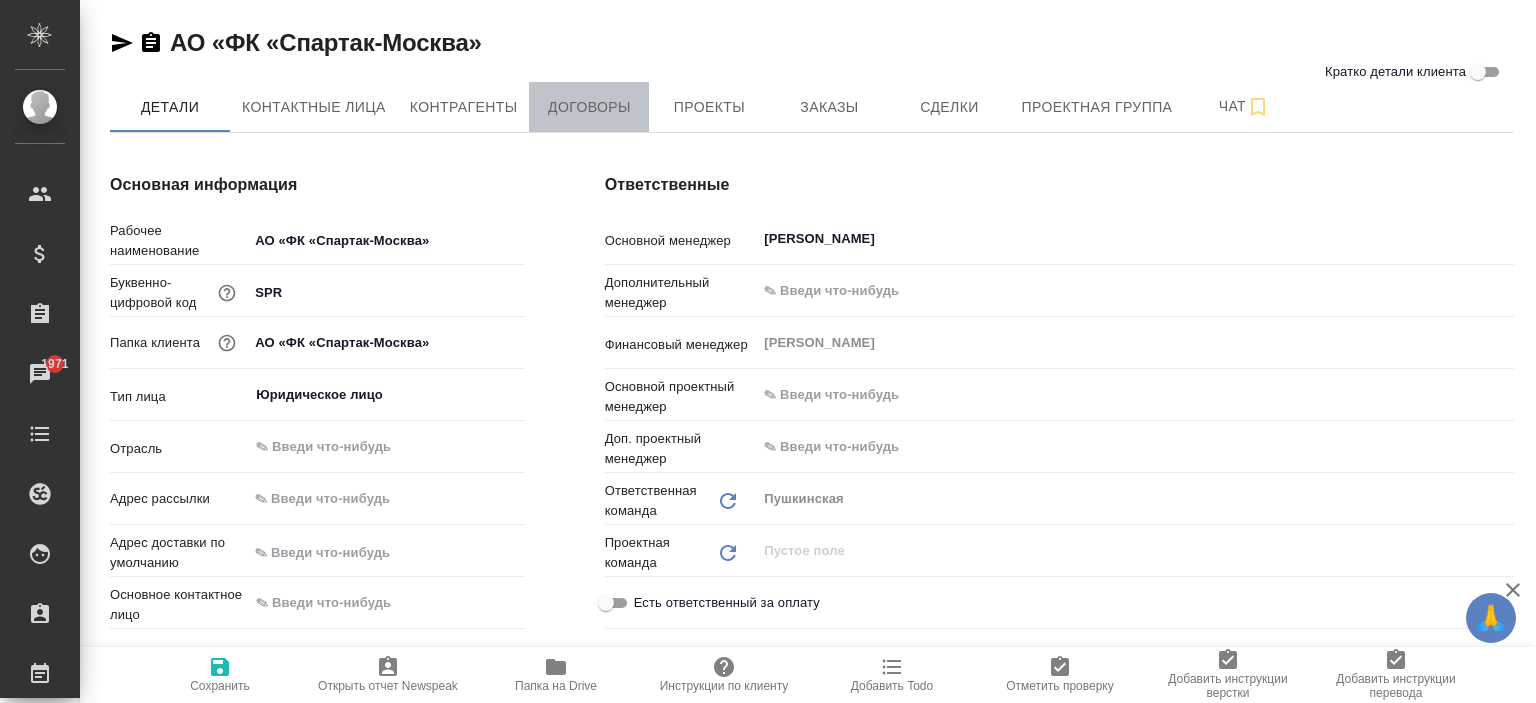 click on "Договоры" at bounding box center [589, 107] 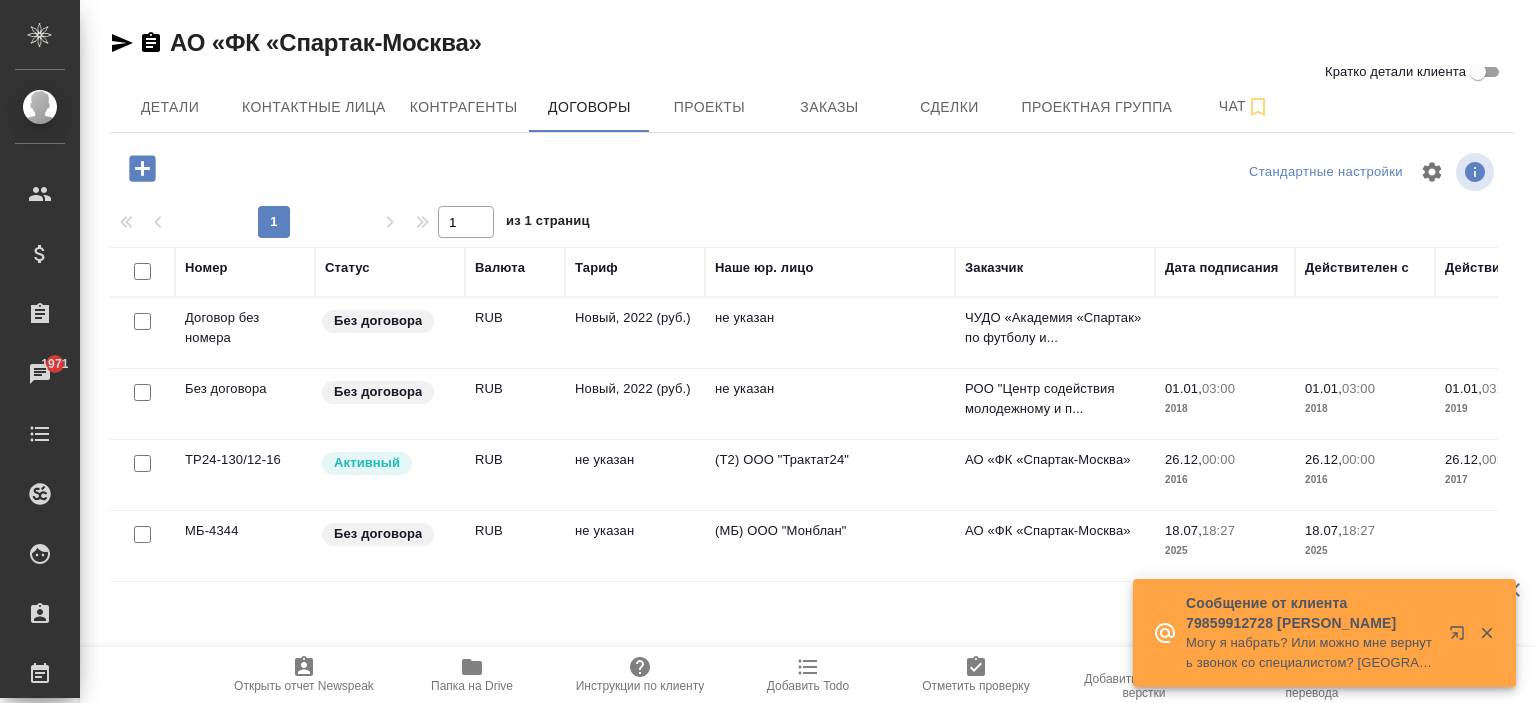 click on "(МБ) ООО "Монблан"" at bounding box center [830, 333] 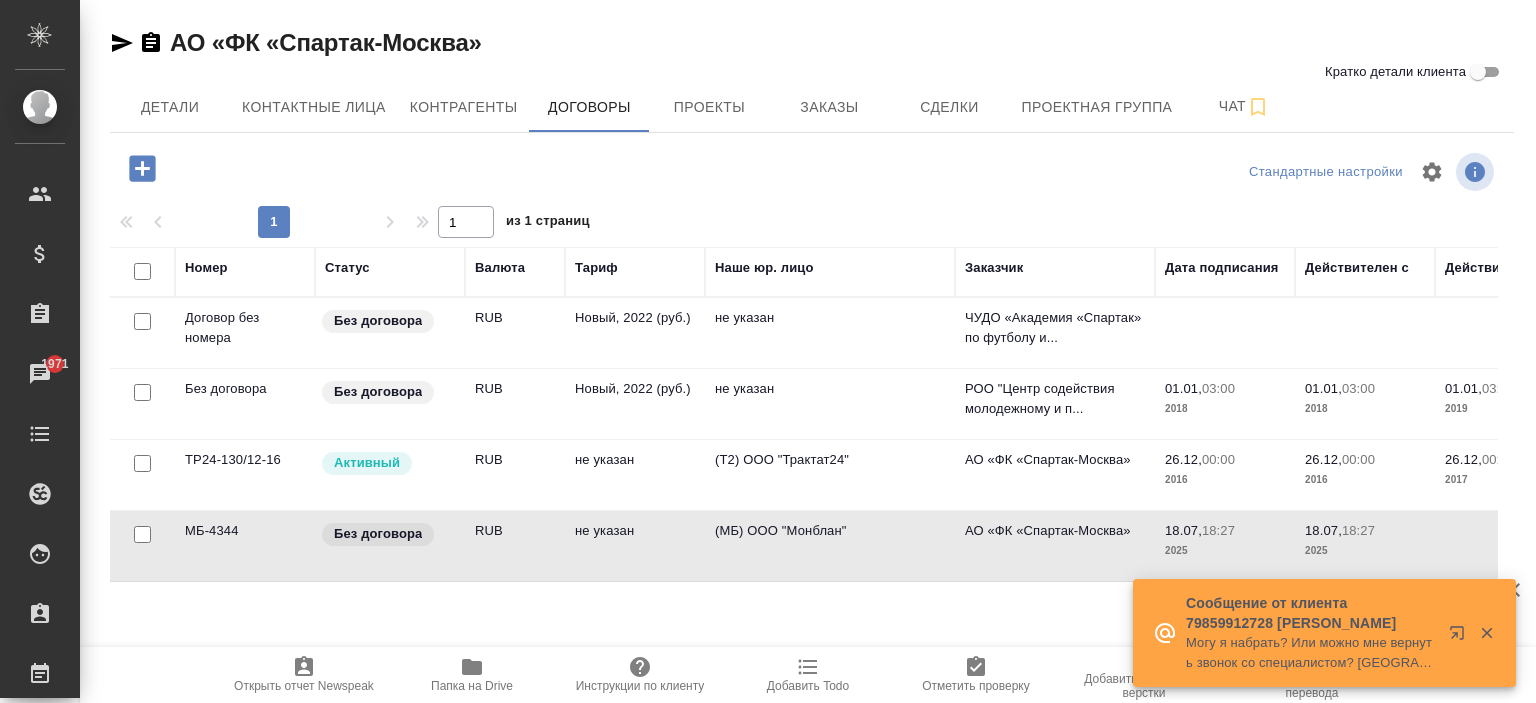 click on "(МБ) ООО "Монблан"" at bounding box center (830, 333) 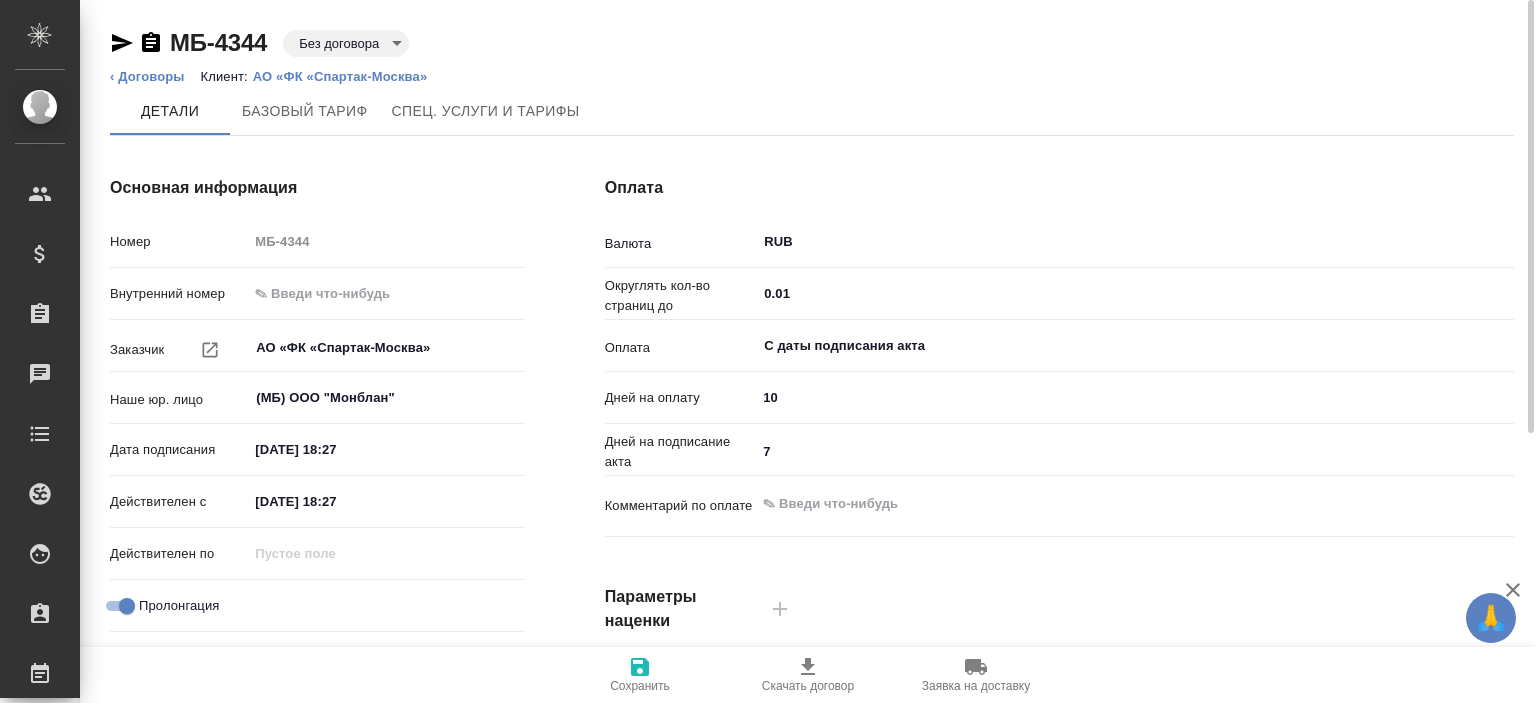 scroll, scrollTop: 0, scrollLeft: 0, axis: both 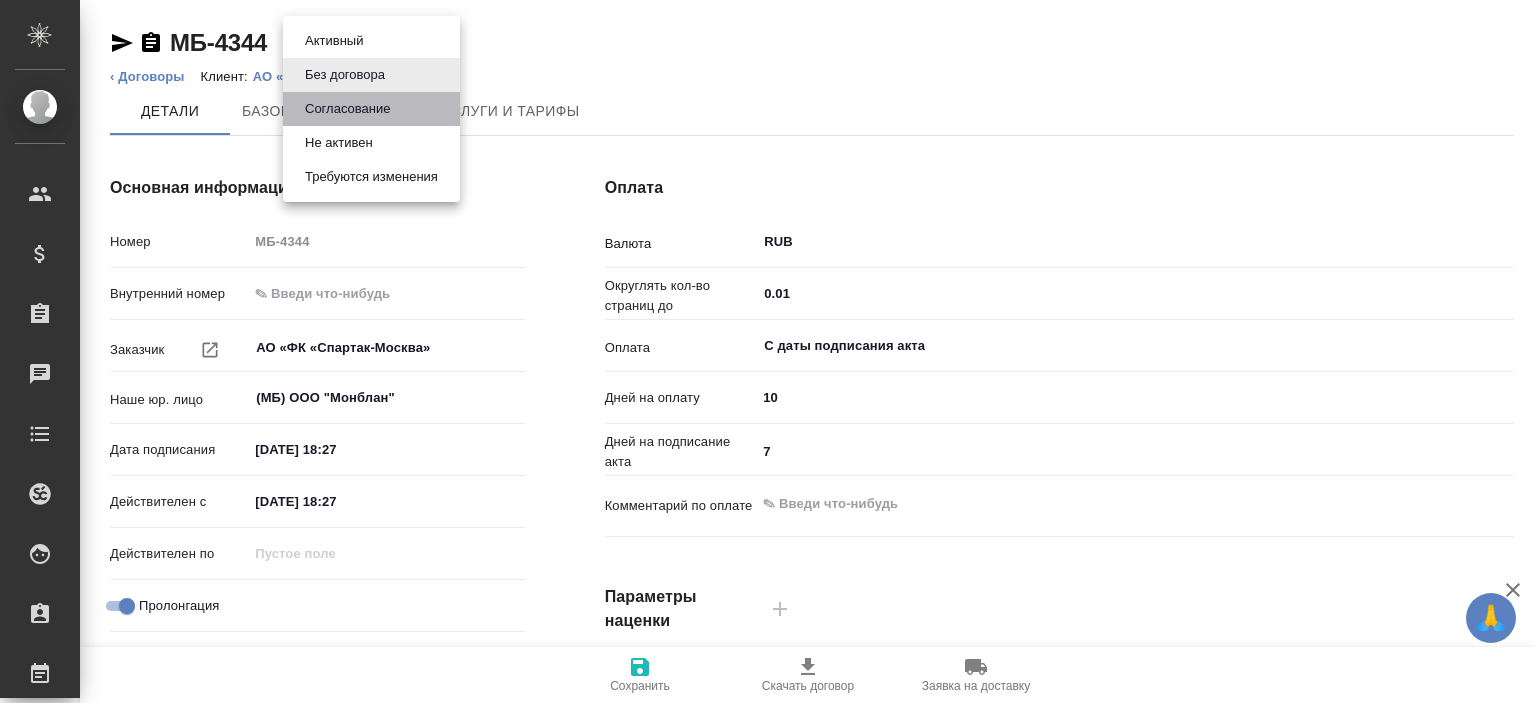 click on "Согласование" at bounding box center (334, 41) 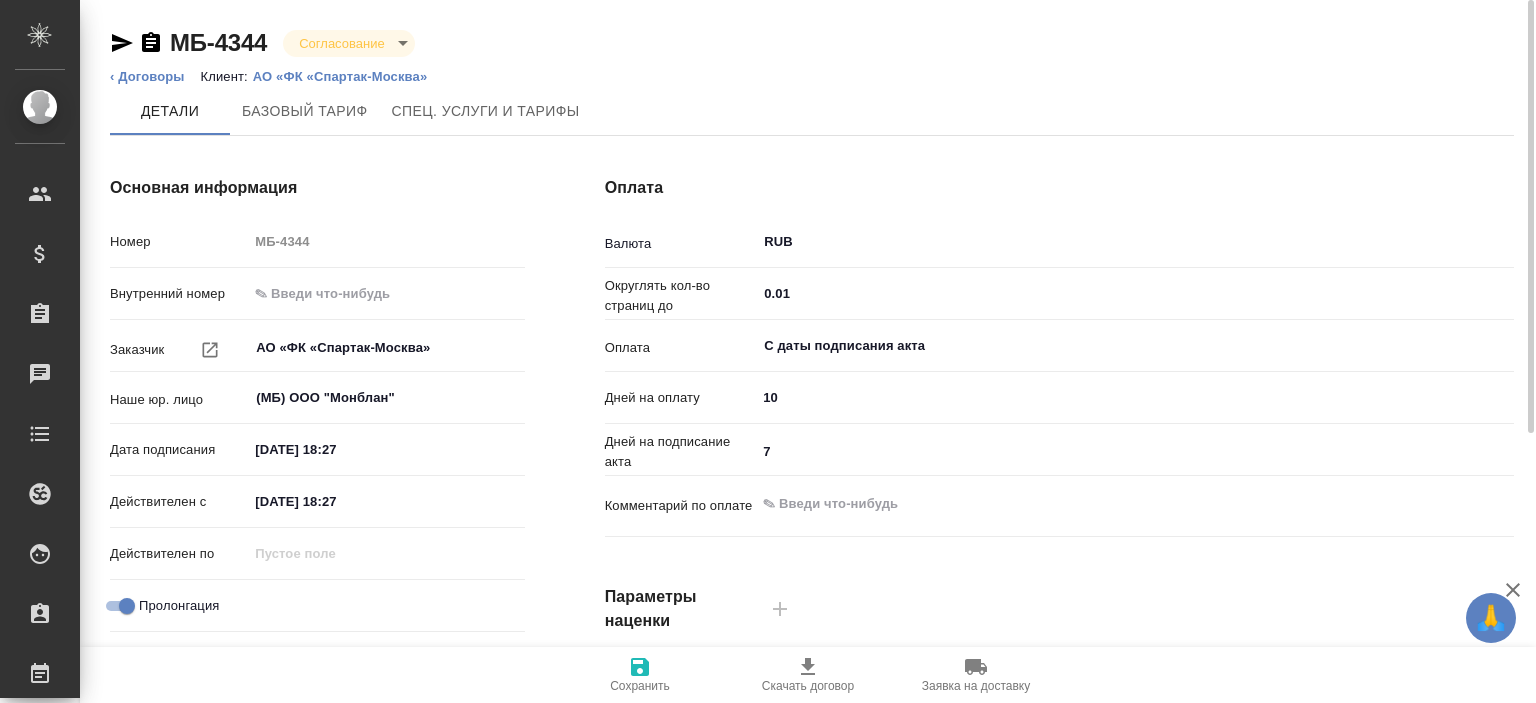 click 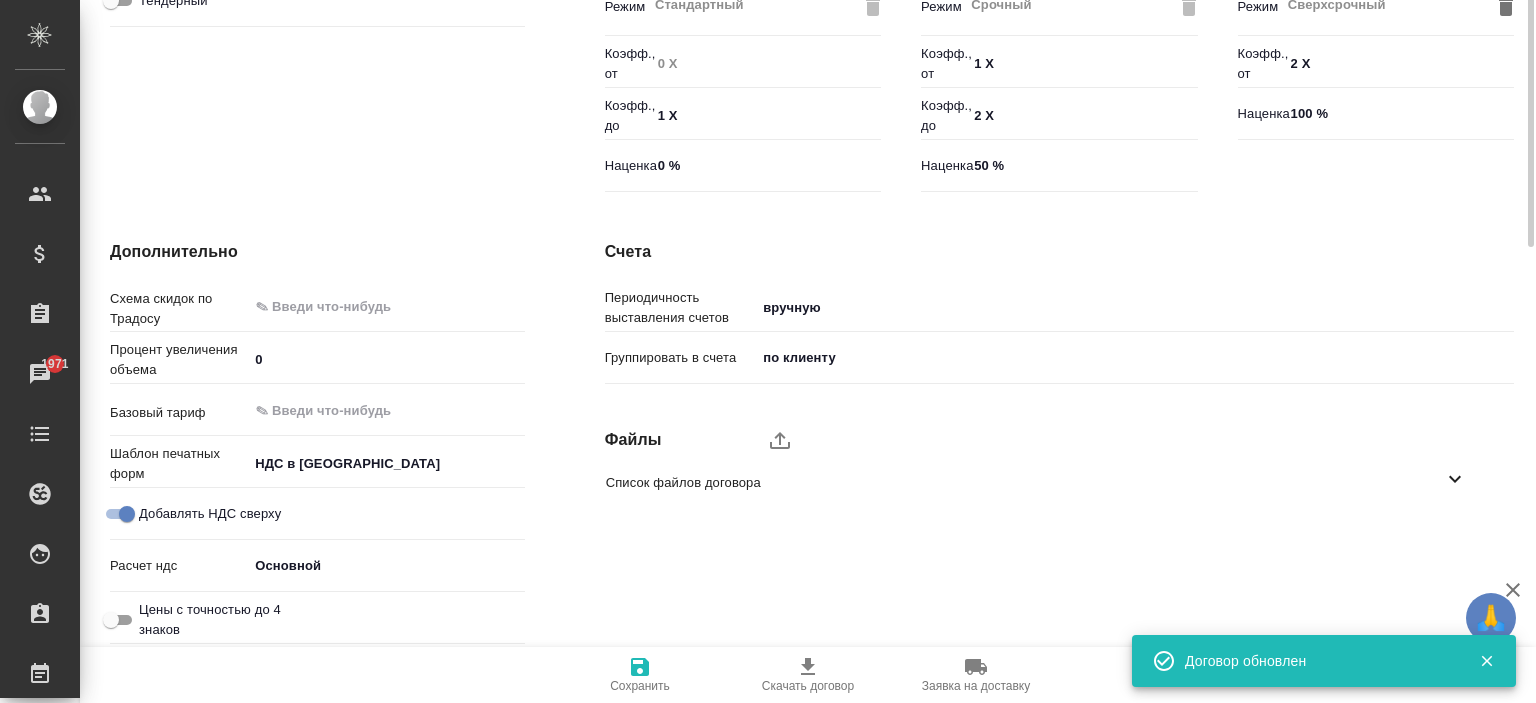 scroll, scrollTop: 0, scrollLeft: 0, axis: both 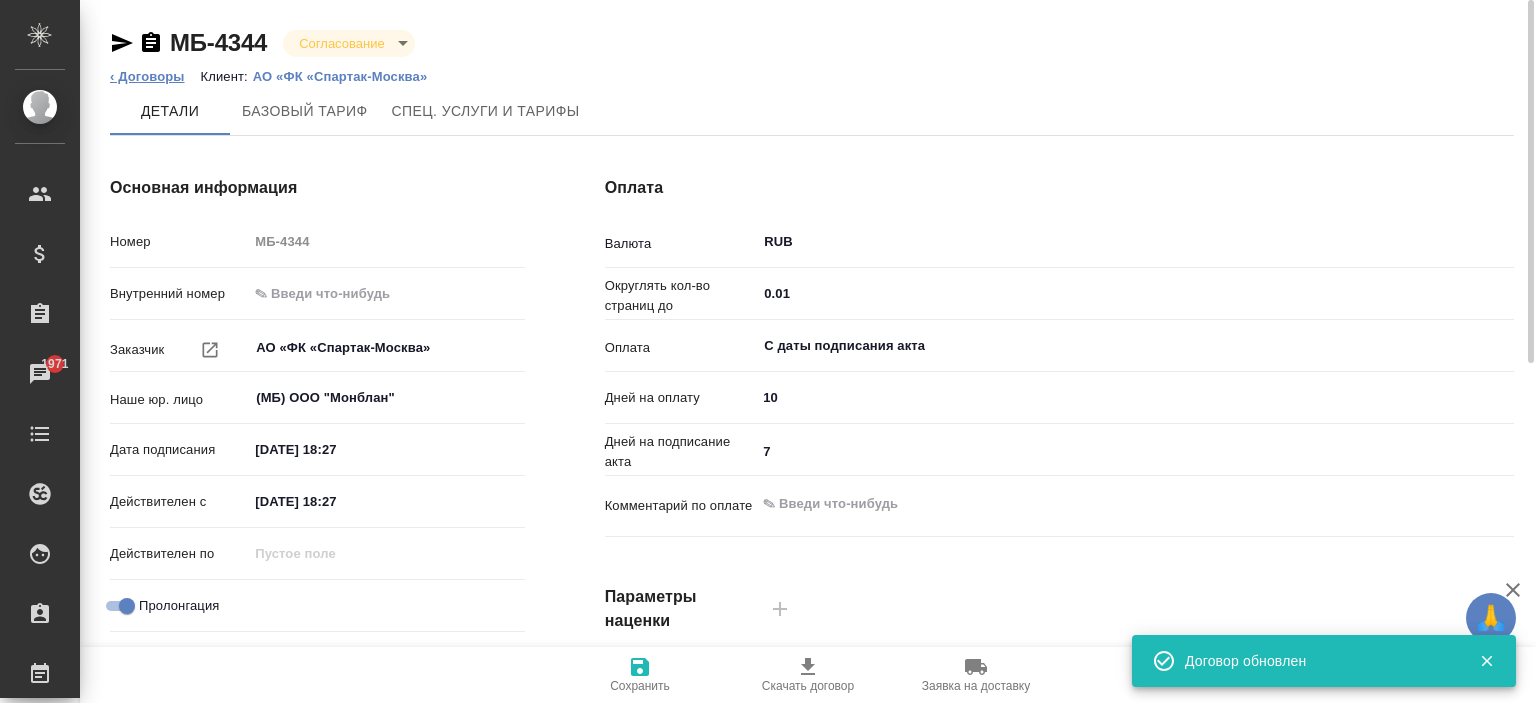 click on "‹ Договоры" at bounding box center (147, 76) 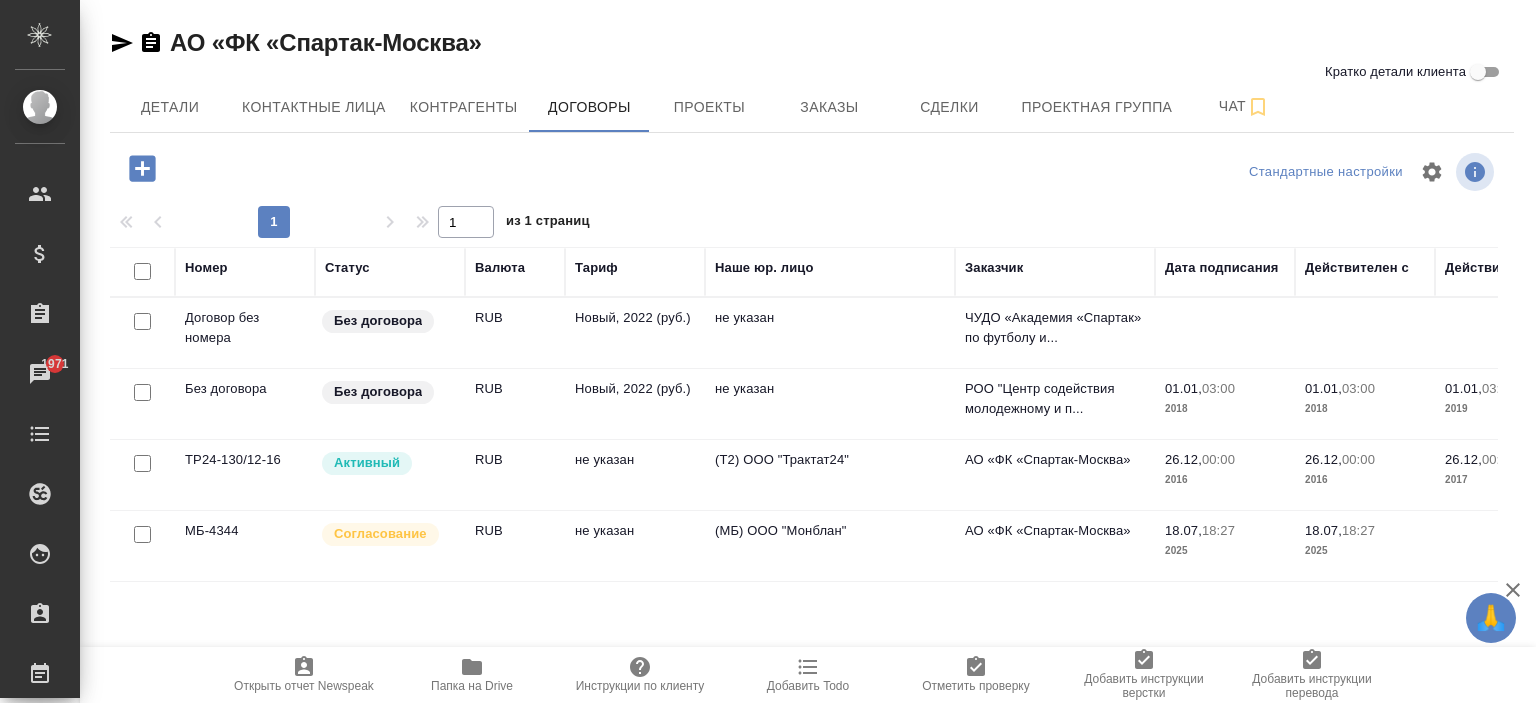 scroll, scrollTop: 0, scrollLeft: 0, axis: both 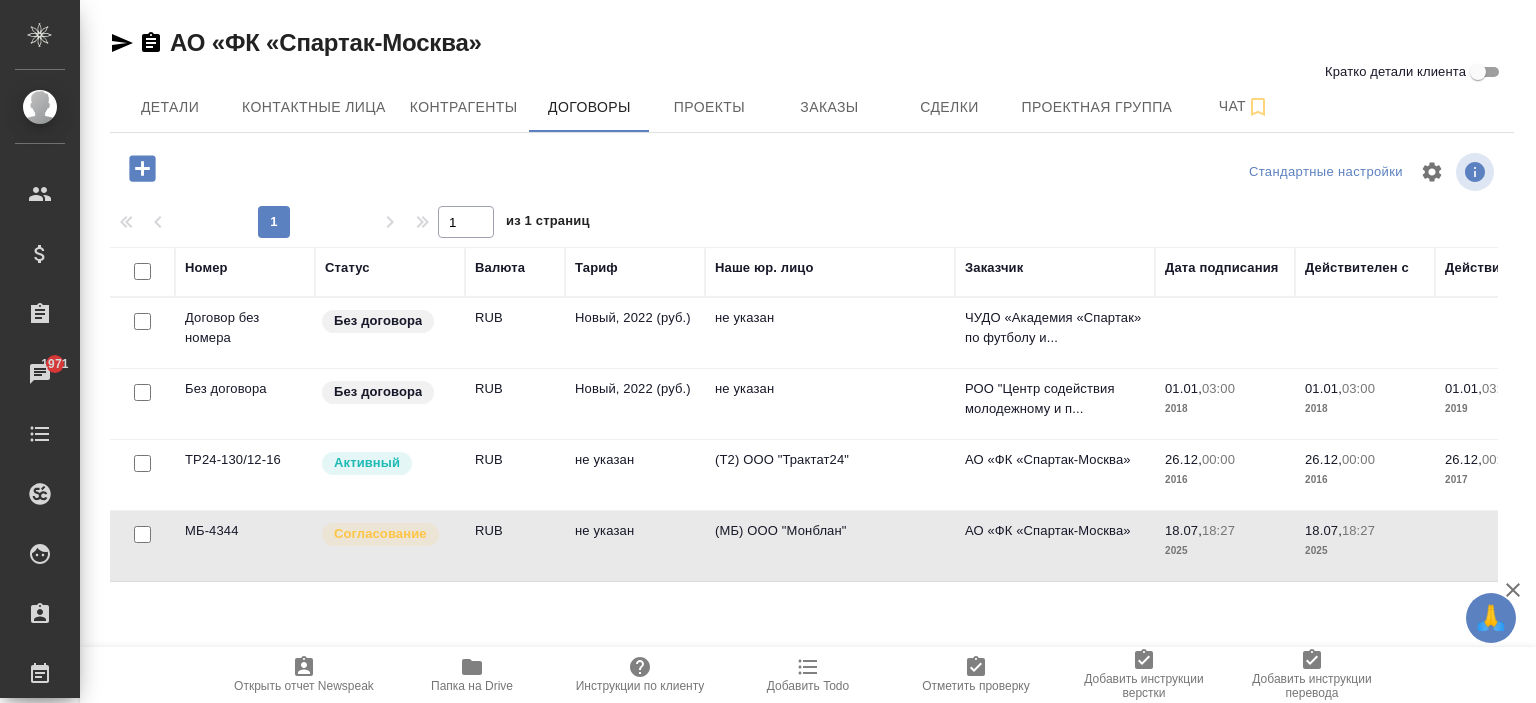 click on "(МБ) ООО "Монблан"" at bounding box center (830, 333) 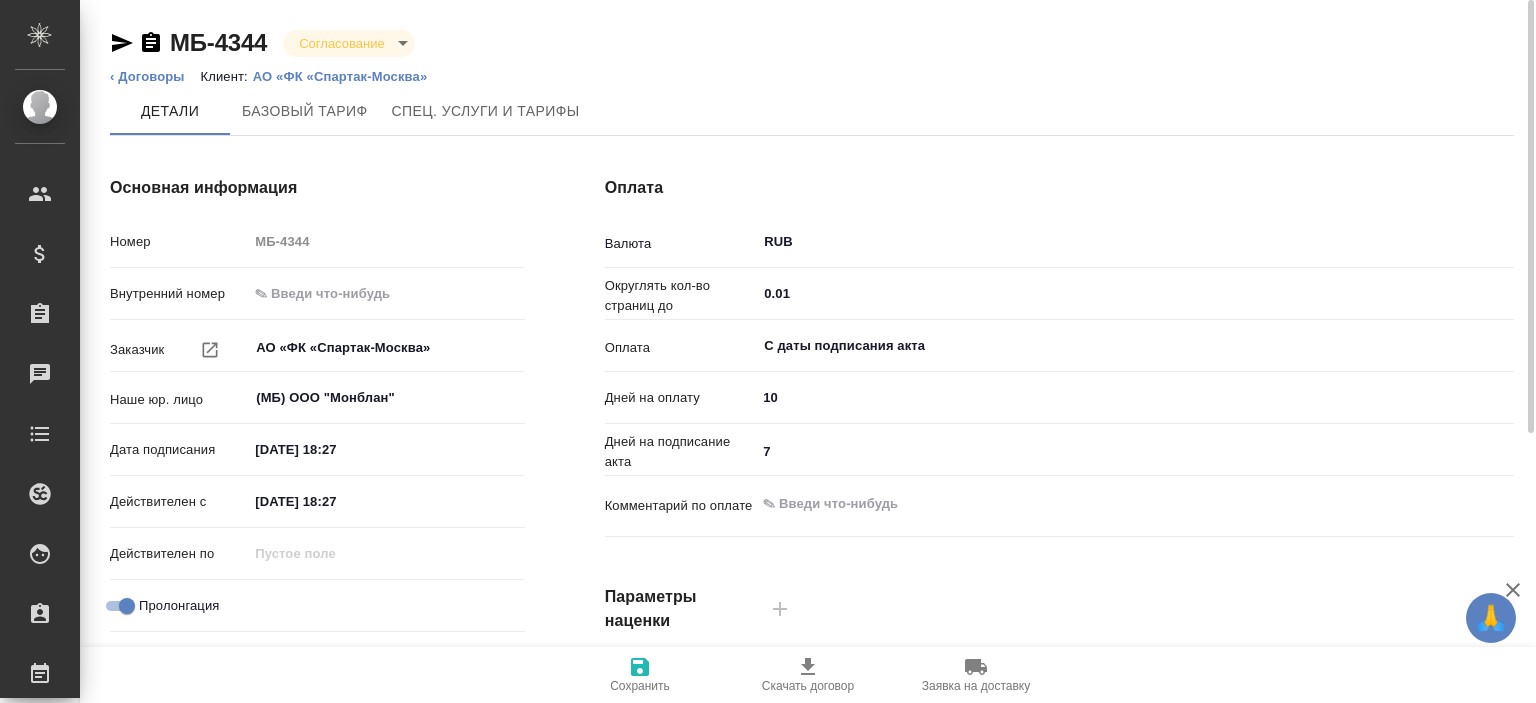 scroll, scrollTop: 0, scrollLeft: 0, axis: both 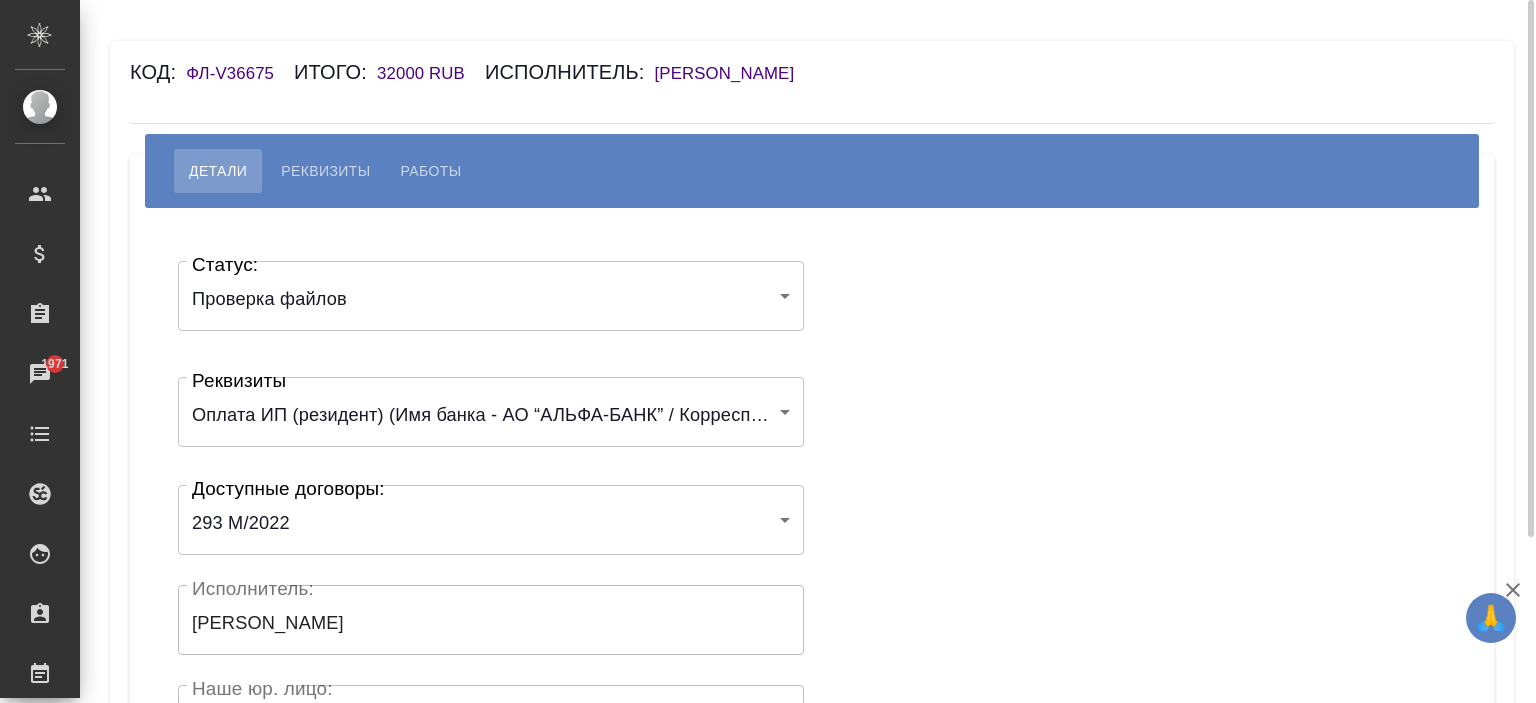 click on "Статус: Проверка файлов filesCheck Статус: Реквизиты Оплата ИП (резидент) (Имя банка - АО “АЛЬФА-БАНК” / Корреспондентский счет - 30101810200000000593 / БИК - 044525593 / Расчетный счет - 40802810901640000134 / ИНН получателя - 771385097299 / ОГРН - 320774600409955 / ФИО получателя - [PERSON_NAME]) 6260522ffcedb3bc565a4cc7 Реквизиты Доступные договоры: 293 М/2022 62986faadebe3ab7d2353835 Доступные договоры: Исполнитель: [PERSON_NAME]: Наше юр. лицо: (ФЛ) Наше юр. лицо: Создал: Создал: Скрыть от исполнителя выплату" at bounding box center (812, 599) 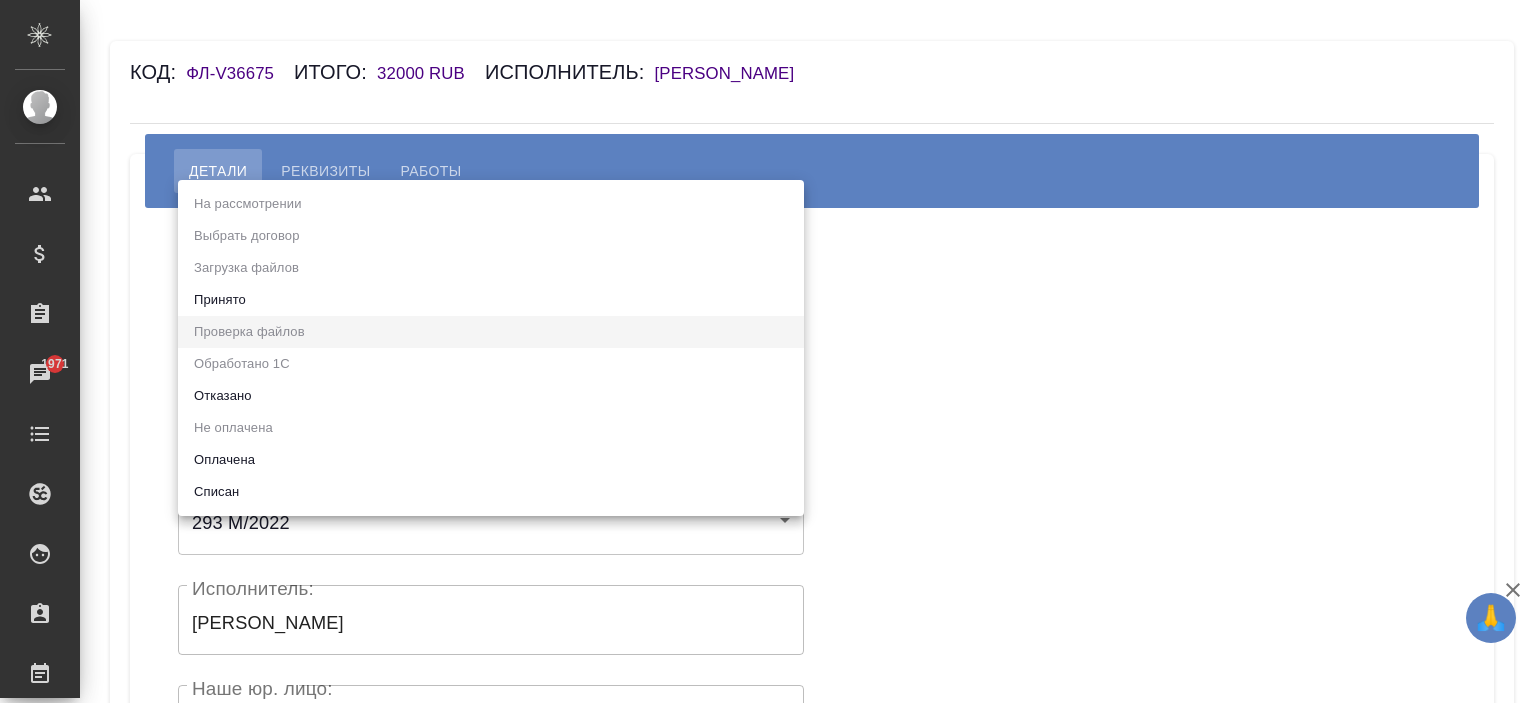 click on "Принято" at bounding box center [491, 300] 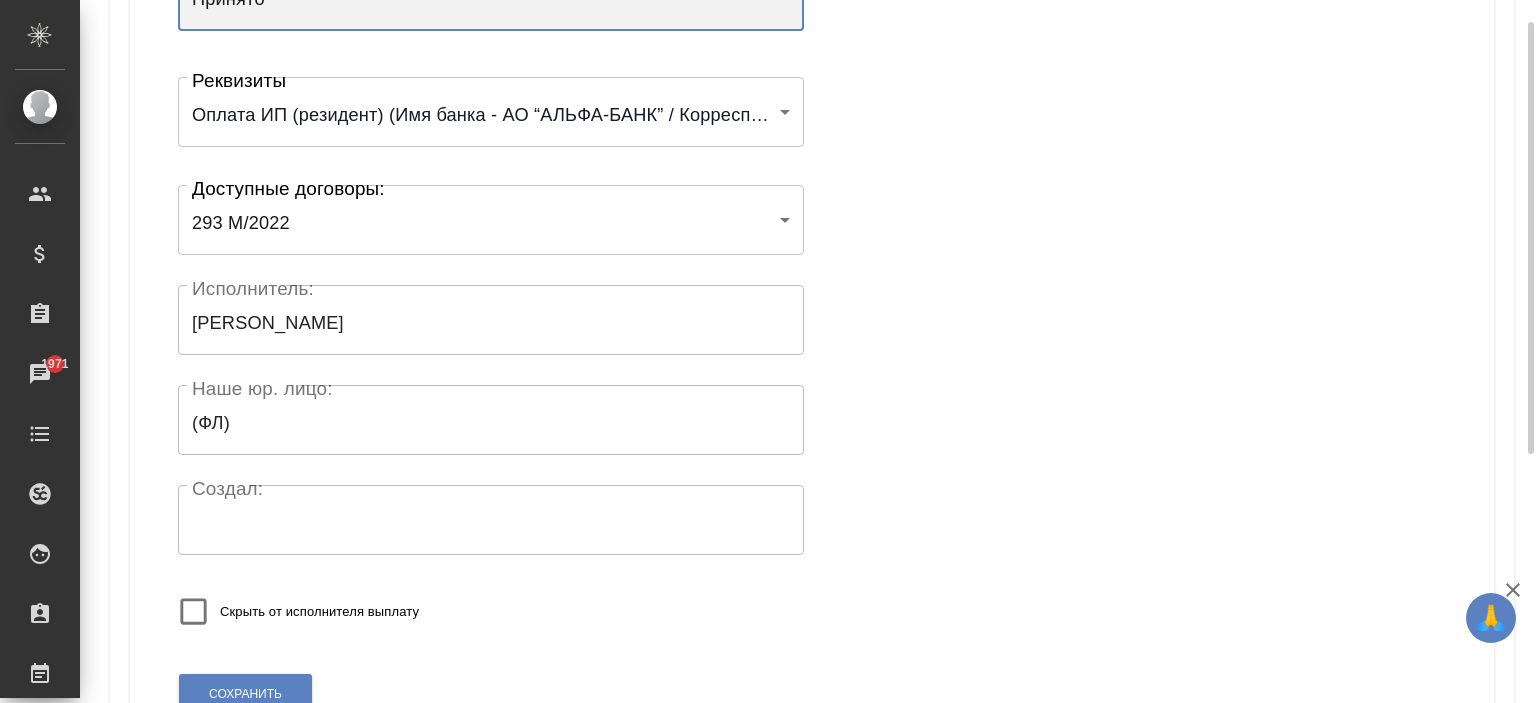 scroll, scrollTop: 400, scrollLeft: 0, axis: vertical 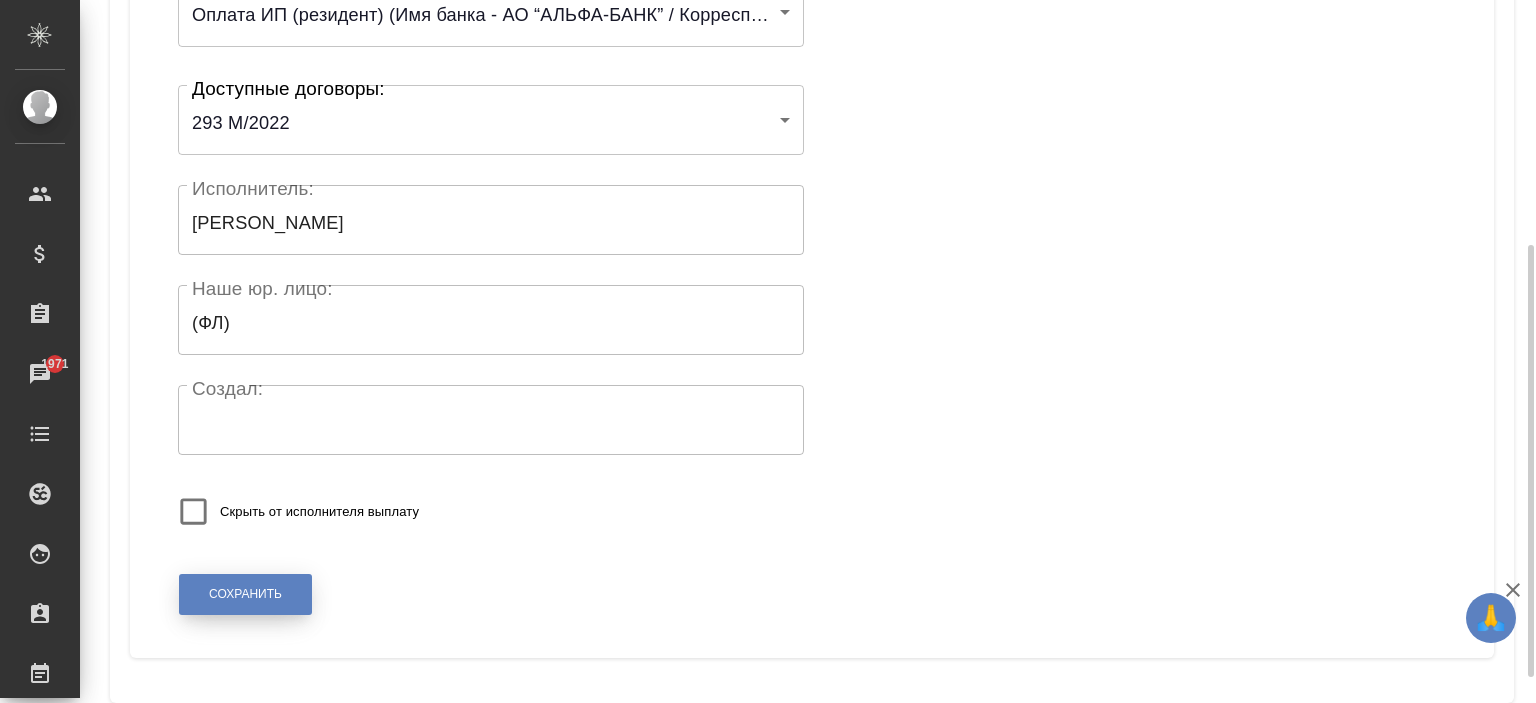 click on "Сохранить" at bounding box center (245, 594) 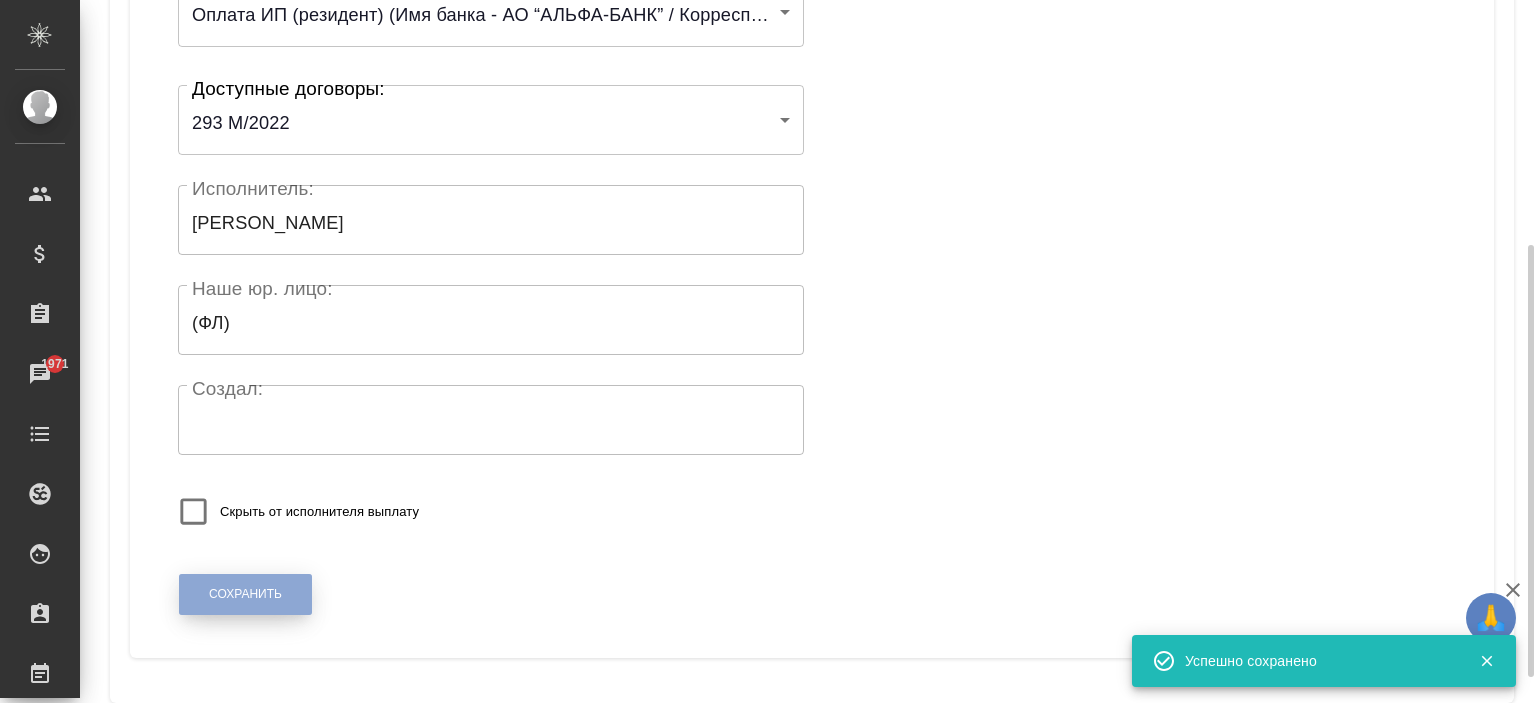 drag, startPoint x: 252, startPoint y: 595, endPoint x: 283, endPoint y: 606, distance: 32.89377 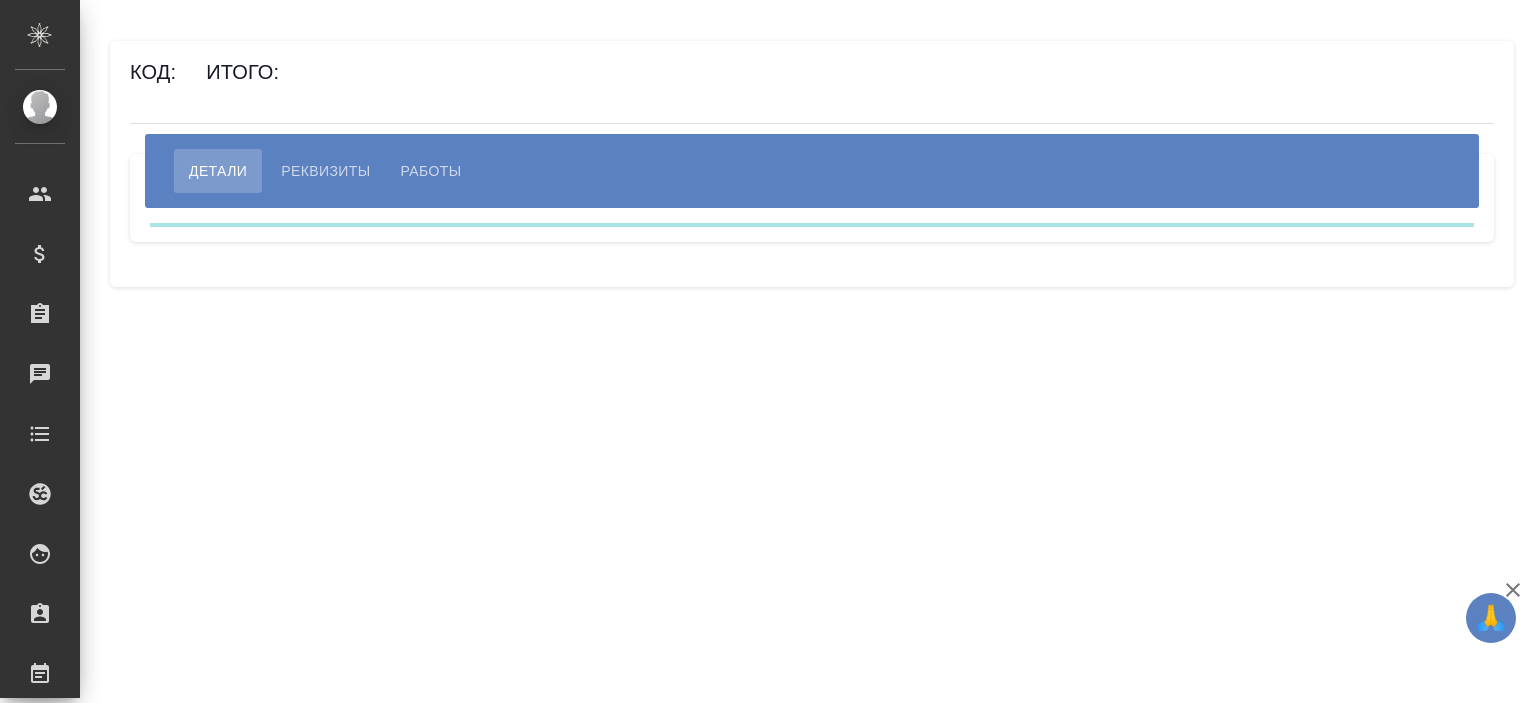 scroll, scrollTop: 0, scrollLeft: 0, axis: both 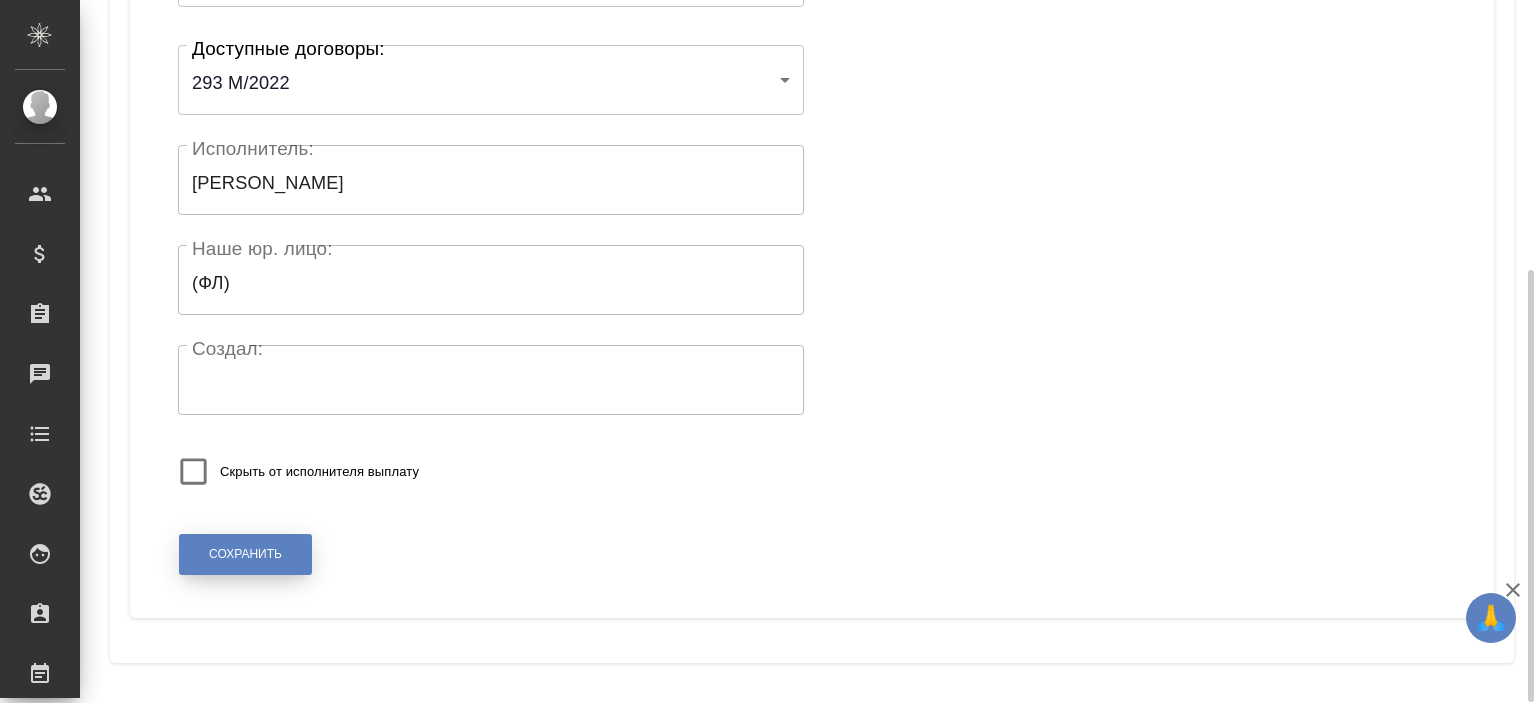 click on "Сохранить" at bounding box center (245, 554) 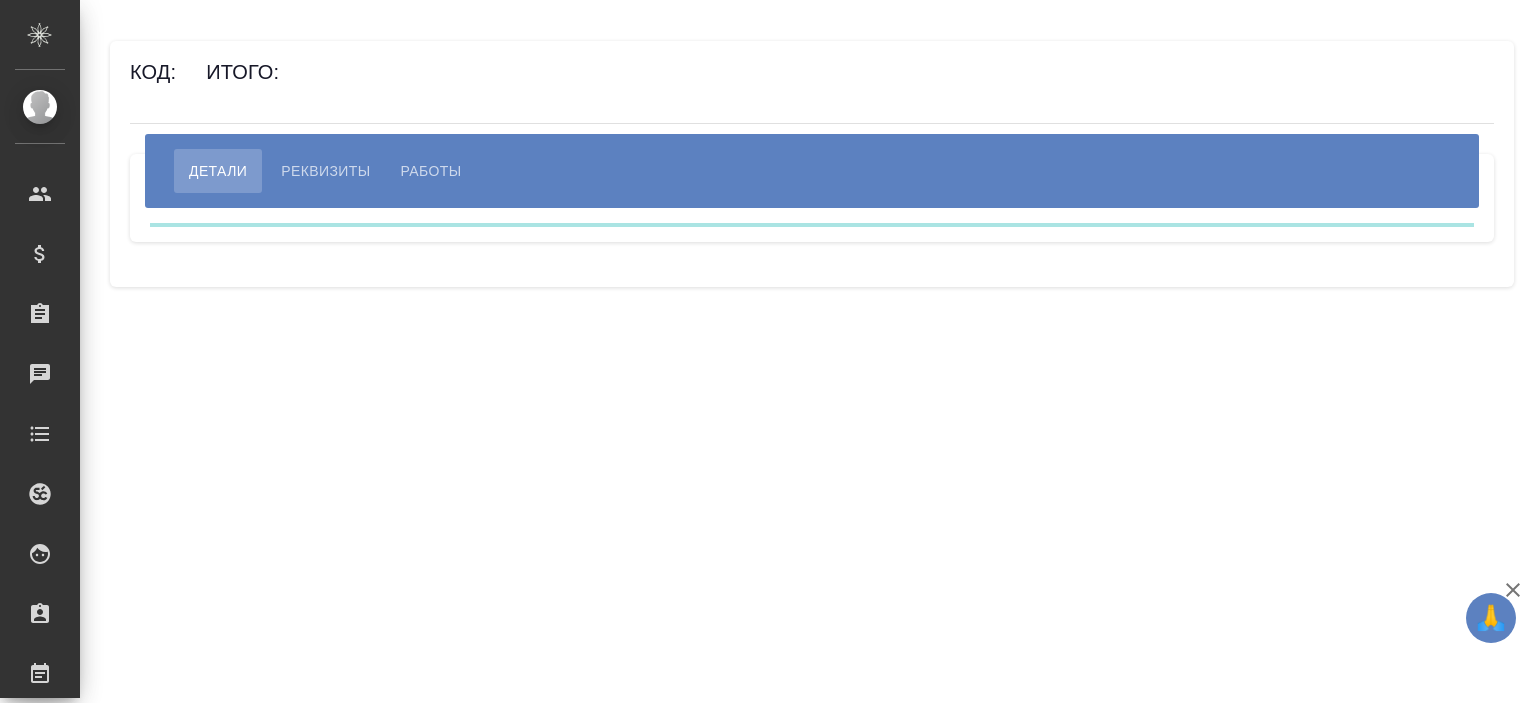 scroll, scrollTop: 0, scrollLeft: 0, axis: both 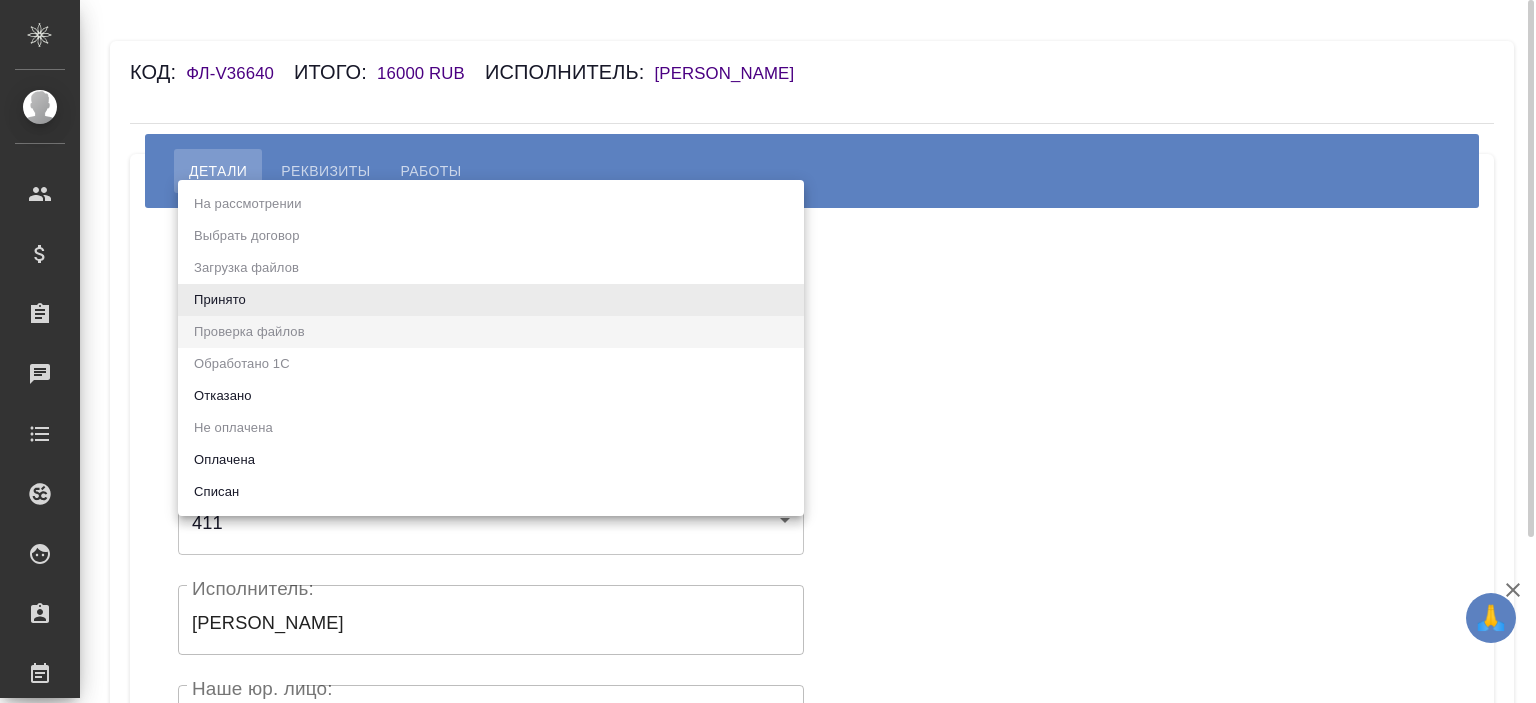 click on "🙏 .cls-1
fill:#fff;
AWATERA Ishkova Yuliya Клиенты Спецификации Заказы Чаты Todo Проекты SC Исполнители Кандидаты Работы Входящие заявки Заявки на доставку Рекламации Проекты процессинга Конференции Выйти Код: ФЛ-V36640 Итого: 16000 RUB Исполнитель: Прозоров Александр Детали Реквизиты Работы Статус: Проверка файлов filesCheck Статус: Реквизиты Оплата ИП (резидент) (Имя банка - АО “АЛЬФА-БАНК” / Корреспондентский счет - 30101810200000000593 / БИК - 044525593 / Расчетный счет - 40802810901640000134 / ИНН получателя - 771385097299 / ОГРН - 320774600409955 / ФИО получателя - Прозоров Александр Германович) Реквизиты 411" at bounding box center (768, 351) 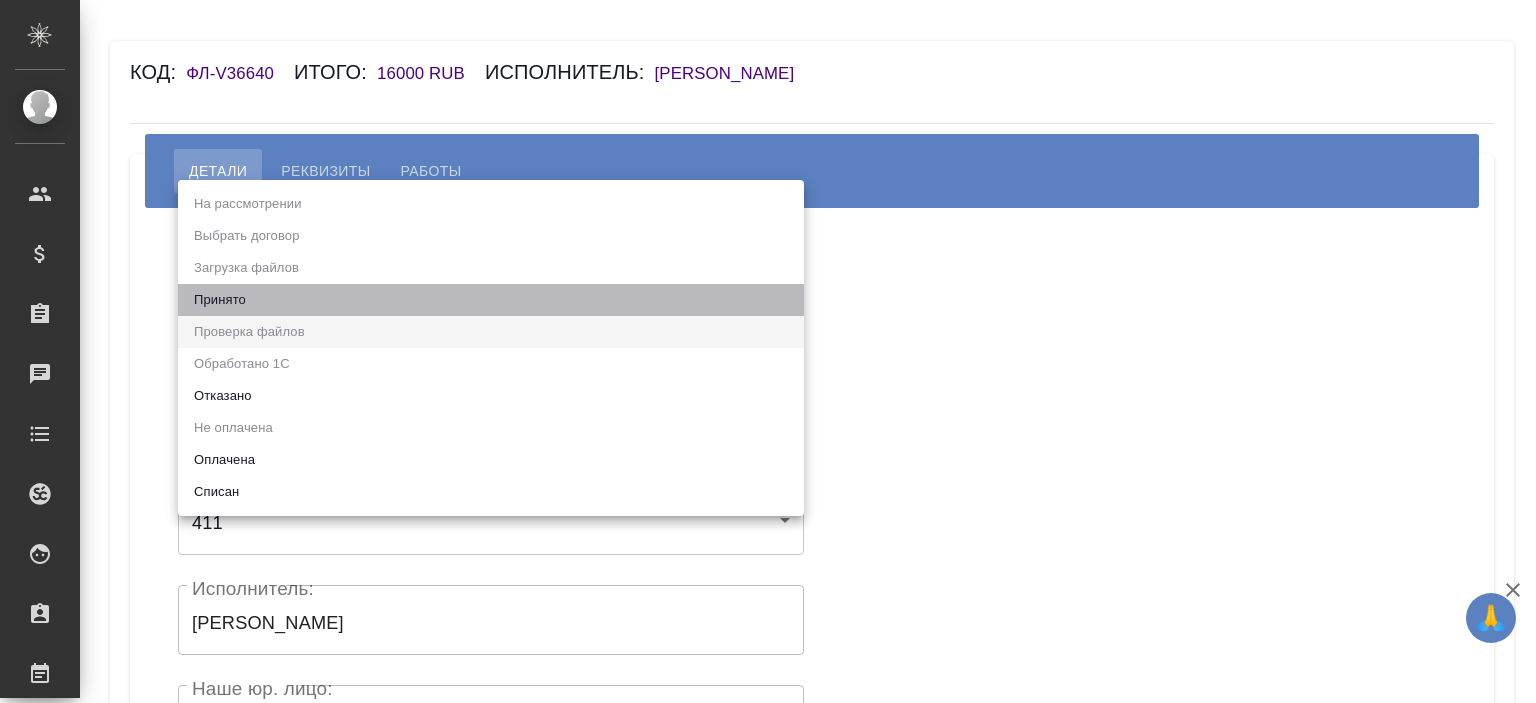 click on "Принято" at bounding box center (491, 300) 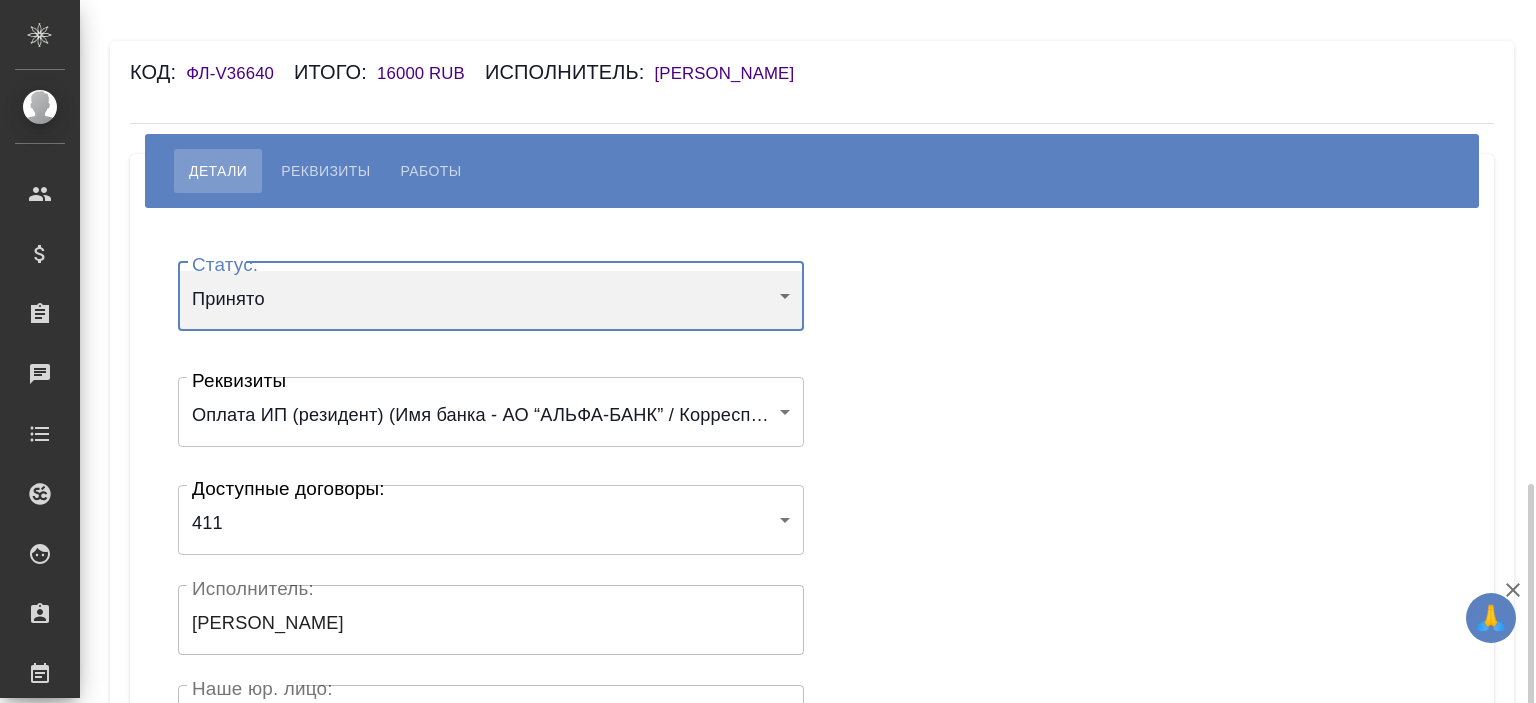 scroll, scrollTop: 400, scrollLeft: 0, axis: vertical 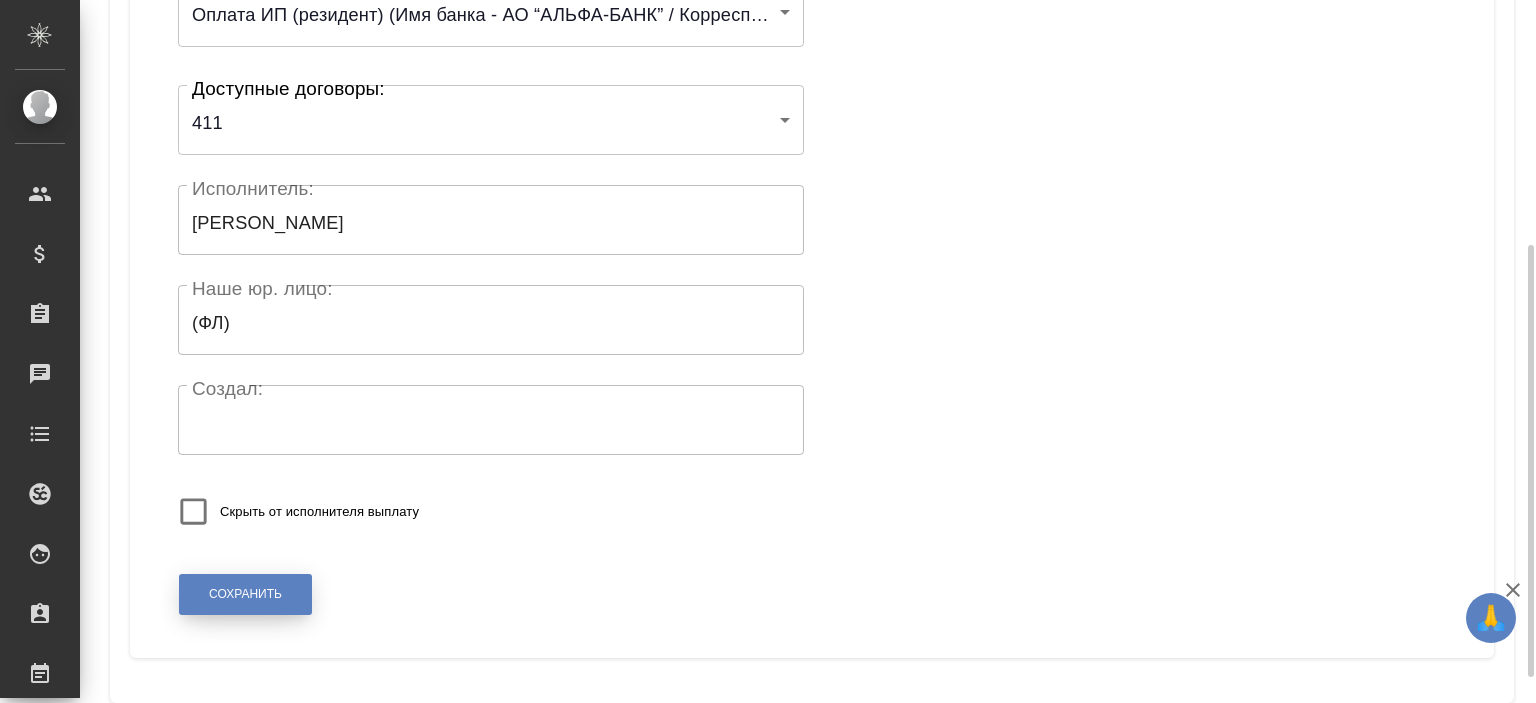 click on "Сохранить" at bounding box center (245, 594) 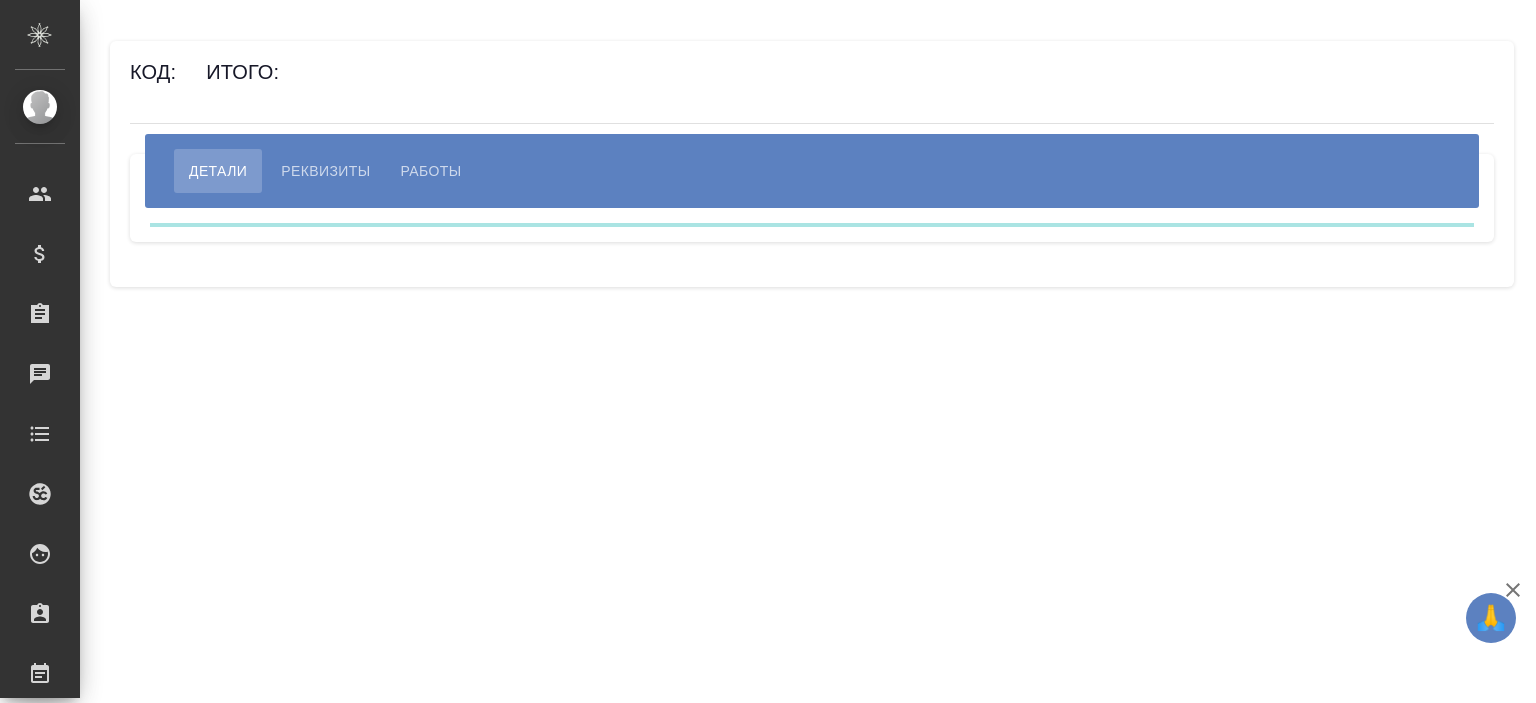 scroll, scrollTop: 0, scrollLeft: 0, axis: both 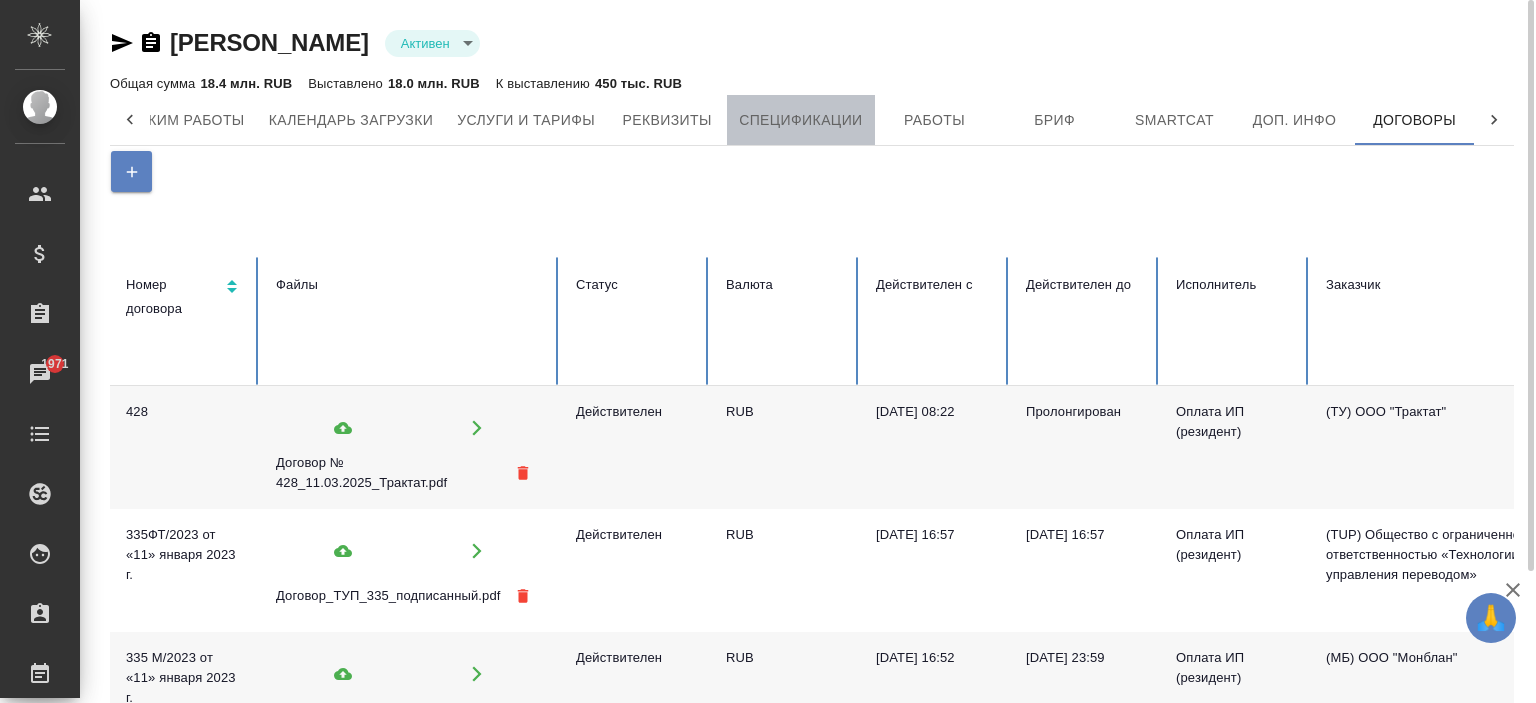 click on "Спецификации" at bounding box center [800, 120] 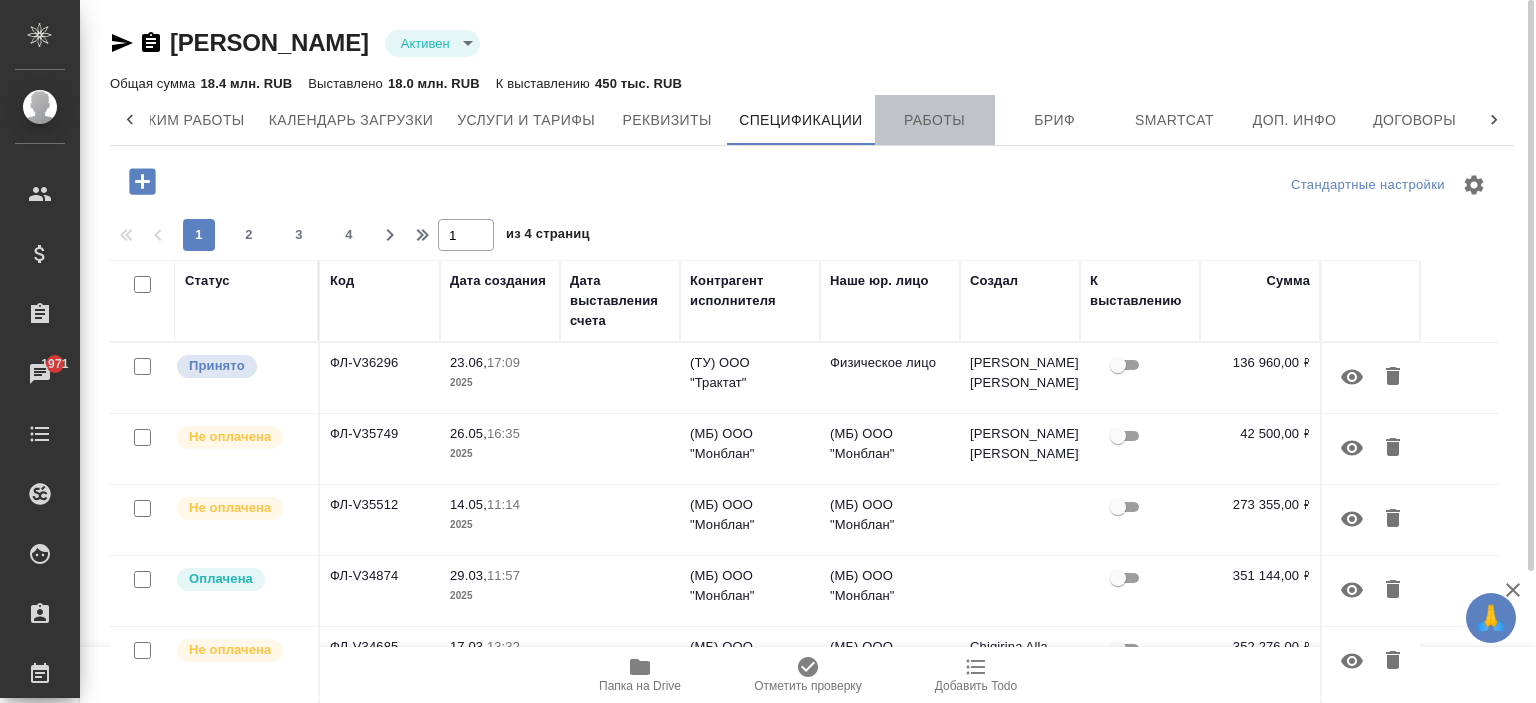click on "Работы" at bounding box center [935, 120] 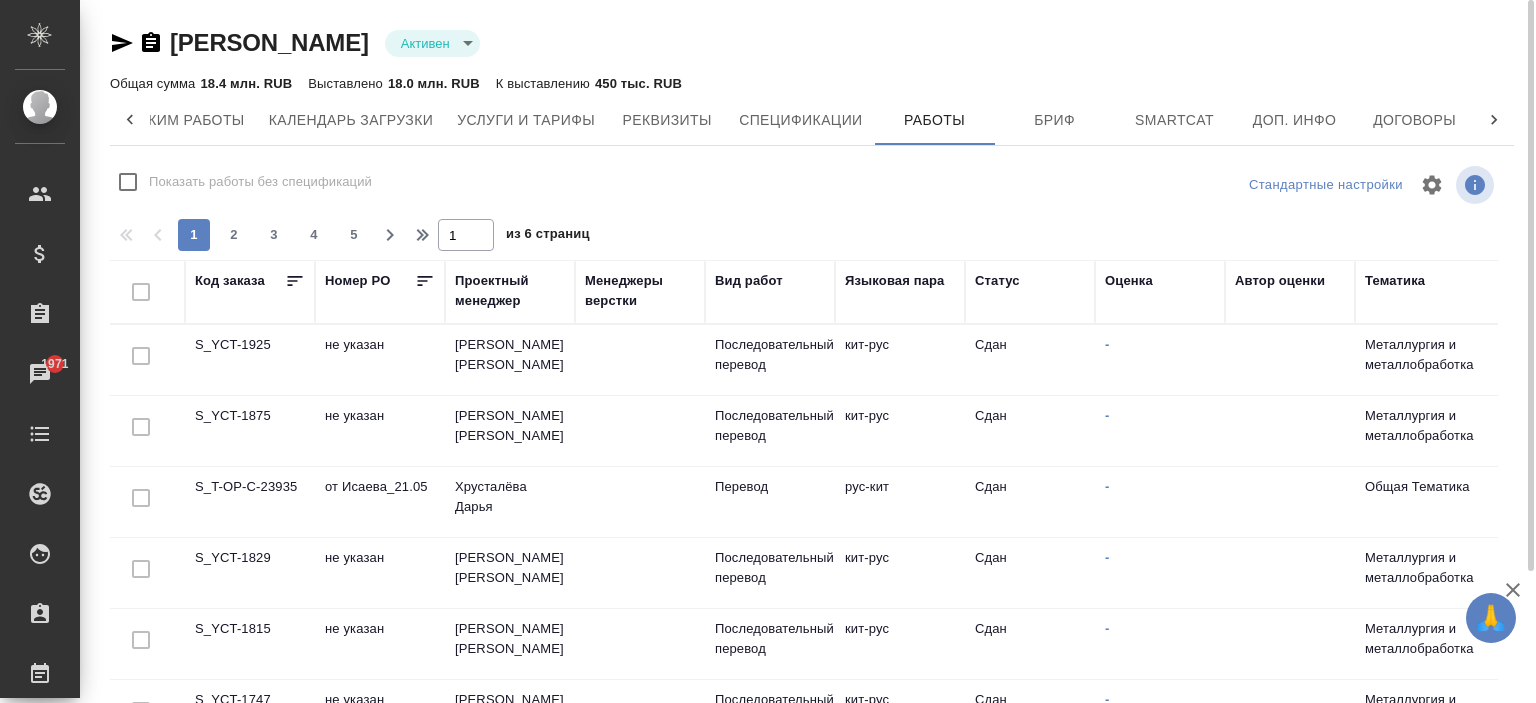 click on "Показать работы без спецификаций" at bounding box center (260, 182) 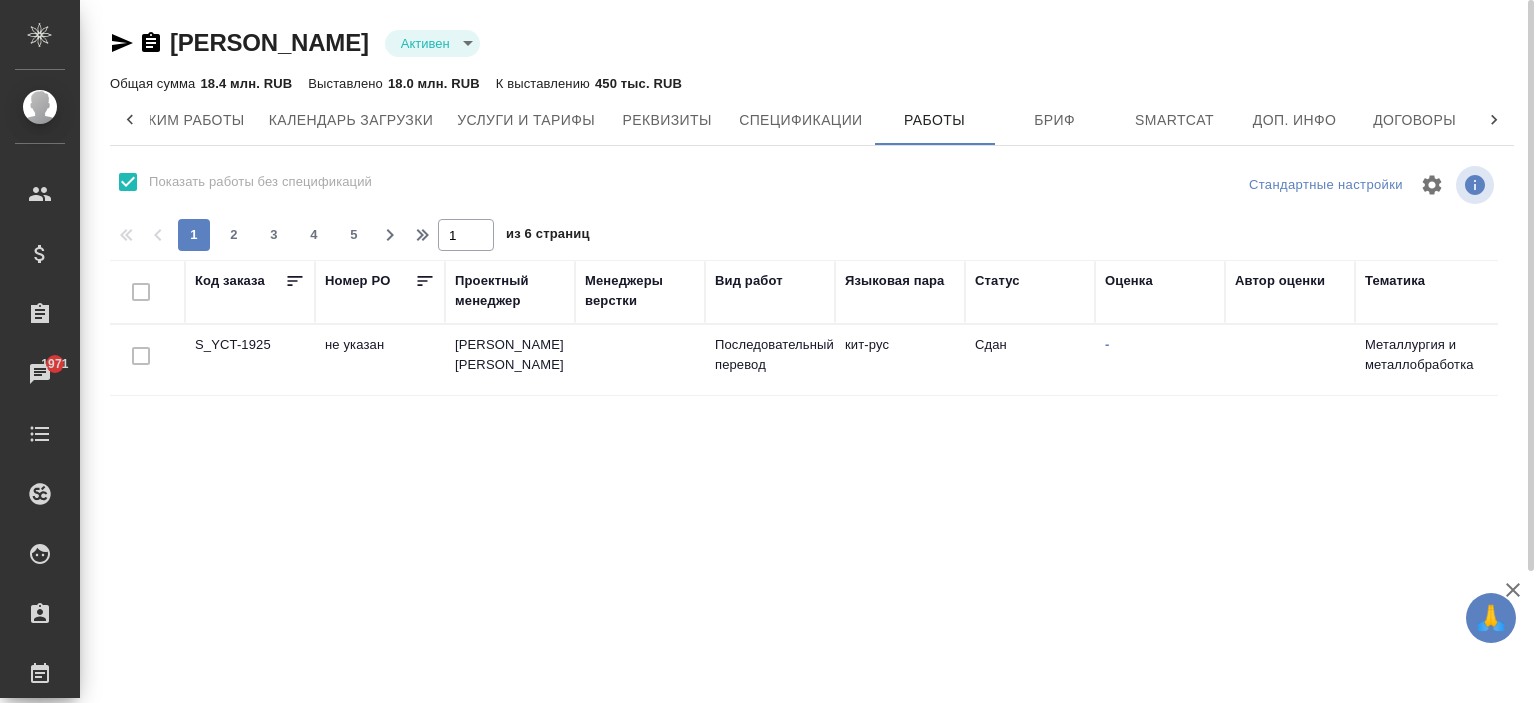 click on "[PERSON_NAME]" at bounding box center [510, 360] 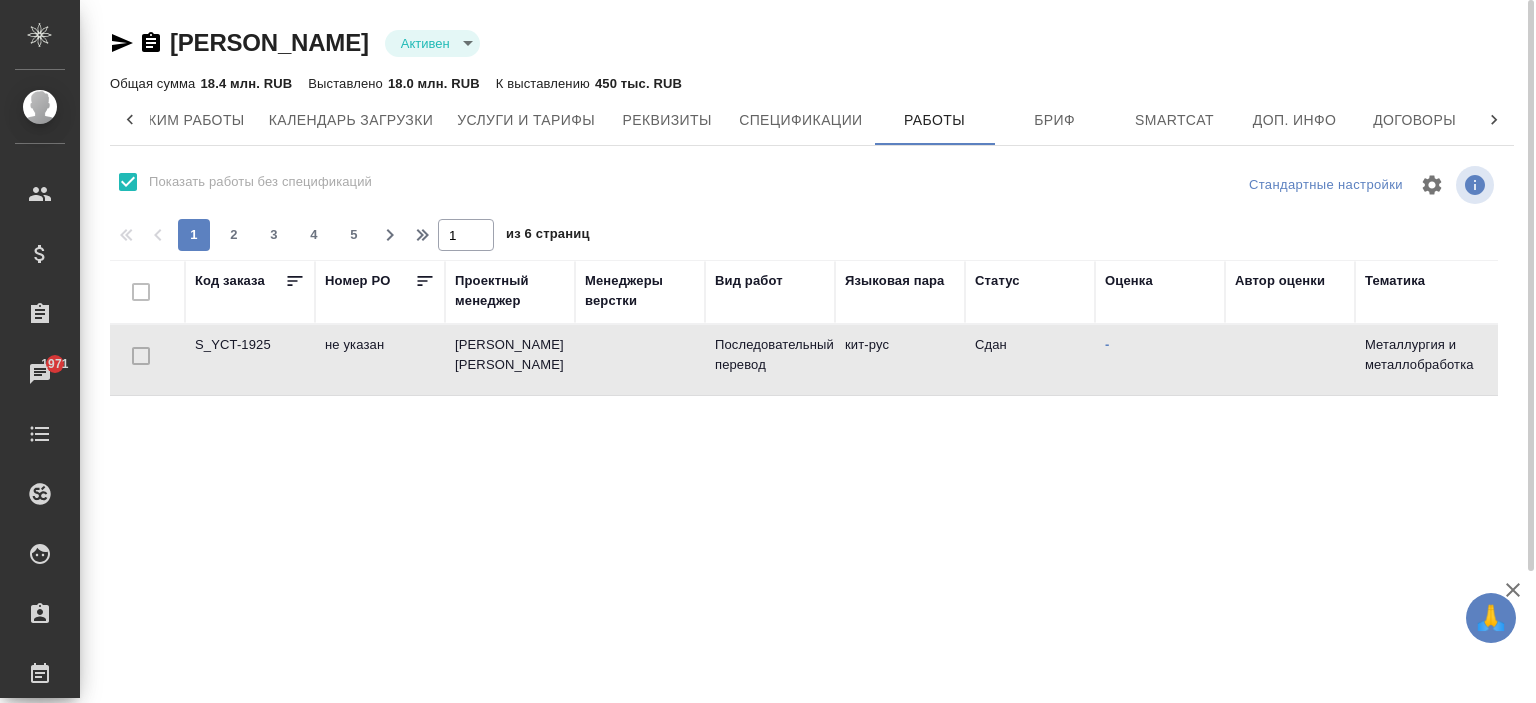 click on "[PERSON_NAME]" at bounding box center [510, 360] 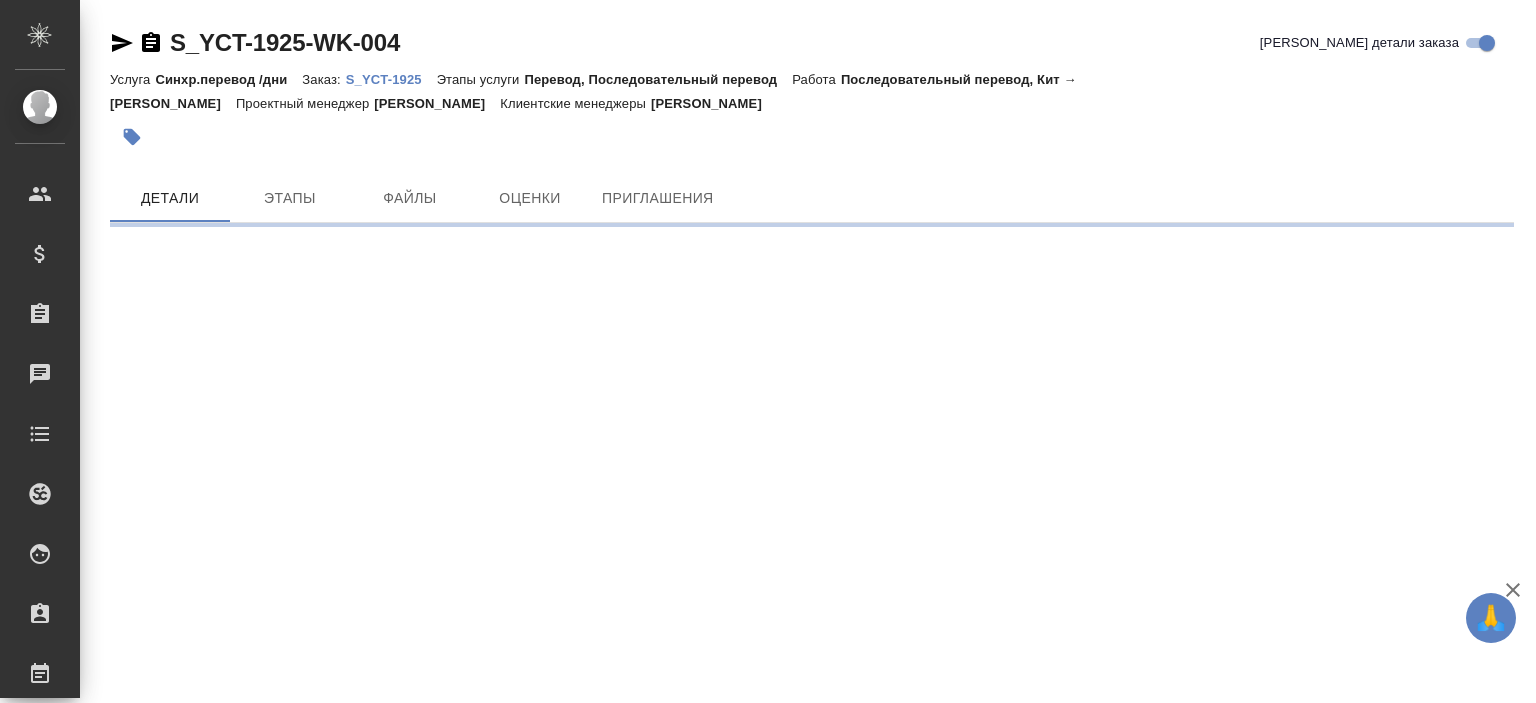 scroll, scrollTop: 0, scrollLeft: 0, axis: both 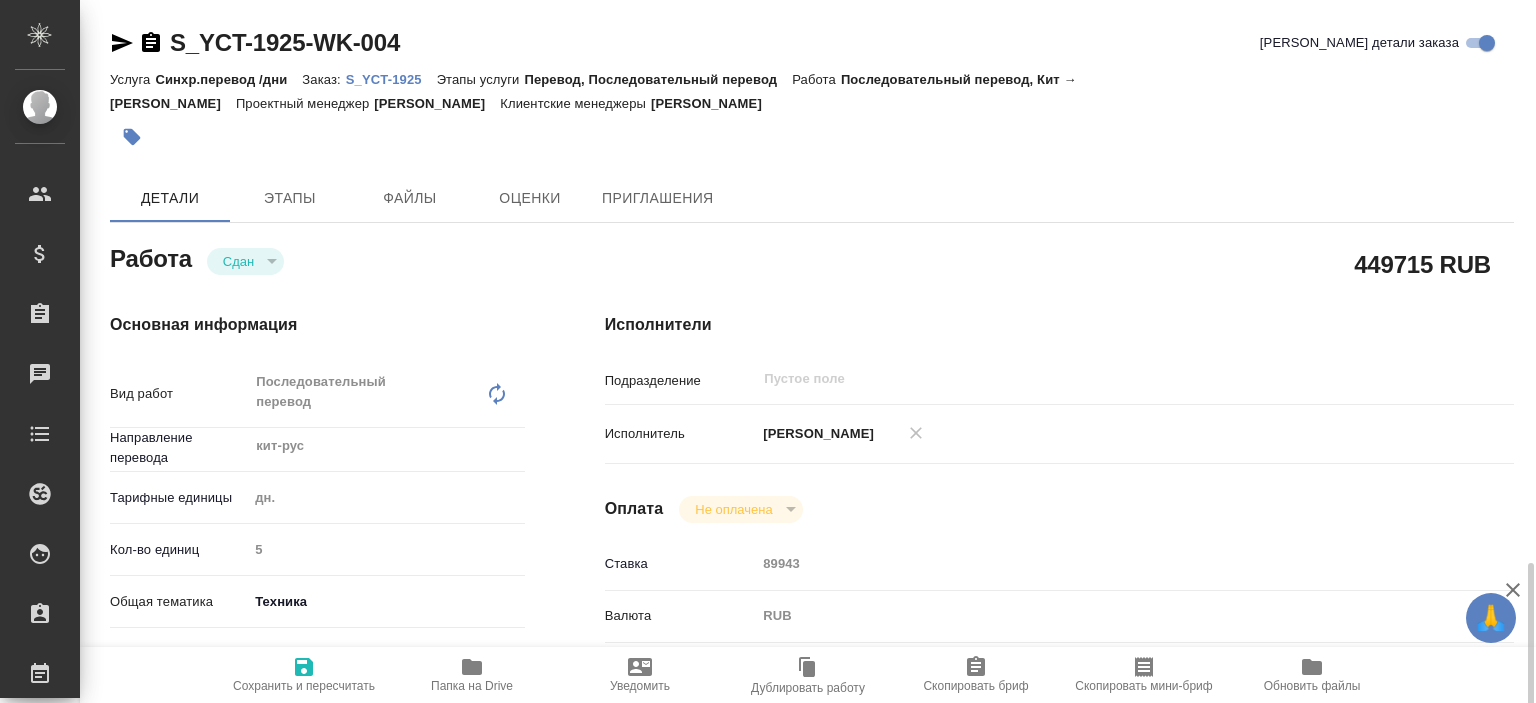type on "x" 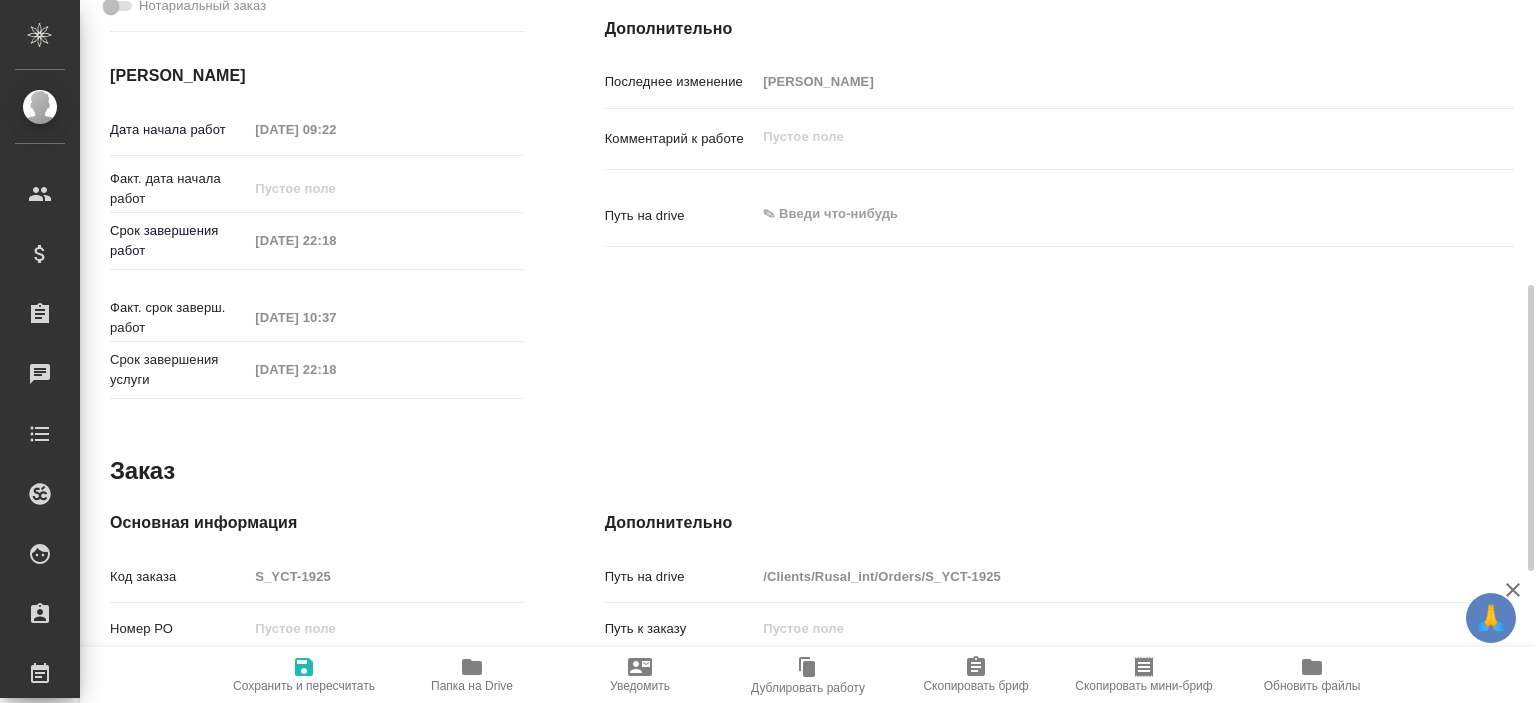 type on "x" 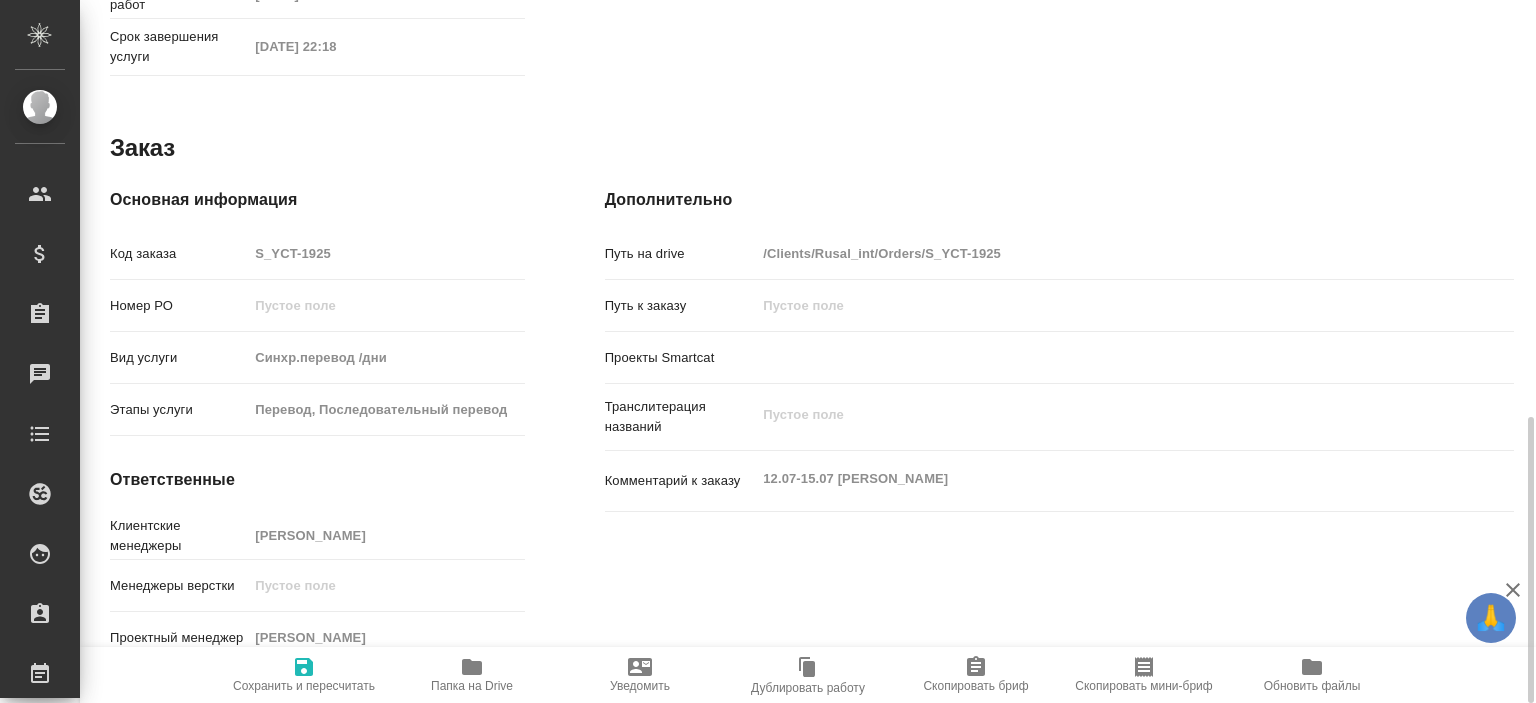 type on "x" 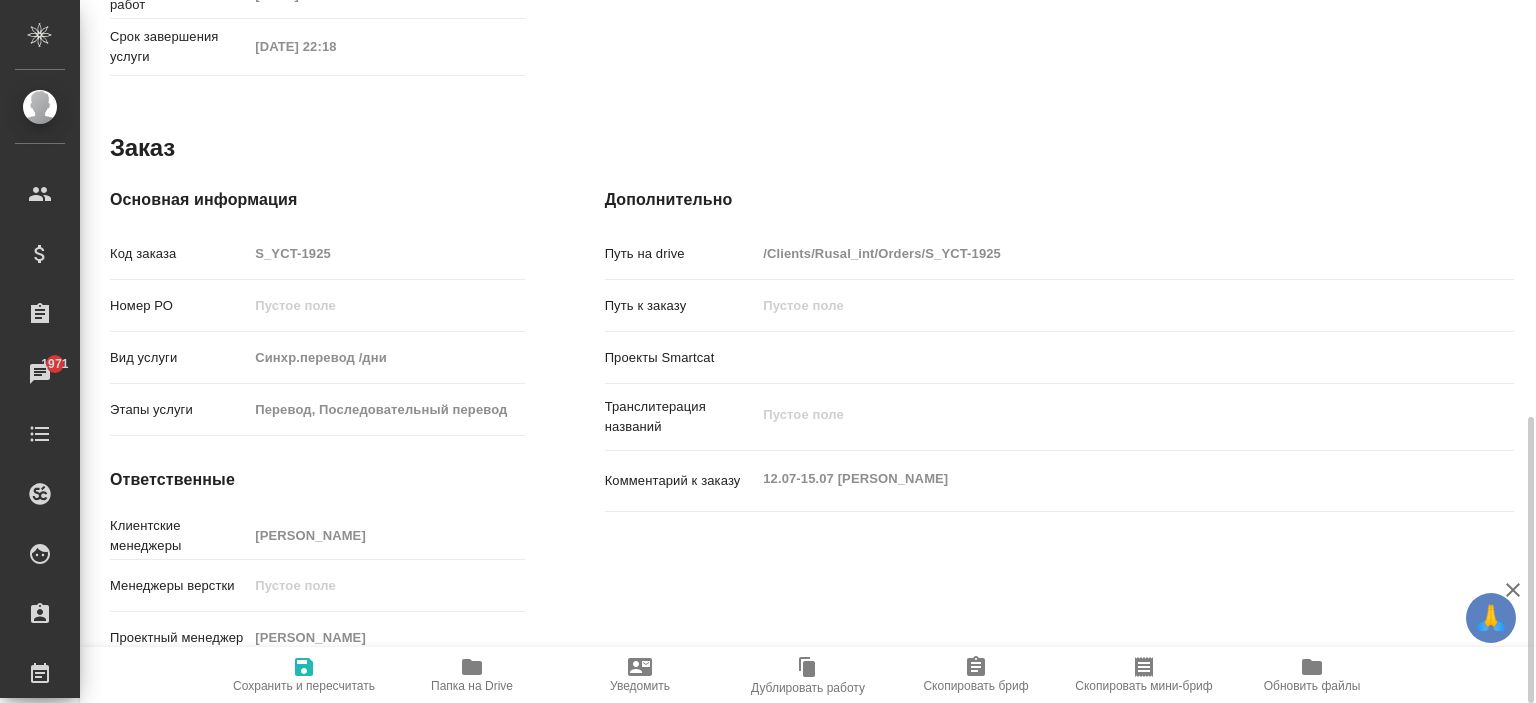 type on "x" 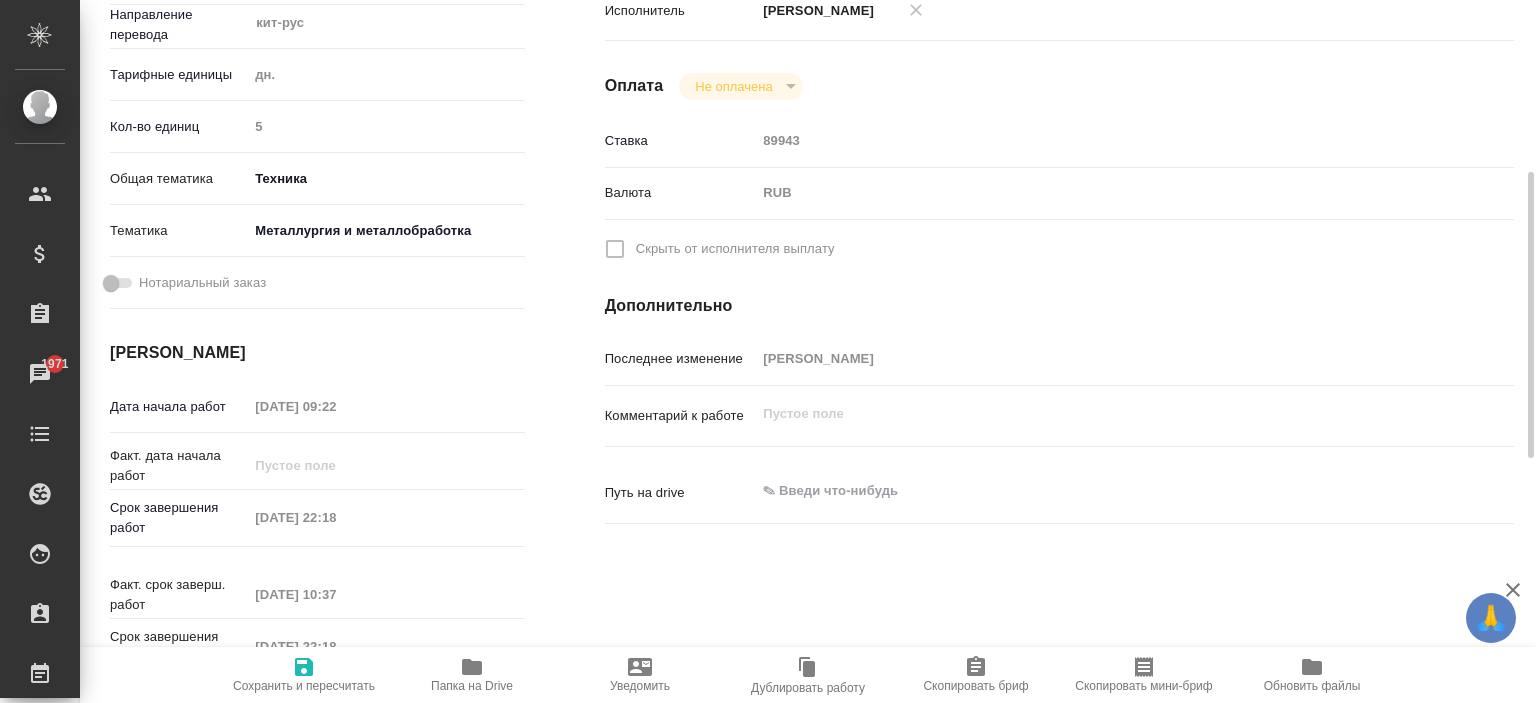 scroll, scrollTop: 23, scrollLeft: 0, axis: vertical 